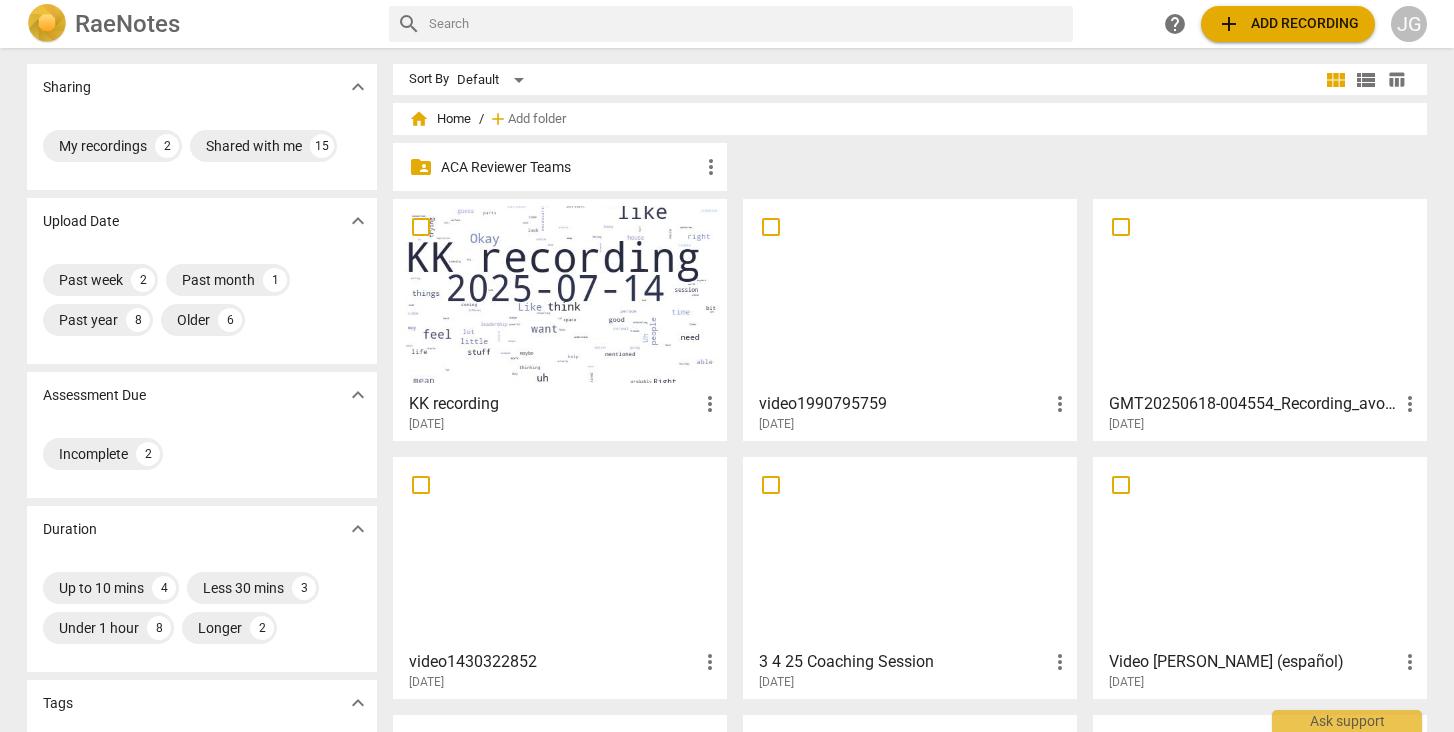 scroll, scrollTop: 0, scrollLeft: 0, axis: both 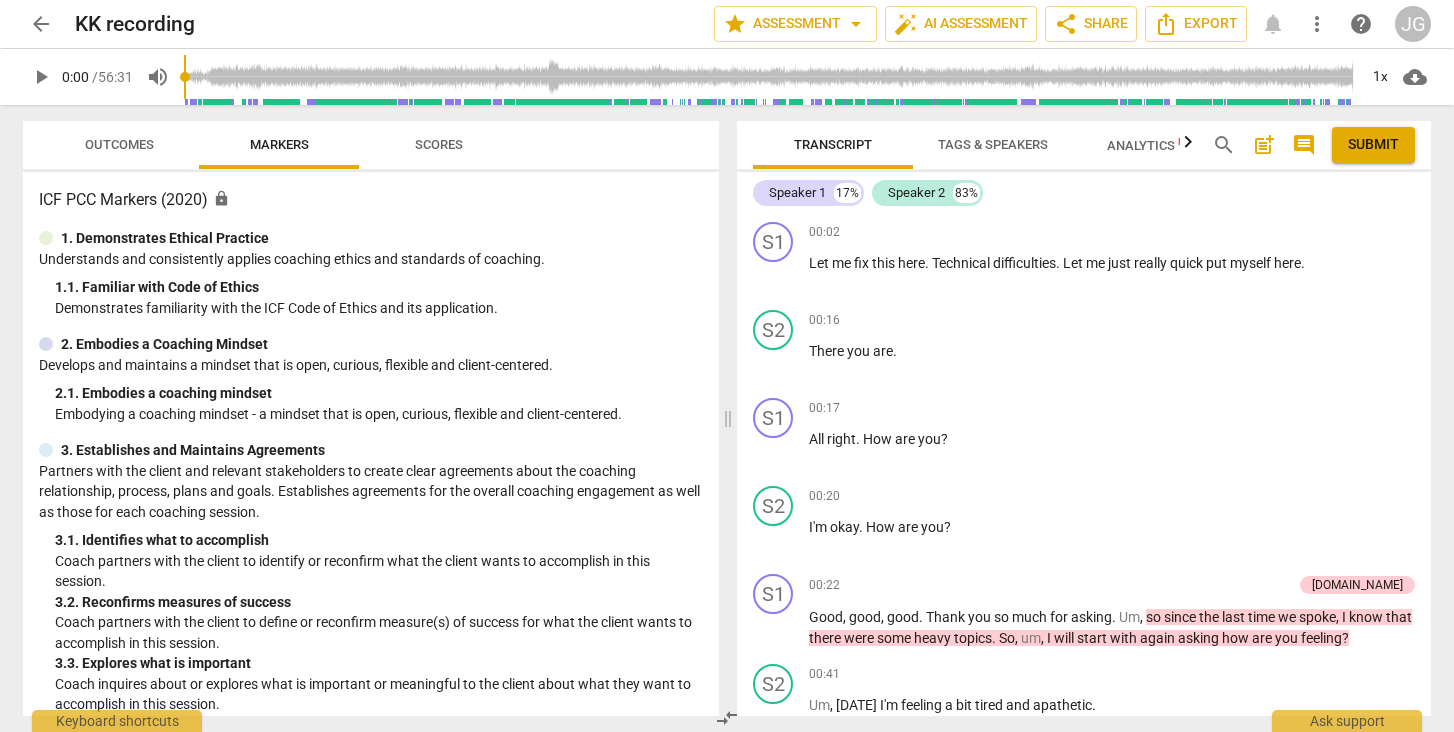 click on "comment" at bounding box center [1304, 145] 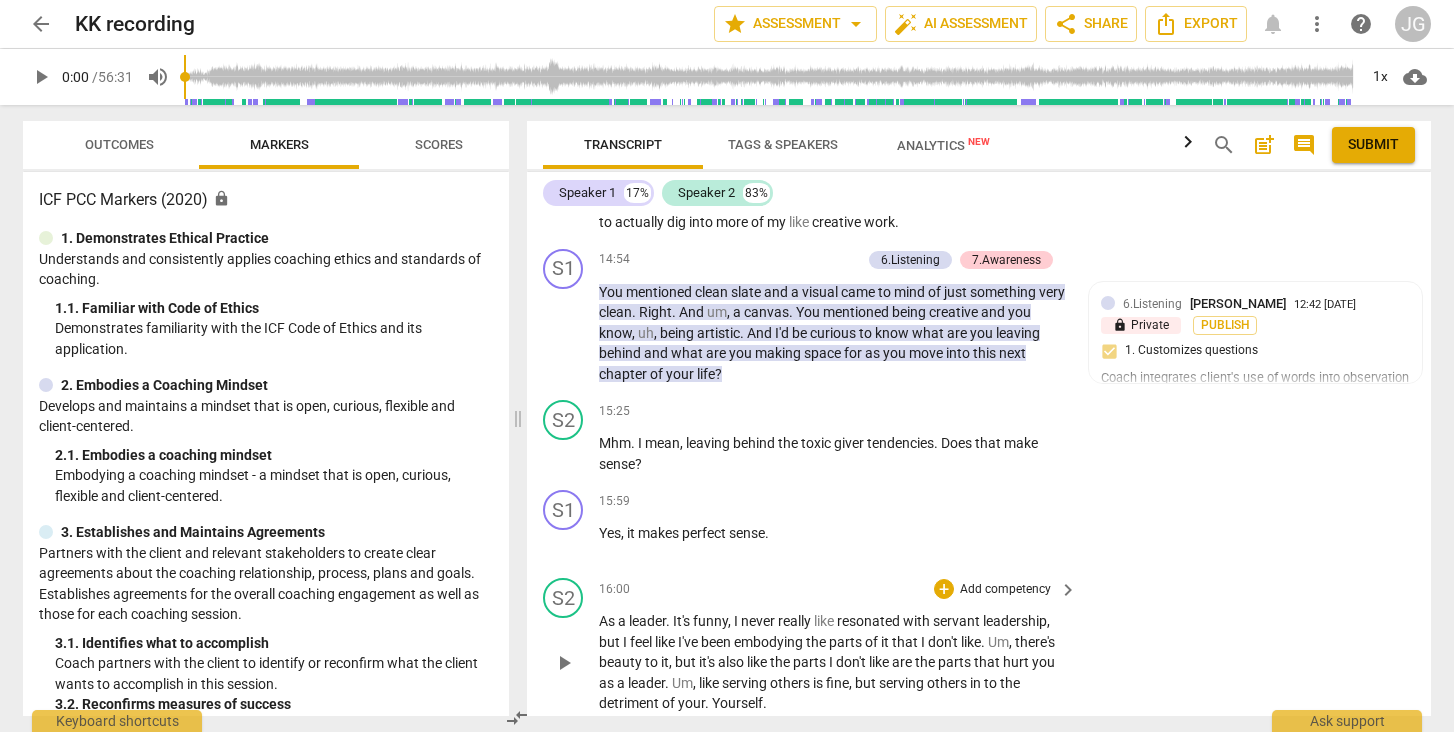 scroll, scrollTop: 4232, scrollLeft: 0, axis: vertical 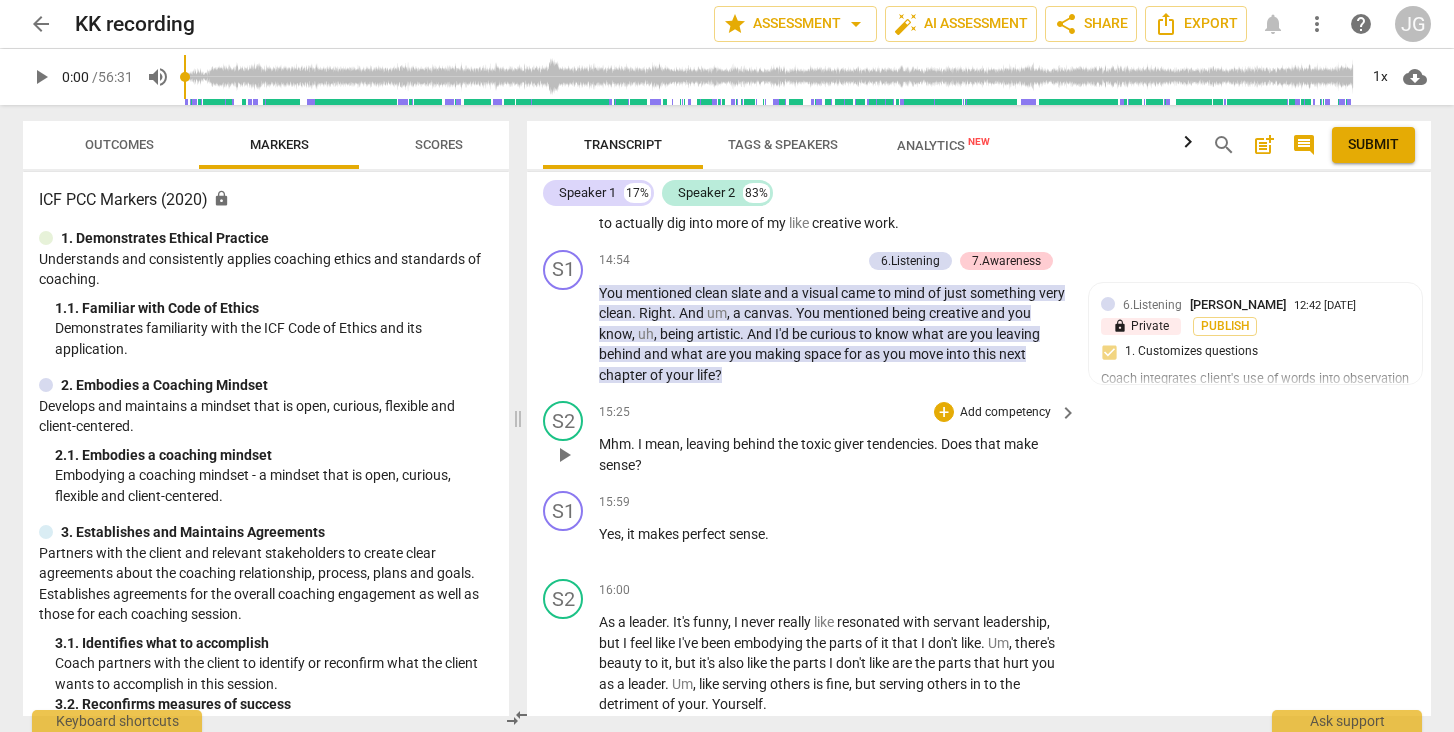 click on "play_arrow" at bounding box center (564, 455) 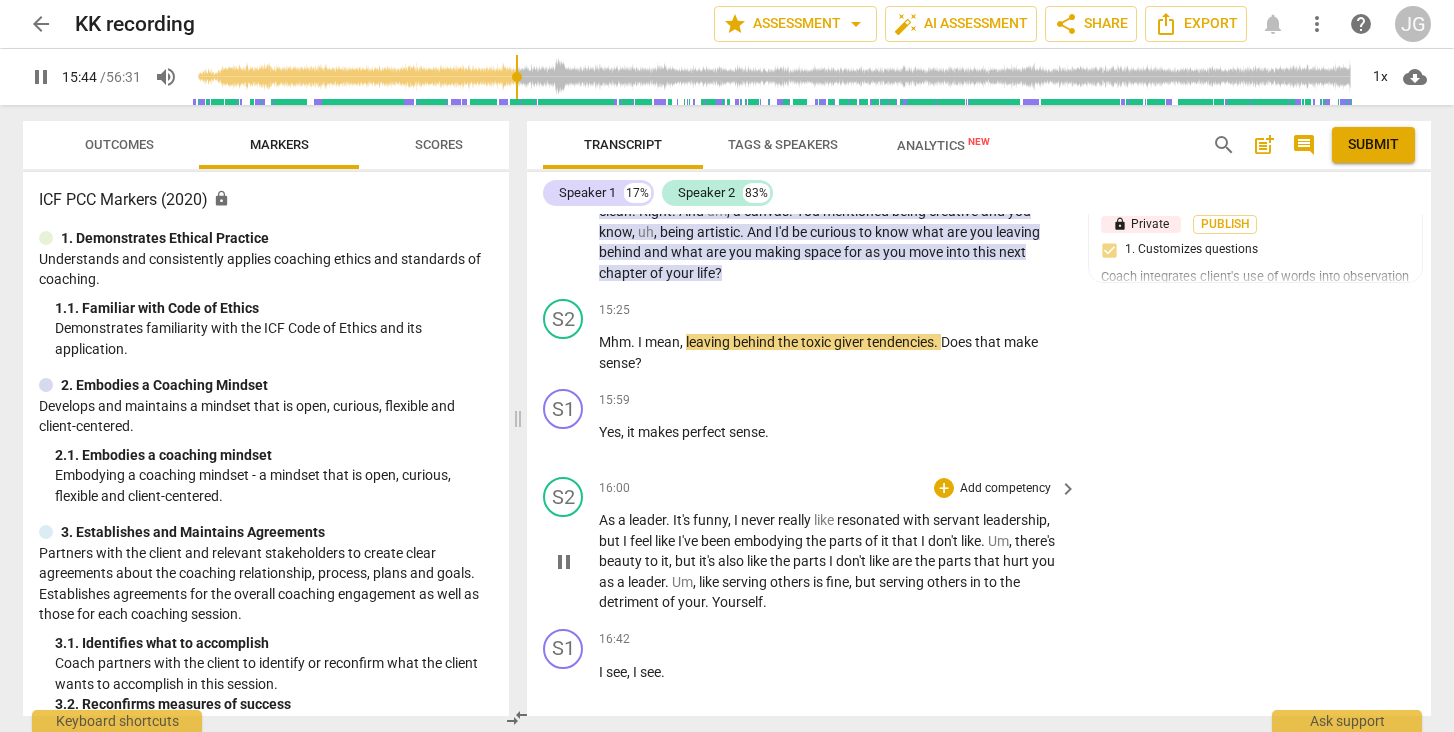 scroll, scrollTop: 4338, scrollLeft: 0, axis: vertical 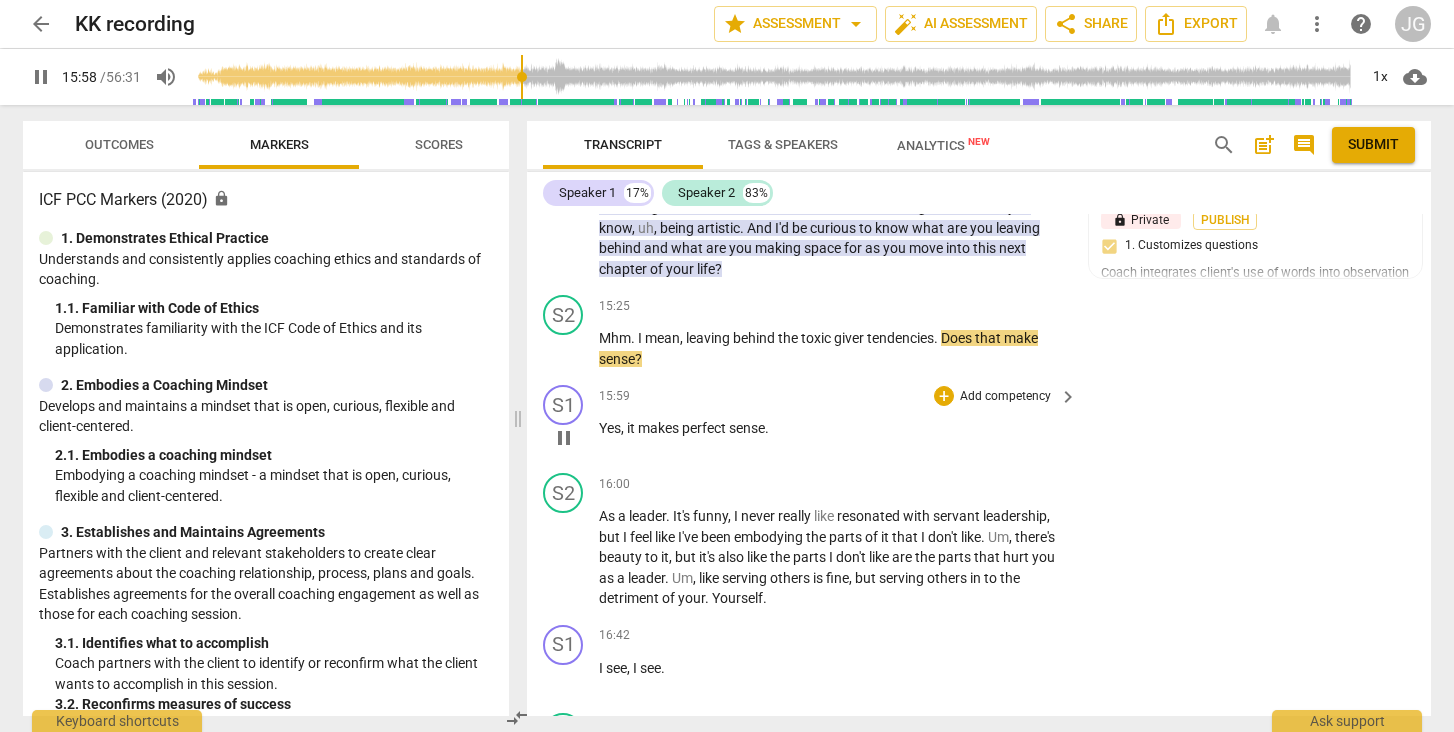 click on "pause" at bounding box center [564, 438] 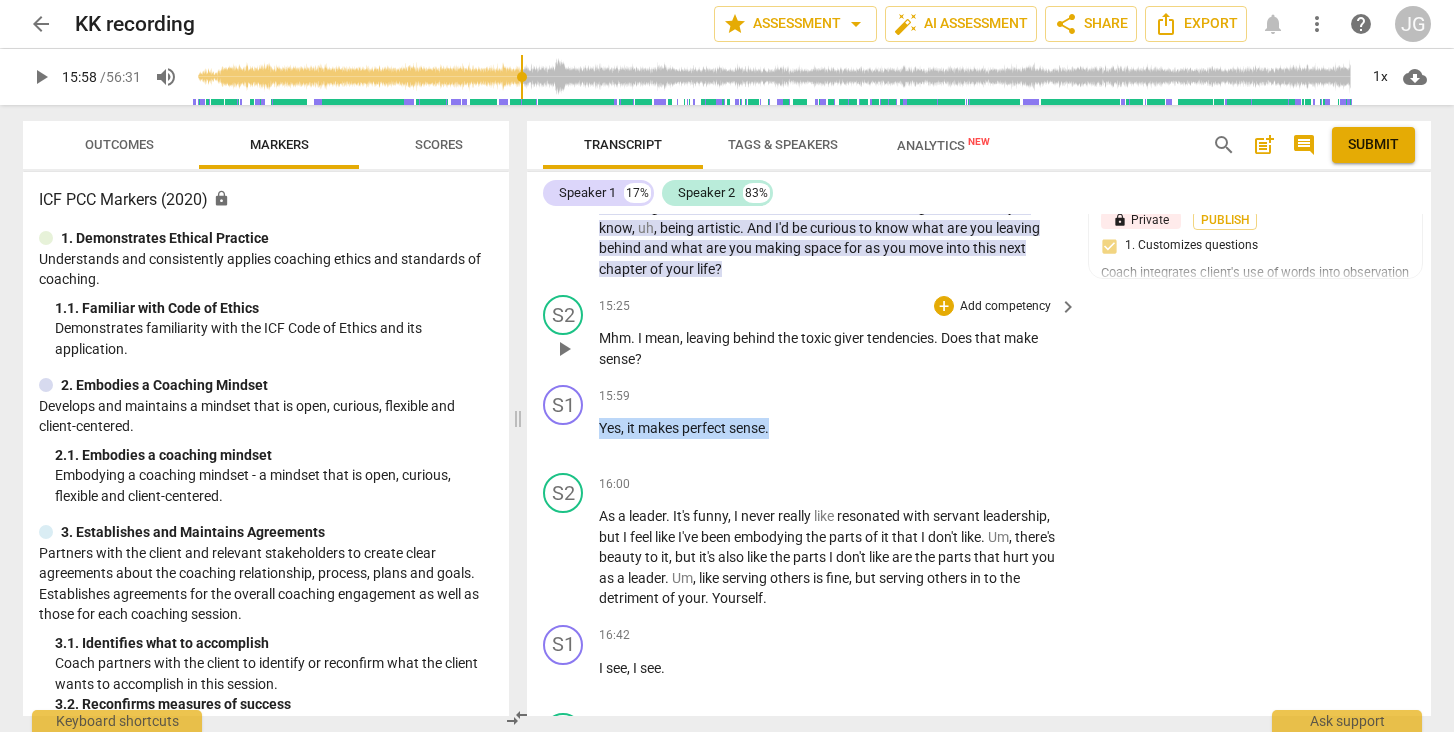 drag, startPoint x: 777, startPoint y: 411, endPoint x: 846, endPoint y: 317, distance: 116.60618 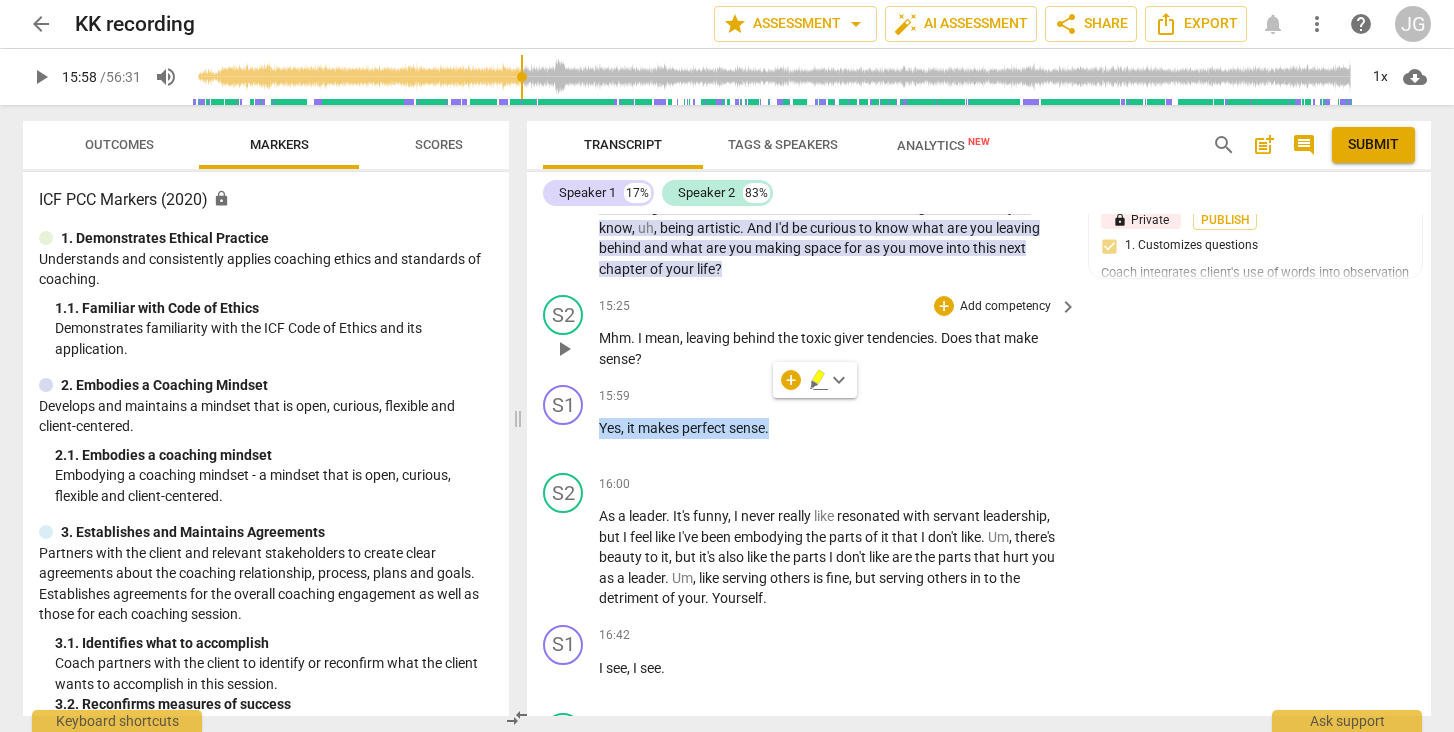 copy on "Yes ,   it   makes   perfect   sense ." 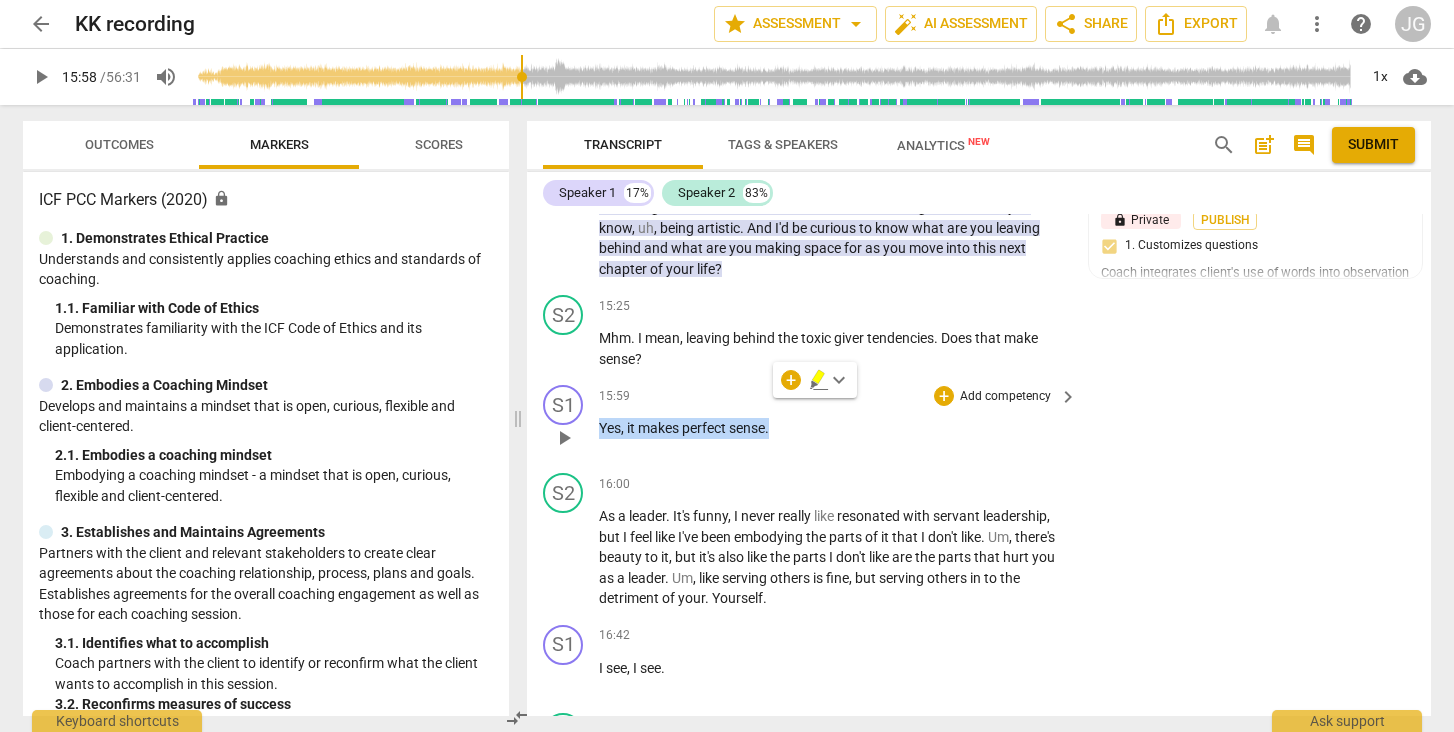 click on "15:59 + Add competency keyboard_arrow_right Yes ,   it   makes   perfect   sense ." at bounding box center (839, 421) 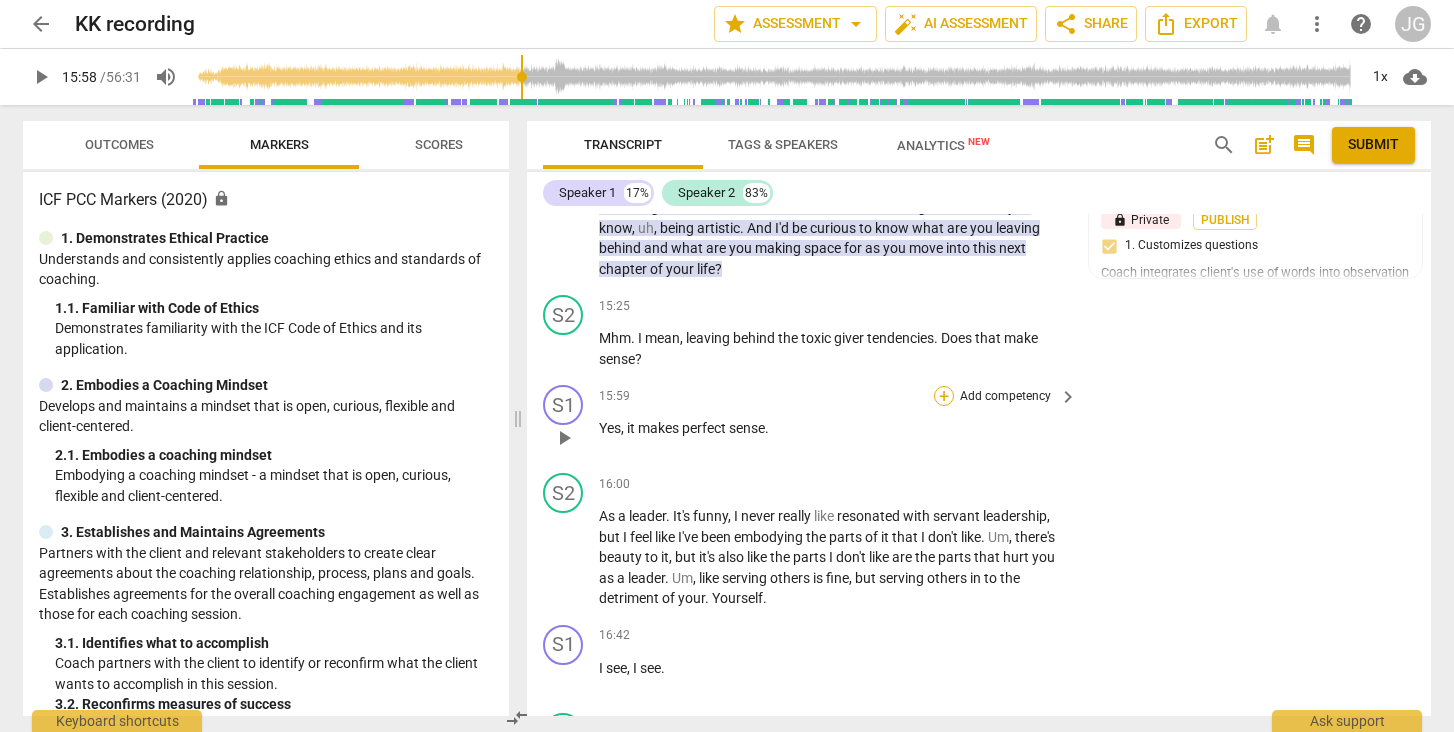 click on "+" at bounding box center (944, 396) 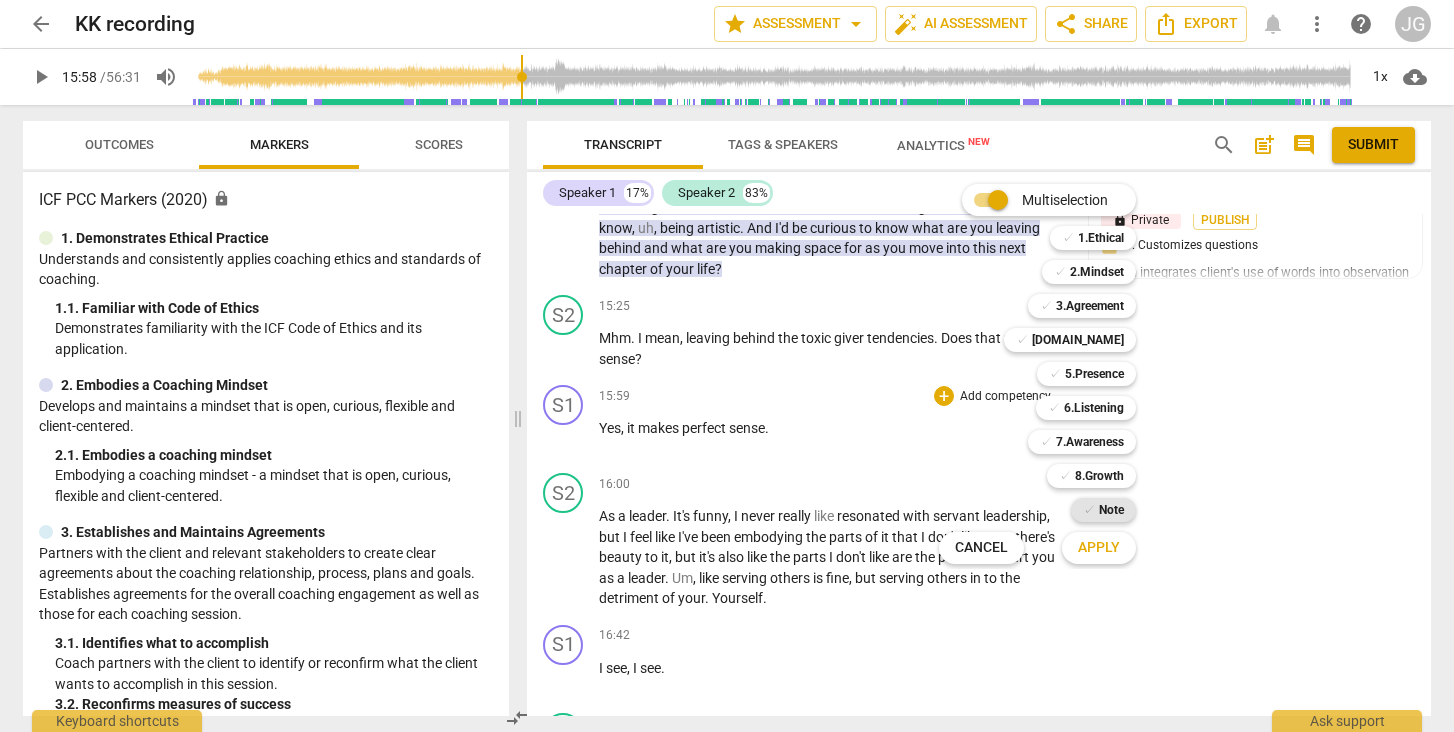 click on "Note" at bounding box center (1111, 510) 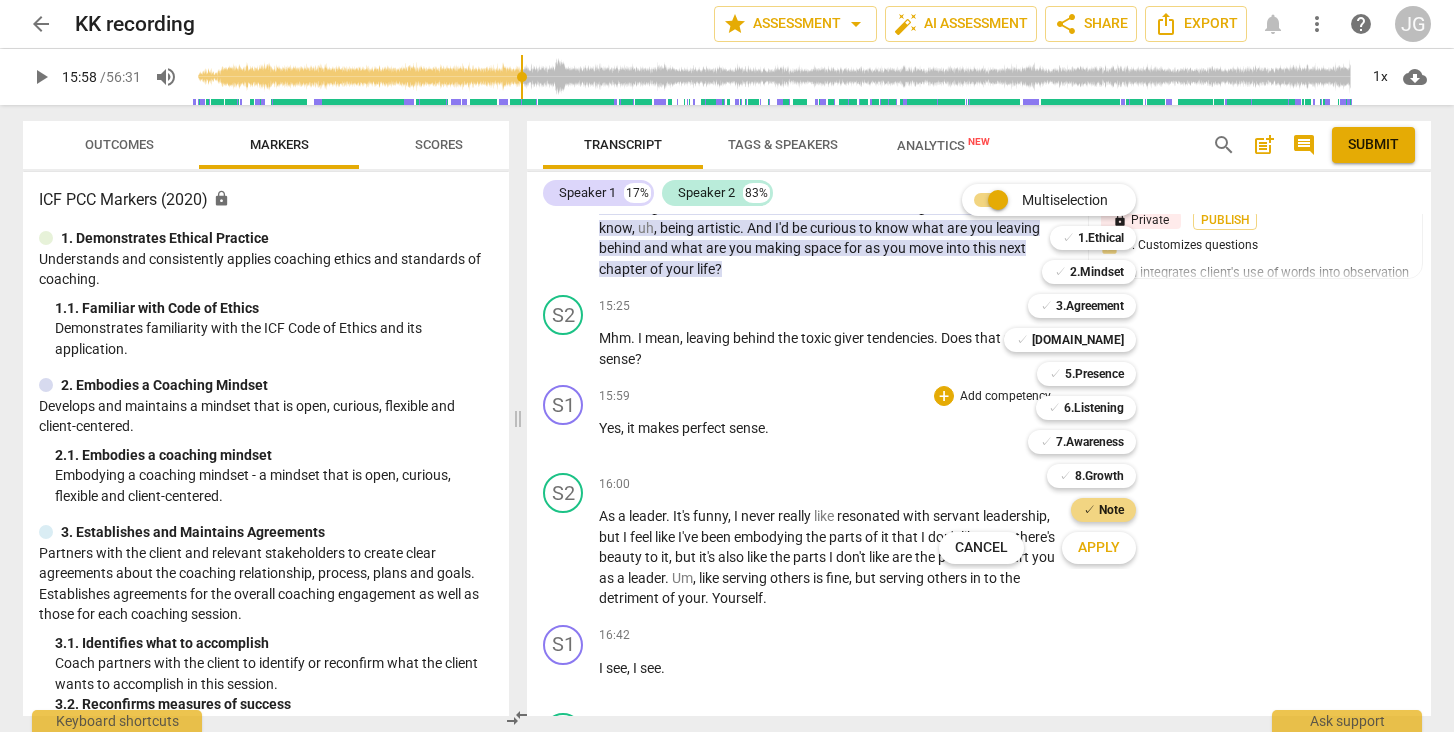 click on "Apply" at bounding box center (1099, 548) 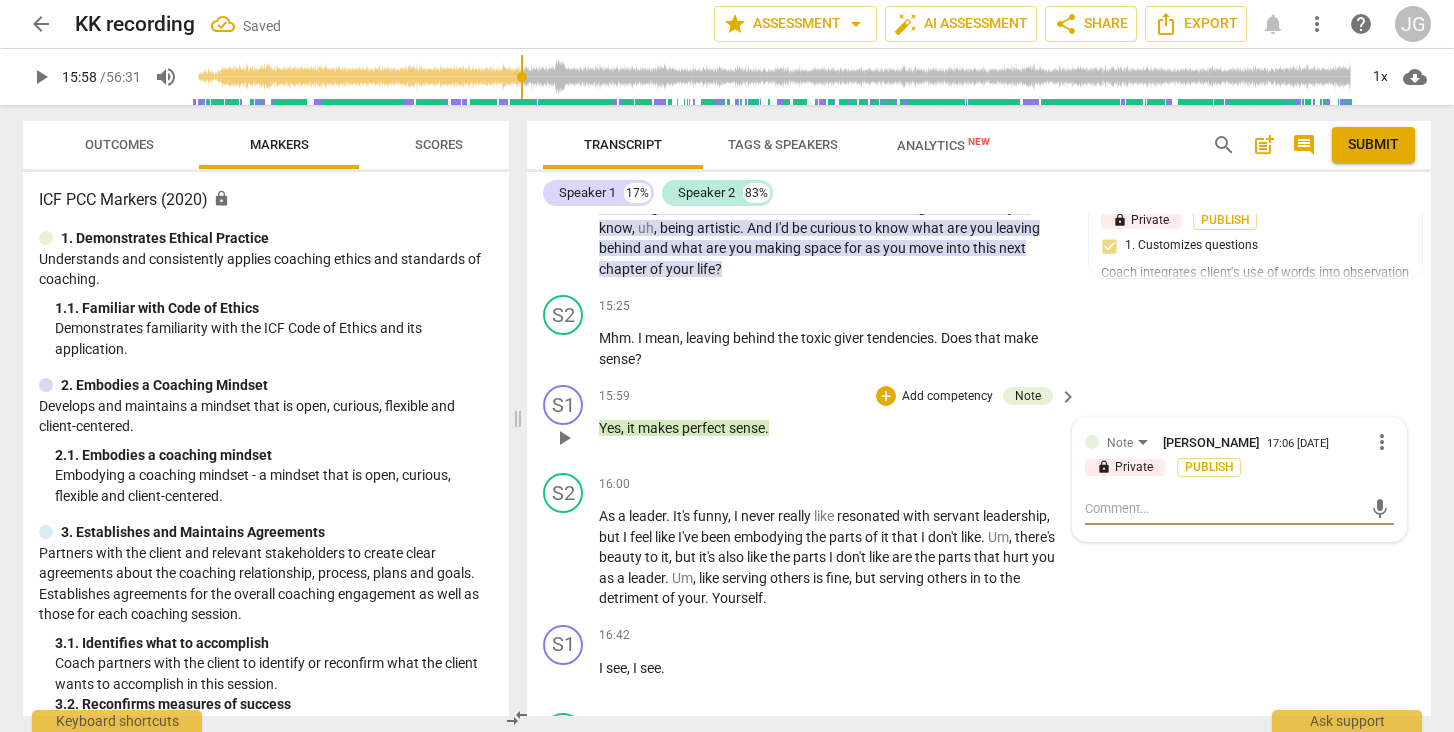 type on "C" 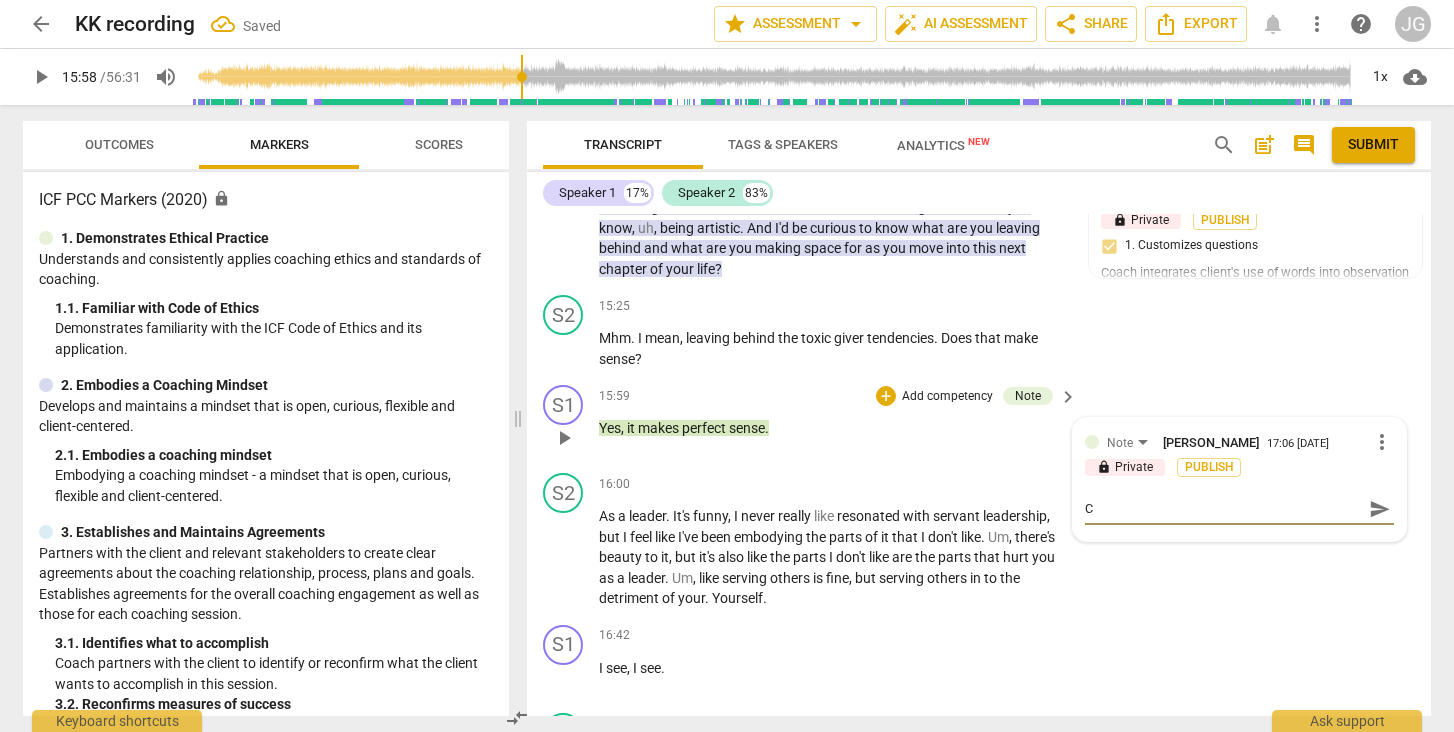 type on "Co" 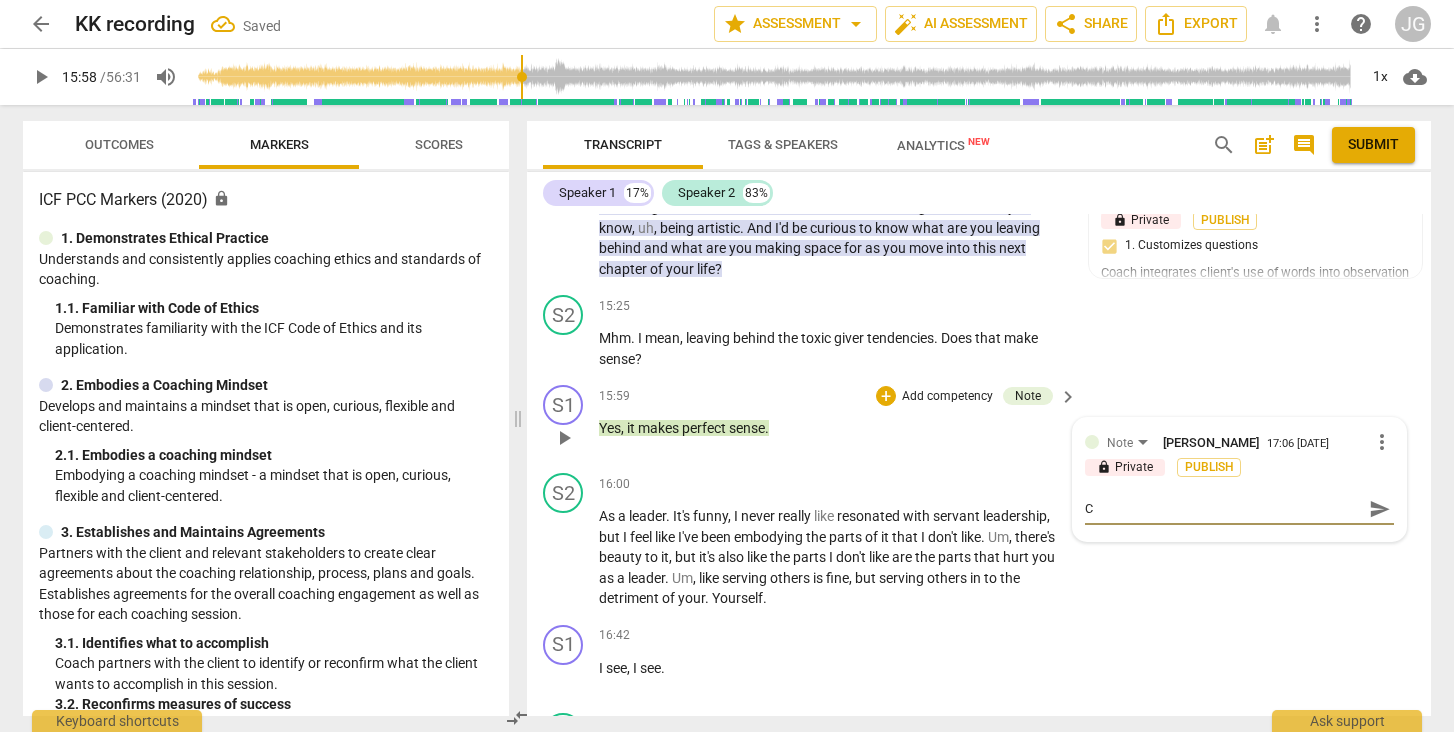 type on "Co" 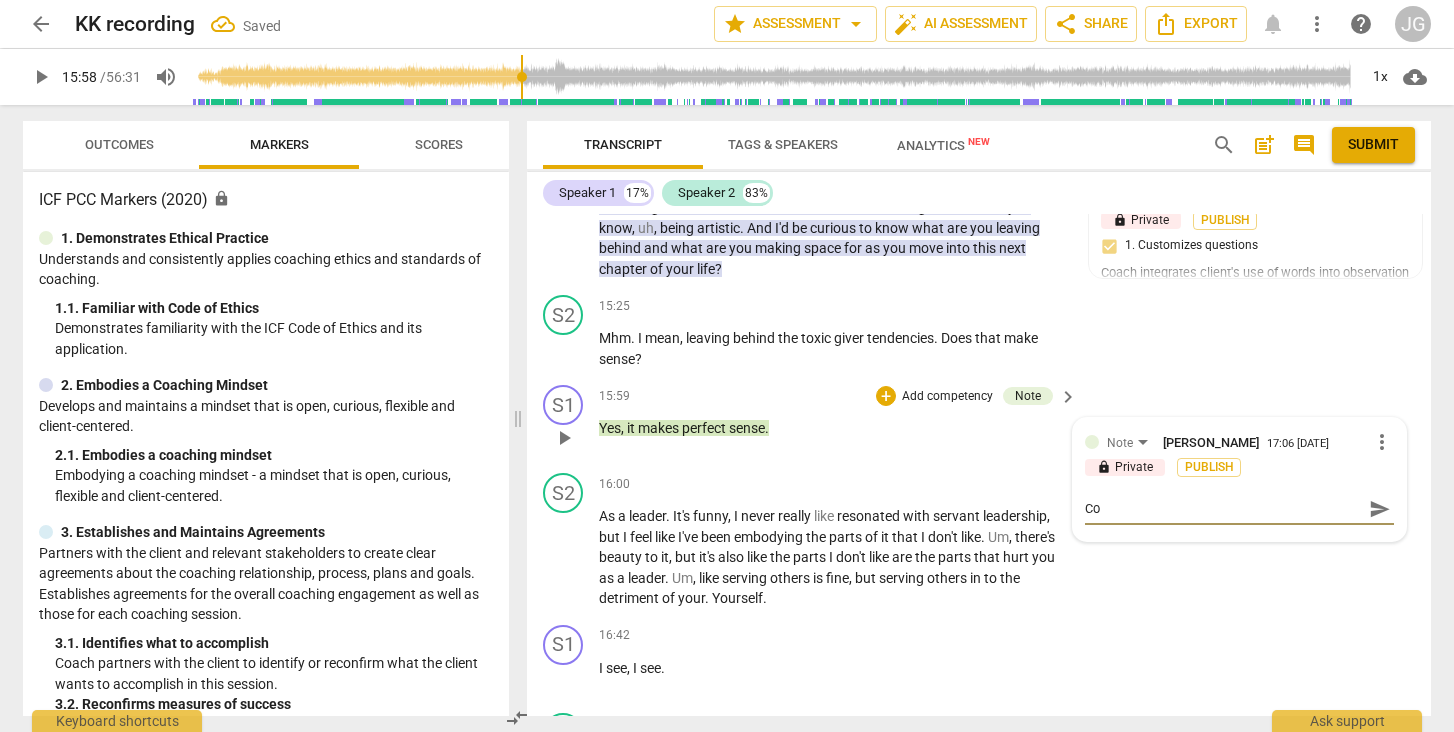 type on "Coa" 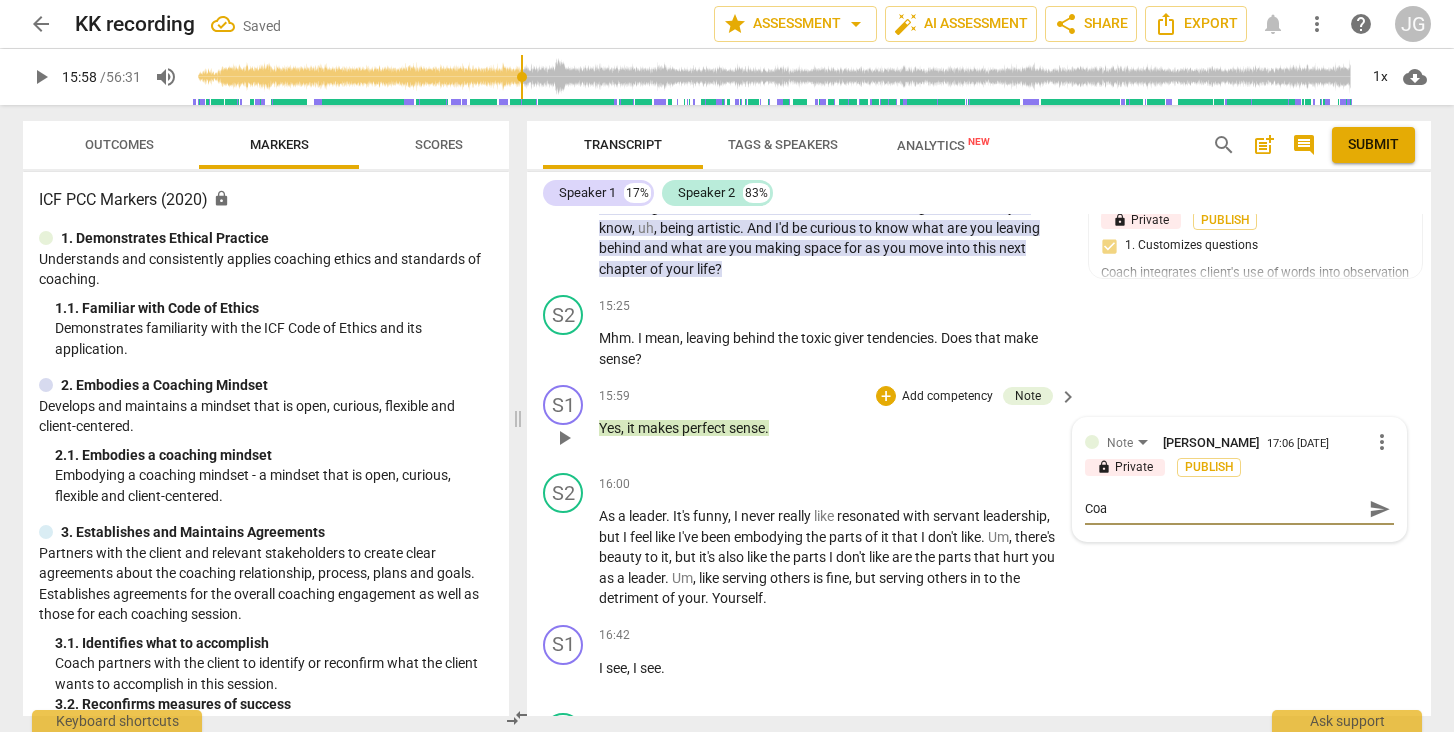 type on "Coac" 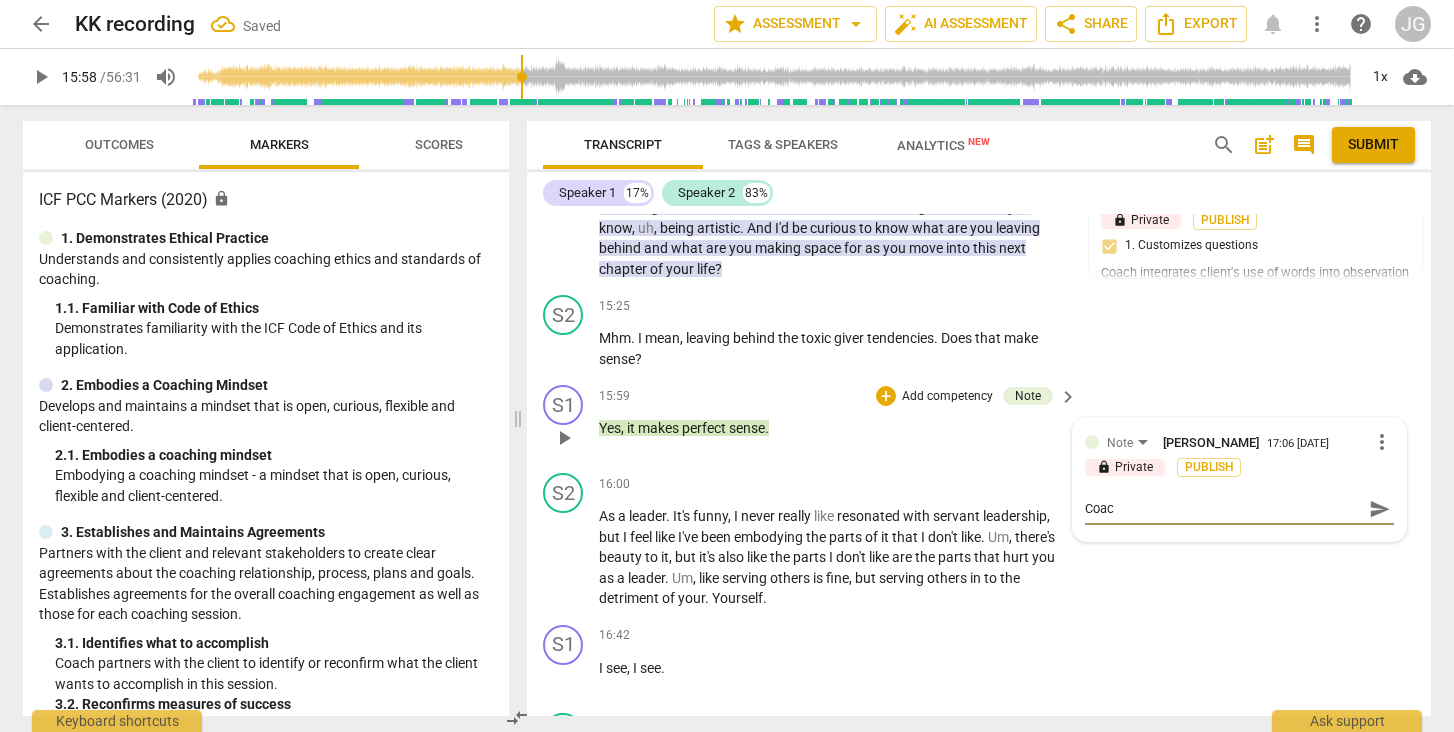 type on "Coach" 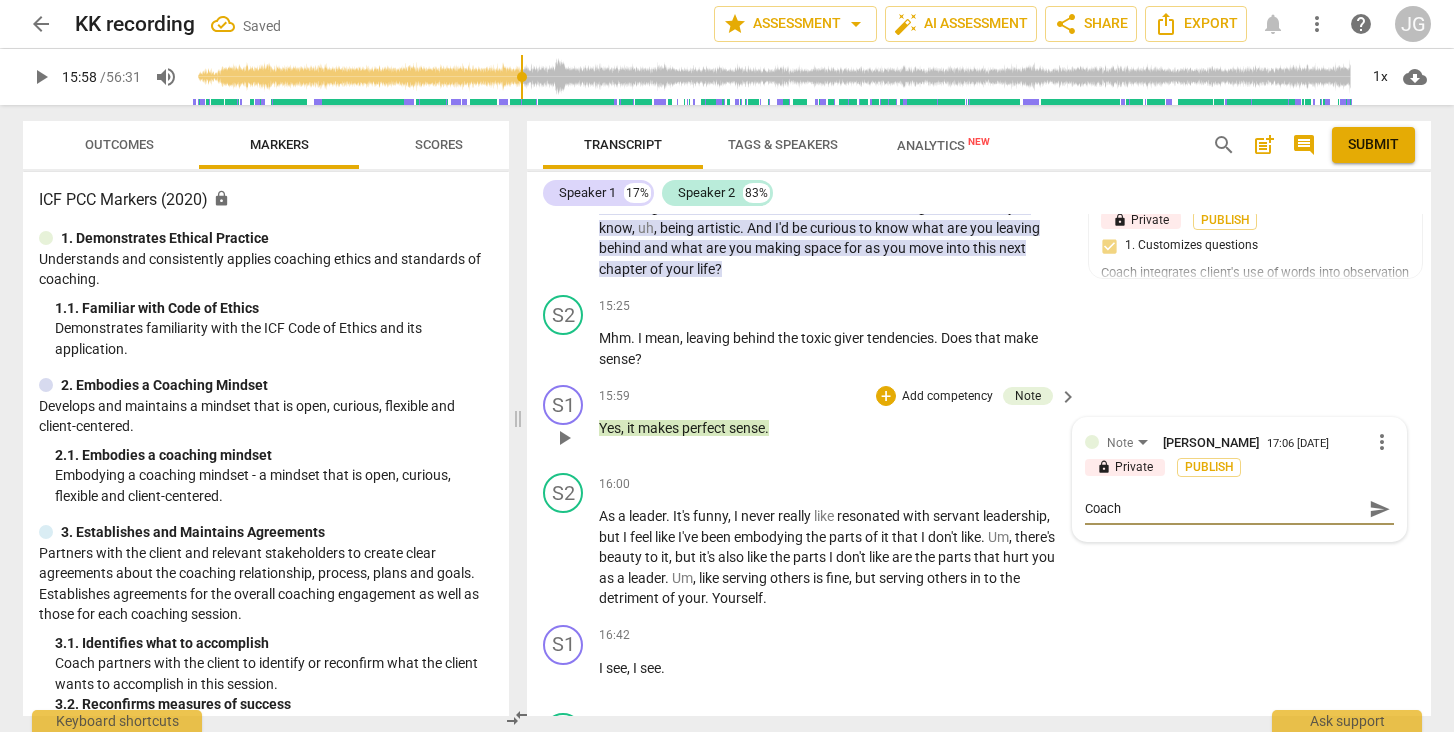 type on "Coach" 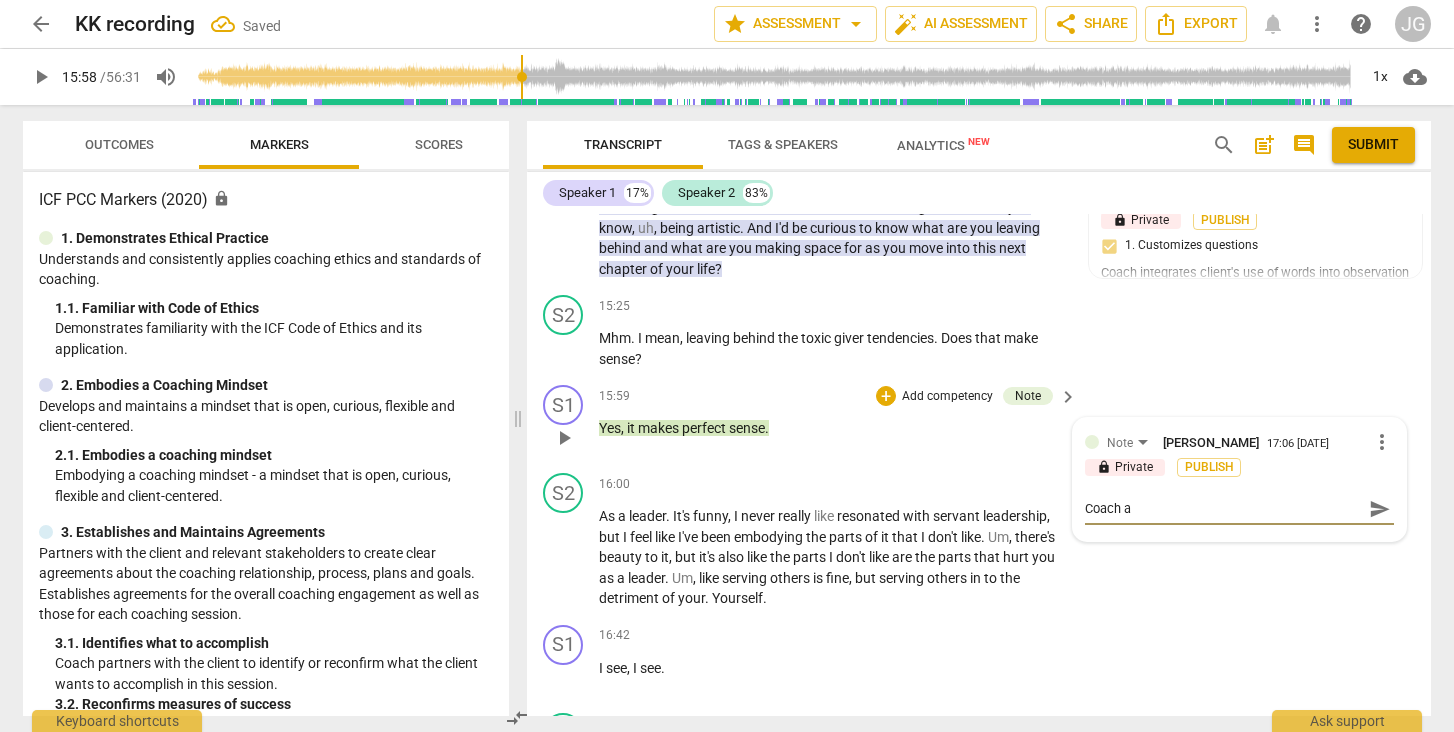 type on "Coach af" 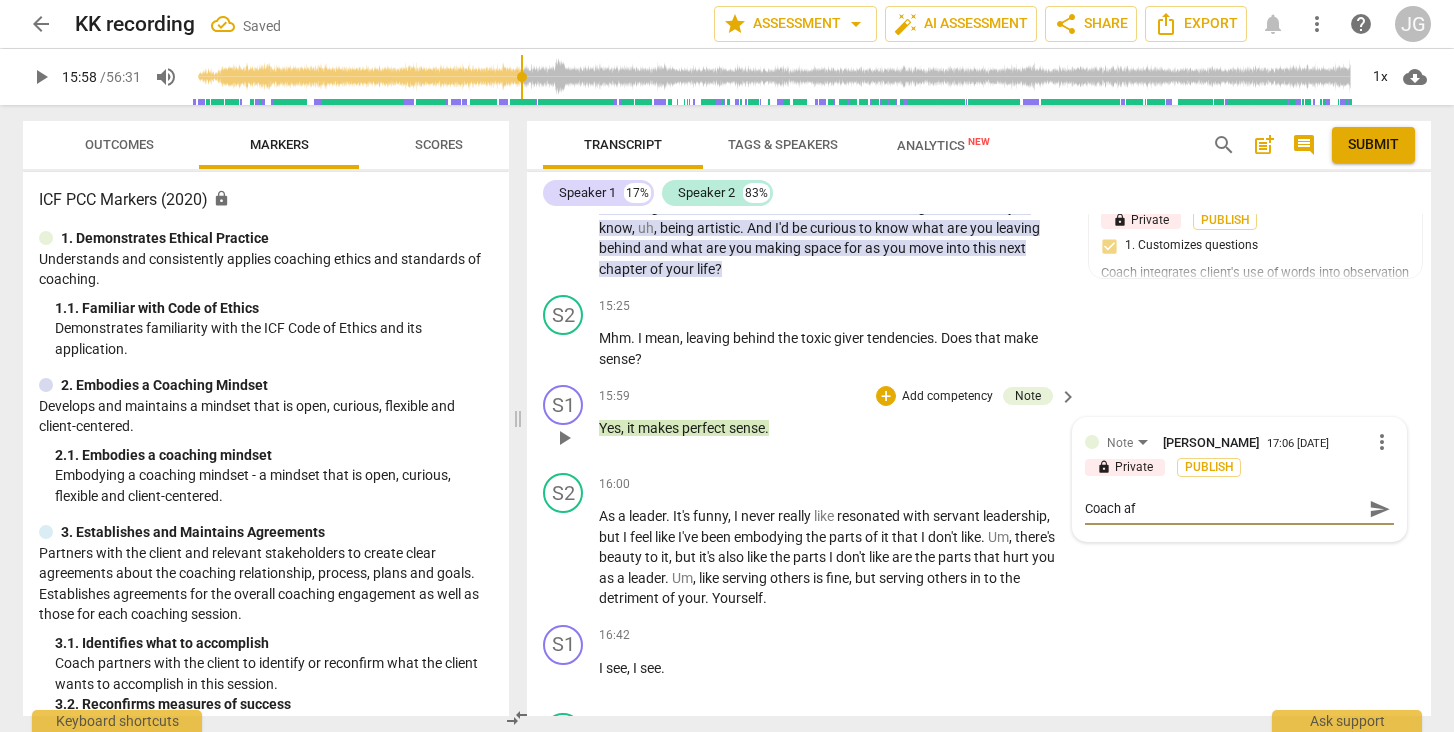 type on "Coach aff" 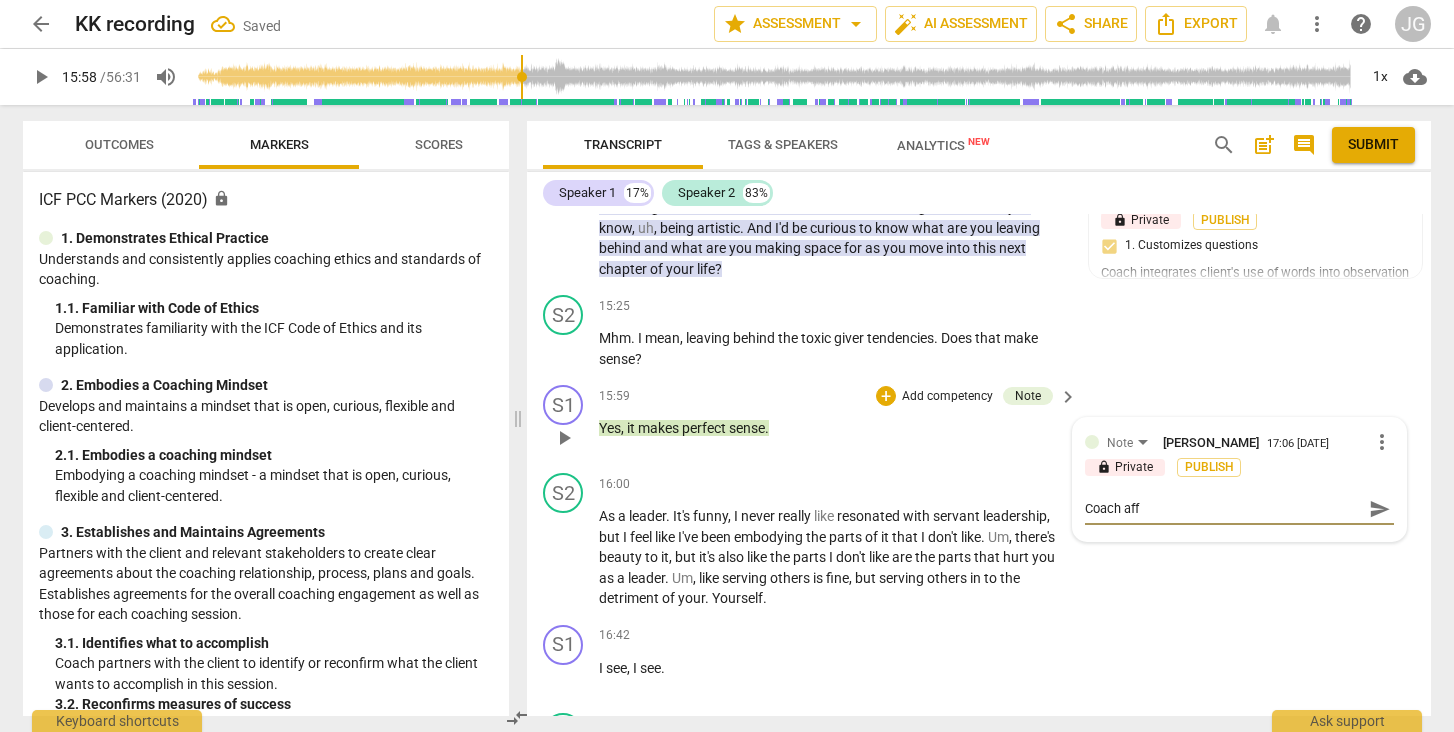 type on "Coach affi" 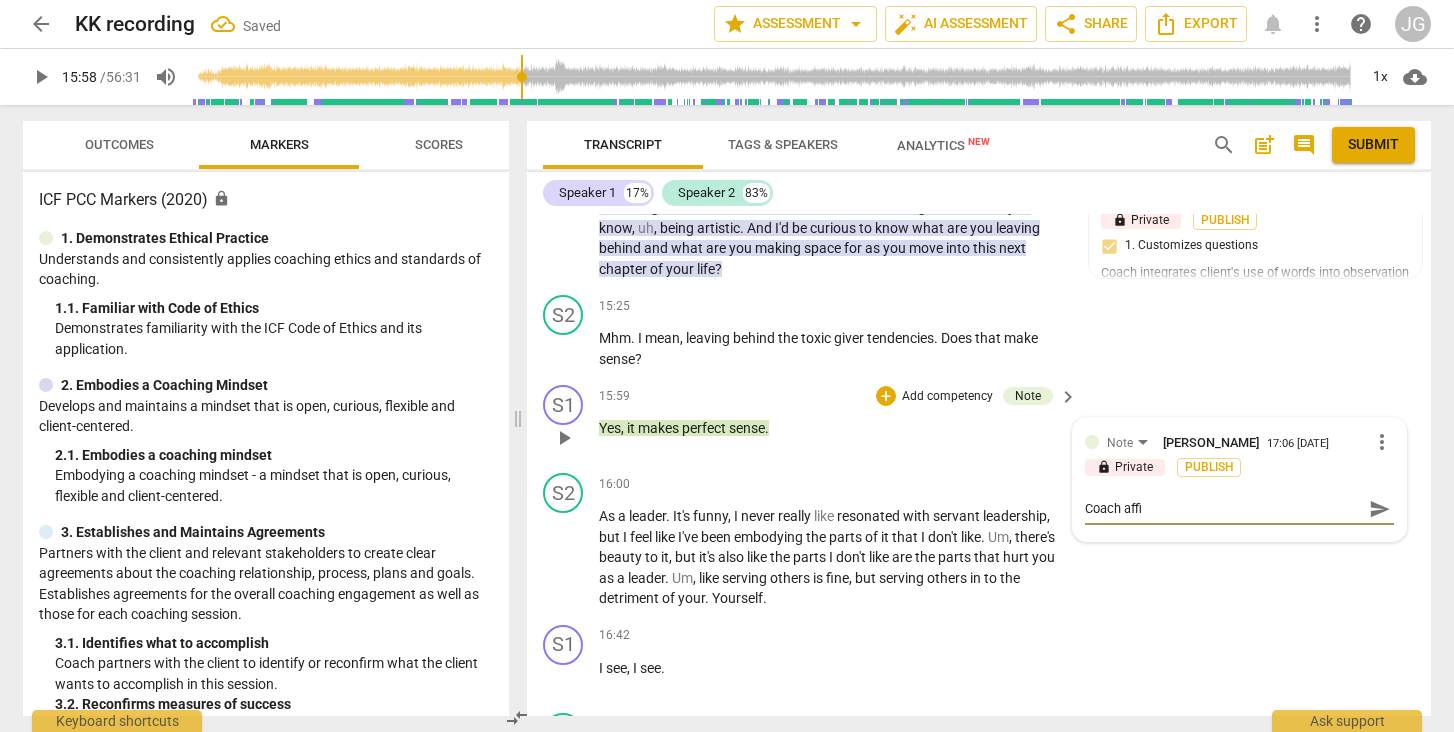 type on "Coach affir" 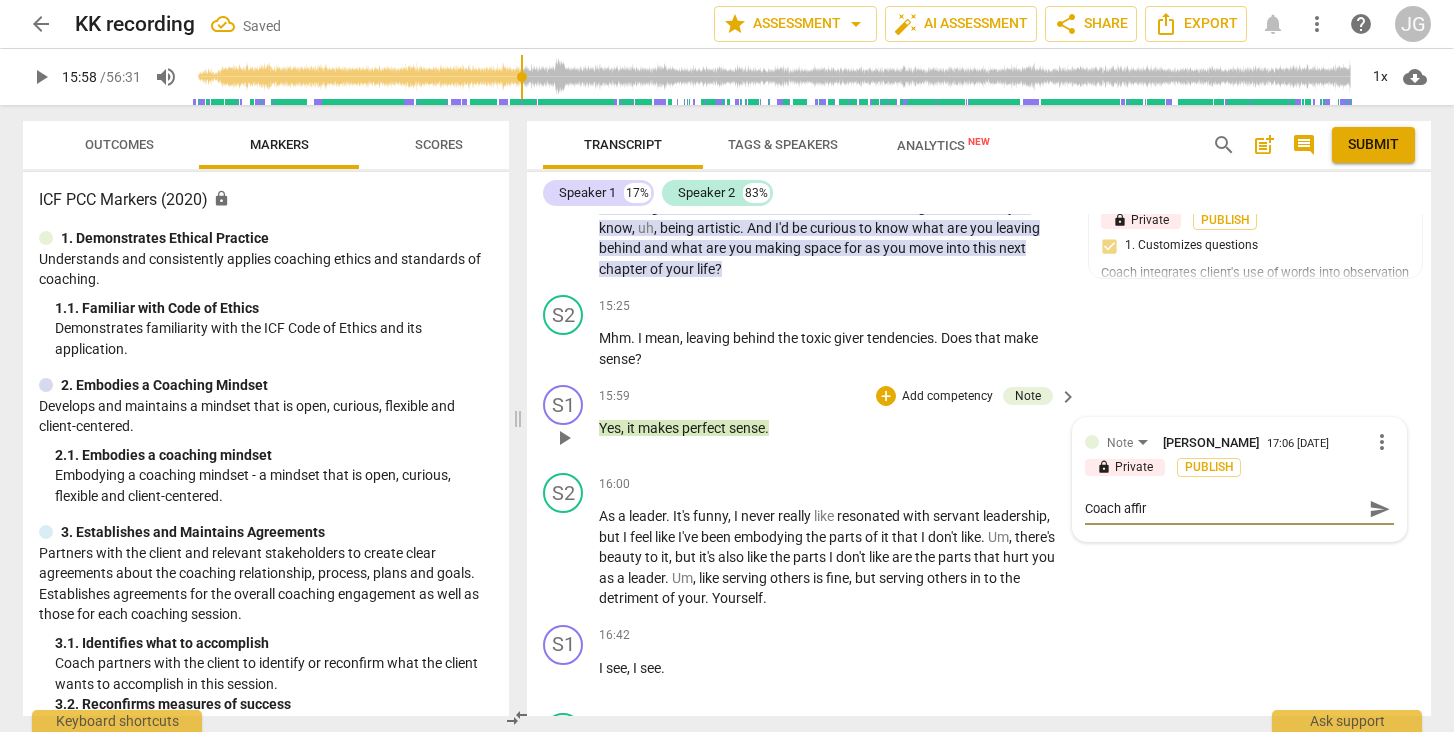 type on "Coach affirm" 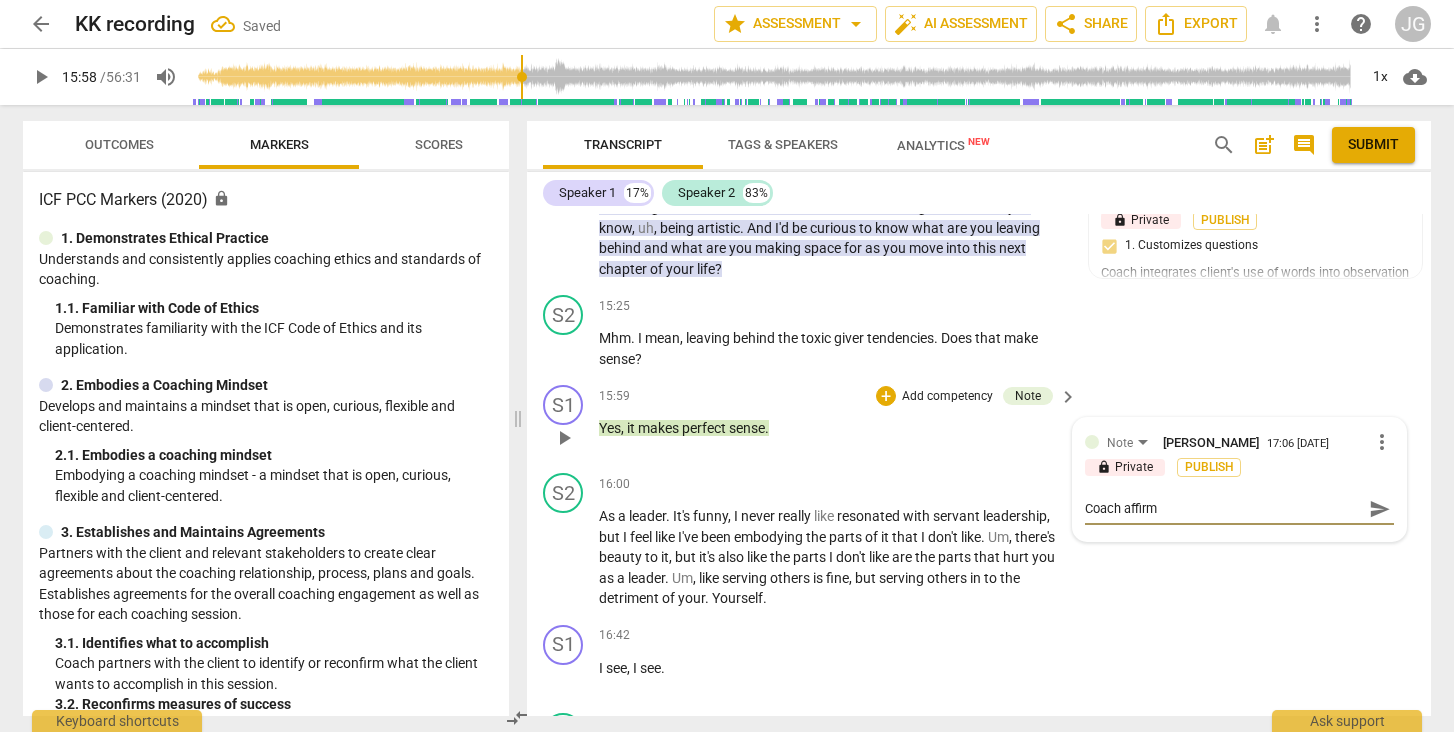 type on "Coach affirms" 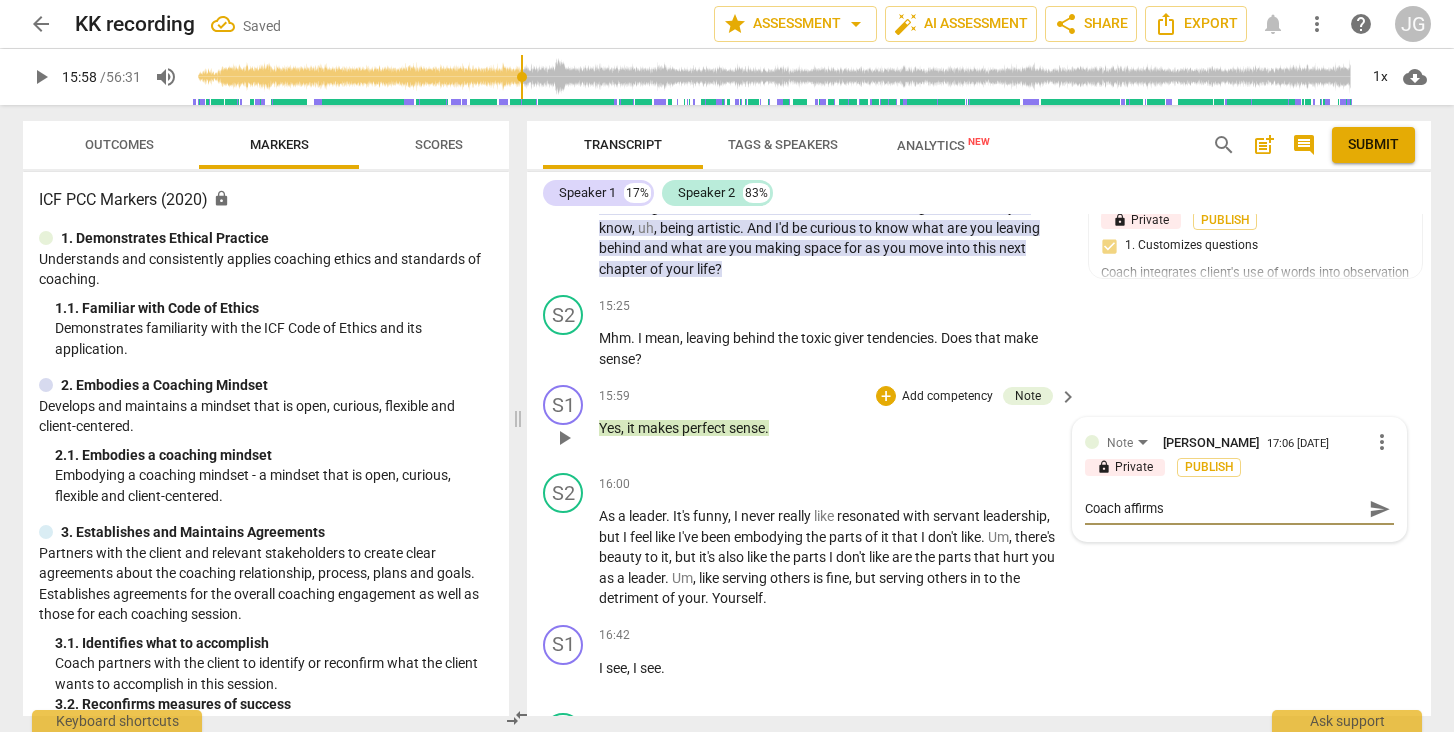 type on "Coach affirms" 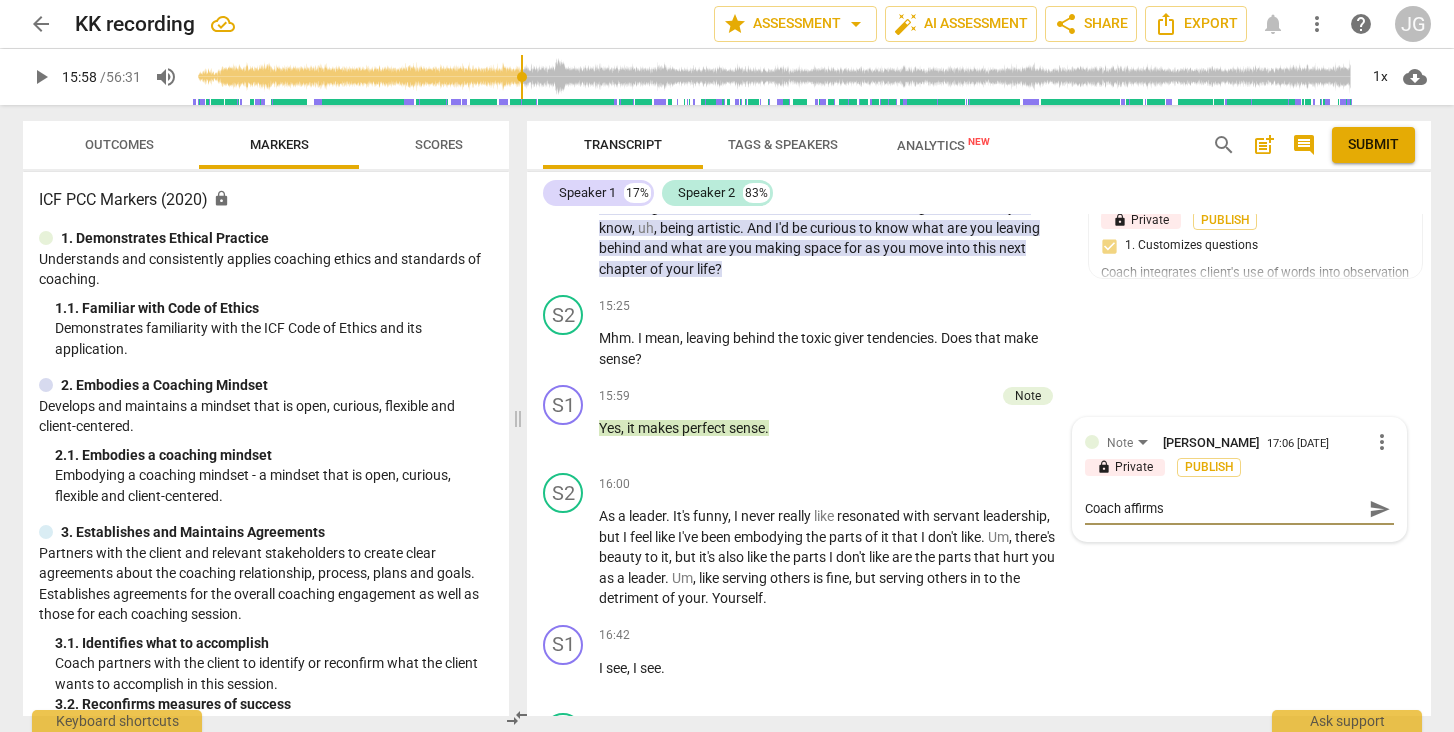 type on "Coach affirms t" 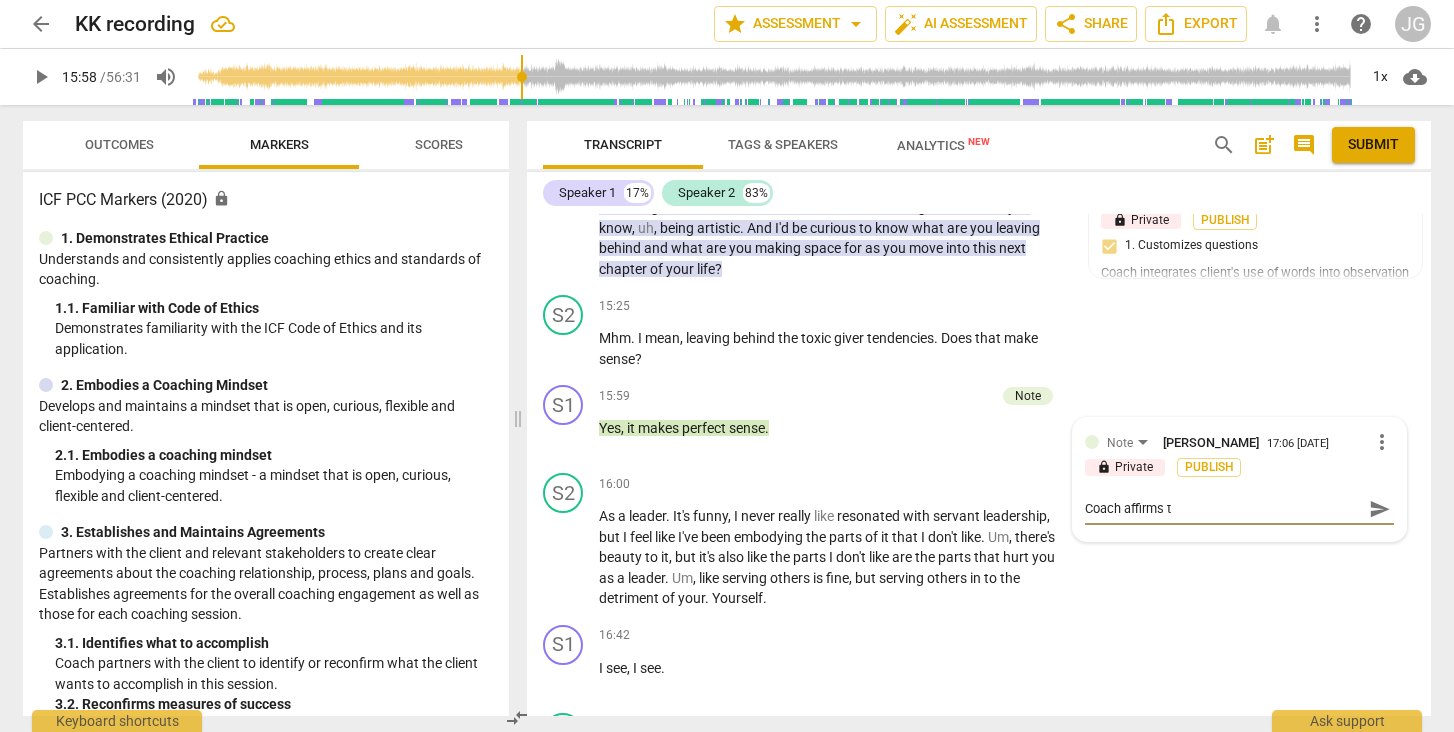 type on "Coach affirms th" 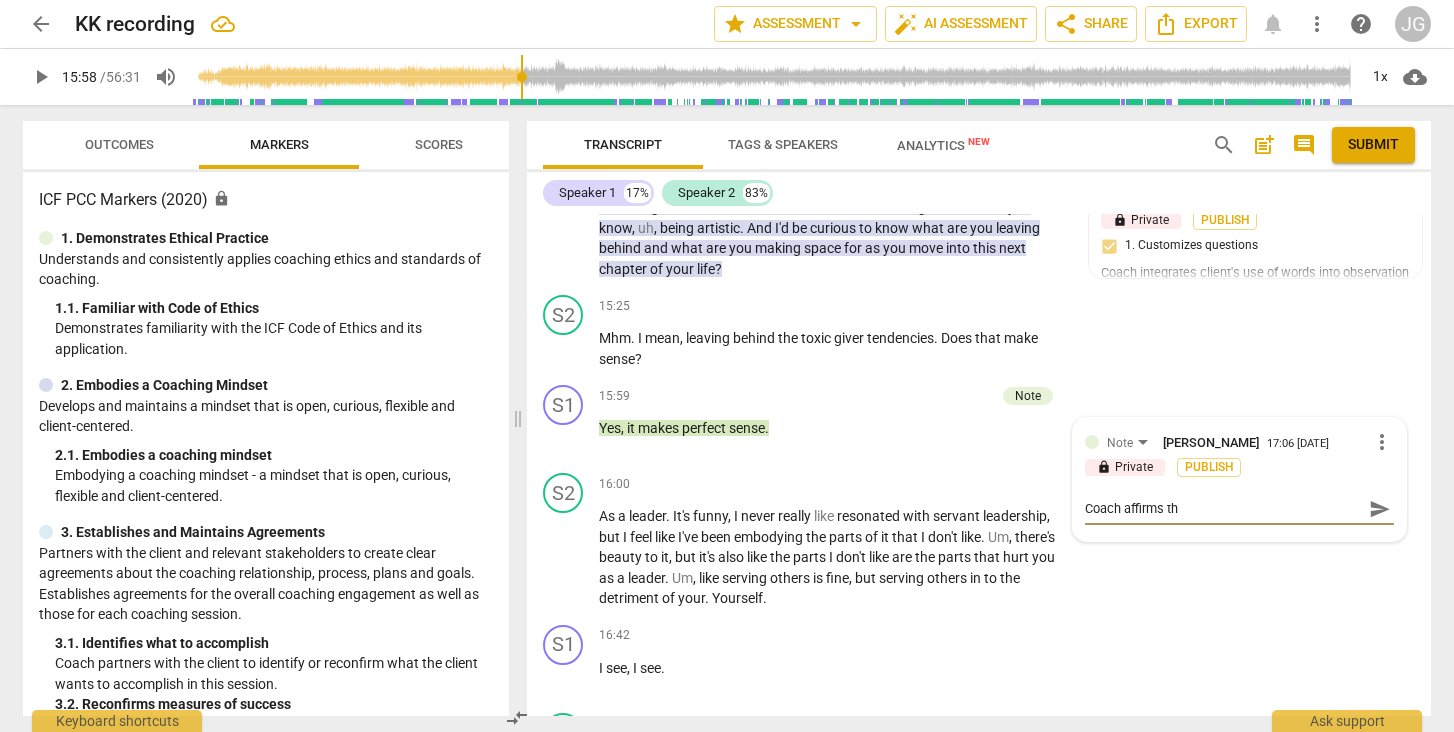 type on "Coach affirms the" 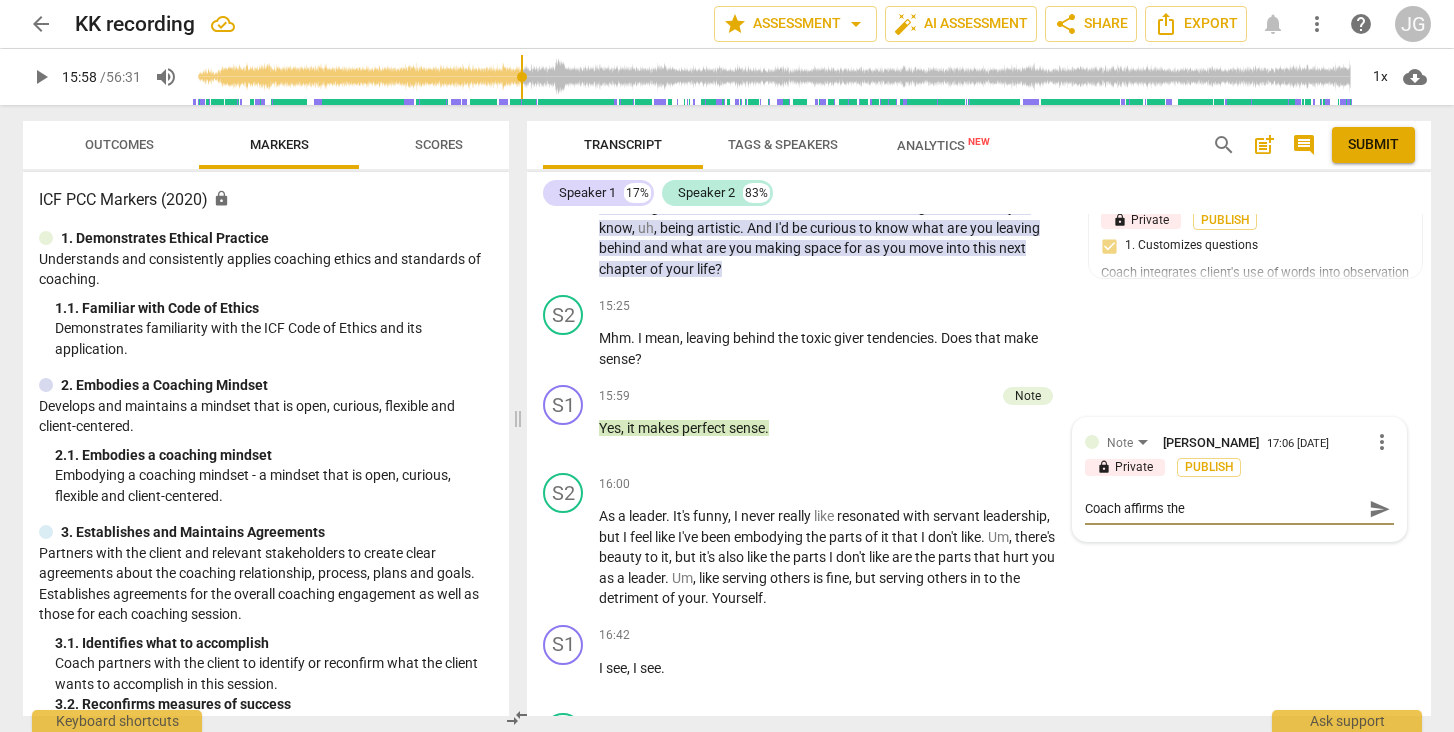 type on "Coach affirms the" 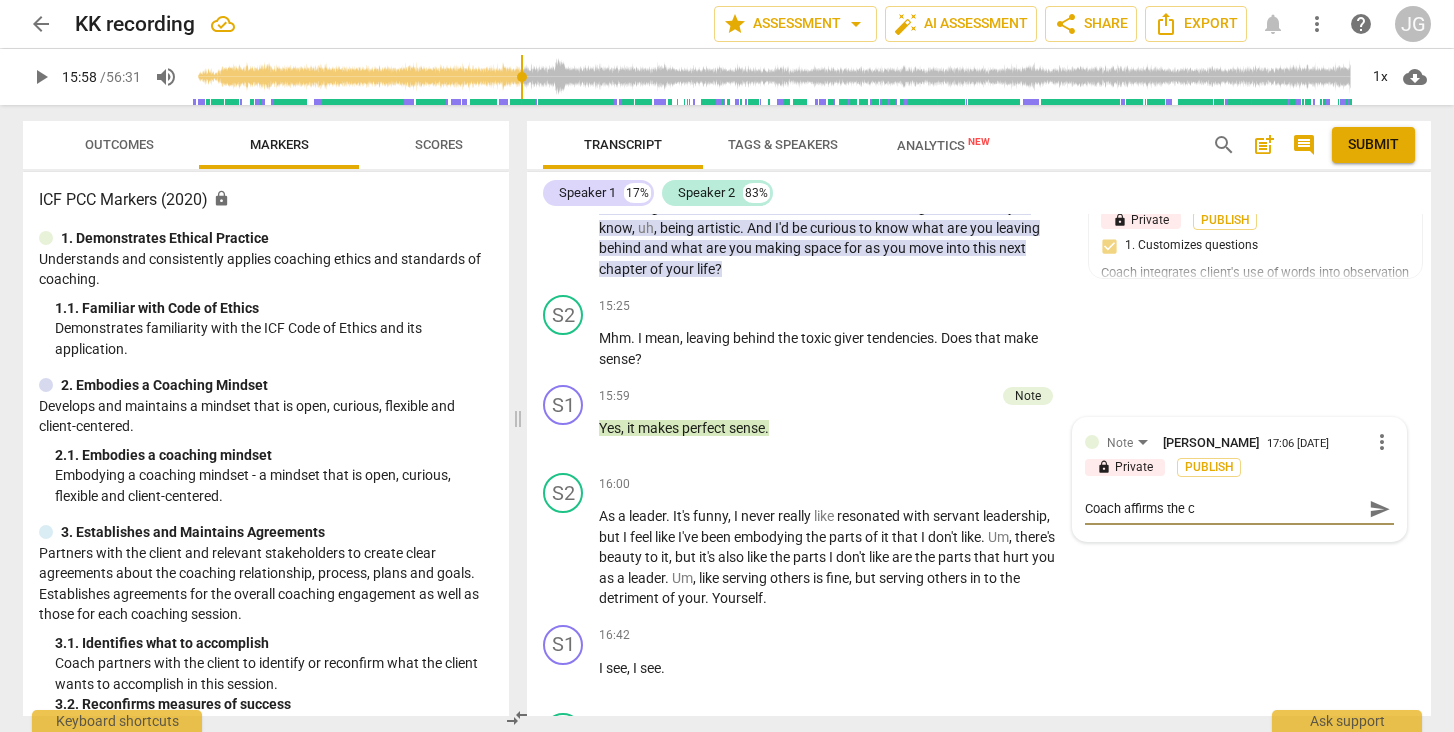 type on "Coach affirms the cl" 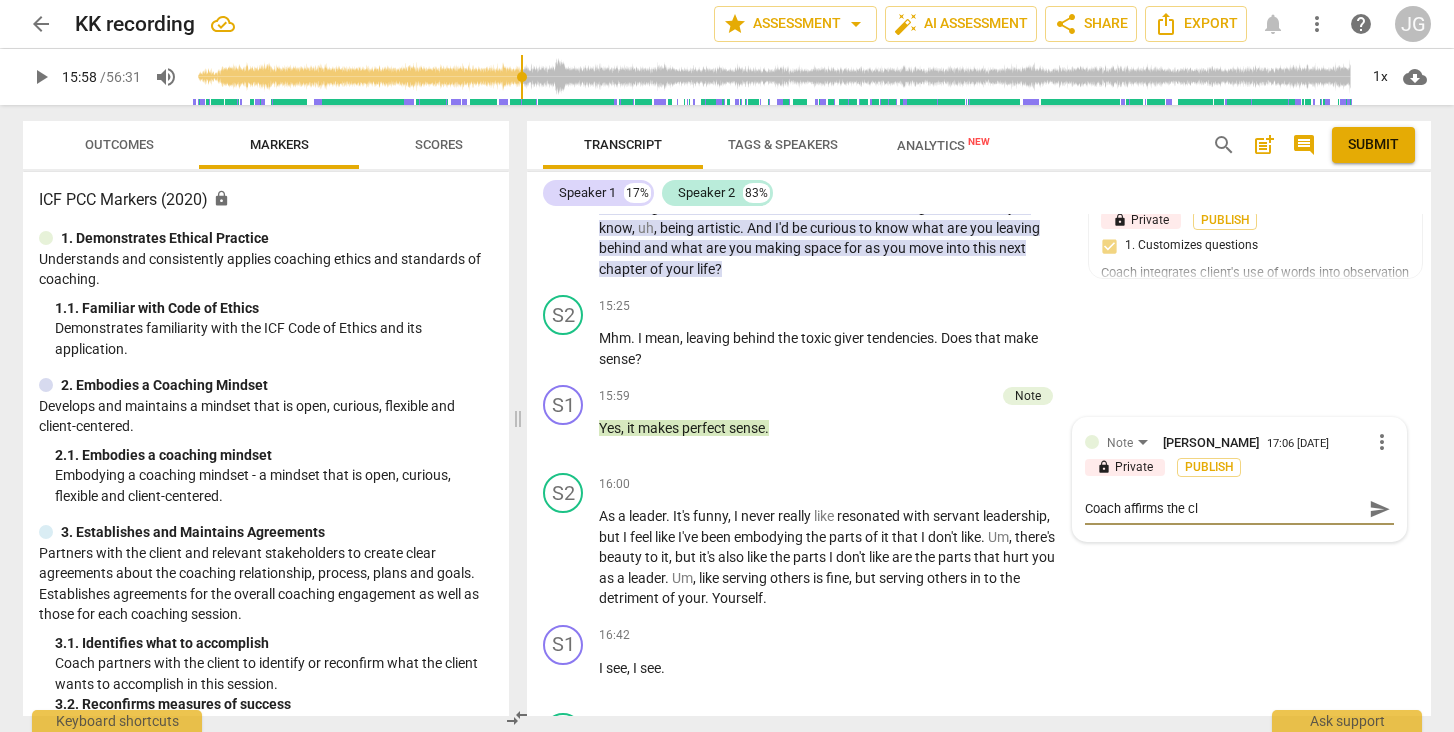 type on "Coach affirms the cli" 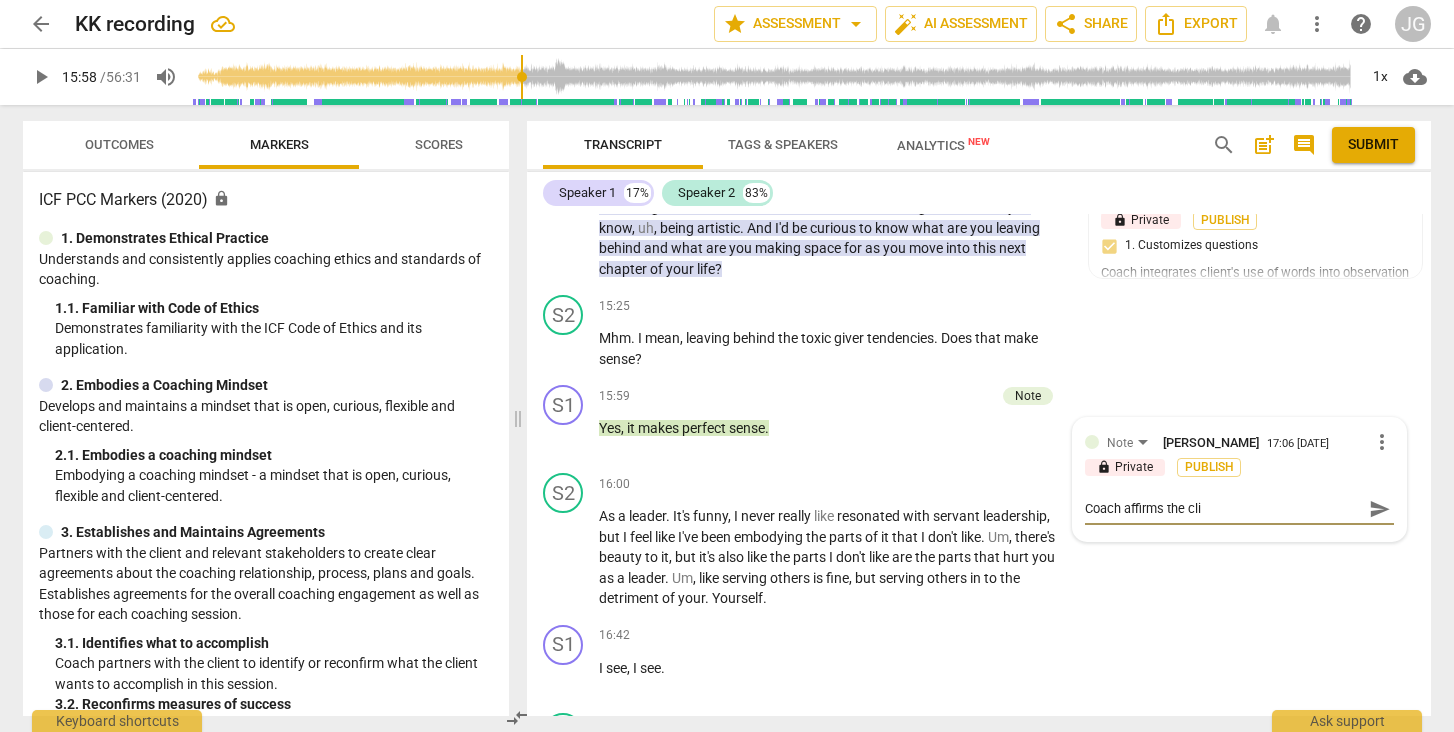 type on "Coach affirms the clie" 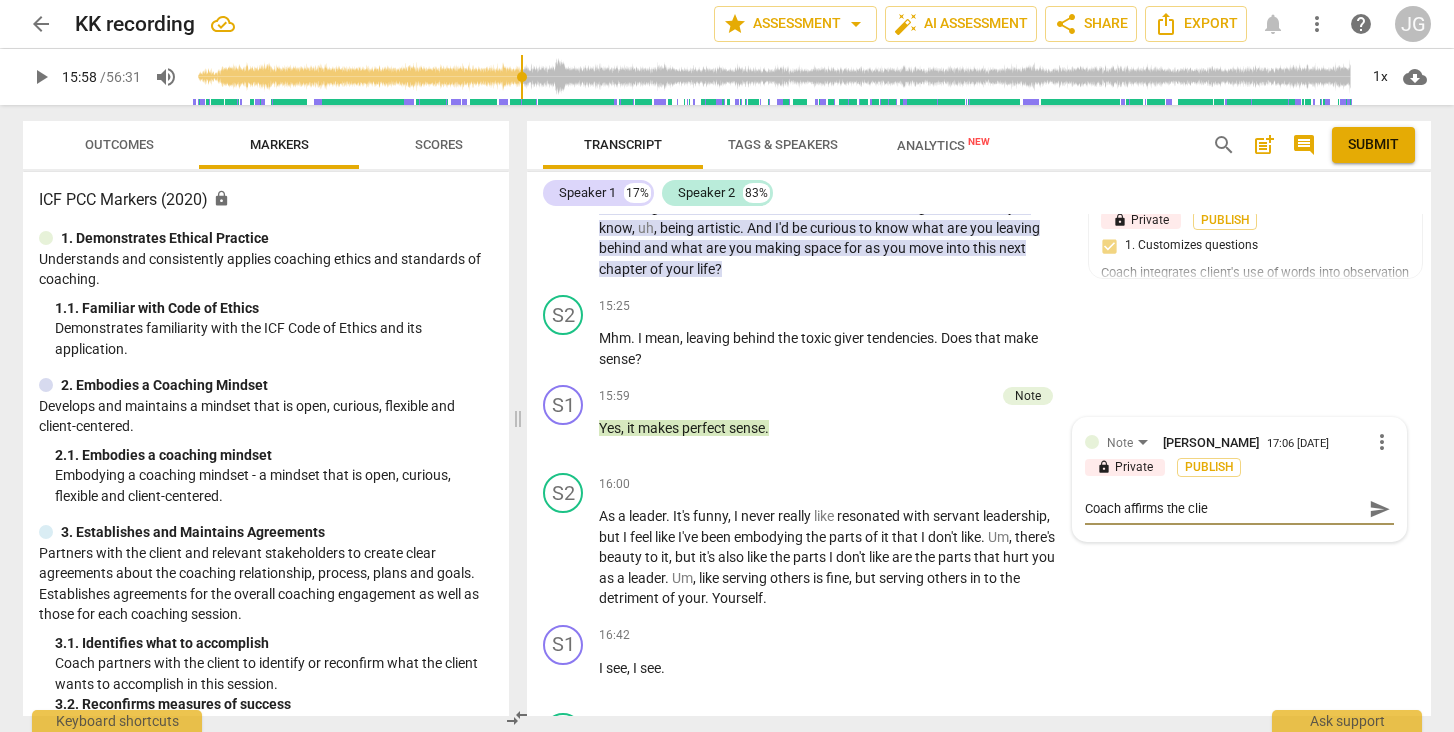 type on "Coach affirms the clien" 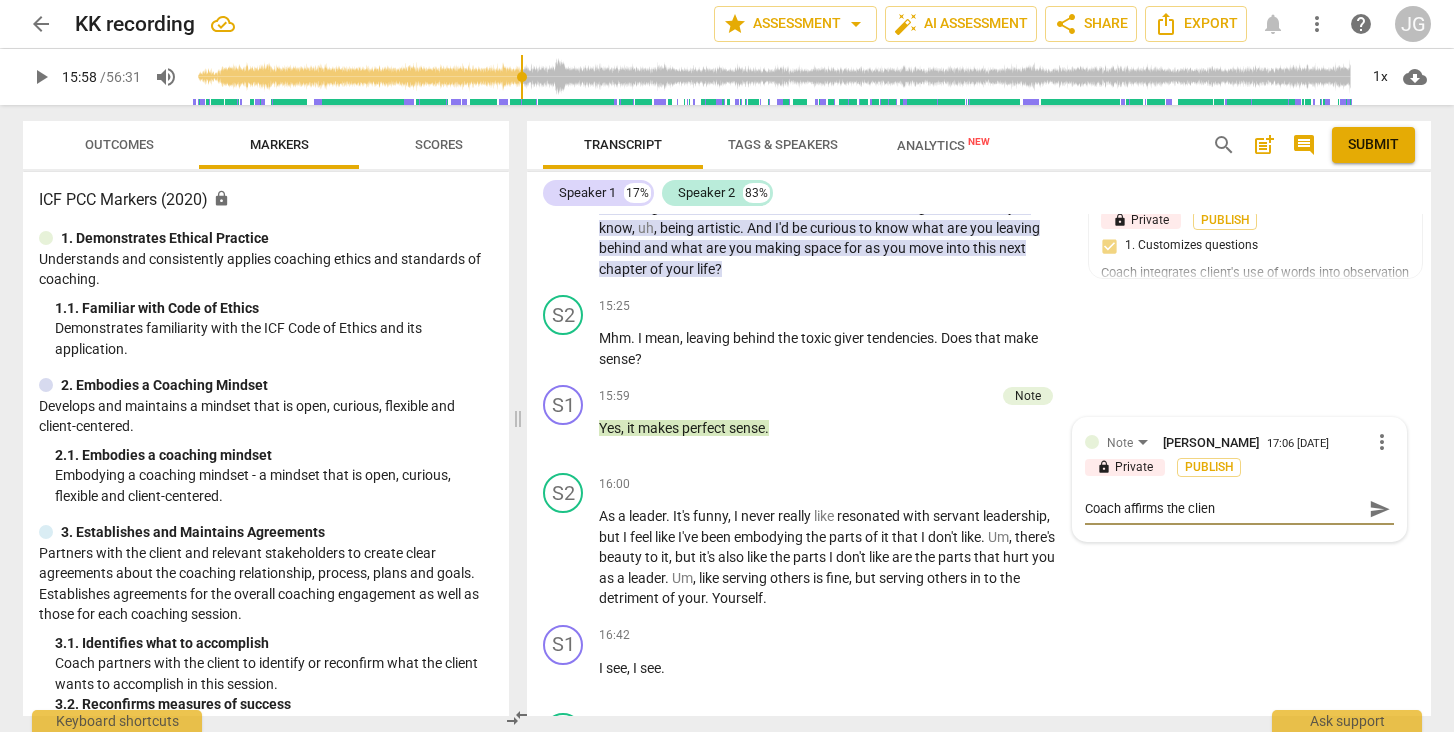 type on "Coach affirms the client" 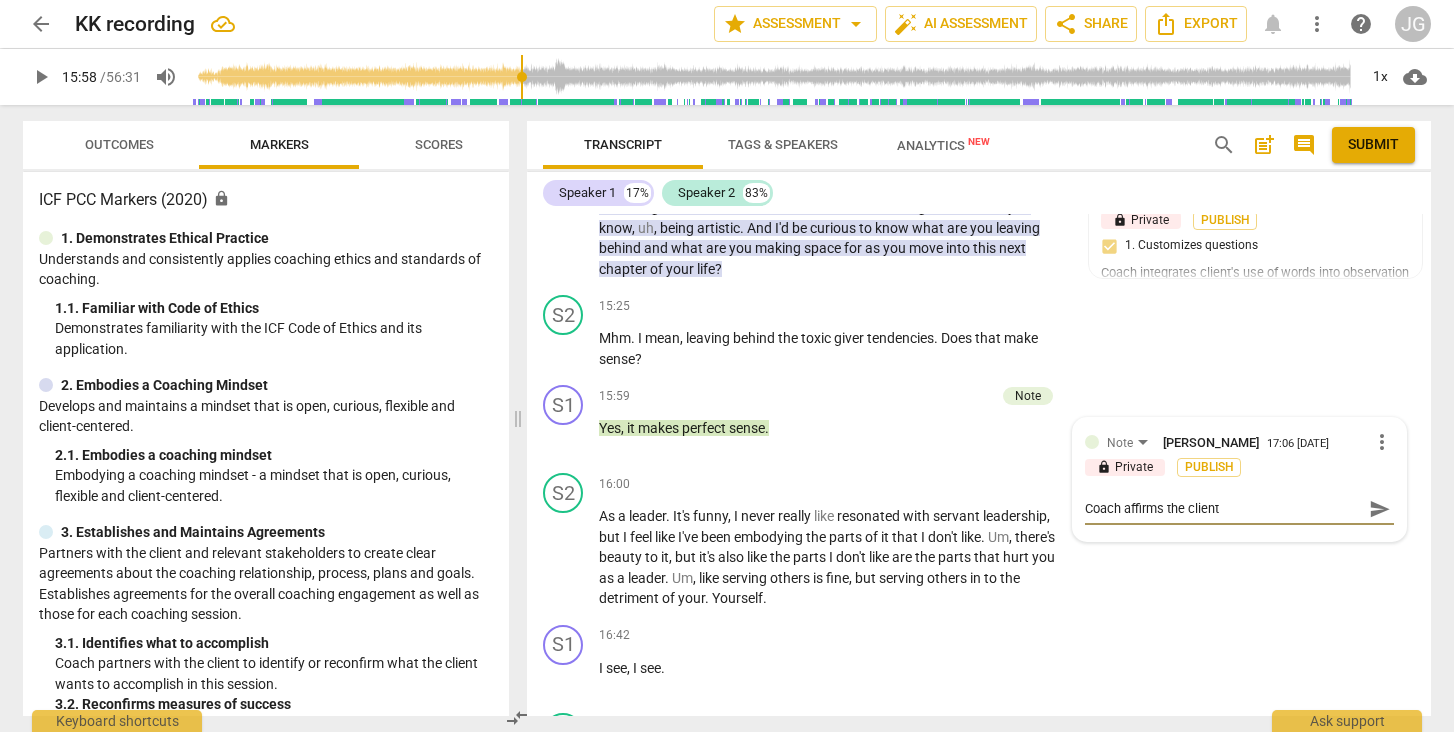 type on "Coach affirms the client'" 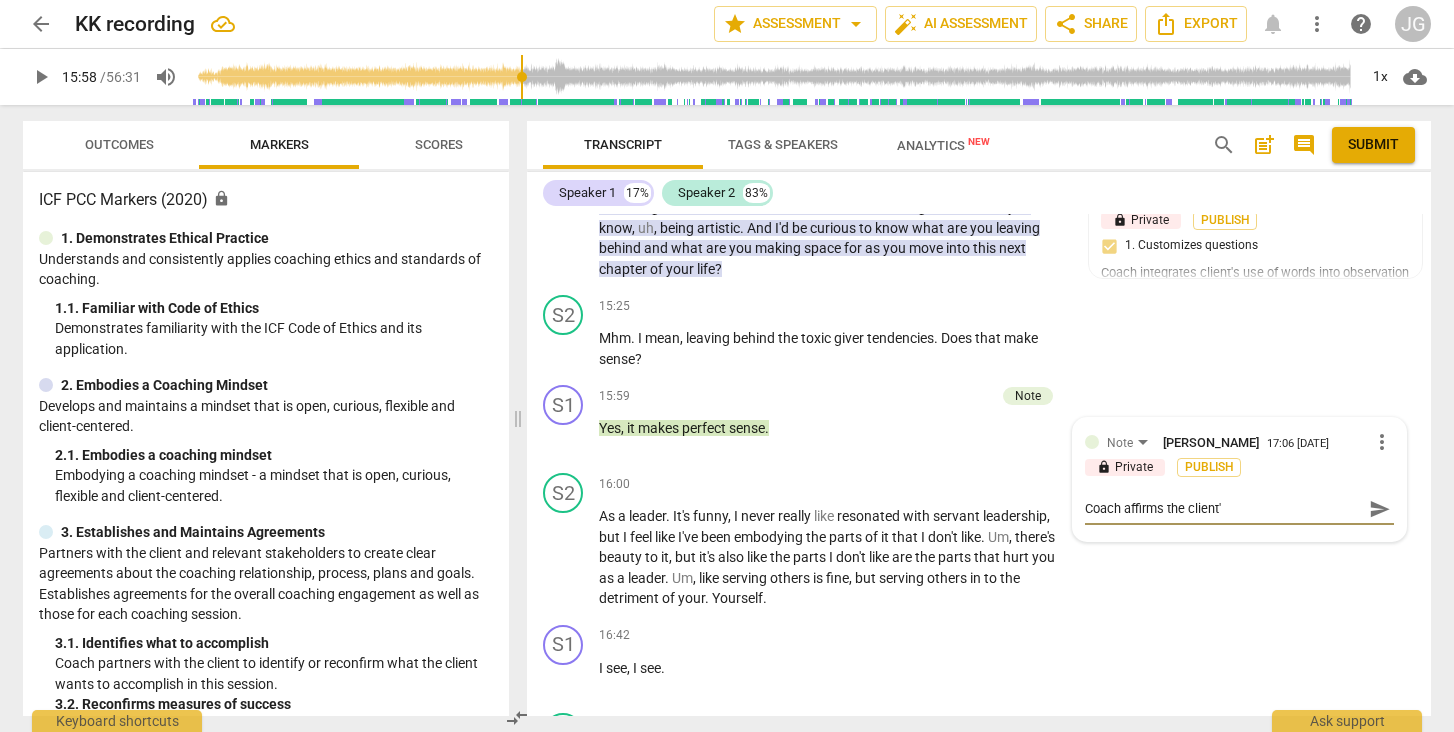 type on "Coach affirms the client's" 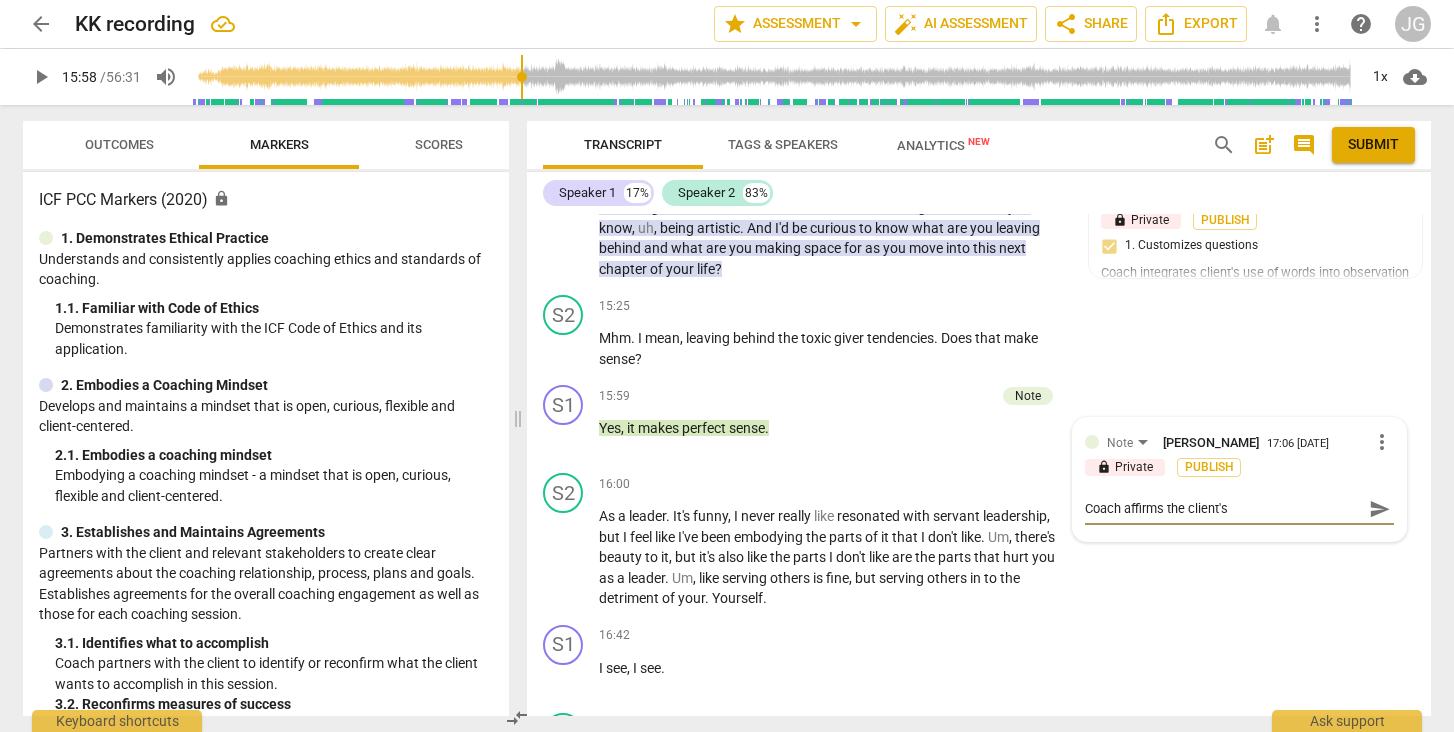 type on "Coach affirms the client's" 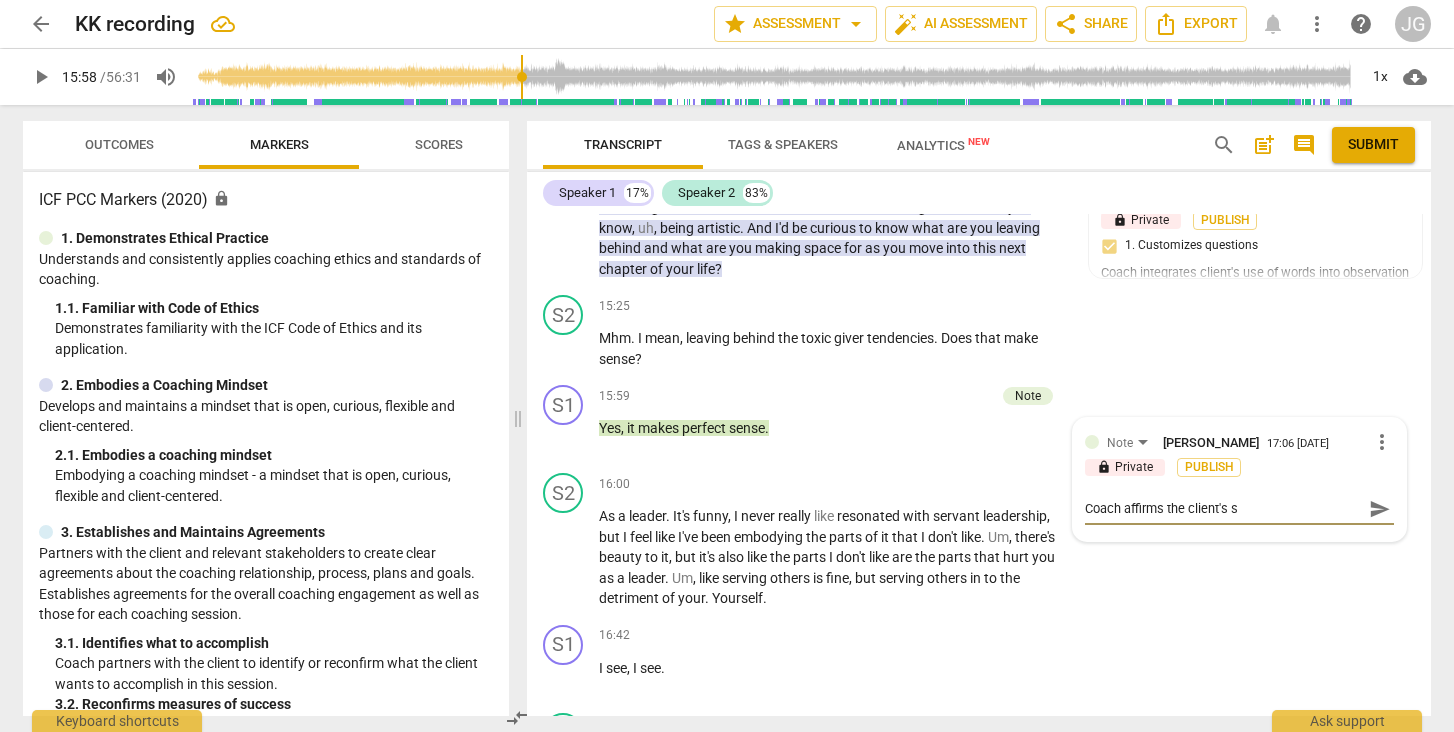 type on "Coach affirms the client's sy" 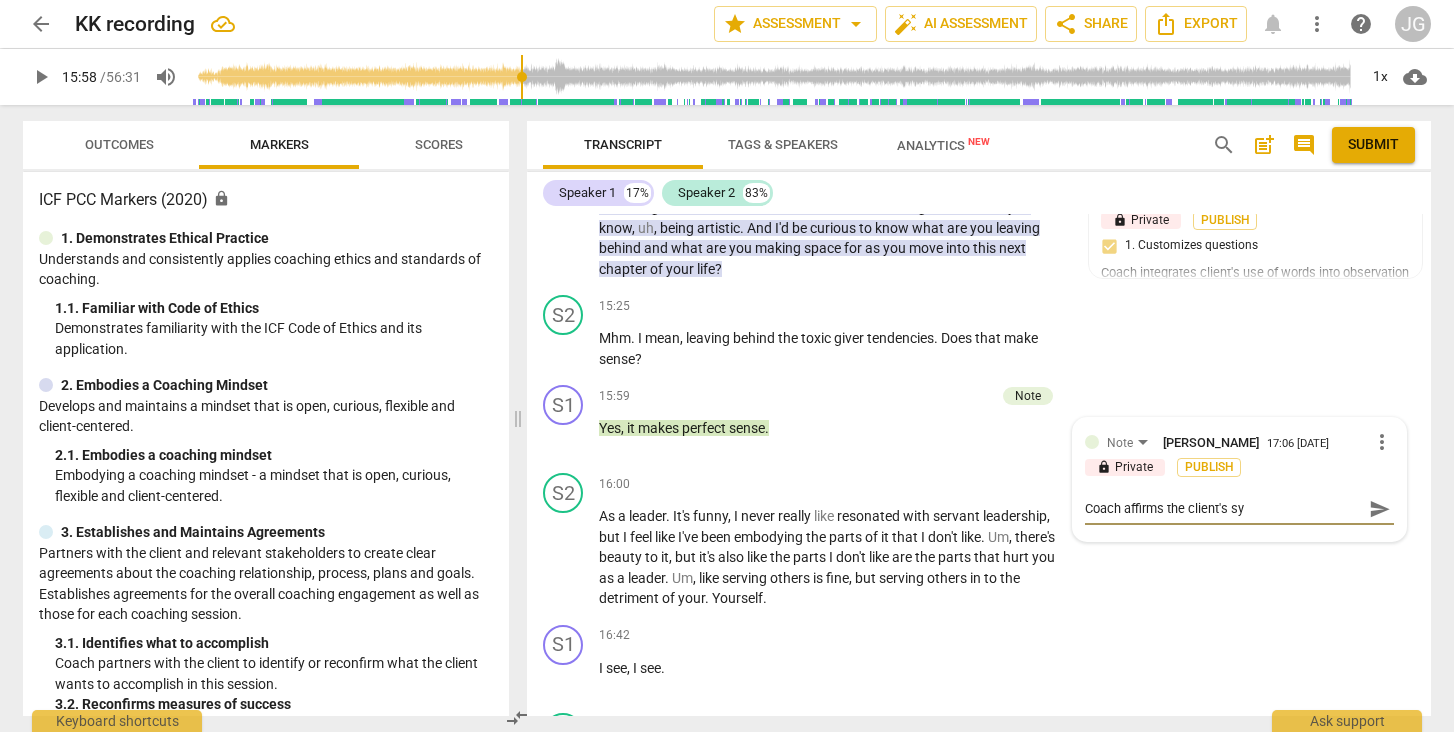 type on "Coach affirms the client's sya" 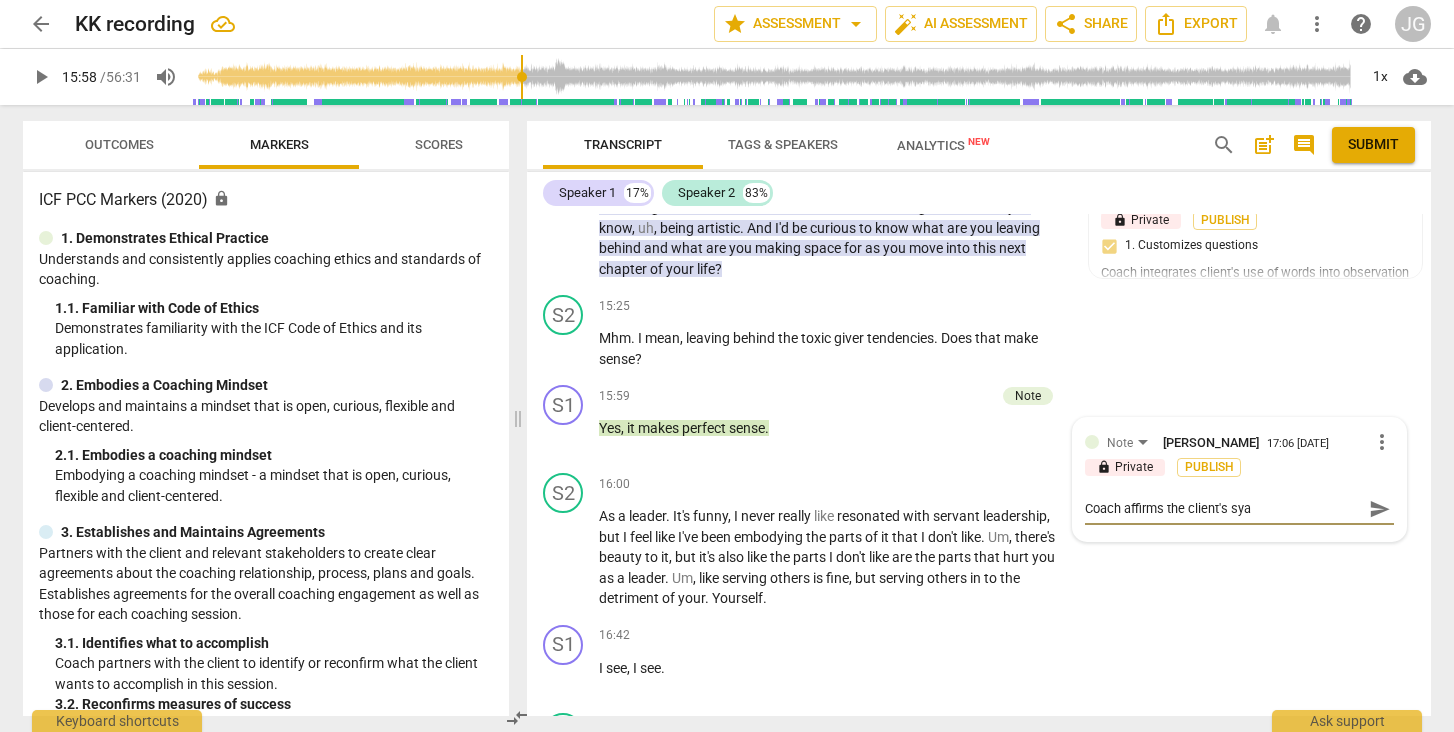 type on "Coach affirms the client's syat" 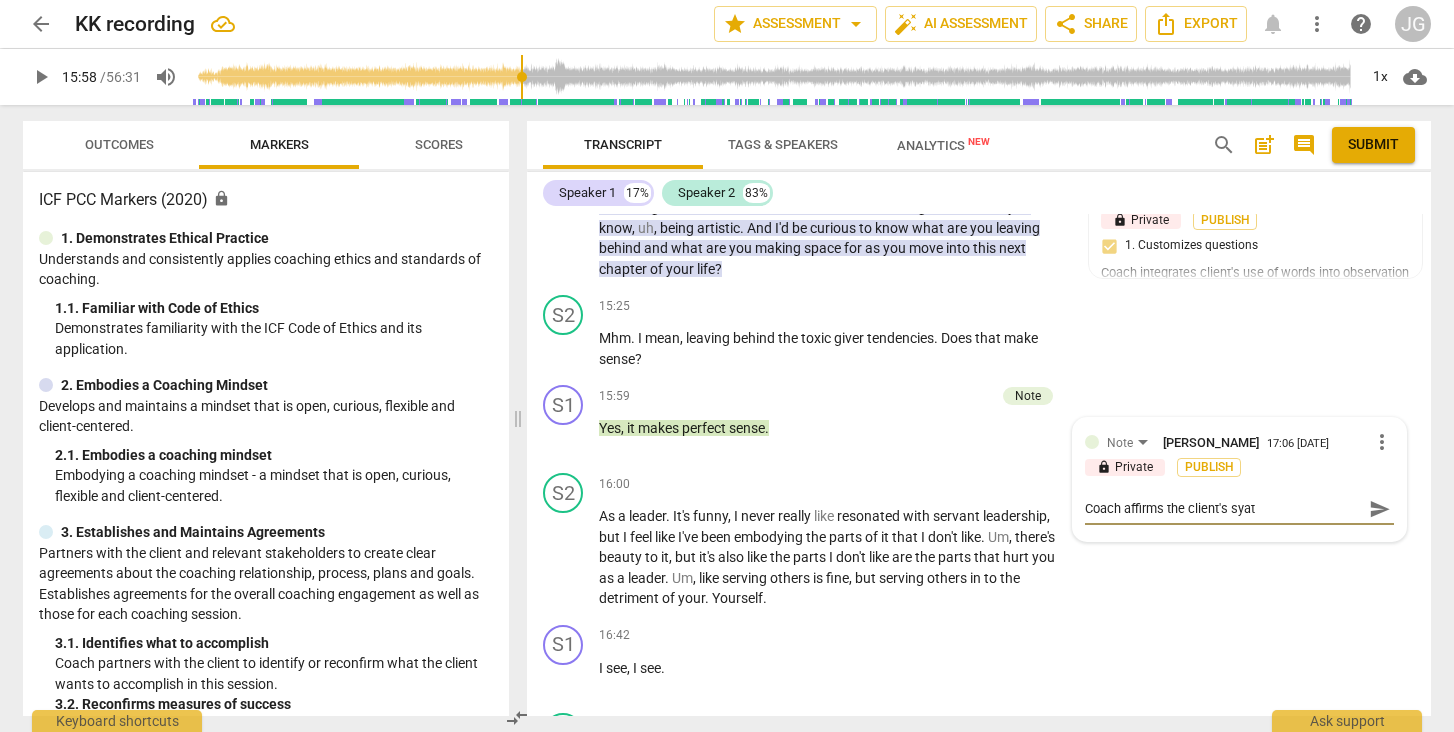 type on "Coach affirms the client's sya" 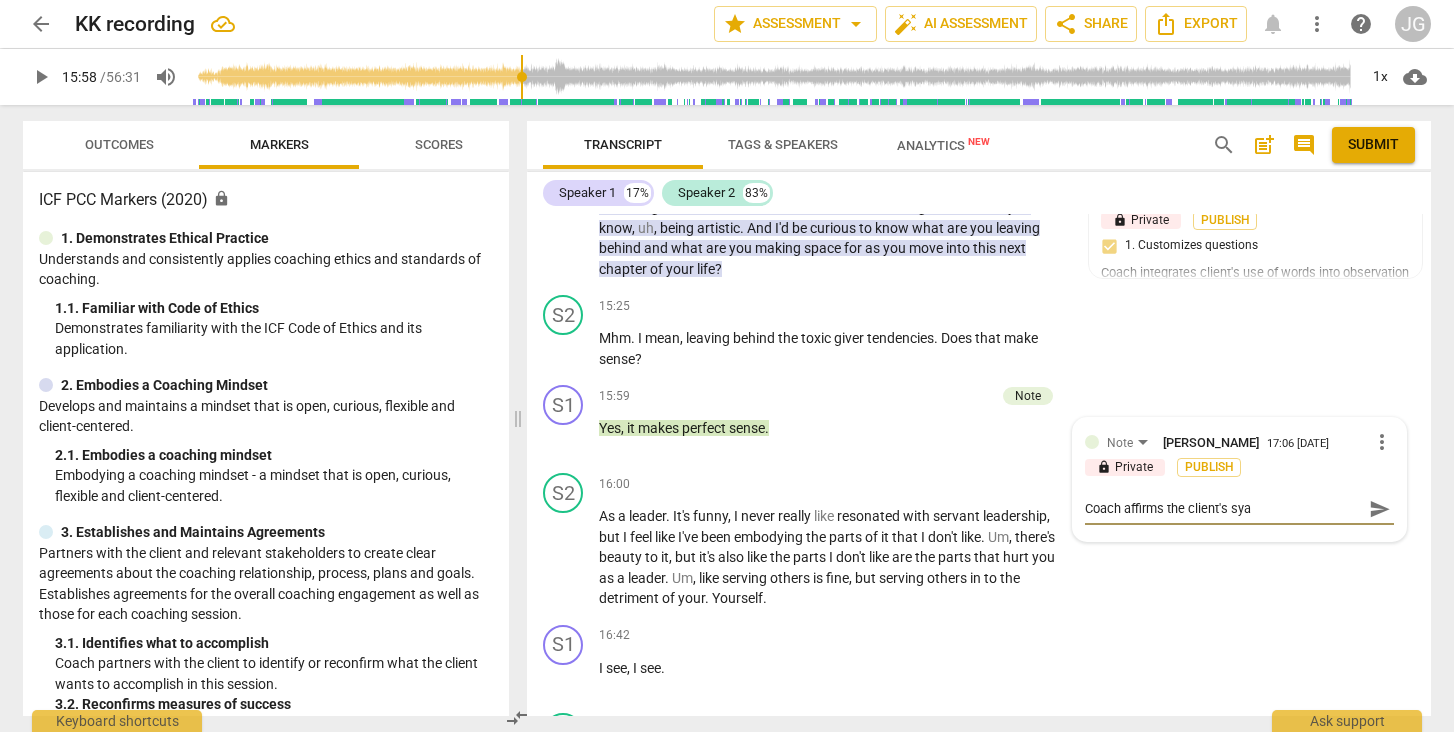 type on "Coach affirms the client's sy" 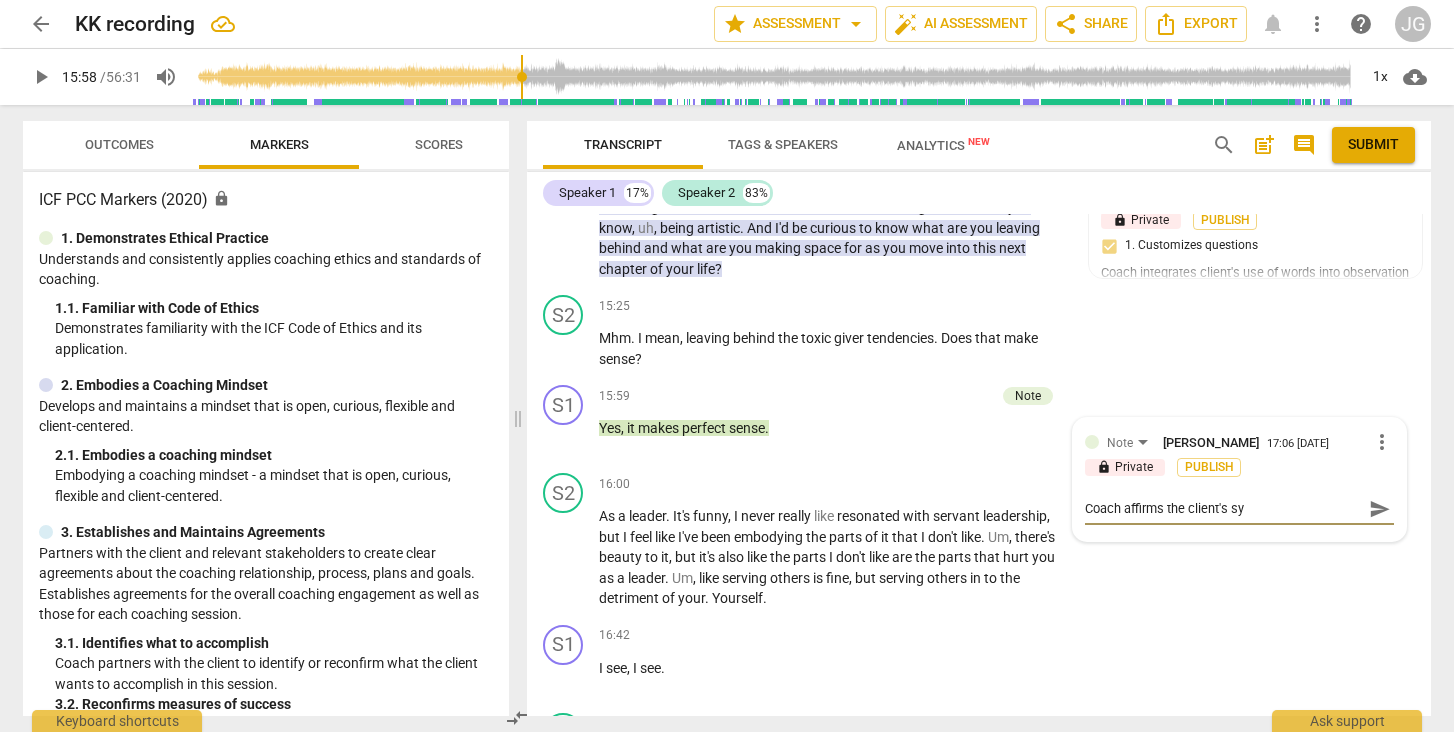 type on "Coach affirms the client's s" 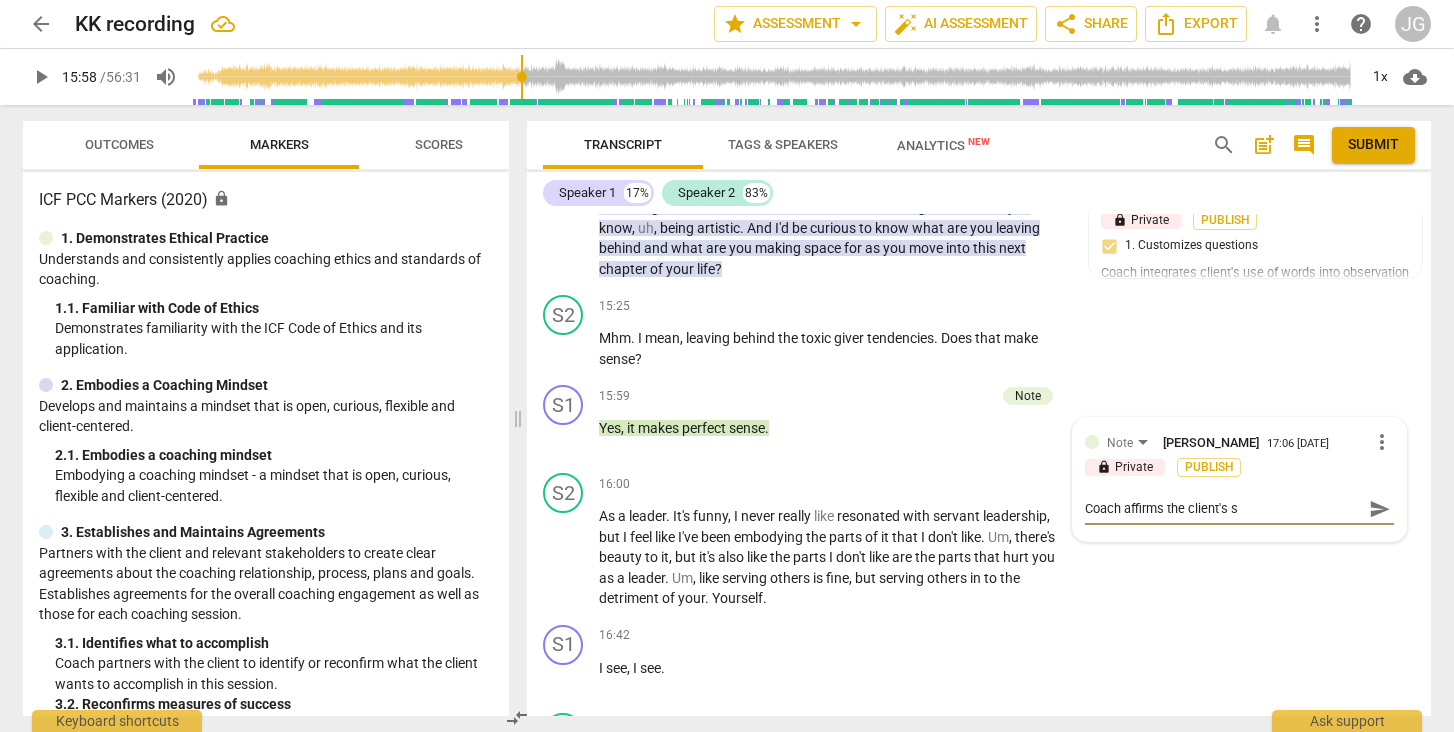 type on "Coach affirms the client's st" 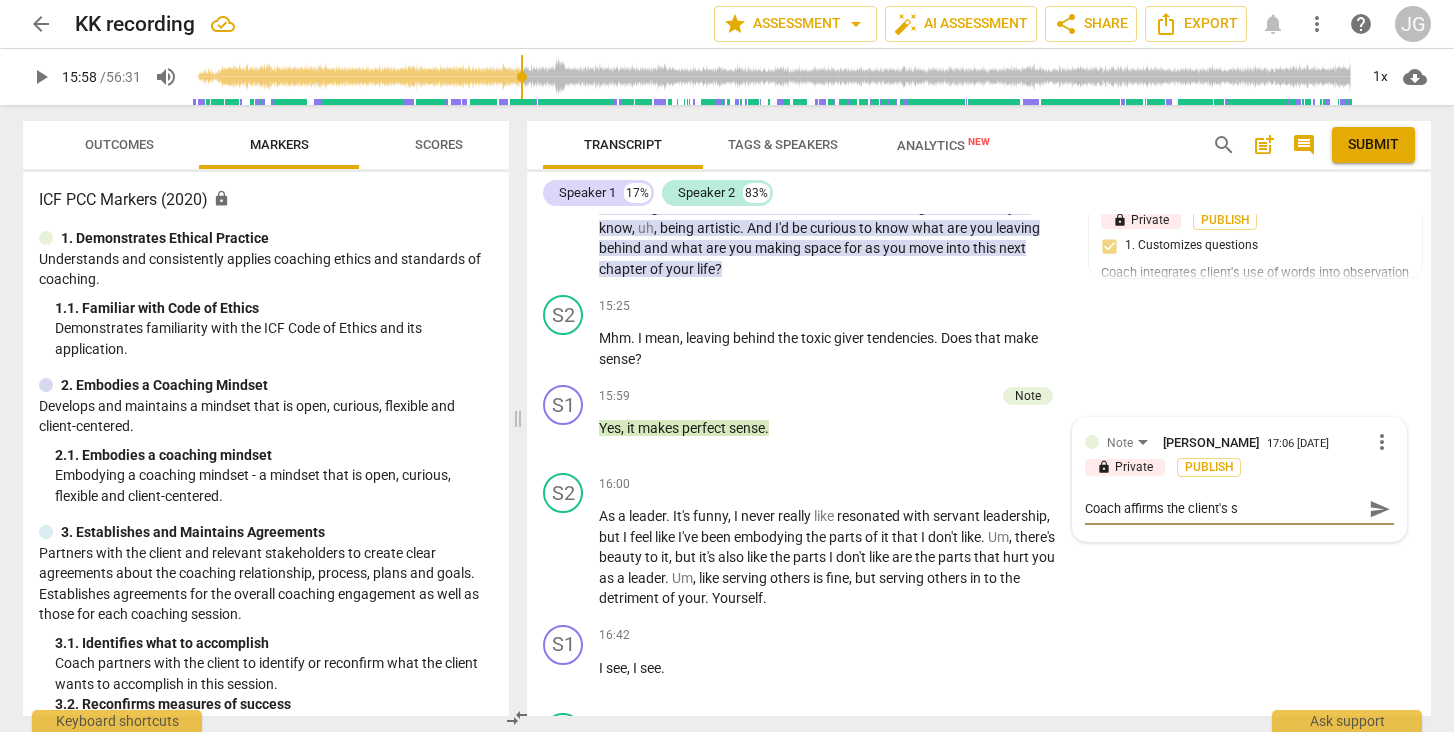type on "Coach affirms the client's st" 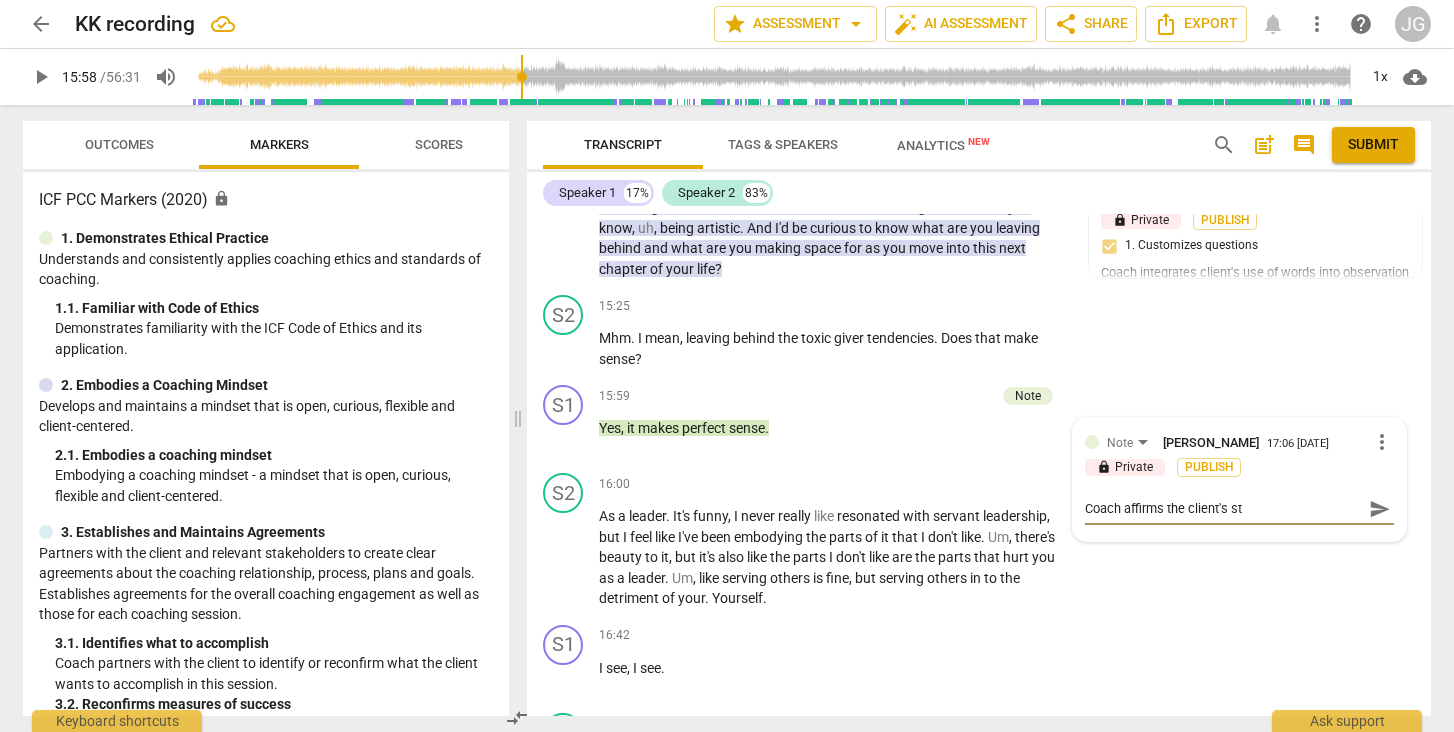 type on "Coach affirms the client's sta" 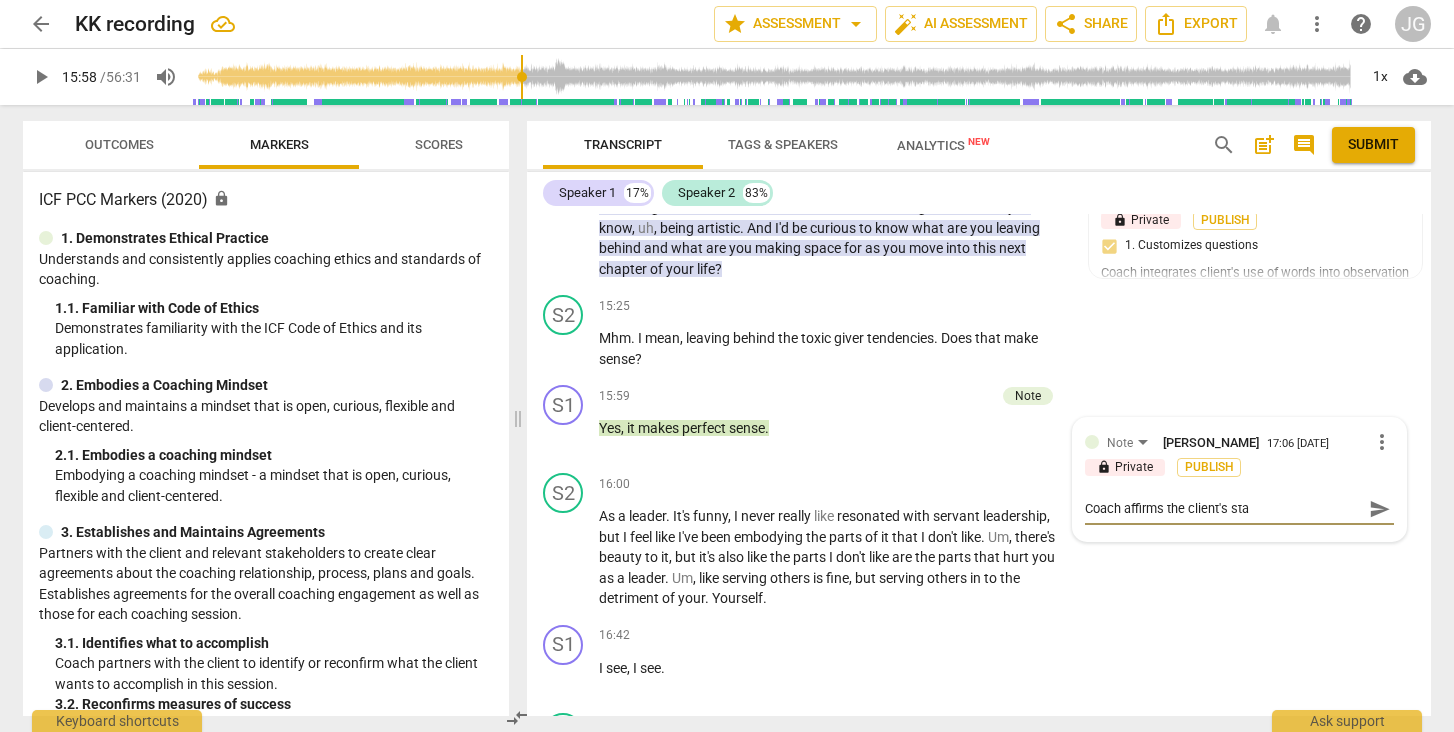 type on "Coach affirms the client's stat" 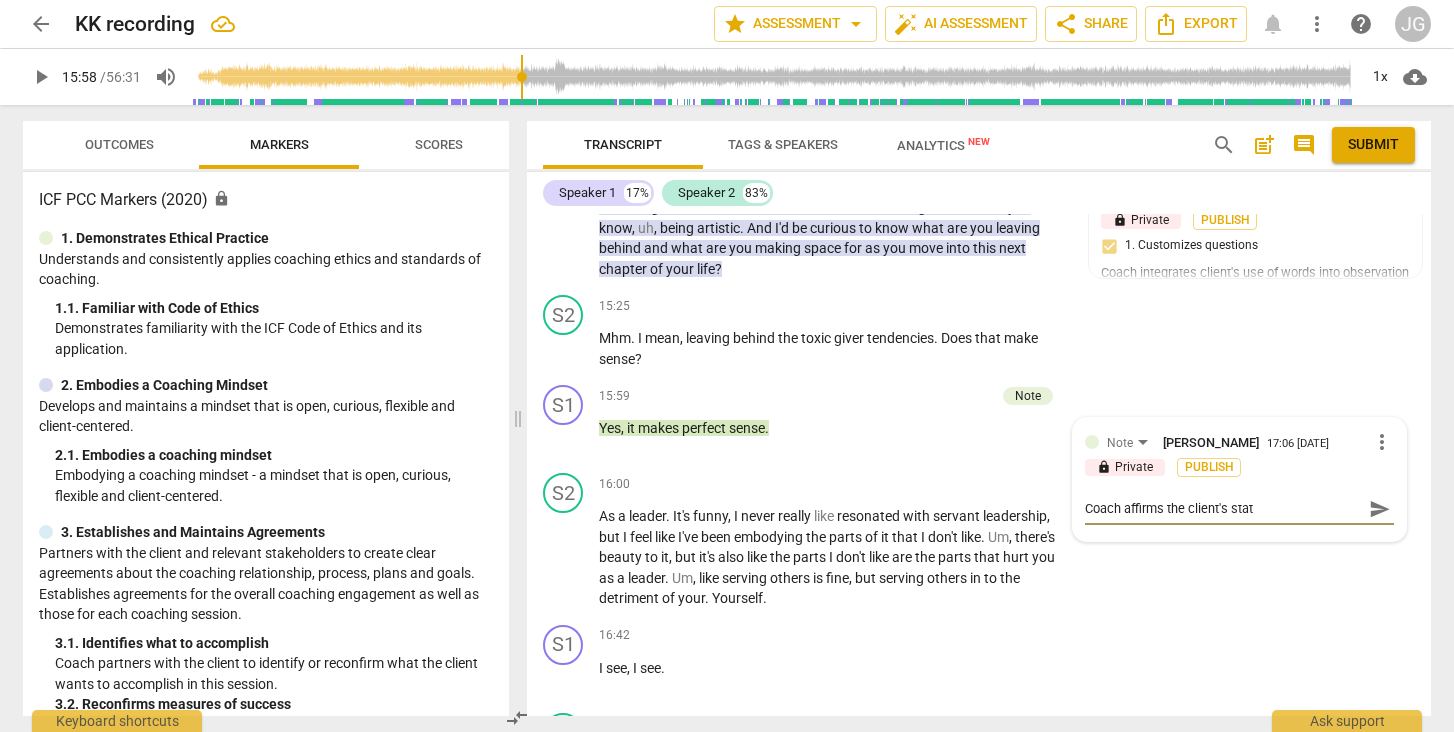 type on "Coach affirms the client's state" 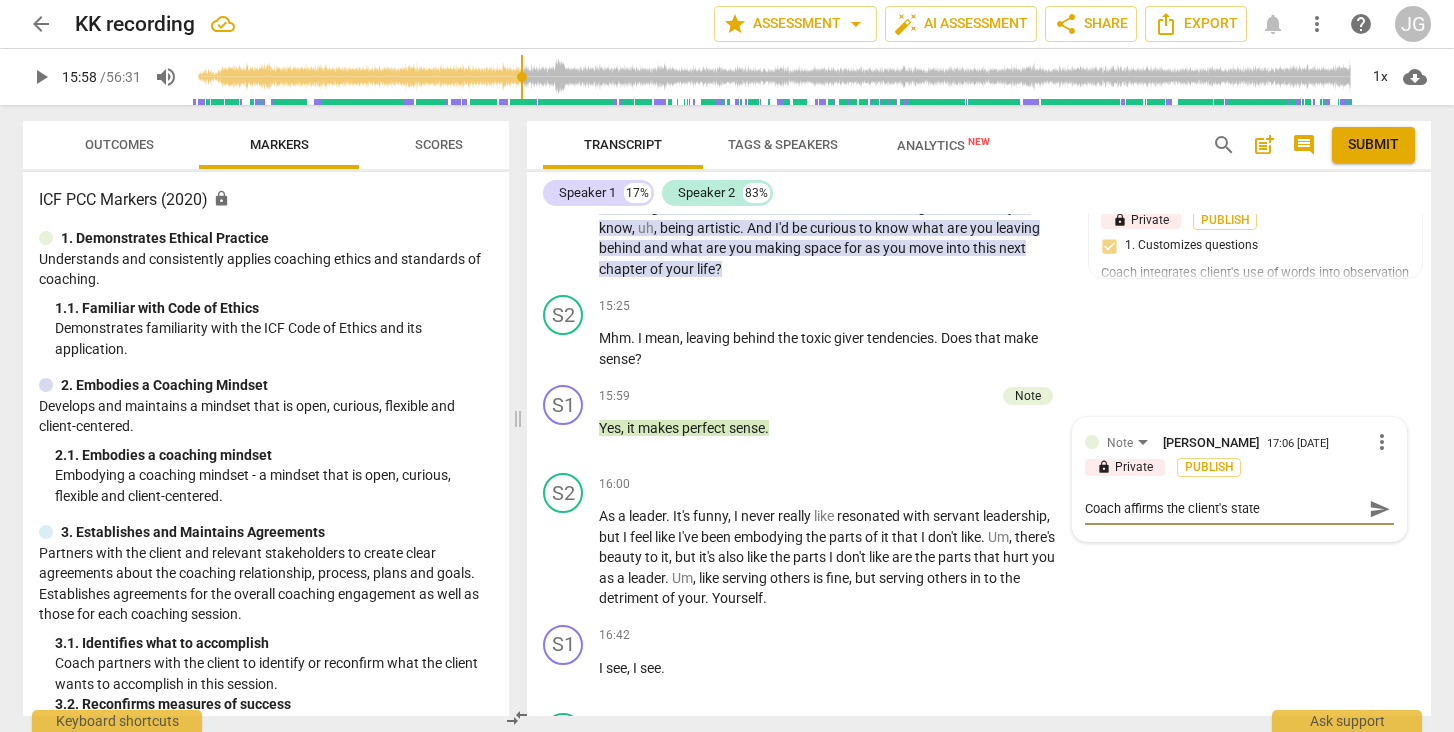 type on "Coach affirms the client's statem" 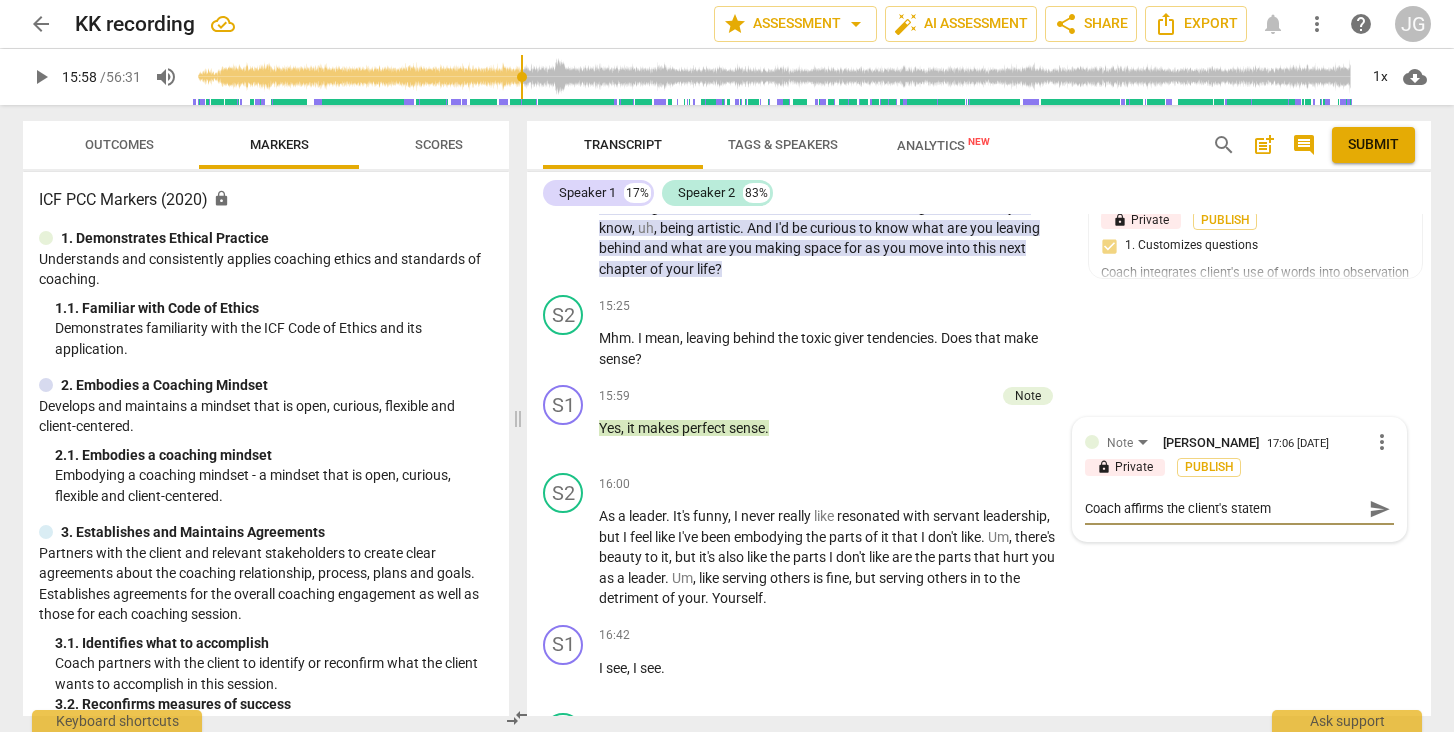type on "Coach affirms the client's stateme" 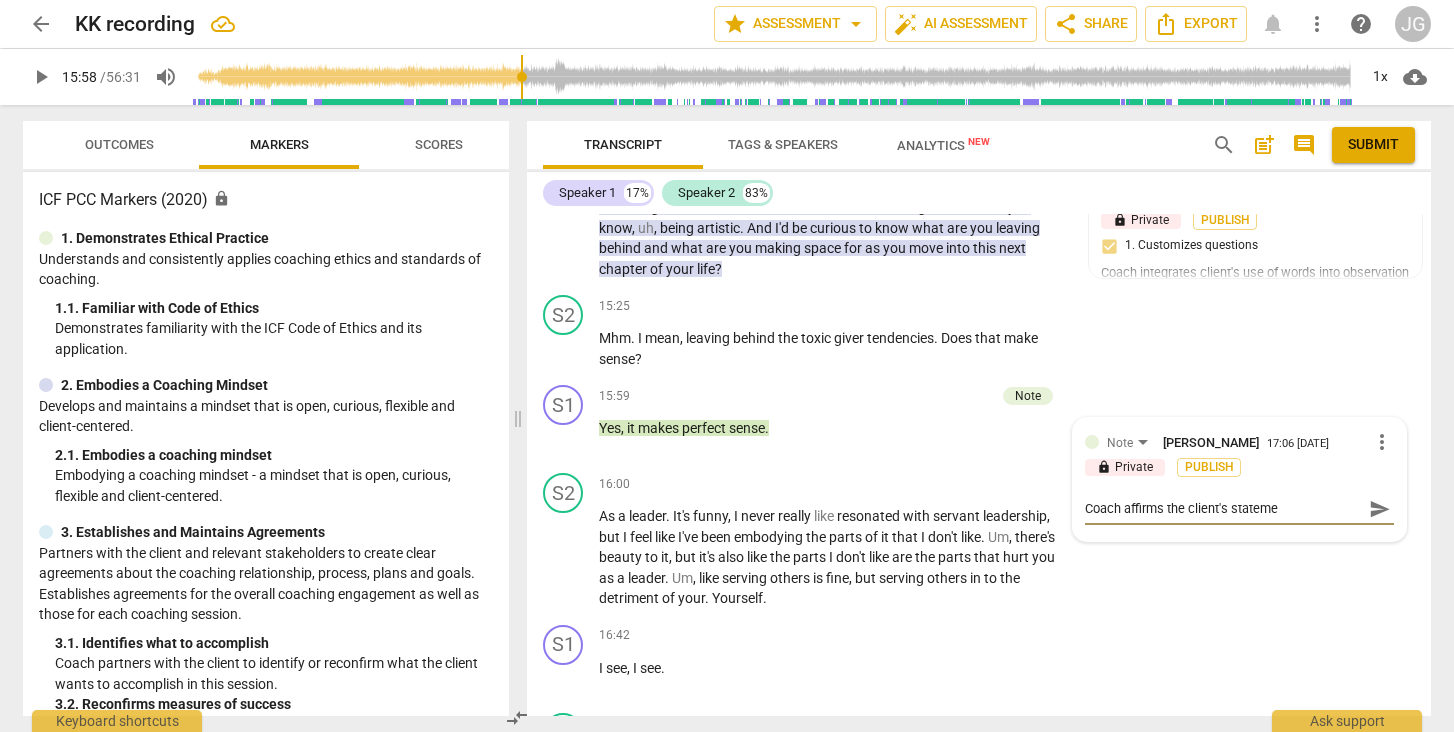 type on "Coach affirms the client's statemen" 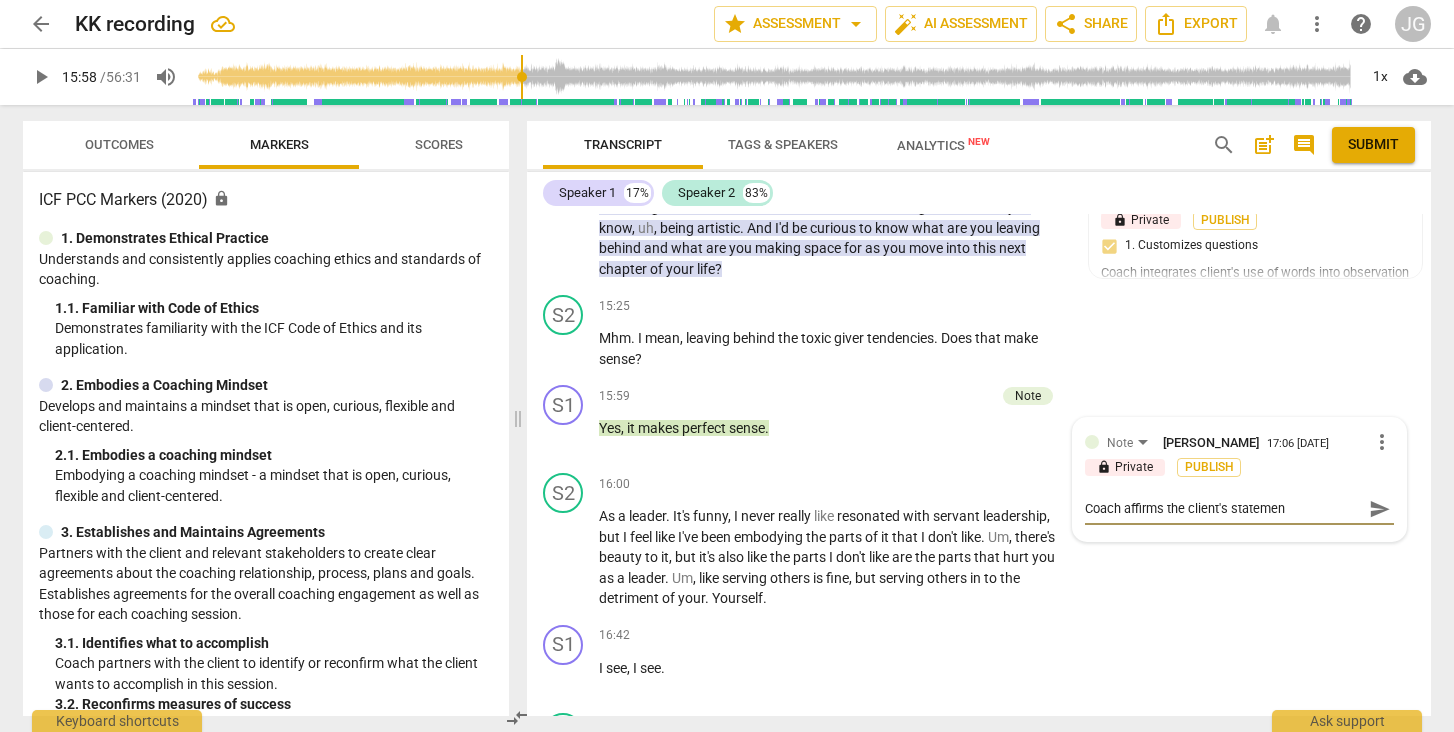 type on "Coach affirms the client's statement" 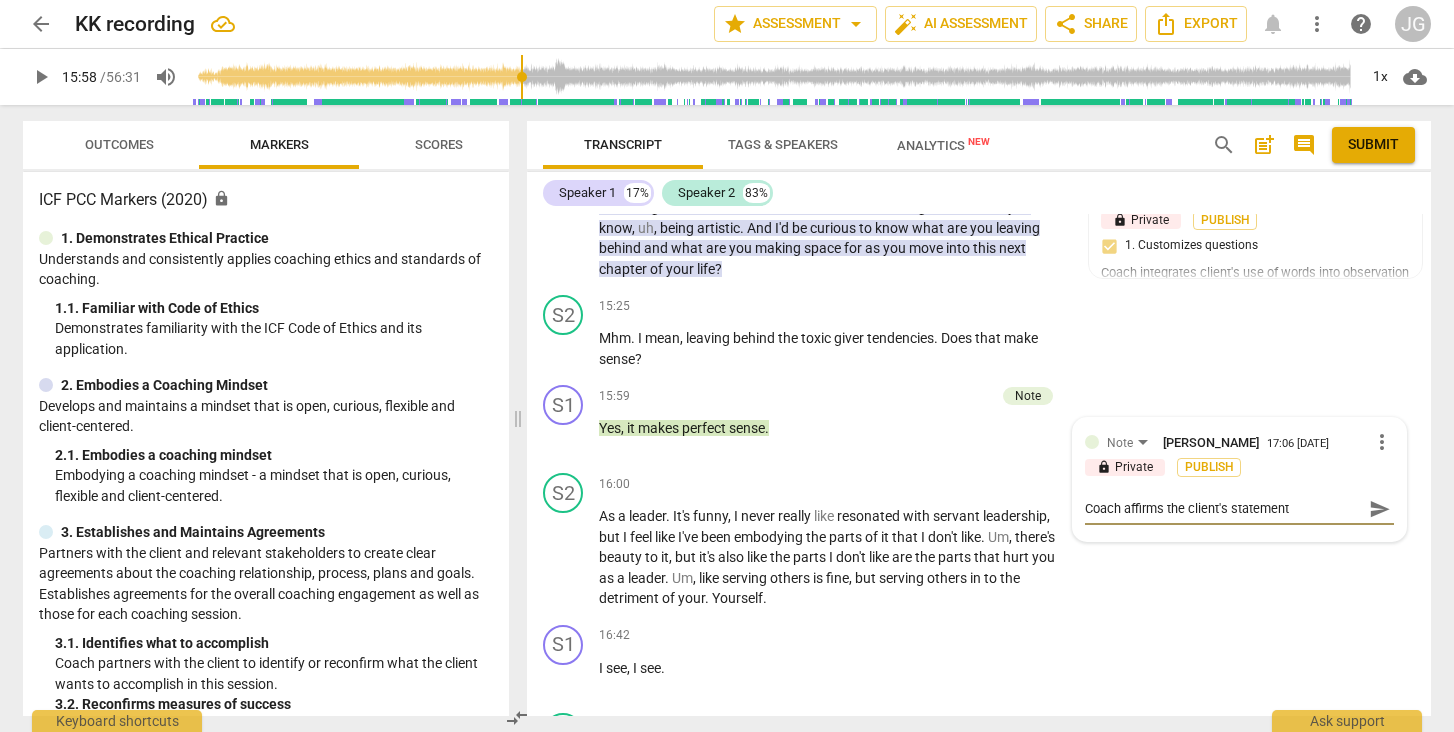 type on "Coach affirms the client's statement" 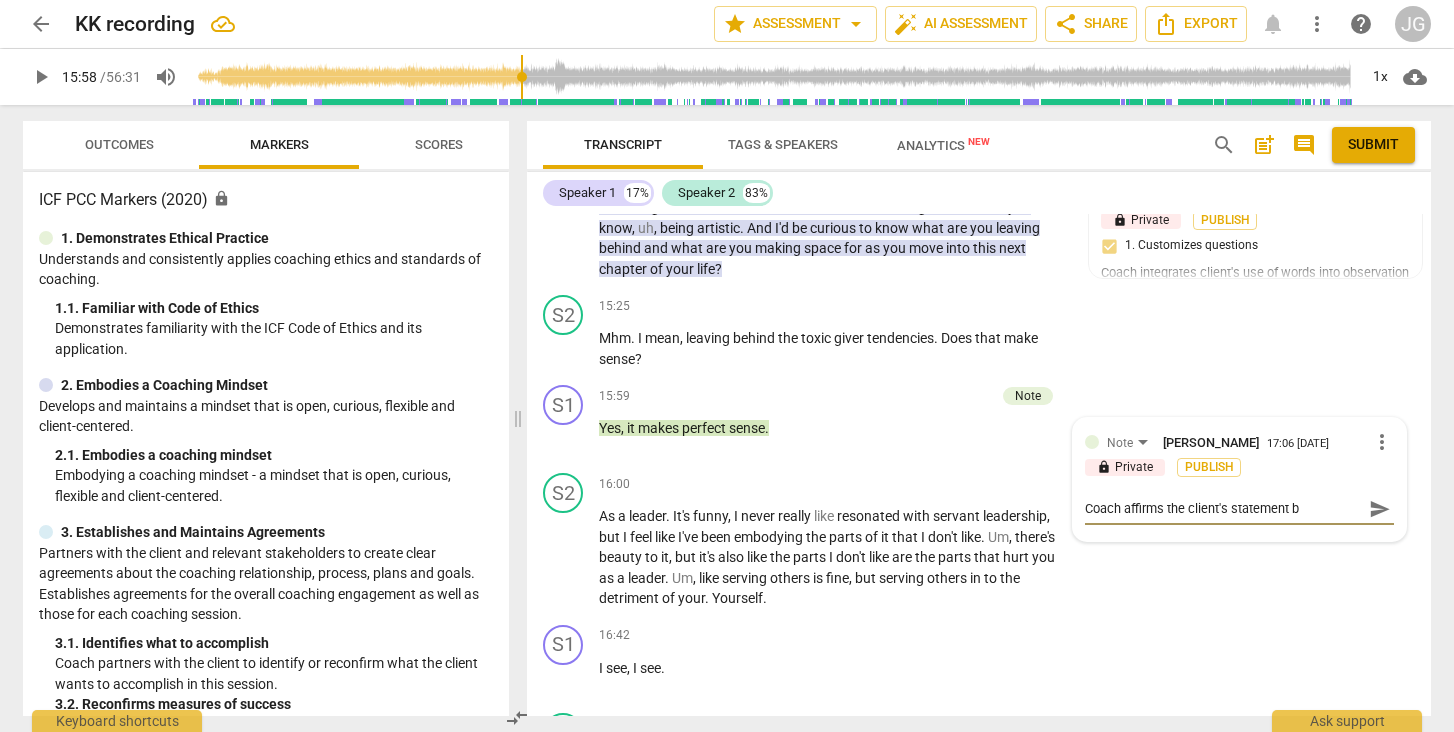 type on "Coach affirms the client's statement bu" 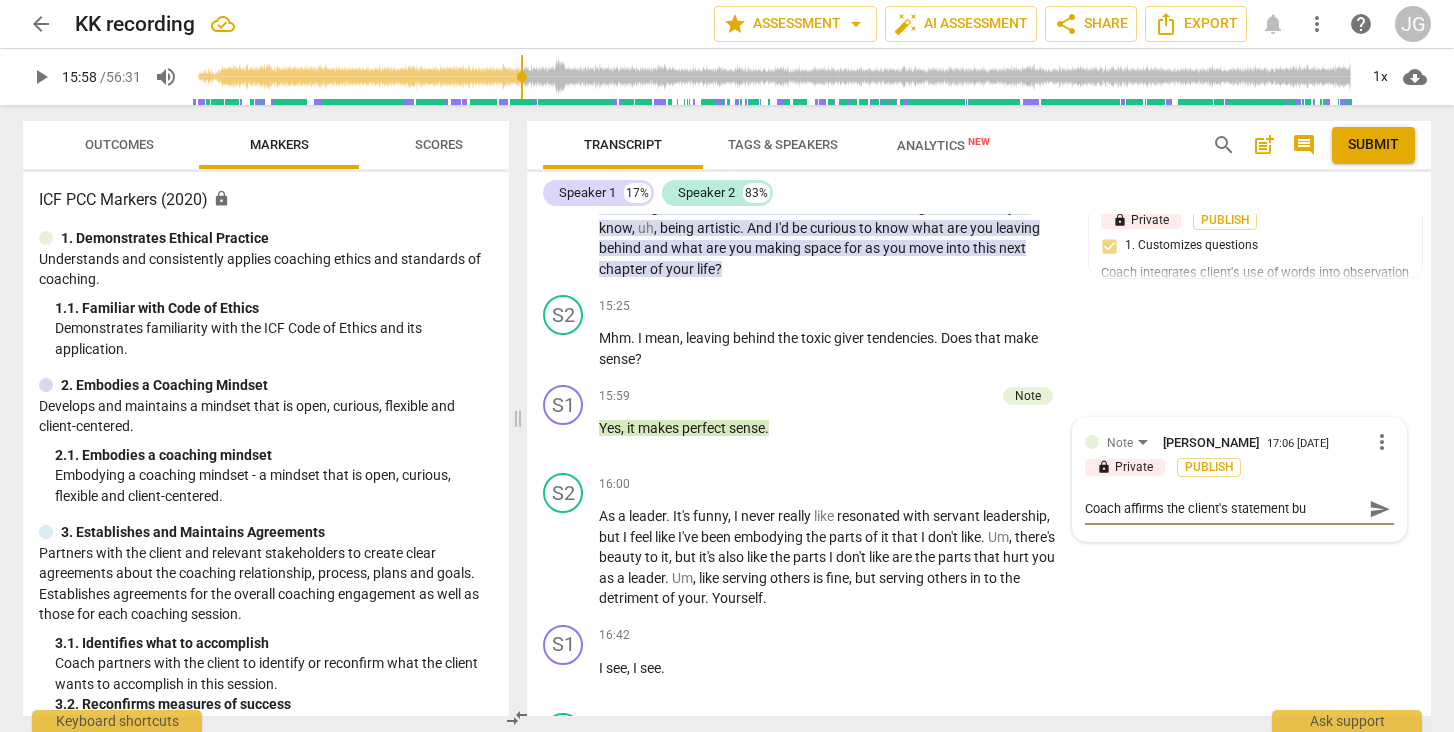 type on "Coach affirms the client's statement but" 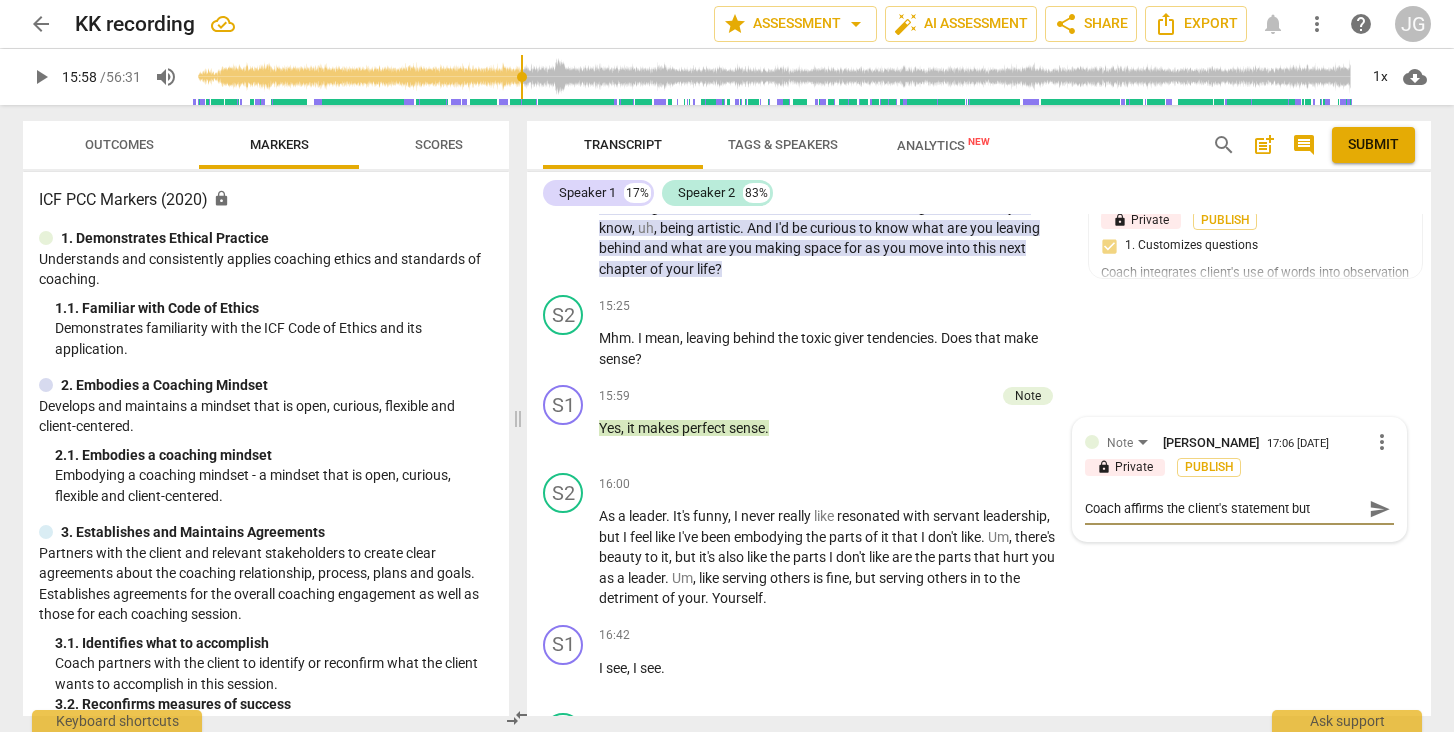 type on "Coach affirms the client's statement but" 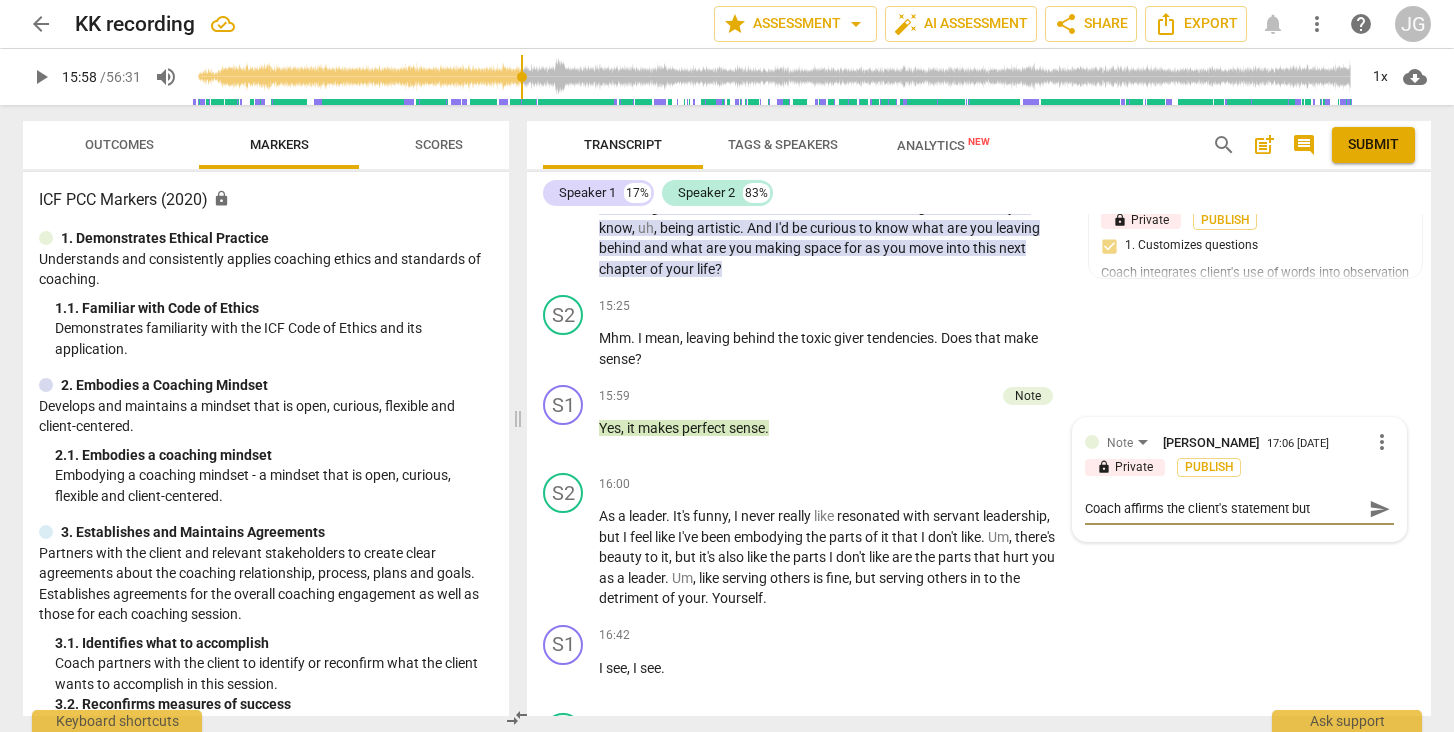 type on "Coach affirms the client's statement but i" 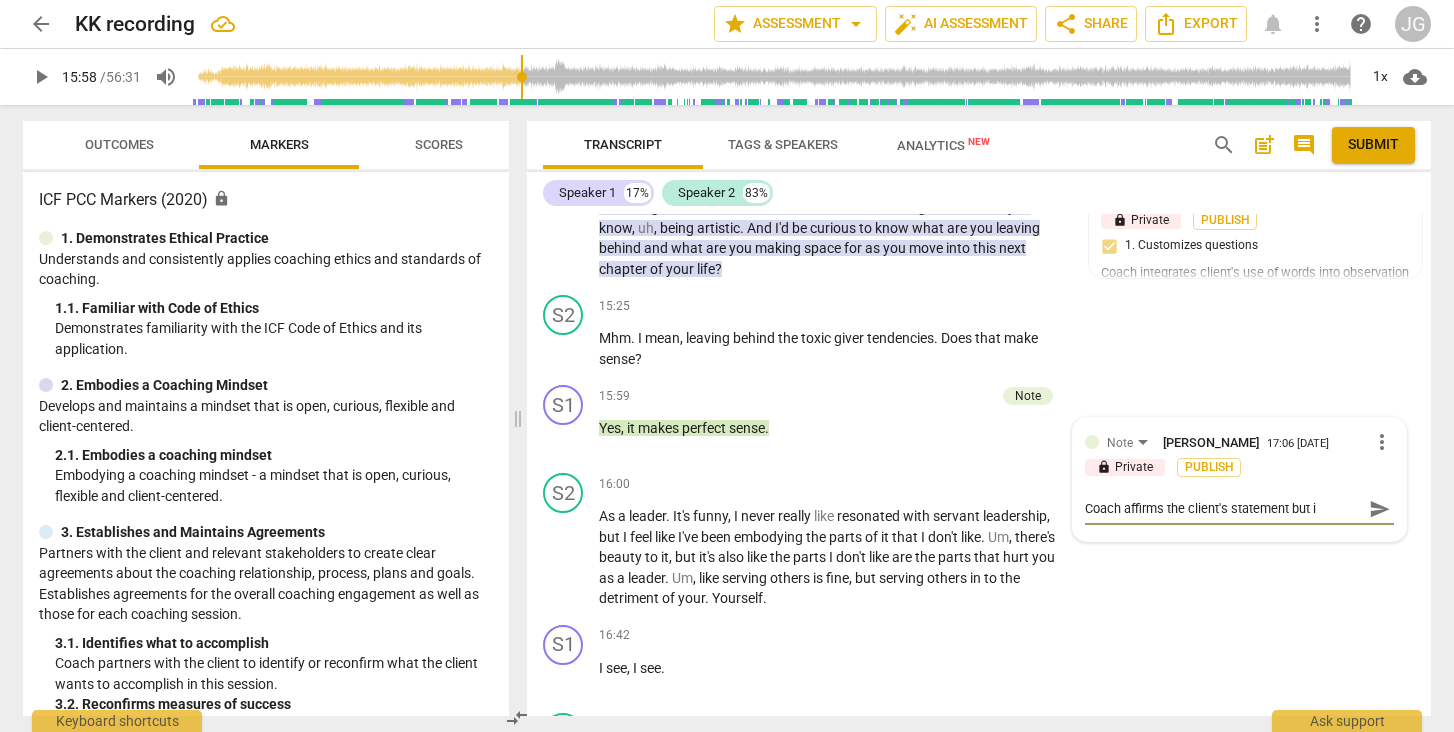 type on "Coach affirms the client's statement but it" 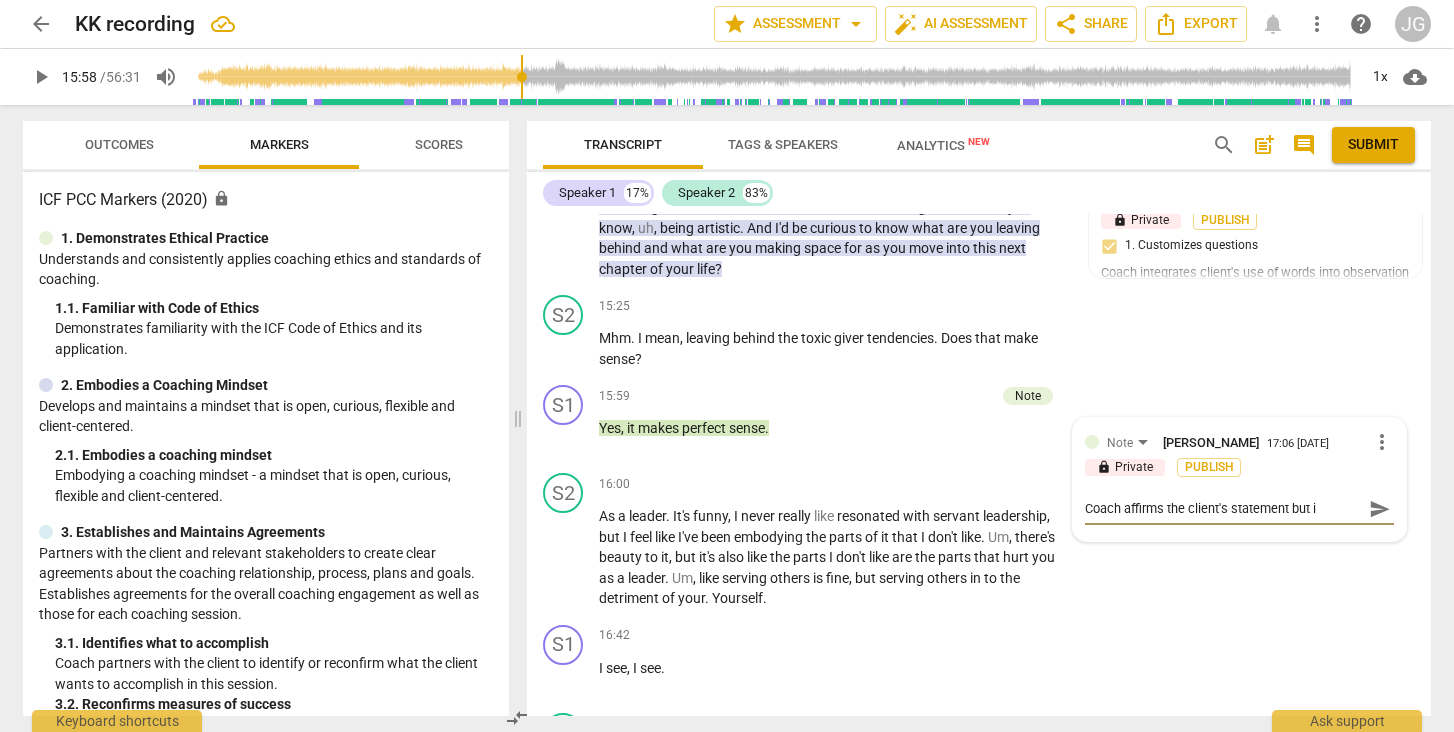 type on "Coach affirms the client's statement but it" 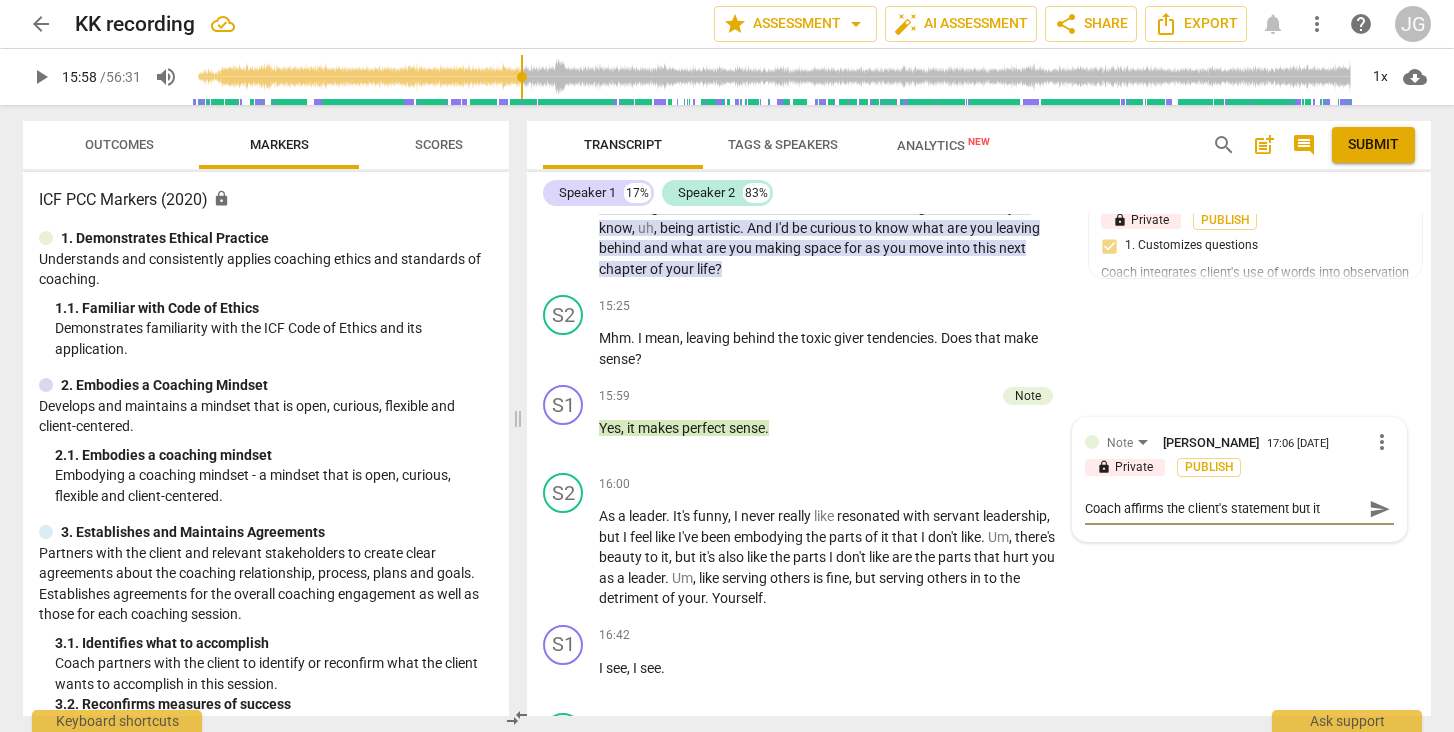 type on "Coach affirms the client's statement but it" 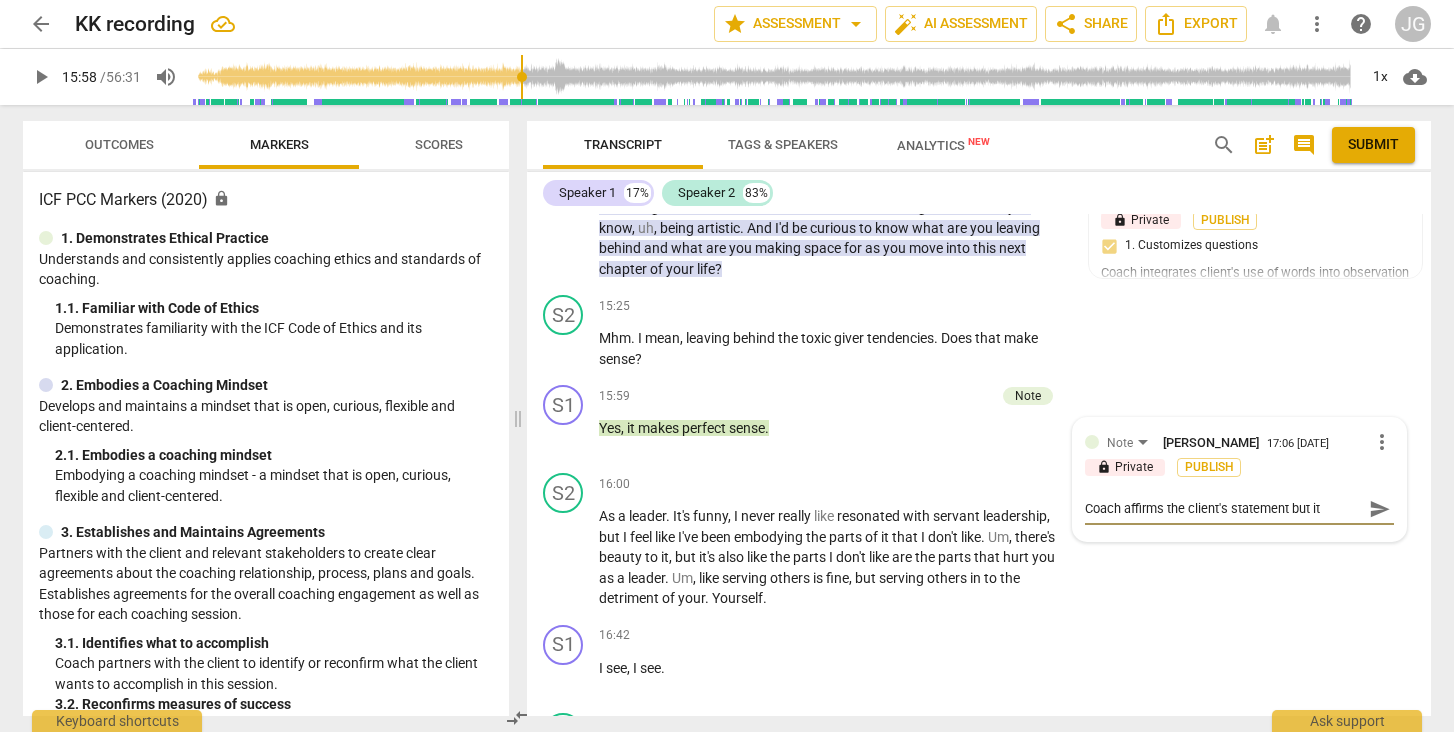 type on "Coach affirms the client's statement but it" 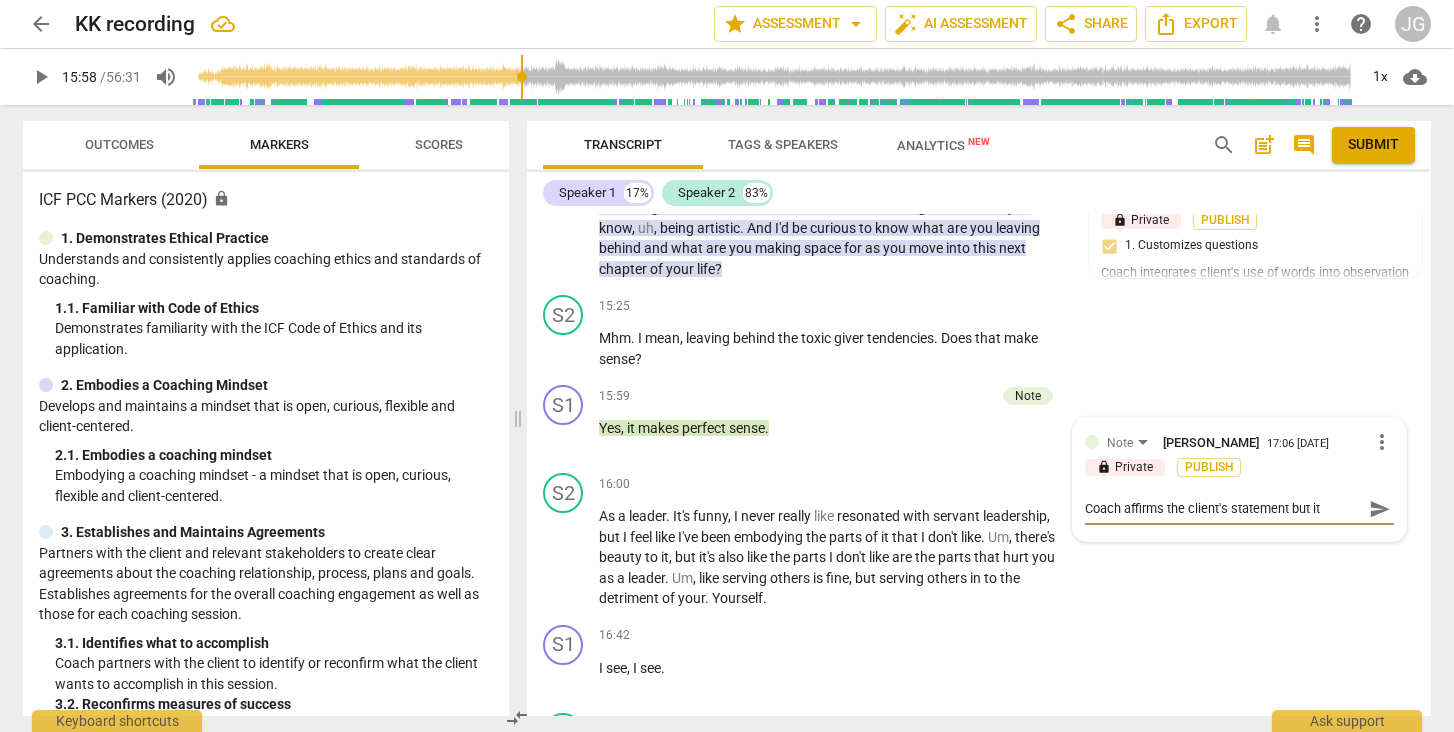 type on "Coach affirms the client's statement but it f" 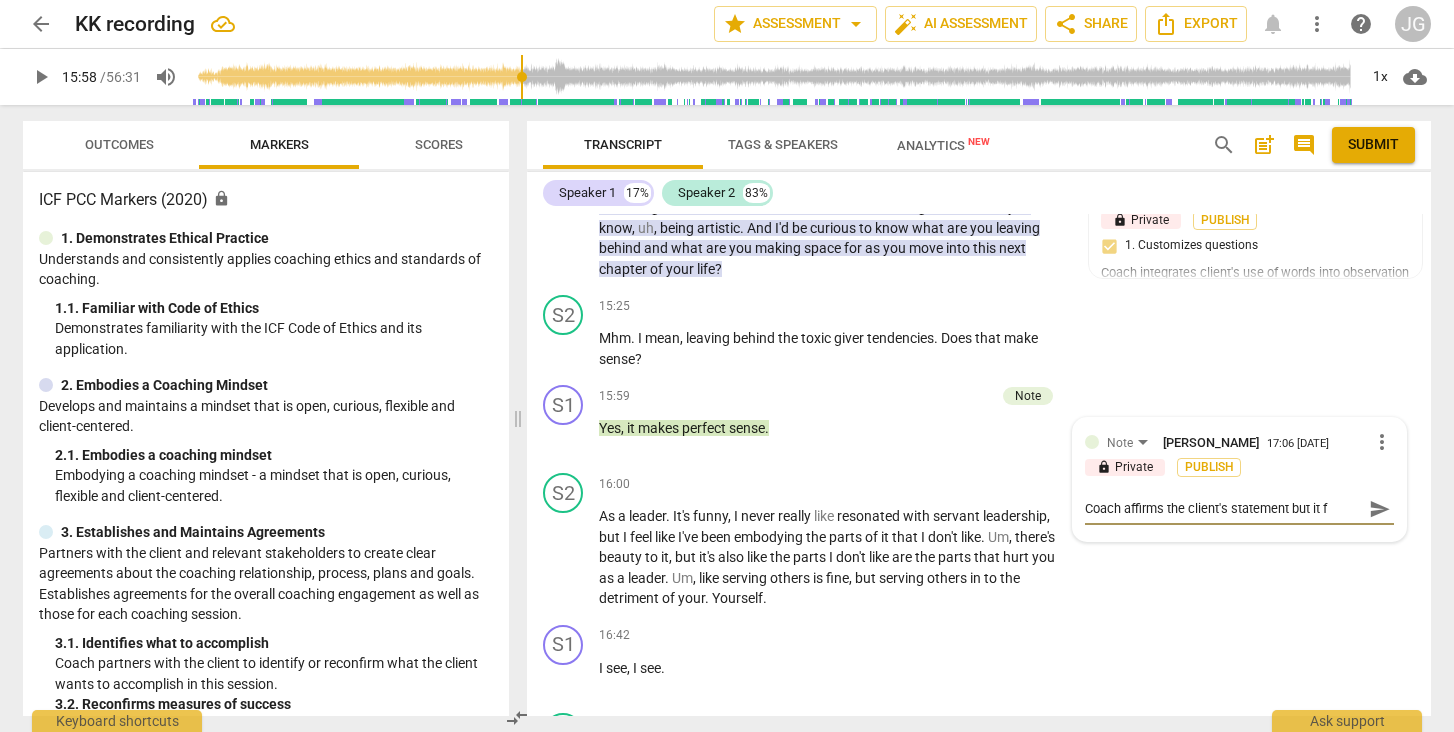 type on "Coach affirms the client's statement but it fe" 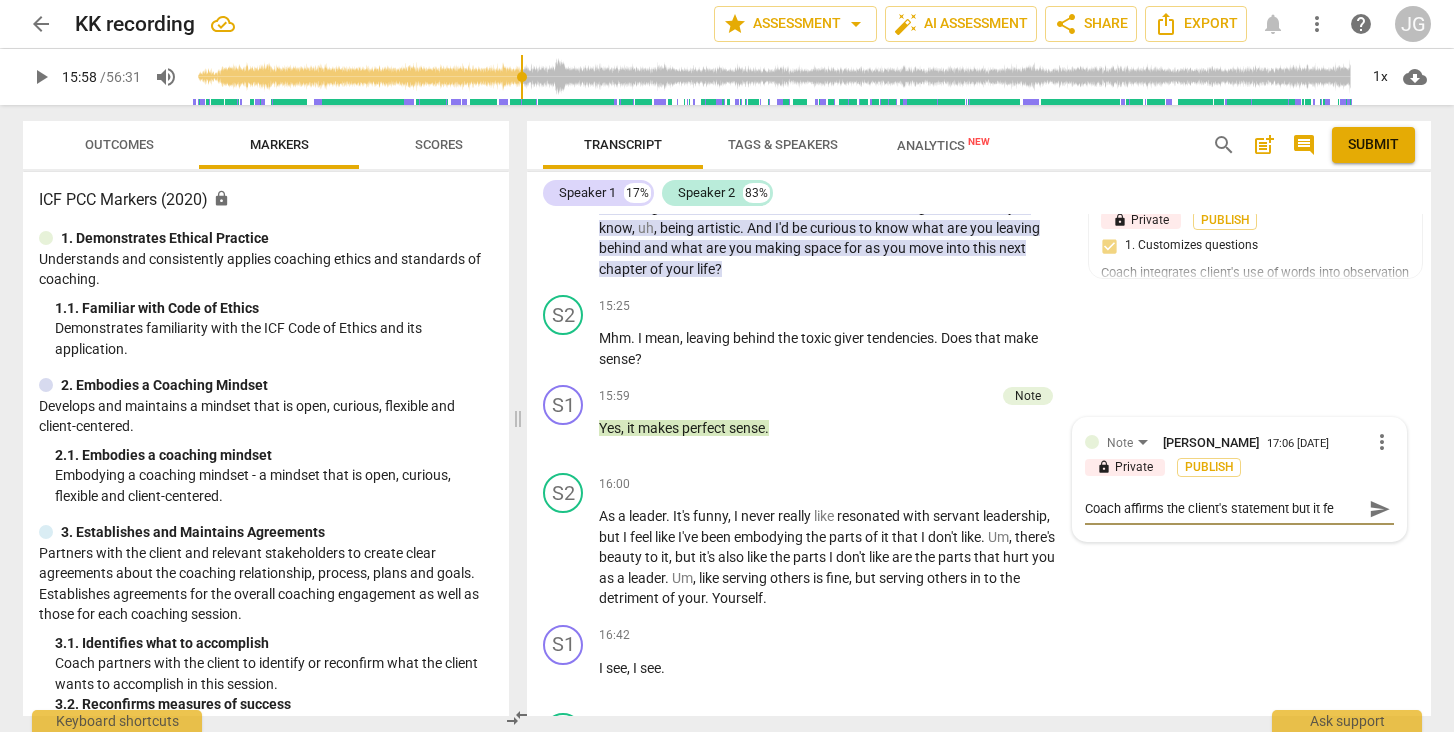 type on "Coach affirms the client's statement but it fee" 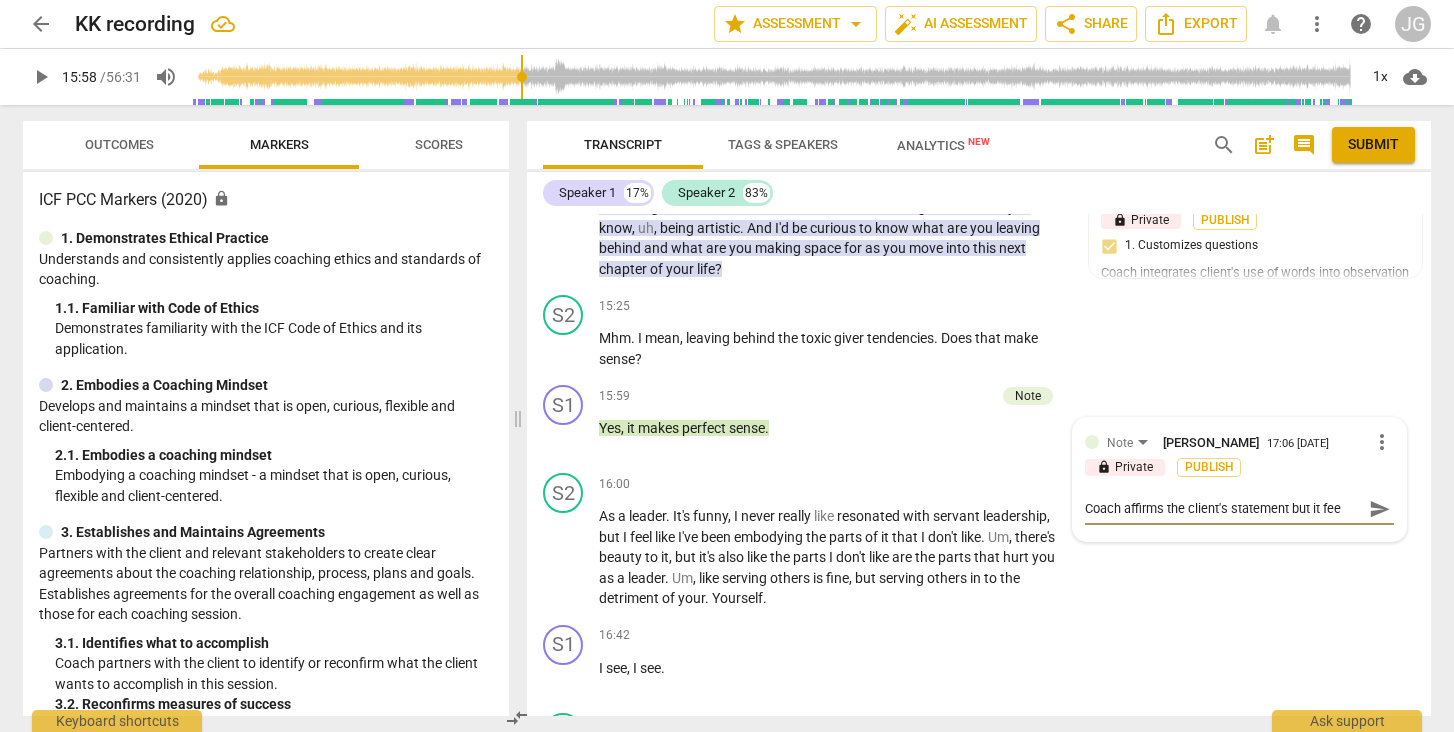 type on "Coach affirms the client's statement but it feel" 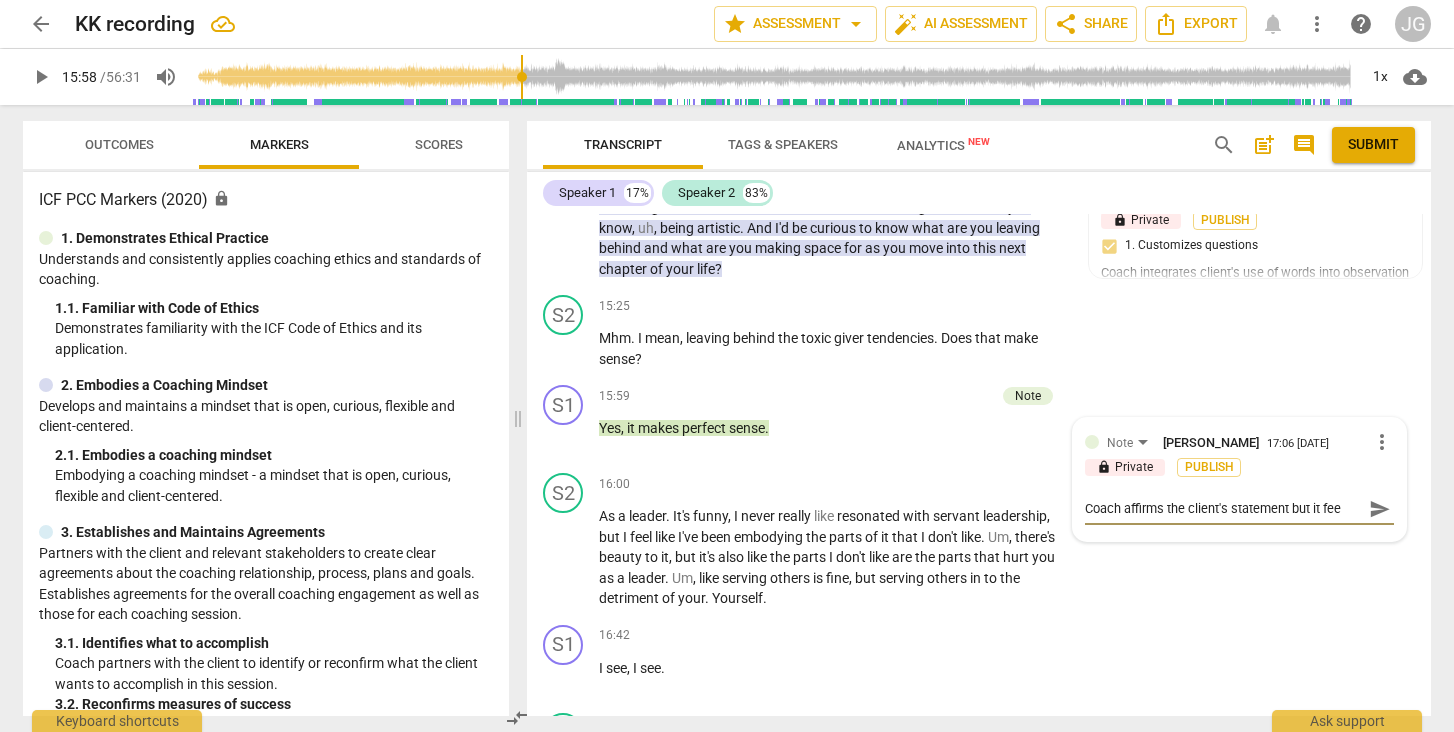 type on "Coach affirms the client's statement but it feel" 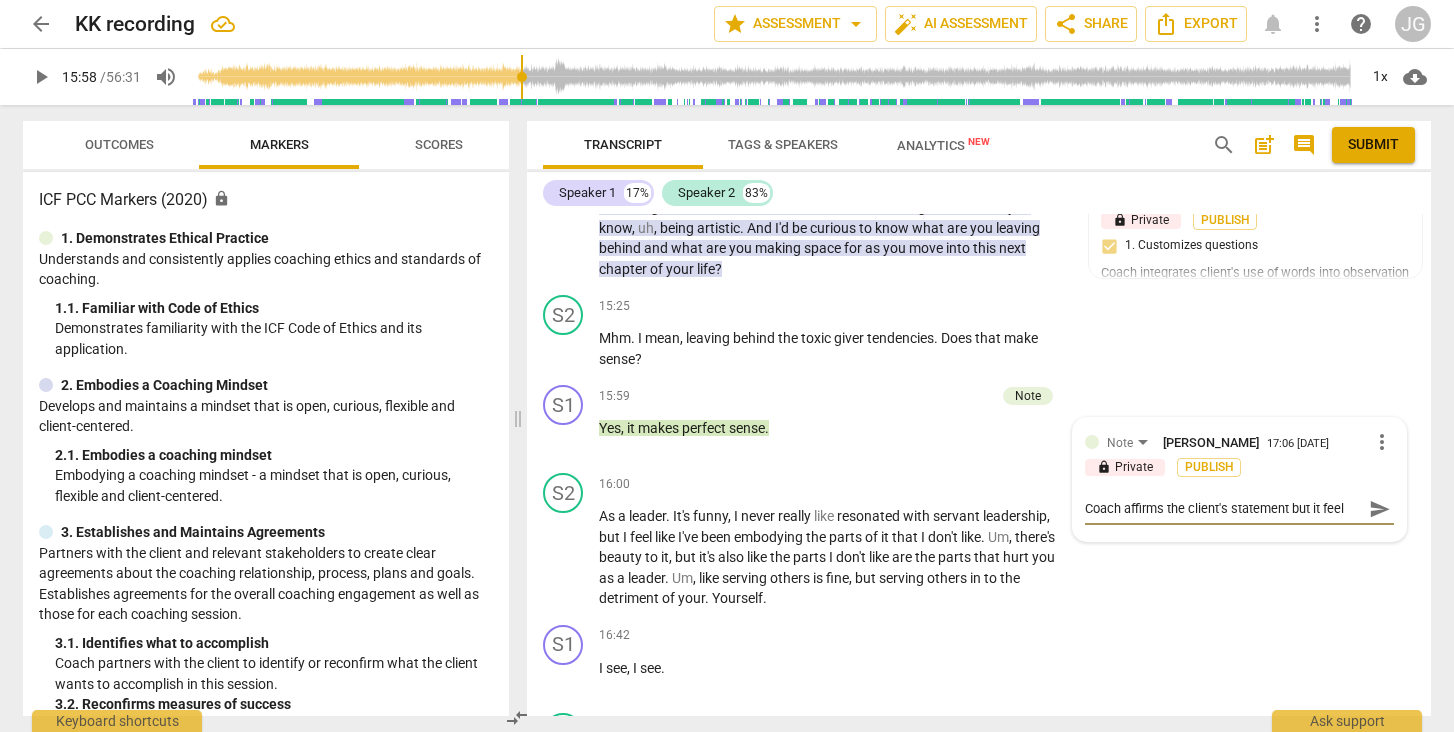 type on "Coach affirms the client's statement but it feels" 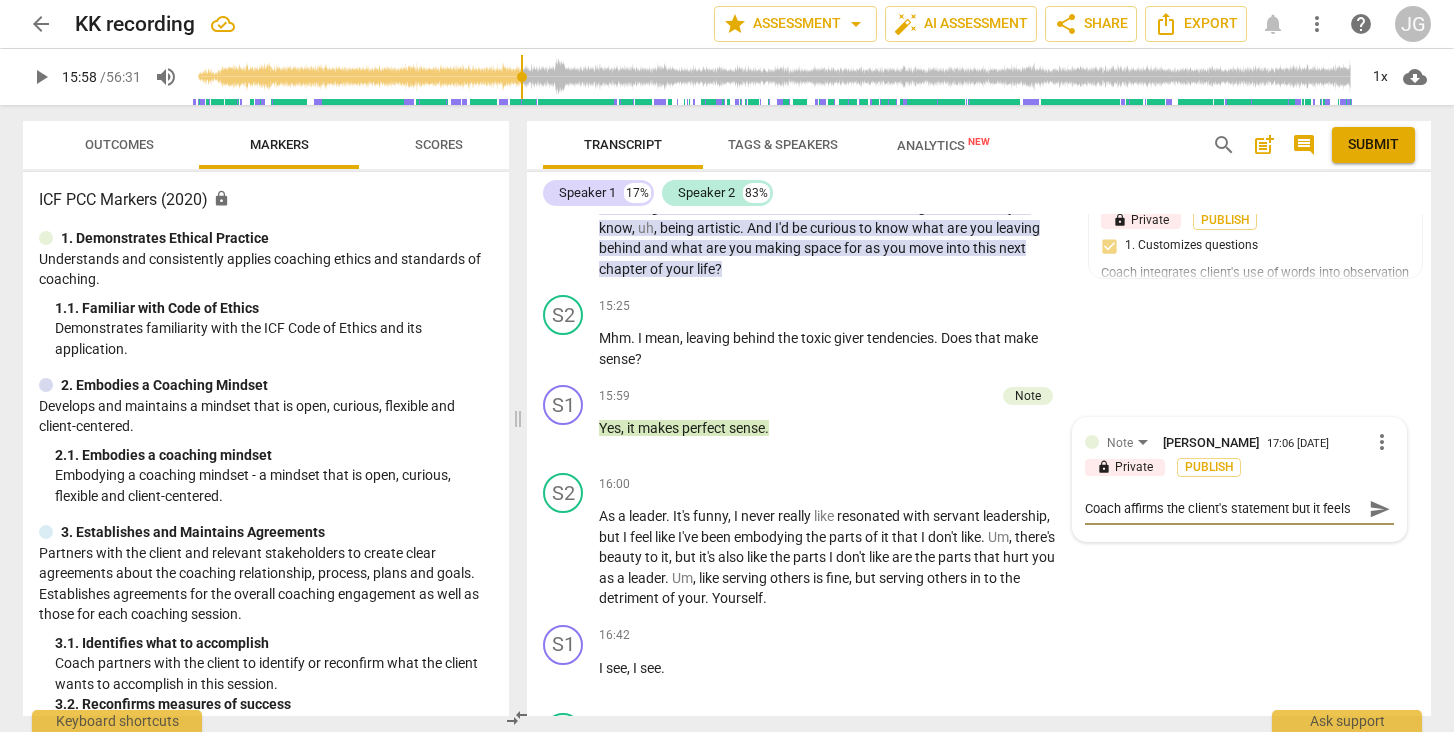 type on "Coach affirms the client's statement but it feels" 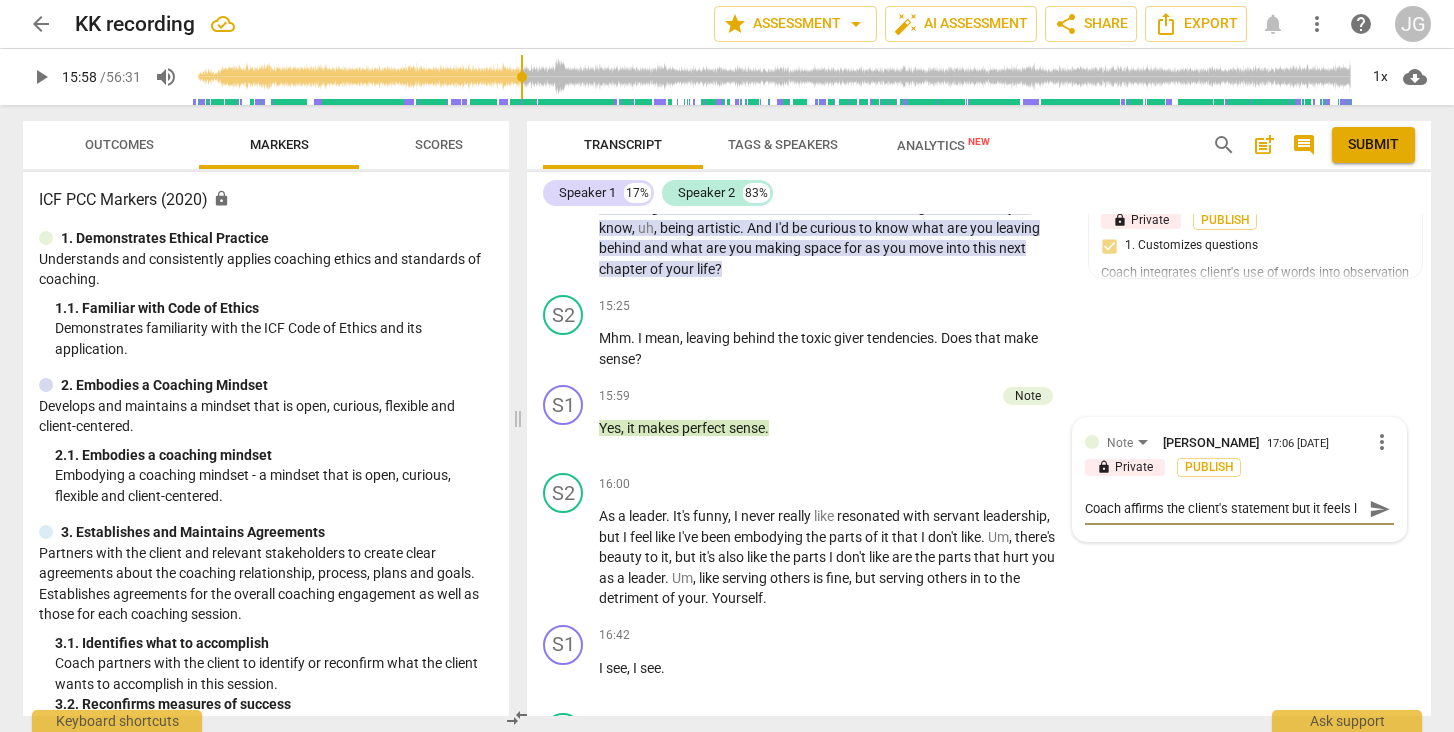 type on "Coach affirms the client's statement but it feels li" 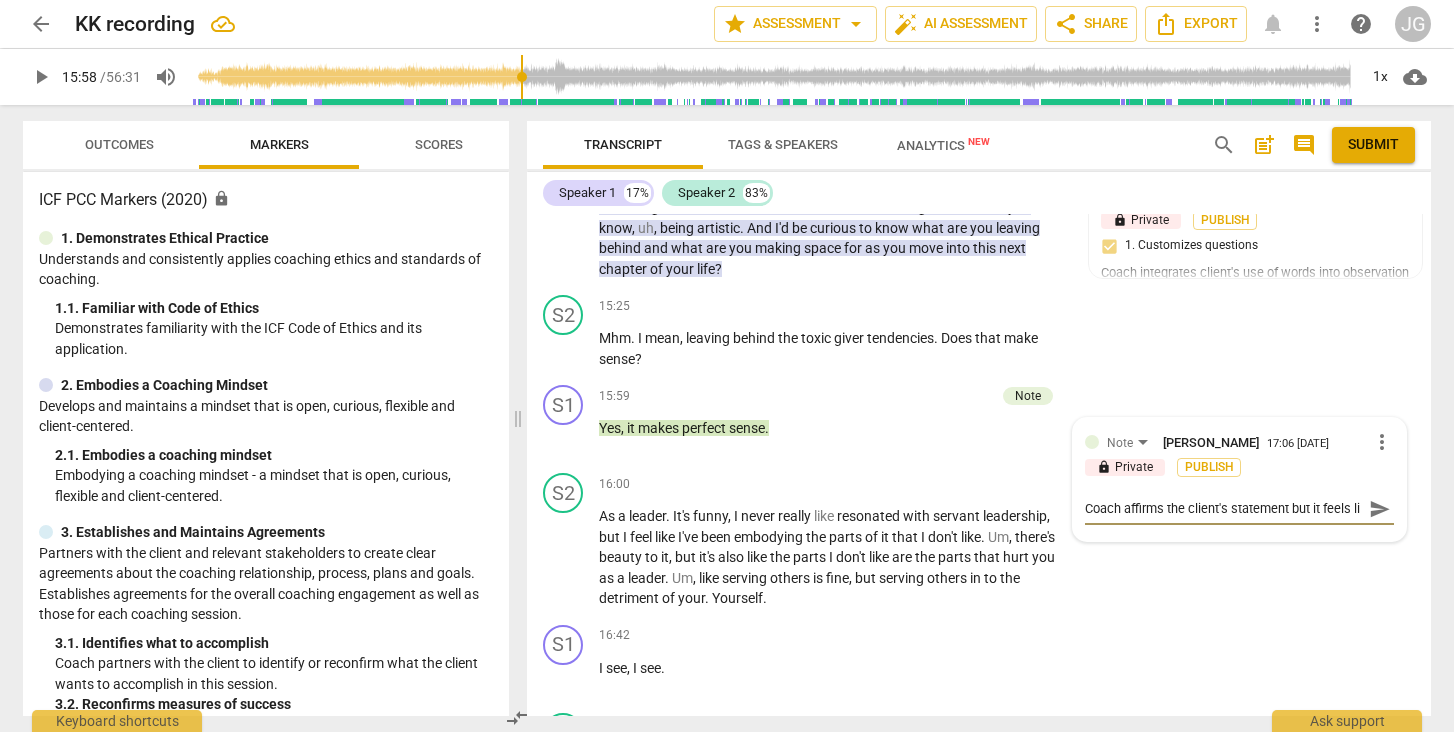 scroll, scrollTop: 17, scrollLeft: 0, axis: vertical 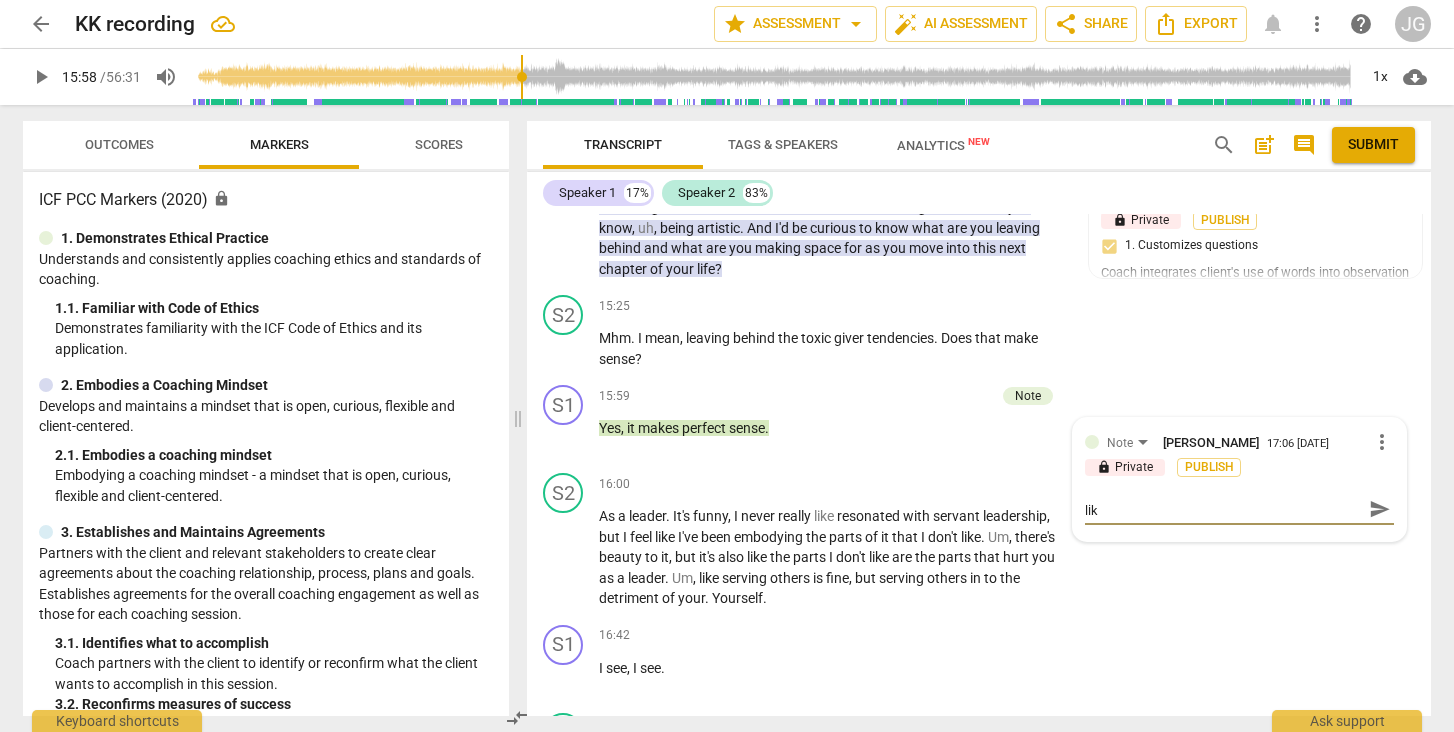 type on "Coach affirms the client's statement but it feels like" 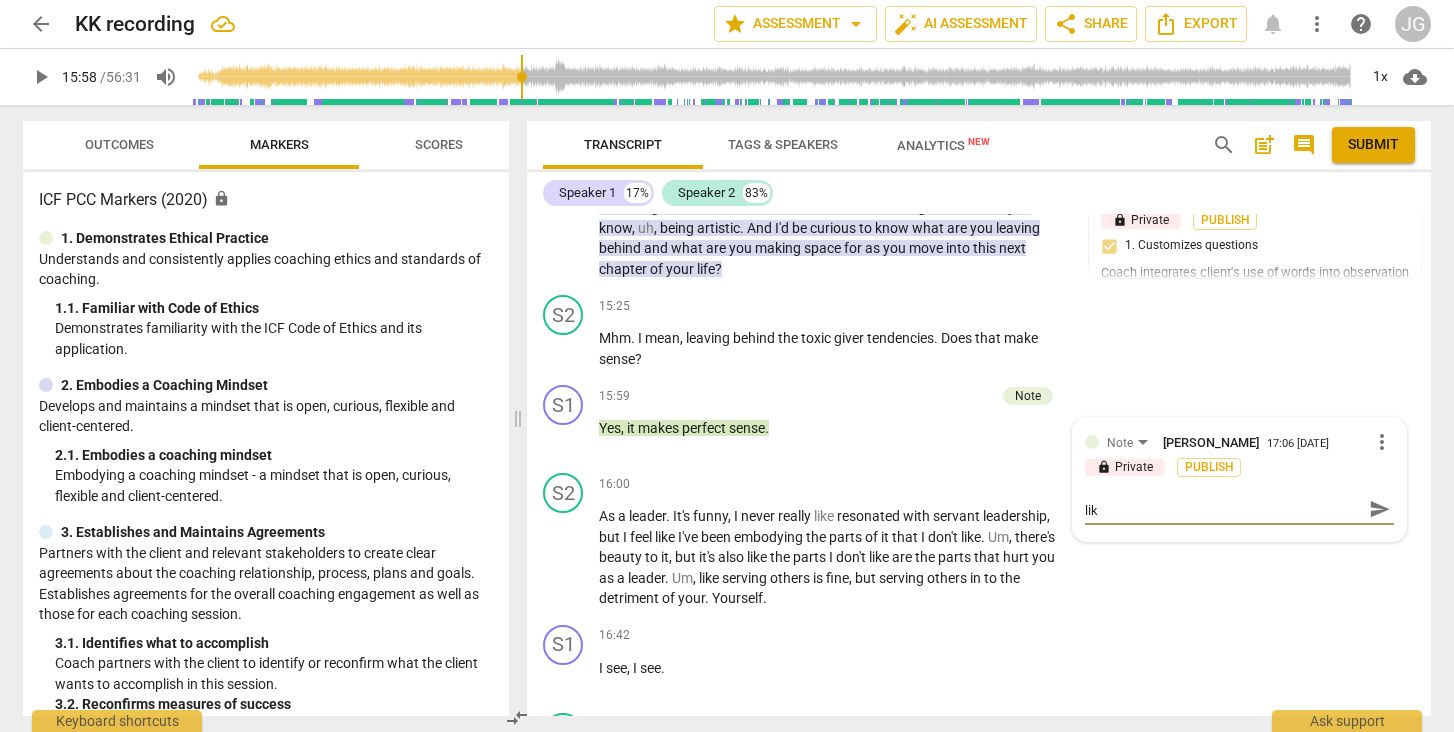 type on "Coach affirms the client's statement but it feels like" 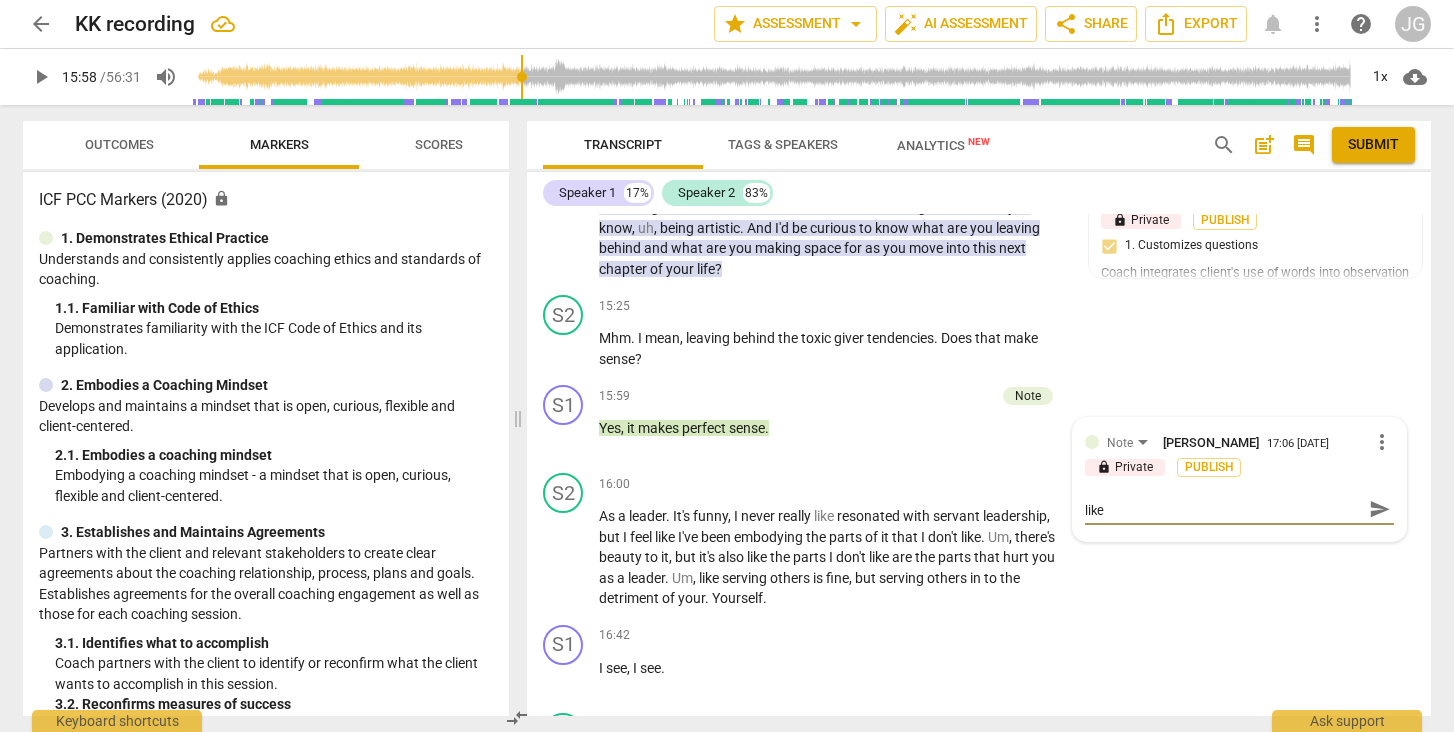 type on "Coach affirms the client's statement but it feels like" 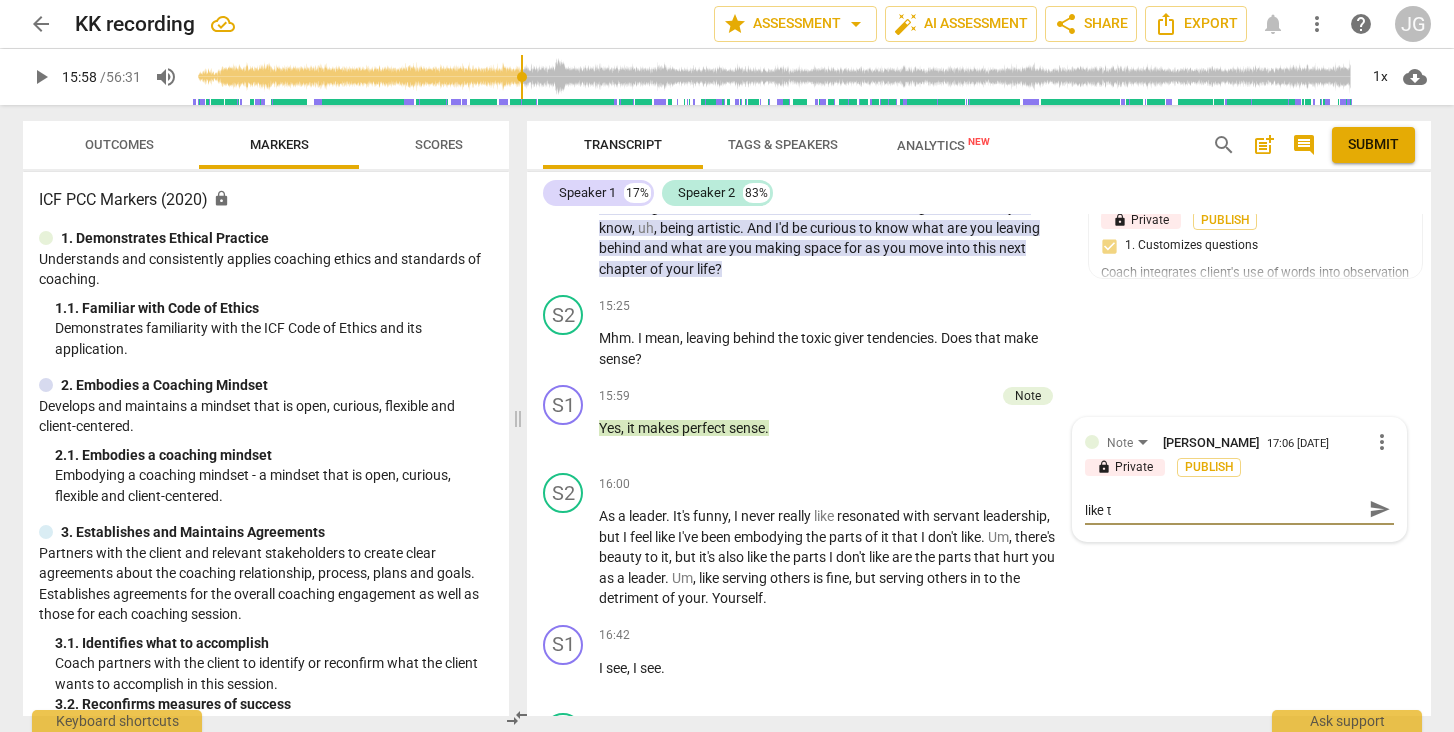 type on "Coach affirms the client's statement but it feels like th" 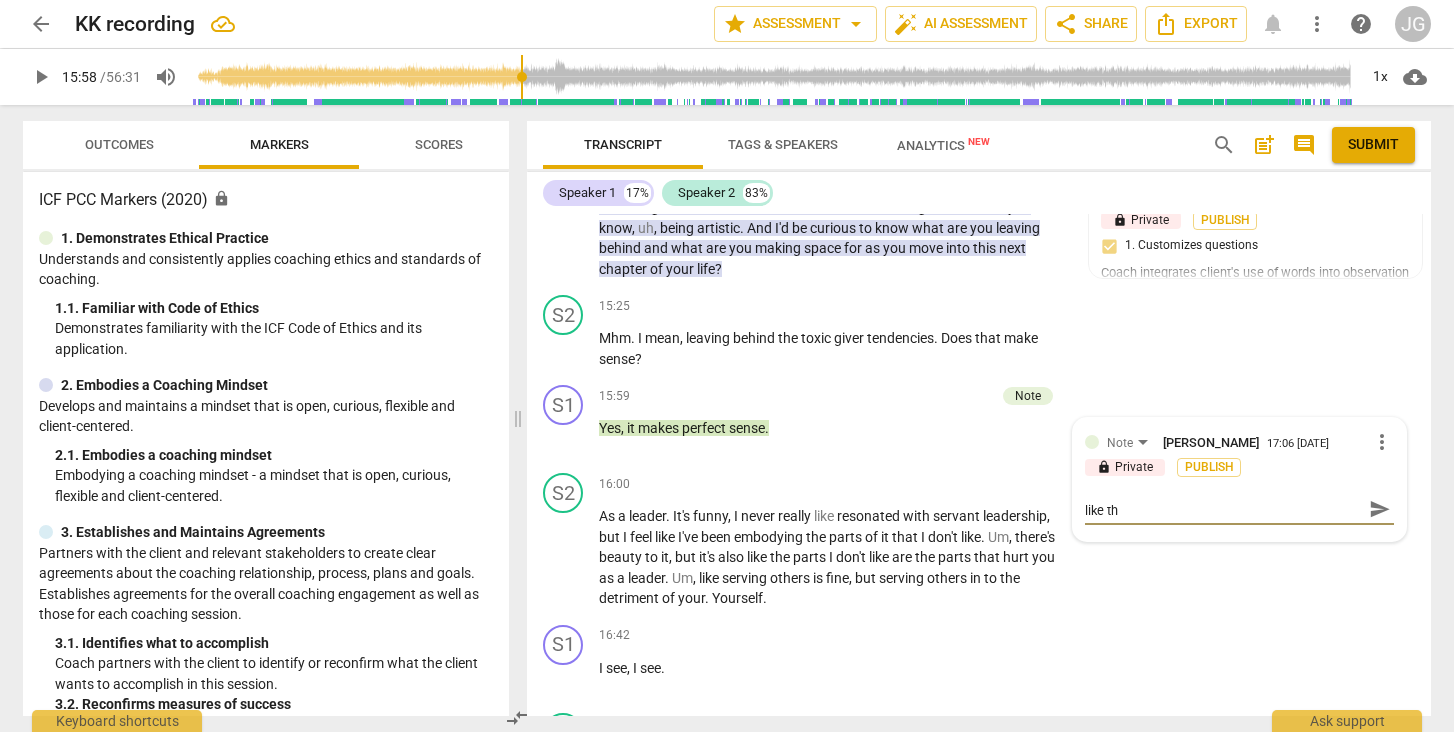 type on "Coach affirms the client's statement but it feels like the" 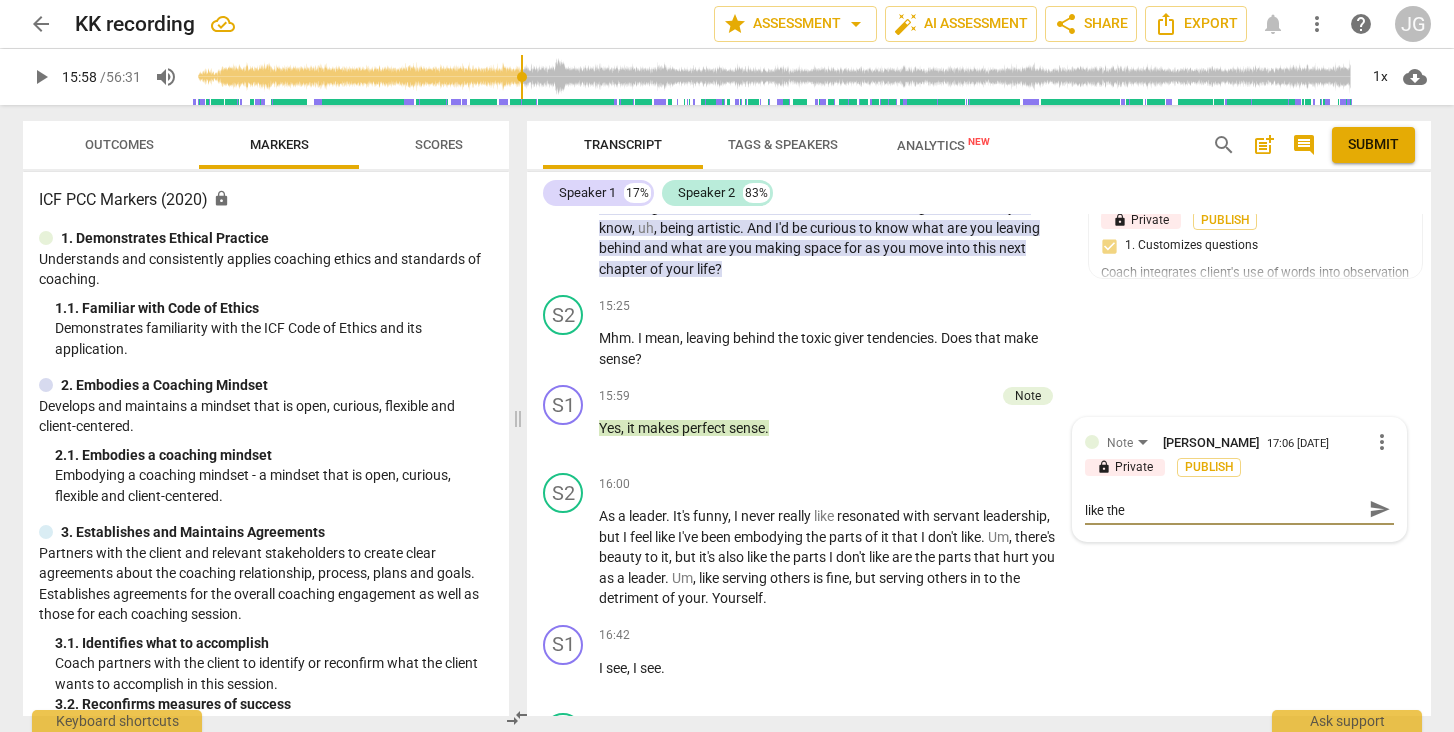 type on "Coach affirms the client's statement but it feels like ther" 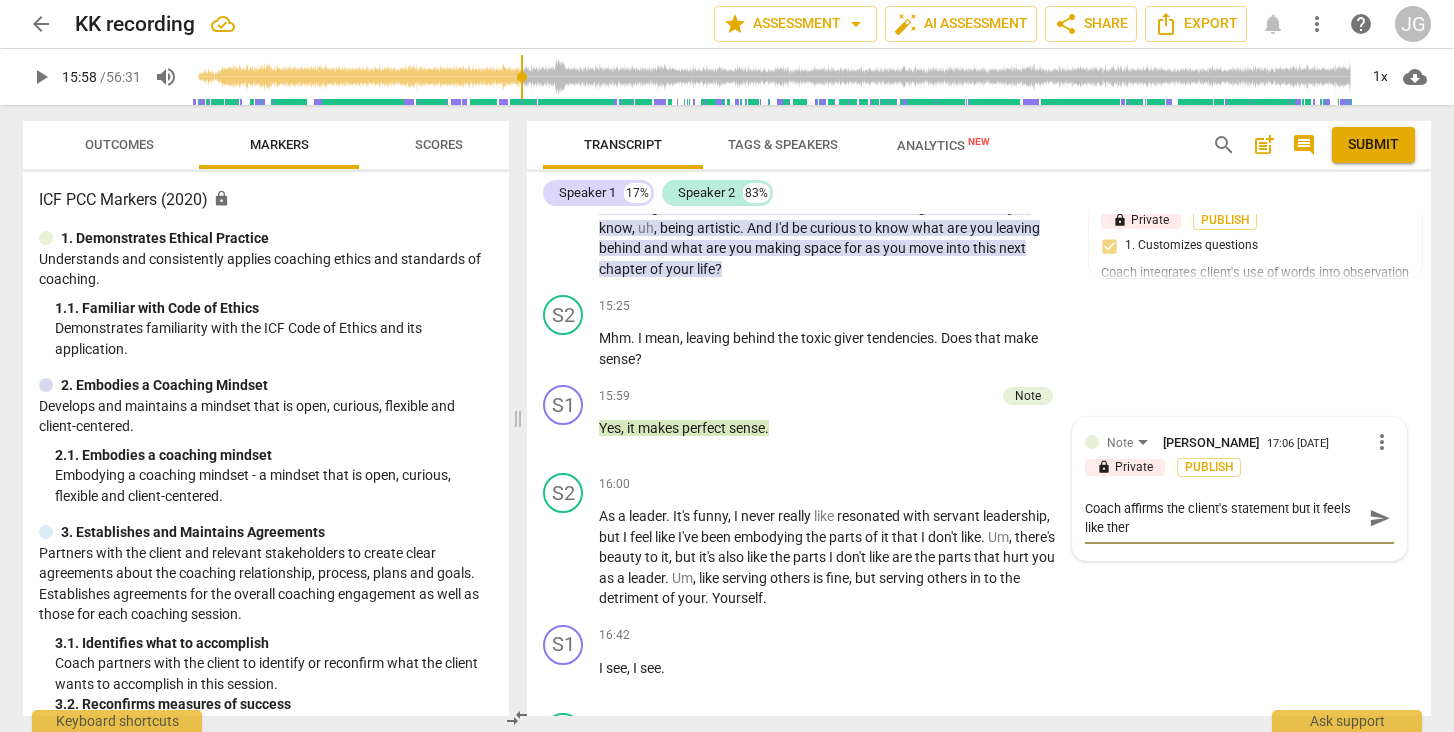 scroll, scrollTop: 0, scrollLeft: 0, axis: both 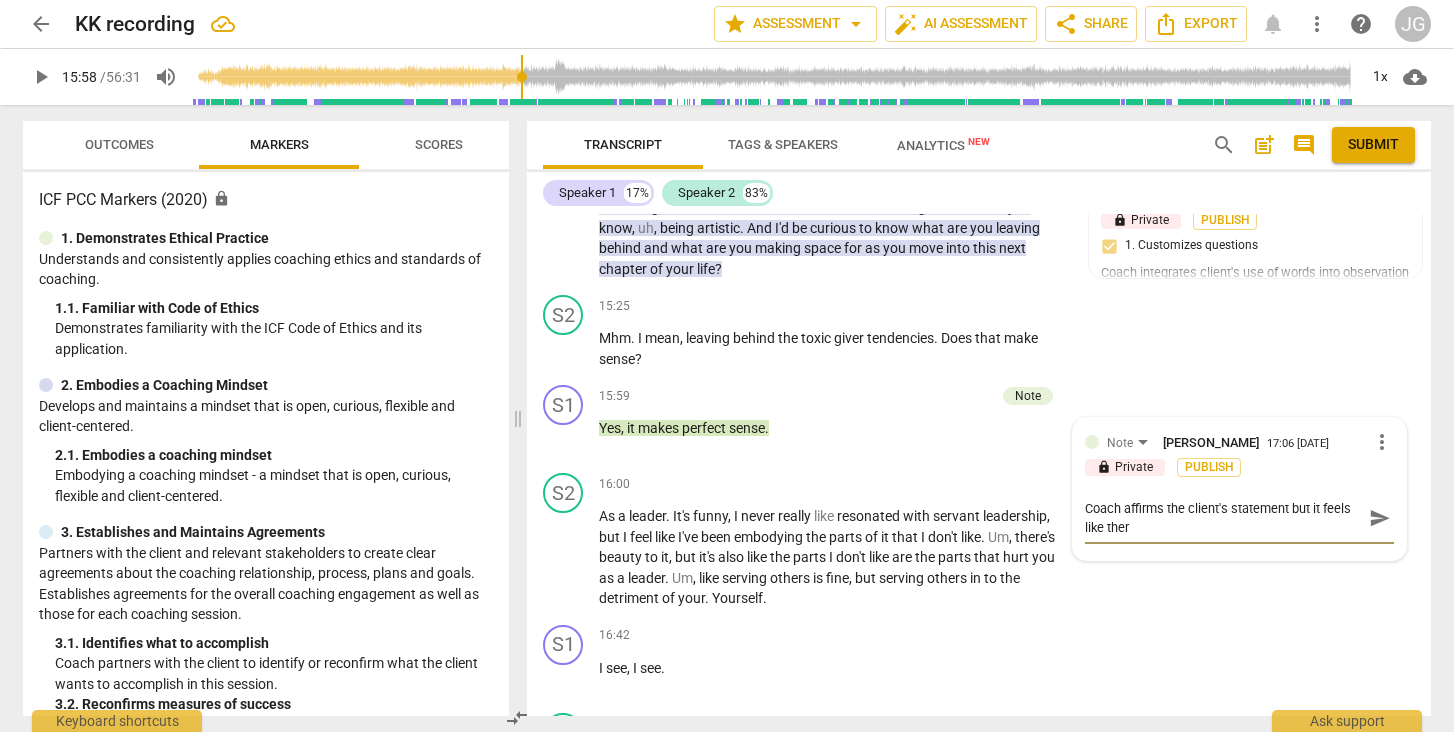type on "Coach affirms the client's statement but it feels like there" 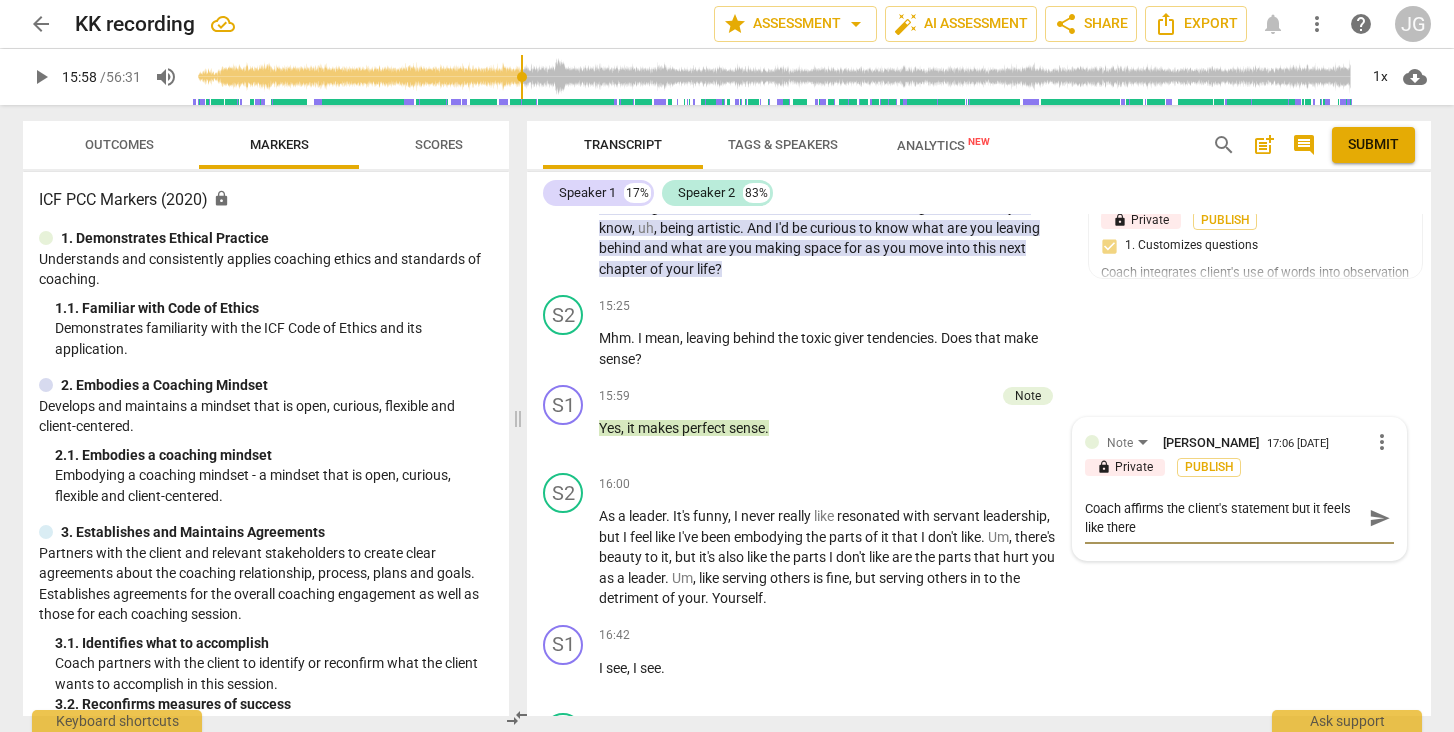 type on "Coach affirms the client's statement but it feels like there" 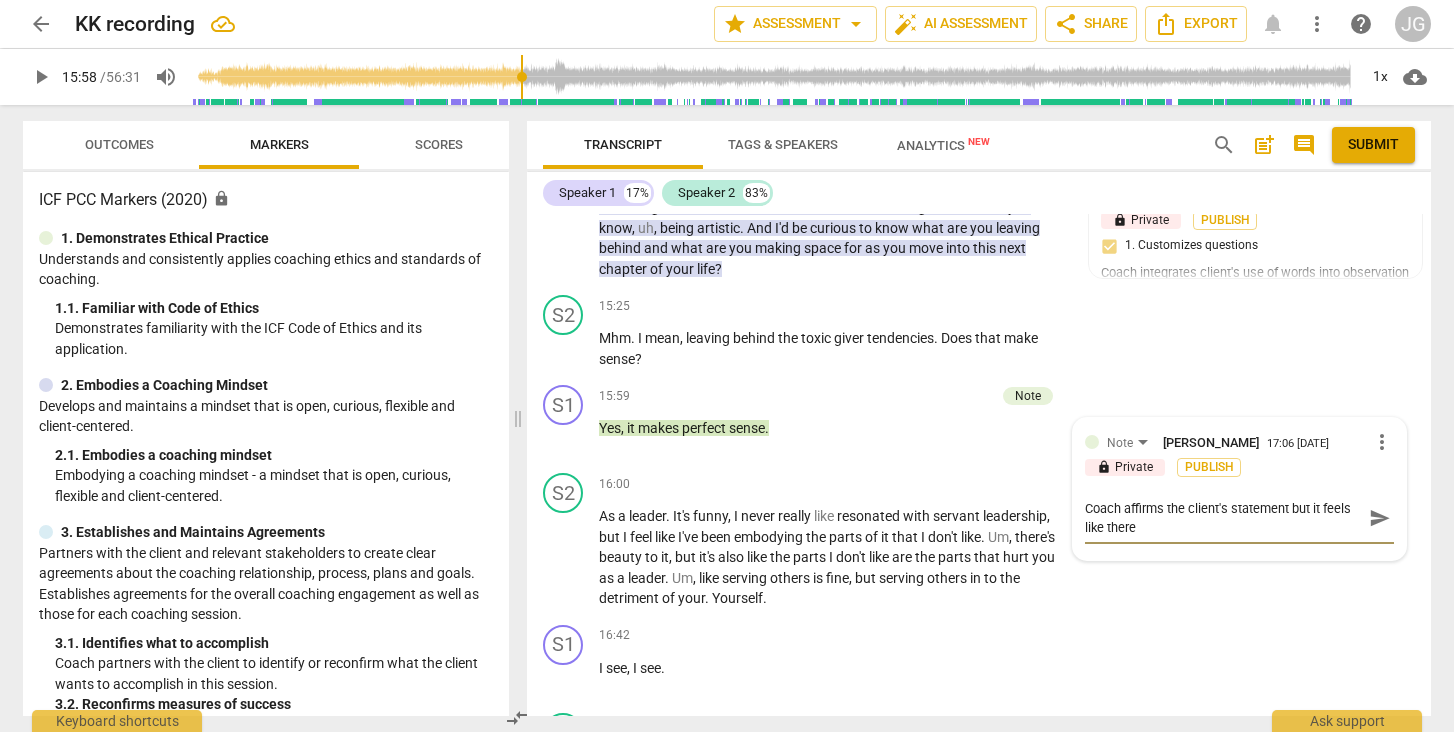 type on "Coach affirms the client's statement but it feels like there" 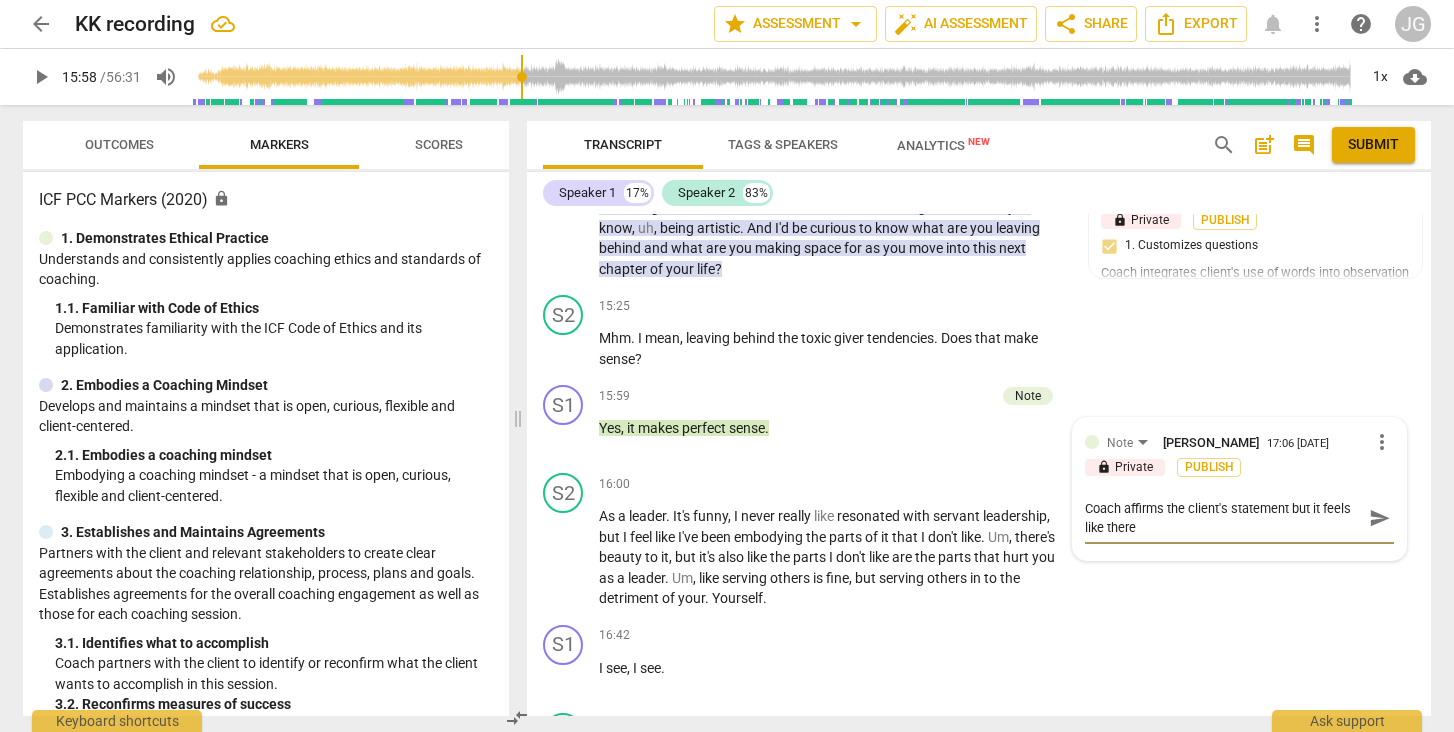 type on "Coach affirms the client's statement but it feels like there i" 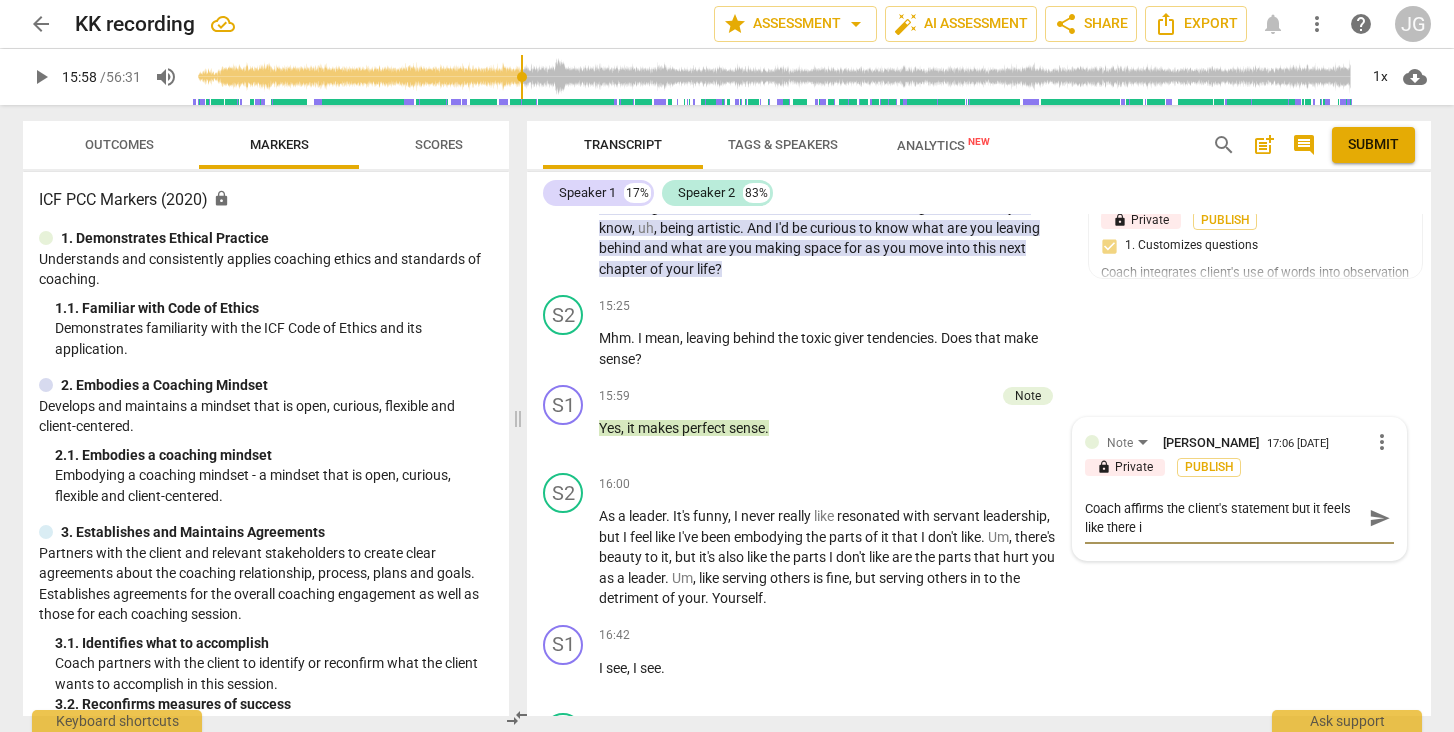 type on "Coach affirms the client's statement but it feels like there is" 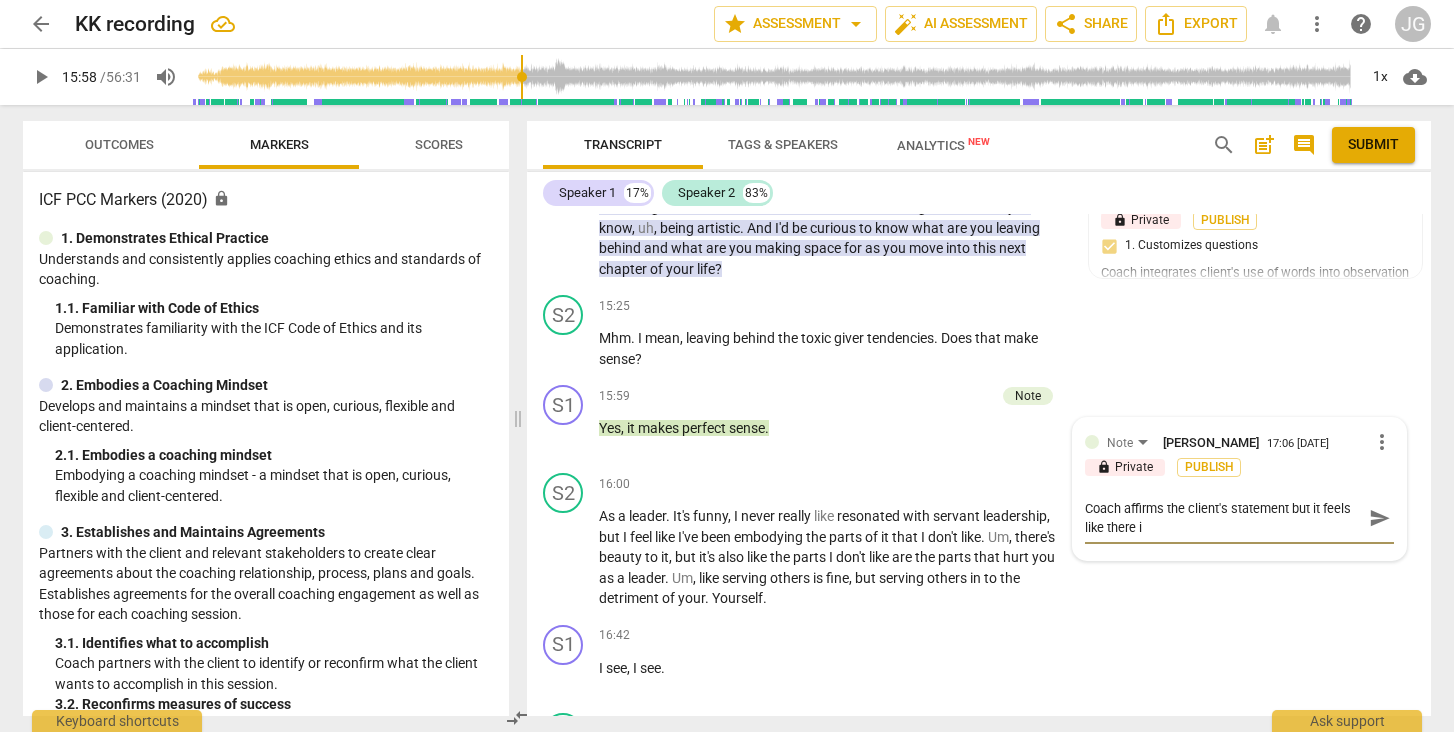 type on "Coach affirms the client's statement but it feels like there is" 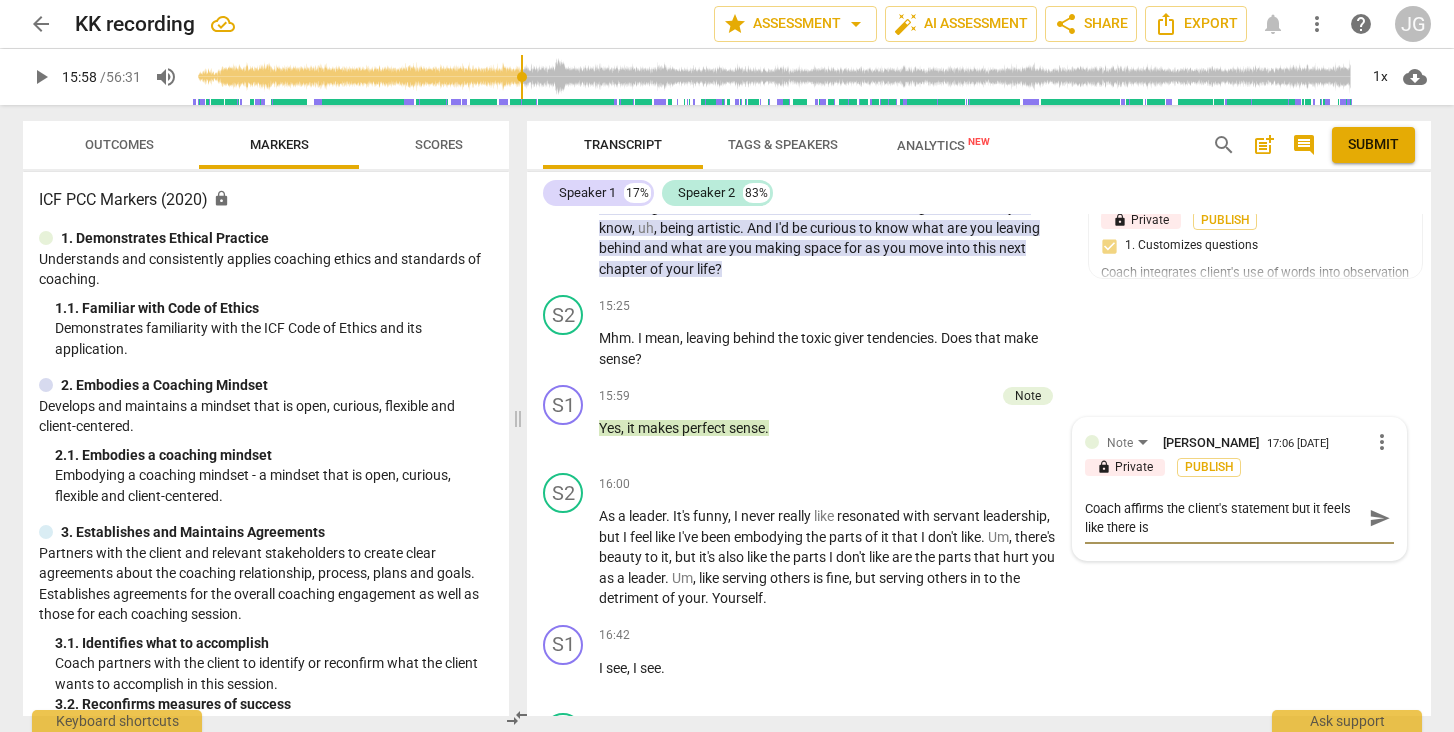 type on "Coach affirms the client's statement but it feels like there is" 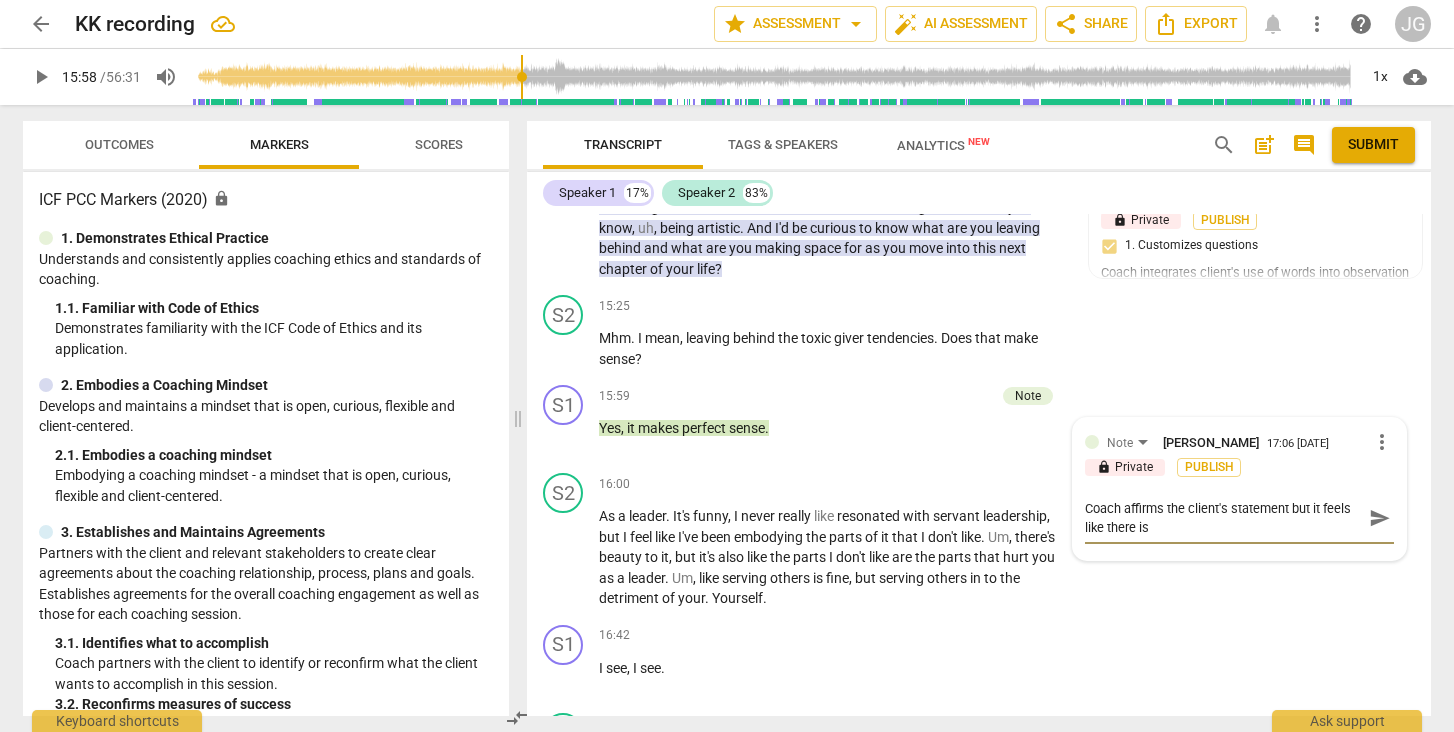 type on "Coach affirms the client's statement but it feels like there is" 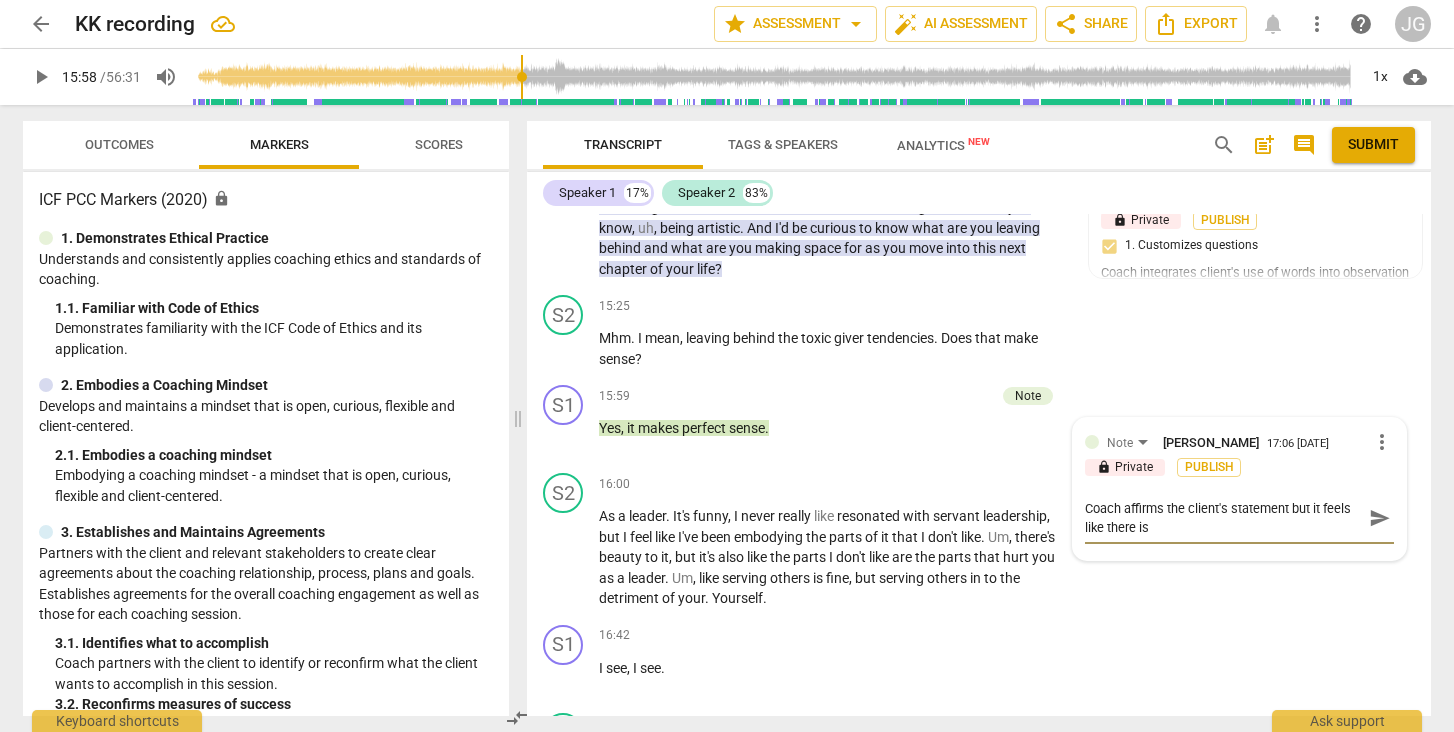 type on "Coach affirms the client's statement but it feels like there is a" 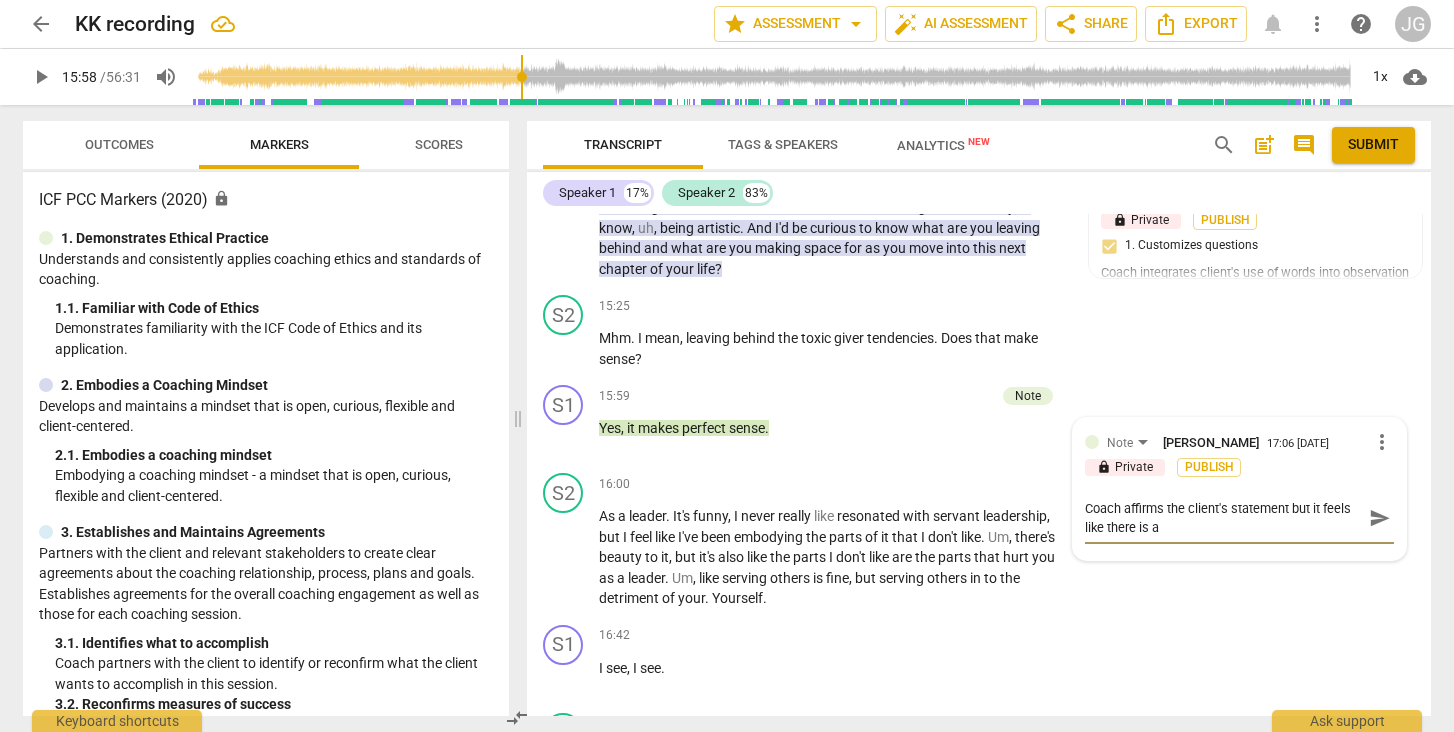 type on "Coach affirms the client's statement but it feels like there is an" 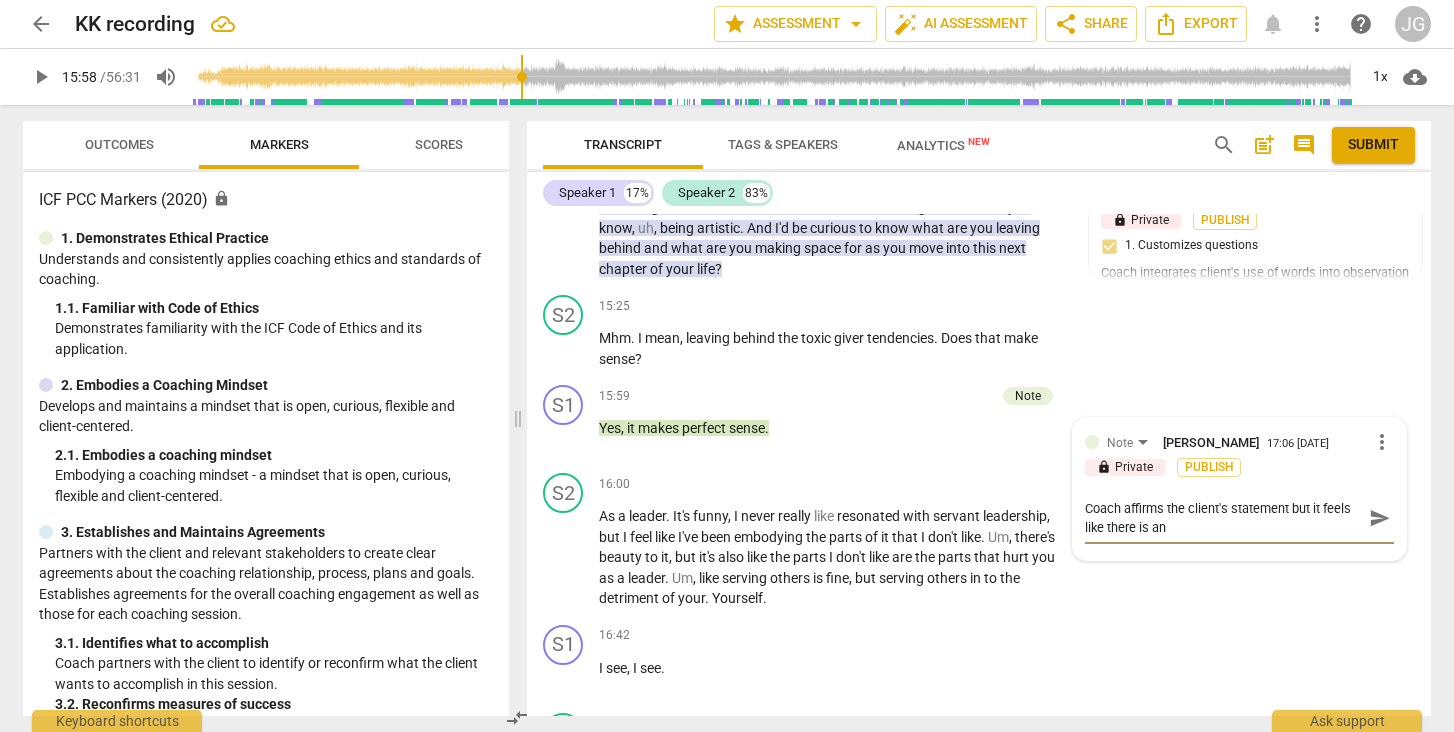 type on "Coach affirms the client's statement but it feels like there is an" 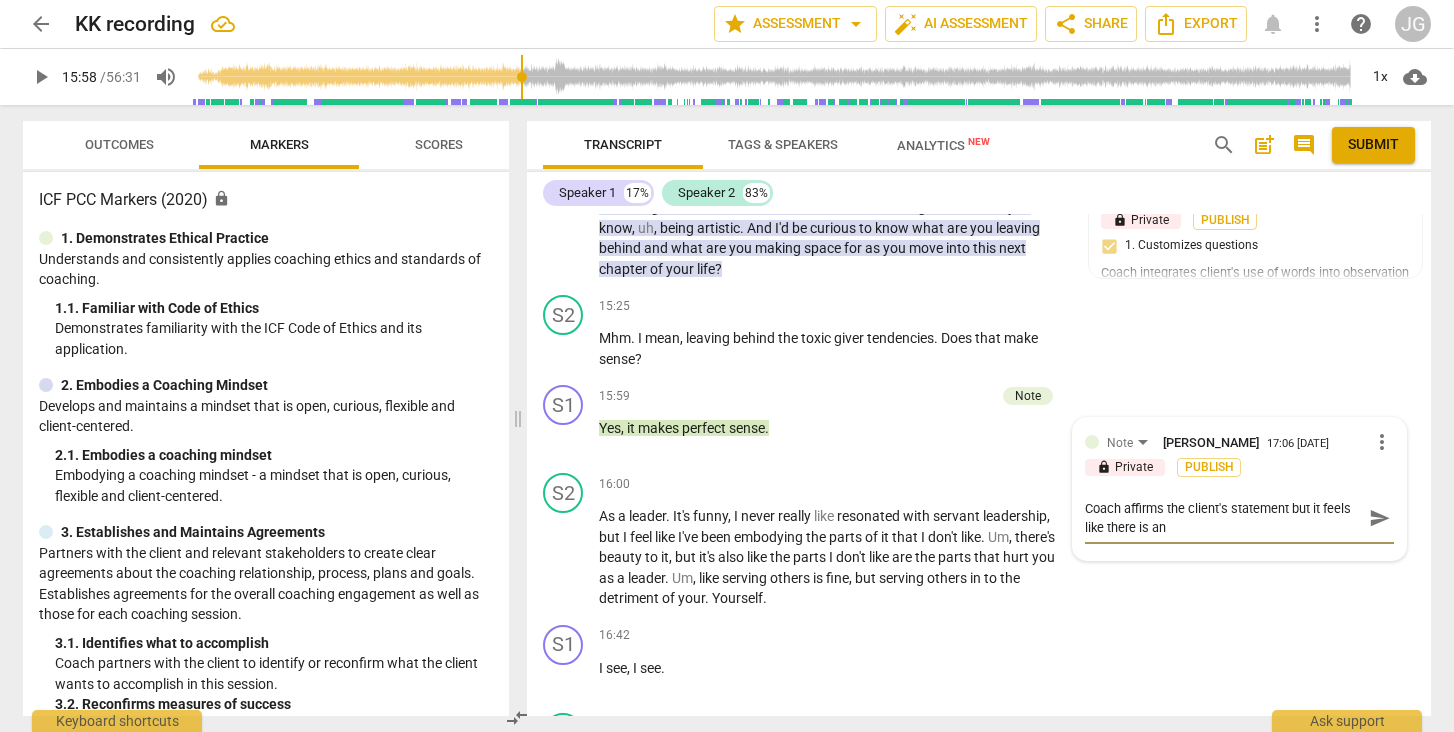 type on "Coach affirms the client's statement but it feels like there is an p" 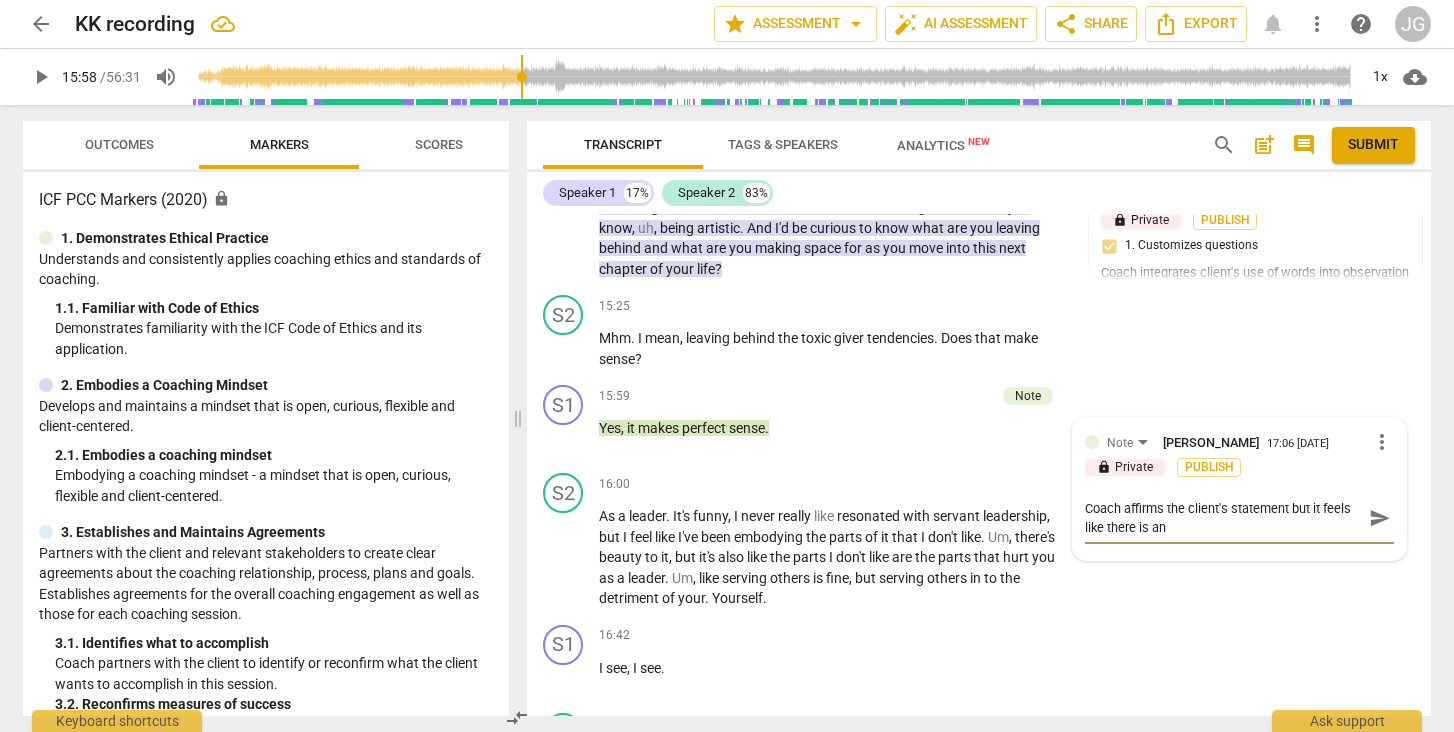 type on "Coach affirms the client's statement but it feels like there is an p" 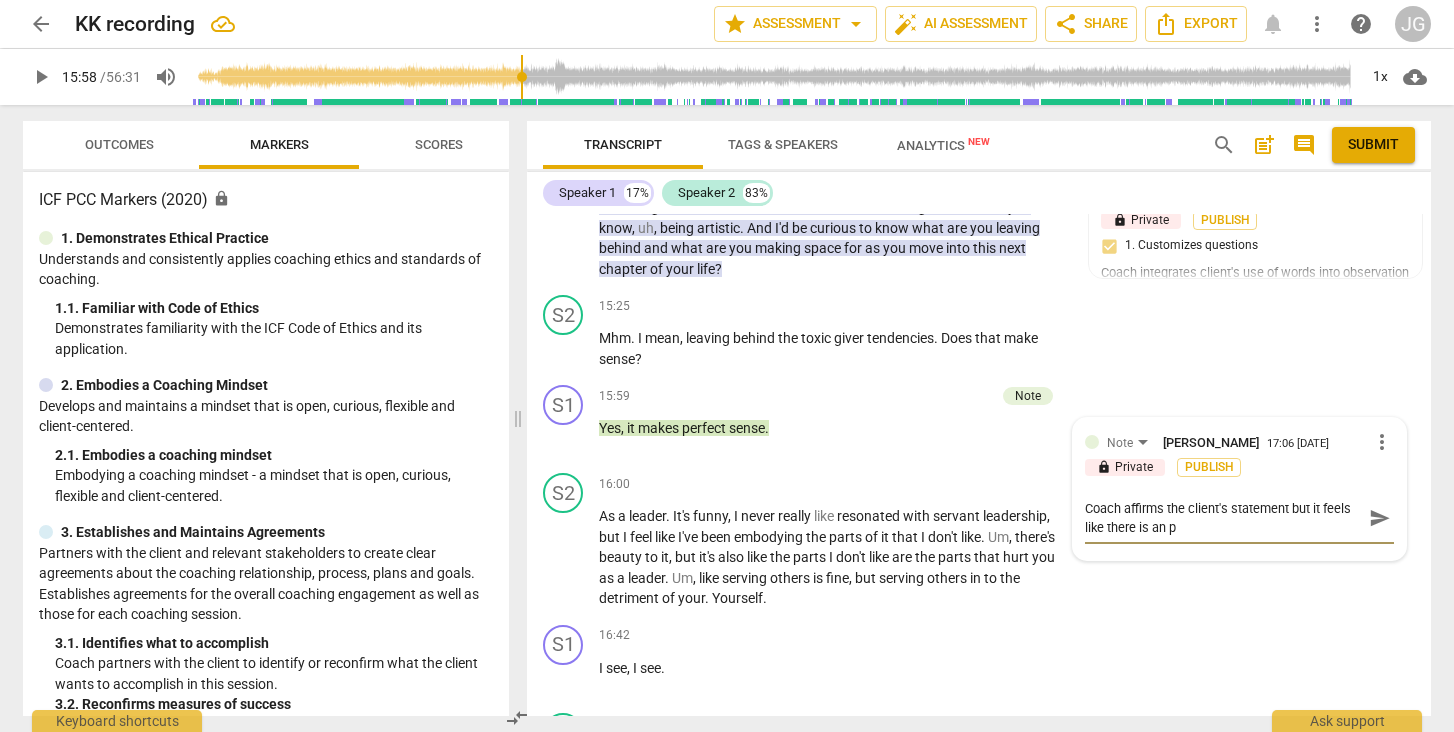 type on "Coach affirms the client's statement but it feels like there is an" 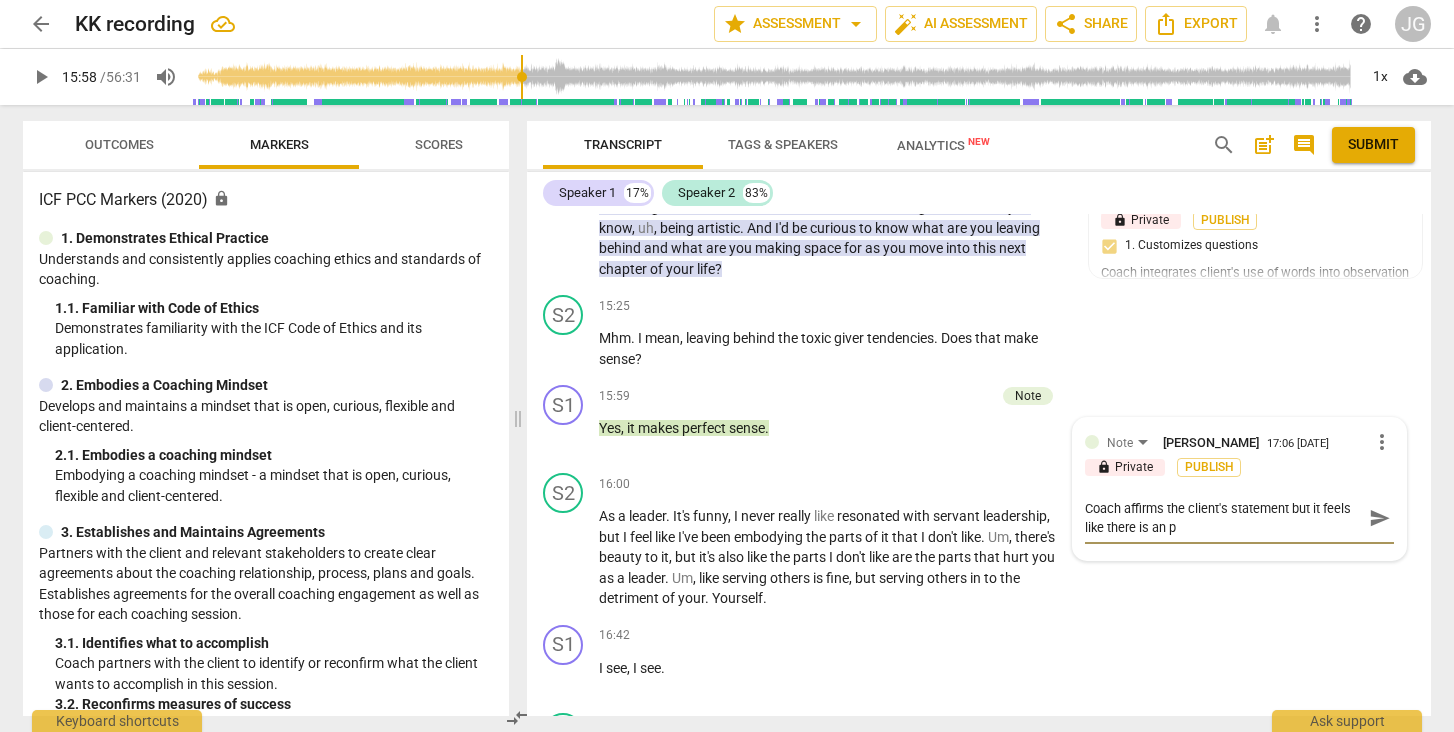 type on "Coach affirms the client's statement but it feels like there is an" 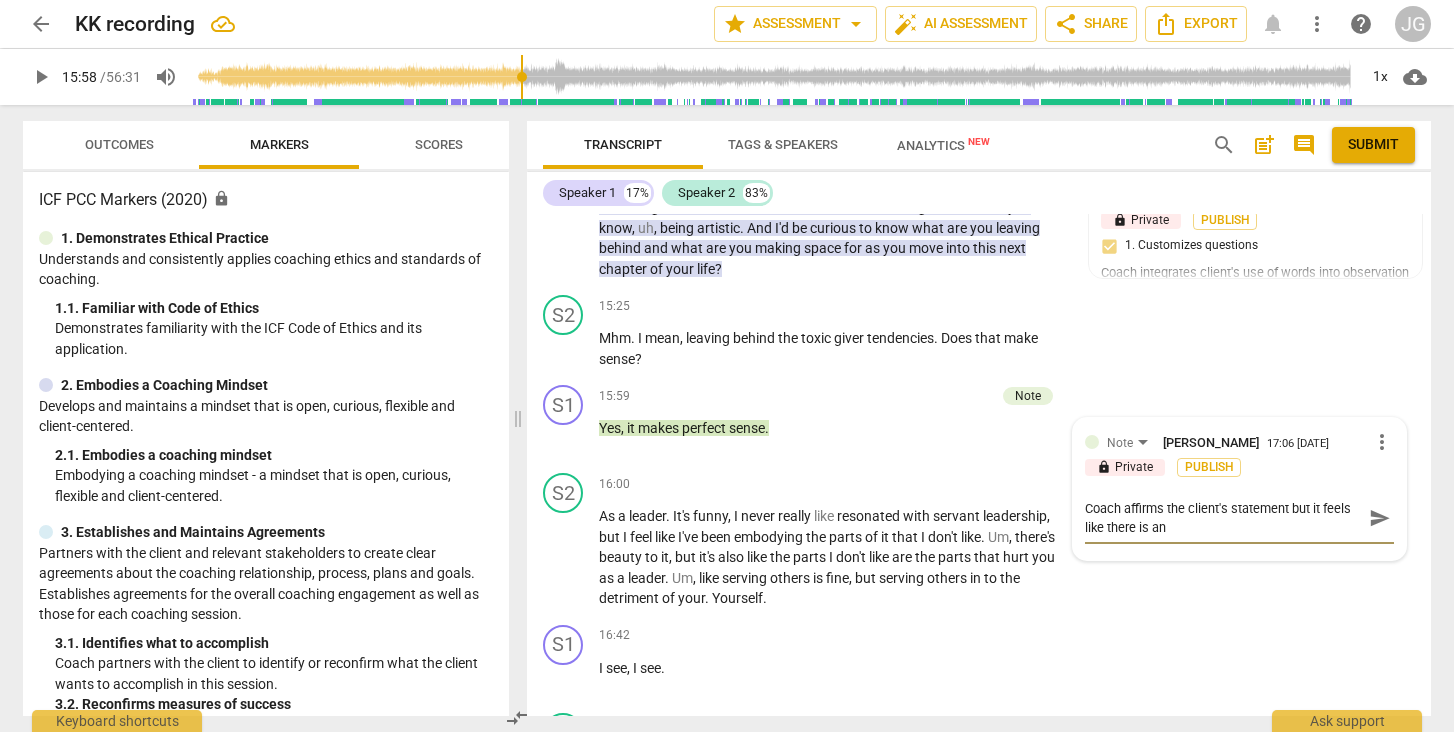 type on "Coach affirms the client's statement but it feels like there is an o" 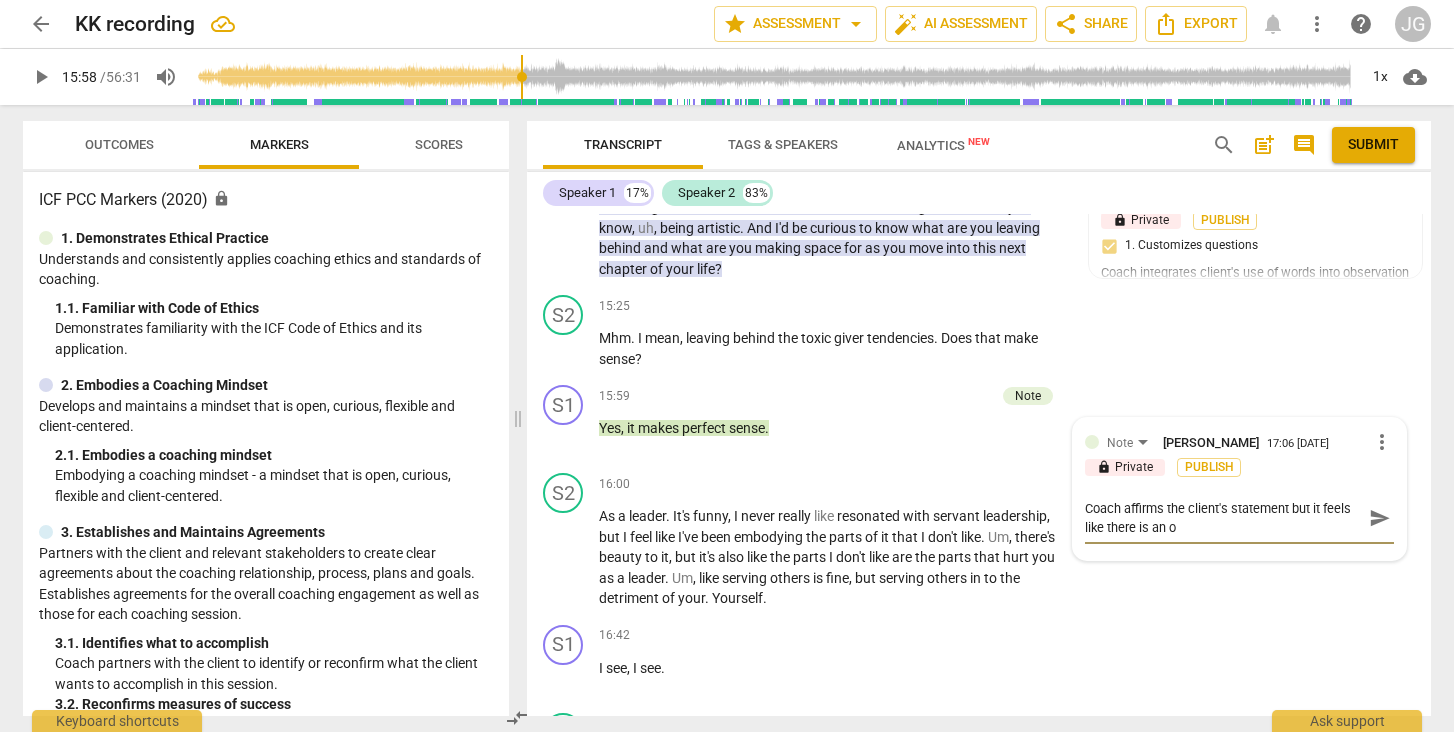 type on "Coach affirms the client's statement but it feels like there is an op" 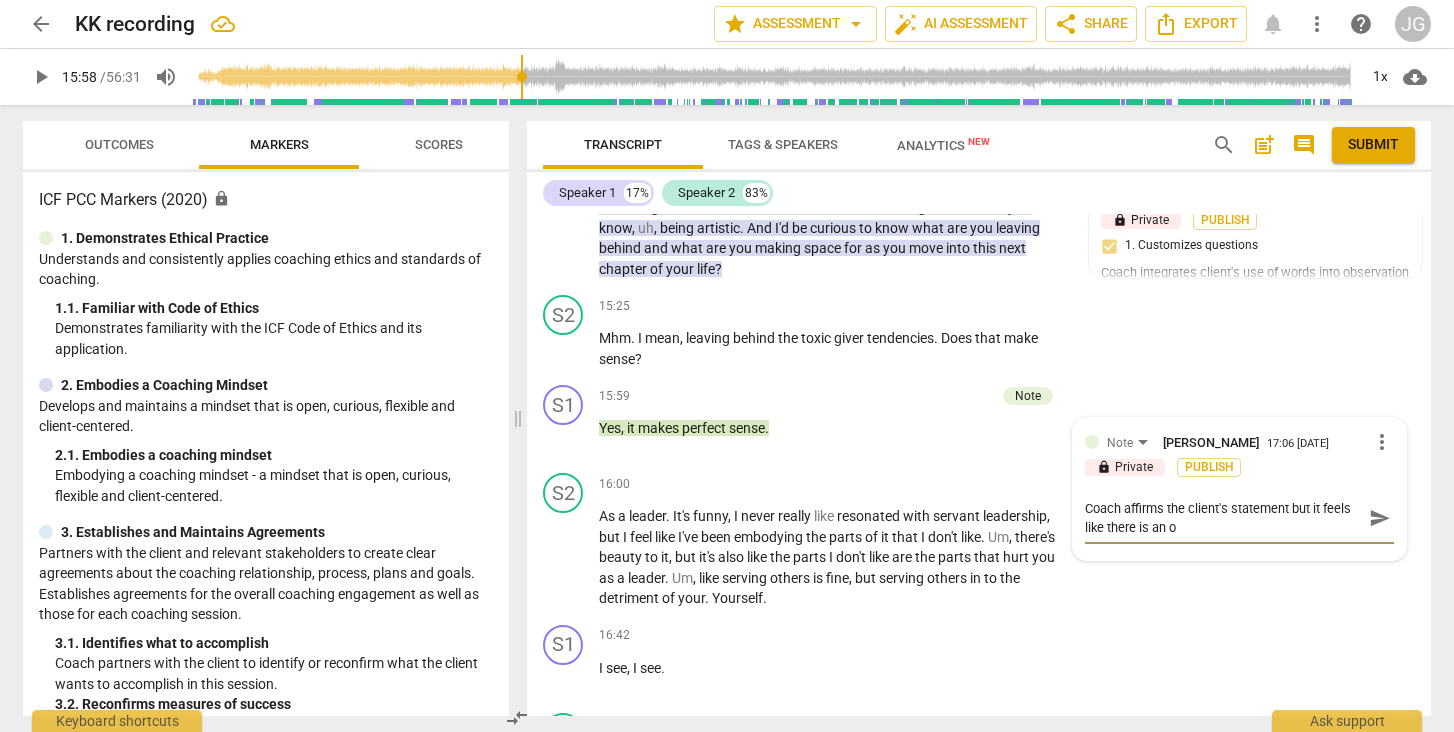 type on "Coach affirms the client's statement but it feels like there is an op" 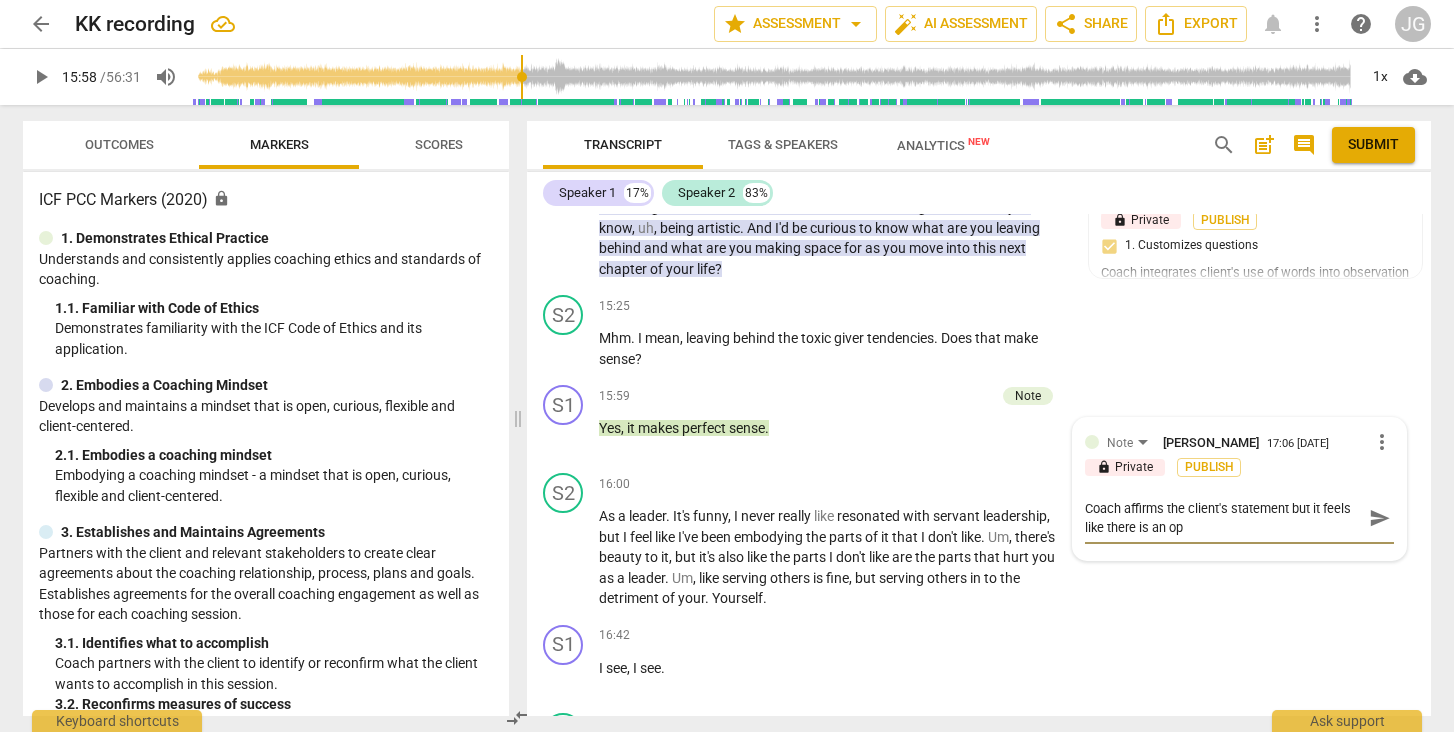 type on "Coach affirms the client's statement but it feels like there is an opp" 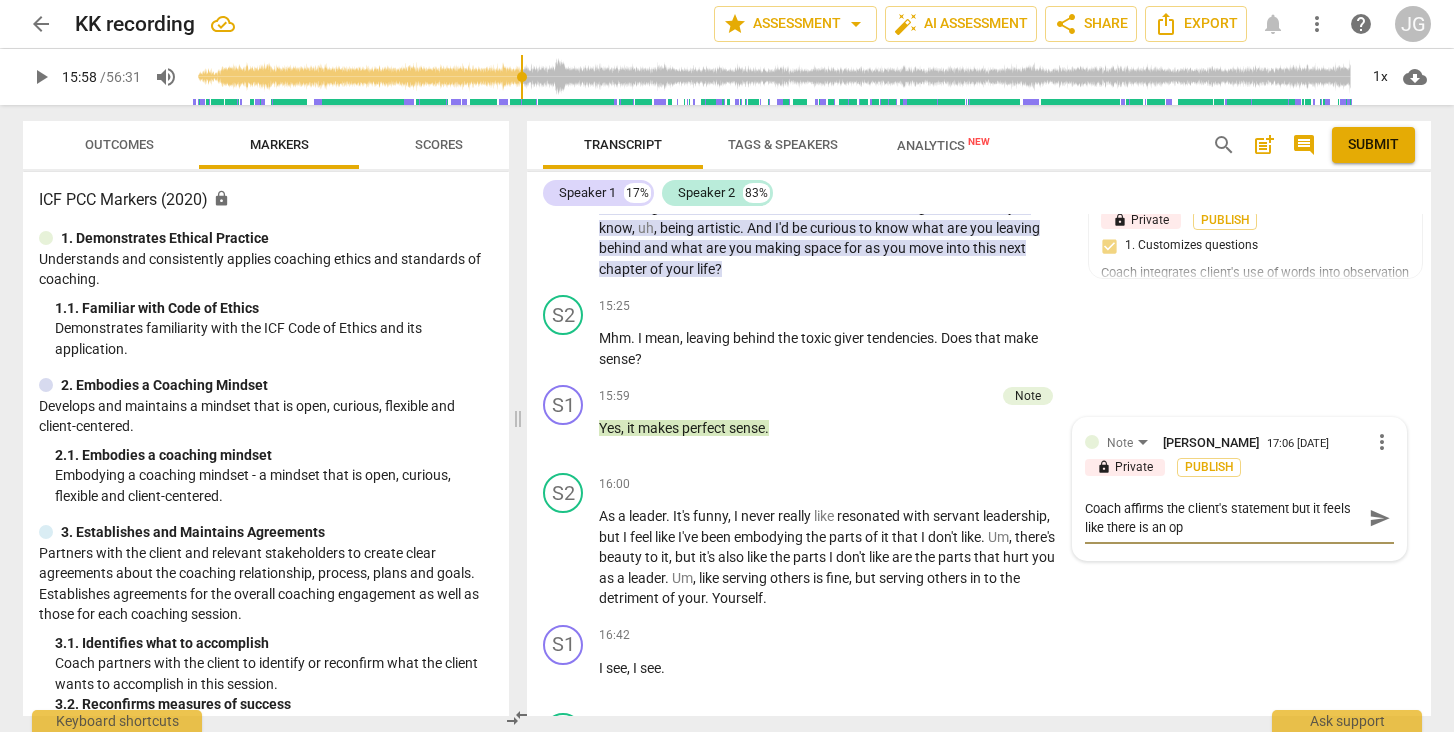 type on "Coach affirms the client's statement but it feels like there is an opp" 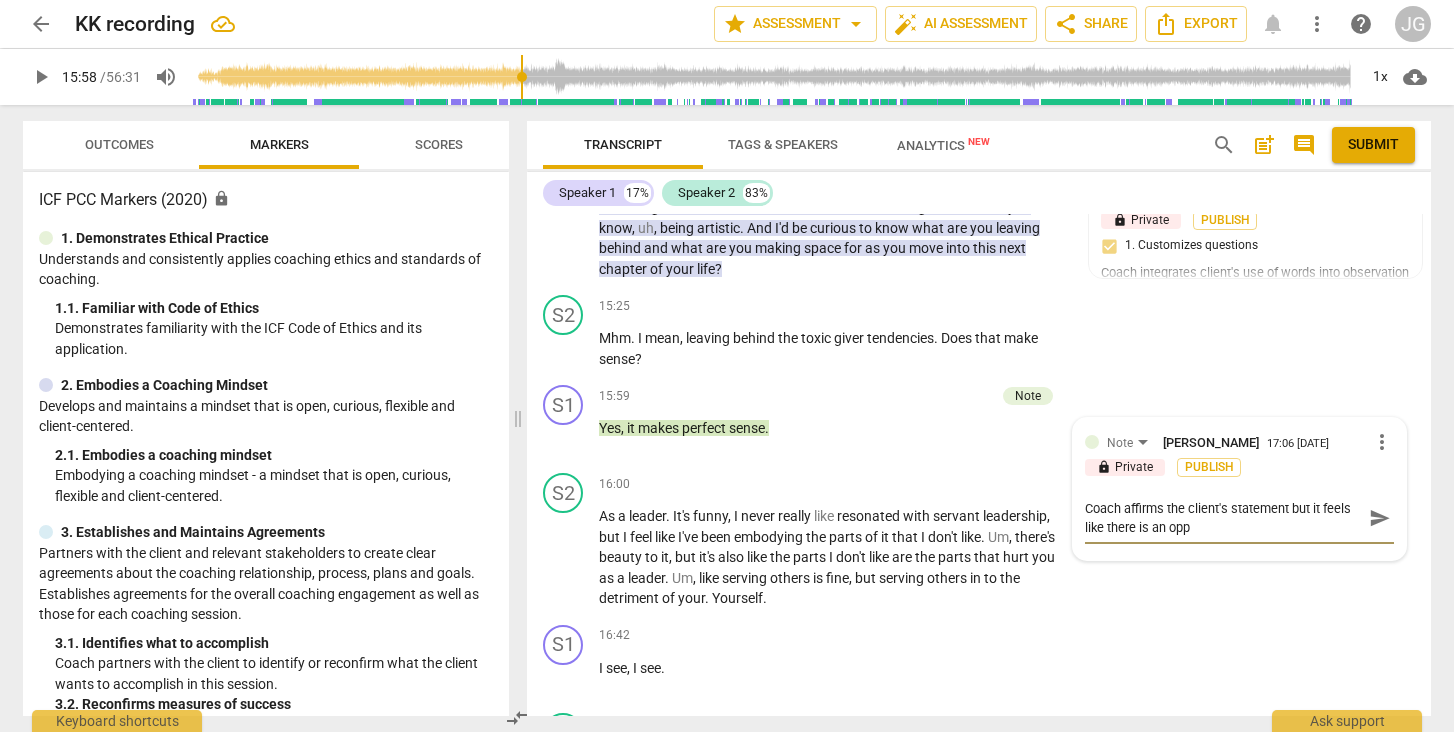 type on "Coach affirms the client's statement but it feels like there is an oppo" 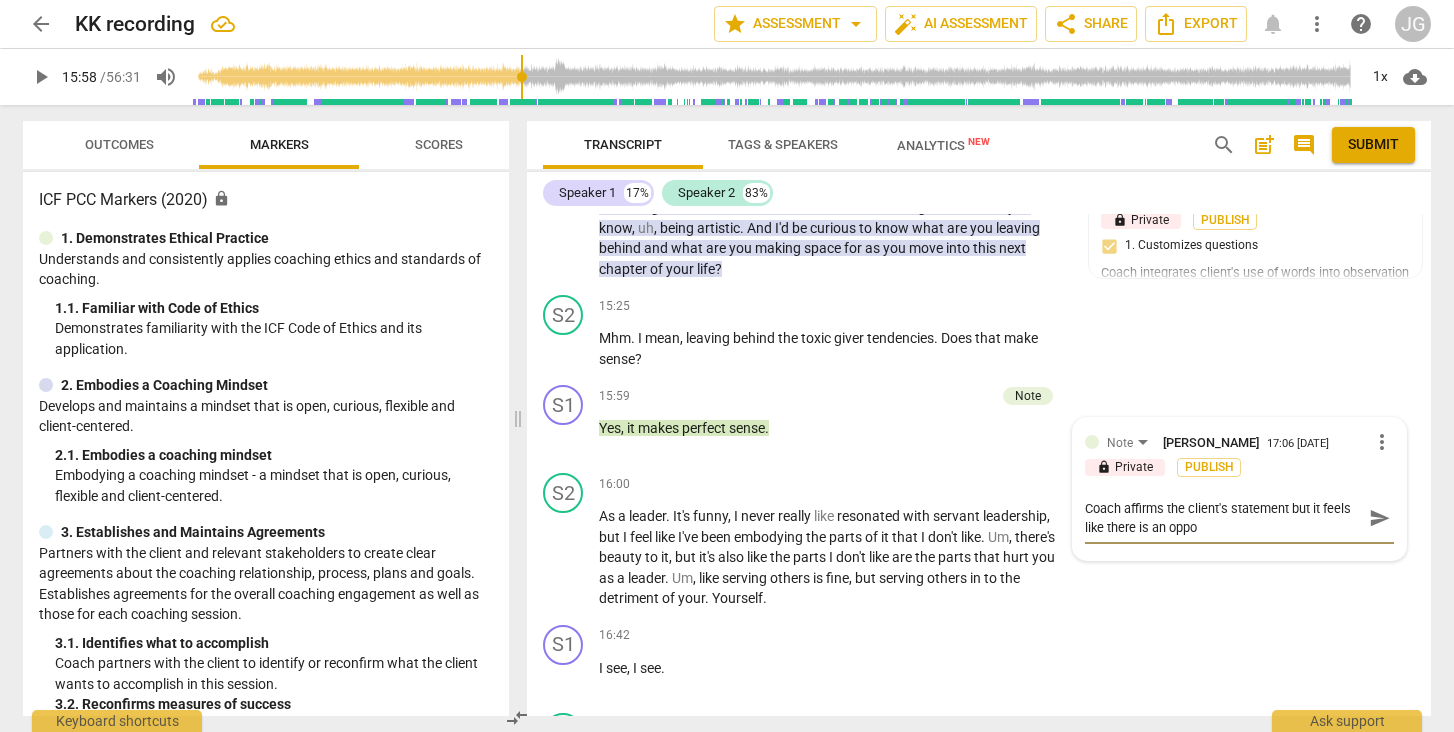 type on "Coach affirms the client's statement but it feels like there is an oppor" 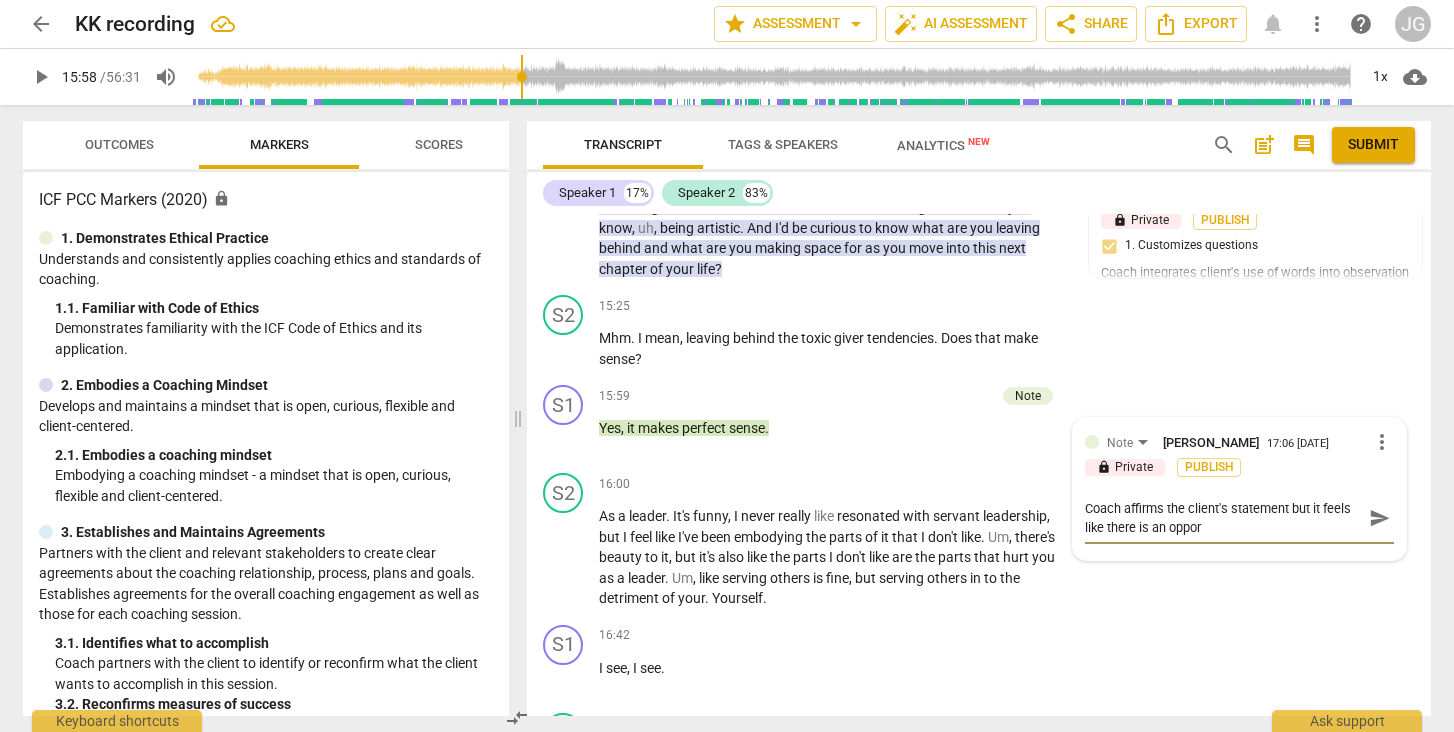 type on "Coach affirms the client's statement but it feels like there is an opport" 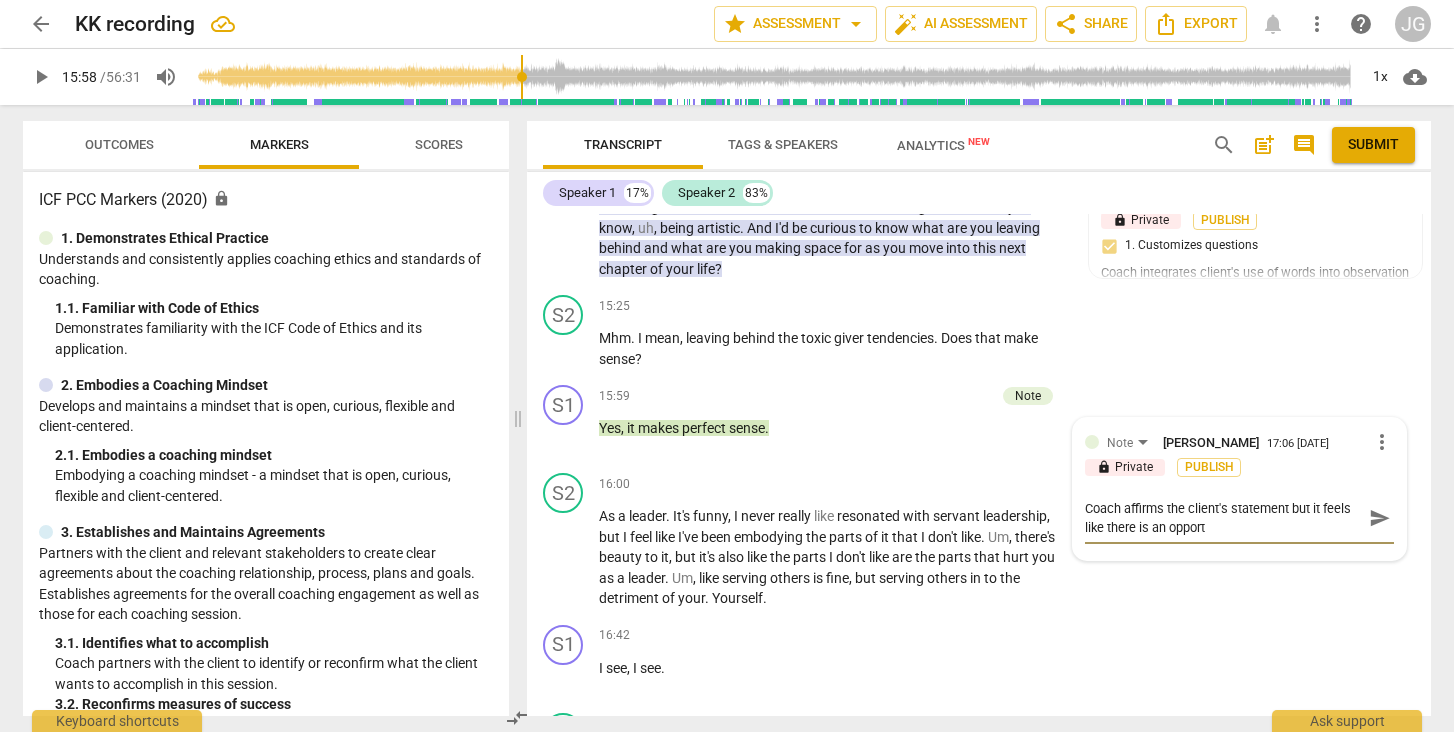 type on "Coach affirms the client's statement but it feels like there is an opportu" 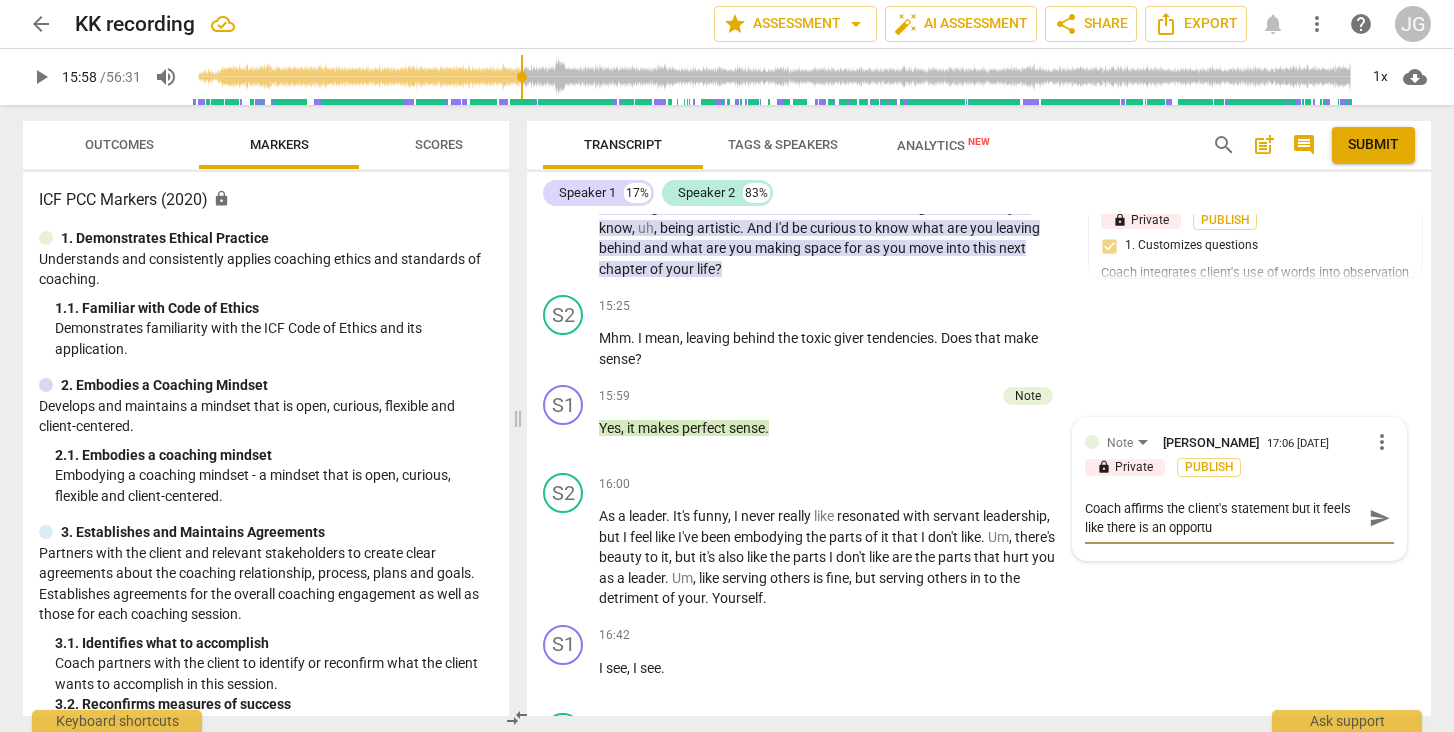 type on "Coach affirms the client's statement but it feels like there is an opportun" 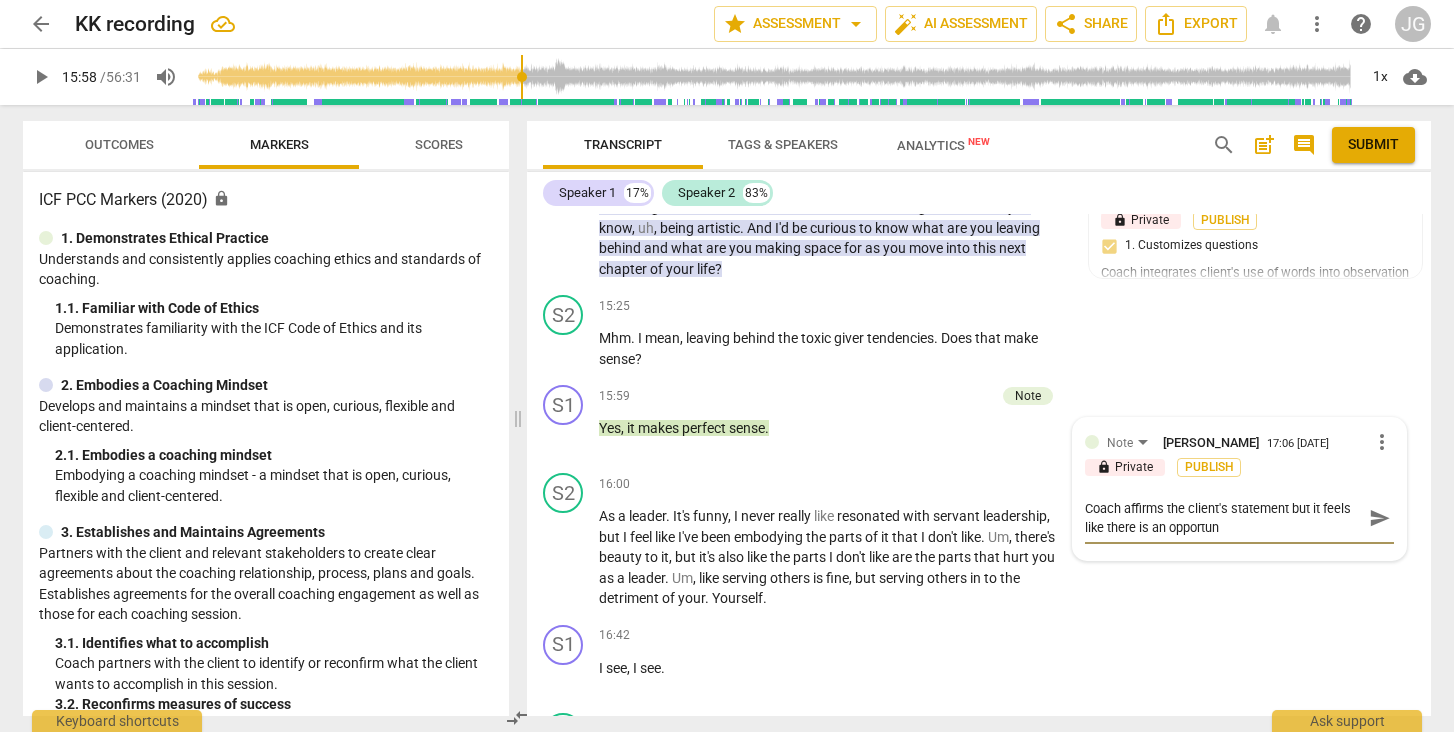 type on "Coach affirms the client's statement but it feels like there is an opportuni" 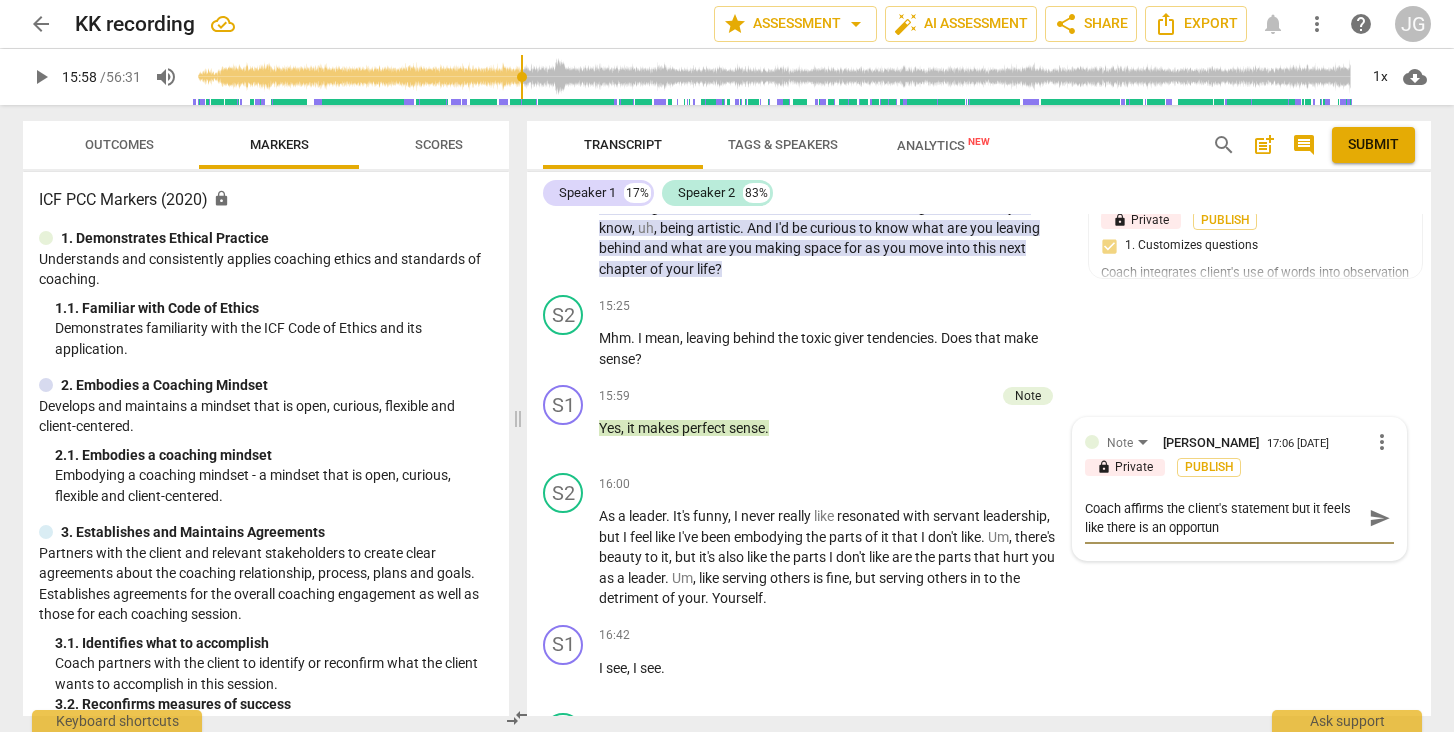 type on "Coach affirms the client's statement but it feels like there is an opportuni" 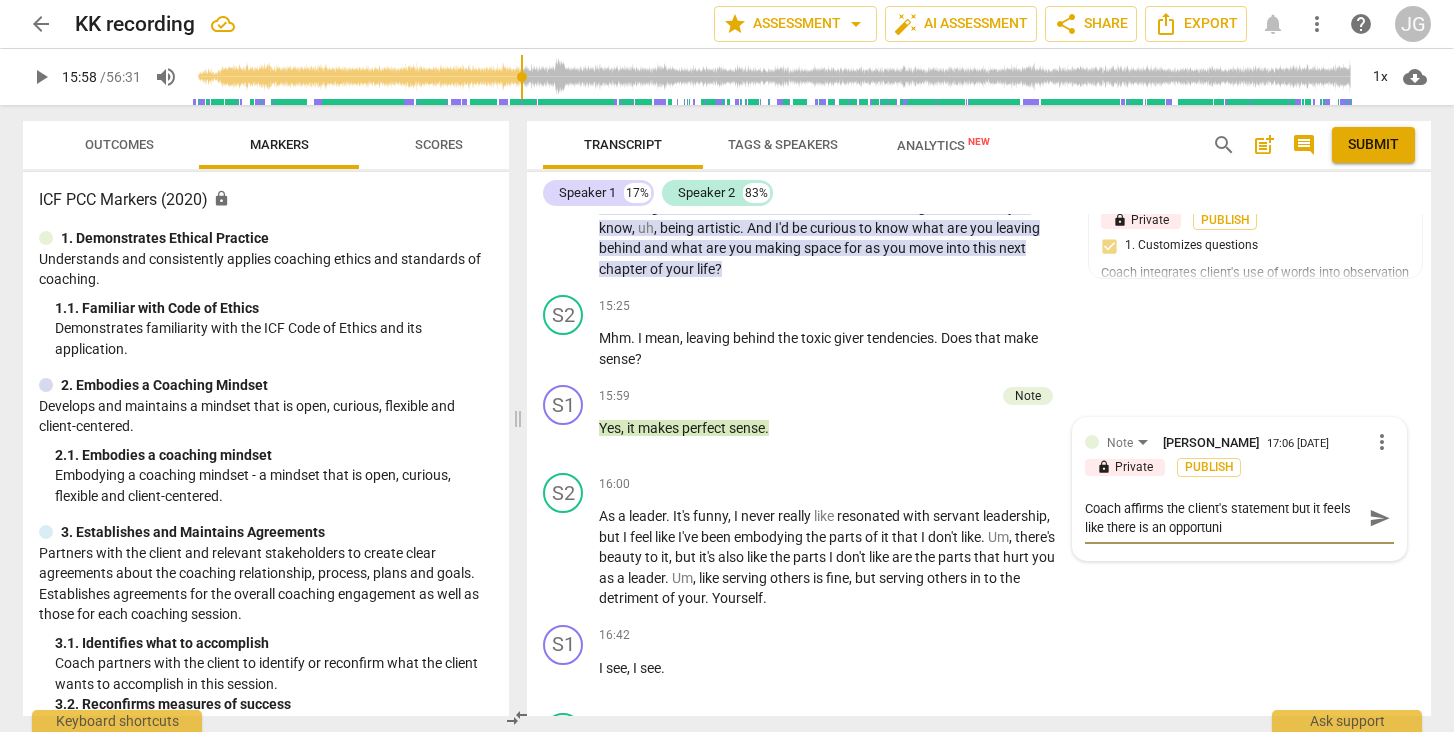 type on "Coach affirms the client's statement but it feels like there is an opportunit" 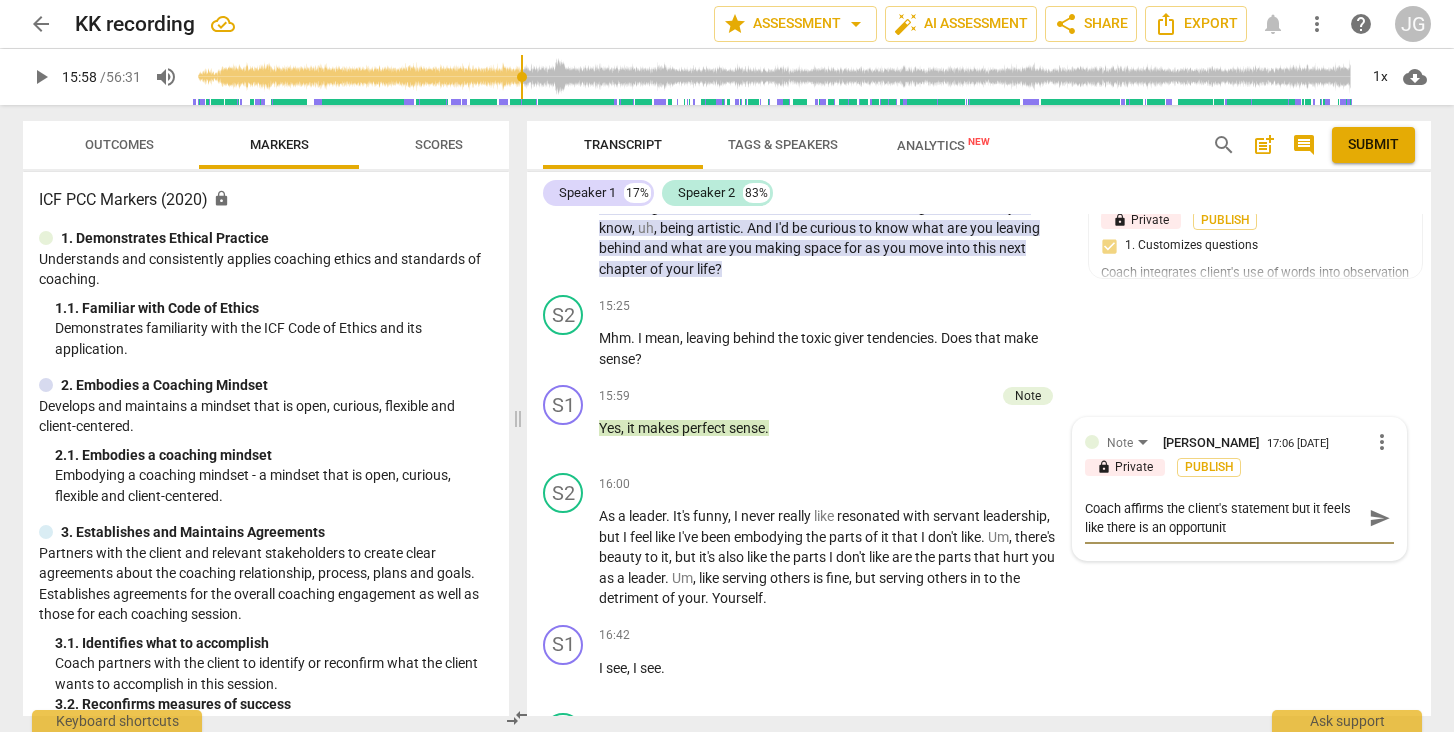 type on "Coach affirms the client's statement but it feels like there is an opportunity" 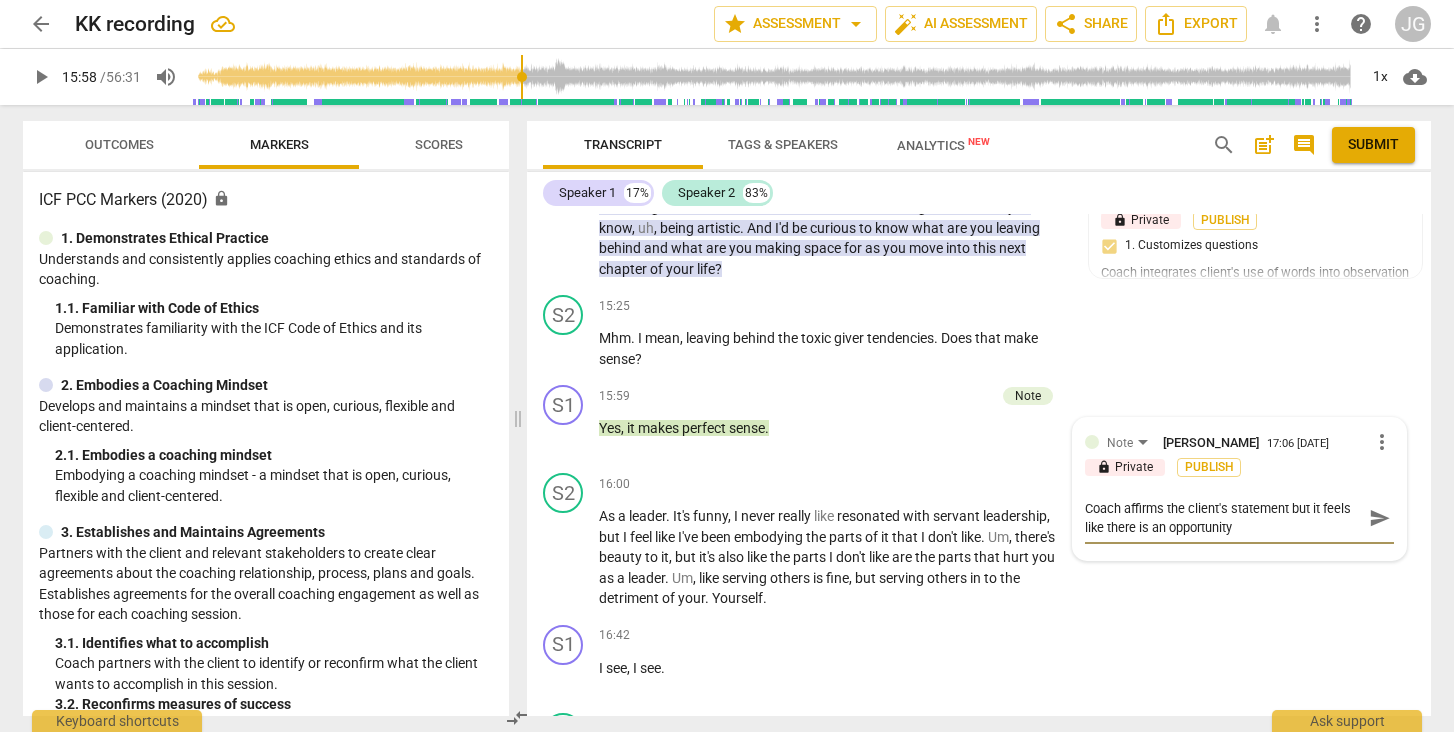 type on "Coach affirms the client's statement but it feels like there is an opportunity" 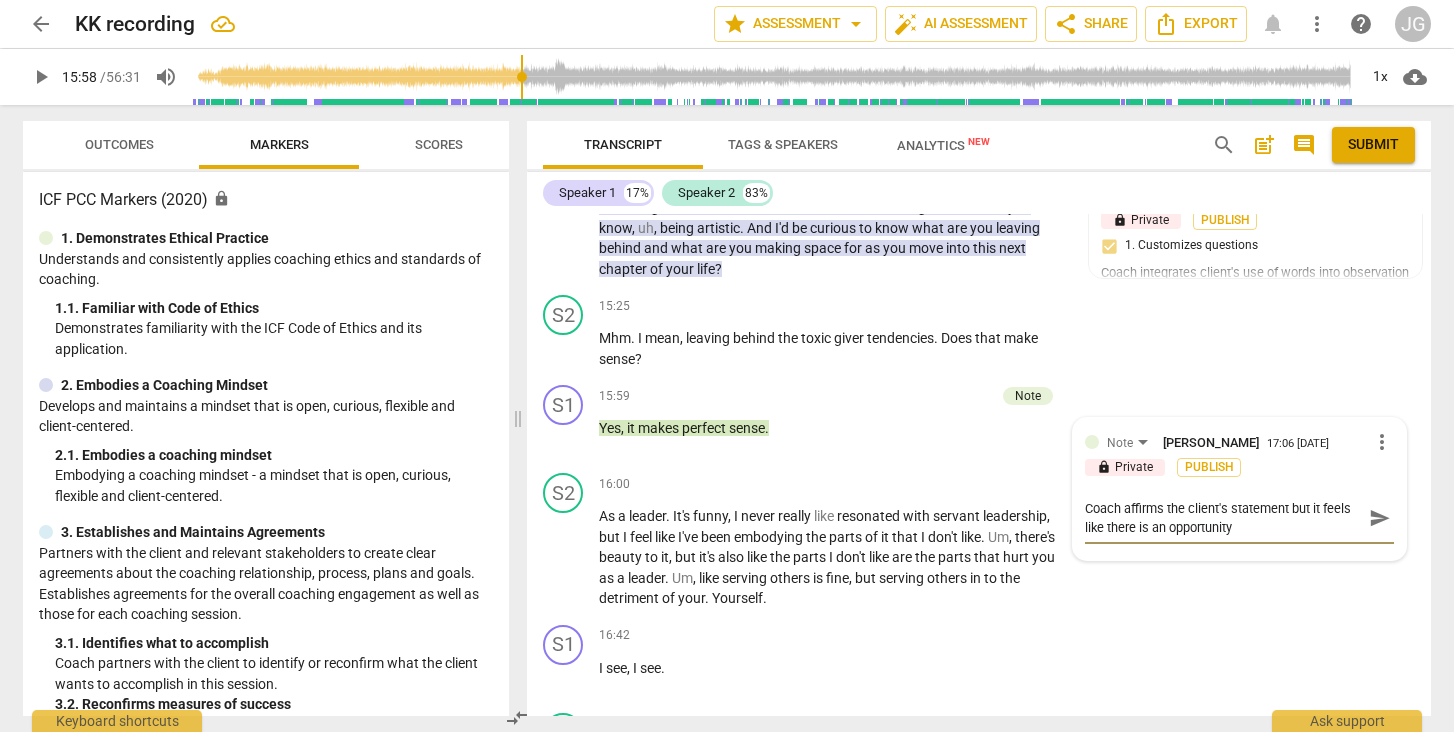 type on "Coach affirms the client's statement but it feels like there is an opportunity h" 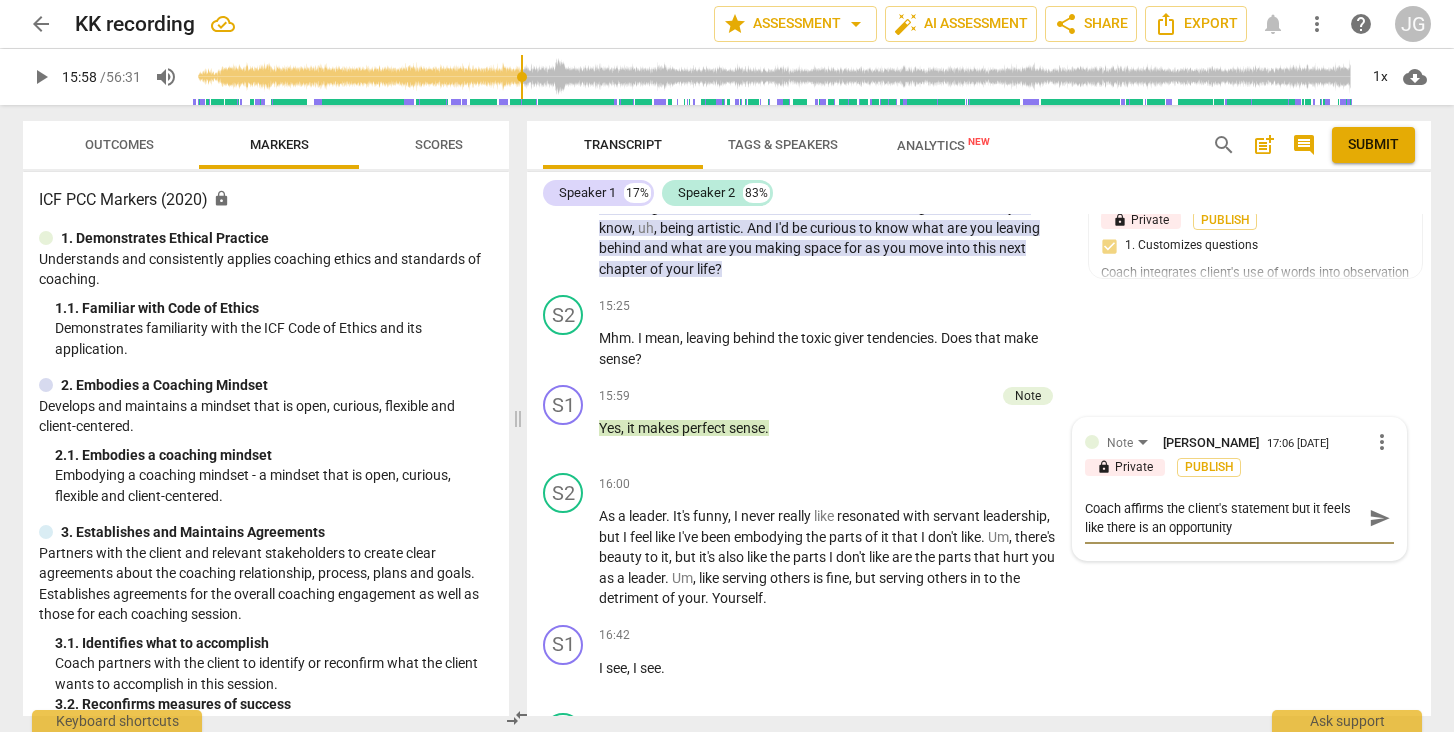 type on "Coach affirms the client's statement but it feels like there is an opportunity h" 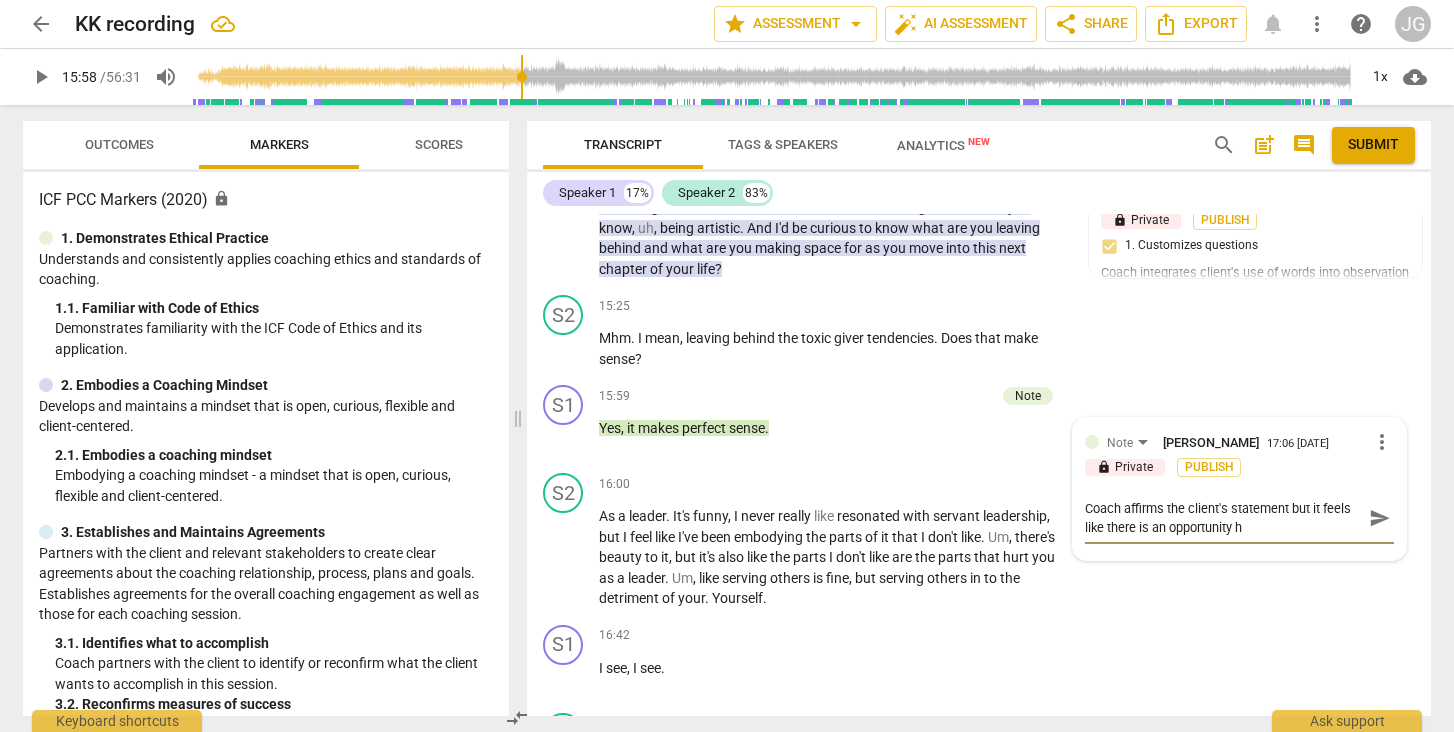 type on "Coach affirms the client's statement but it feels like there is an opportunity he" 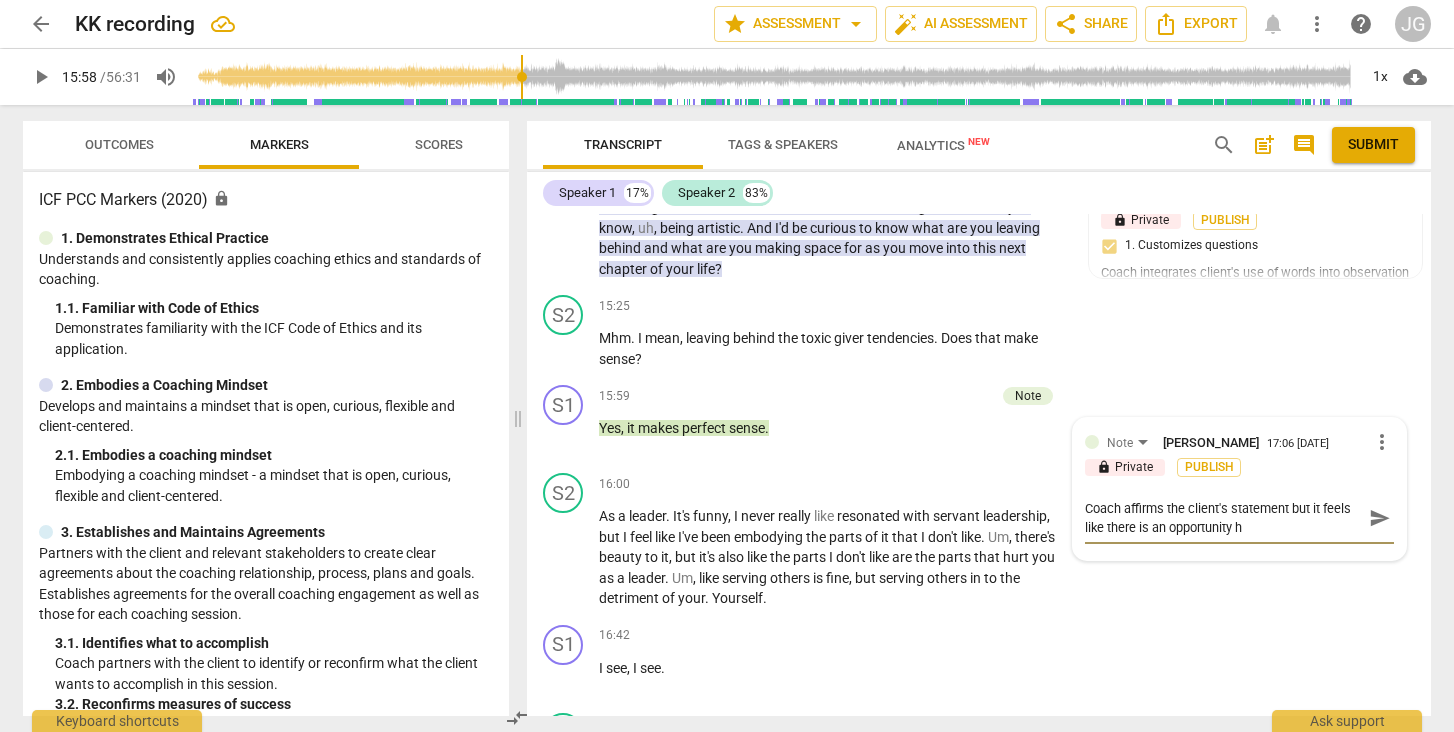 type on "Coach affirms the client's statement but it feels like there is an opportunity he" 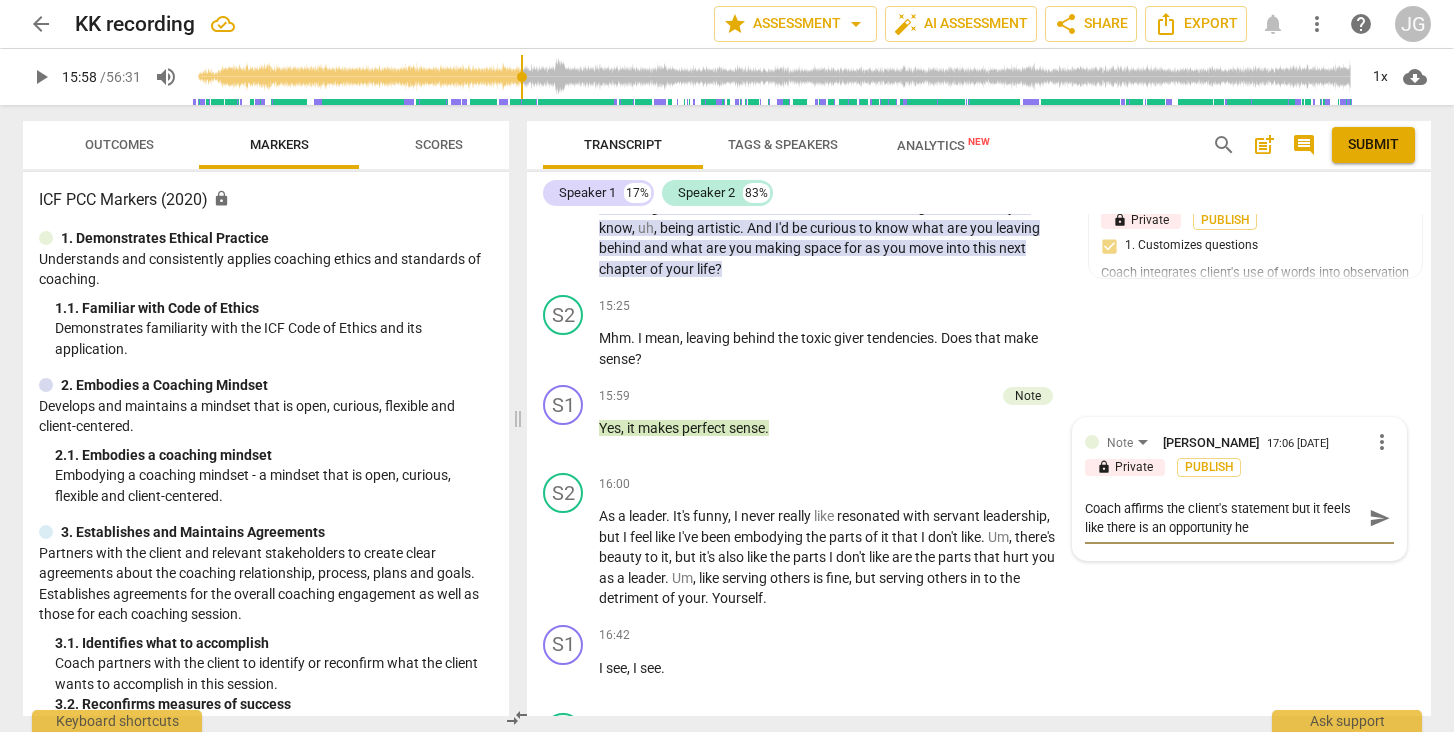 type on "Coach affirms the client's statement but it feels like there is an opportunity her" 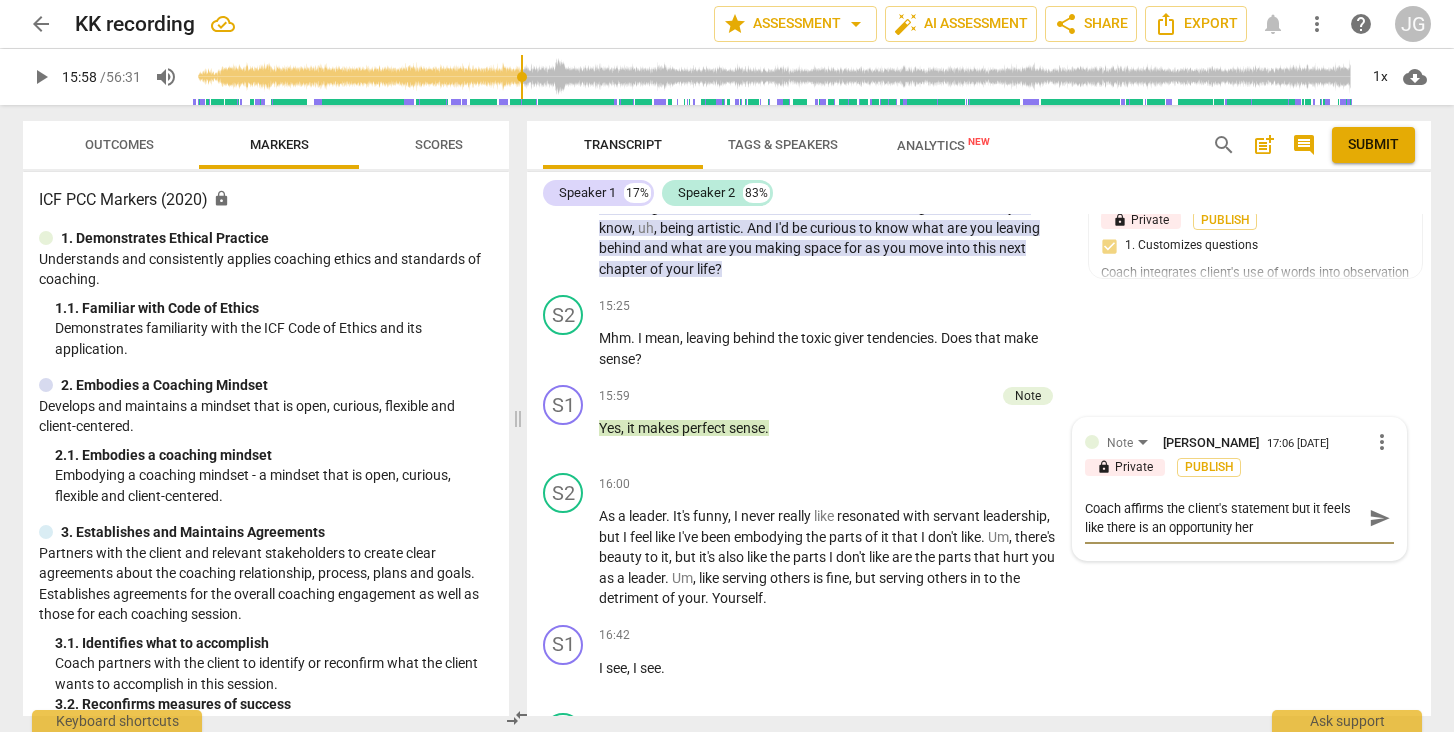 type on "Coach affirms the client's statement but it feels like there is an opportunity here" 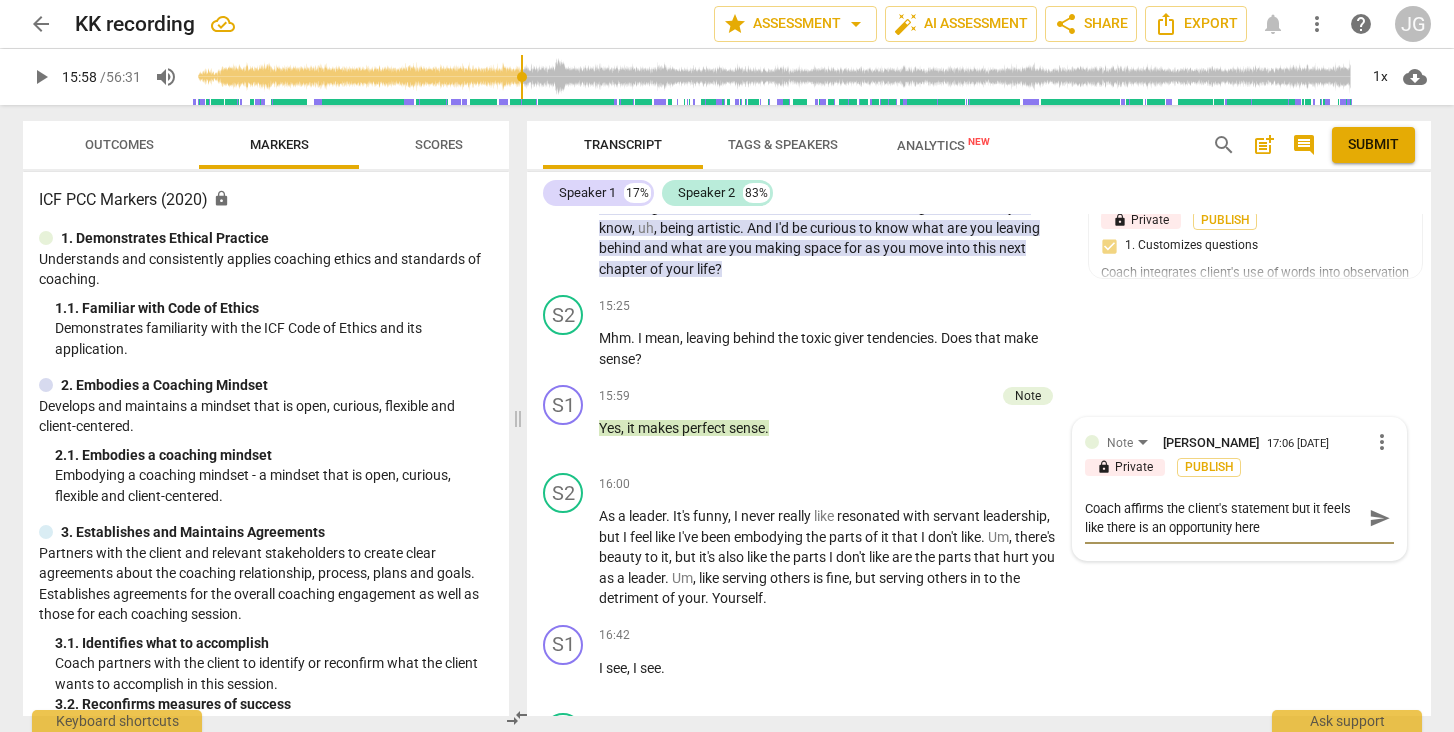 type on "Coach affirms the client's statement but it feels like there is an opportunity here" 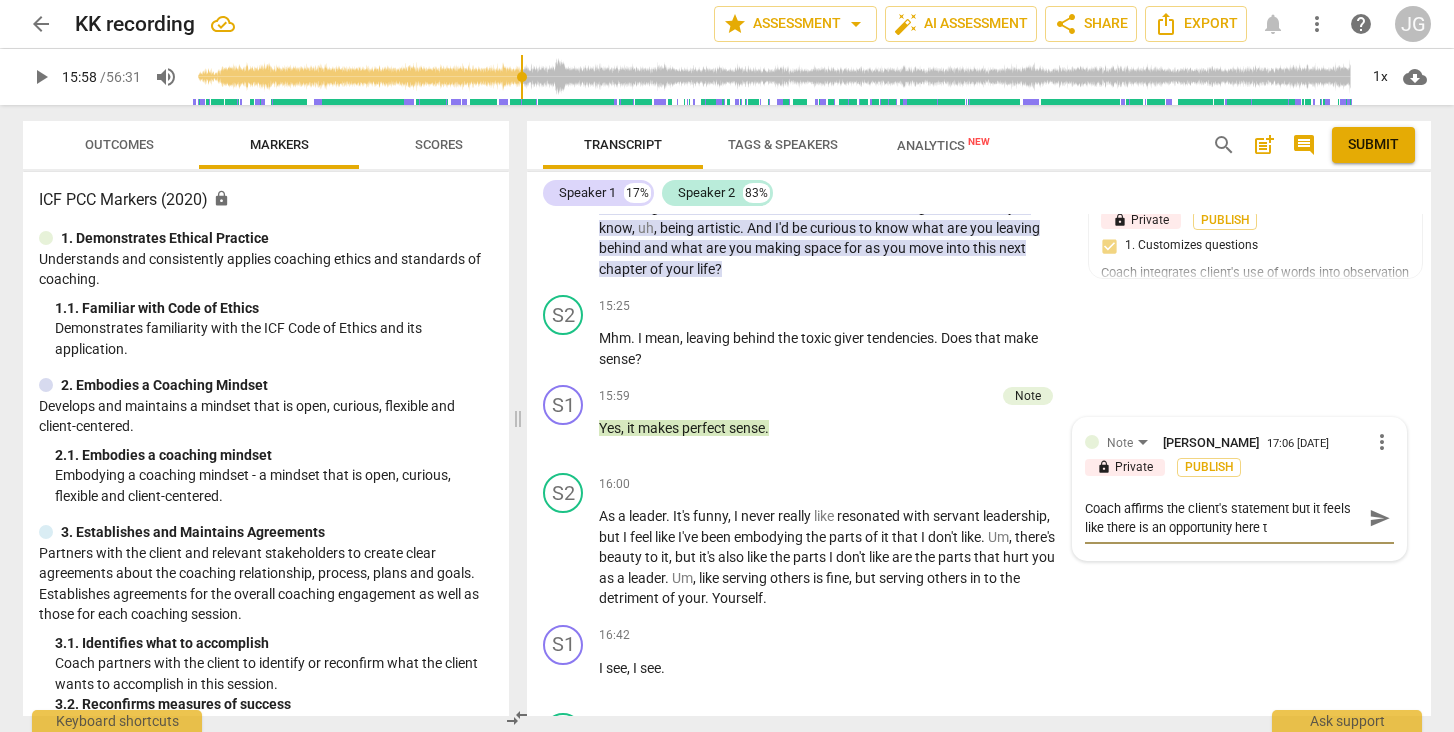 type on "Coach affirms the client's statement but it feels like there is an opportunity here to" 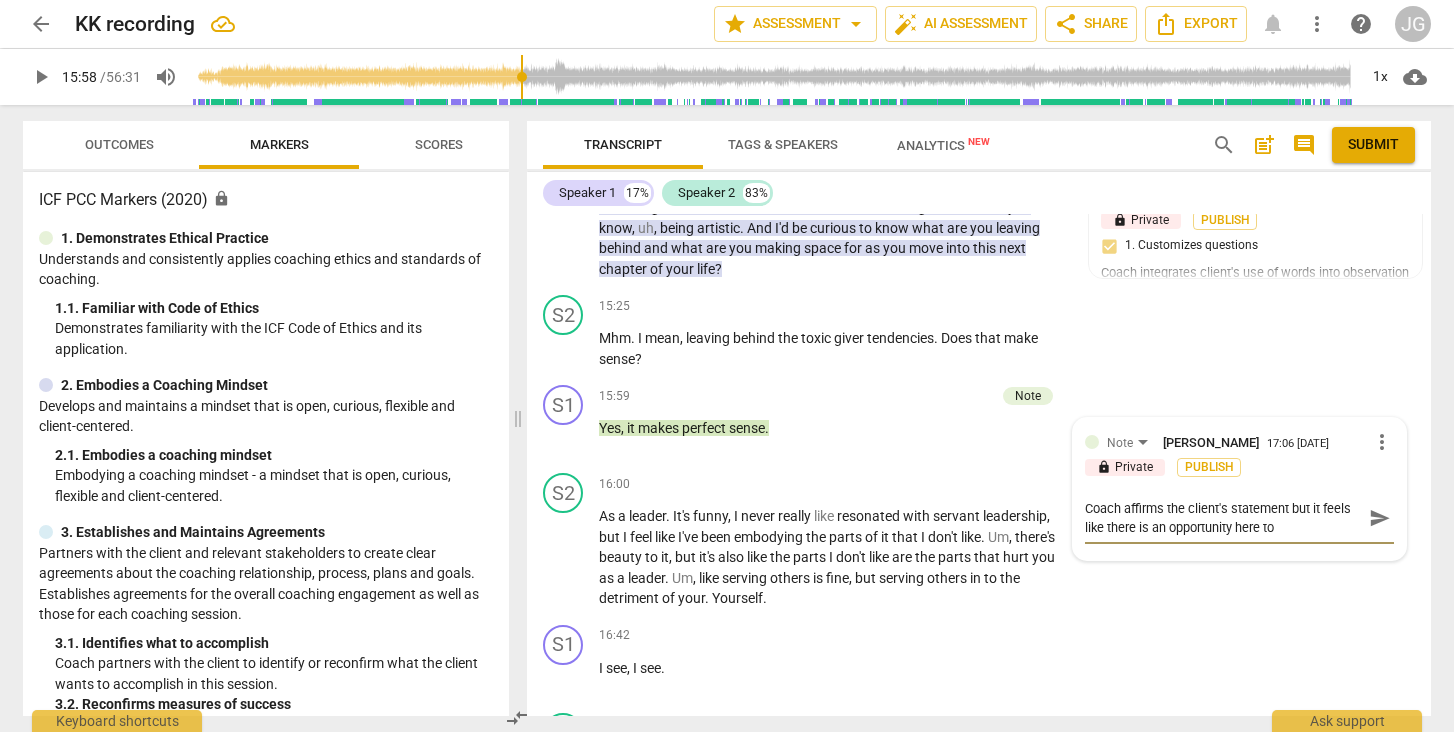type on "Coach affirms the client's statement but it feels like there is an opportunity here to" 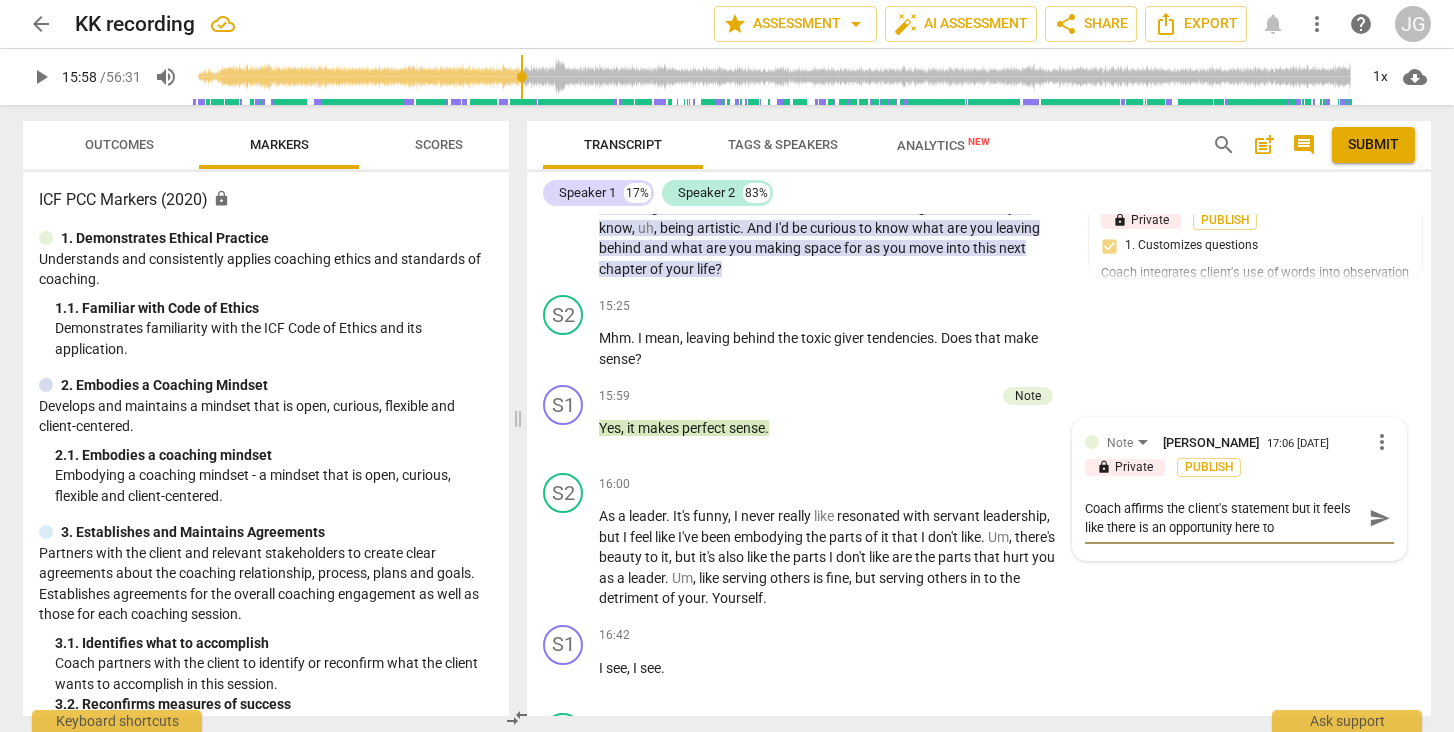 type on "Coach affirms the client's statement but it feels like there is an opportunity here to" 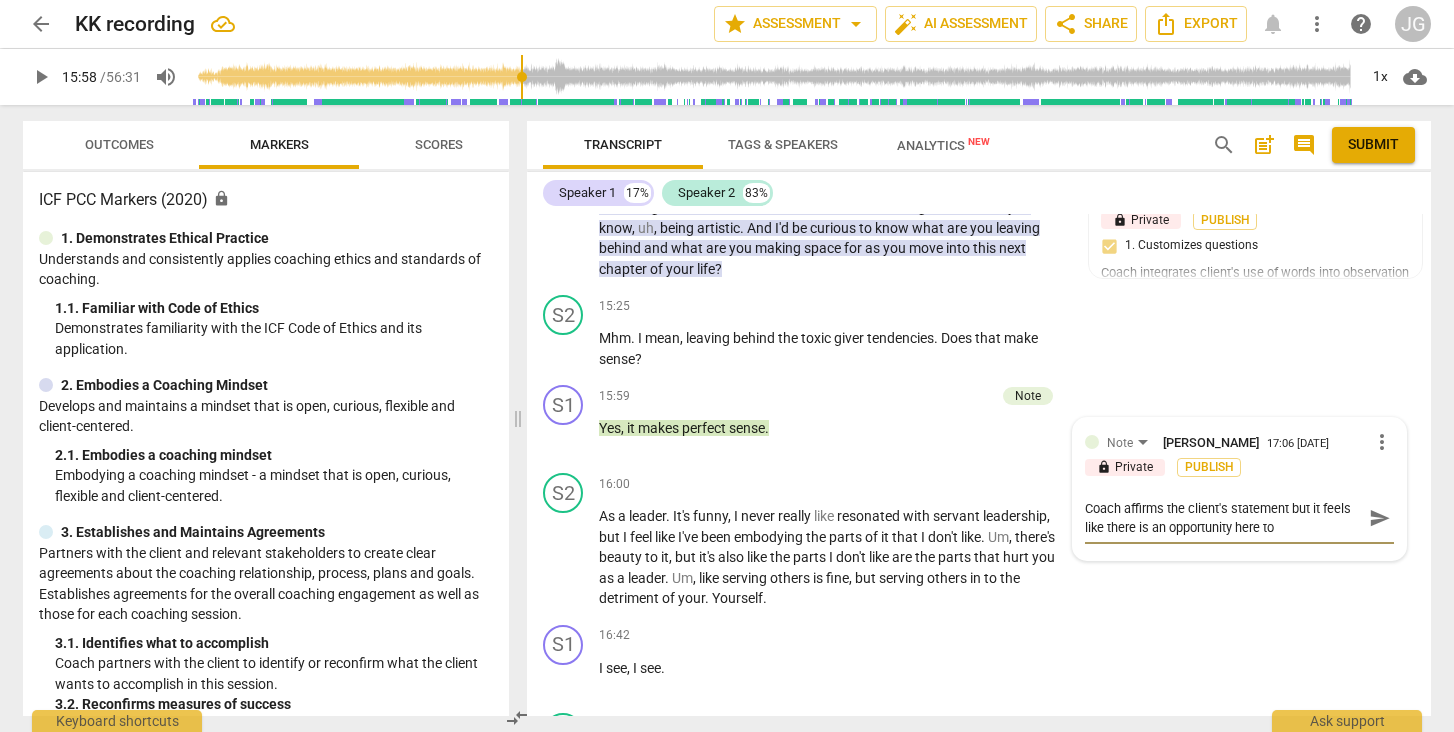 type on "Coach affirms the client's statement but it feels like there is an opportunity here to e" 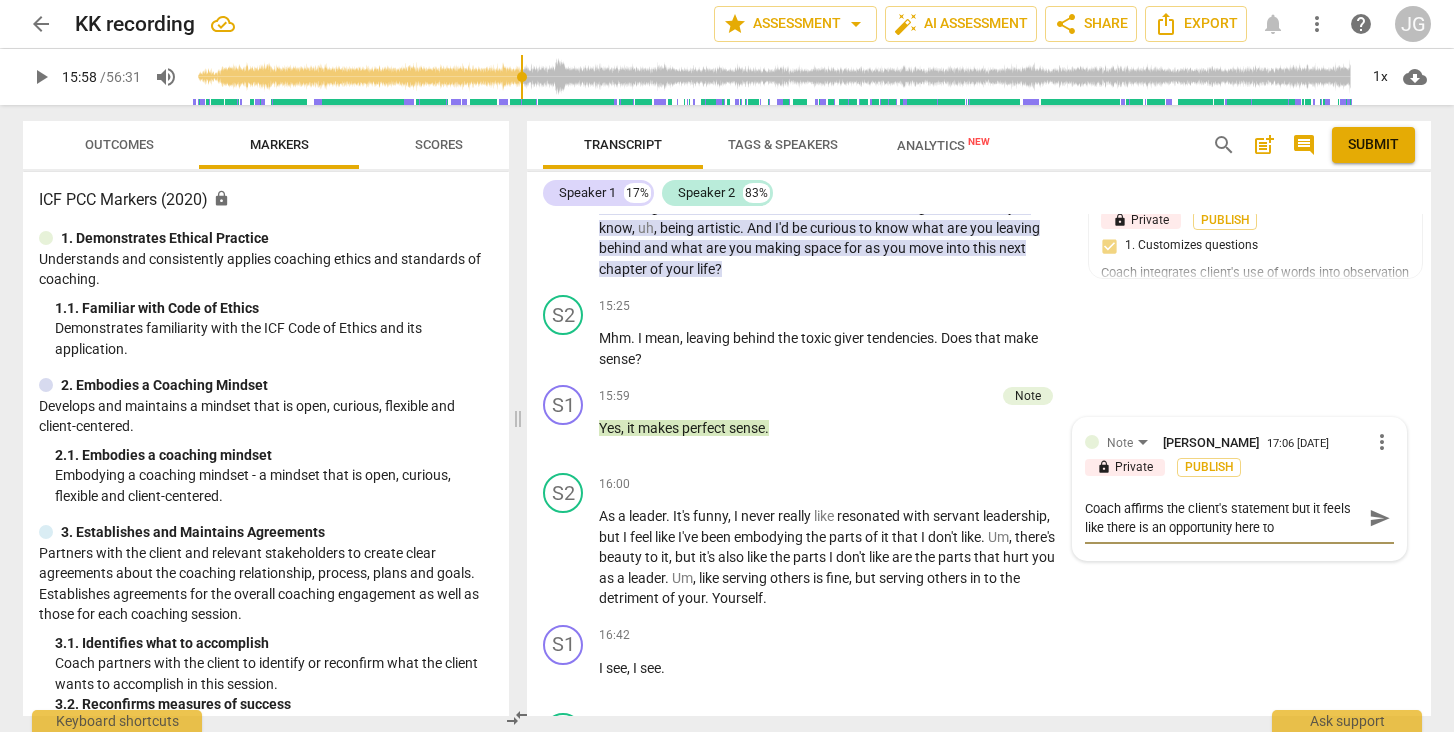 type on "Coach affirms the client's statement but it feels like there is an opportunity here to e" 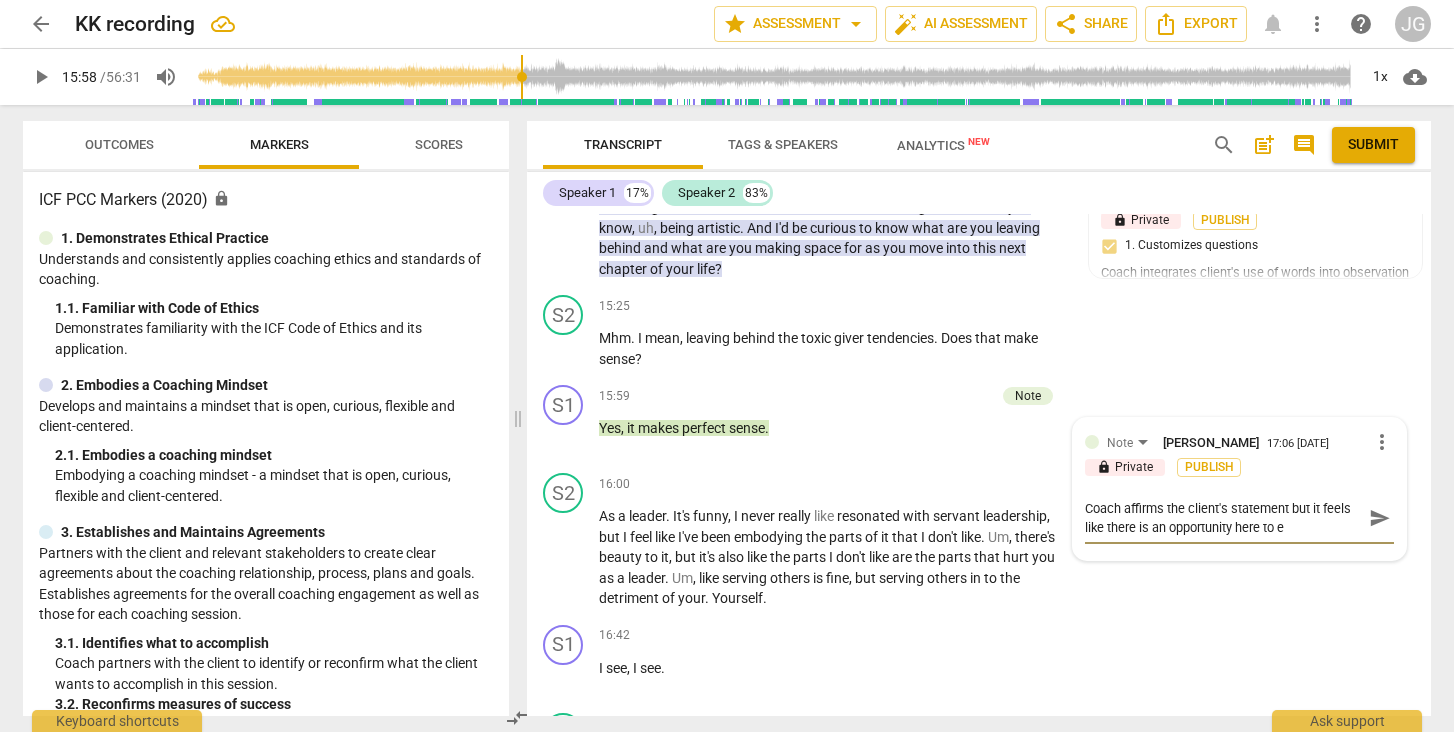 type on "Coach affirms the client's statement but it feels like there is an opportunity here to ex" 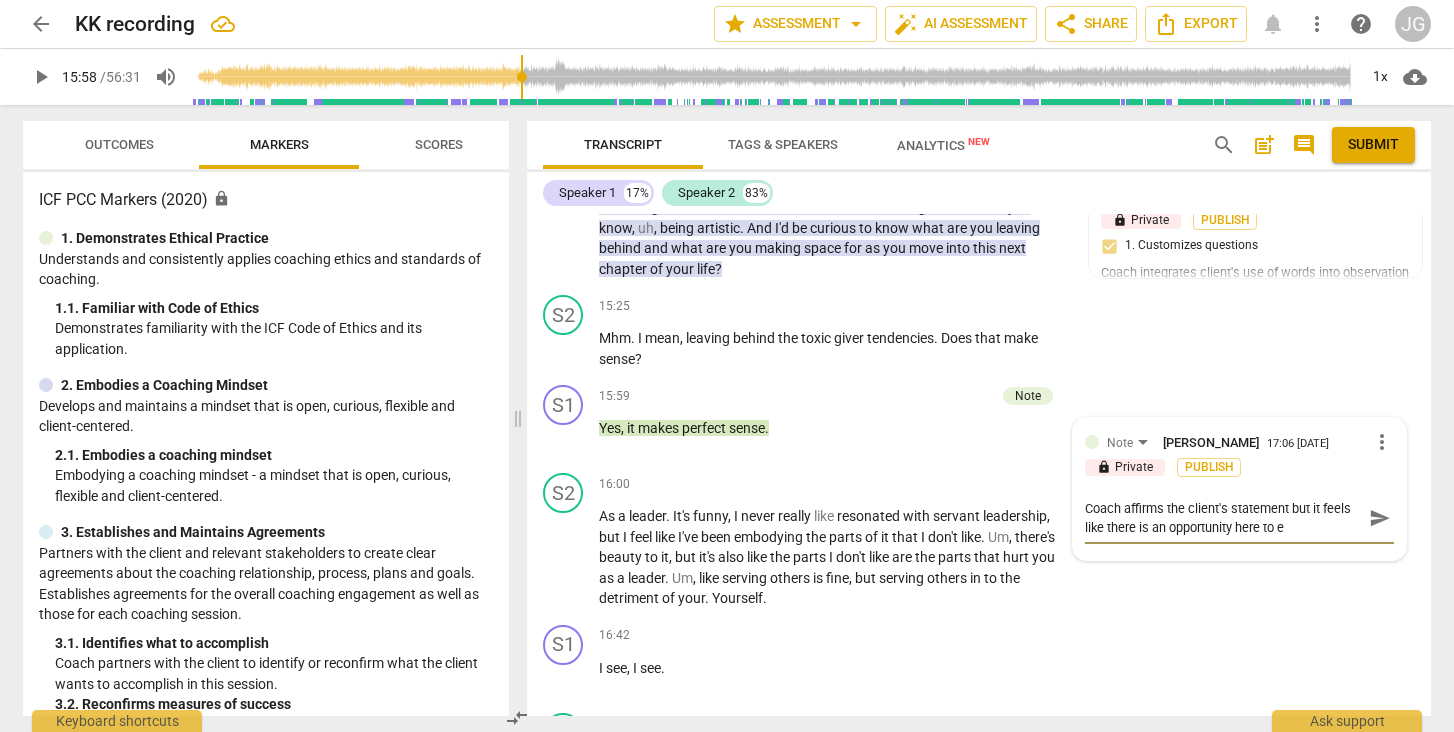 type on "Coach affirms the client's statement but it feels like there is an opportunity here to ex" 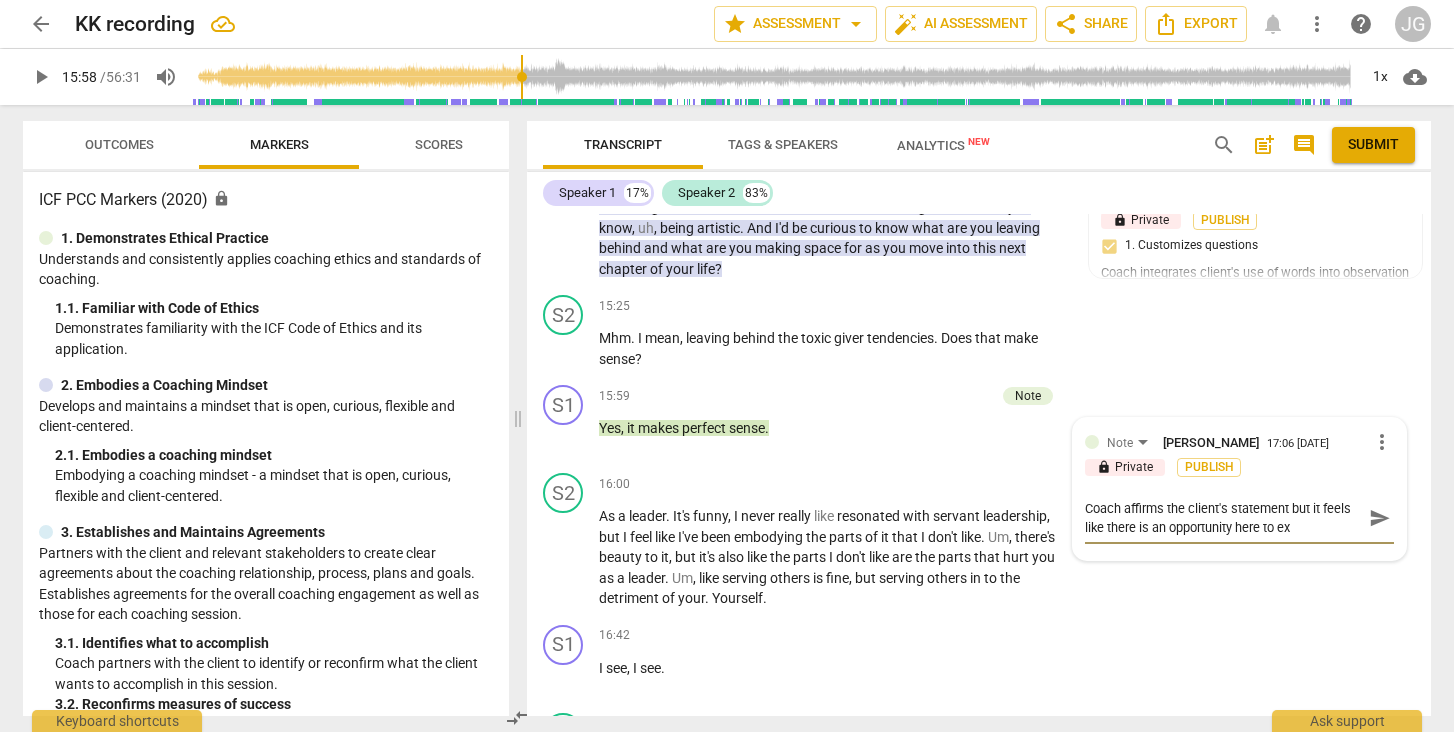 type on "Coach affirms the client's statement but it feels like there is an opportunity here to exp" 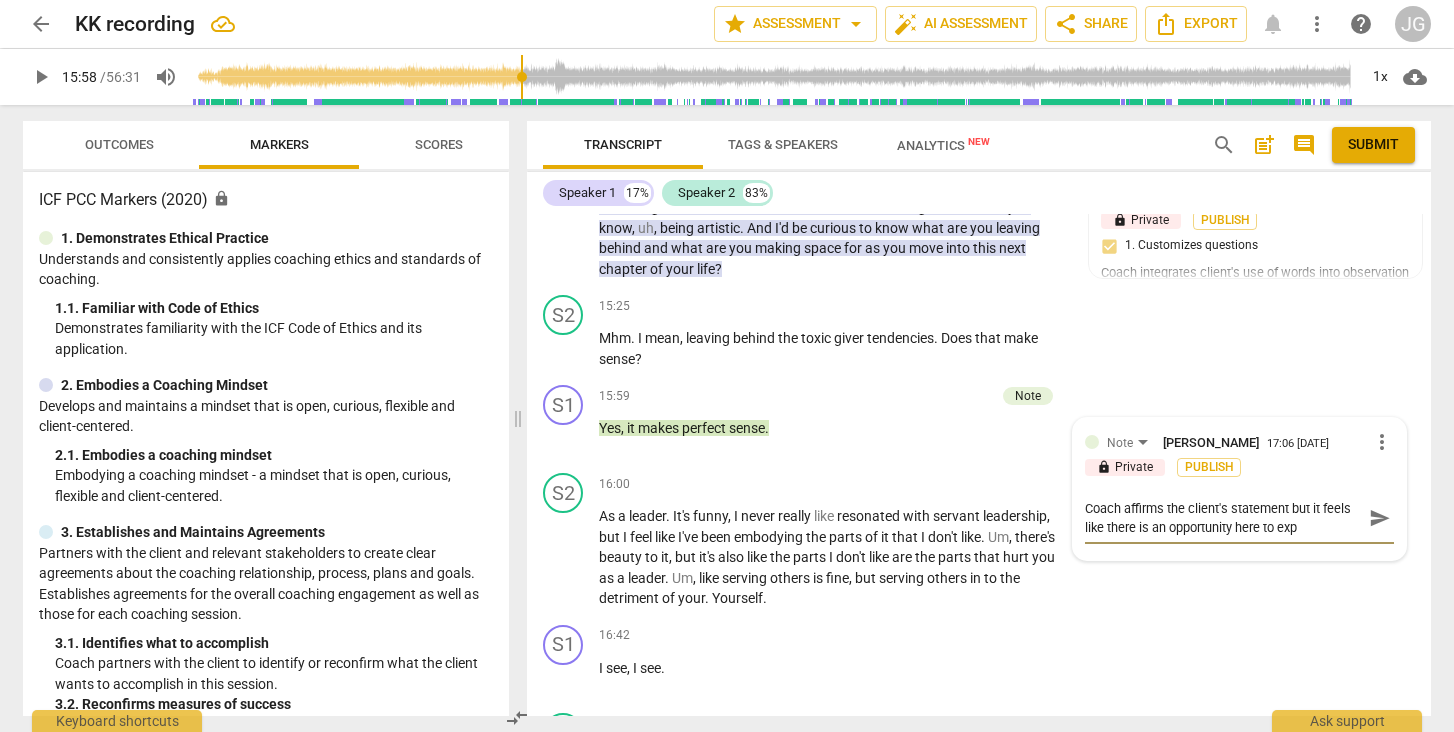 type on "Coach affirms the client's statement but it feels like there is an opportunity here to expl" 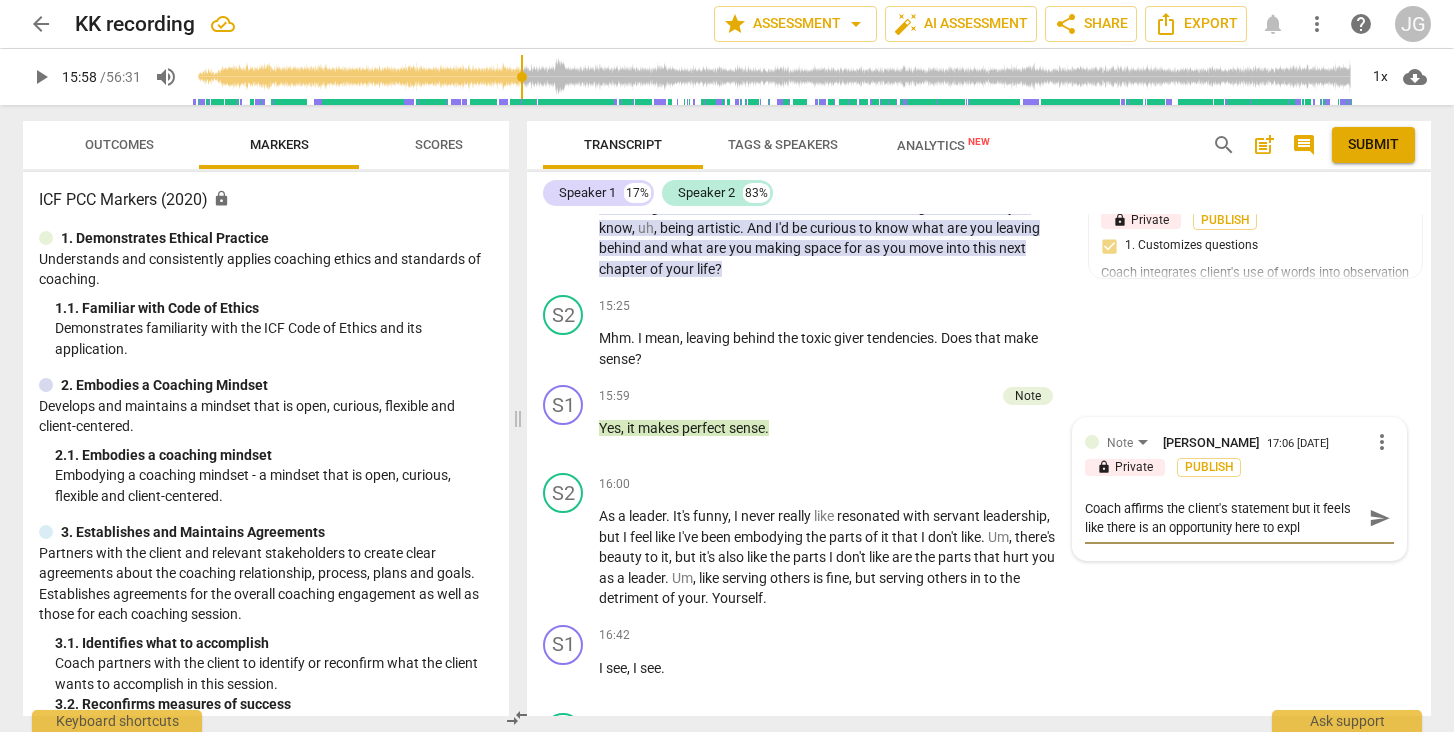 type on "Coach affirms the client's statement but it feels like there is an opportunity here to explo" 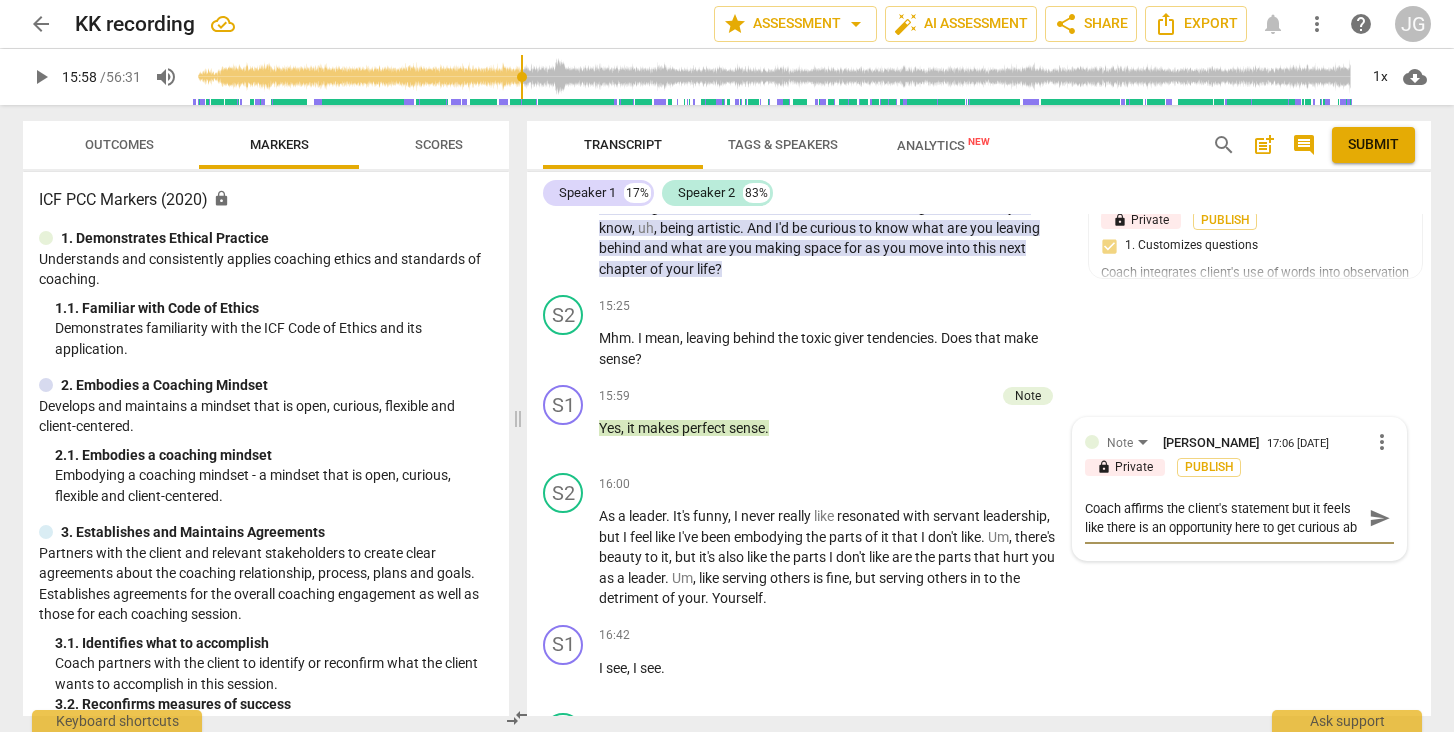 scroll, scrollTop: 17, scrollLeft: 0, axis: vertical 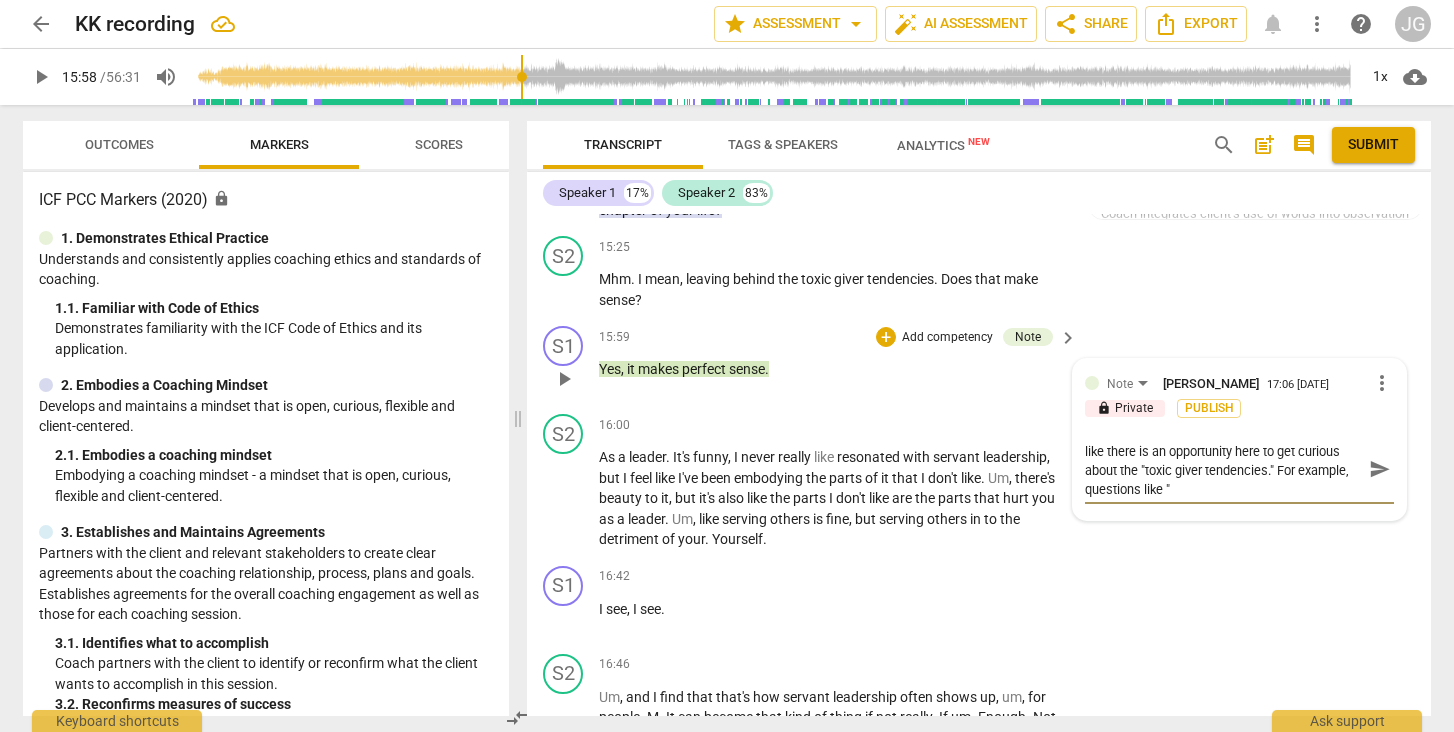 drag, startPoint x: 1135, startPoint y: 467, endPoint x: 1214, endPoint y: 465, distance: 79.025314 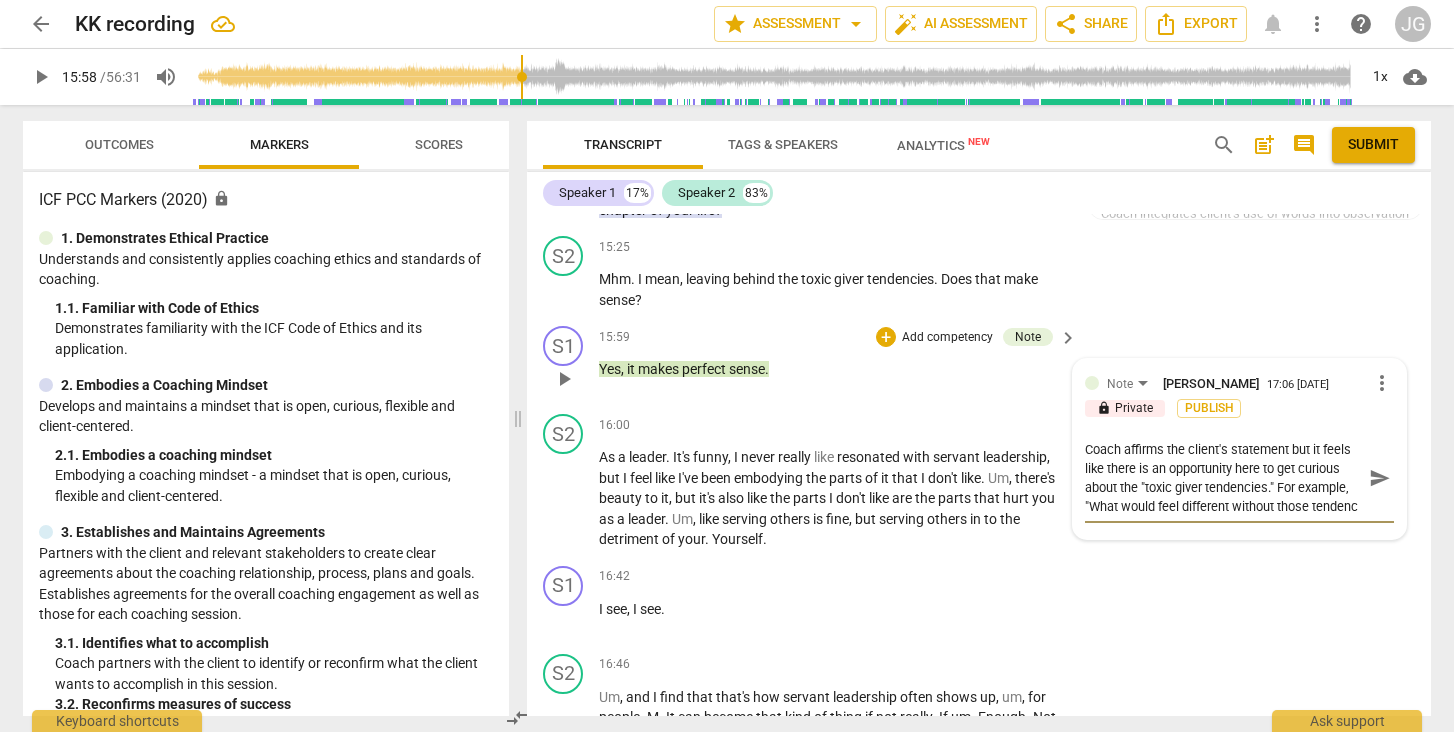 scroll, scrollTop: 17, scrollLeft: 0, axis: vertical 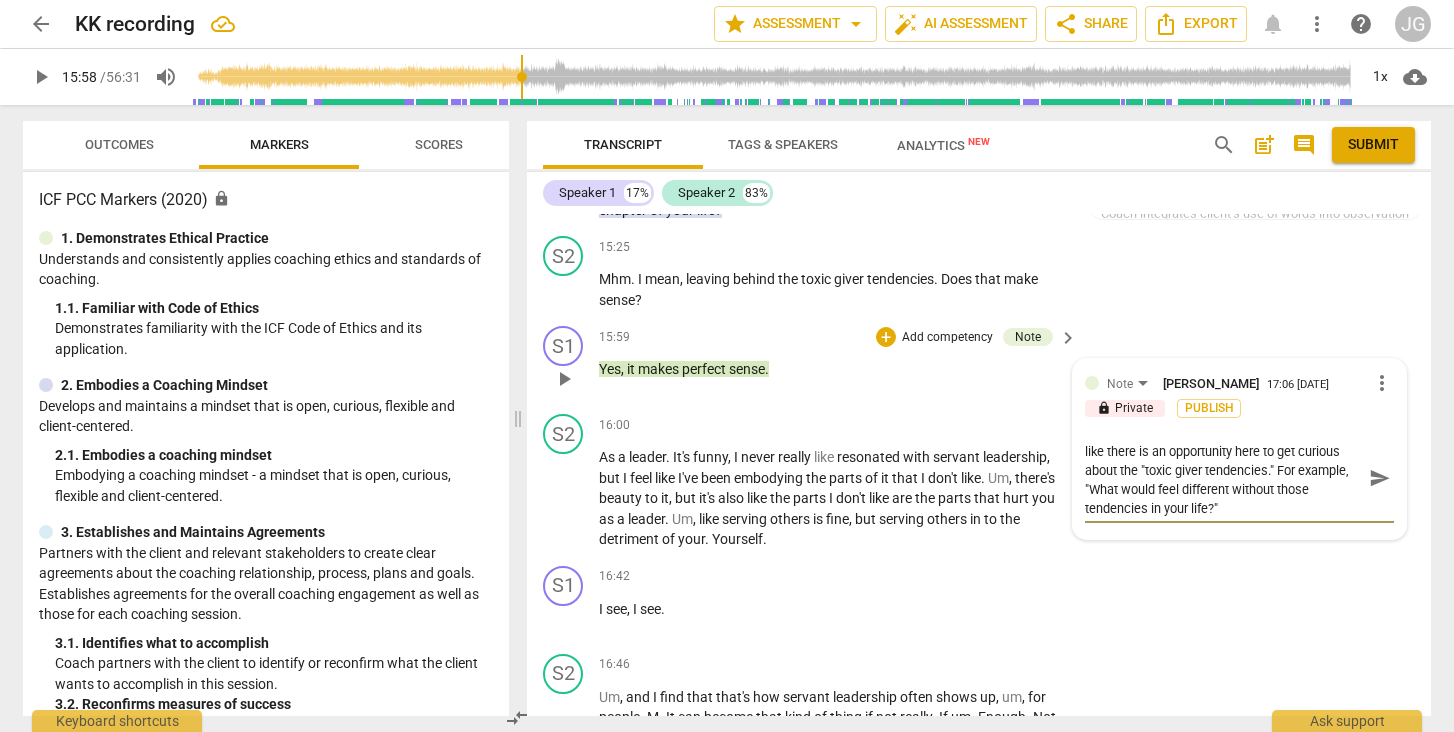 click on "send" at bounding box center (1380, 478) 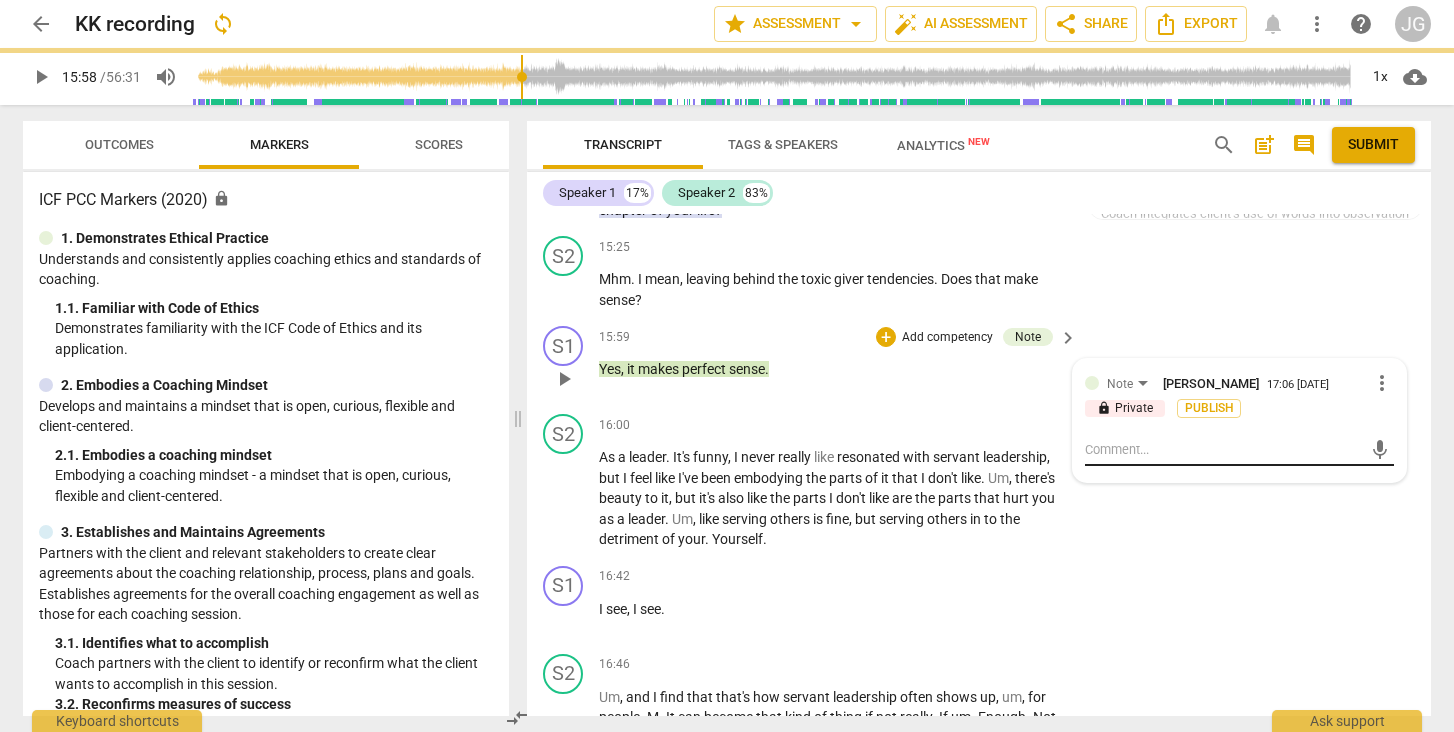 scroll, scrollTop: 0, scrollLeft: 0, axis: both 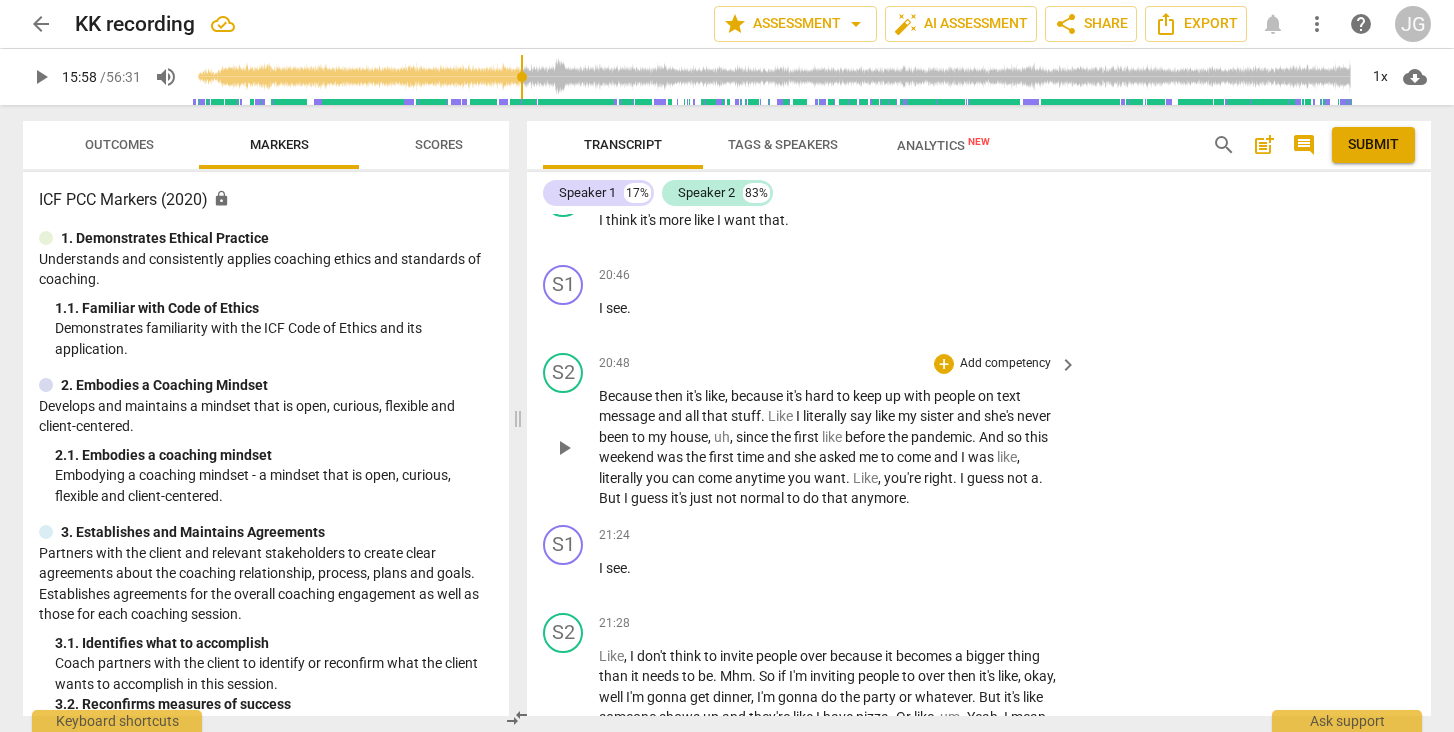 click on "play_arrow" at bounding box center [564, 448] 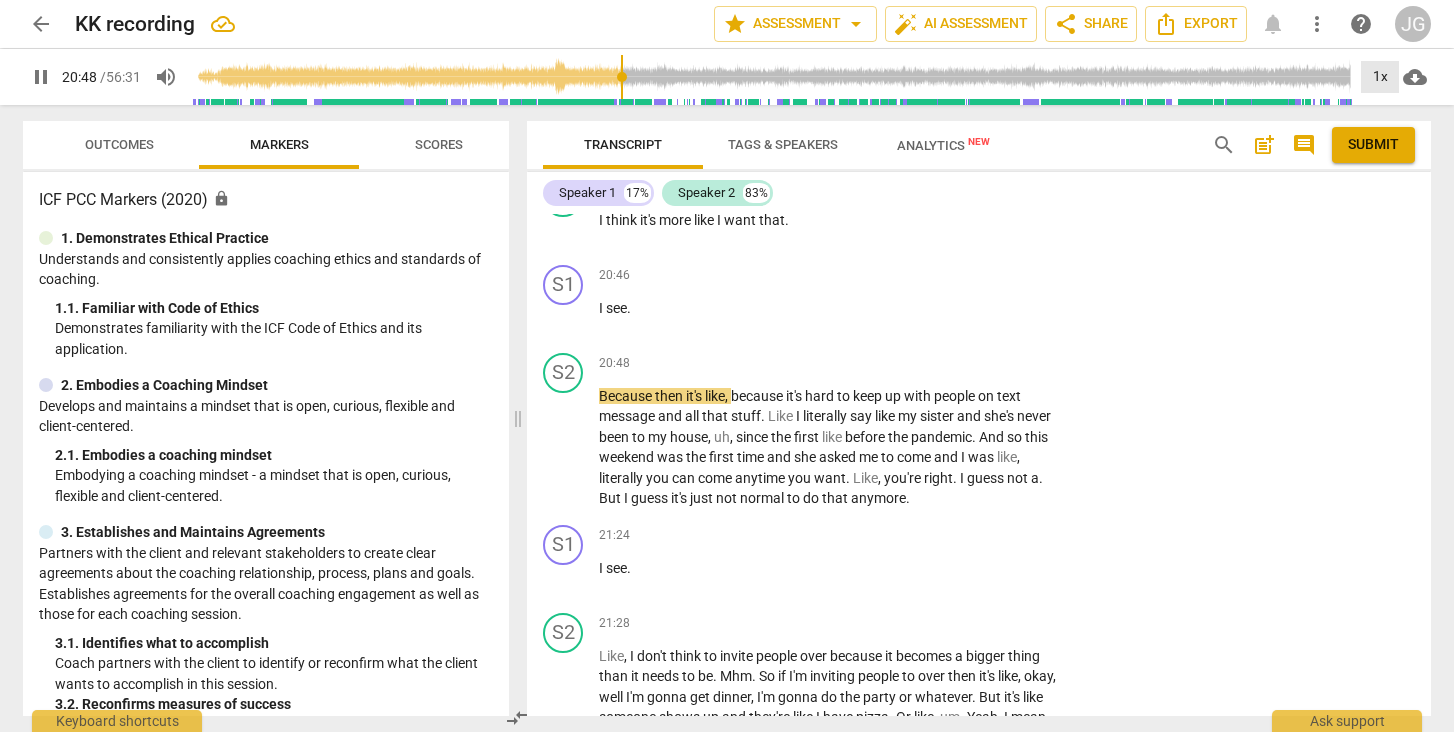 click on "1x" at bounding box center (1380, 77) 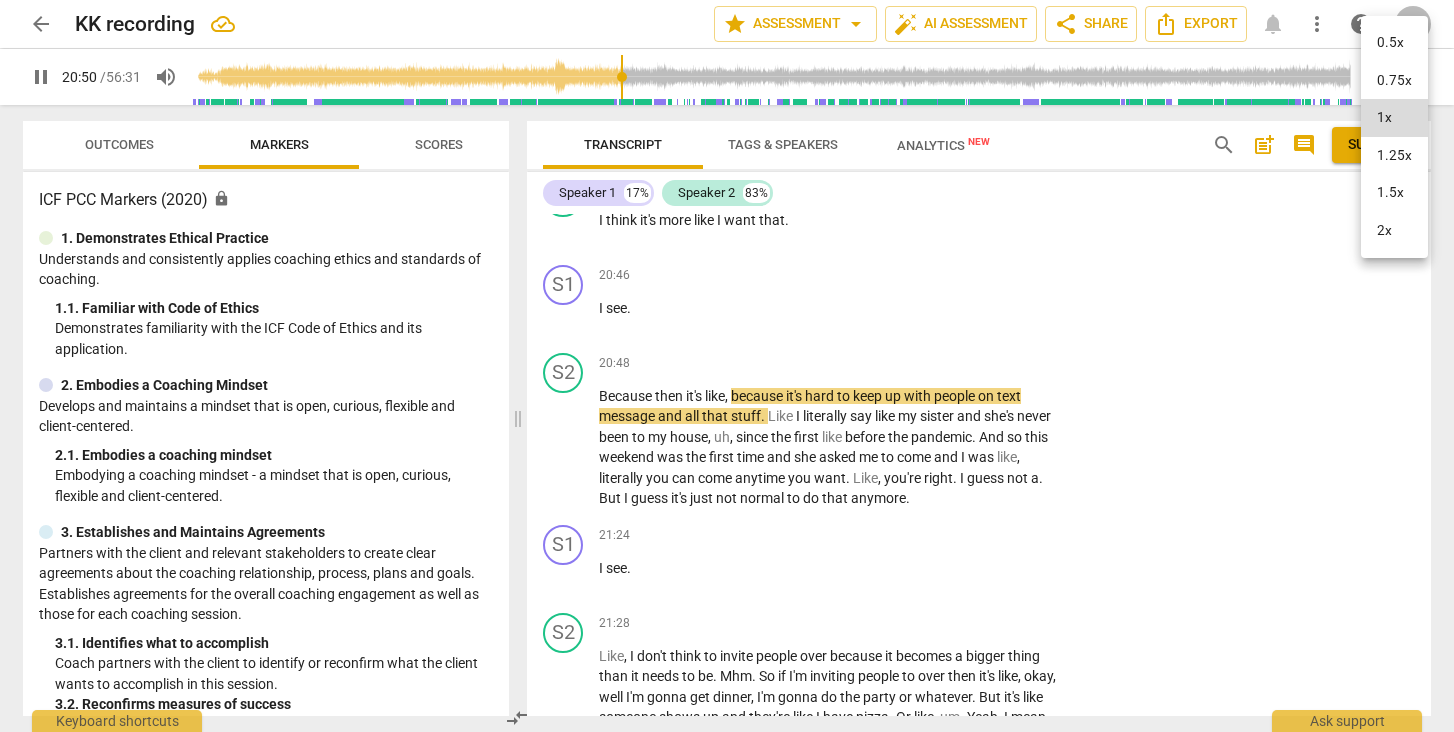click on "2x" at bounding box center [1394, 231] 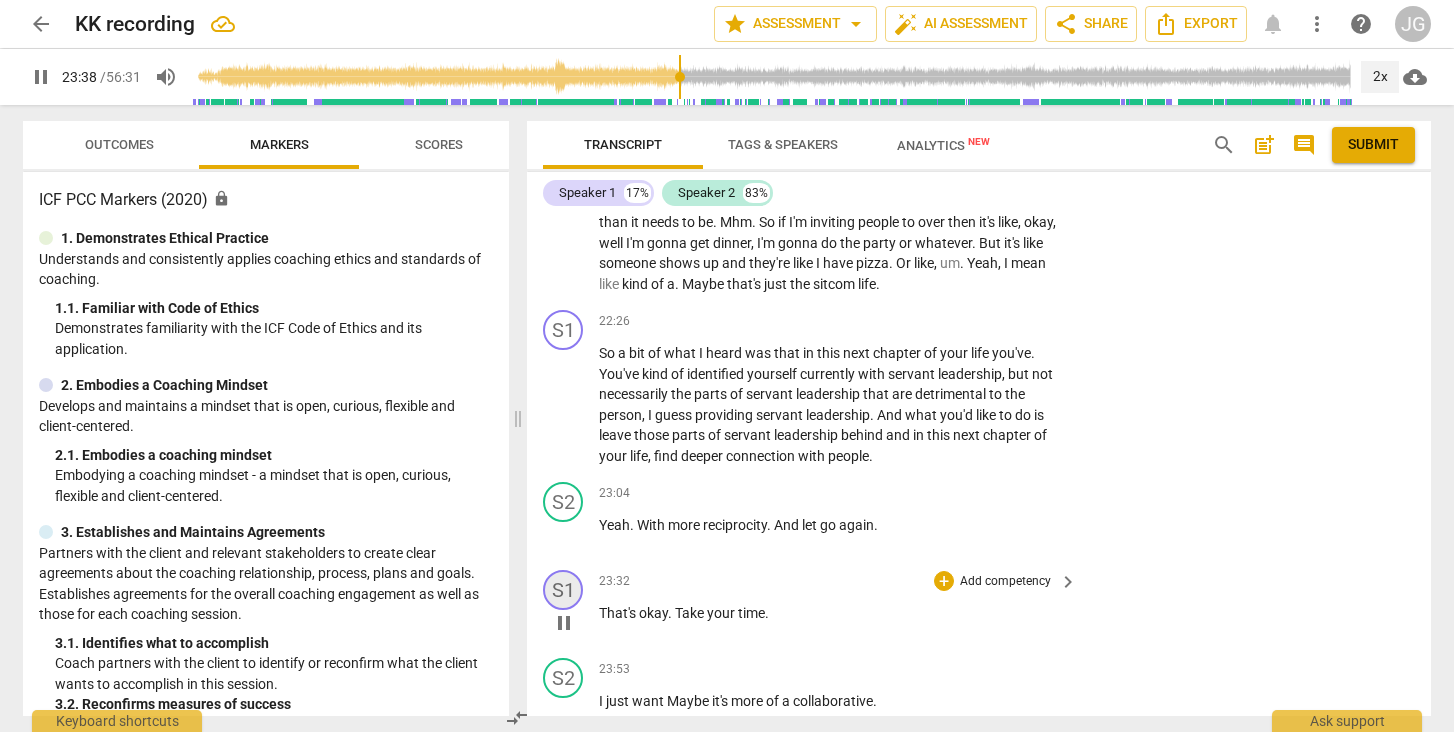 scroll, scrollTop: 5873, scrollLeft: 0, axis: vertical 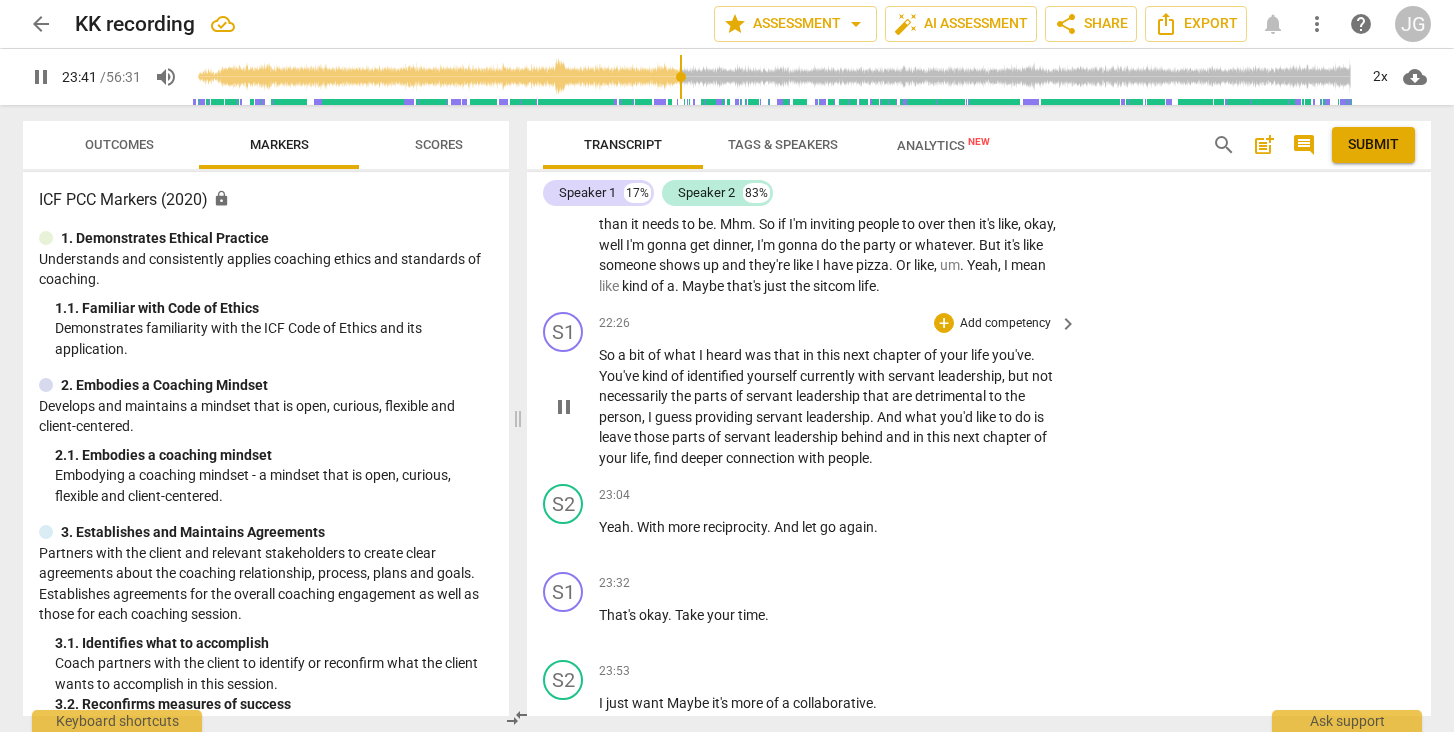 click on "pause" at bounding box center [564, 407] 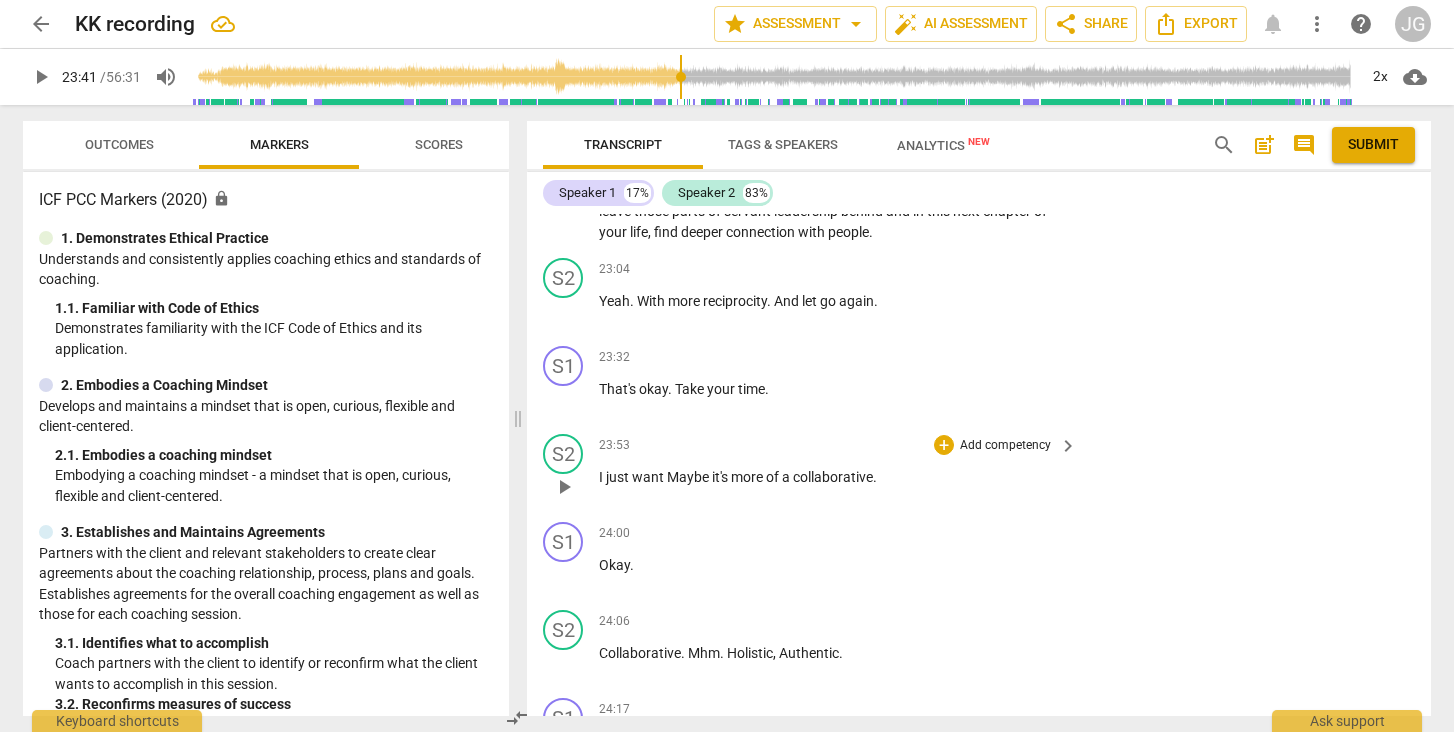 scroll, scrollTop: 6107, scrollLeft: 0, axis: vertical 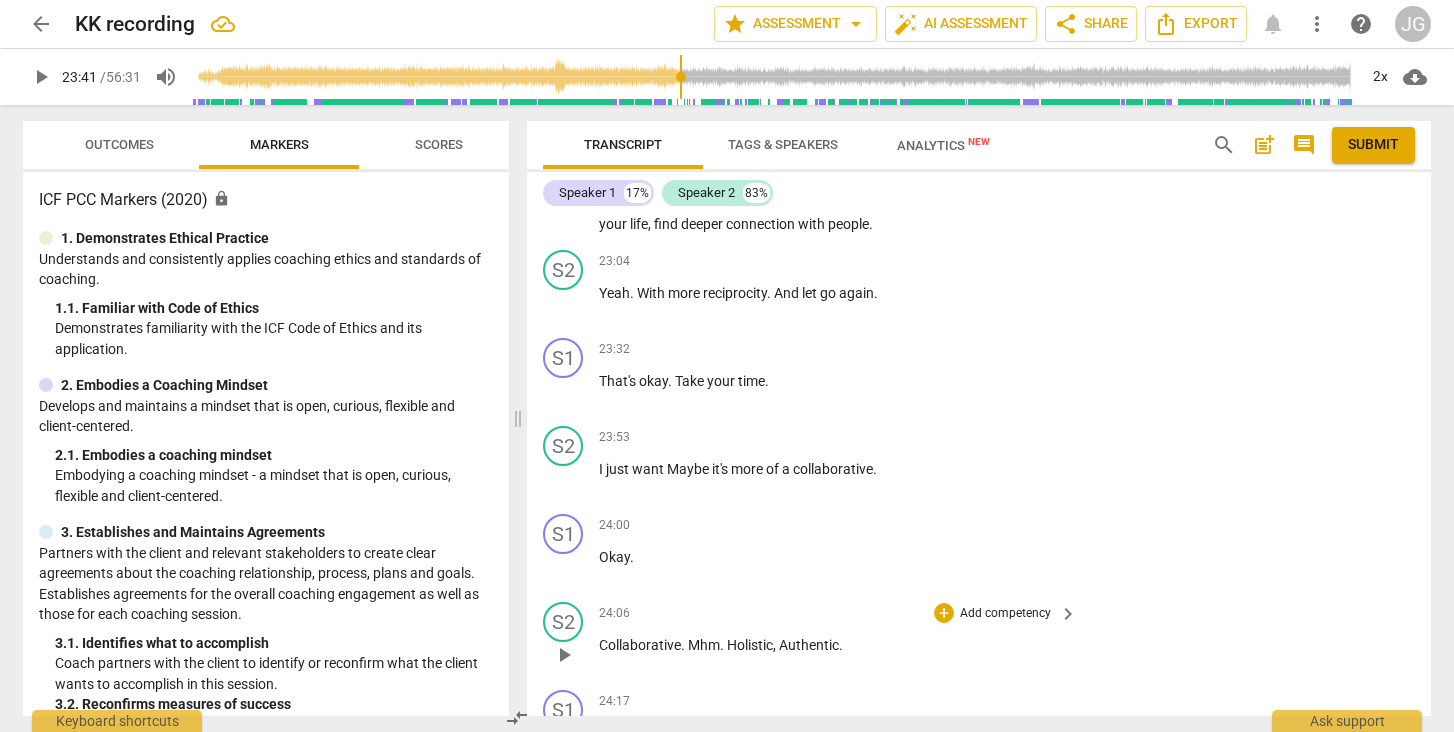 click on "play_arrow" at bounding box center [564, 655] 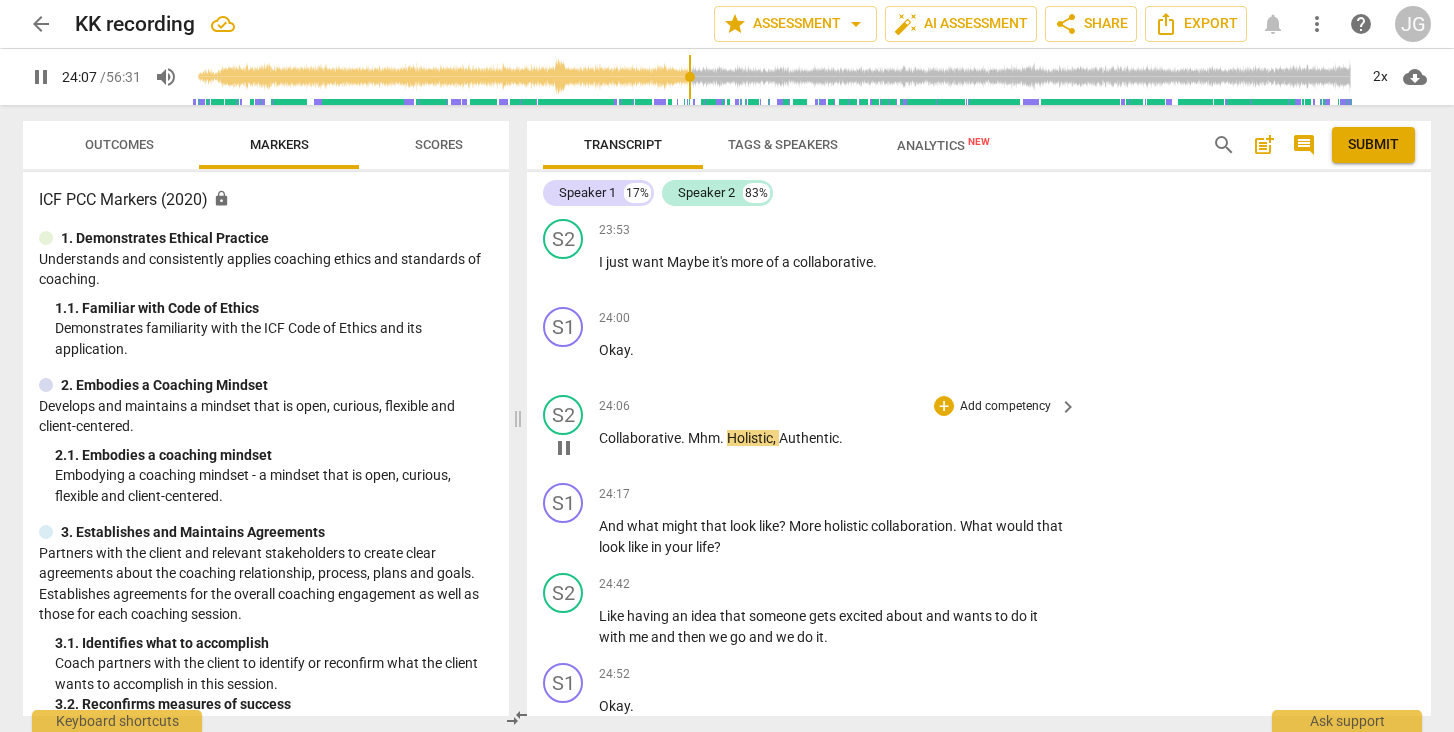 scroll, scrollTop: 6329, scrollLeft: 0, axis: vertical 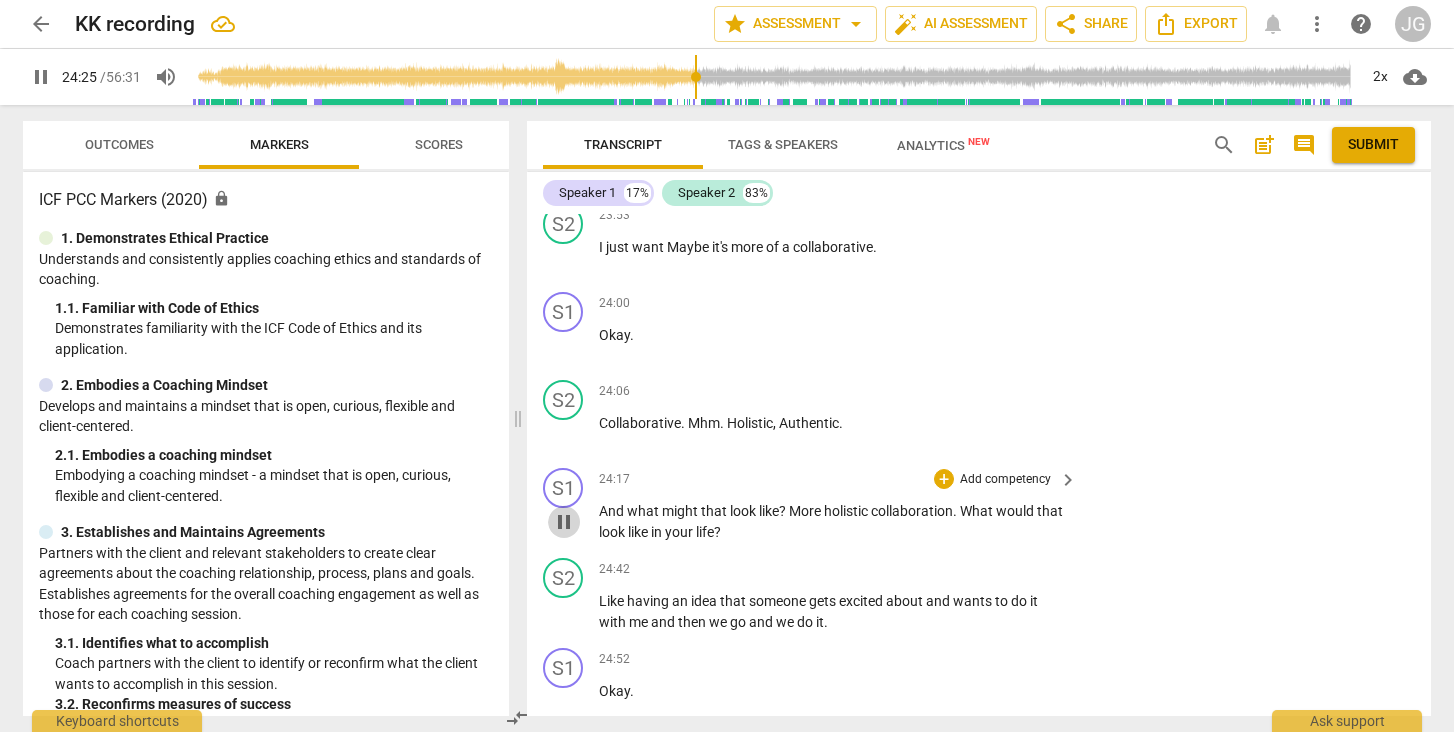 click on "pause" at bounding box center (564, 522) 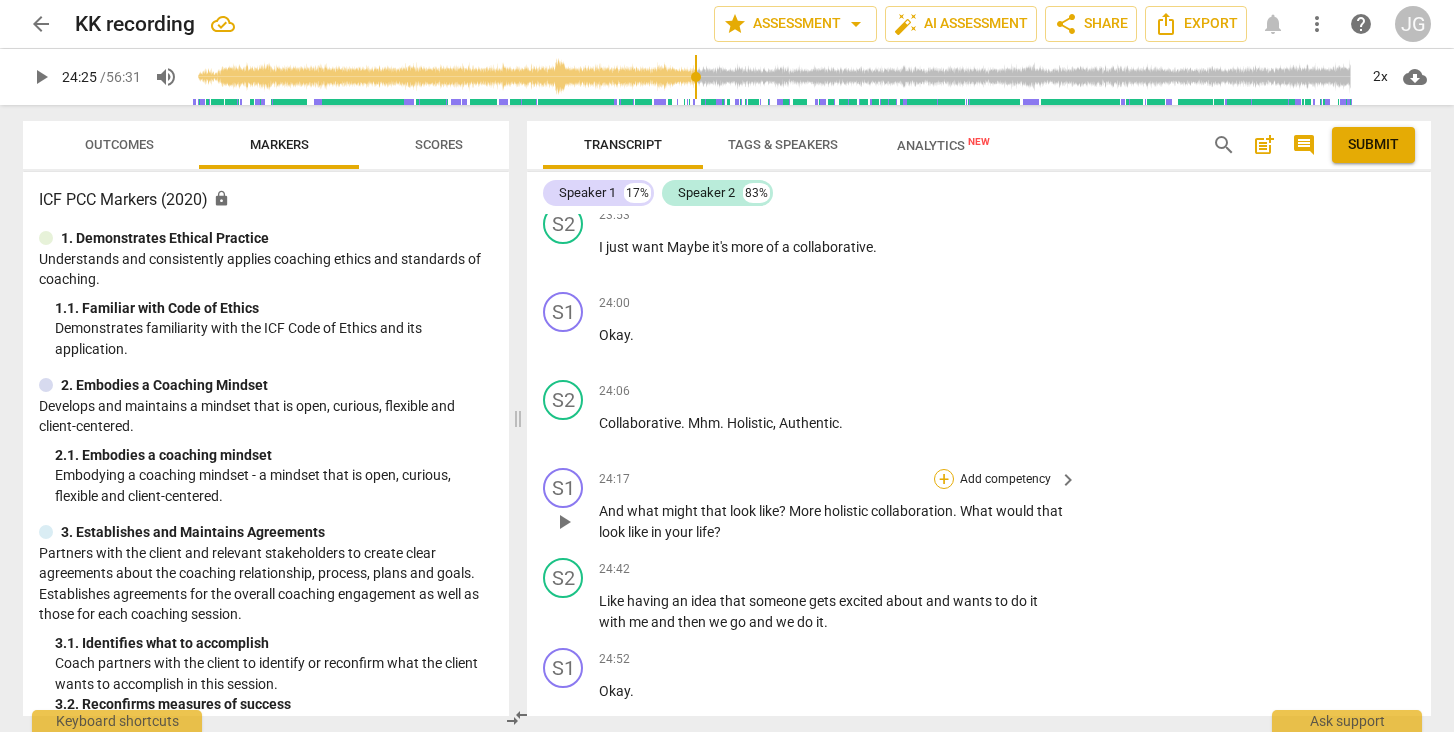 click on "+" at bounding box center (944, 479) 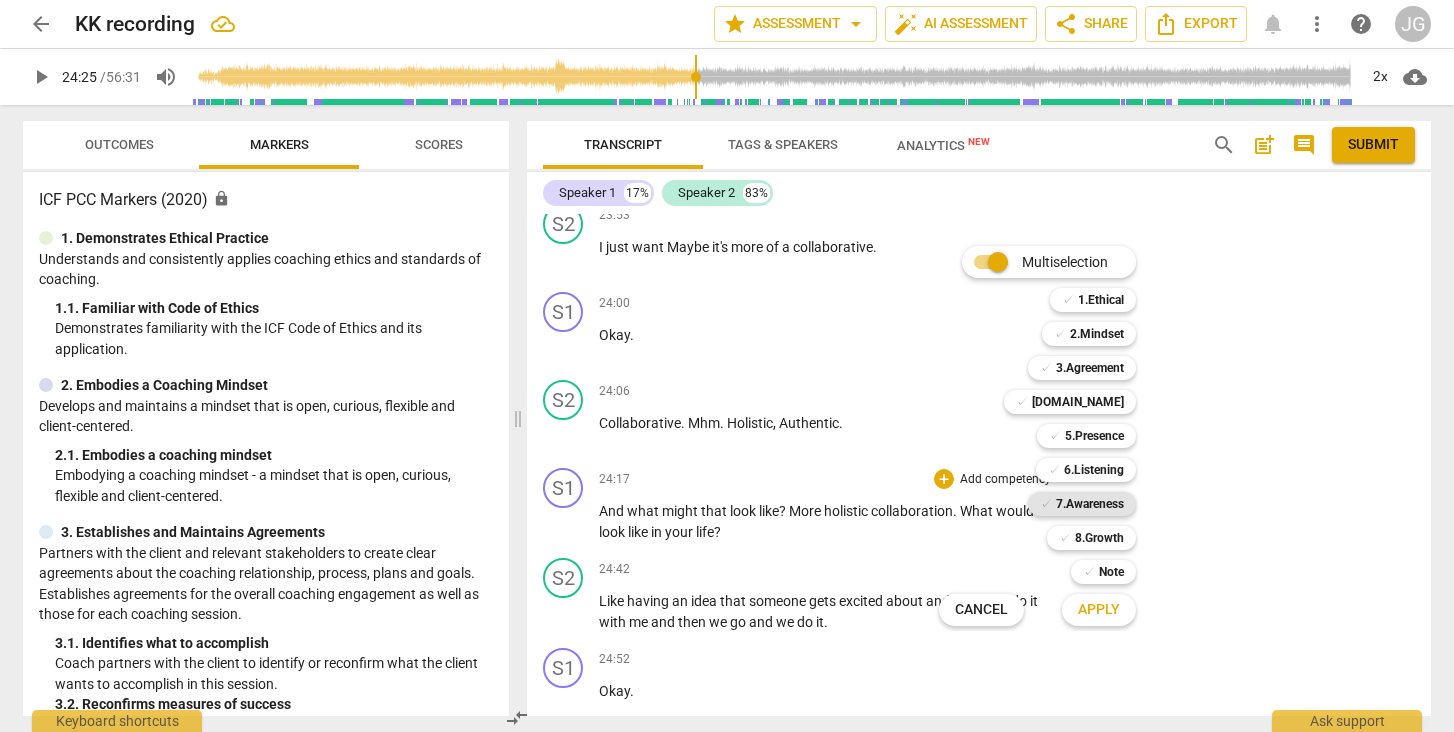 click on "7.Awareness" at bounding box center [1090, 504] 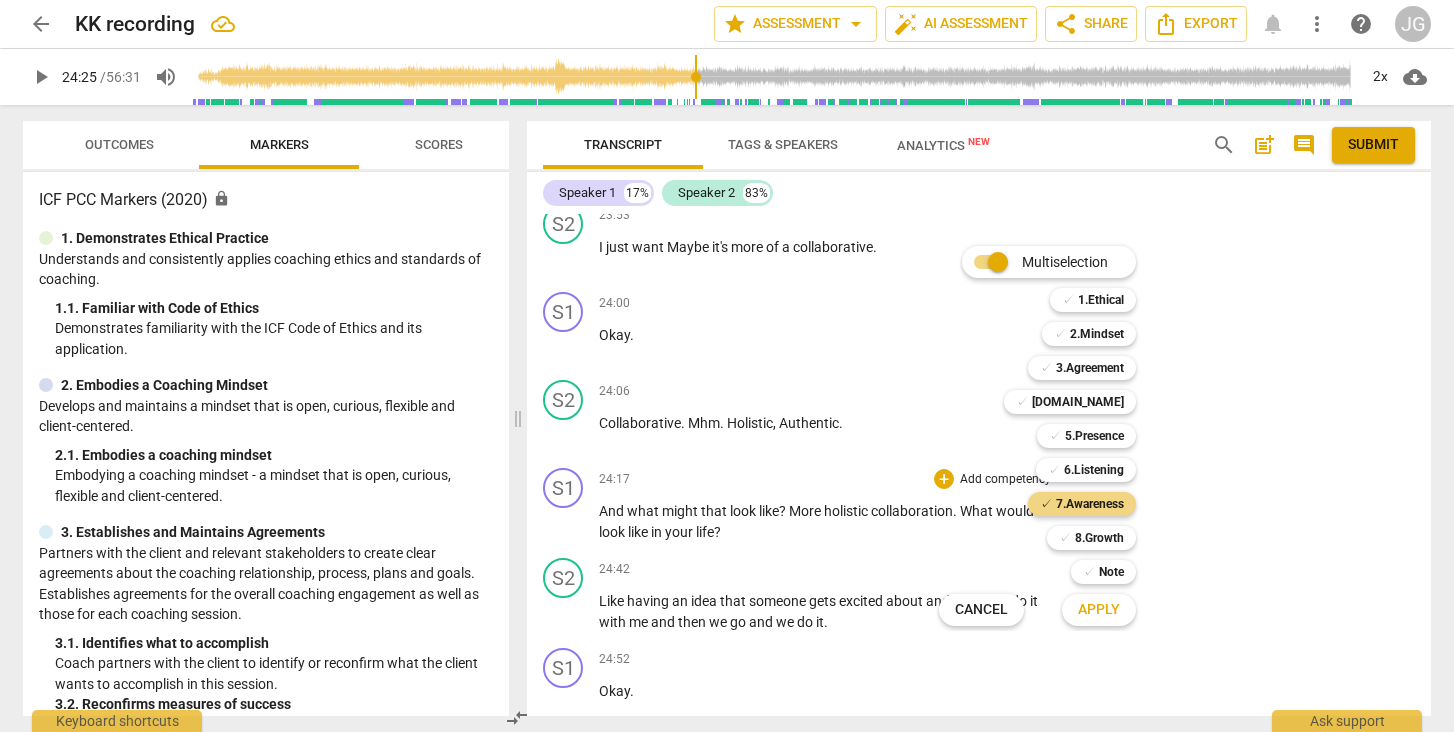 drag, startPoint x: 777, startPoint y: 492, endPoint x: 585, endPoint y: 467, distance: 193.62076 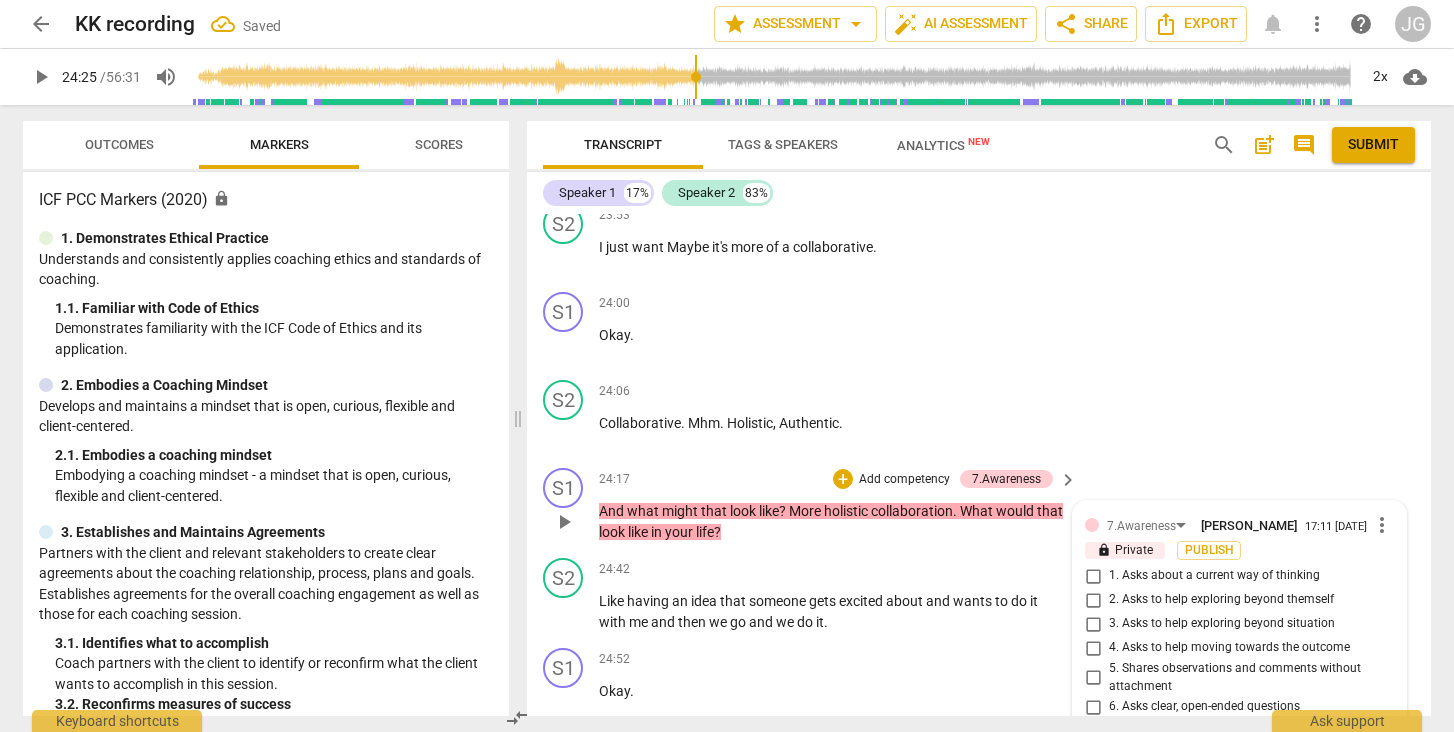 drag, startPoint x: 585, startPoint y: 467, endPoint x: 763, endPoint y: 484, distance: 178.80995 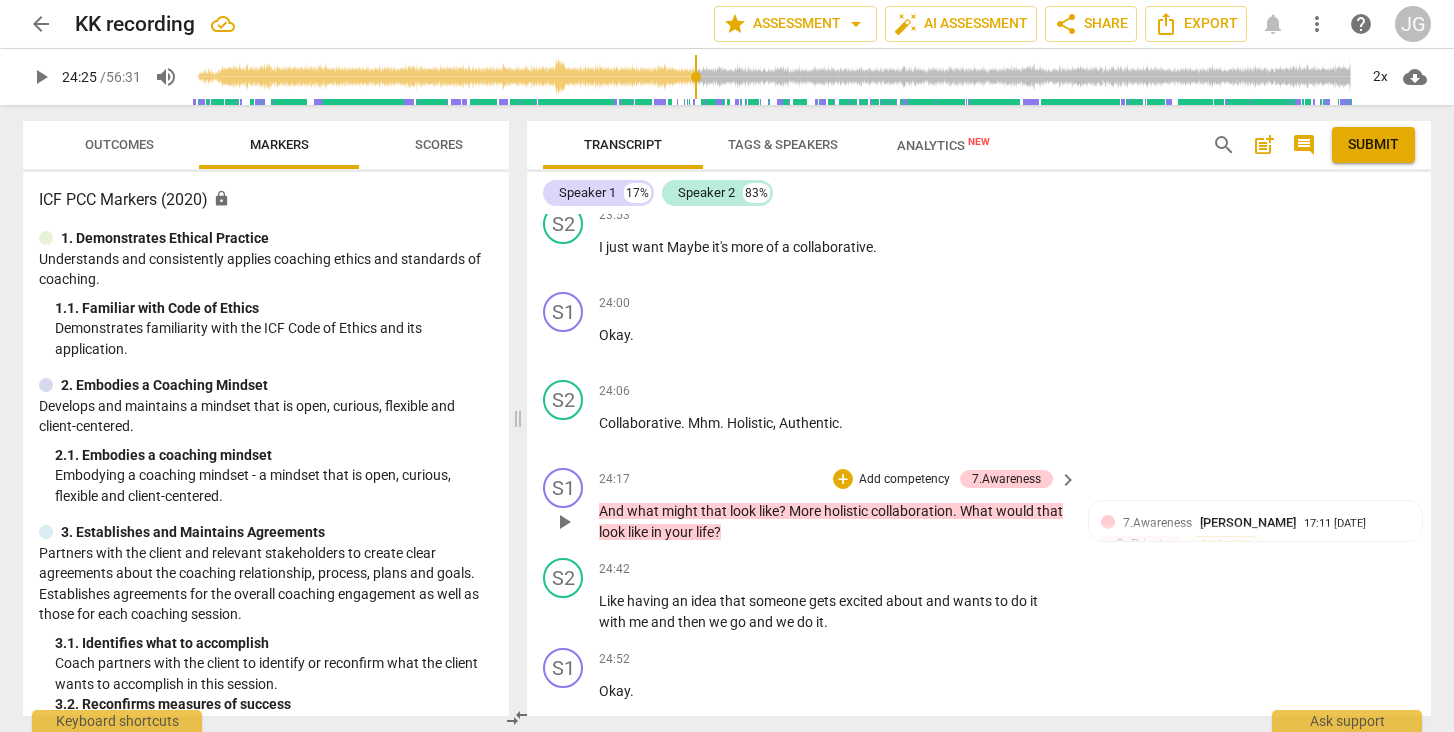 click on "And   what   might   that   look   like ?   More   holistic   collaboration .   What   would   that   look   like   in   your   life ?" at bounding box center (833, 521) 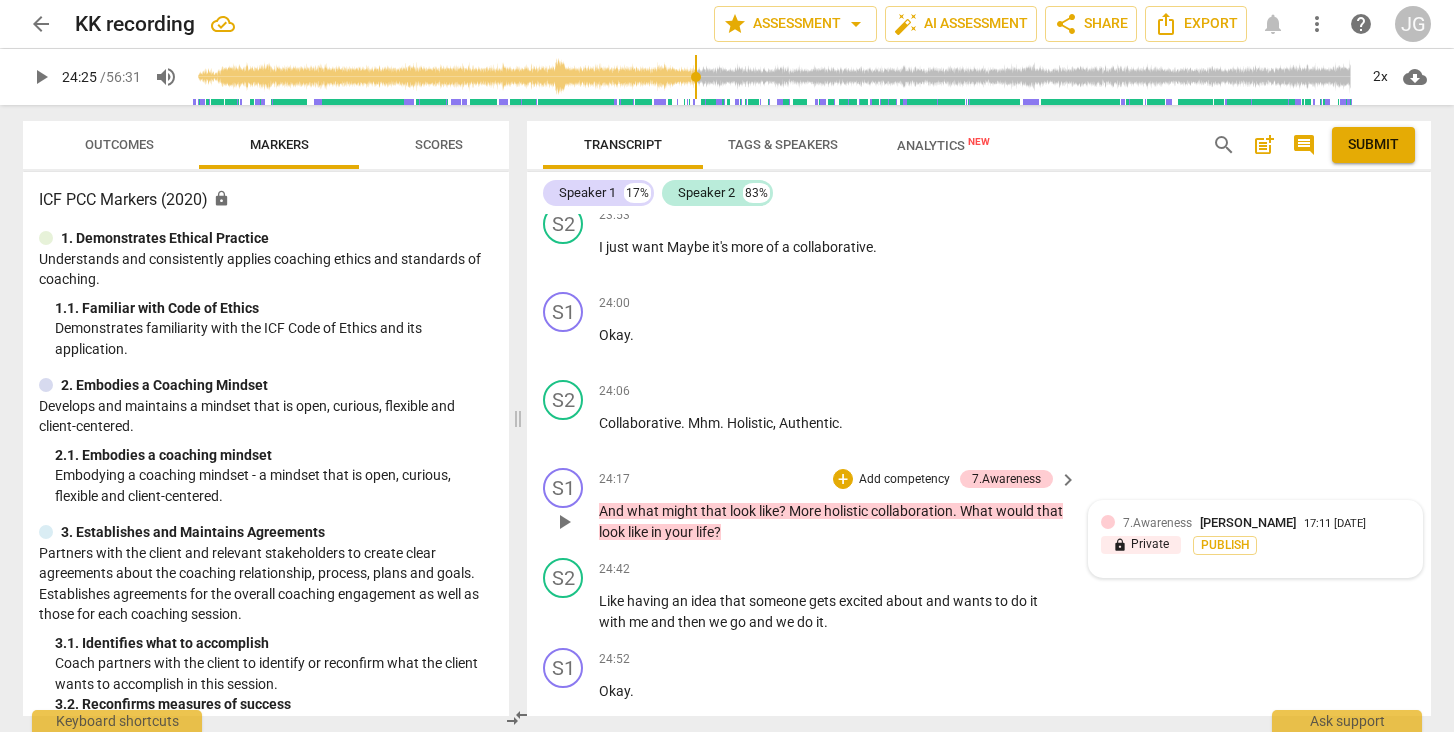 click on "7.Awareness [PERSON_NAME] 17:11 [DATE]" at bounding box center (1266, 522) 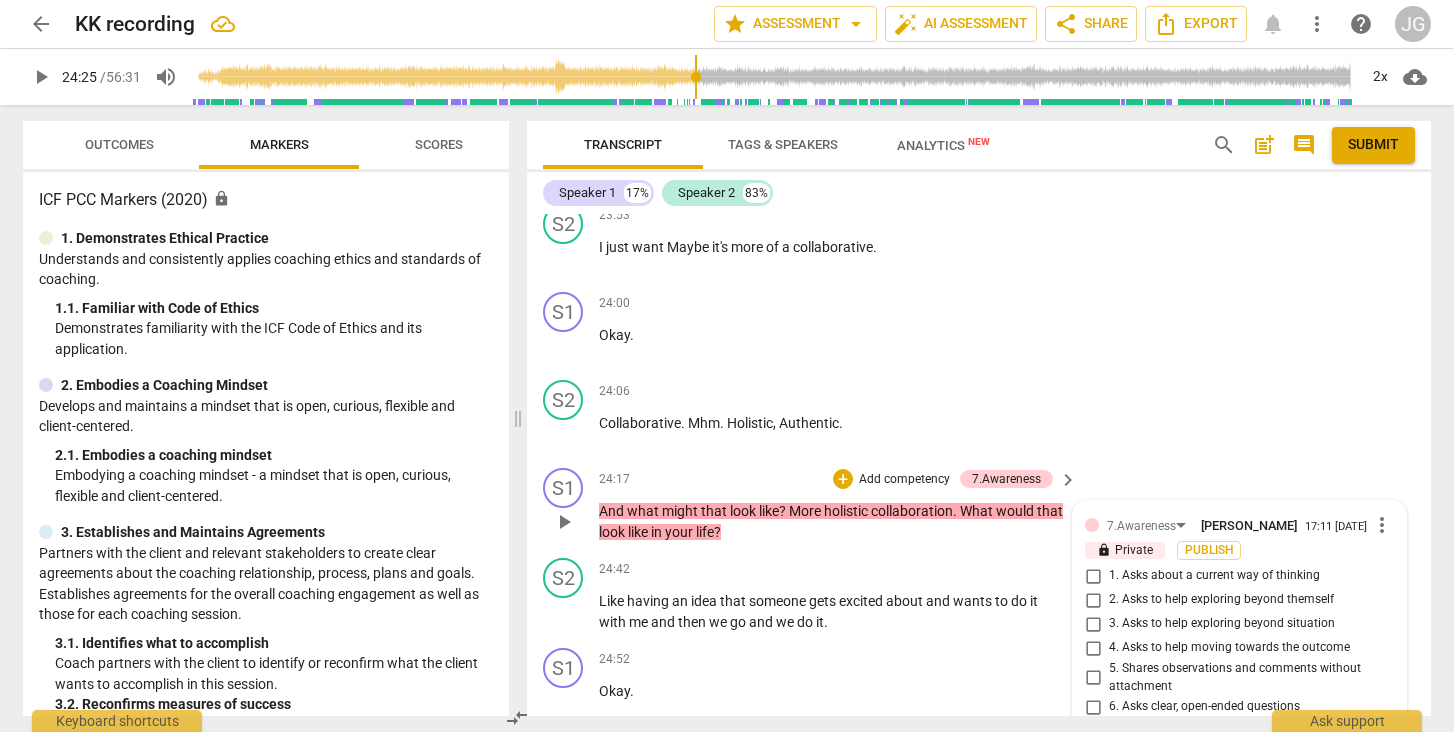 scroll, scrollTop: 6627, scrollLeft: 0, axis: vertical 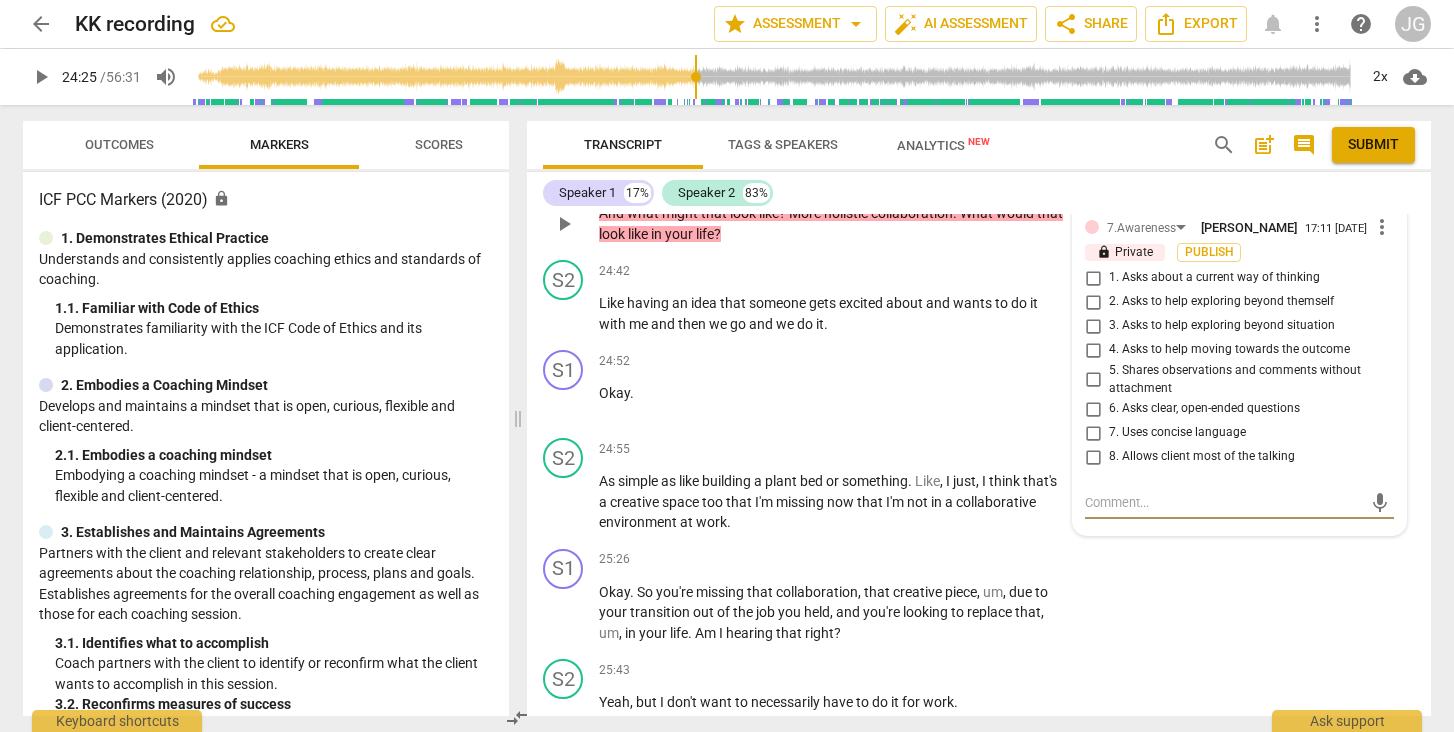 click on "3. Asks to help exploring beyond situation" at bounding box center [1093, 326] 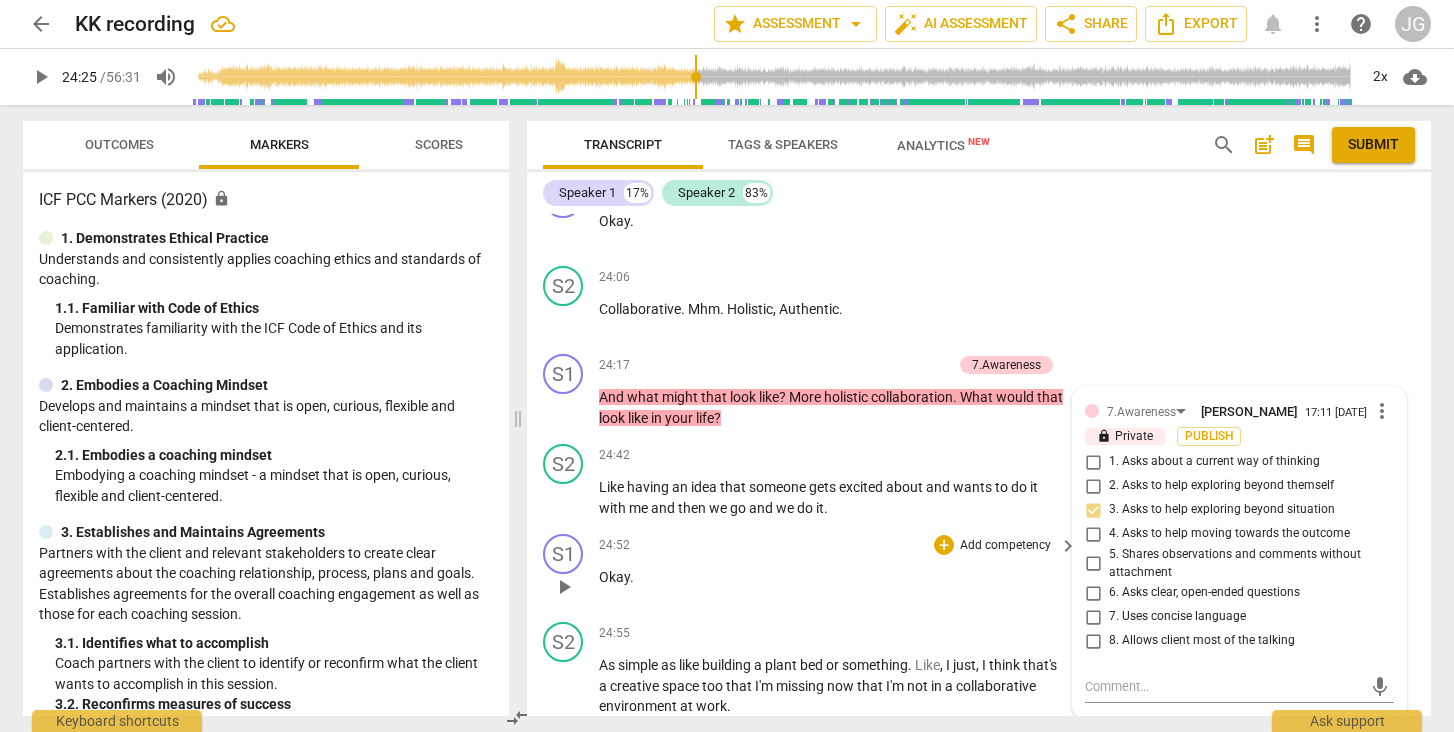 scroll, scrollTop: 6427, scrollLeft: 0, axis: vertical 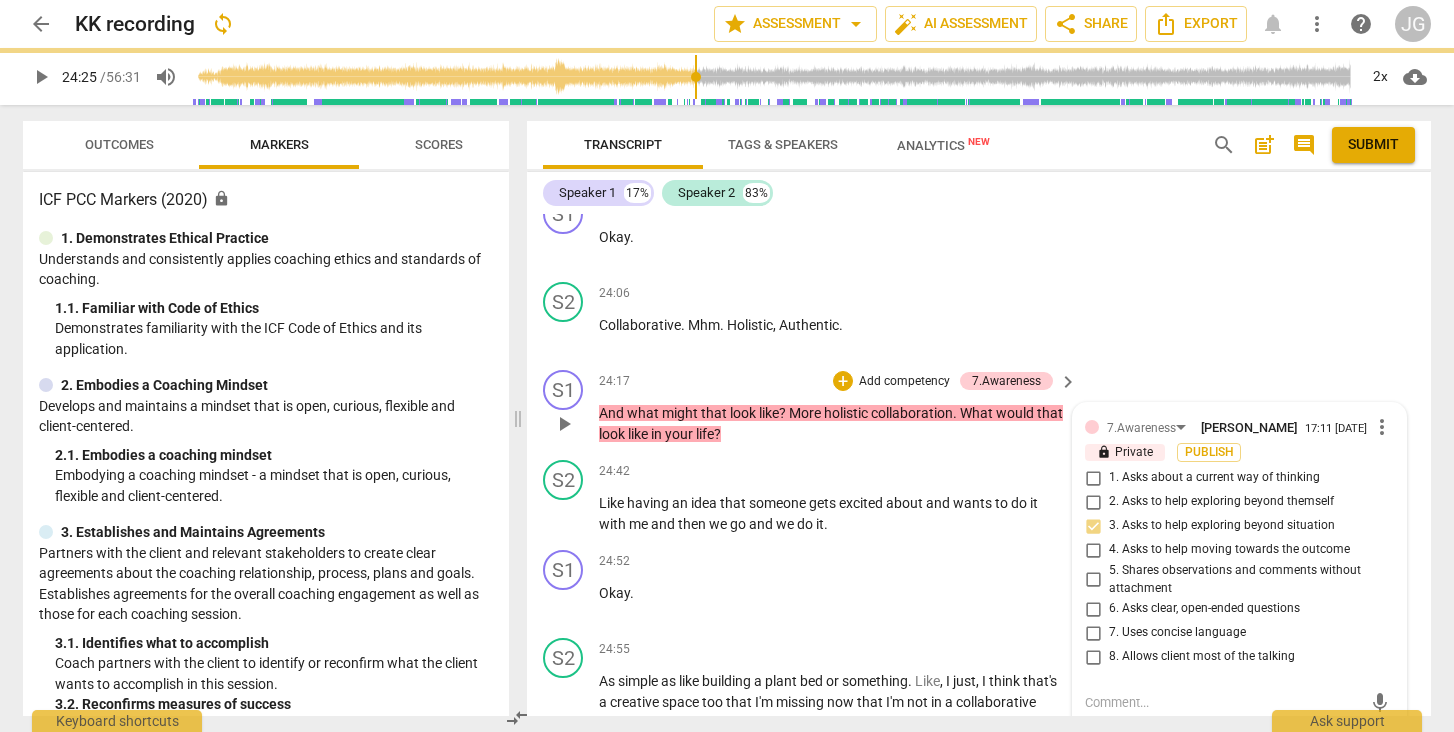 click at bounding box center (1223, 702) 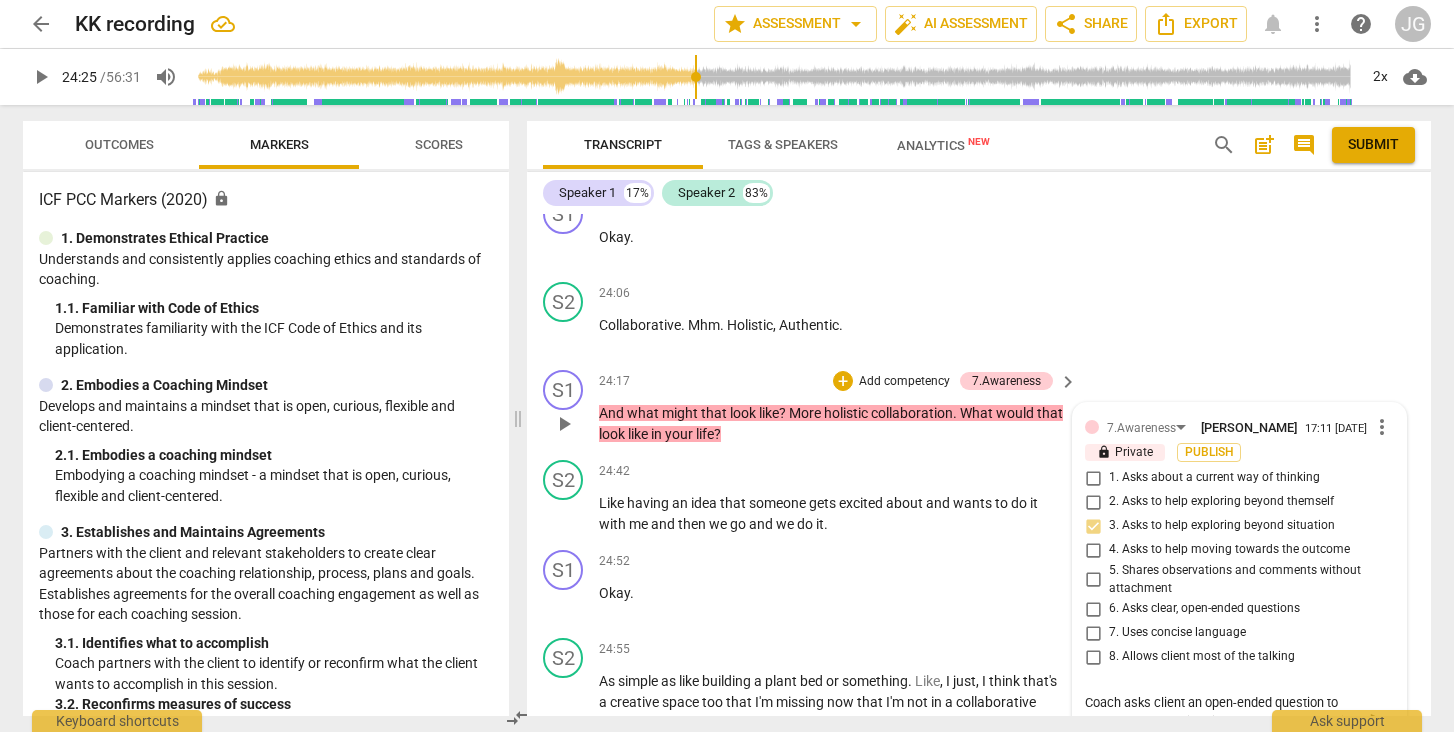scroll, scrollTop: 0, scrollLeft: 0, axis: both 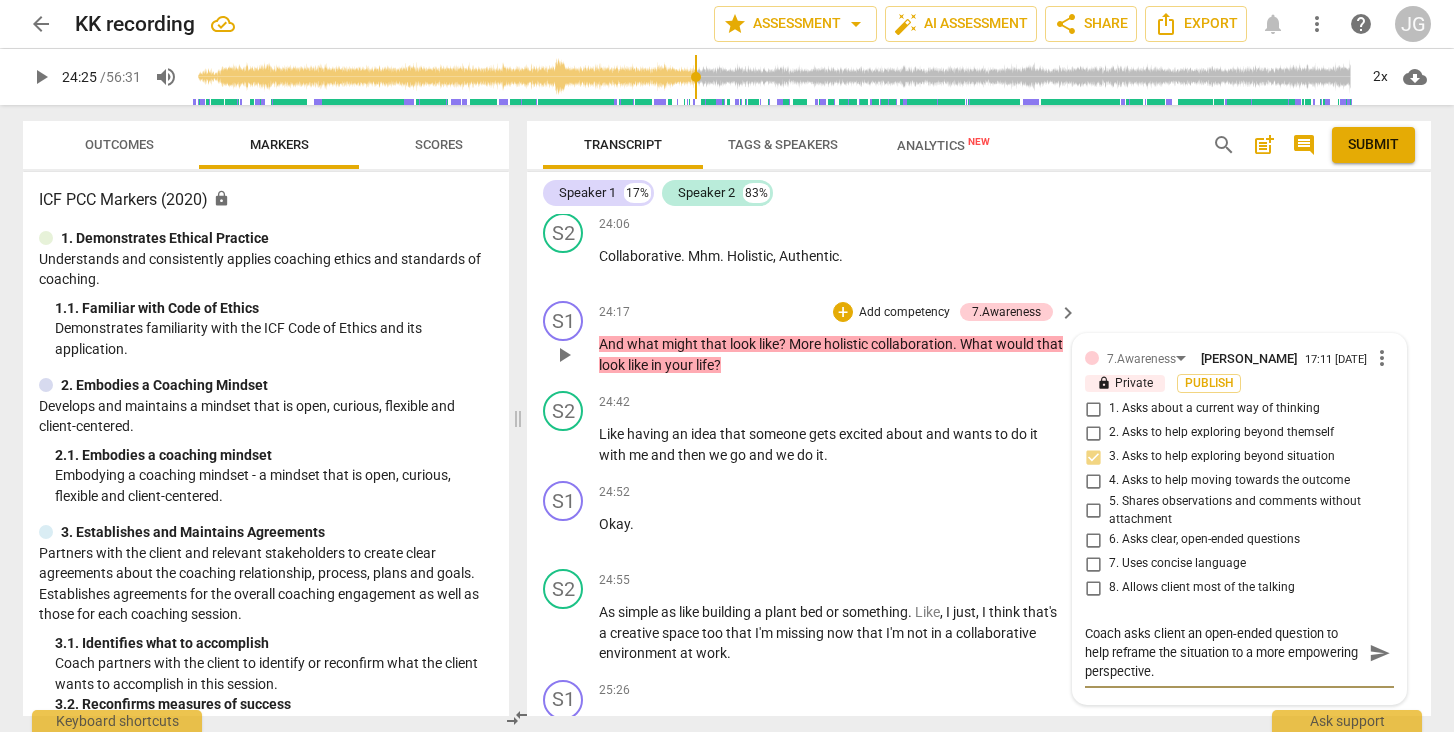 click on "send" at bounding box center (1380, 653) 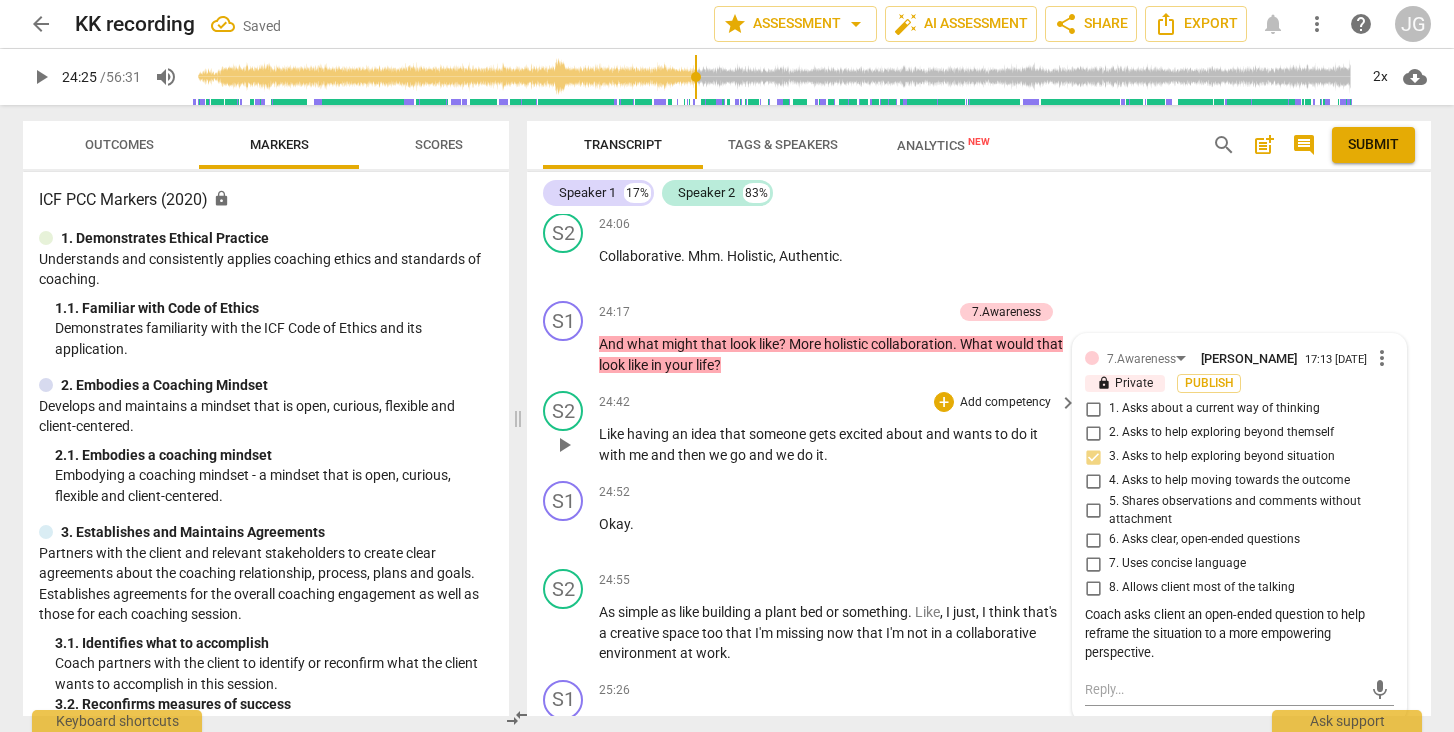 click on "play_arrow" at bounding box center (564, 445) 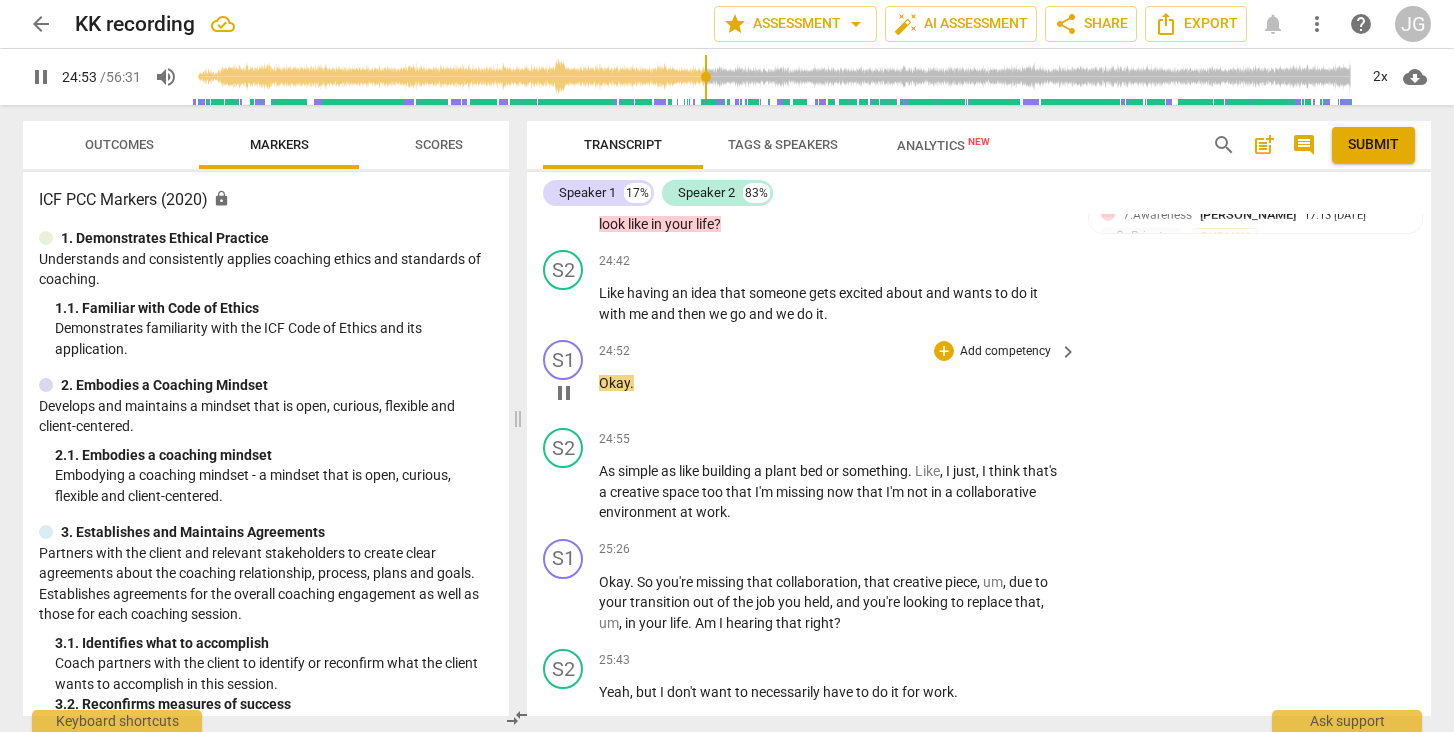 scroll, scrollTop: 6642, scrollLeft: 0, axis: vertical 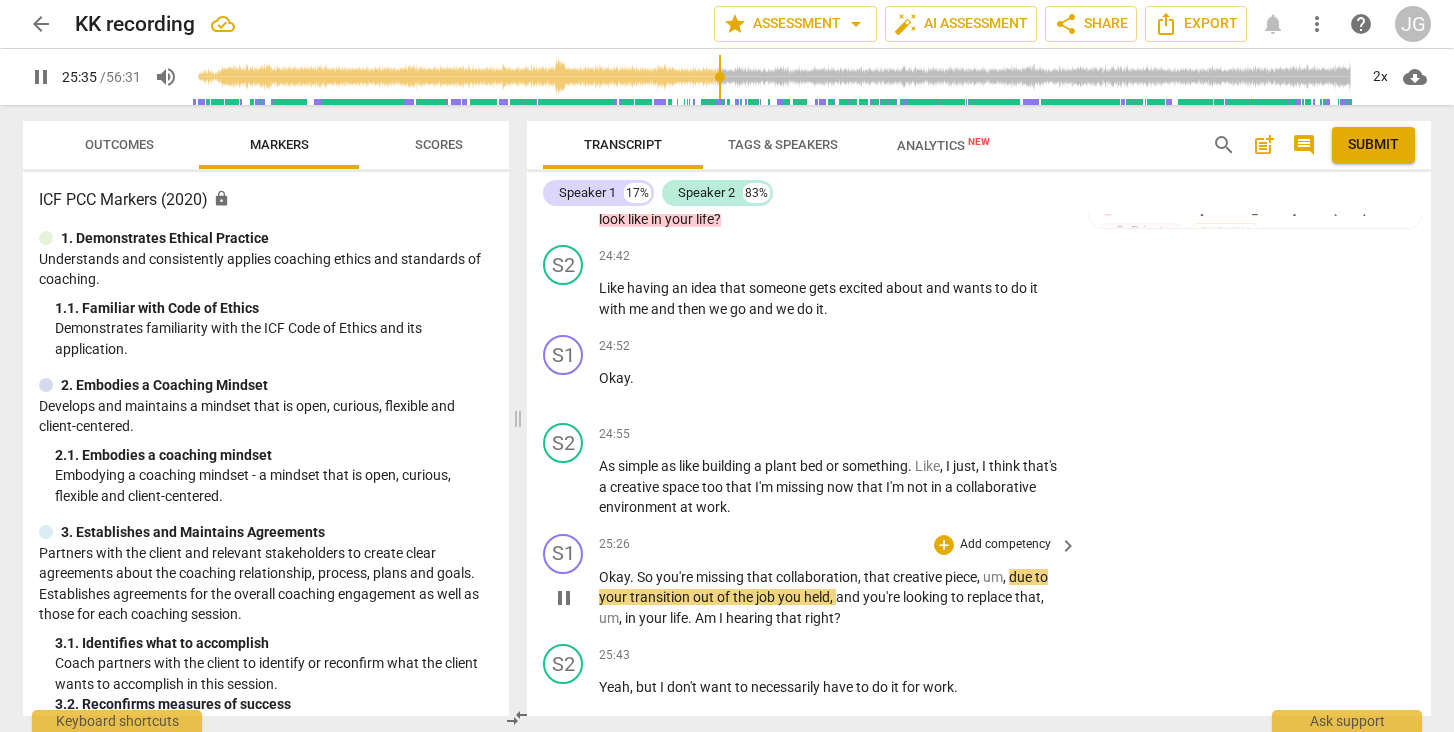 click on "pause" at bounding box center (564, 598) 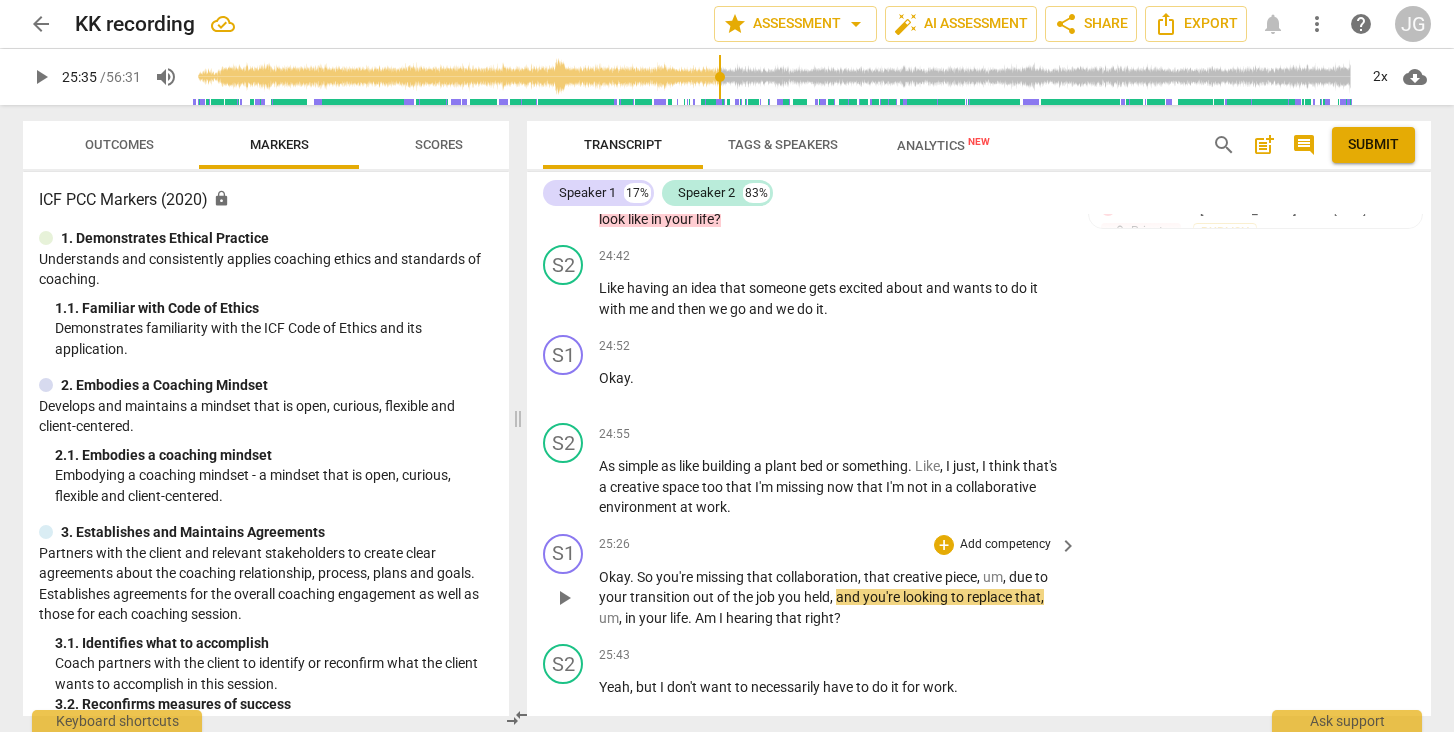 click on "play_arrow" at bounding box center (564, 598) 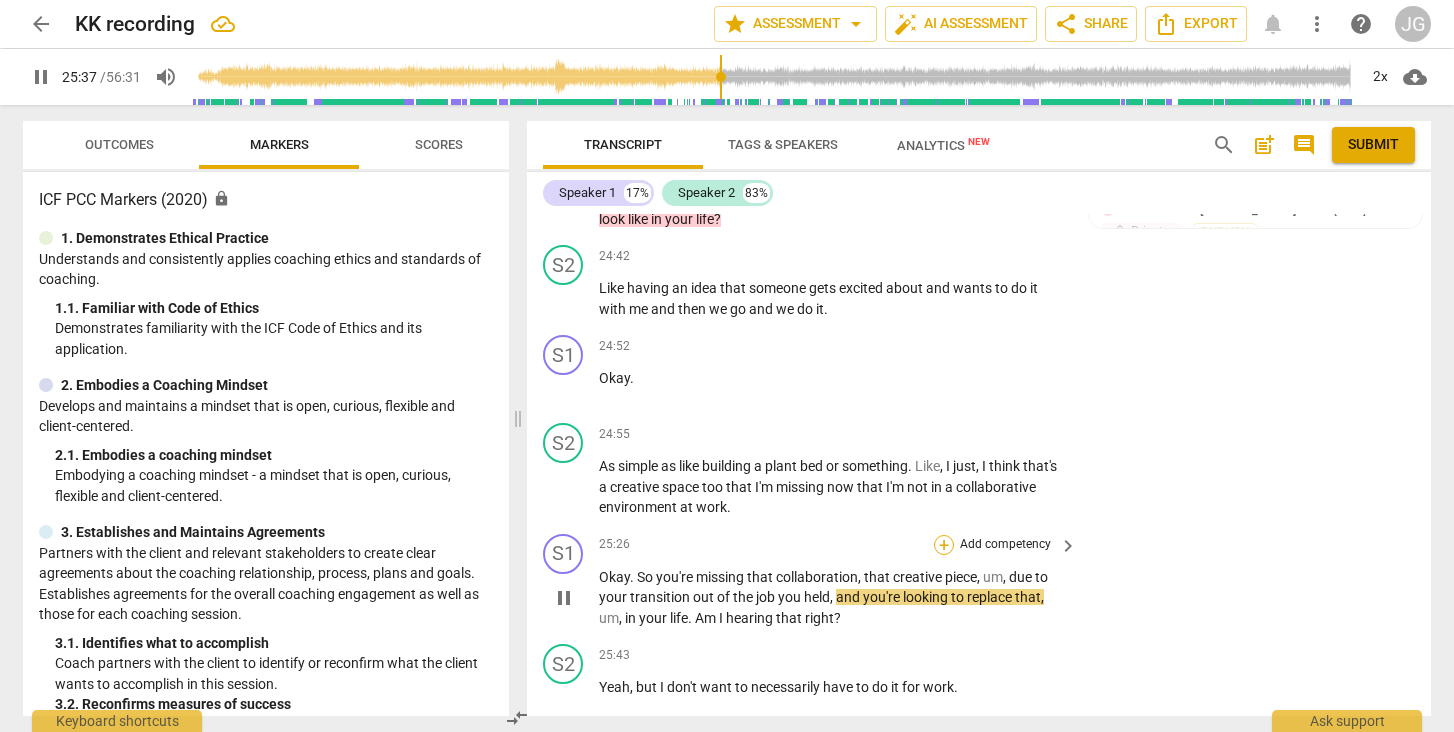 click on "+" at bounding box center [944, 545] 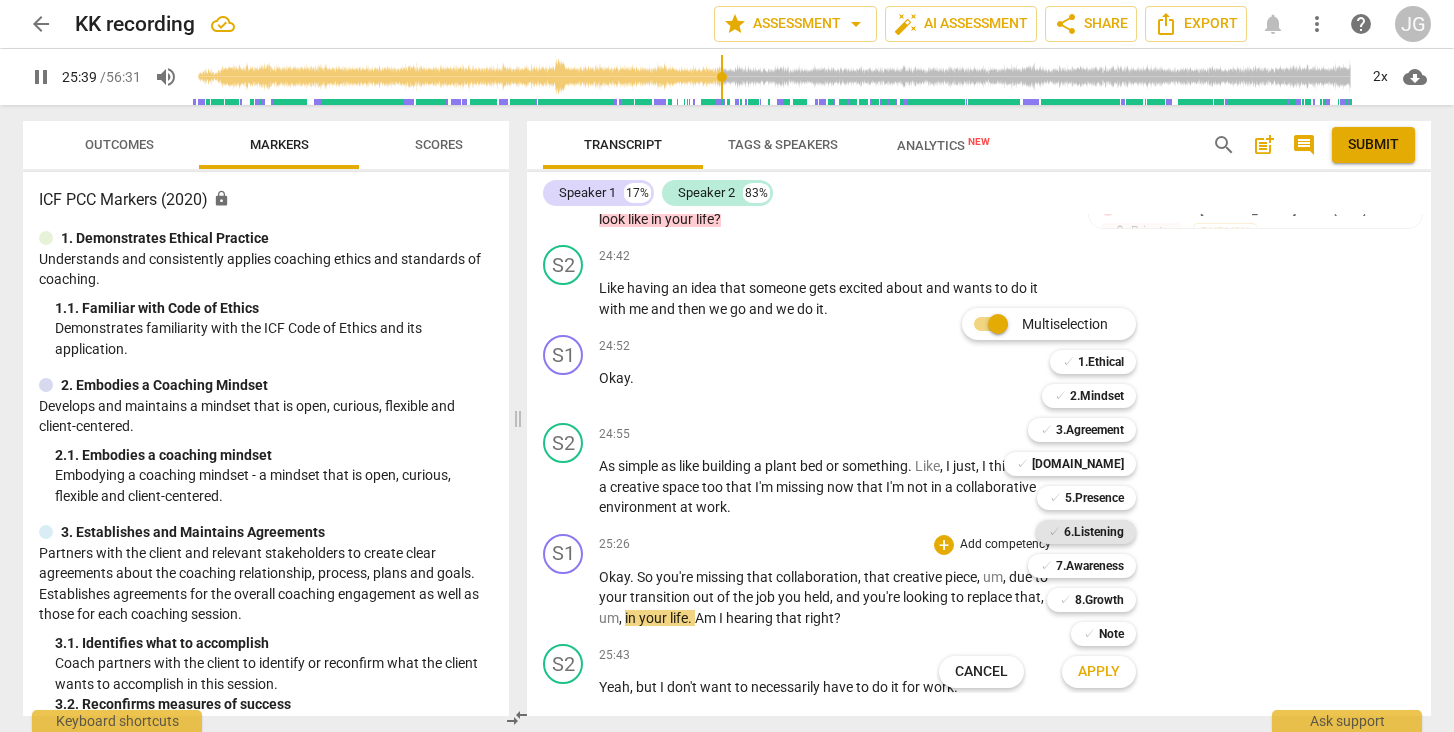 click on "6.Listening" at bounding box center [1094, 532] 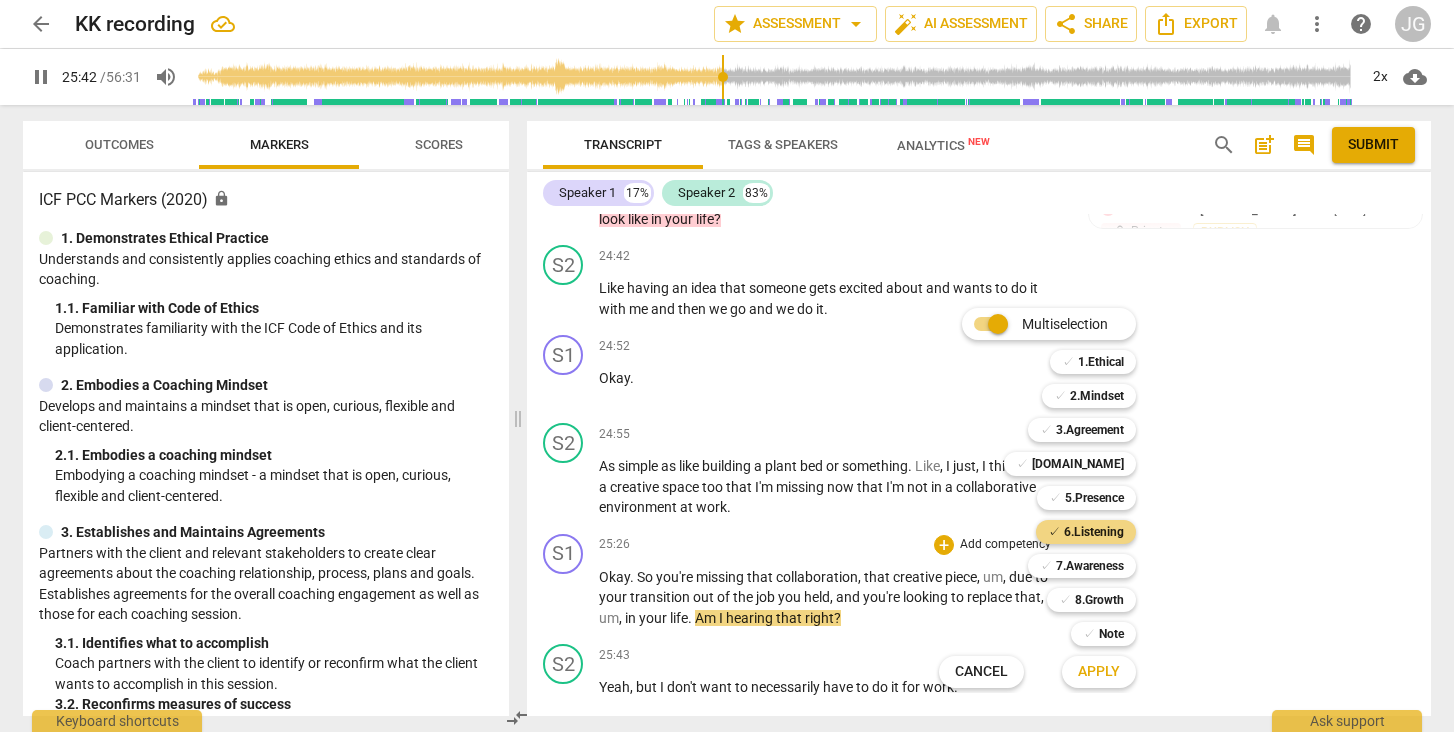 click on "Apply" at bounding box center [1099, 672] 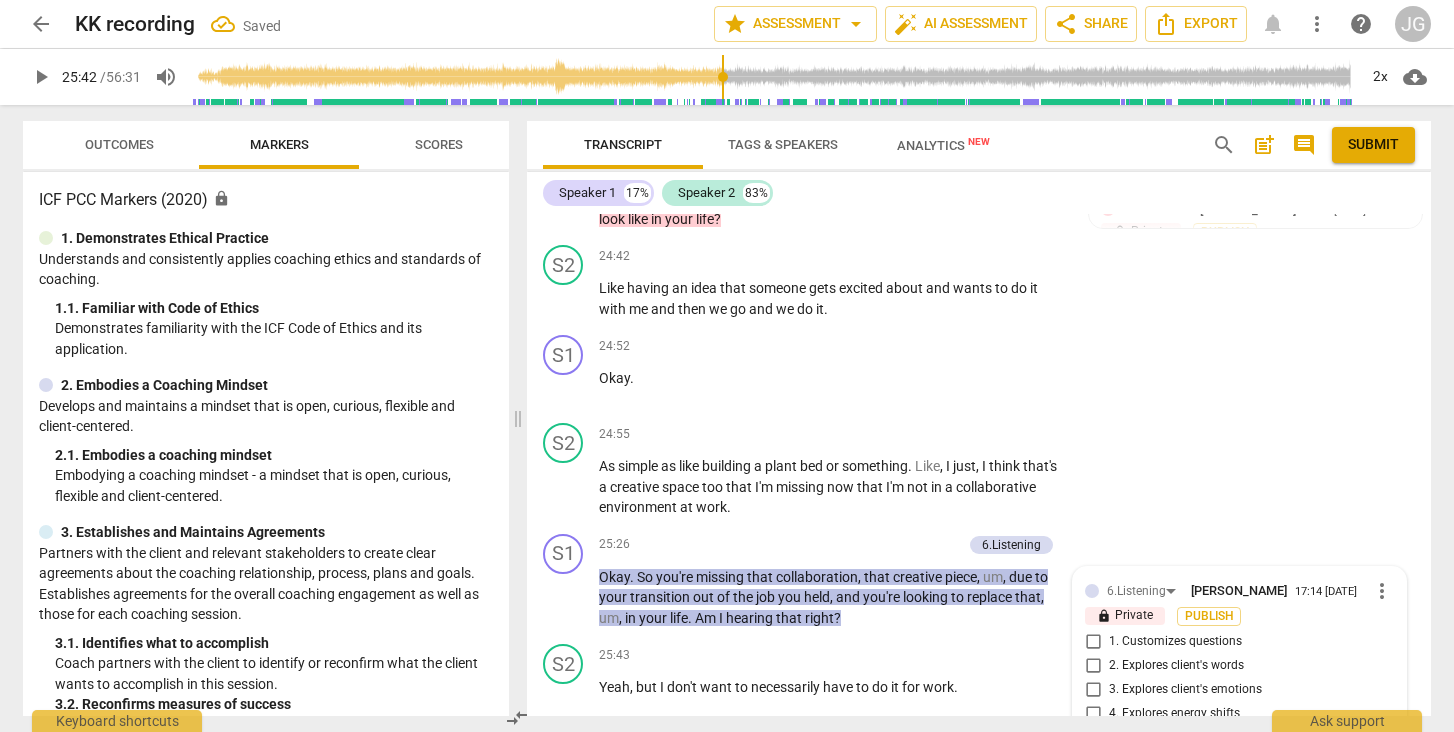 scroll, scrollTop: 6968, scrollLeft: 0, axis: vertical 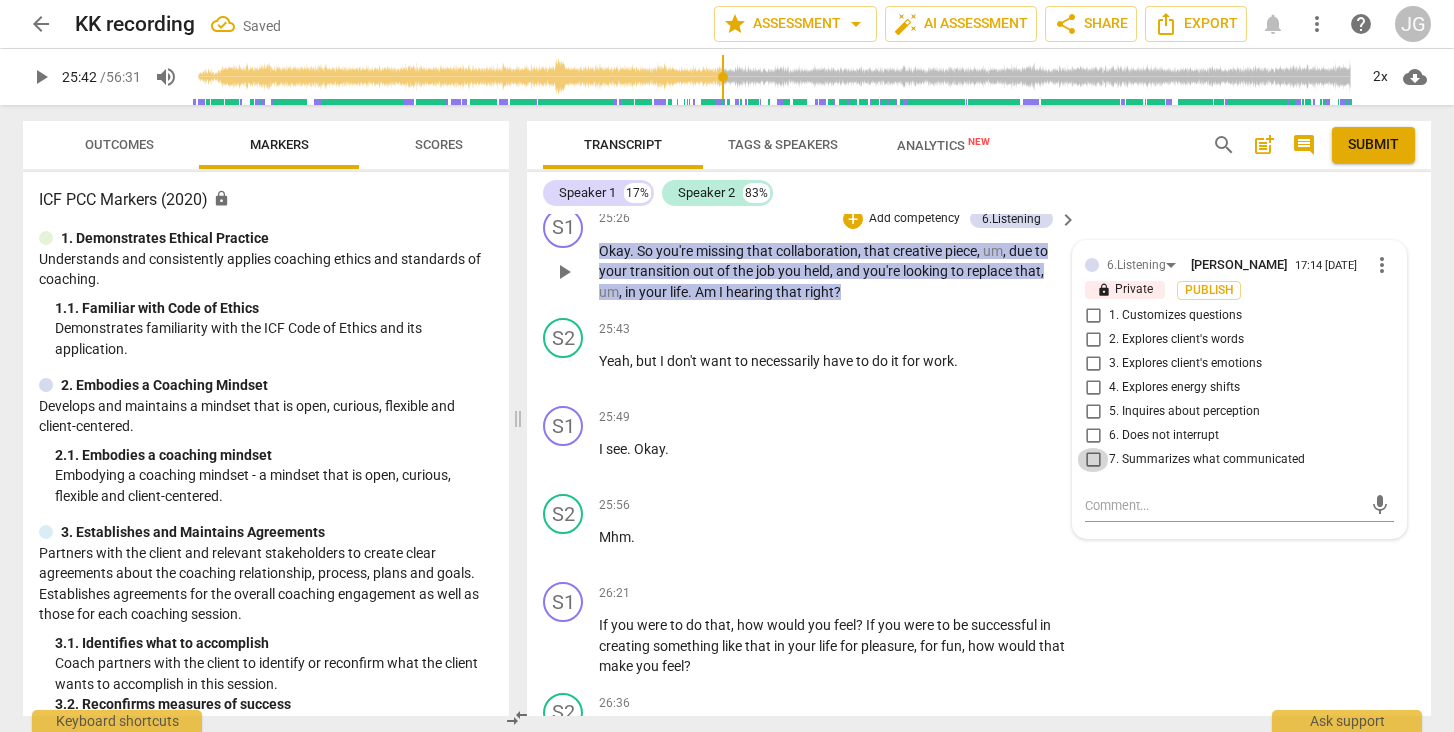 click on "7. Summarizes what communicated" at bounding box center (1093, 460) 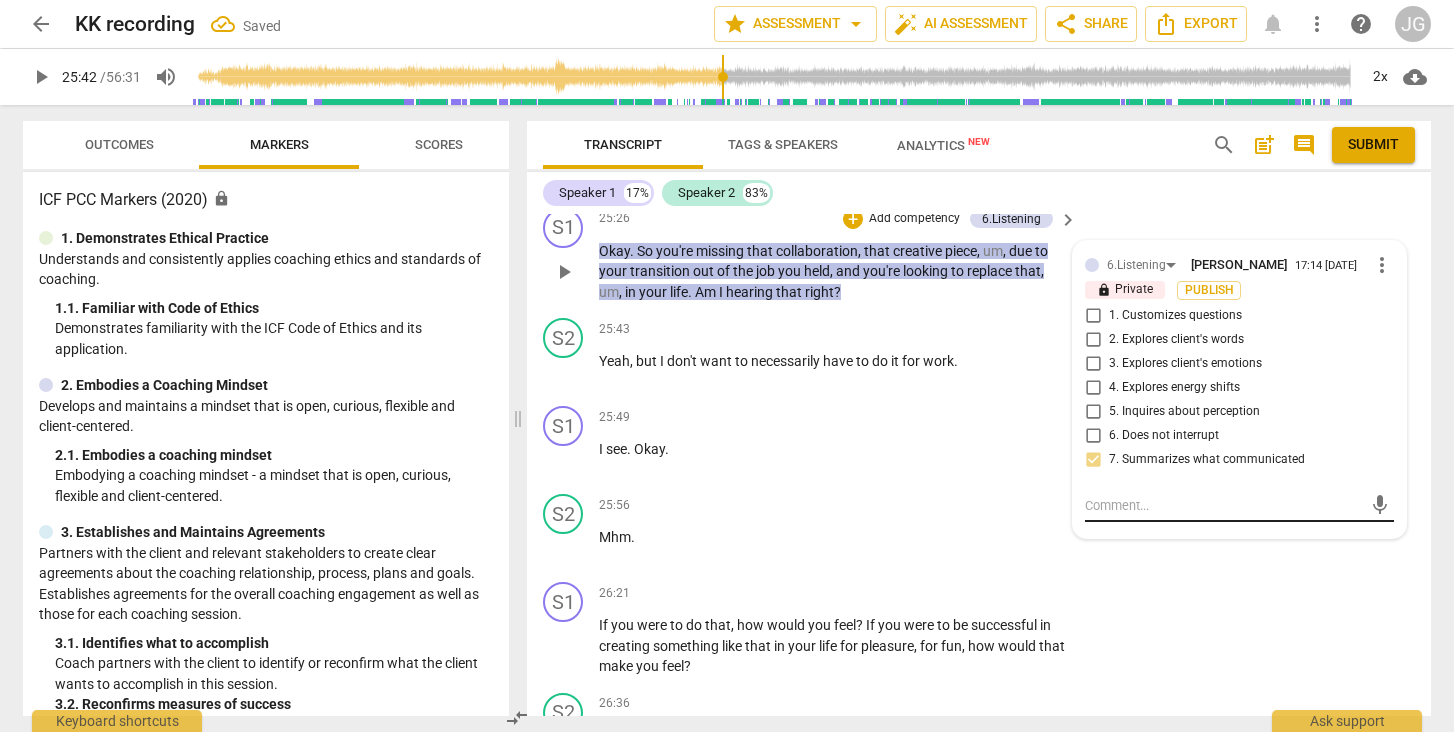 click at bounding box center (1223, 505) 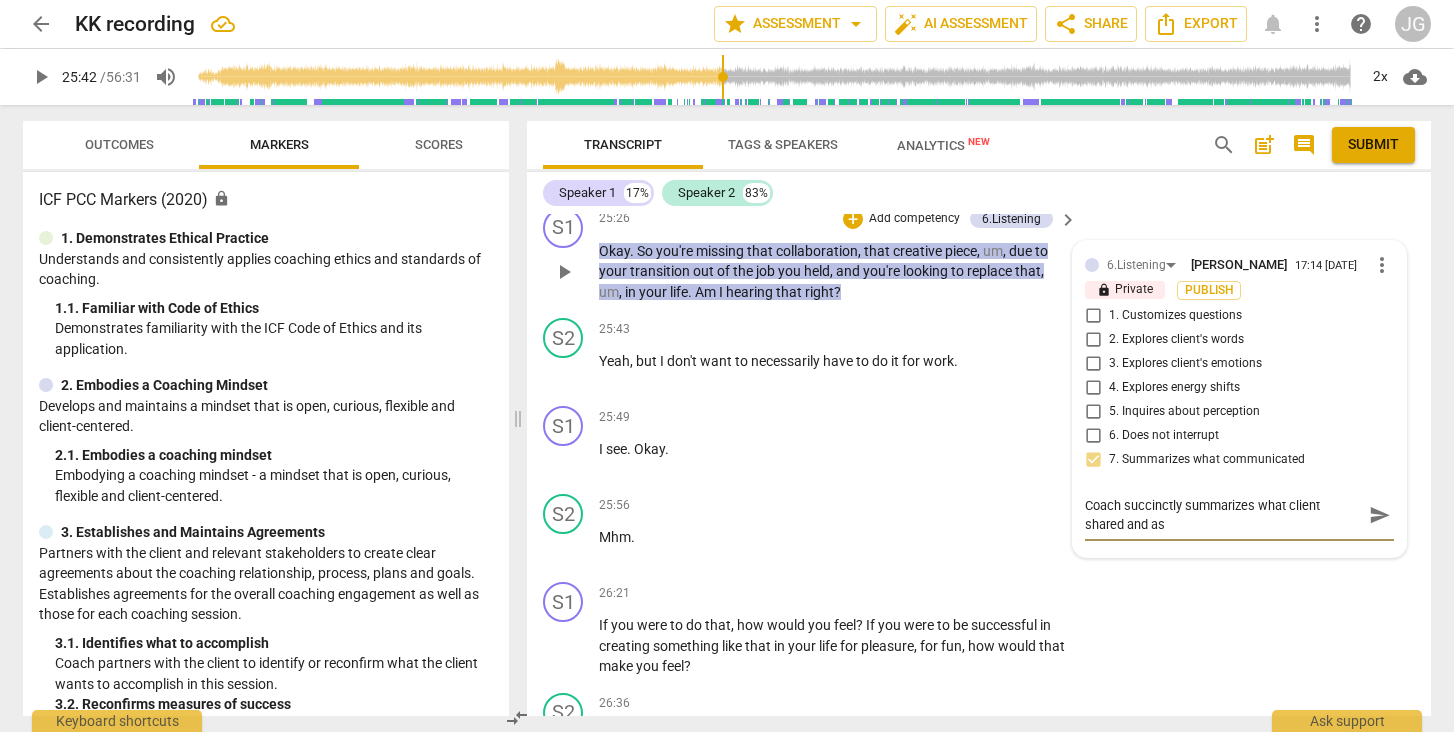 scroll, scrollTop: 0, scrollLeft: 0, axis: both 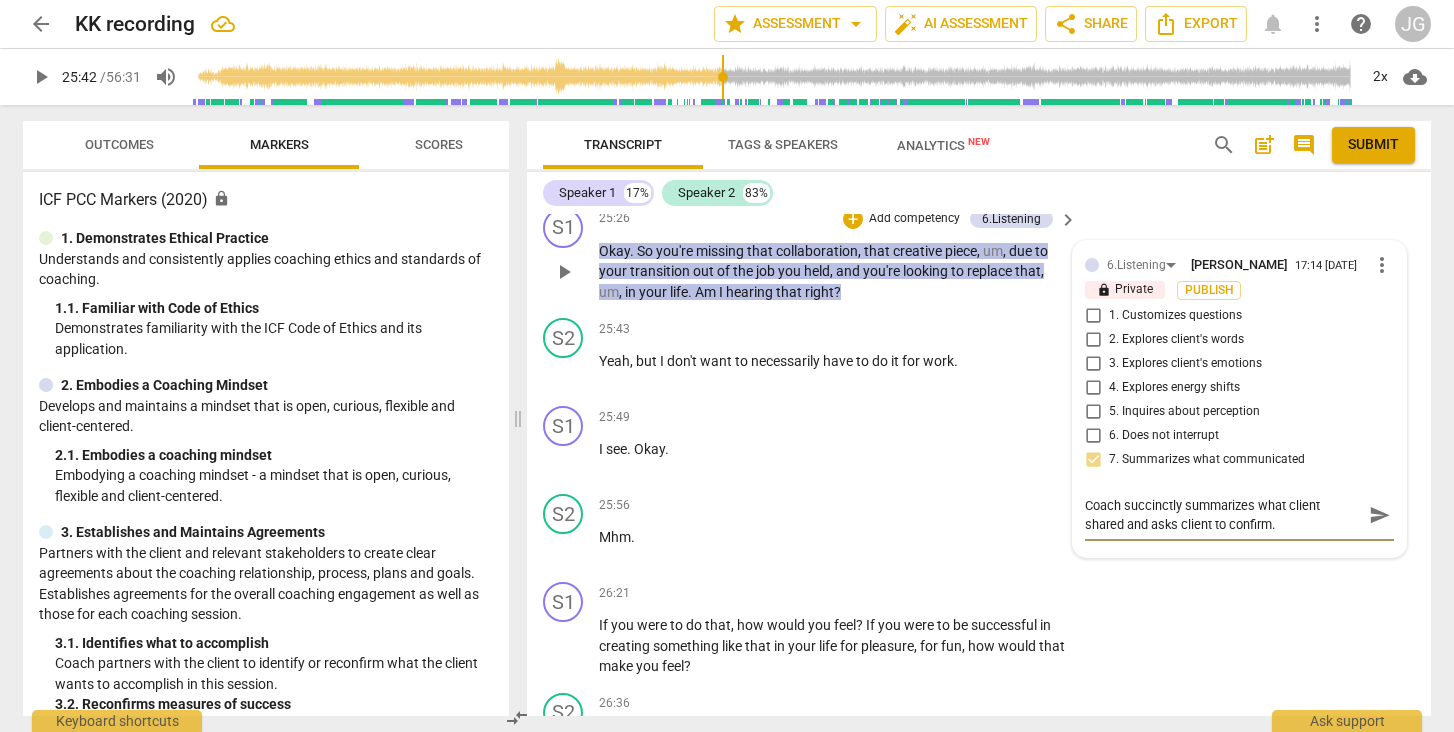 click on "send" at bounding box center [1380, 515] 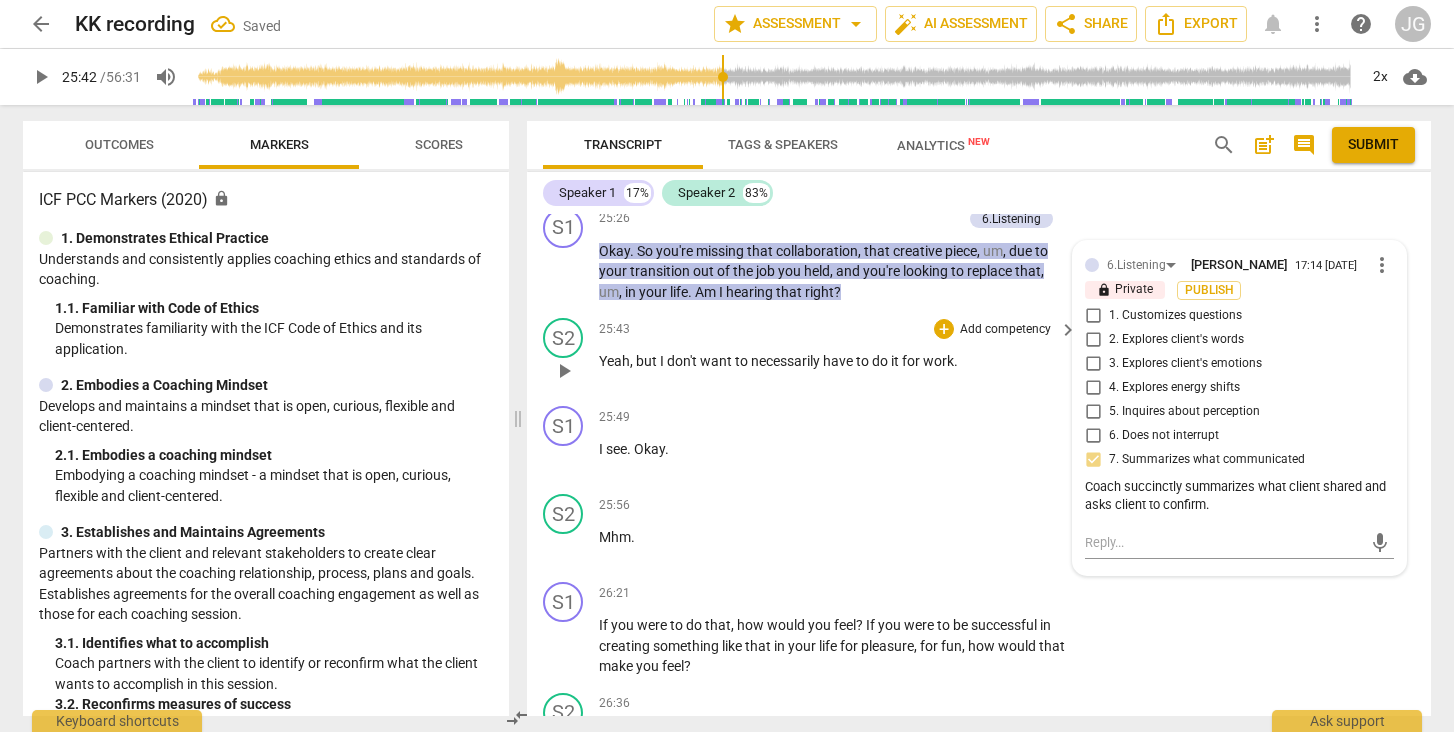 click on "play_arrow" at bounding box center (564, 371) 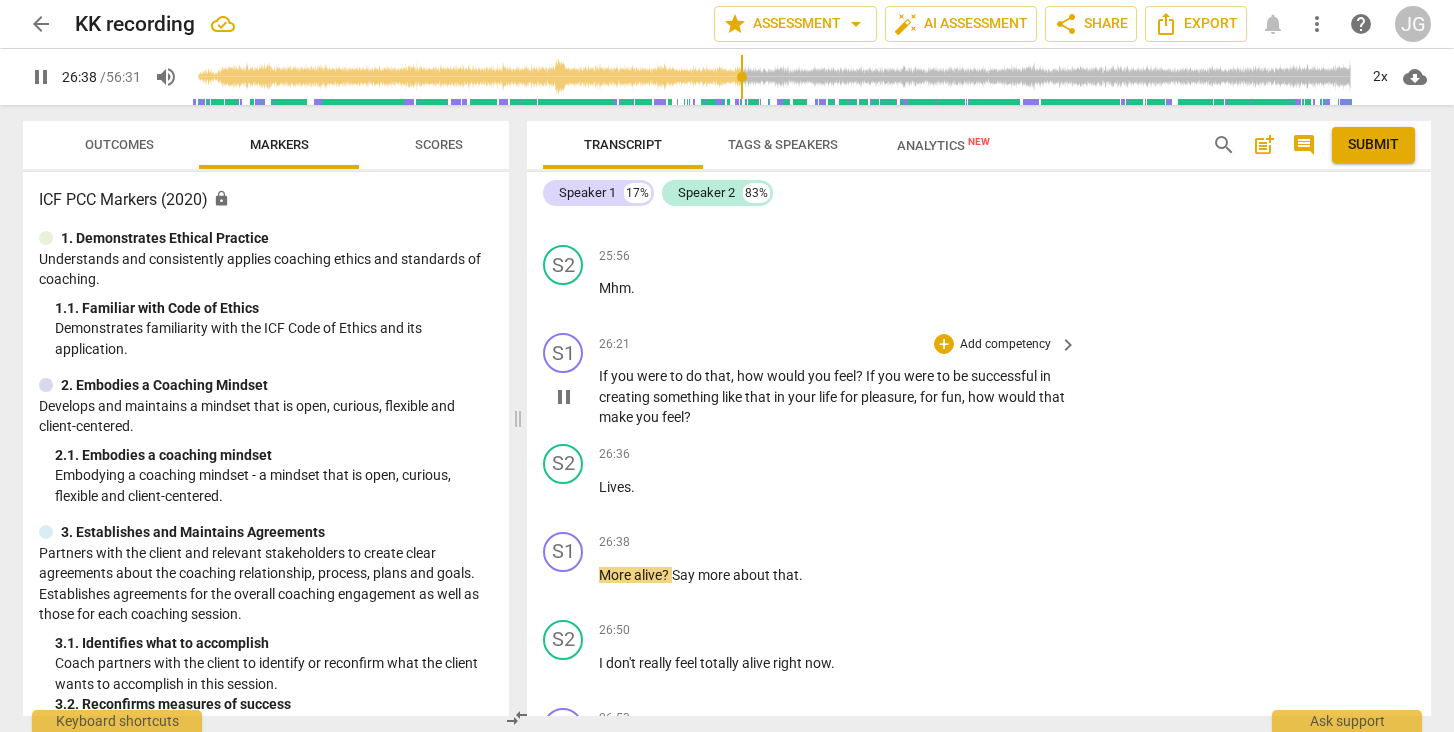 scroll, scrollTop: 7219, scrollLeft: 0, axis: vertical 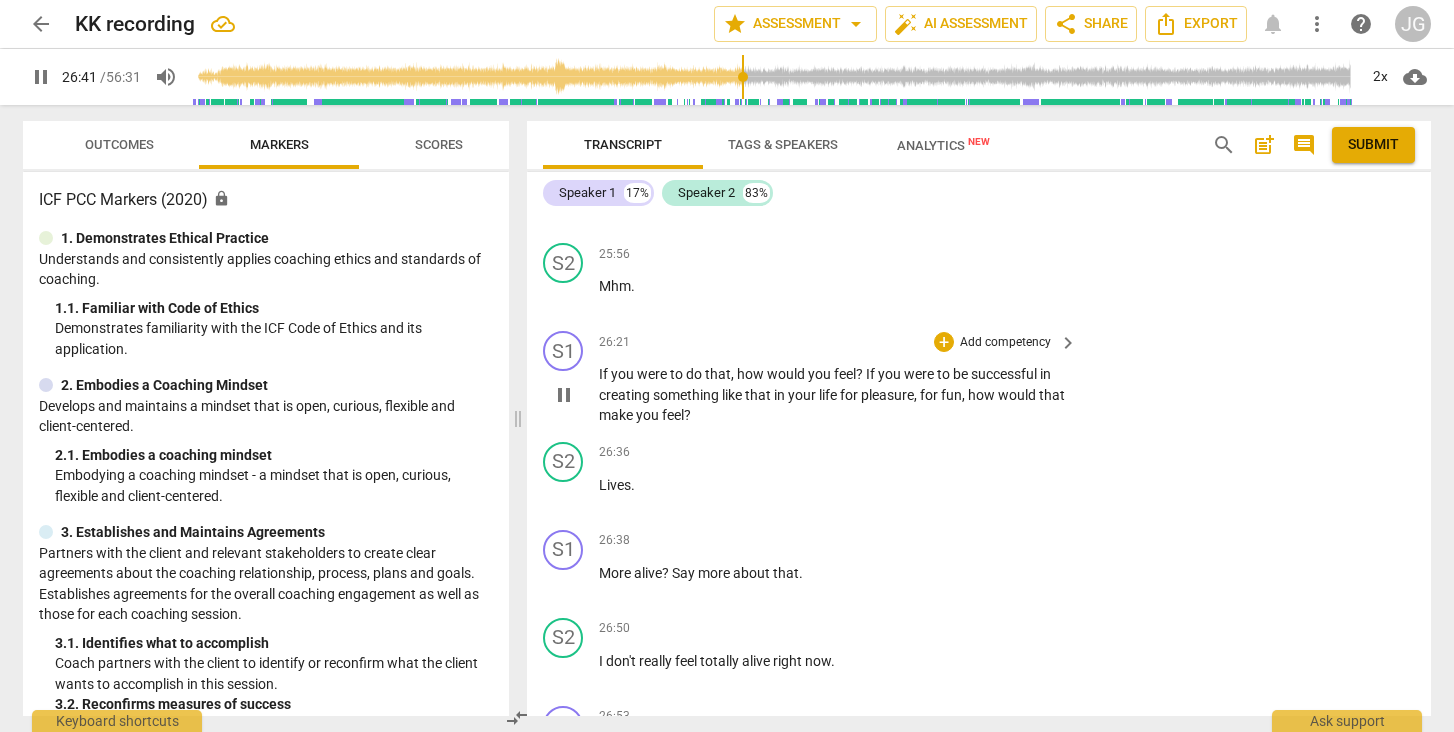 click on "pause" at bounding box center [564, 395] 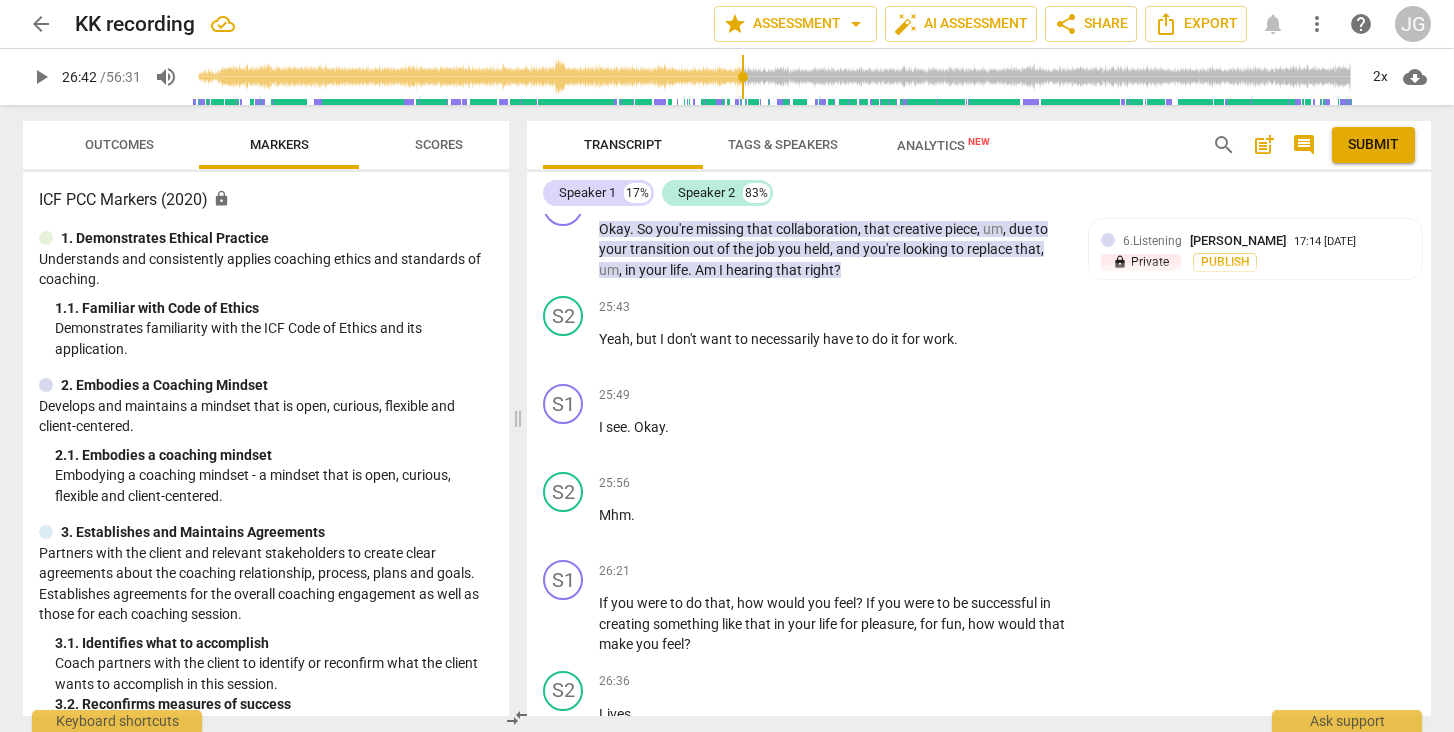 scroll, scrollTop: 6987, scrollLeft: 0, axis: vertical 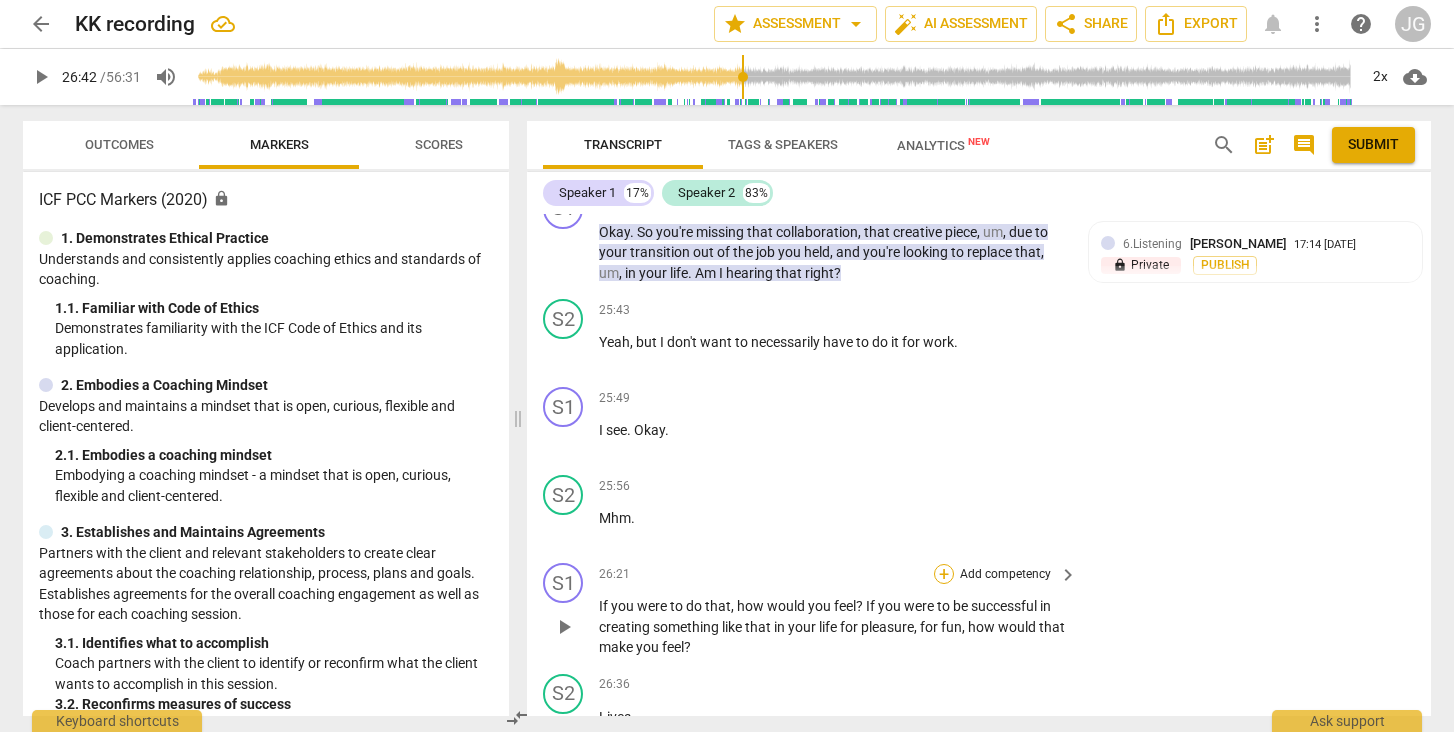click on "+" at bounding box center (944, 574) 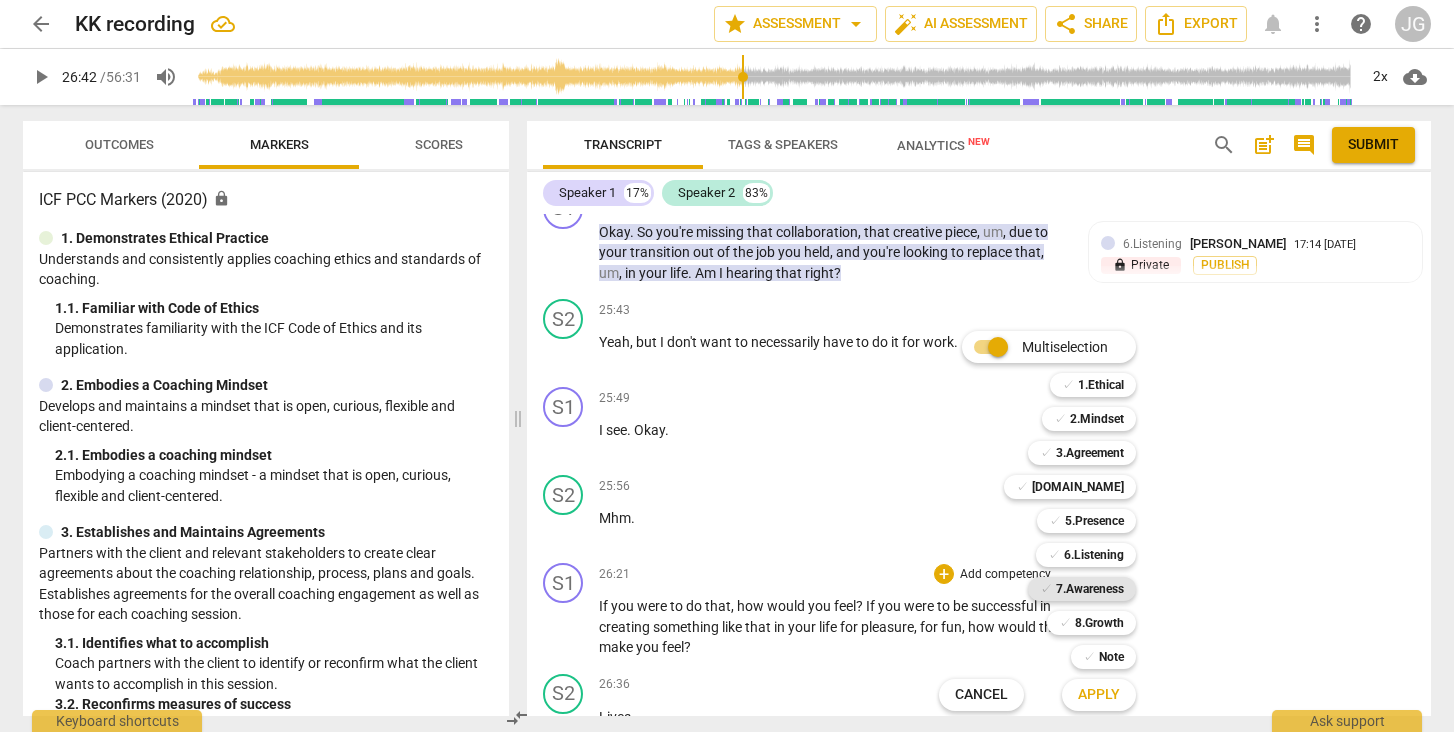 click on "7.Awareness" at bounding box center (1090, 589) 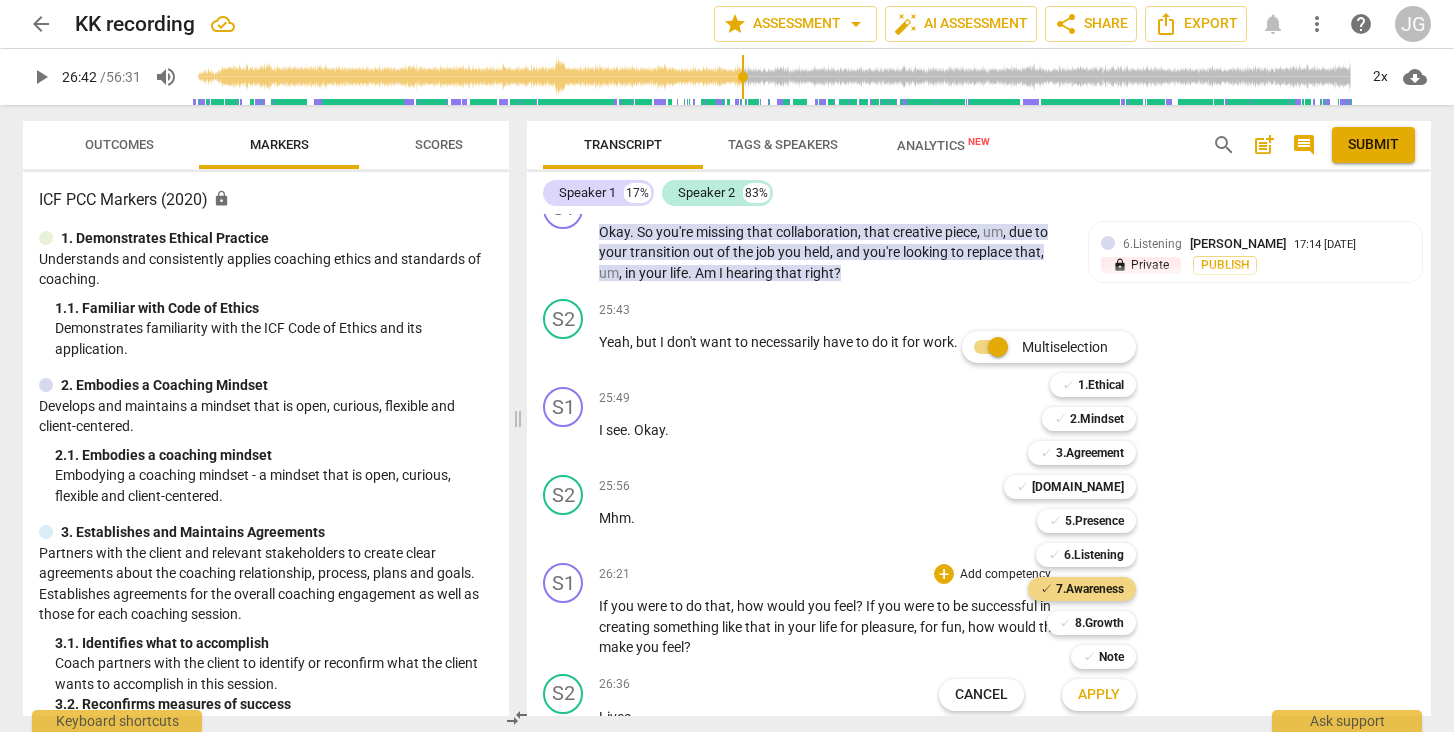 click on "Apply" at bounding box center [1099, 695] 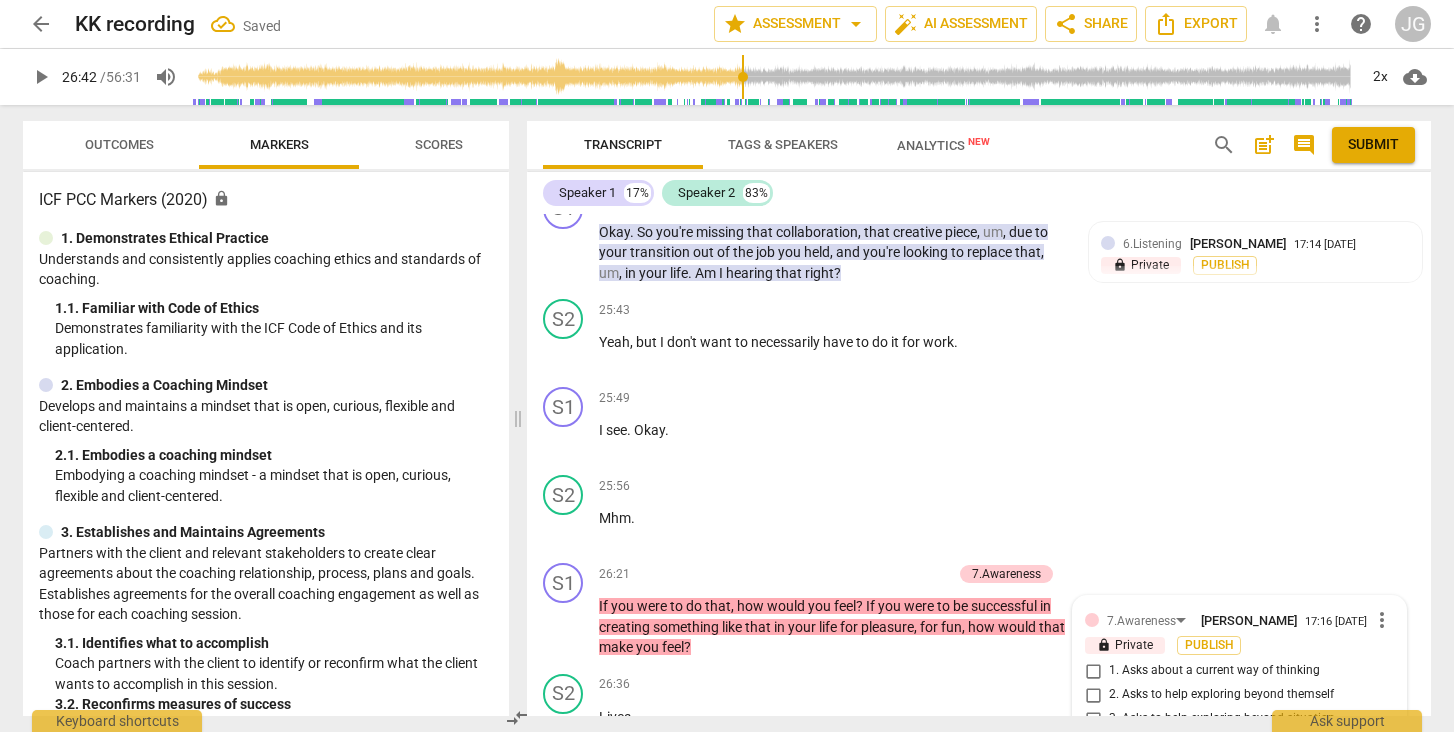 scroll, scrollTop: 7375, scrollLeft: 0, axis: vertical 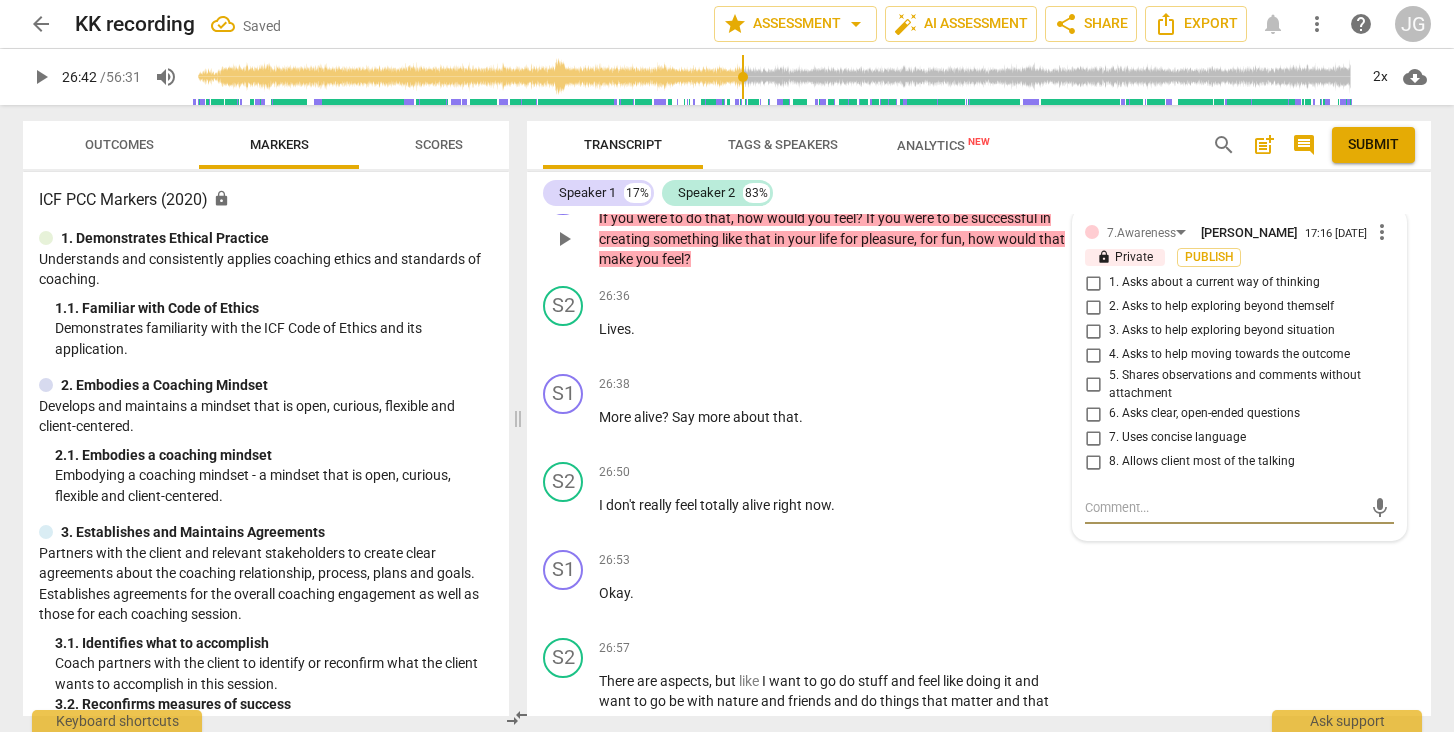 click on "4. Asks to help moving towards the outcome" at bounding box center [1093, 355] 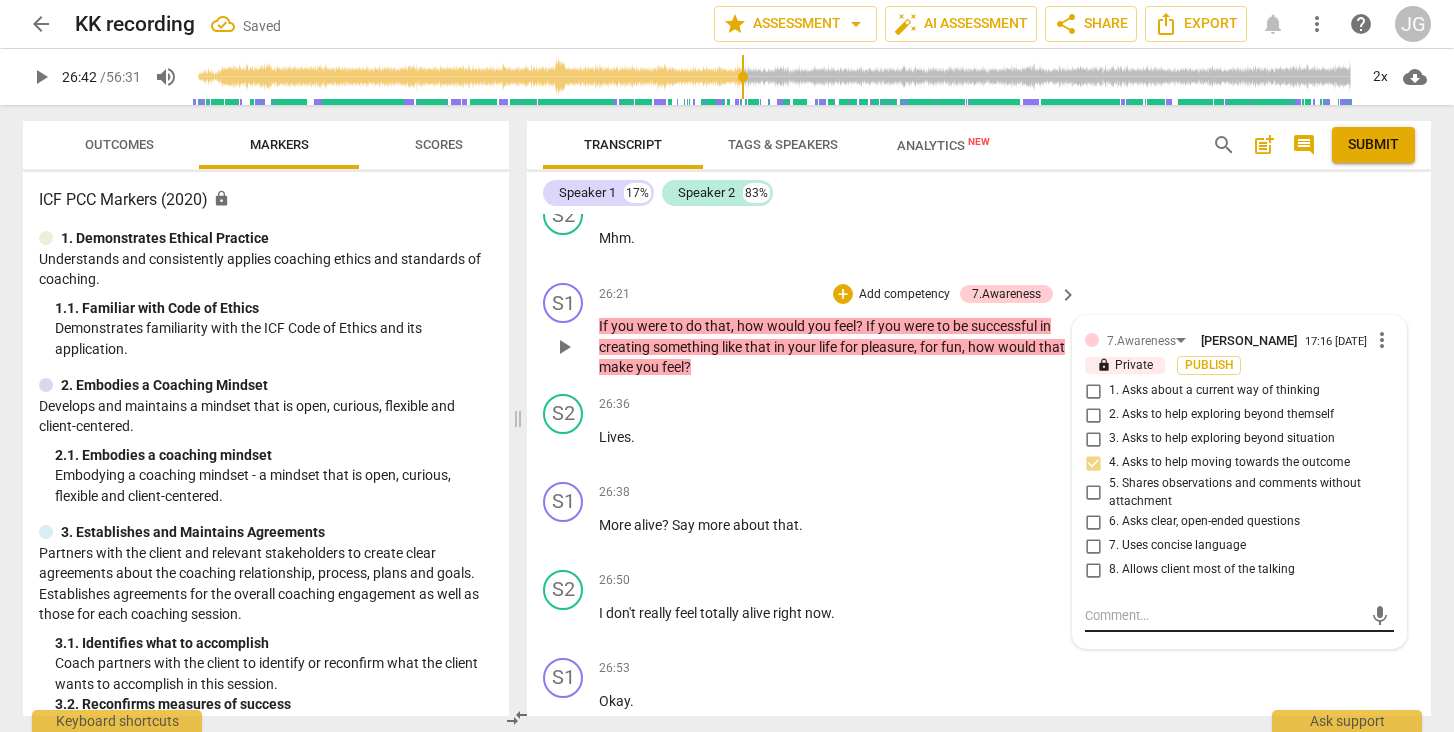 scroll, scrollTop: 7267, scrollLeft: 0, axis: vertical 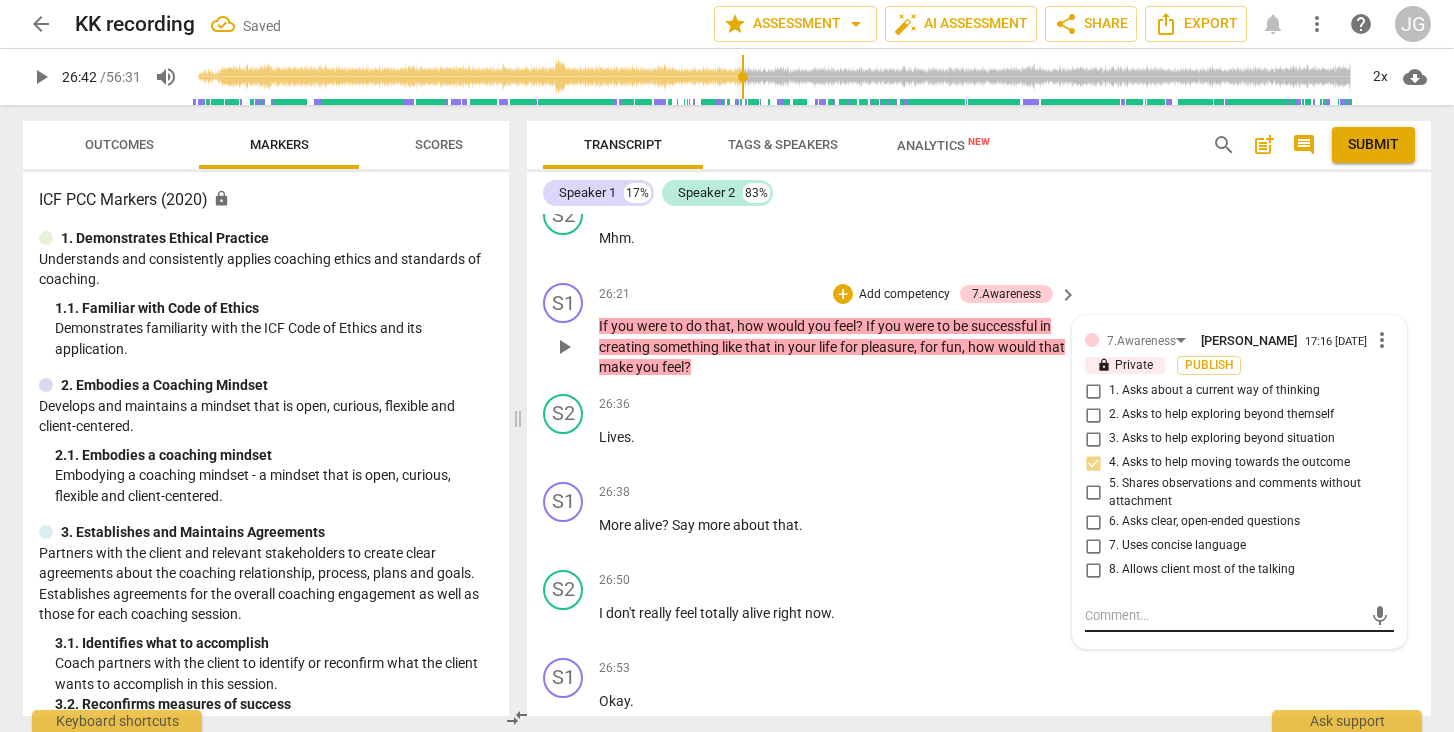 click at bounding box center (1223, 615) 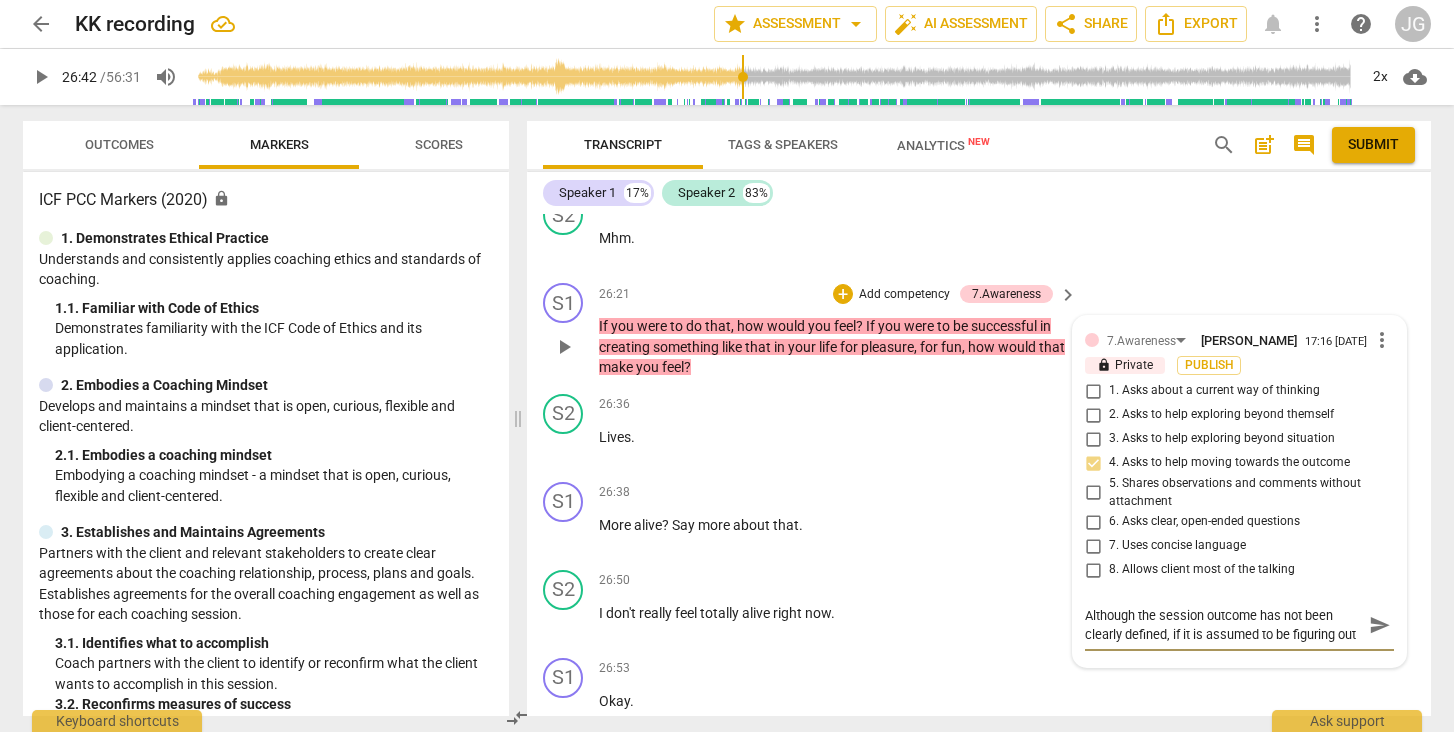 scroll, scrollTop: 17, scrollLeft: 0, axis: vertical 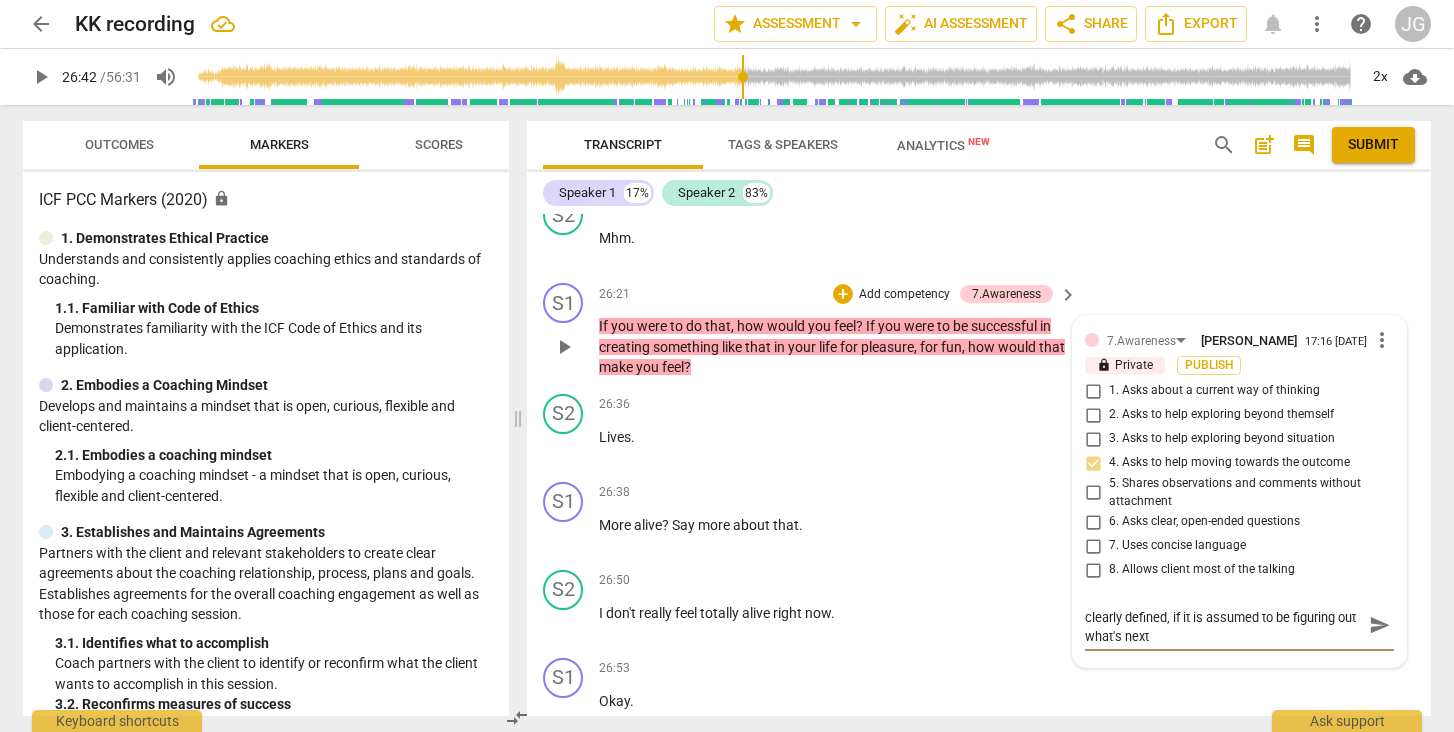 click on "Although the session outcome has not been clearly defined, if it is assumed to be figuring out what's next" at bounding box center [1223, 625] 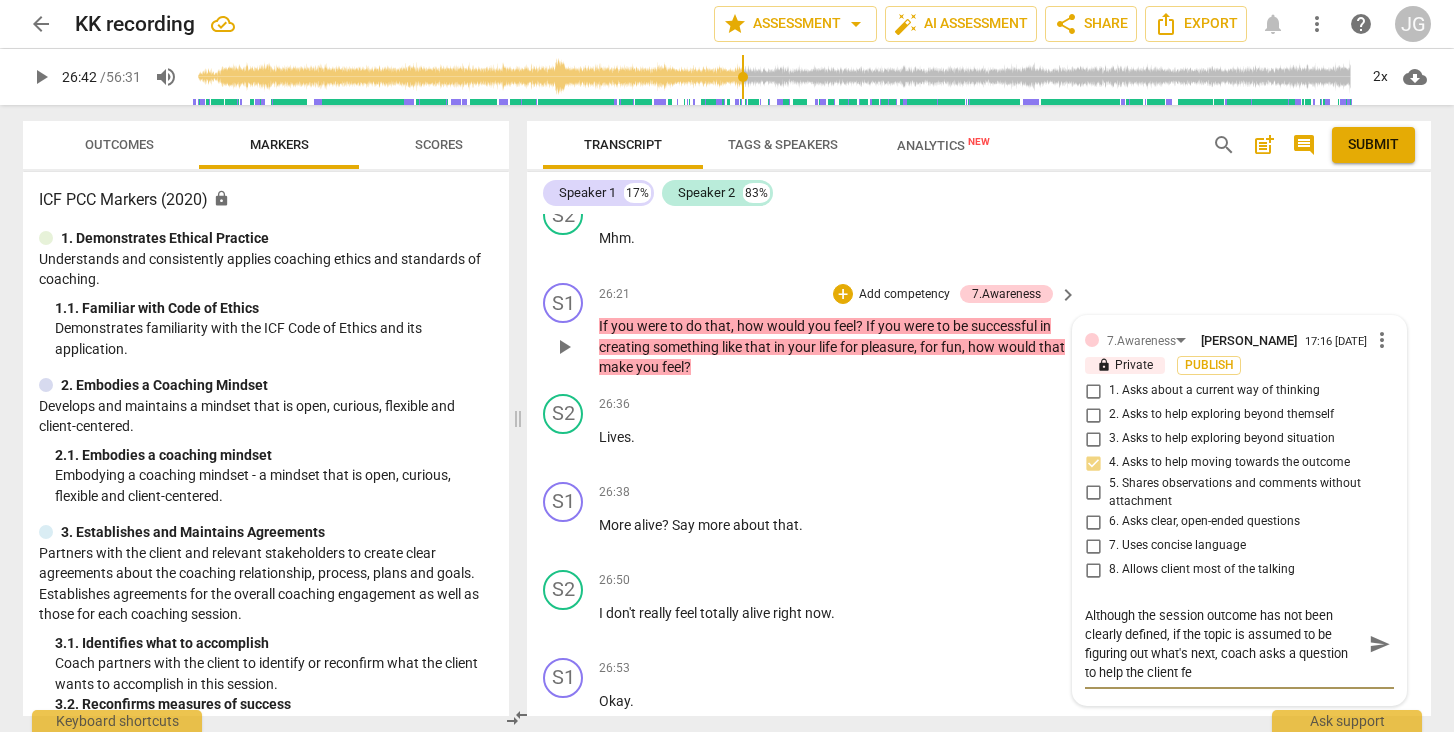 scroll, scrollTop: 0, scrollLeft: 0, axis: both 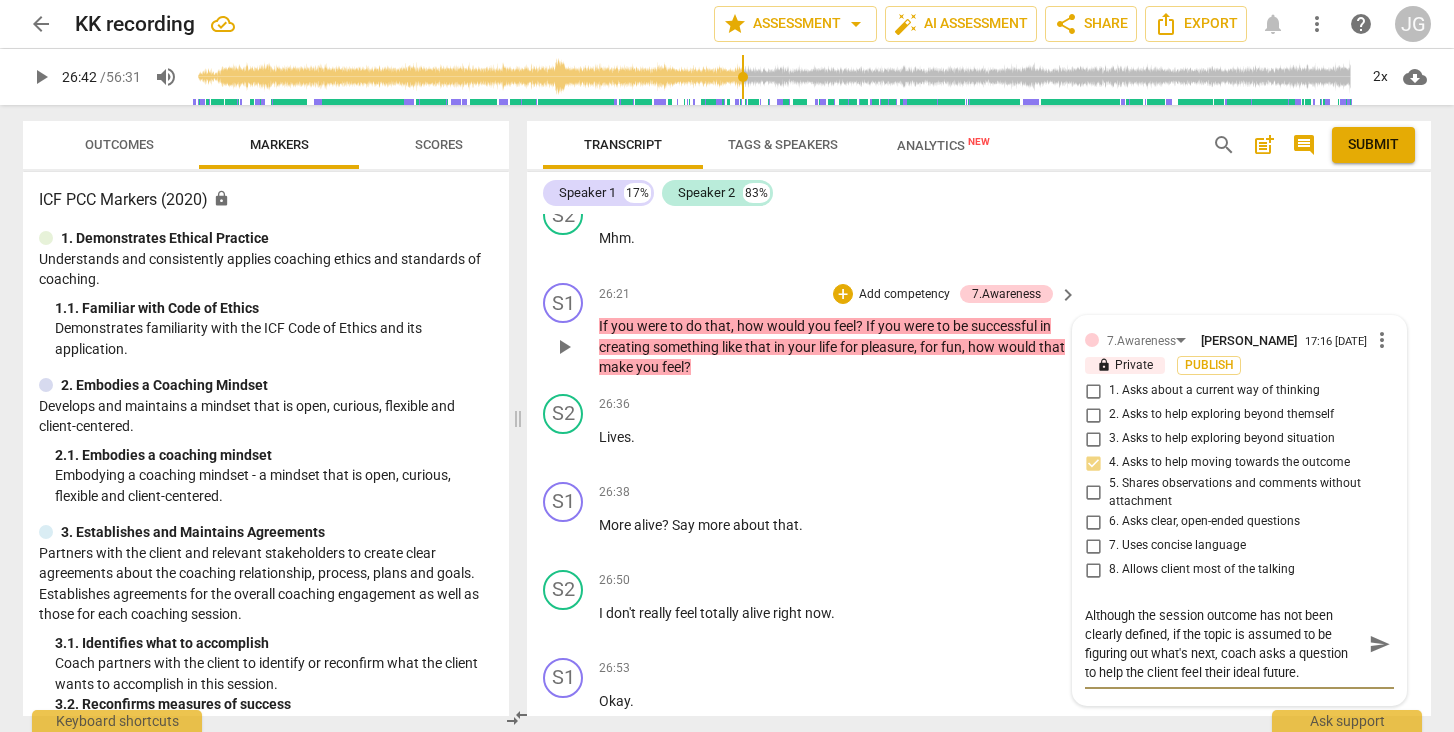 click on "send" at bounding box center (1380, 644) 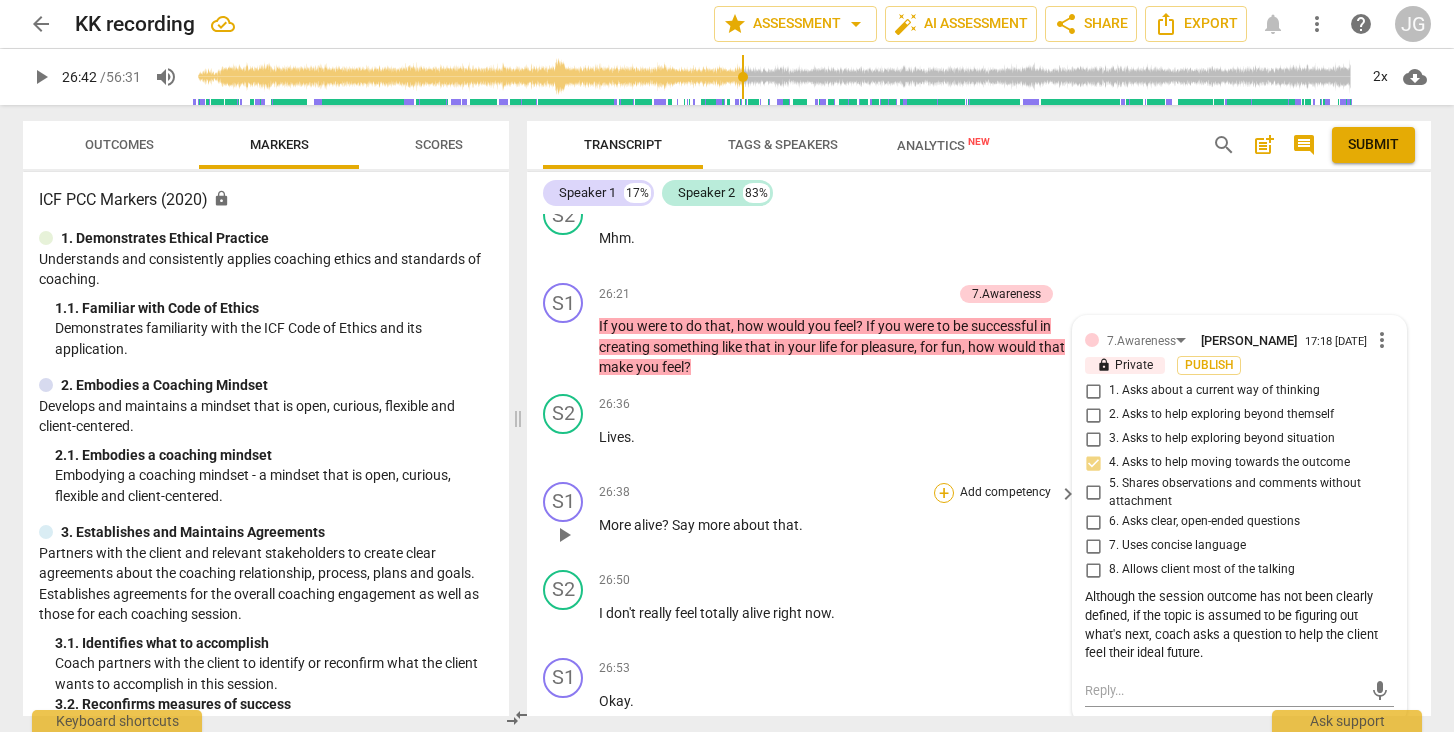 click on "+" at bounding box center [944, 493] 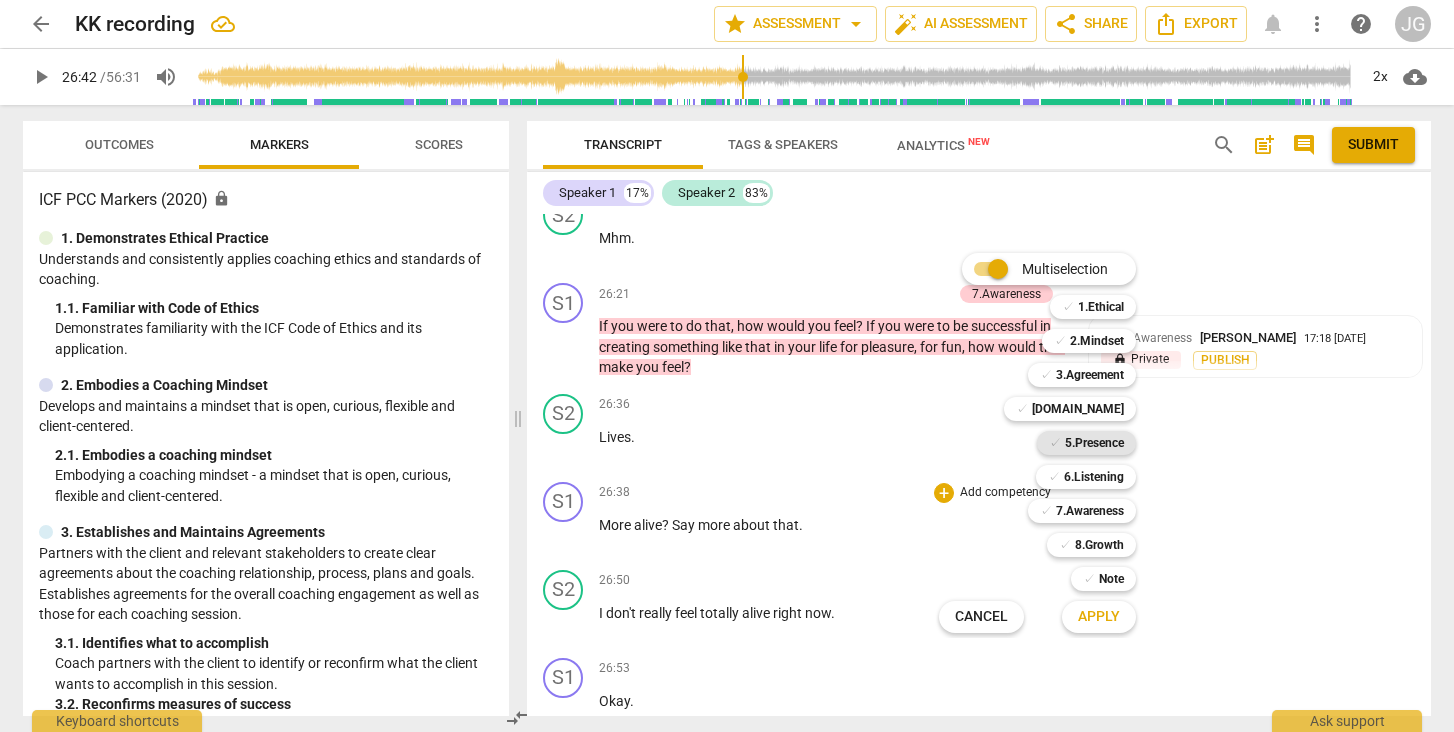 click on "5.Presence" at bounding box center (1094, 443) 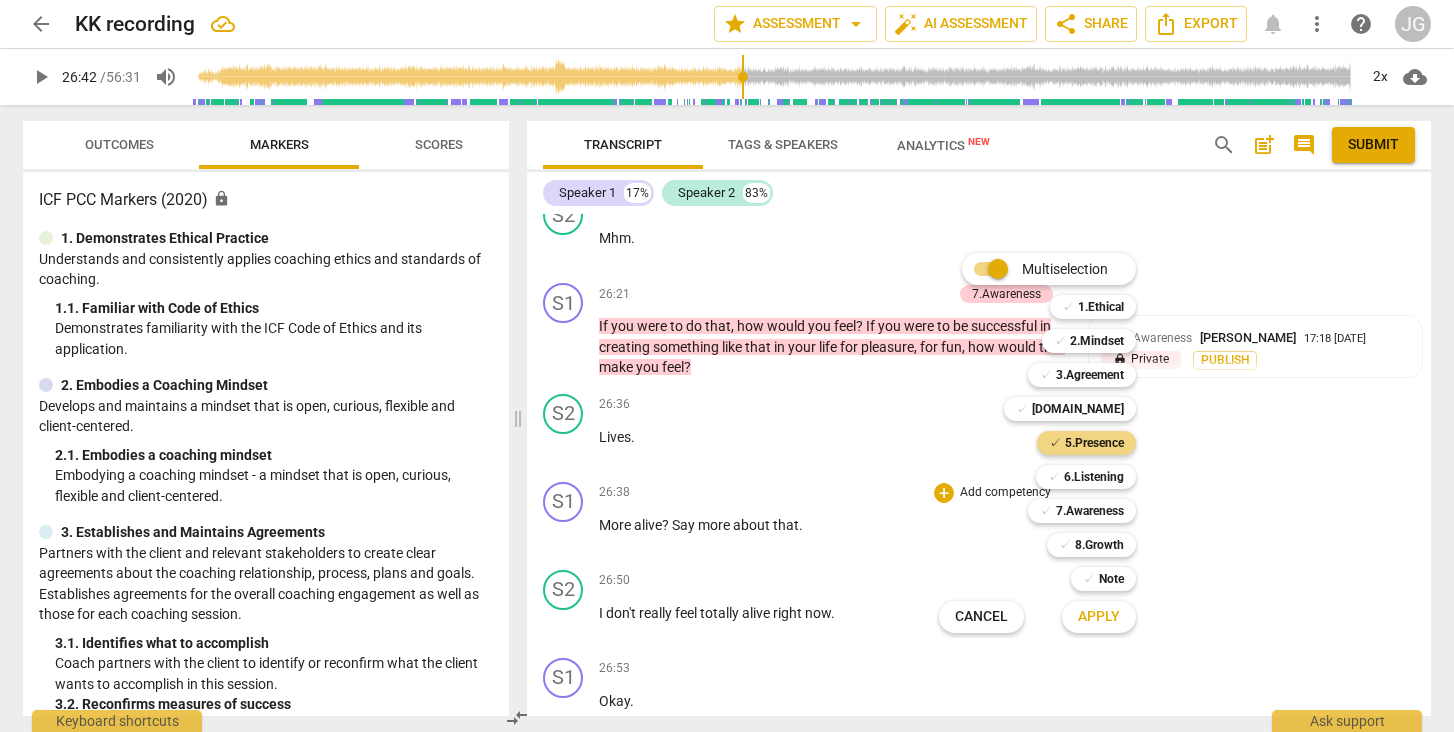 click on "Apply" at bounding box center (1099, 617) 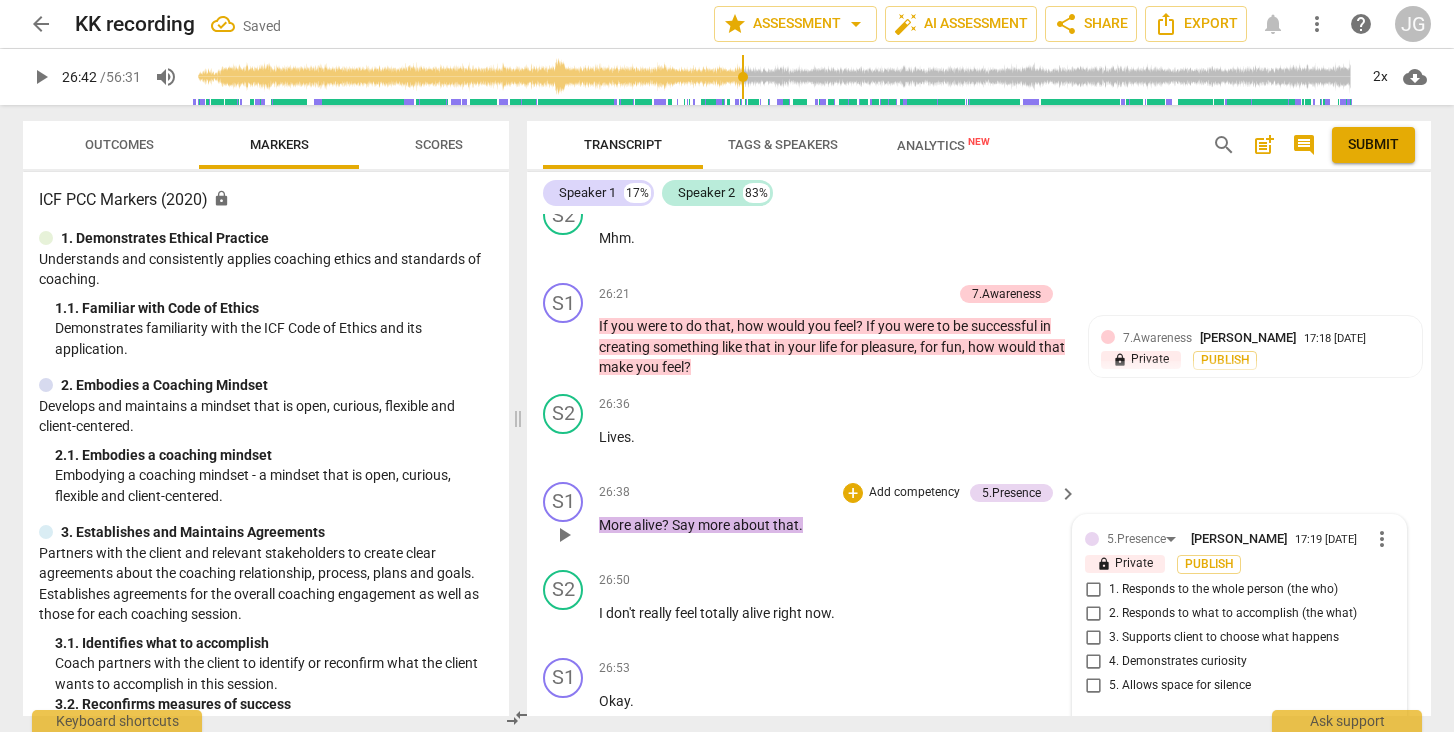 click on "4. Demonstrates curiosity" at bounding box center [1093, 662] 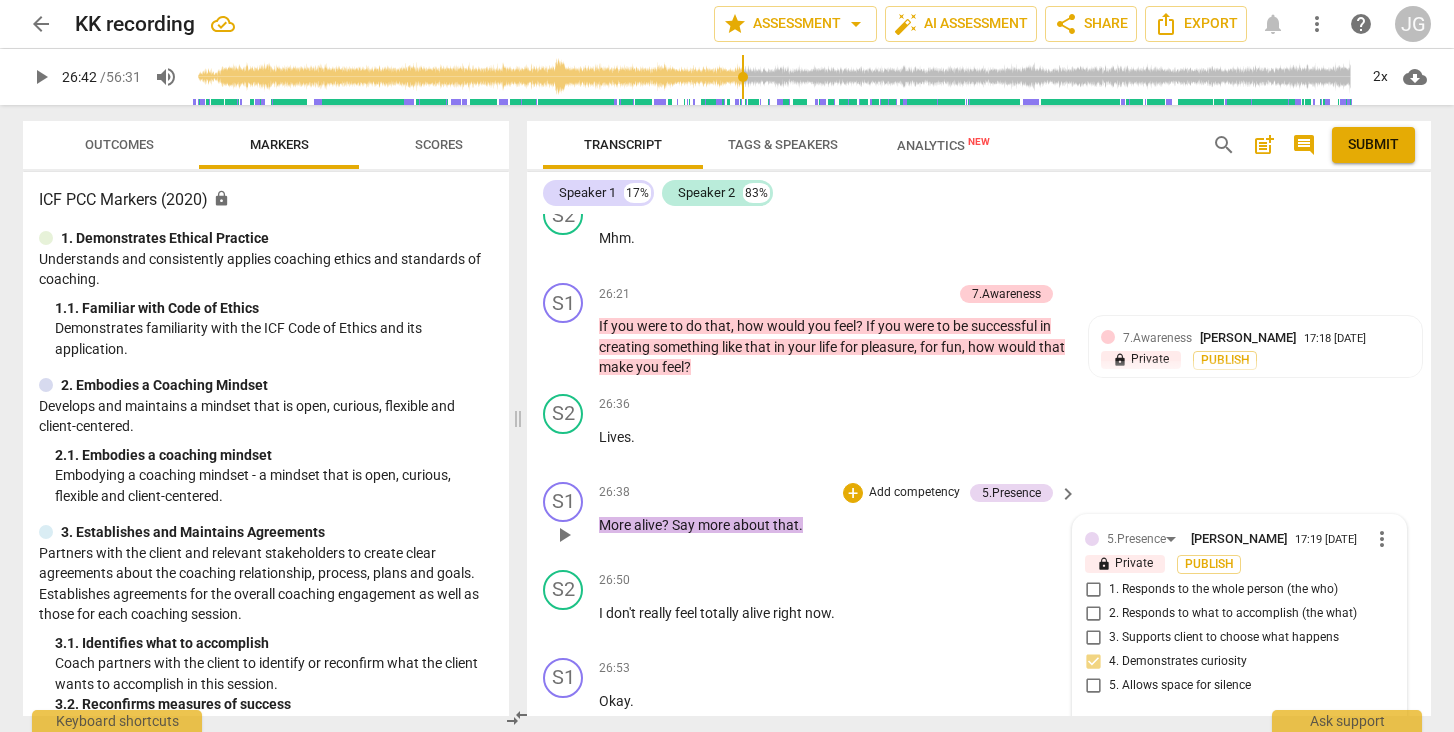 click at bounding box center [1223, 731] 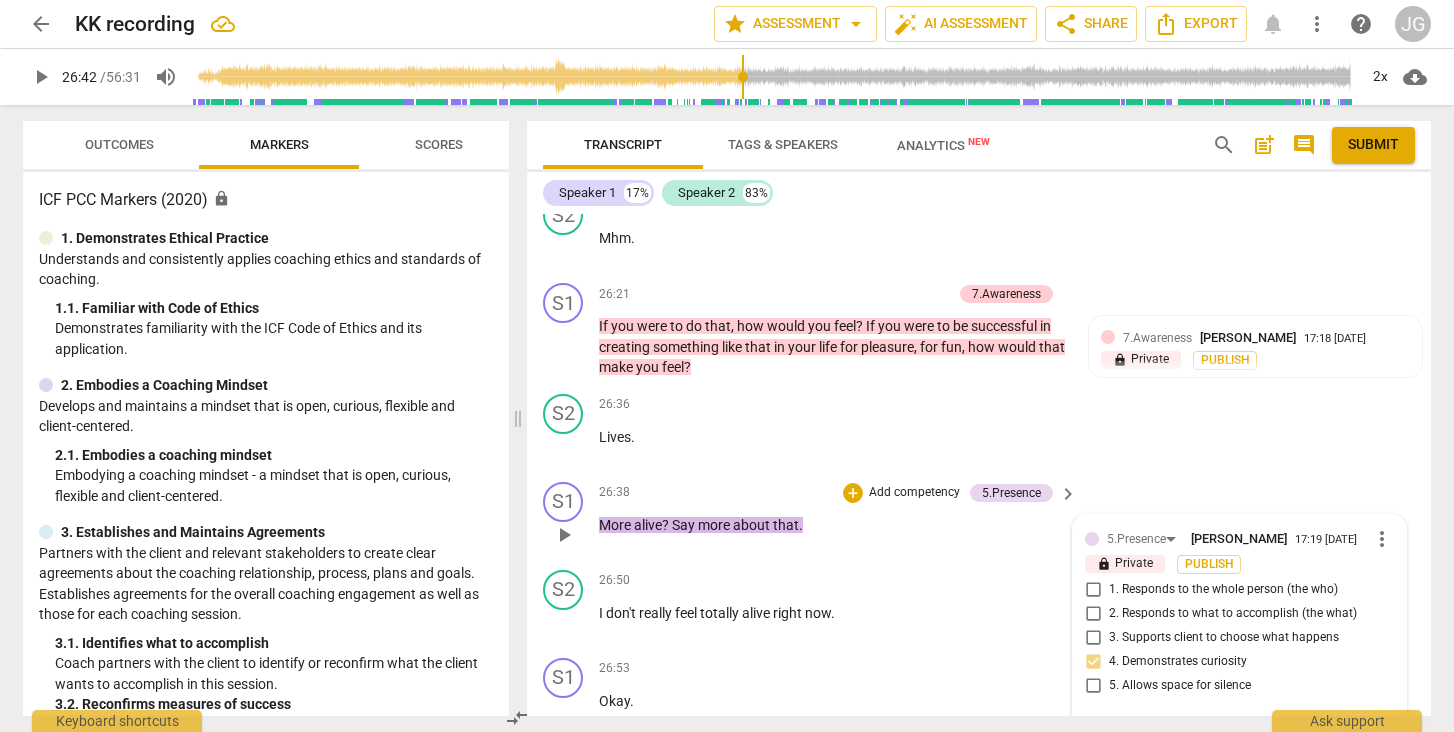 scroll, scrollTop: 0, scrollLeft: 0, axis: both 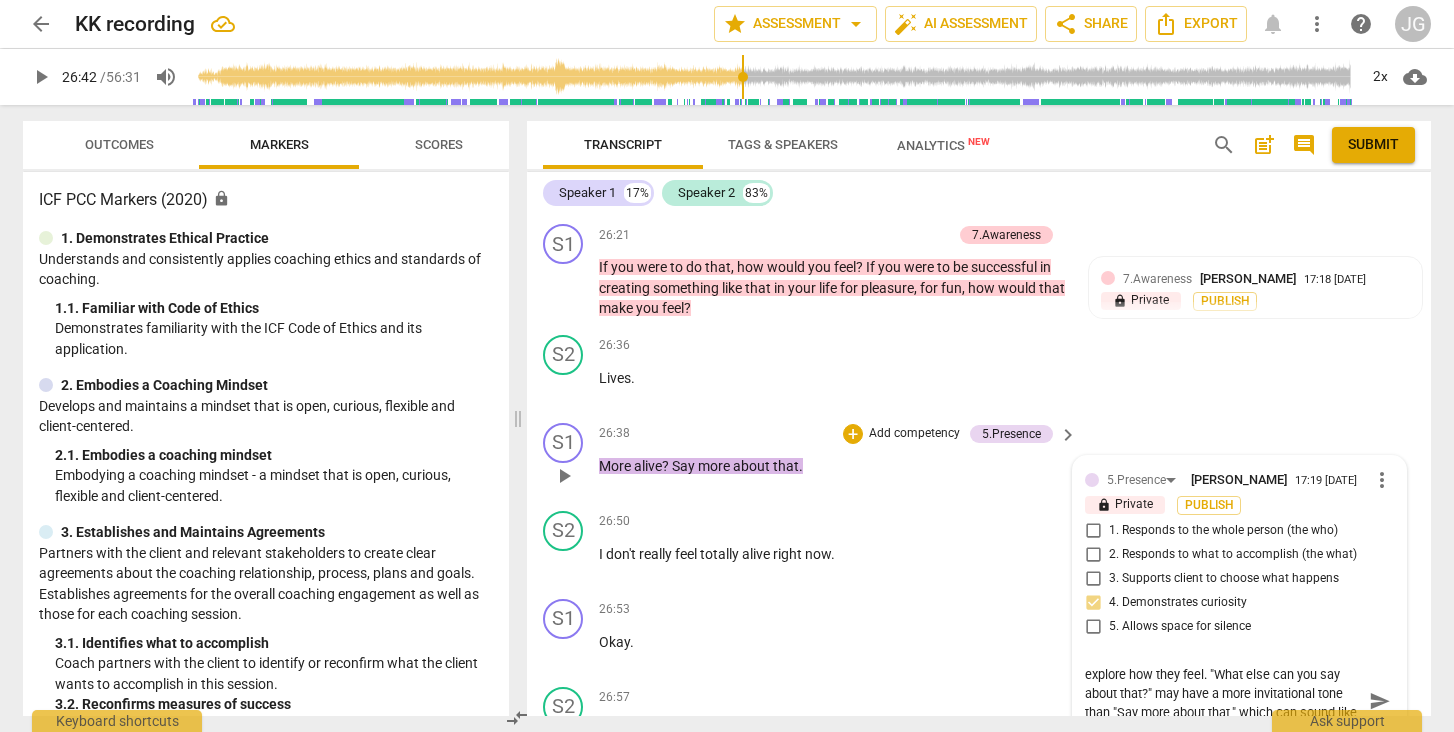 click on "send" at bounding box center [1380, 701] 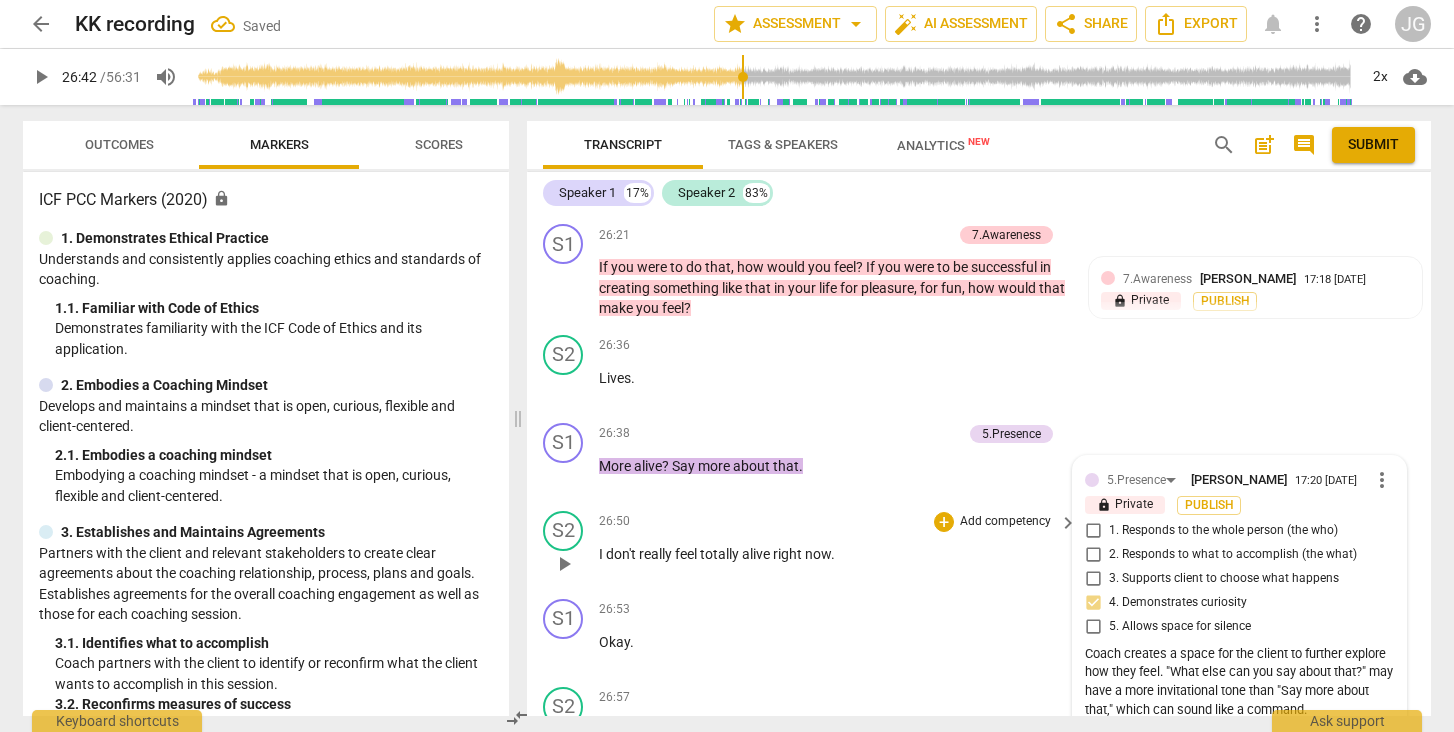 scroll, scrollTop: 0, scrollLeft: 0, axis: both 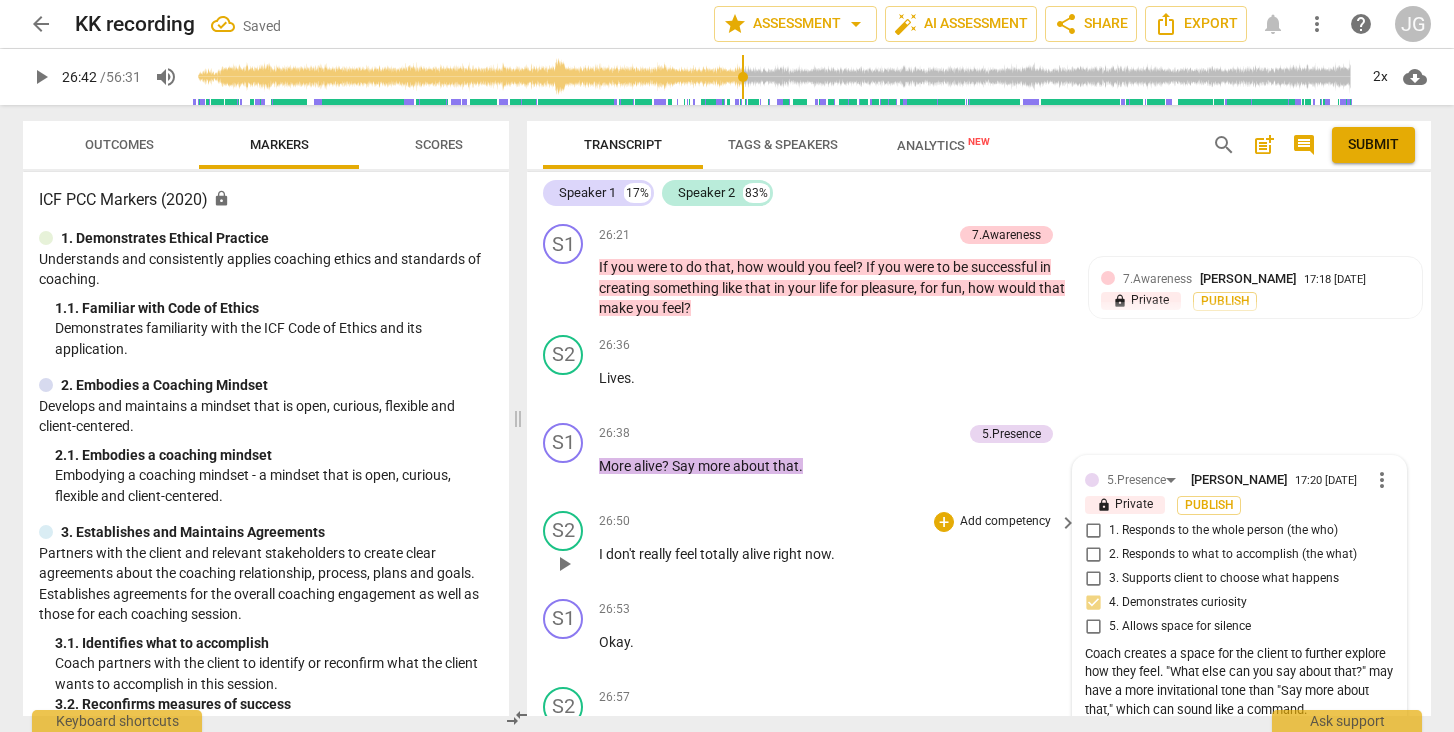 click on "play_arrow" at bounding box center [564, 564] 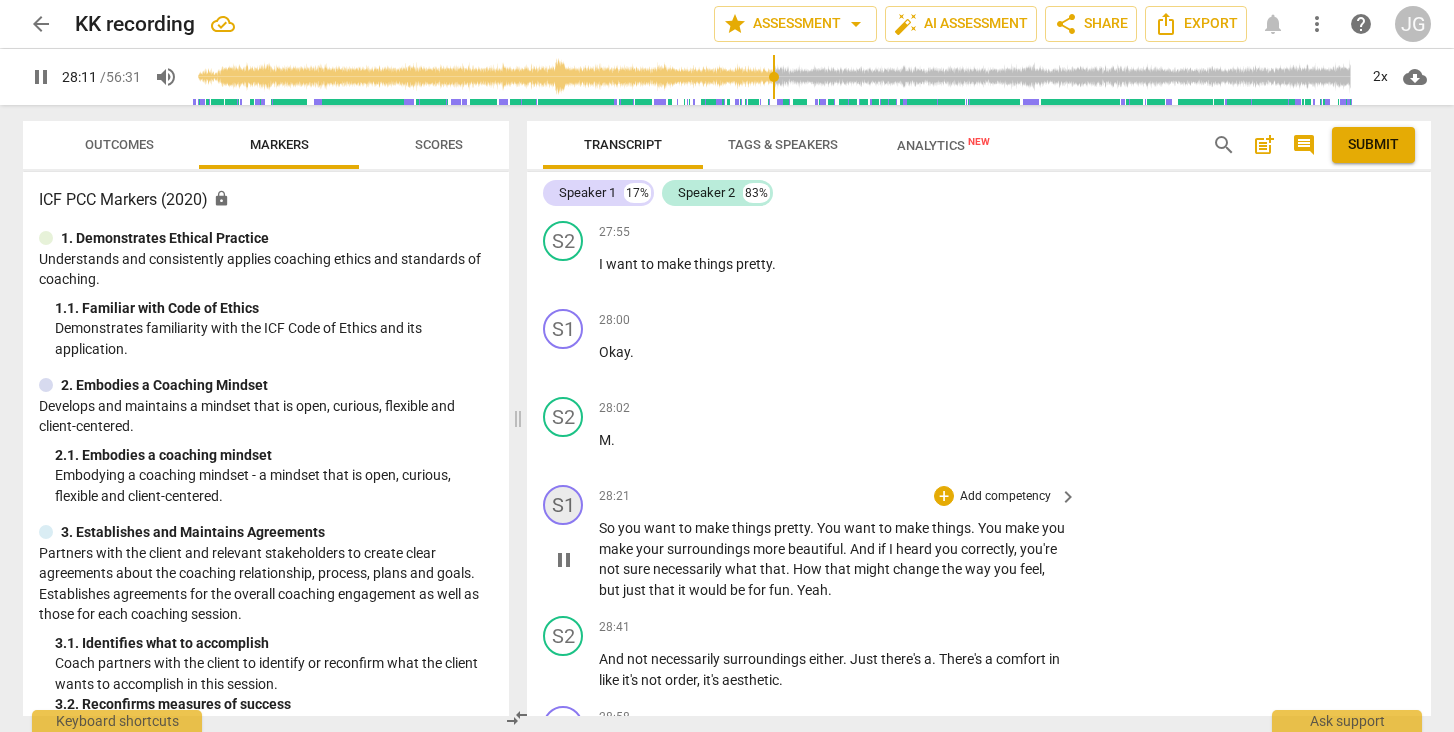 scroll, scrollTop: 8031, scrollLeft: 0, axis: vertical 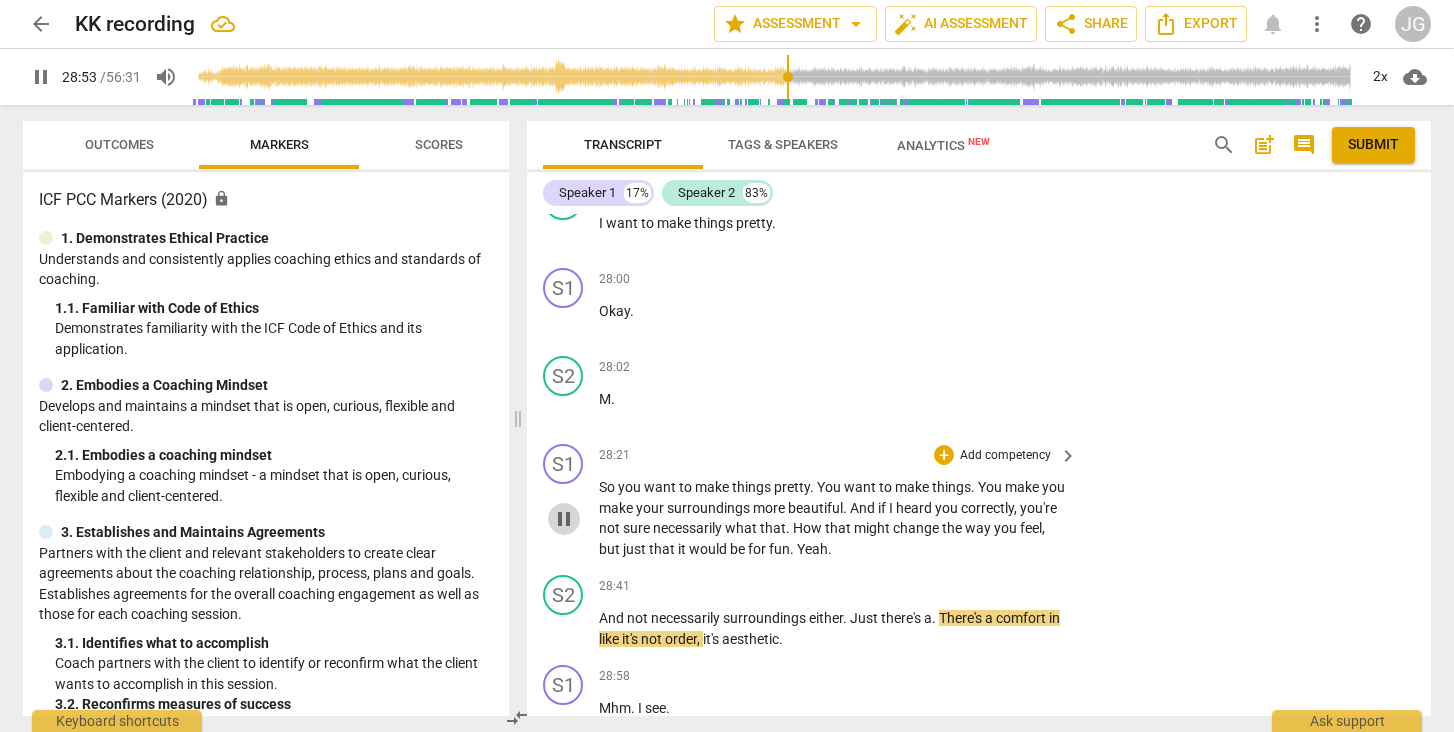click on "pause" at bounding box center (564, 519) 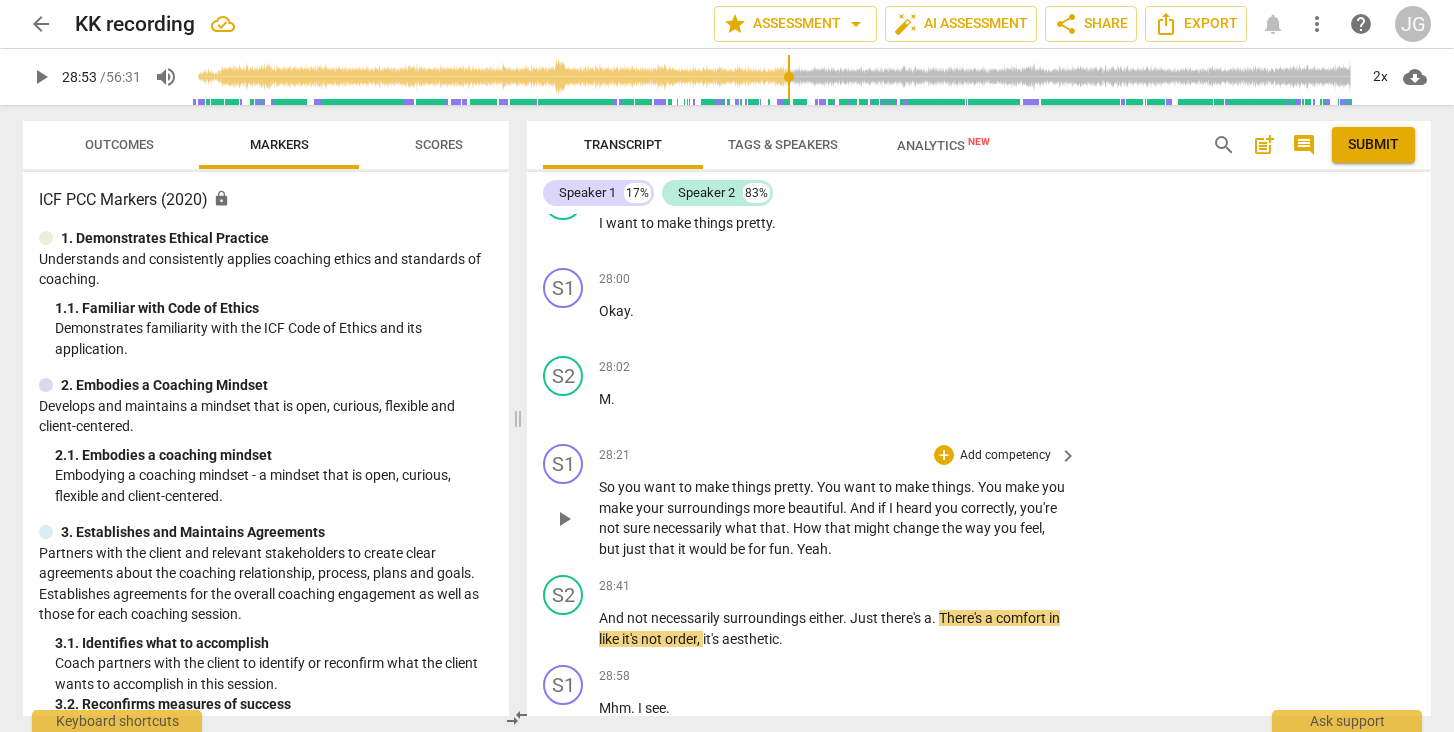 click on "play_arrow" at bounding box center (564, 519) 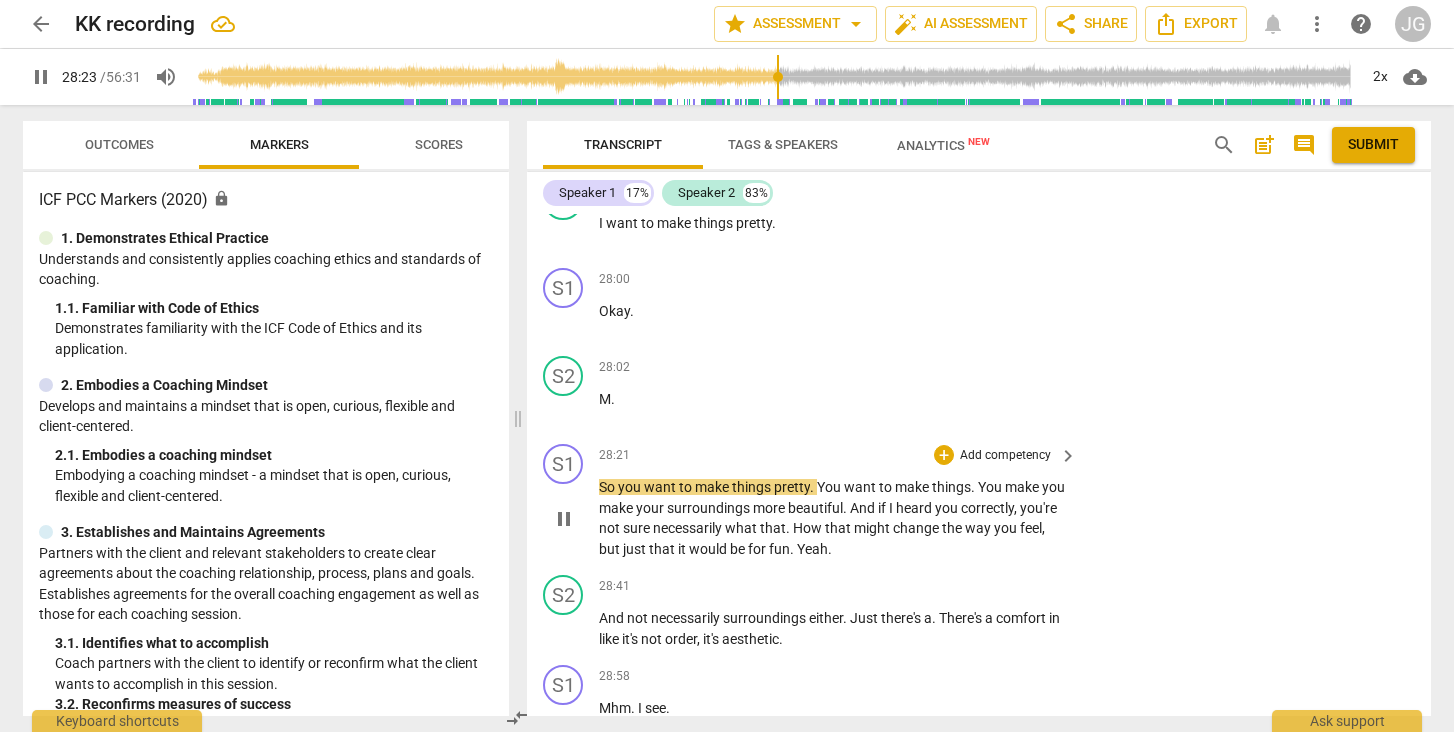 click on "pause" at bounding box center (564, 519) 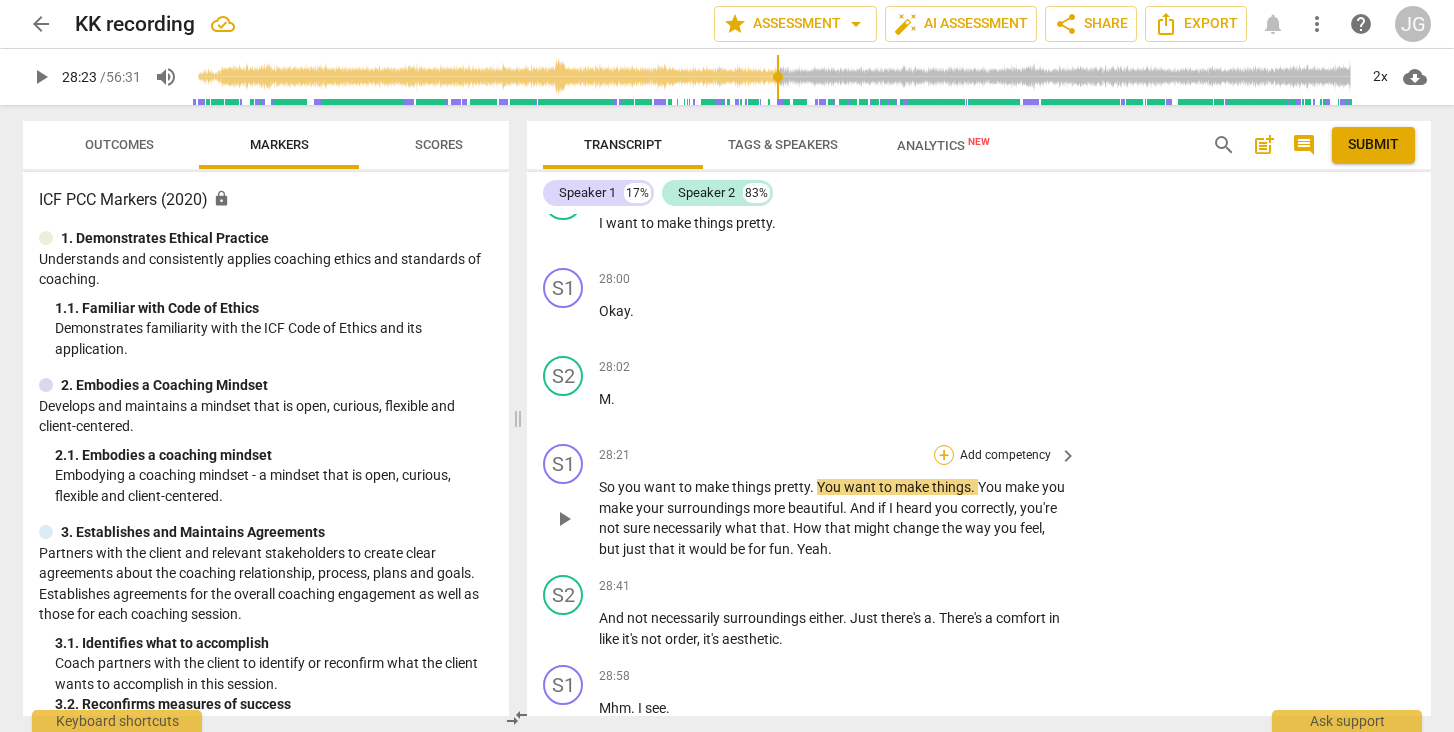 click on "+" at bounding box center [944, 455] 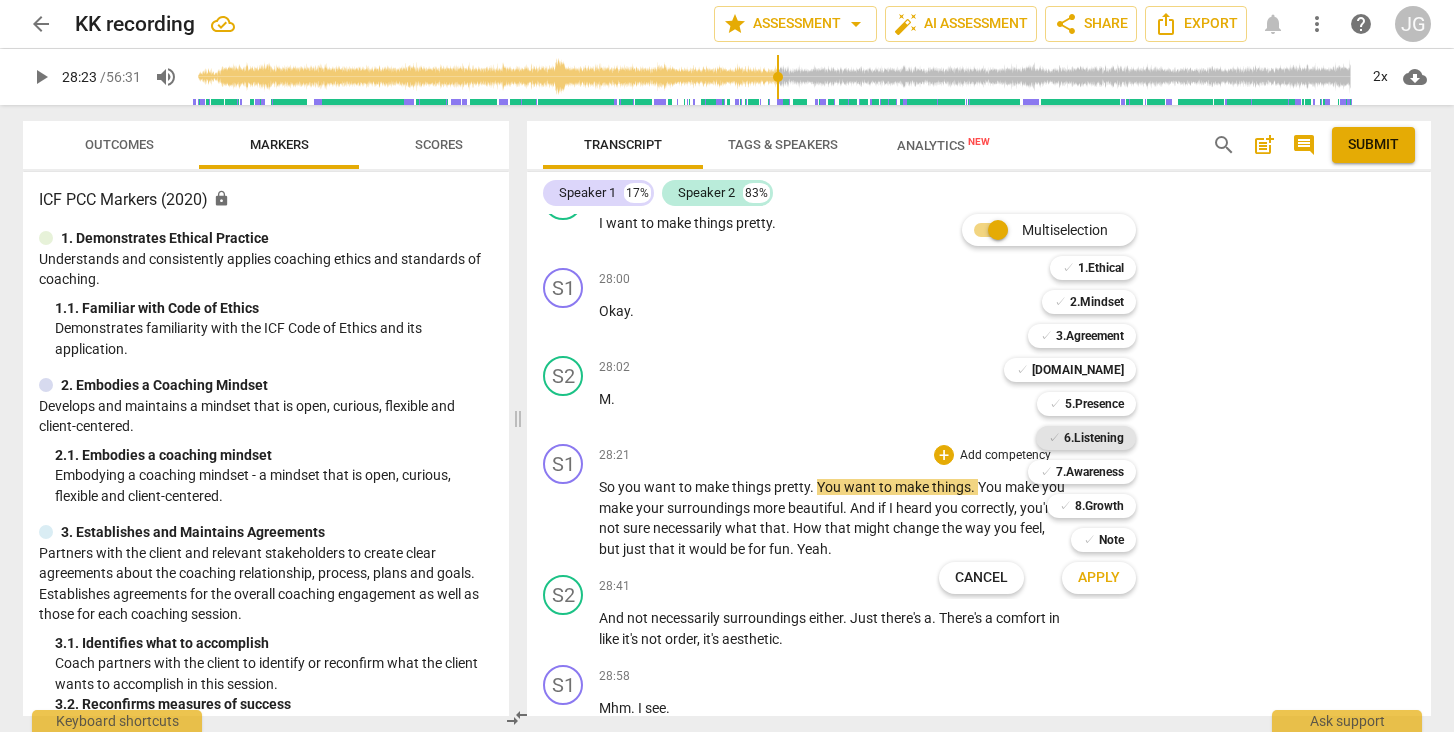 click on "6.Listening" at bounding box center (1094, 438) 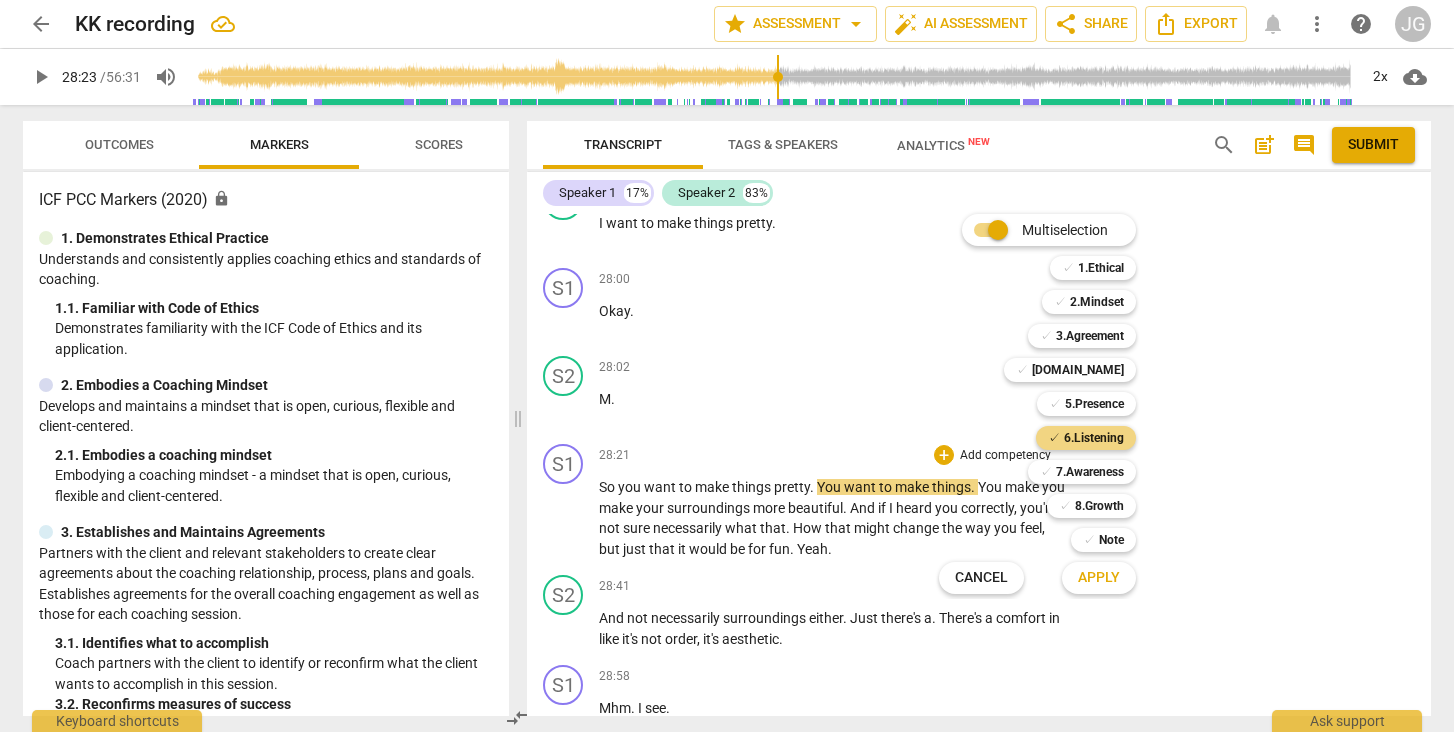 click on "Apply" at bounding box center [1099, 578] 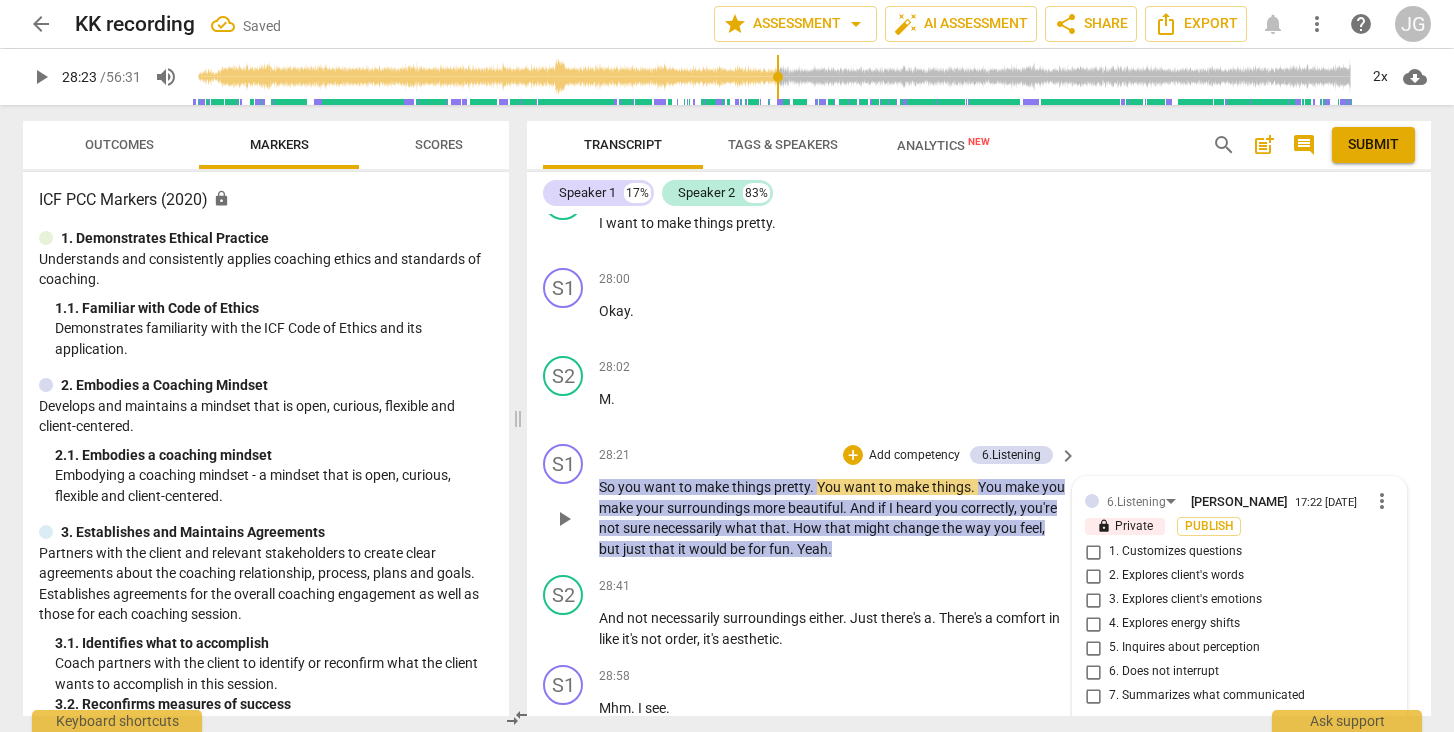 click on "7. Summarizes what communicated" at bounding box center (1093, 696) 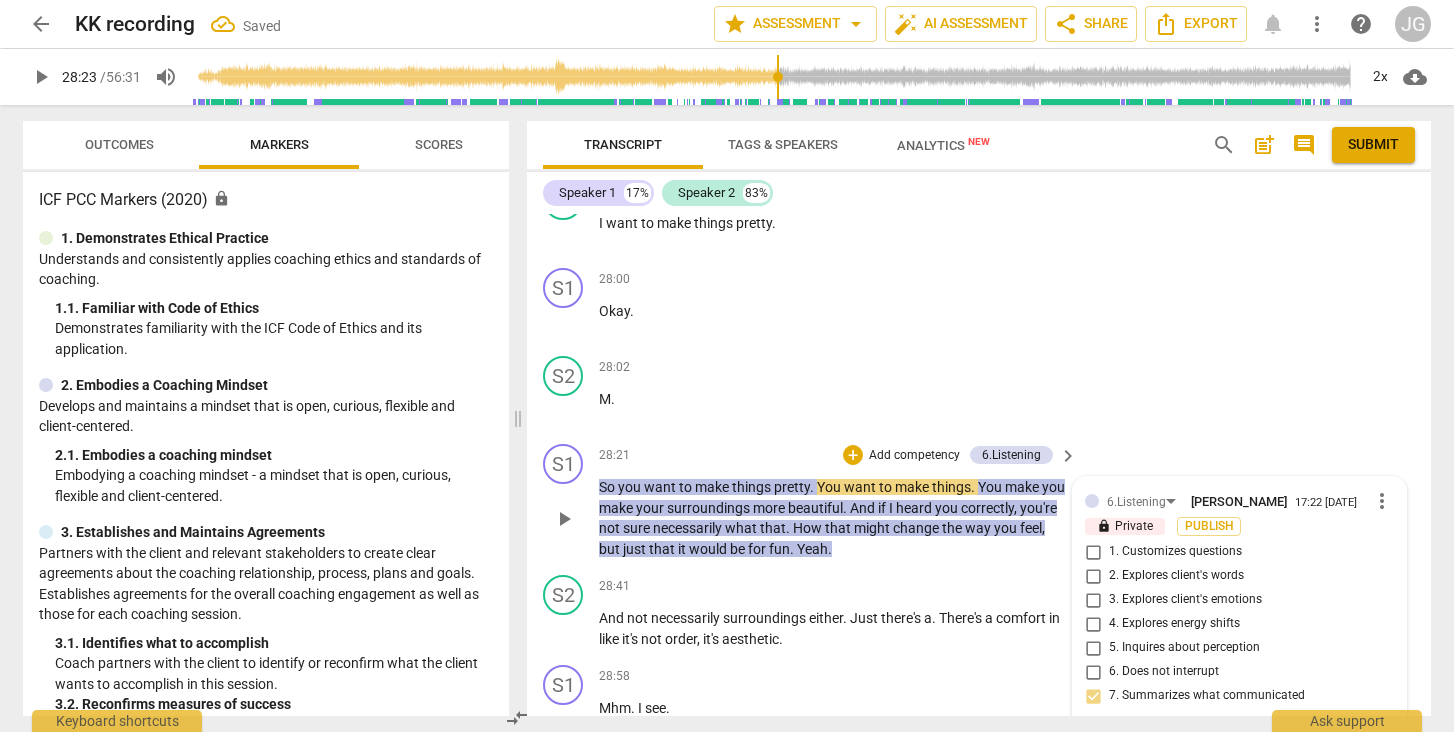 click at bounding box center [1223, 741] 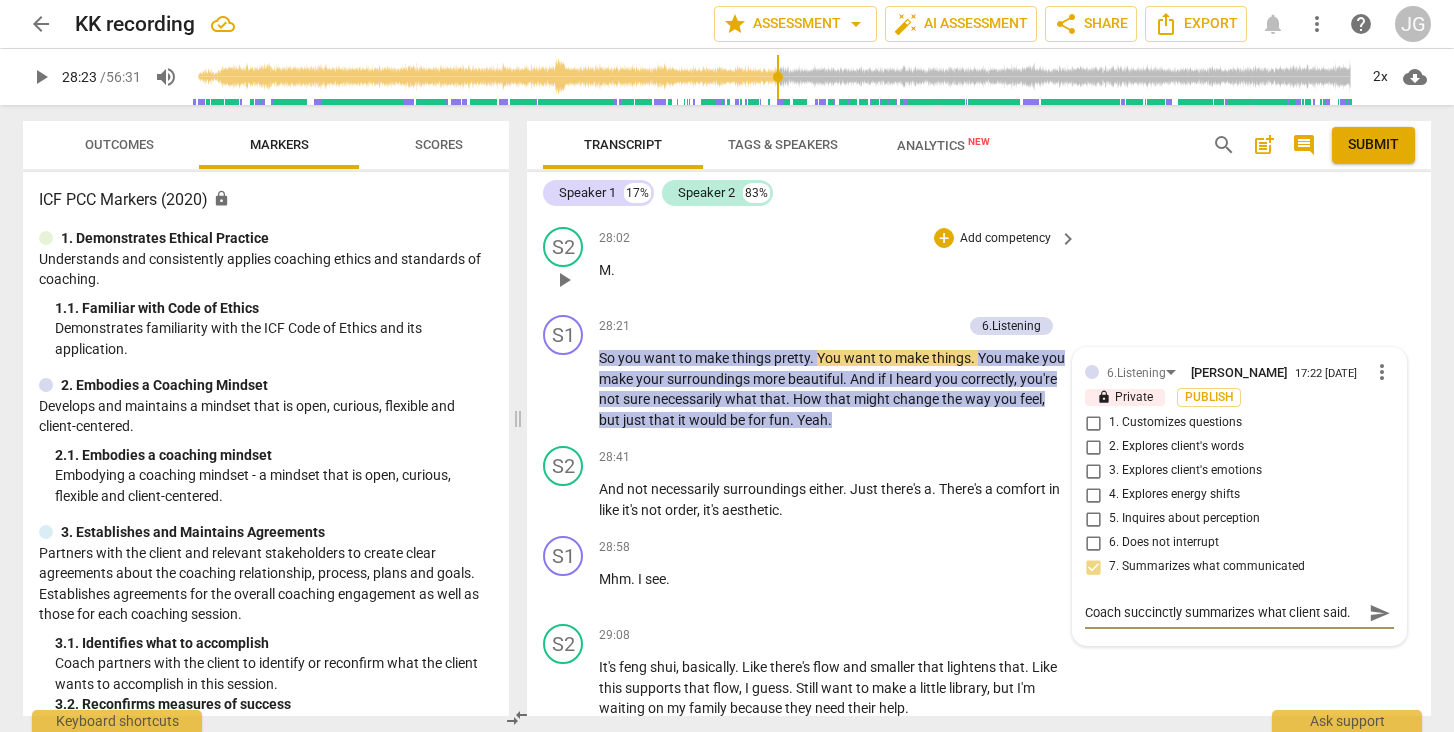 scroll, scrollTop: 8164, scrollLeft: 0, axis: vertical 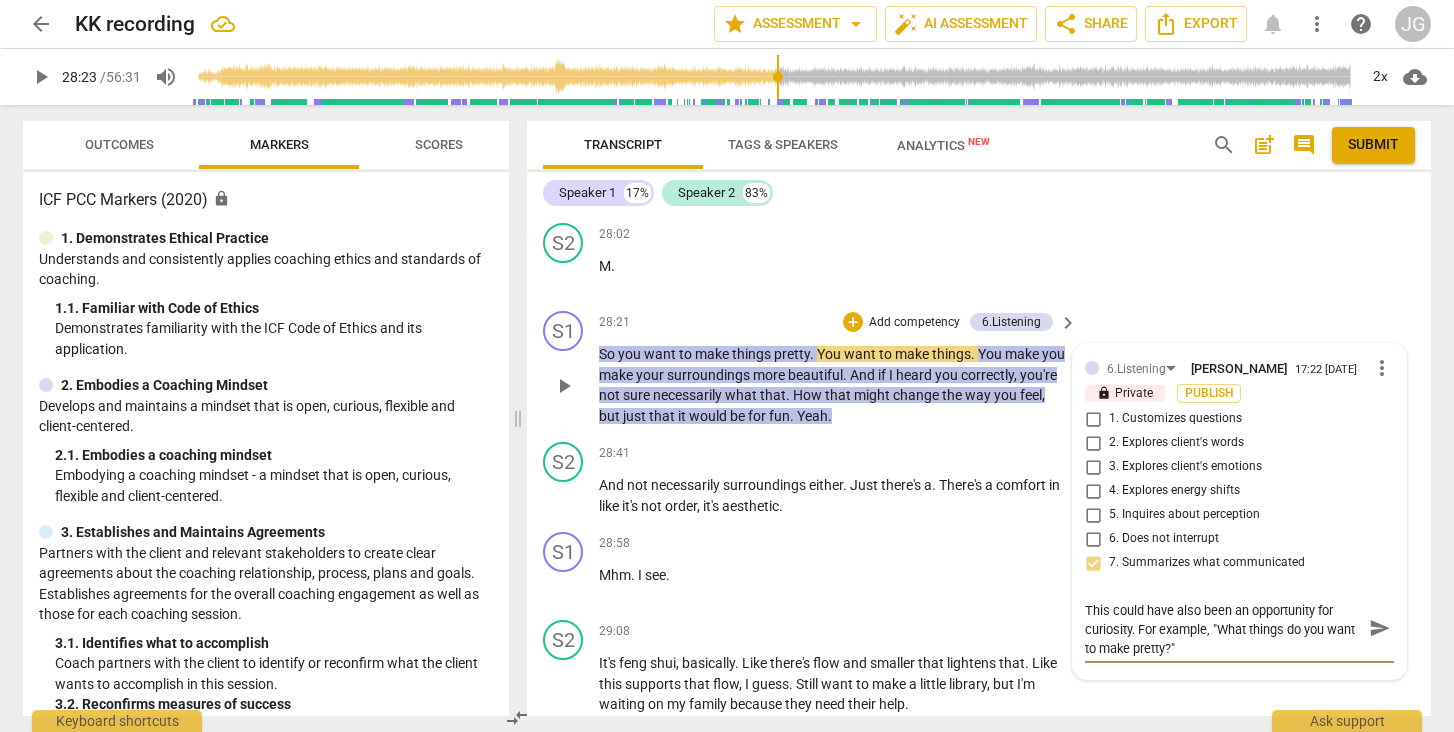 click on "send" at bounding box center [1380, 628] 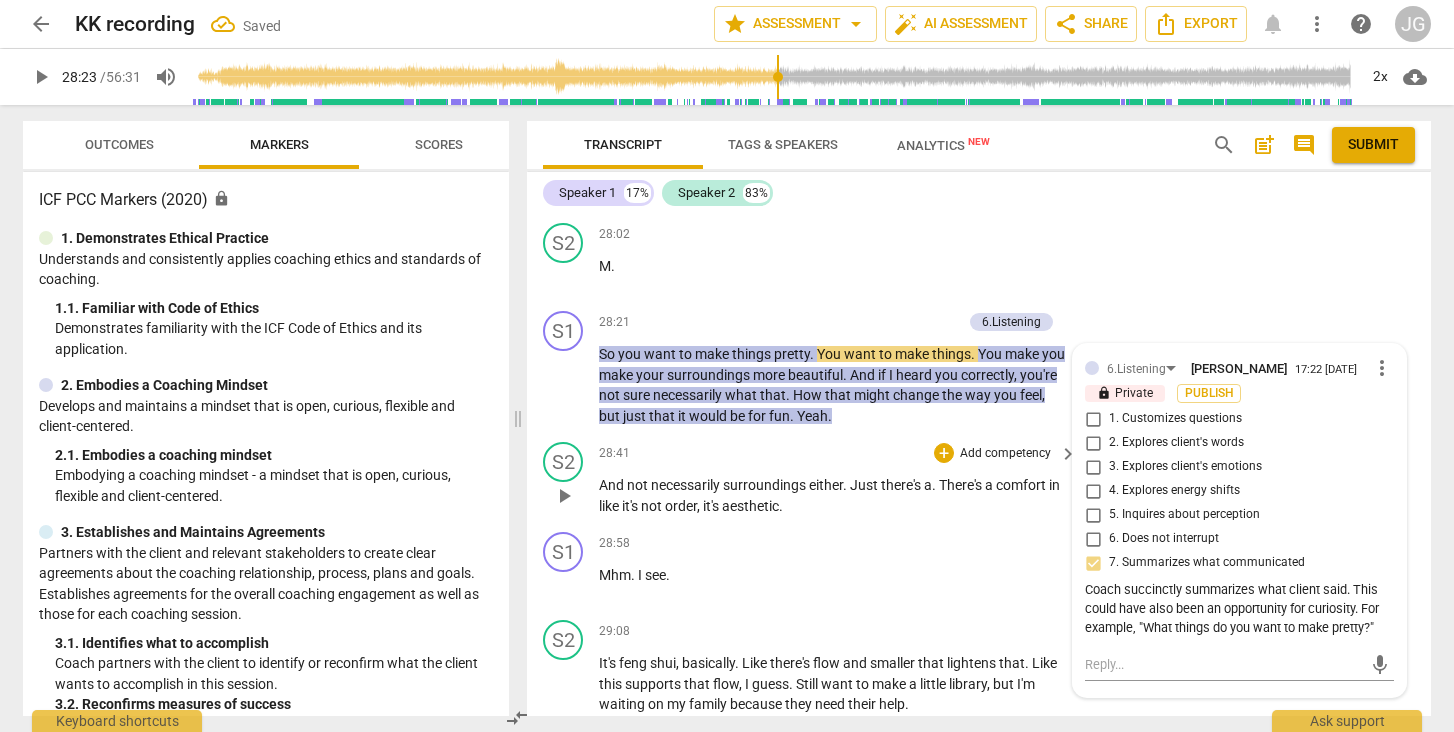 scroll, scrollTop: 0, scrollLeft: 0, axis: both 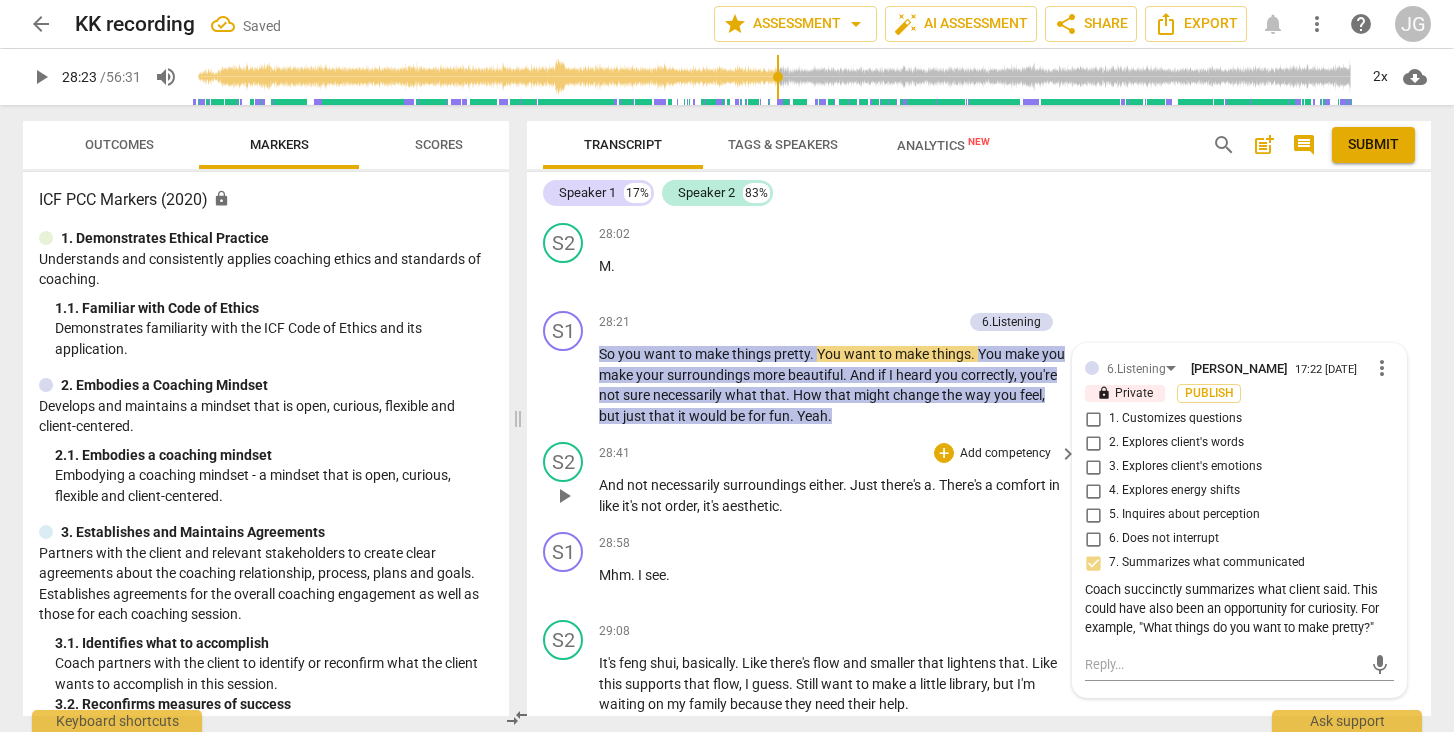 click on "play_arrow" at bounding box center [564, 496] 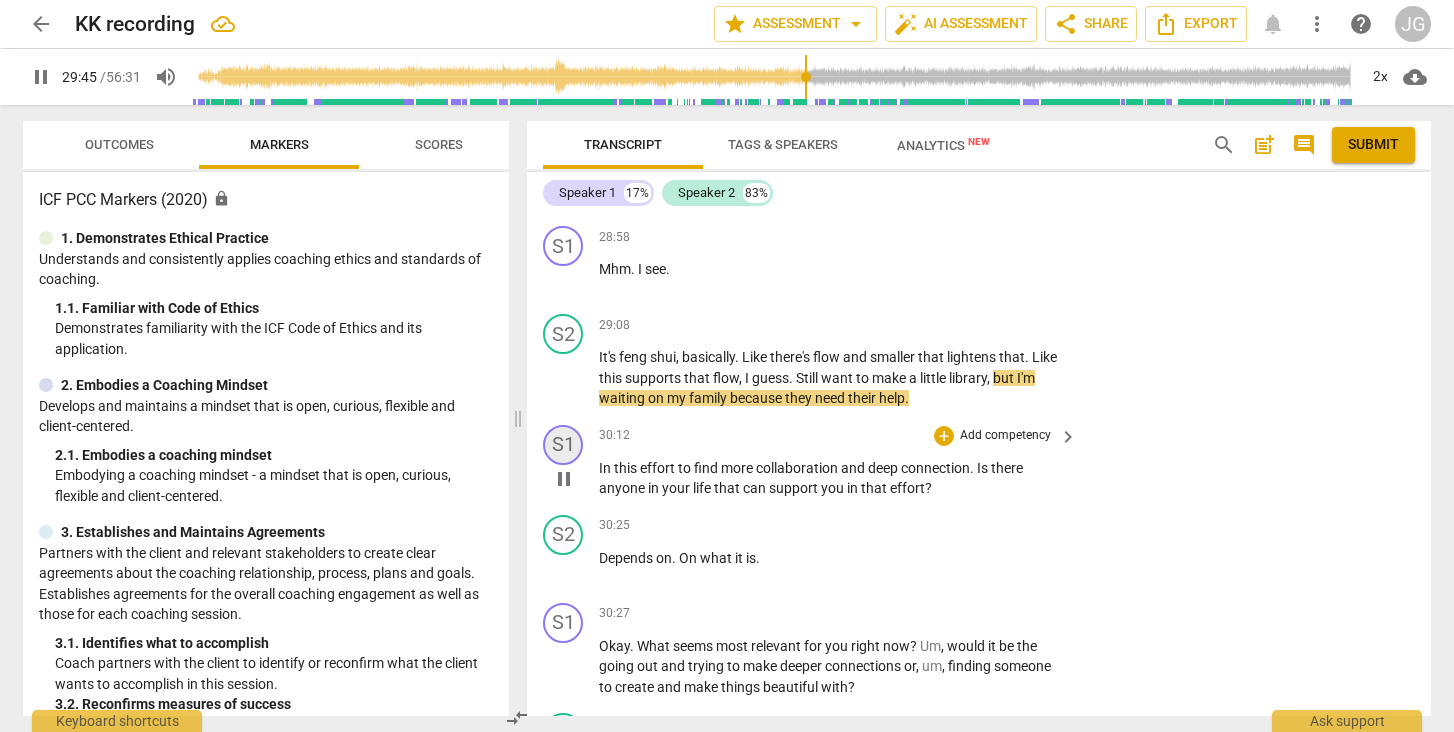 scroll, scrollTop: 8473, scrollLeft: 0, axis: vertical 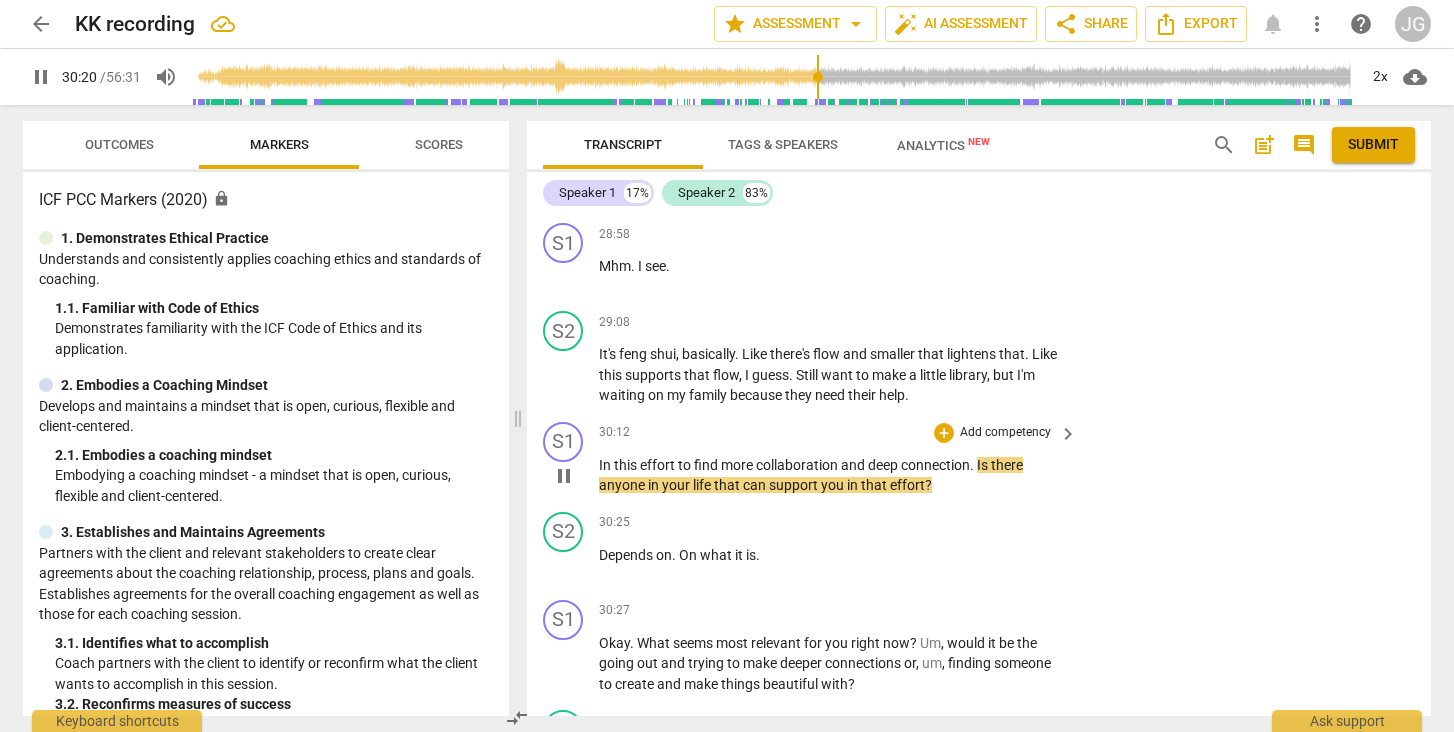 click on "pause" at bounding box center (564, 476) 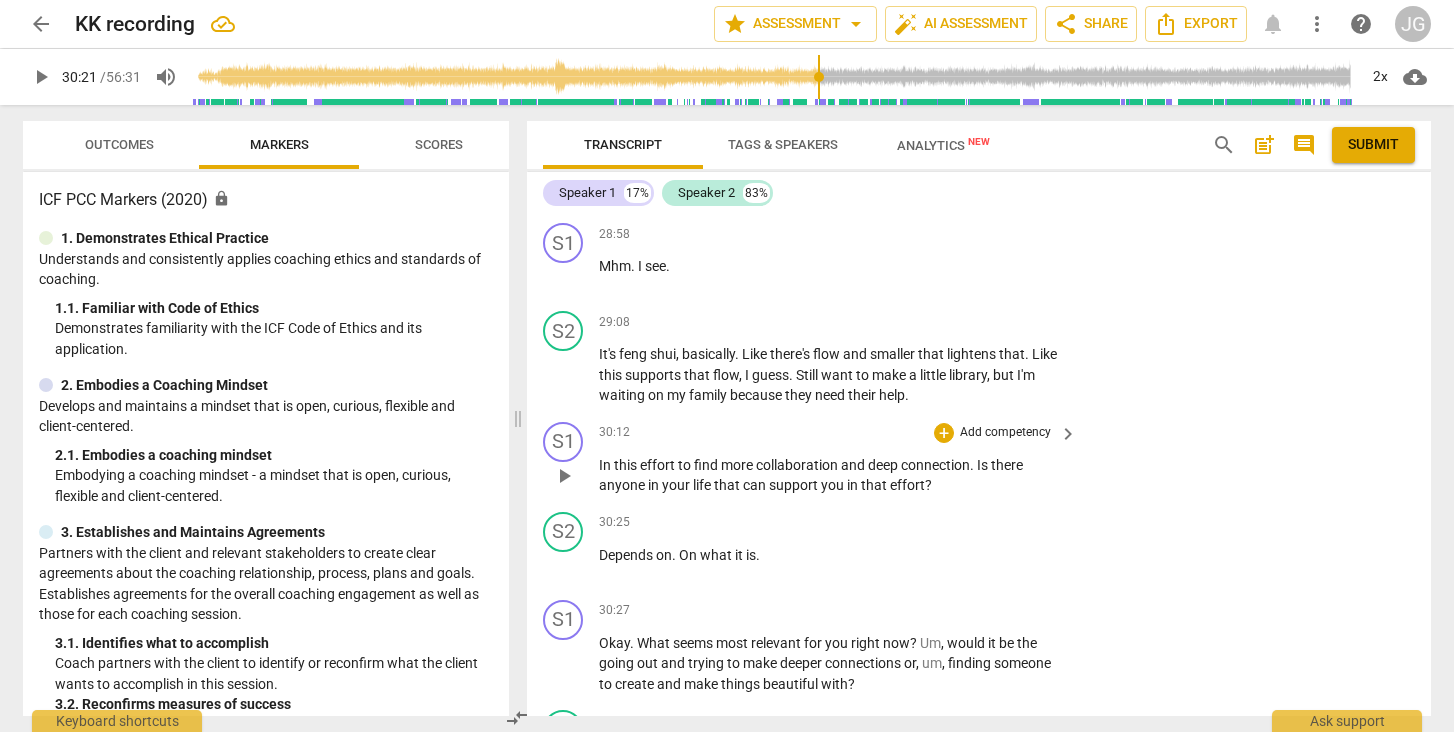 click on "play_arrow" at bounding box center [564, 476] 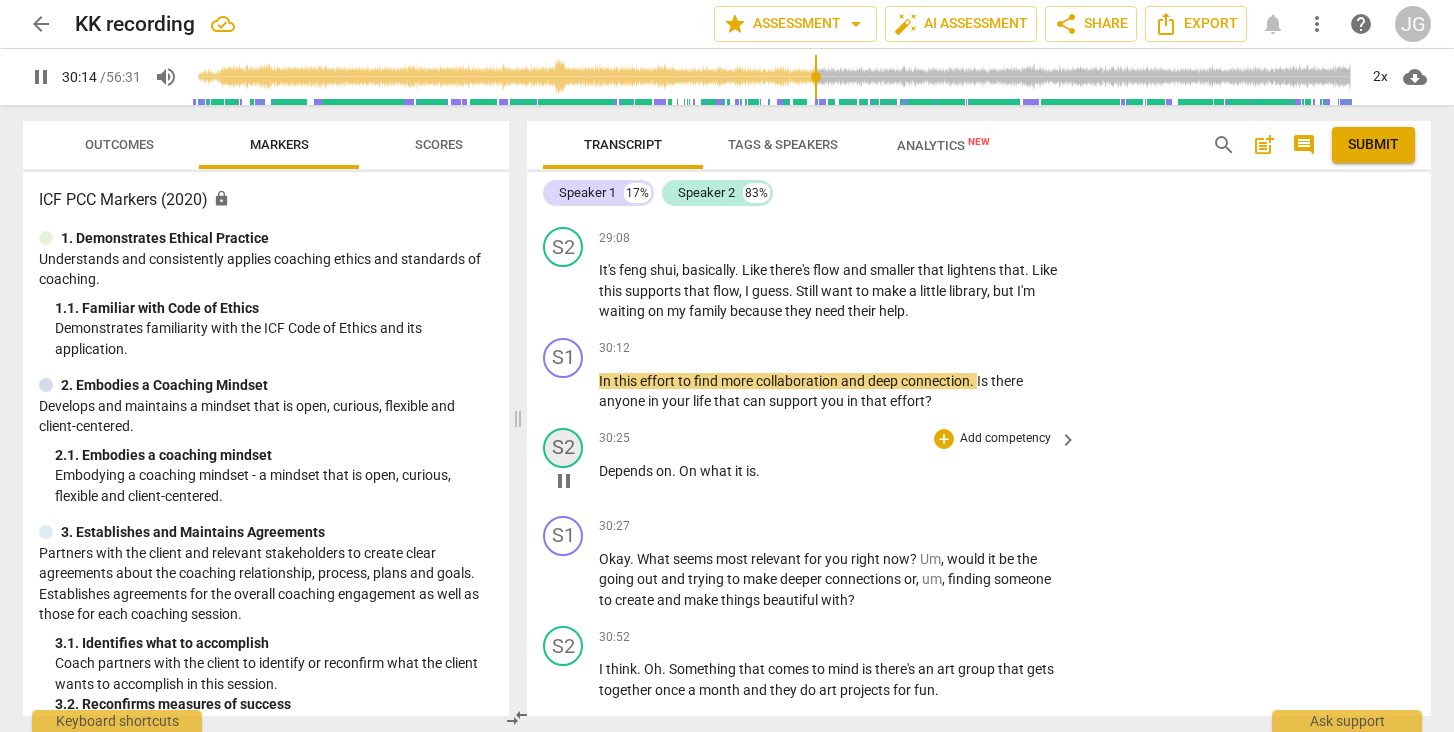 scroll, scrollTop: 8566, scrollLeft: 0, axis: vertical 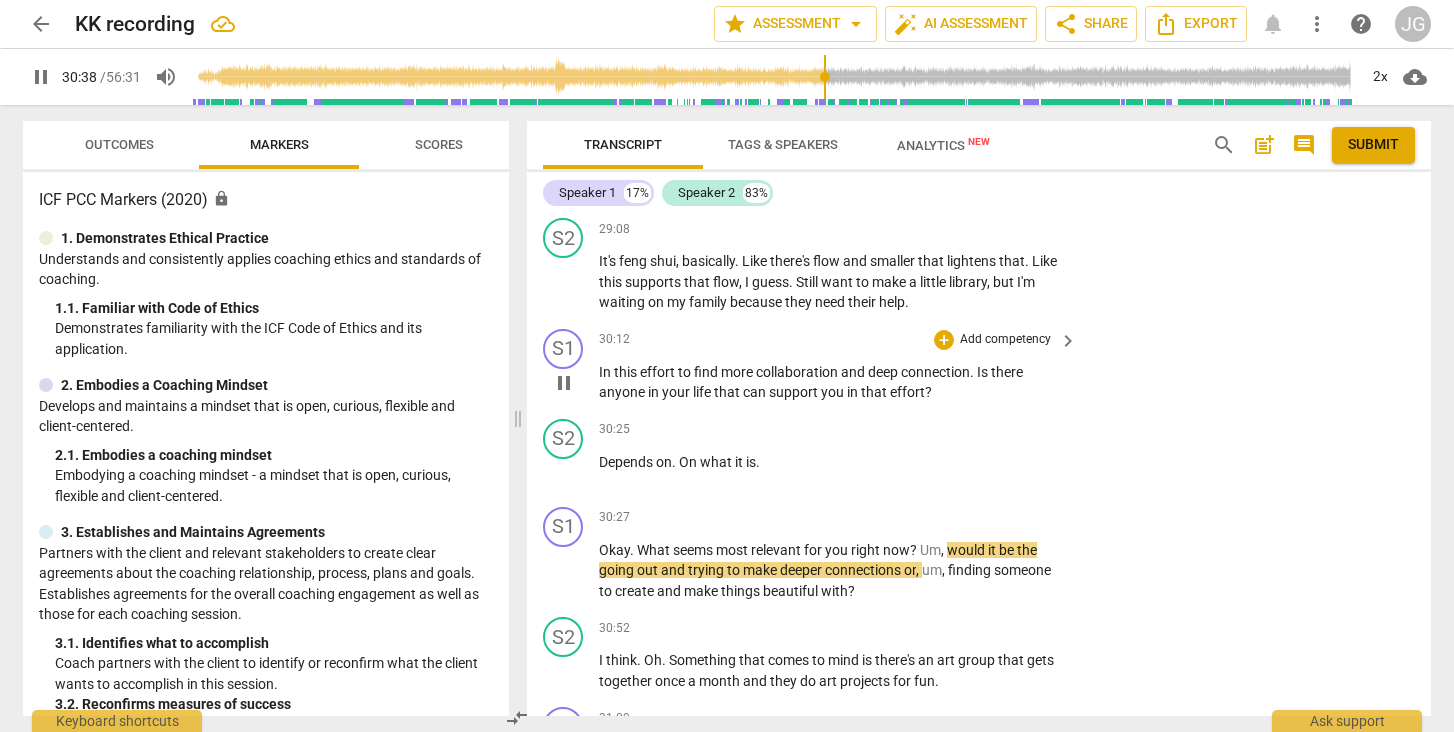 click on "pause" at bounding box center (564, 383) 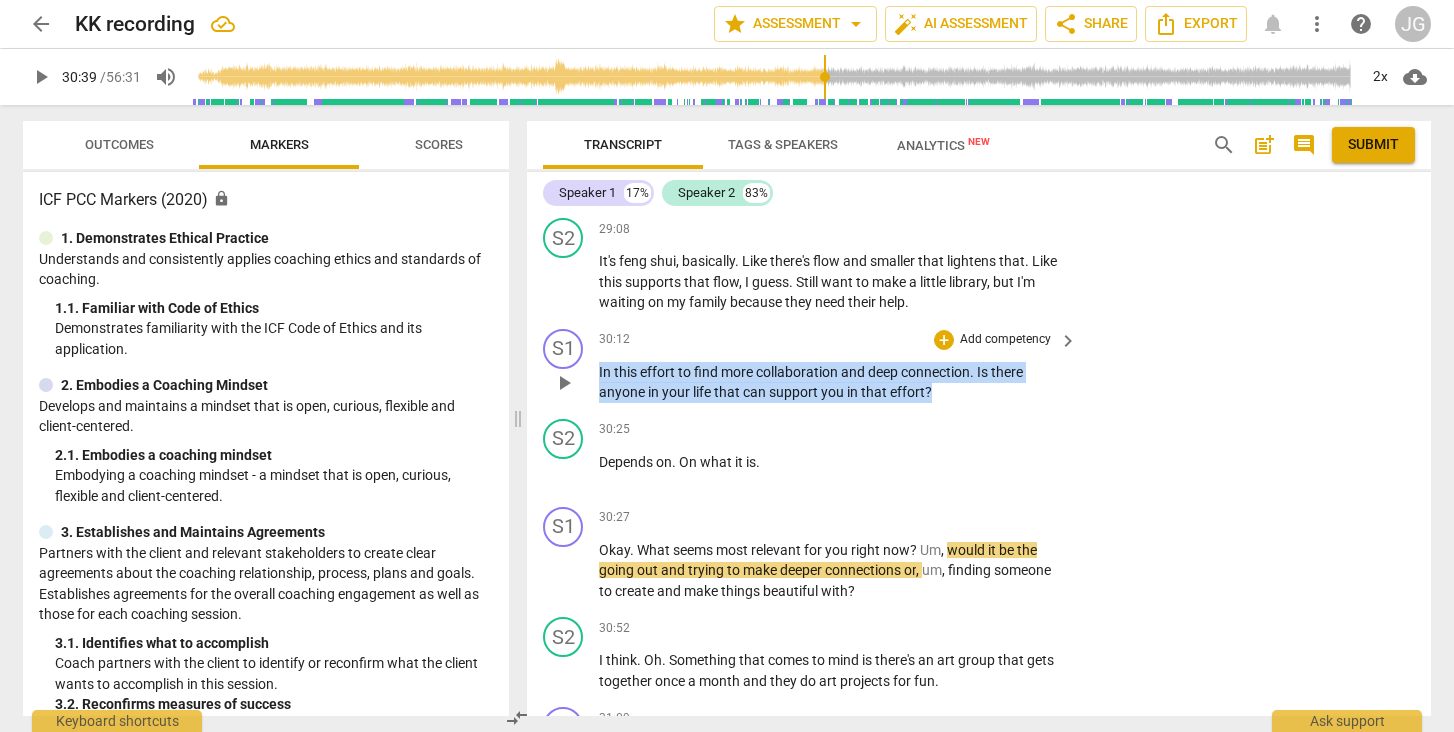 drag, startPoint x: 937, startPoint y: 336, endPoint x: 546, endPoint y: 312, distance: 391.73587 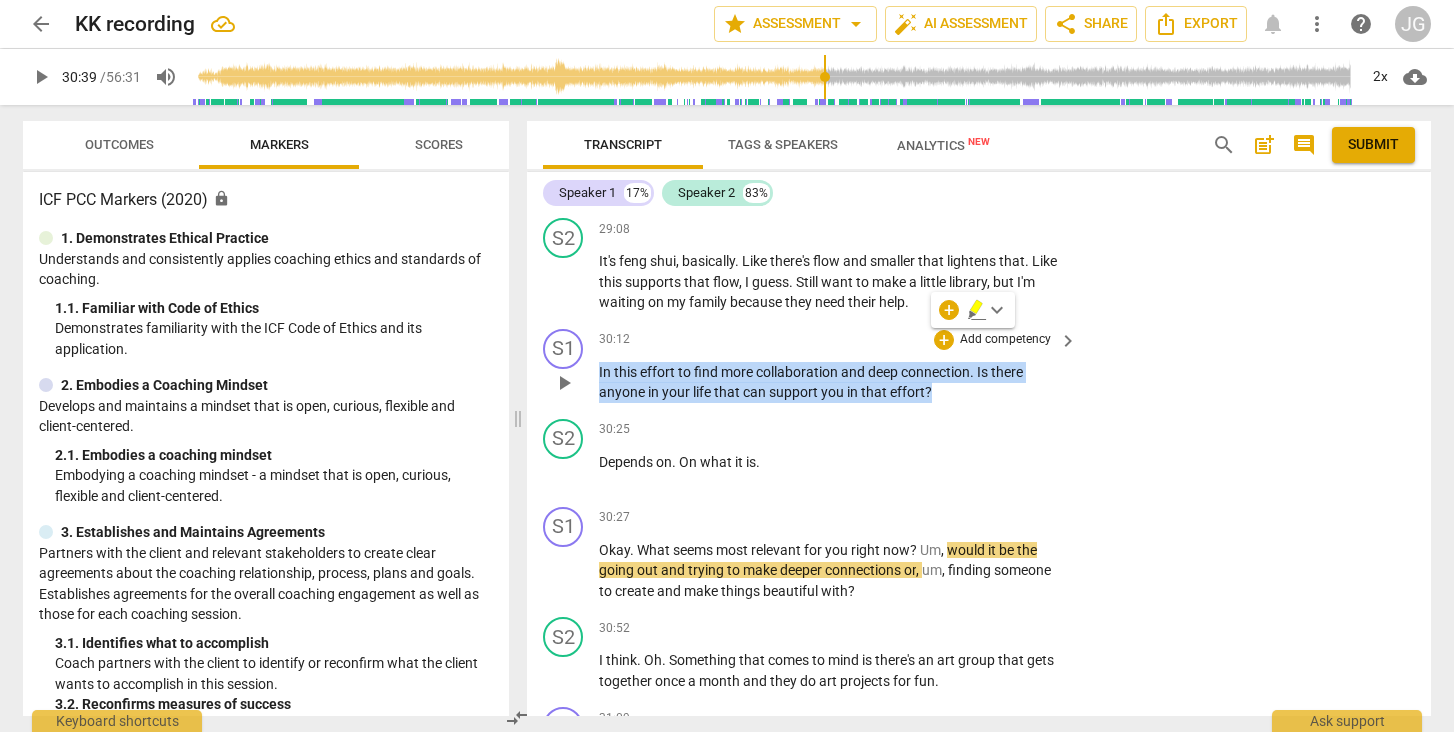 copy on "In   this   effort   to   find   more   collaboration   and   deep   connection .   Is   there   anyone   in   your   life   that   can   support   you   in   that   effort ?" 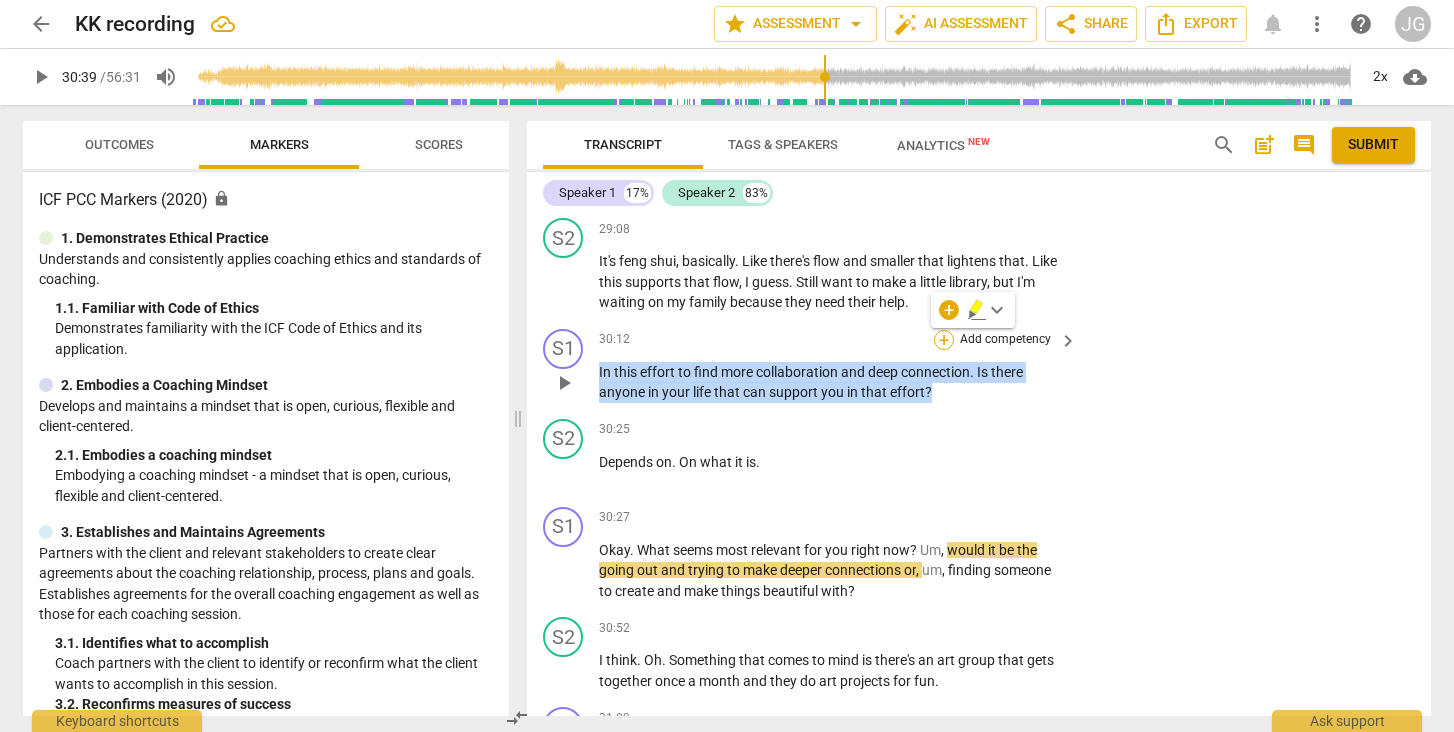 click on "+" at bounding box center [944, 340] 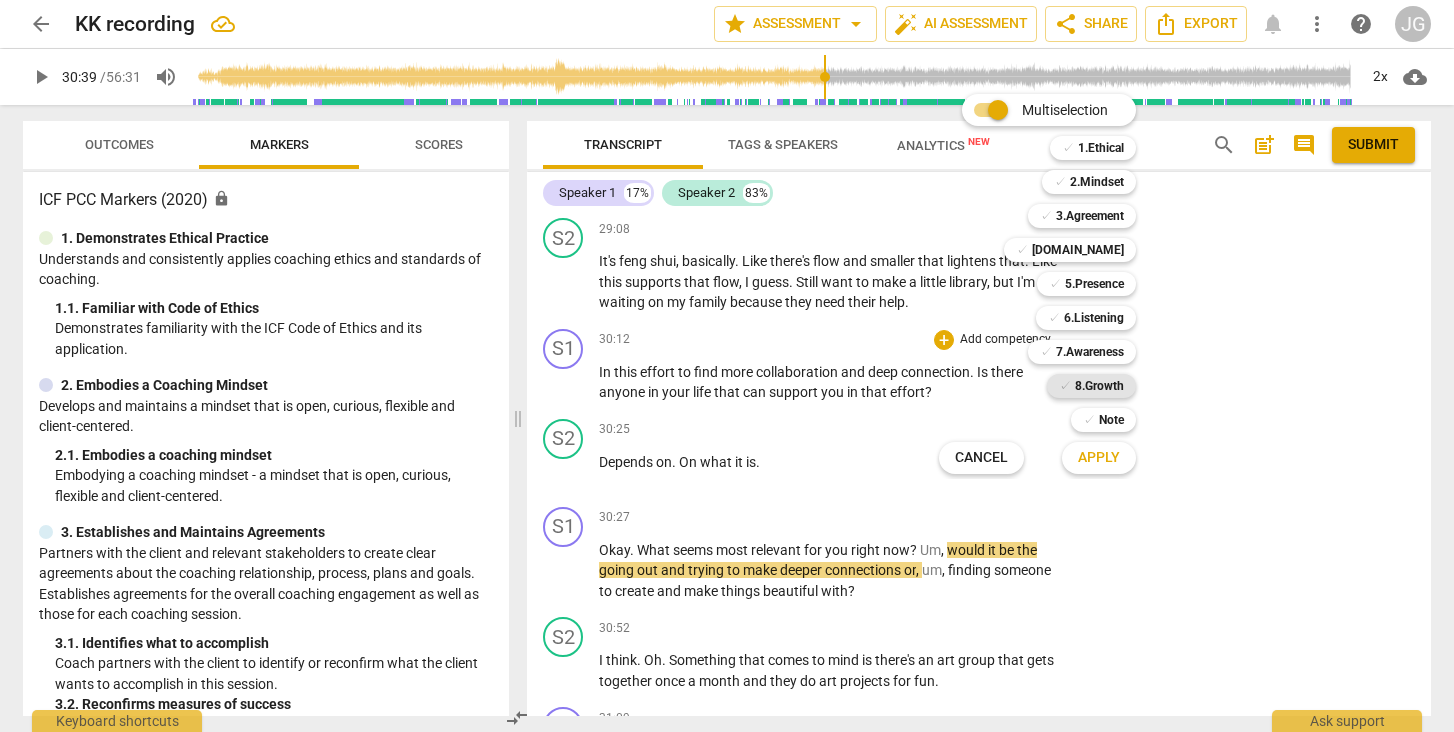 click on "✓ 8.Growth" at bounding box center [1091, 386] 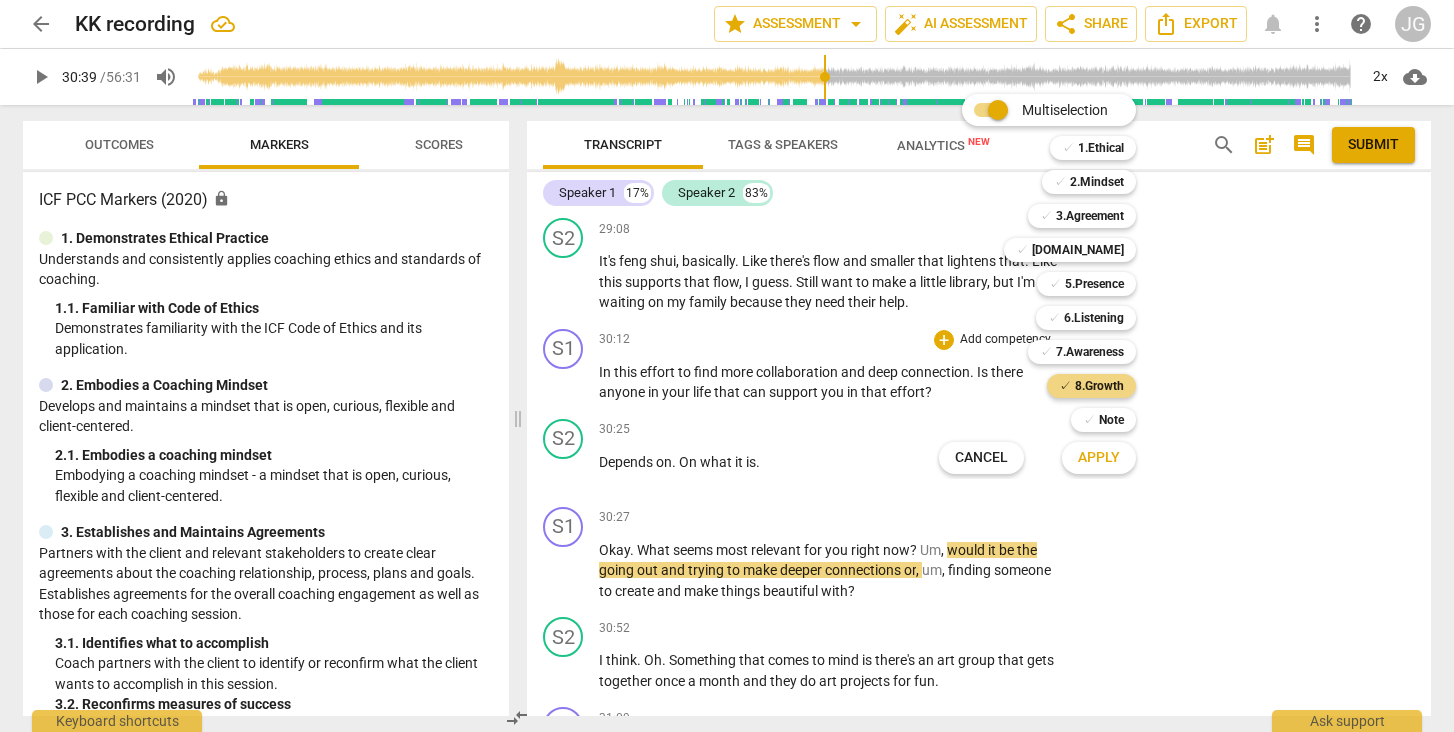 click on "Apply" at bounding box center [1099, 458] 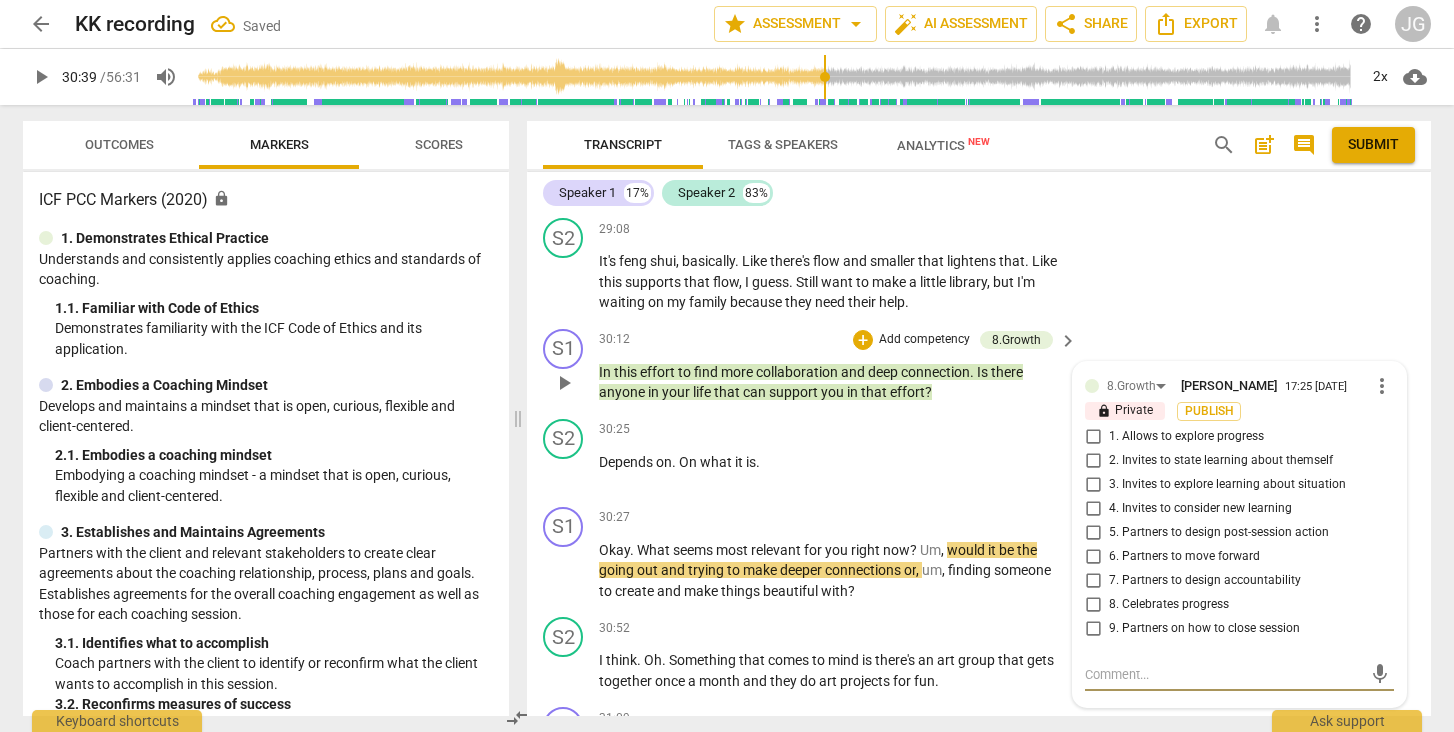 click on "6. Partners to move forward" at bounding box center [1093, 557] 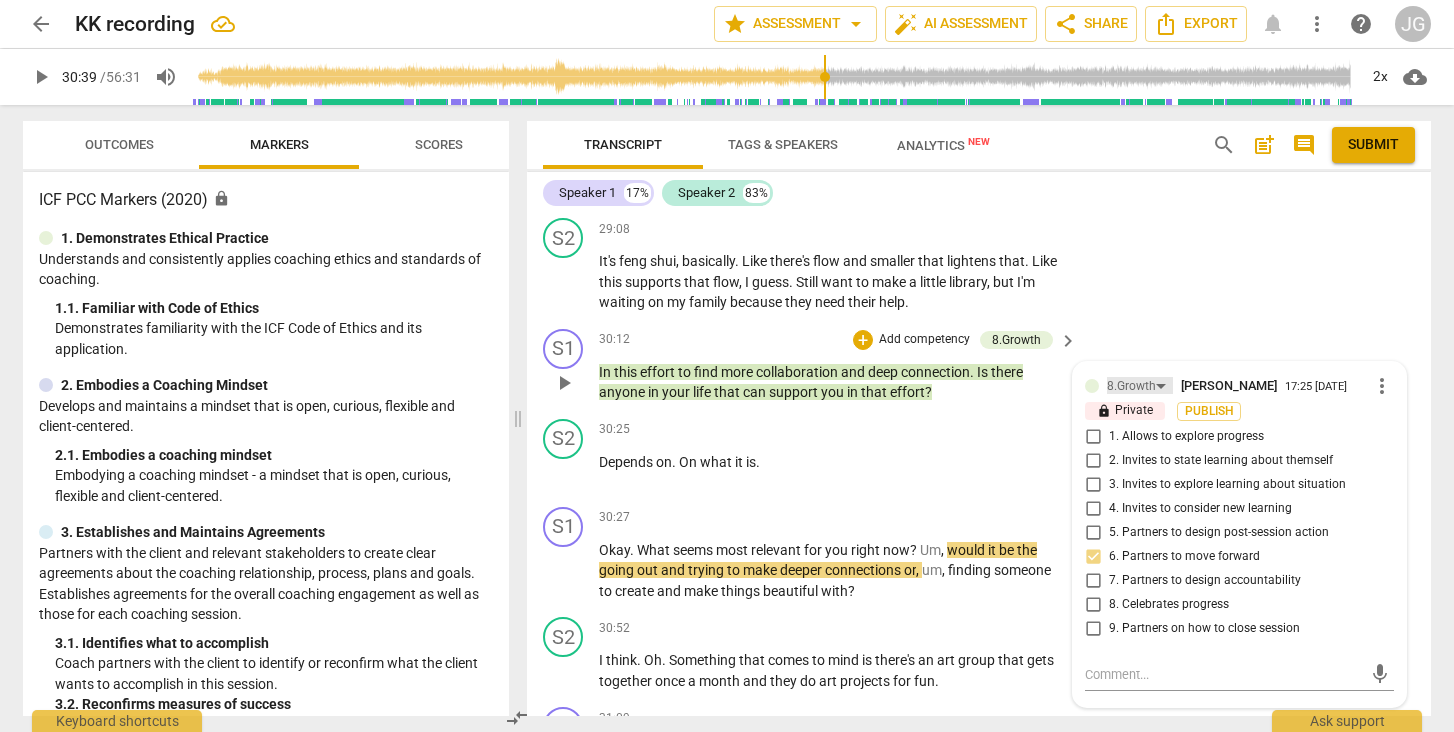 click on "8.Growth" at bounding box center [1140, 385] 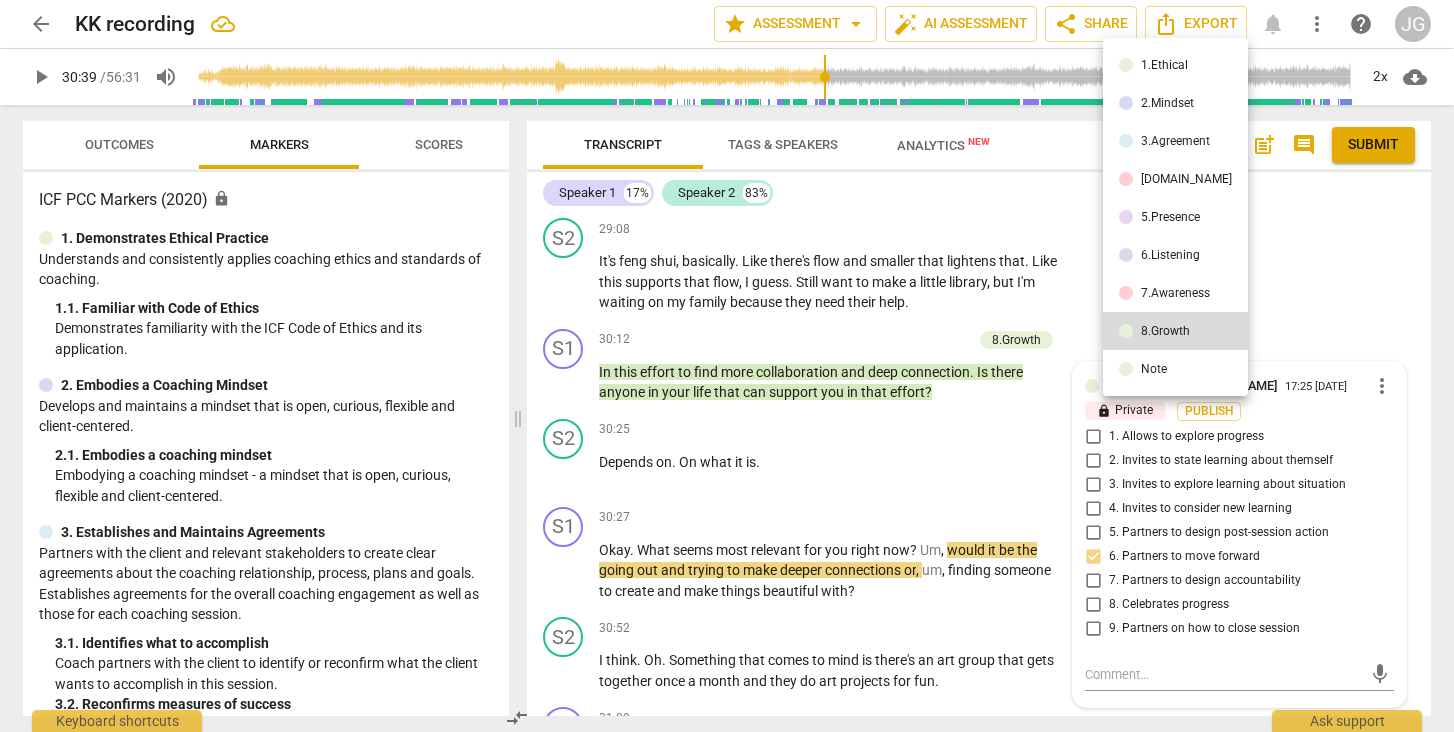 click on "7.Awareness" at bounding box center (1175, 293) 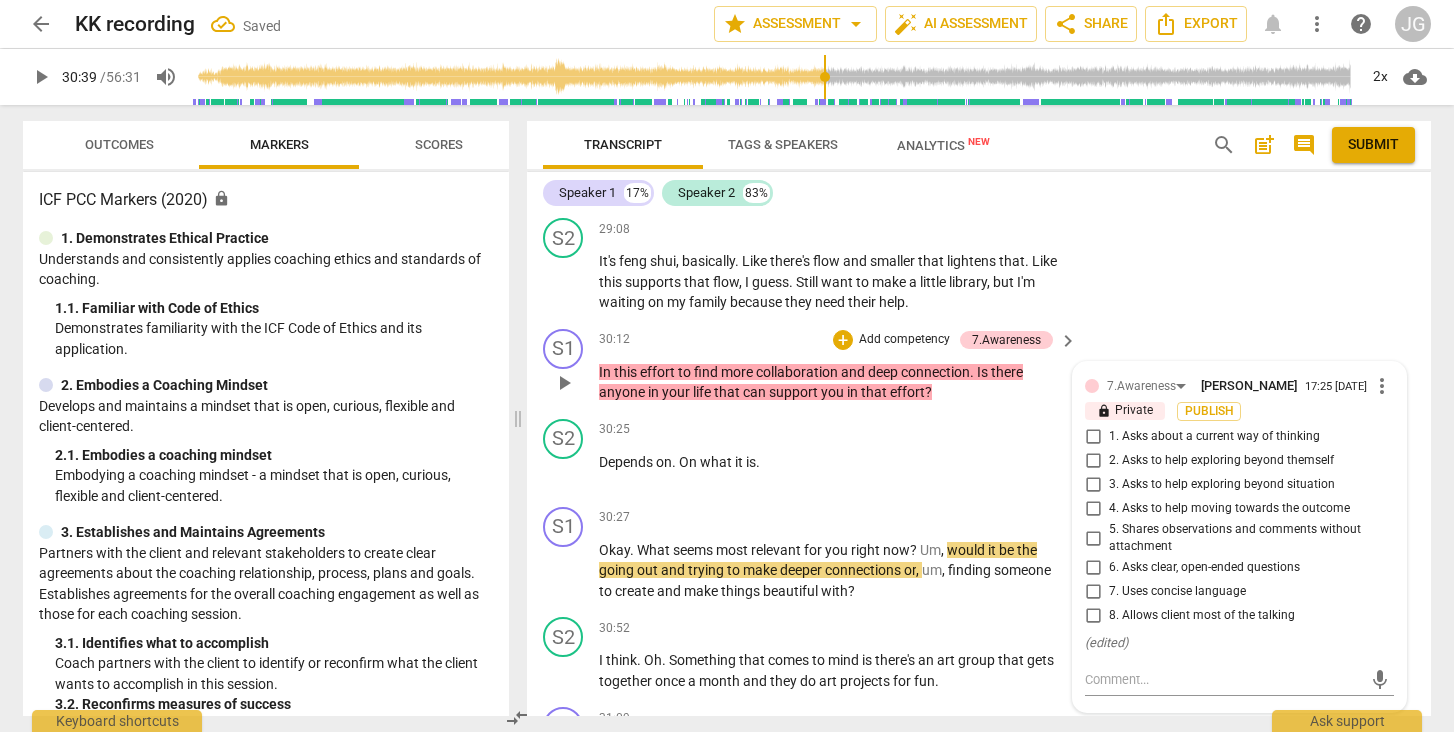 click on "4. Asks to help moving towards the outcome" at bounding box center (1093, 509) 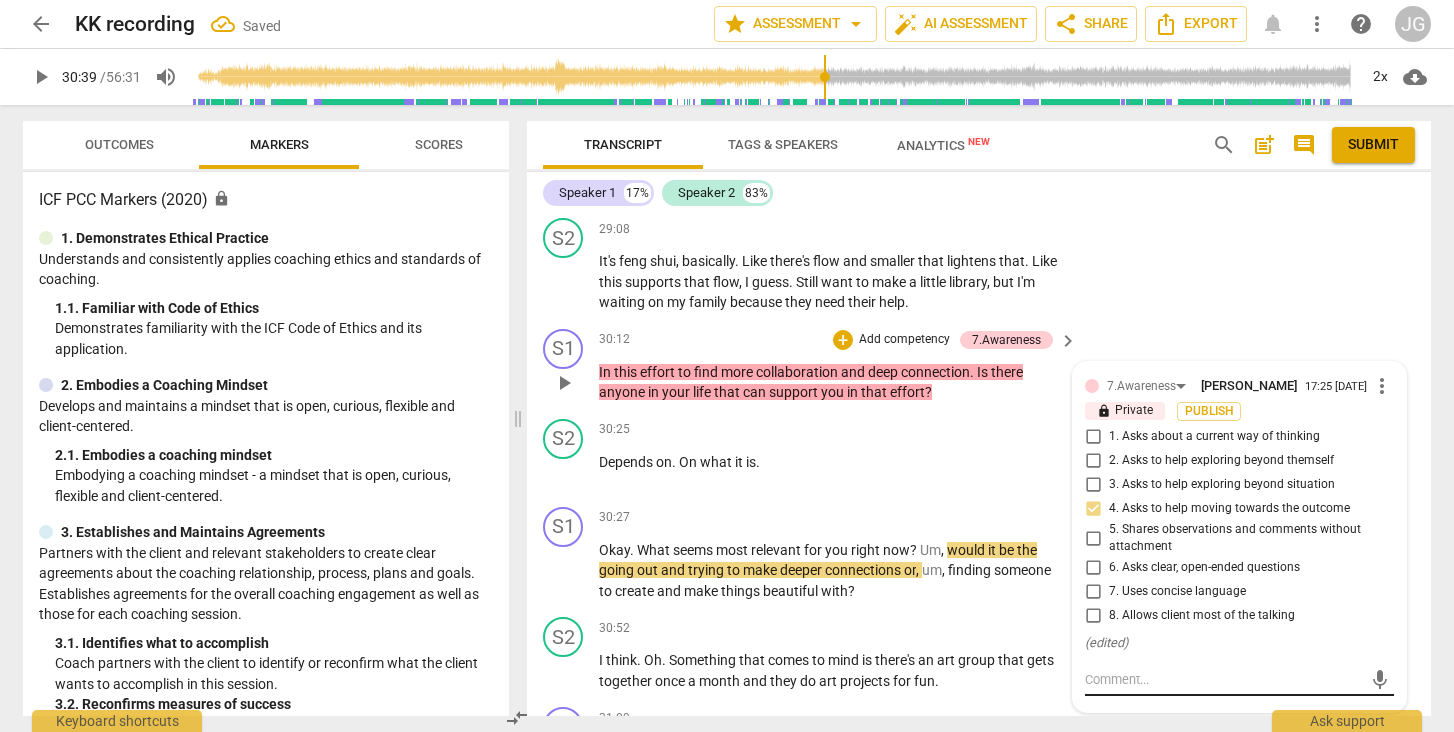 click at bounding box center (1223, 679) 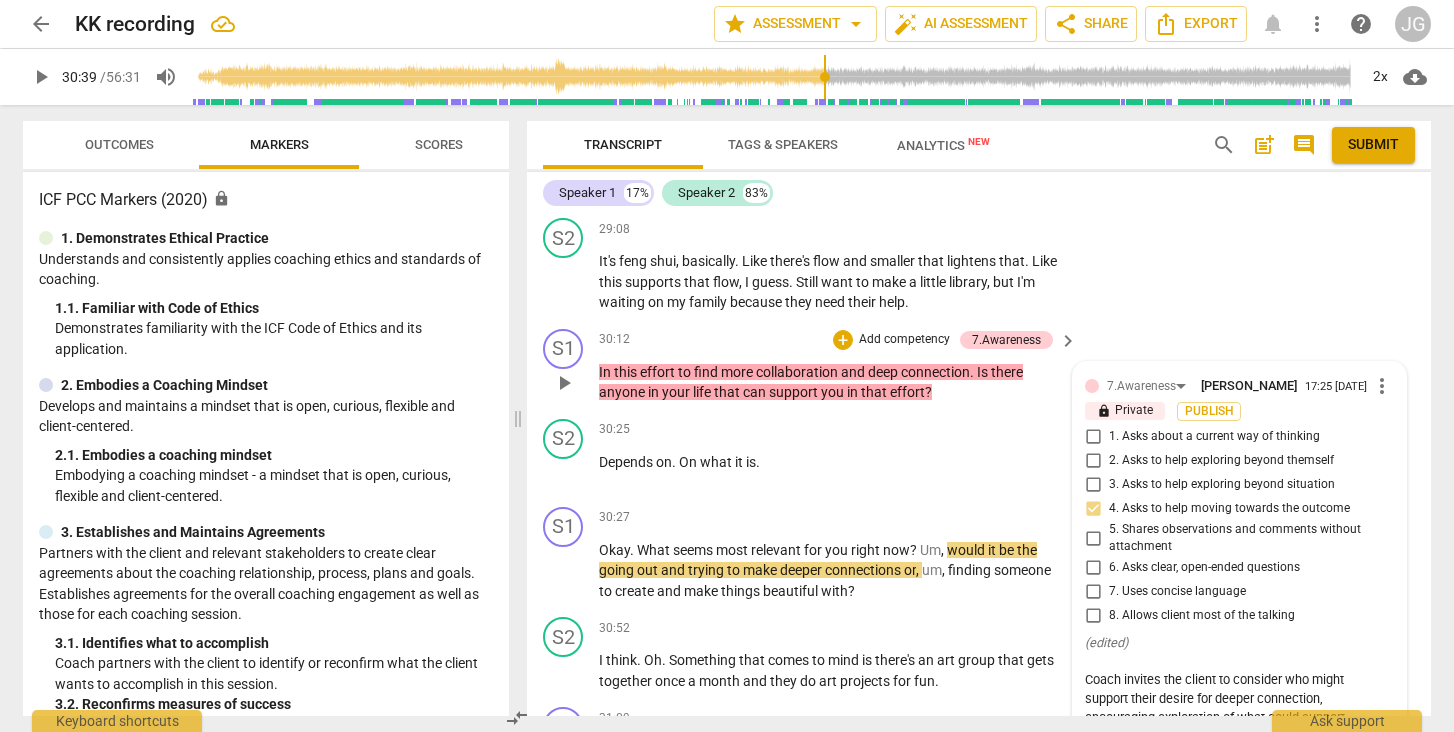scroll, scrollTop: 0, scrollLeft: 0, axis: both 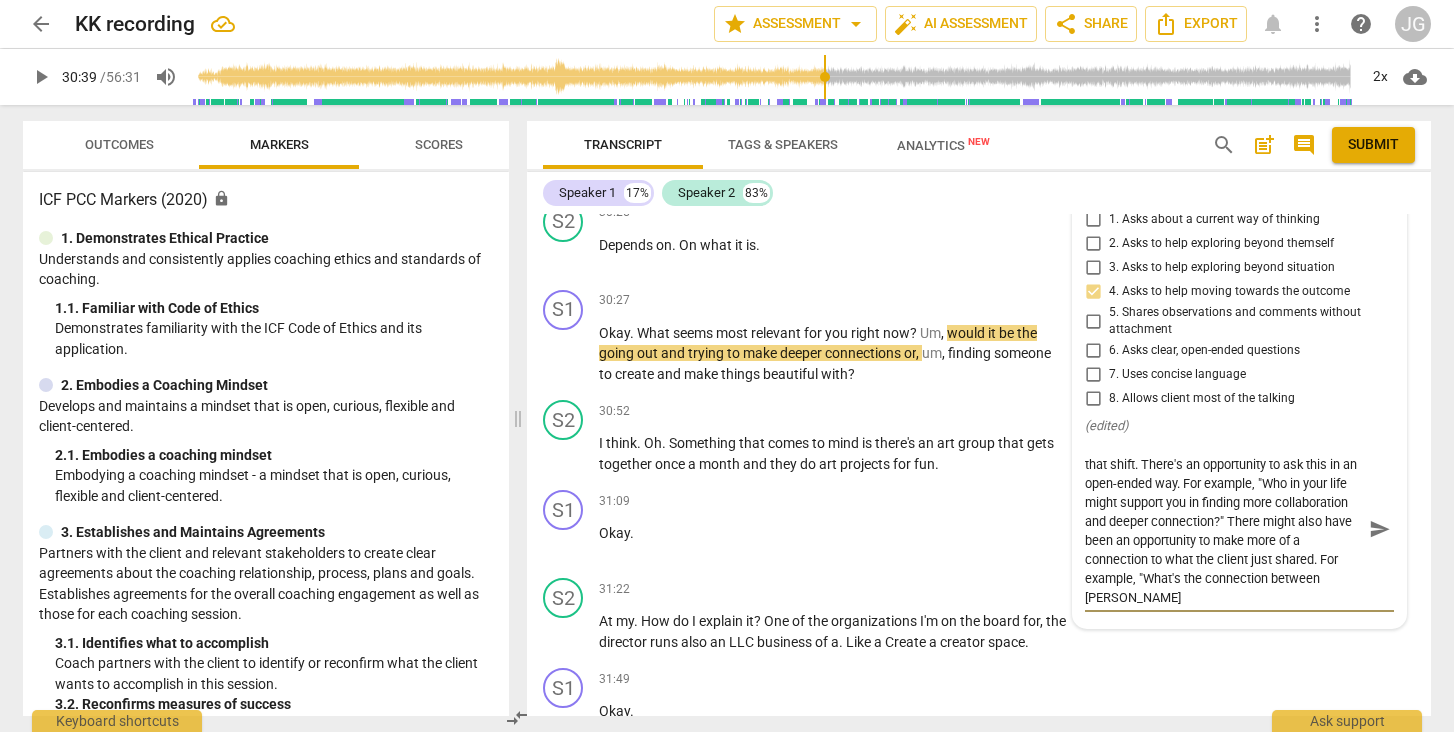 click on "Coach invites the client to consider who might support their desire for deeper connection, encouraging exploration of what could support that shift. There's an opportunity to ask this in an open-ended way. For example, "Who in your life might support you in finding more collaboration and deeper connection?" There might also have been an opportunity to make more of a connection to what the client just shared. For example, "What's the connection between [PERSON_NAME]" at bounding box center [1223, 529] 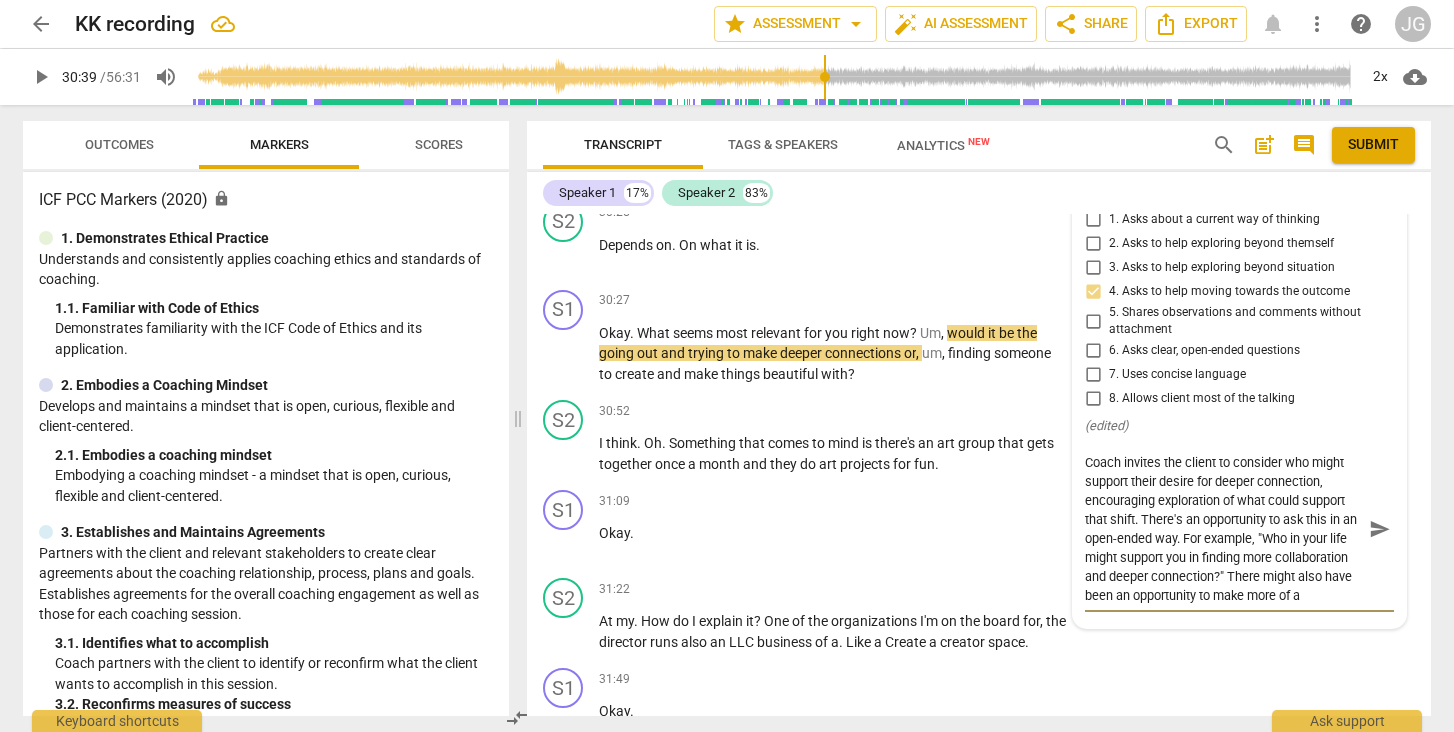 scroll, scrollTop: 5, scrollLeft: 0, axis: vertical 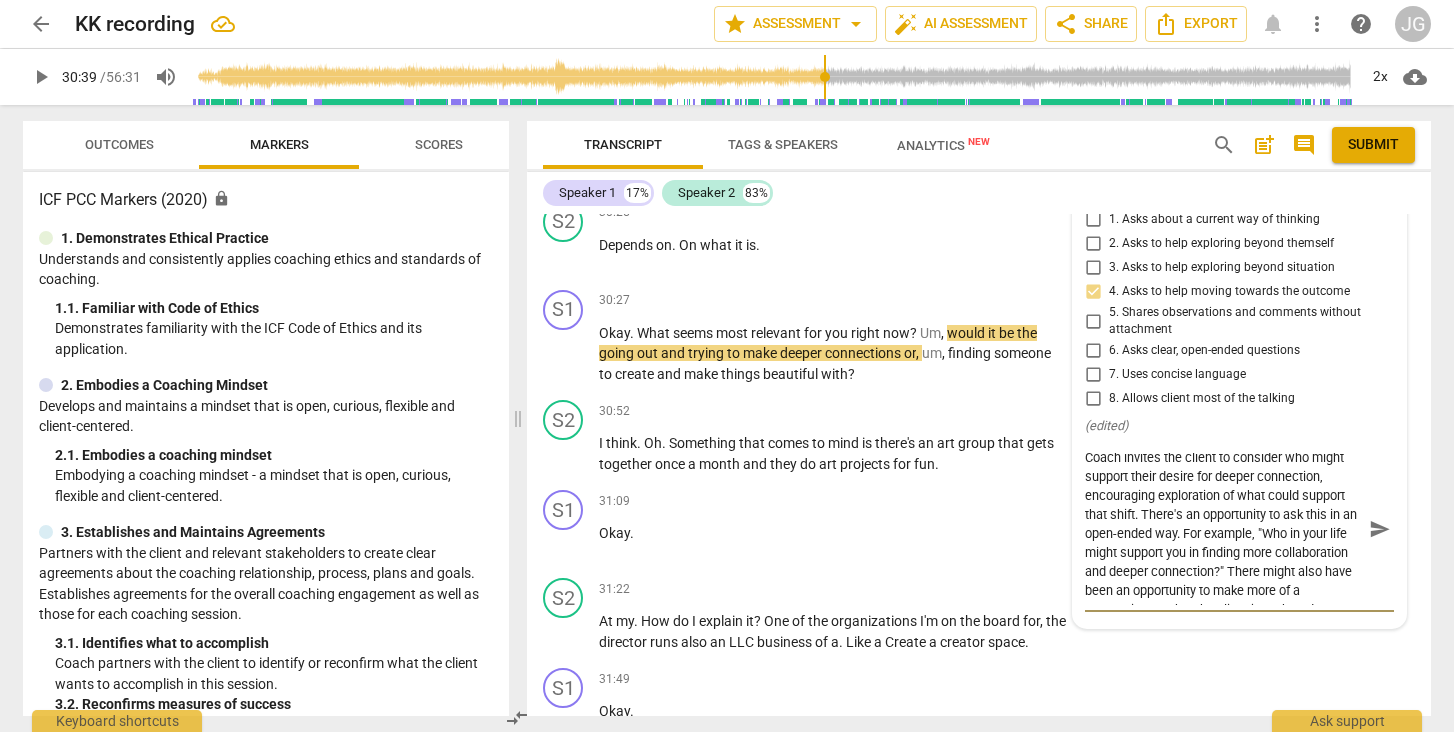 click on "send" at bounding box center (1380, 530) 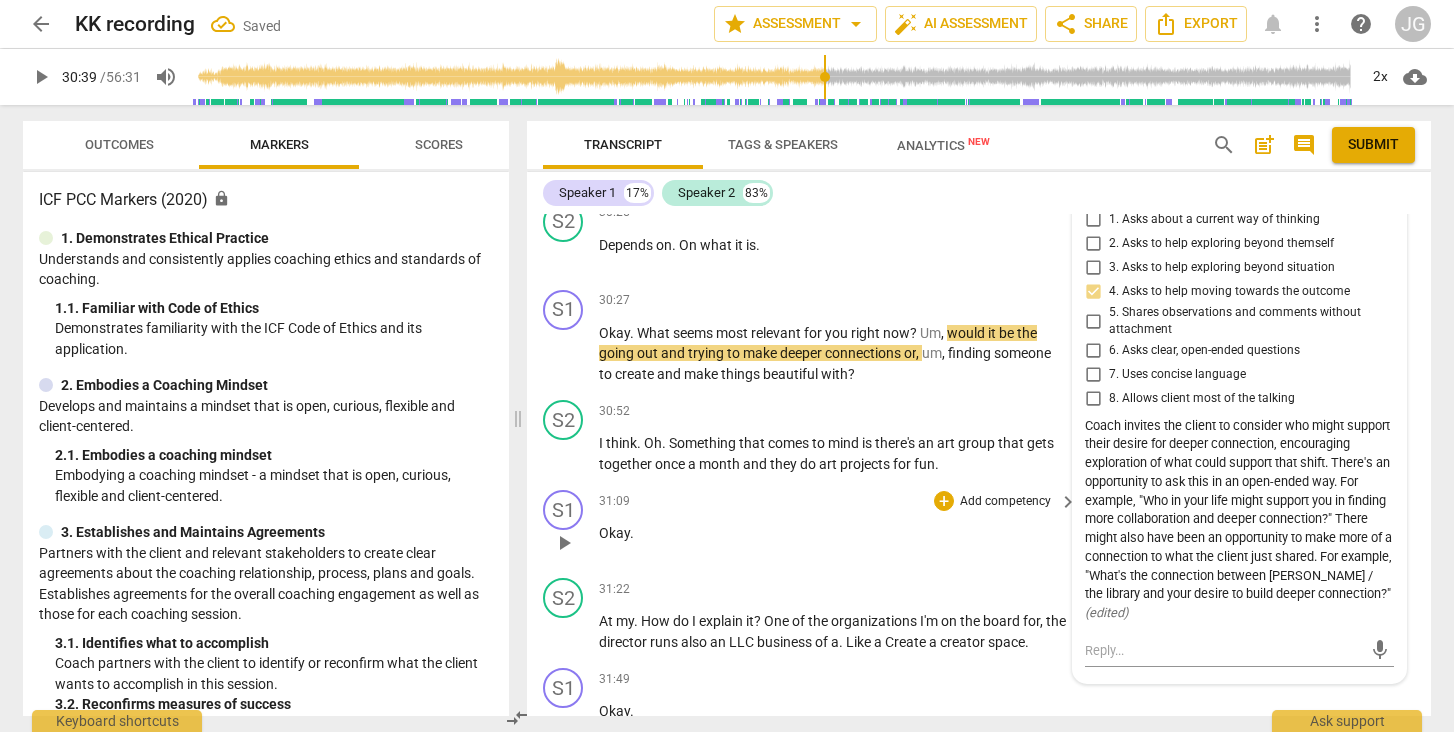 scroll, scrollTop: 0, scrollLeft: 0, axis: both 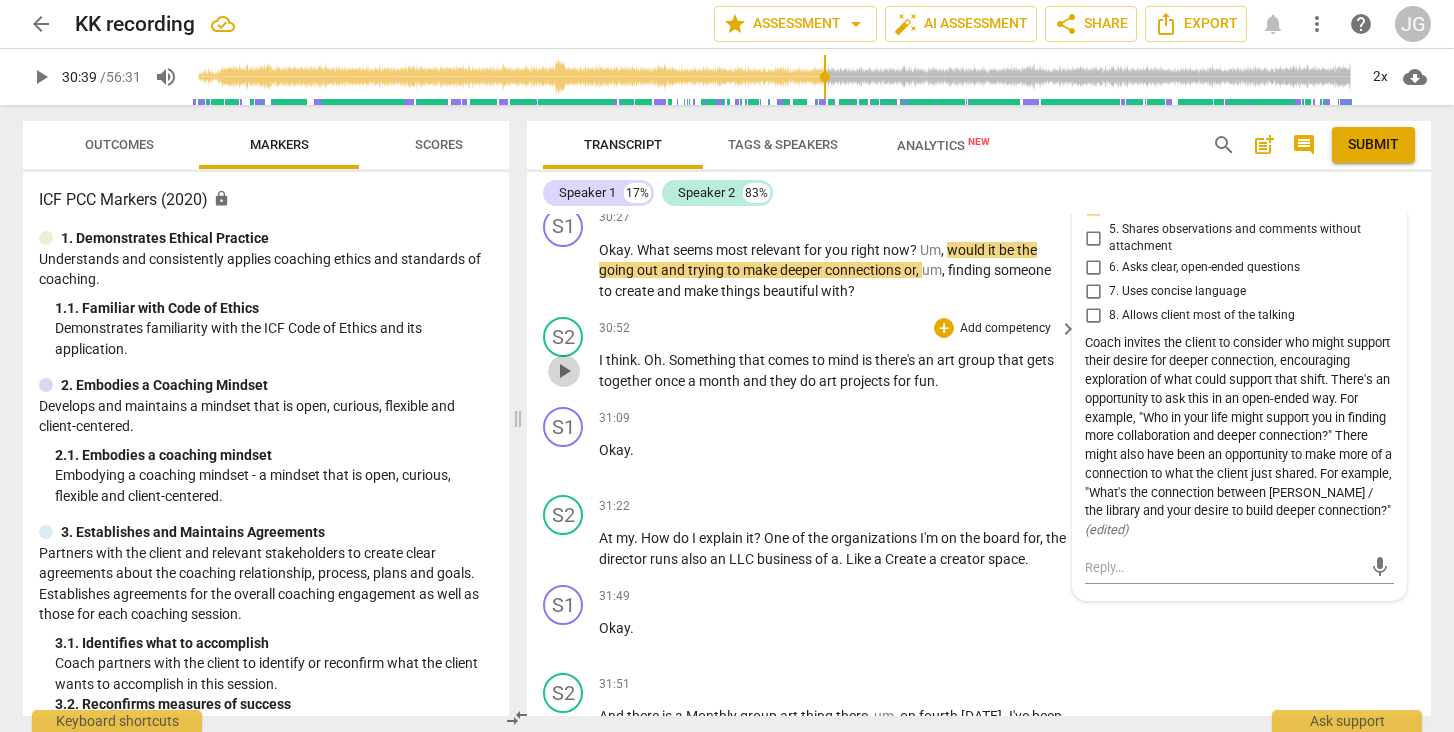 click on "play_arrow" at bounding box center [564, 371] 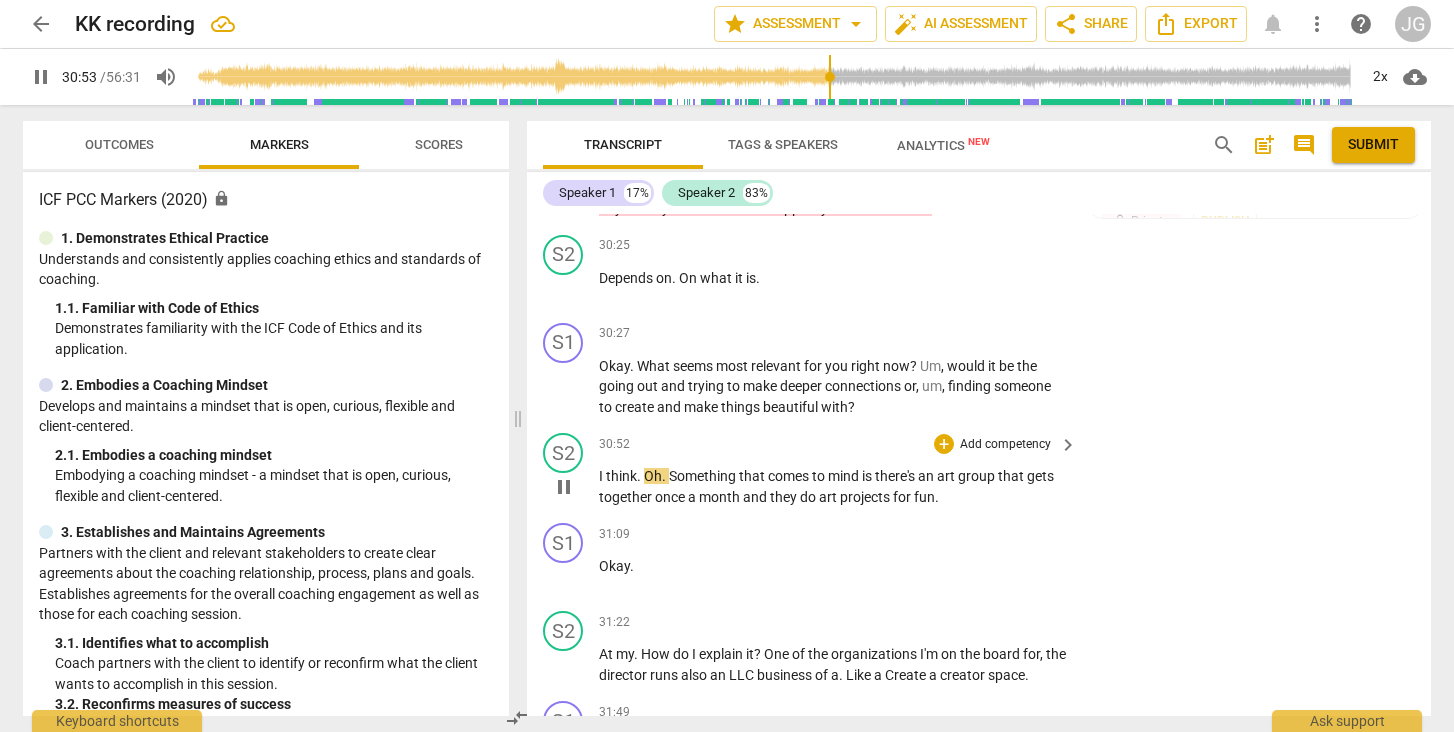 scroll, scrollTop: 8740, scrollLeft: 0, axis: vertical 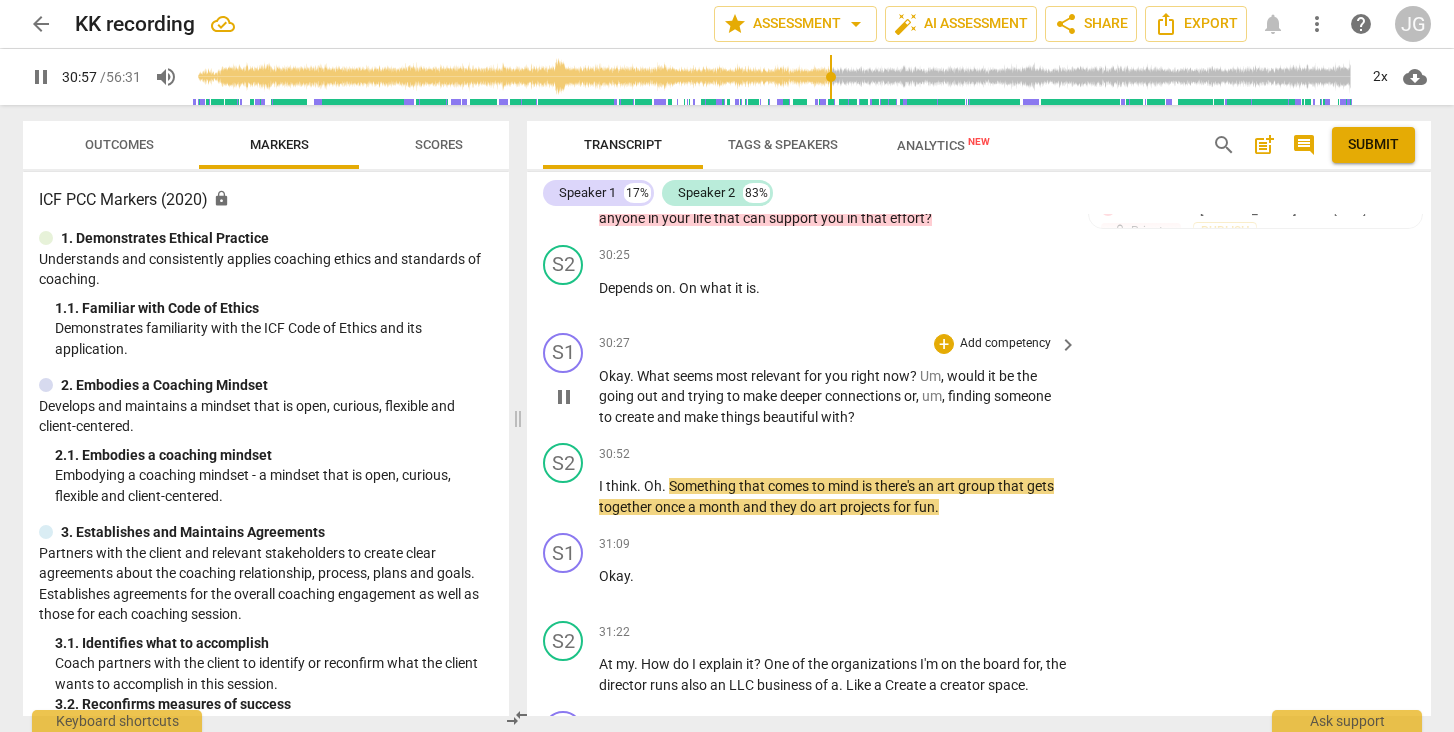click on "pause" at bounding box center (564, 397) 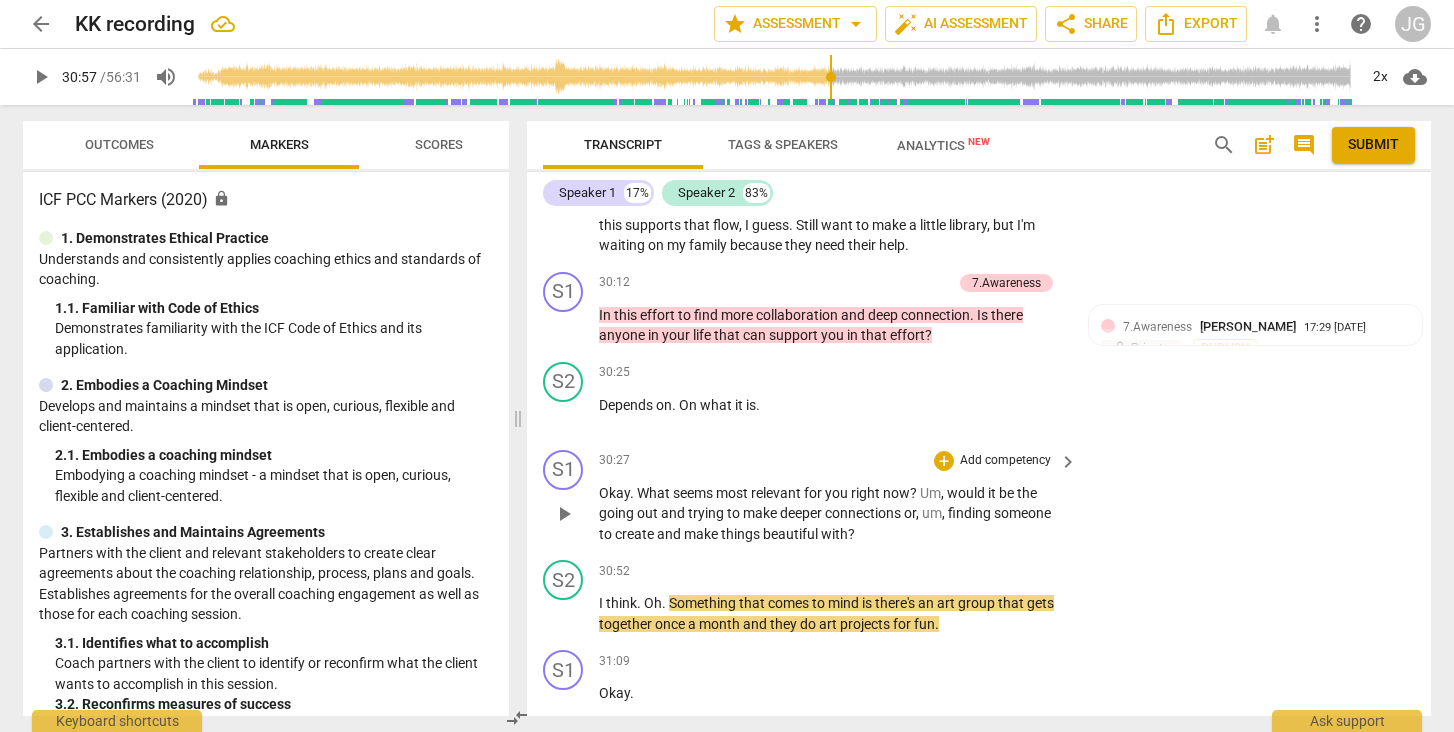 scroll, scrollTop: 8625, scrollLeft: 0, axis: vertical 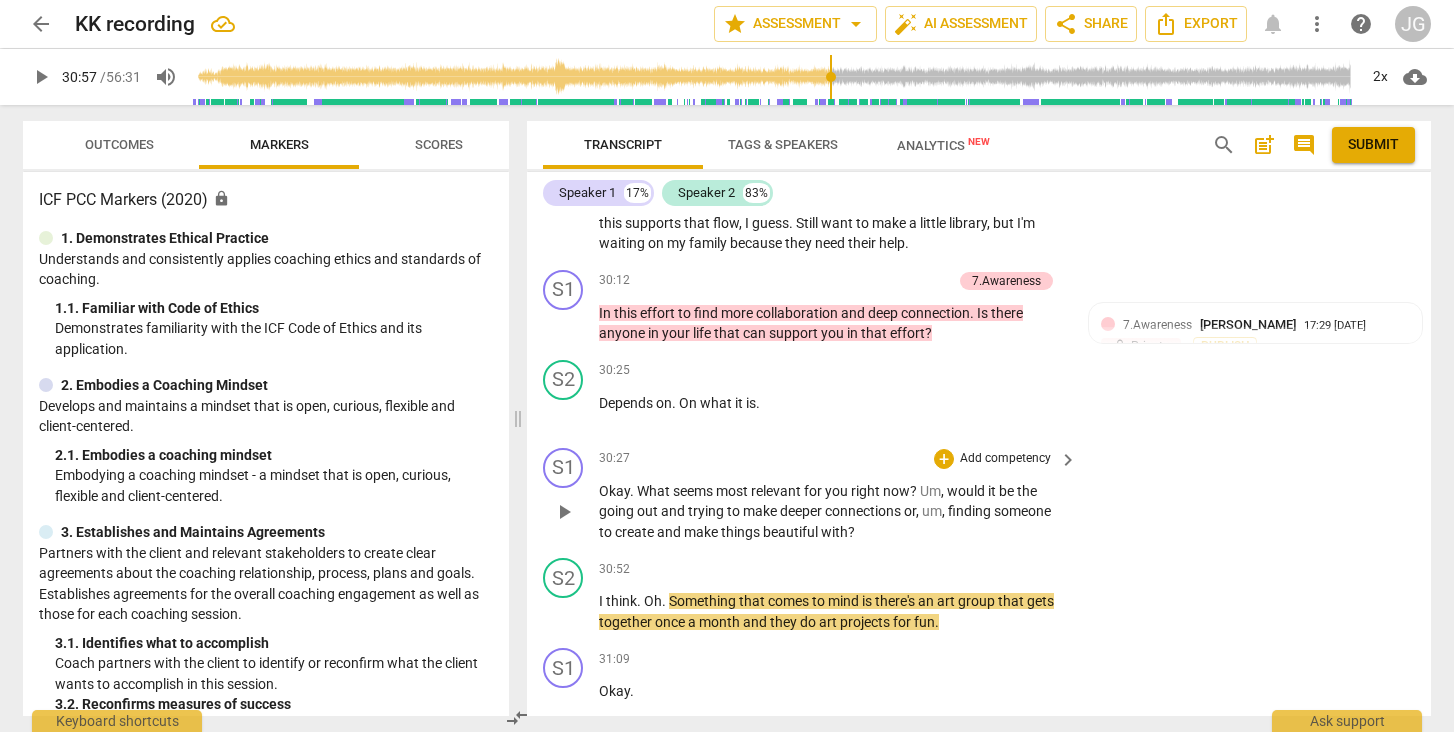click on "play_arrow" at bounding box center [564, 512] 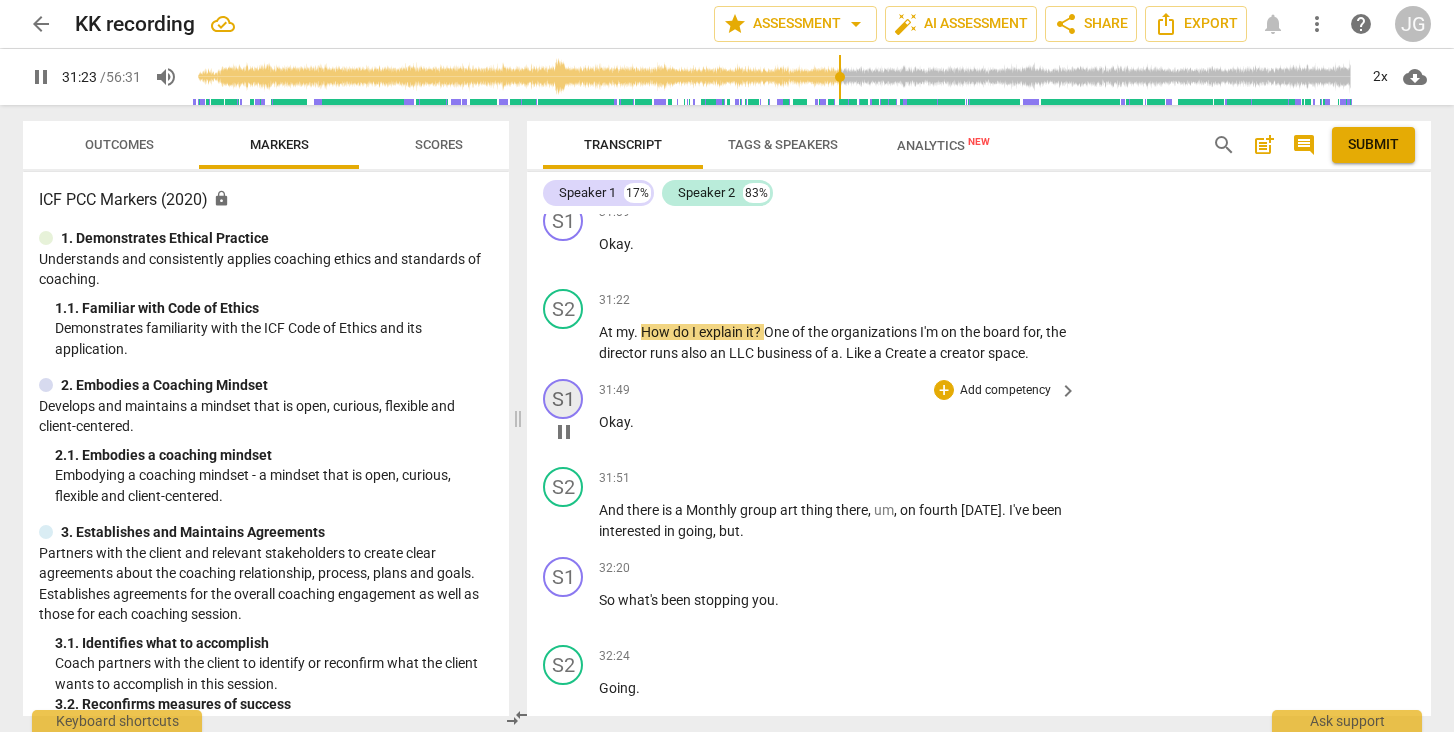 scroll, scrollTop: 9120, scrollLeft: 0, axis: vertical 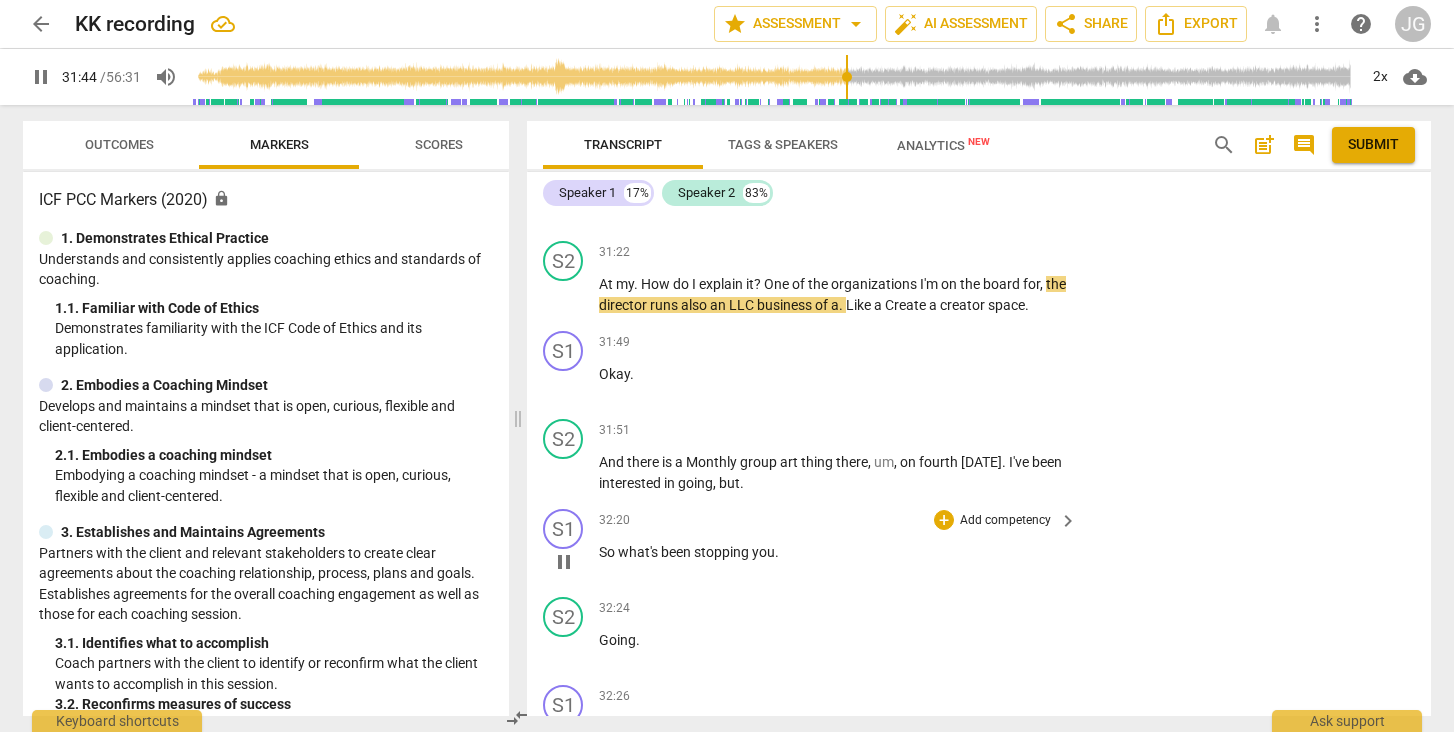 click on "pause" at bounding box center [564, 562] 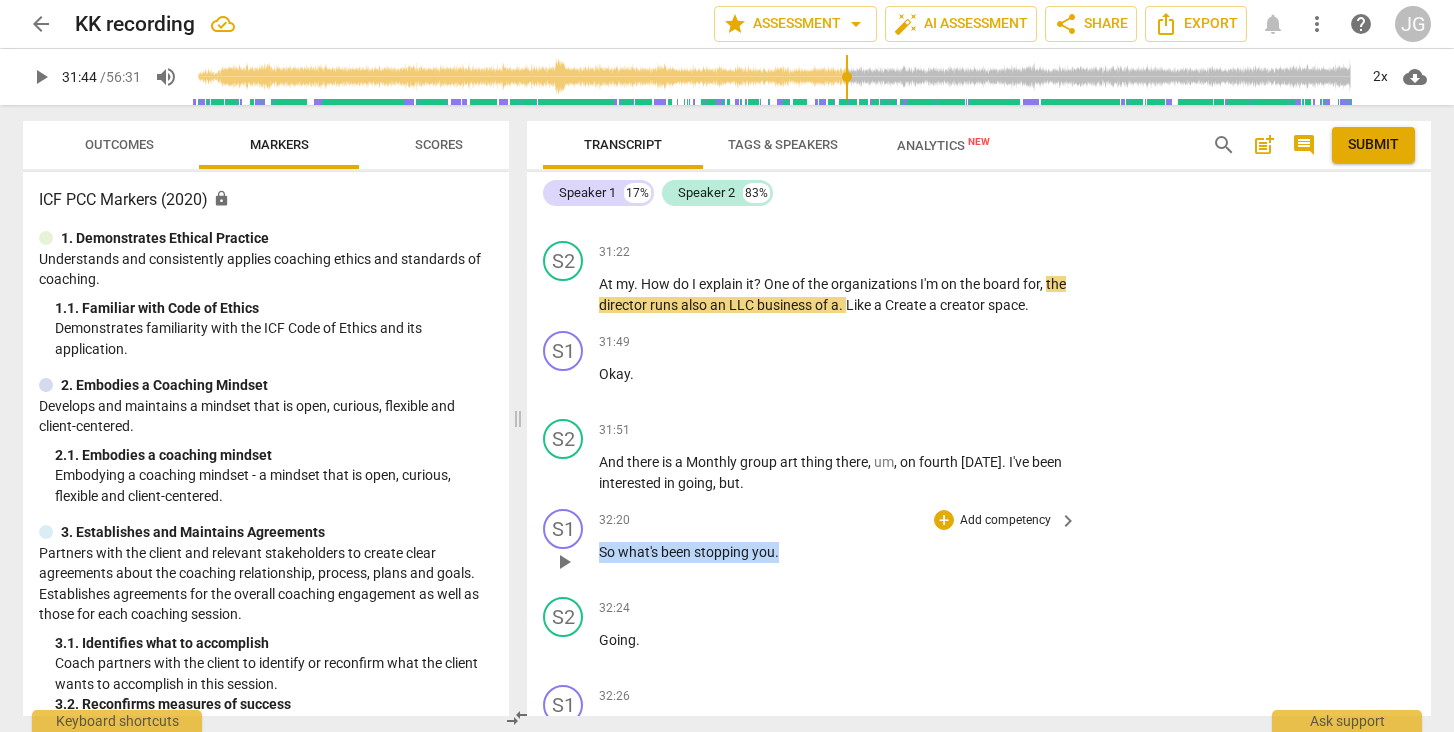 drag, startPoint x: 788, startPoint y: 488, endPoint x: 561, endPoint y: 495, distance: 227.10791 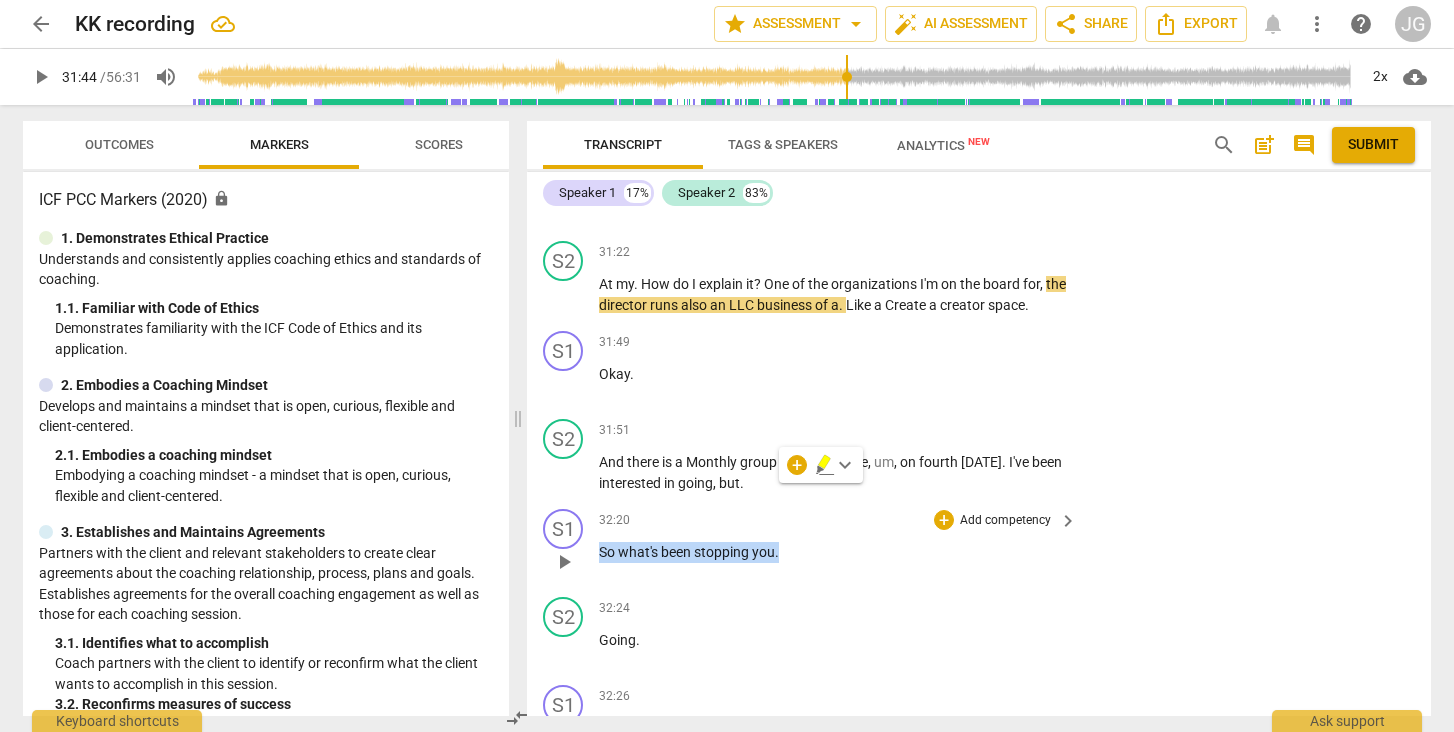 copy on "So   what's   been   stopping   you ." 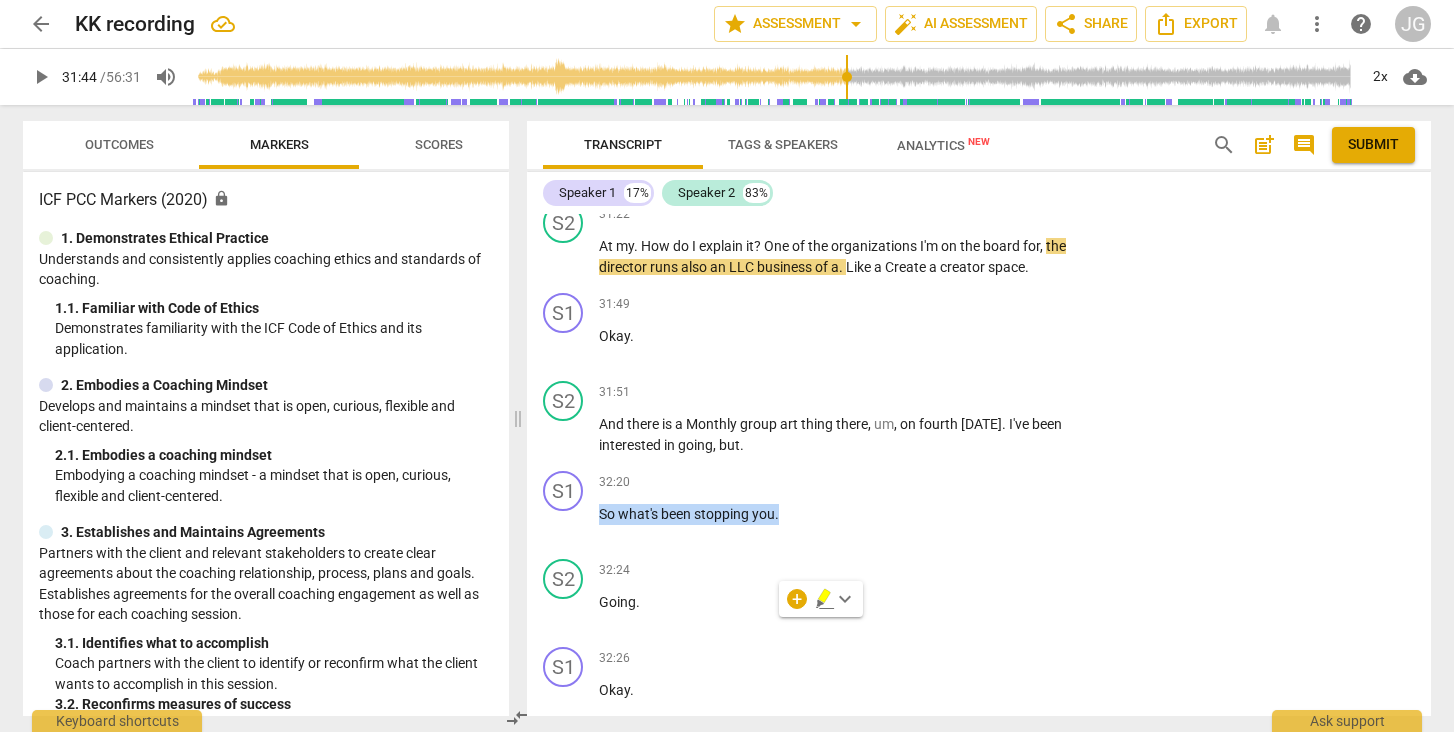 scroll, scrollTop: 9165, scrollLeft: 0, axis: vertical 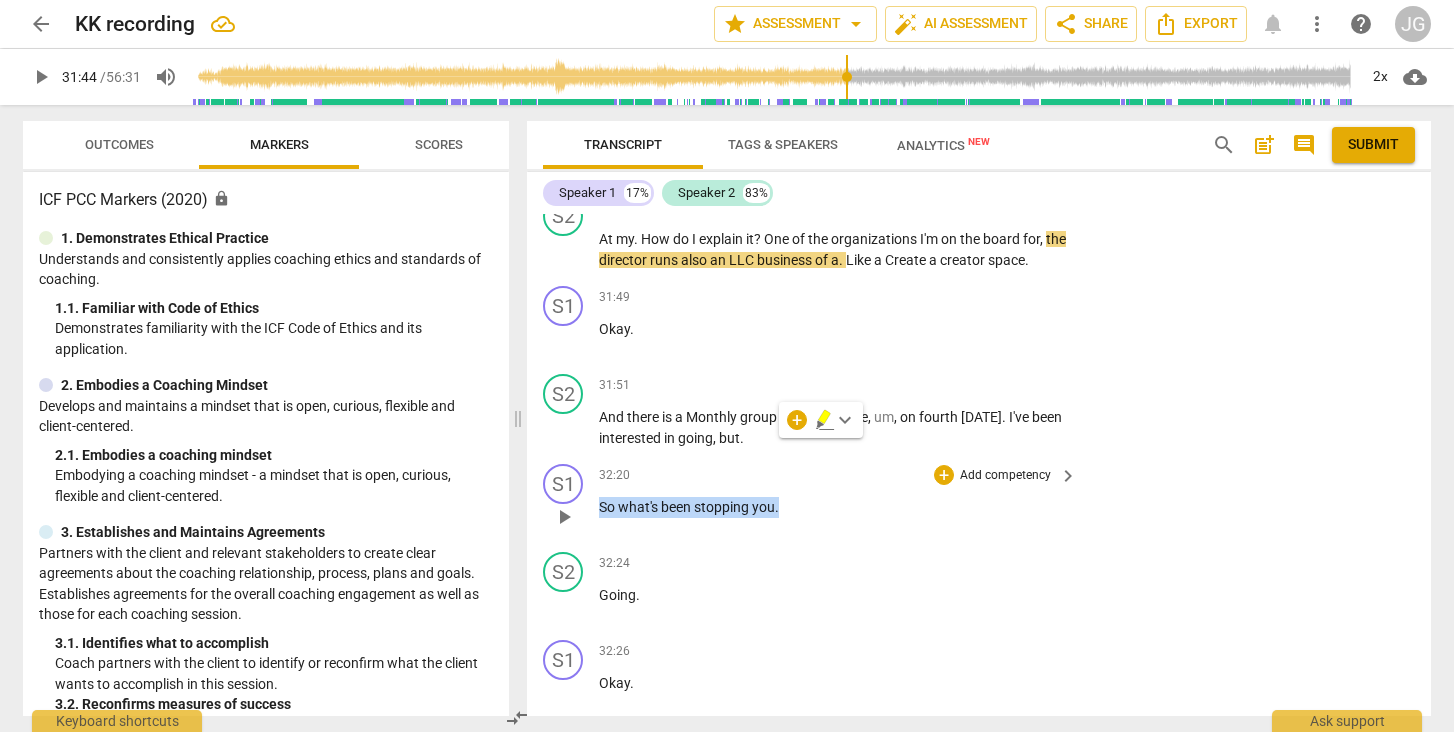 click on "32:20 + Add competency keyboard_arrow_right So   what's   been   stopping   you ." at bounding box center [839, 500] 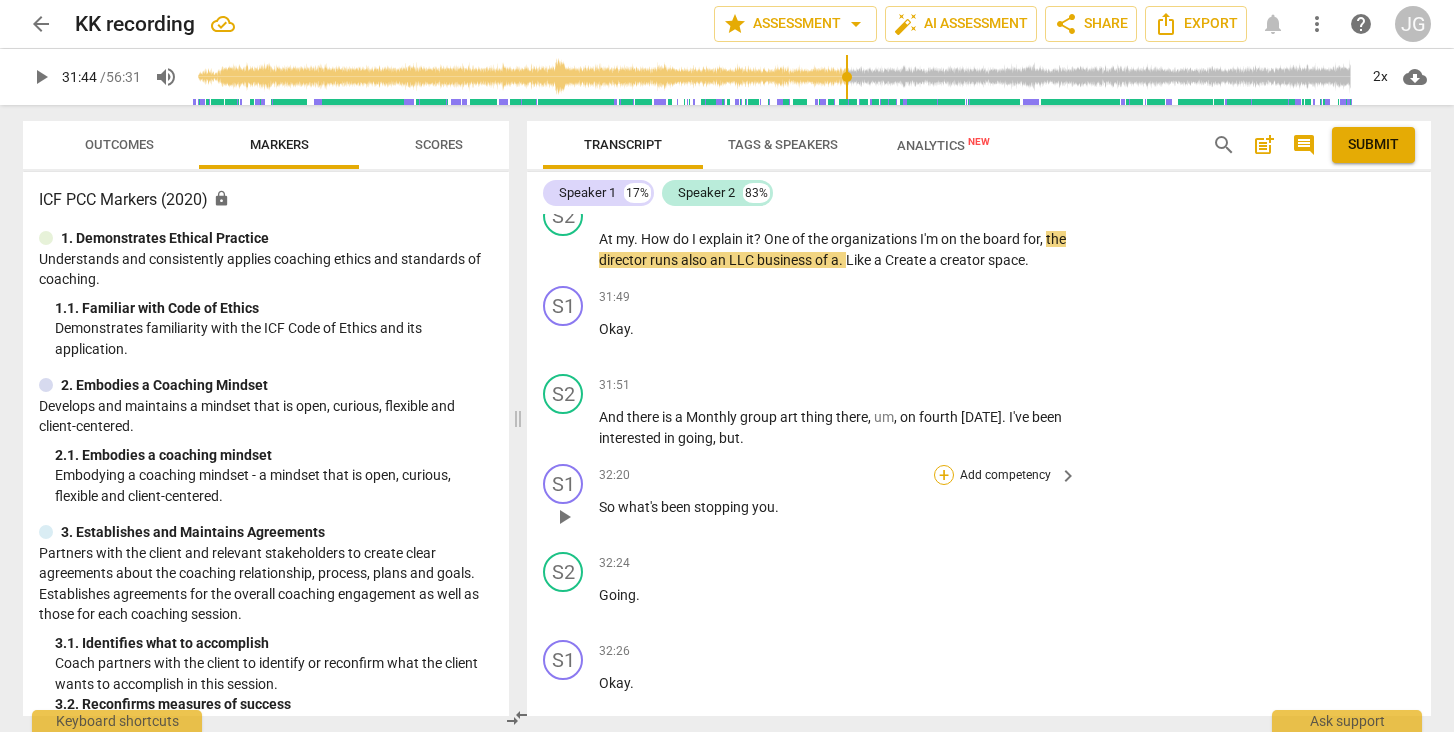 click on "+" at bounding box center [944, 475] 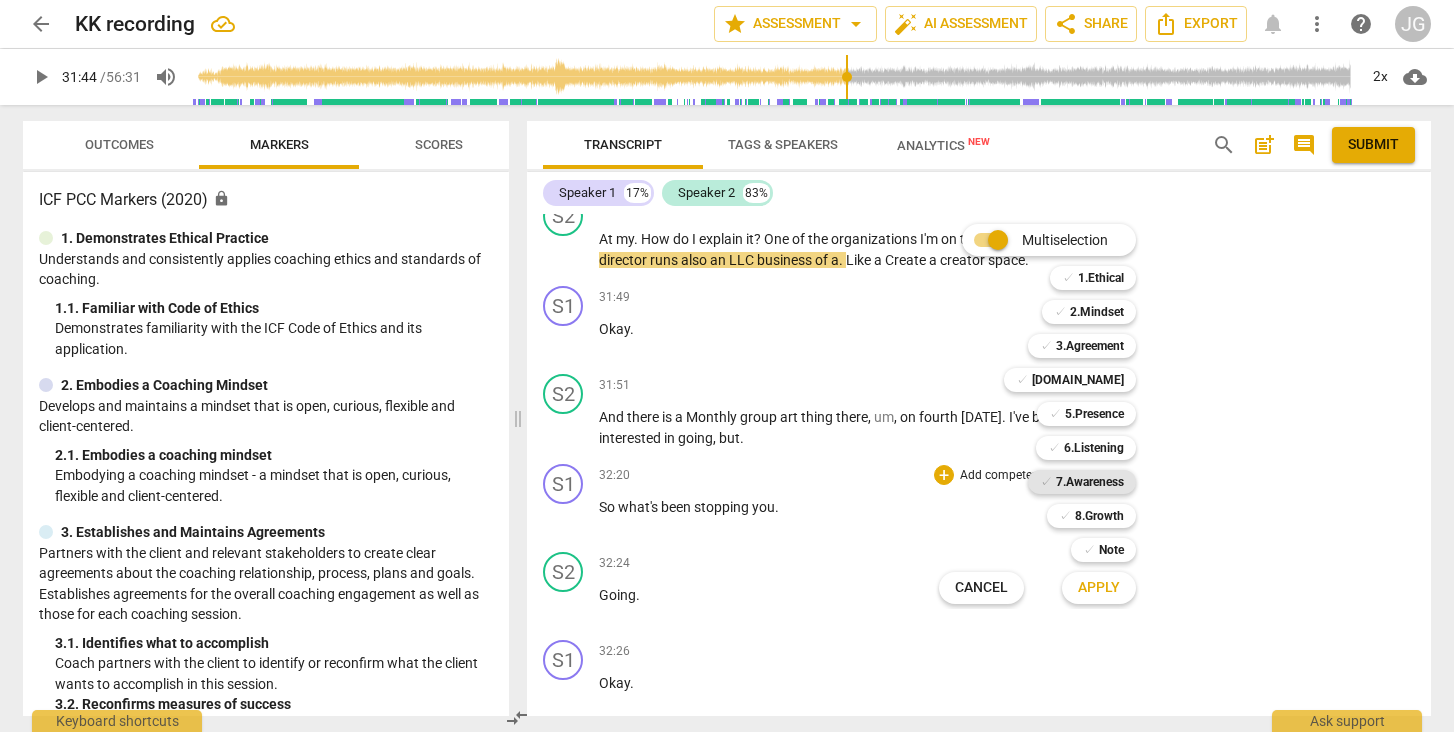 click on "7.Awareness" at bounding box center [1090, 482] 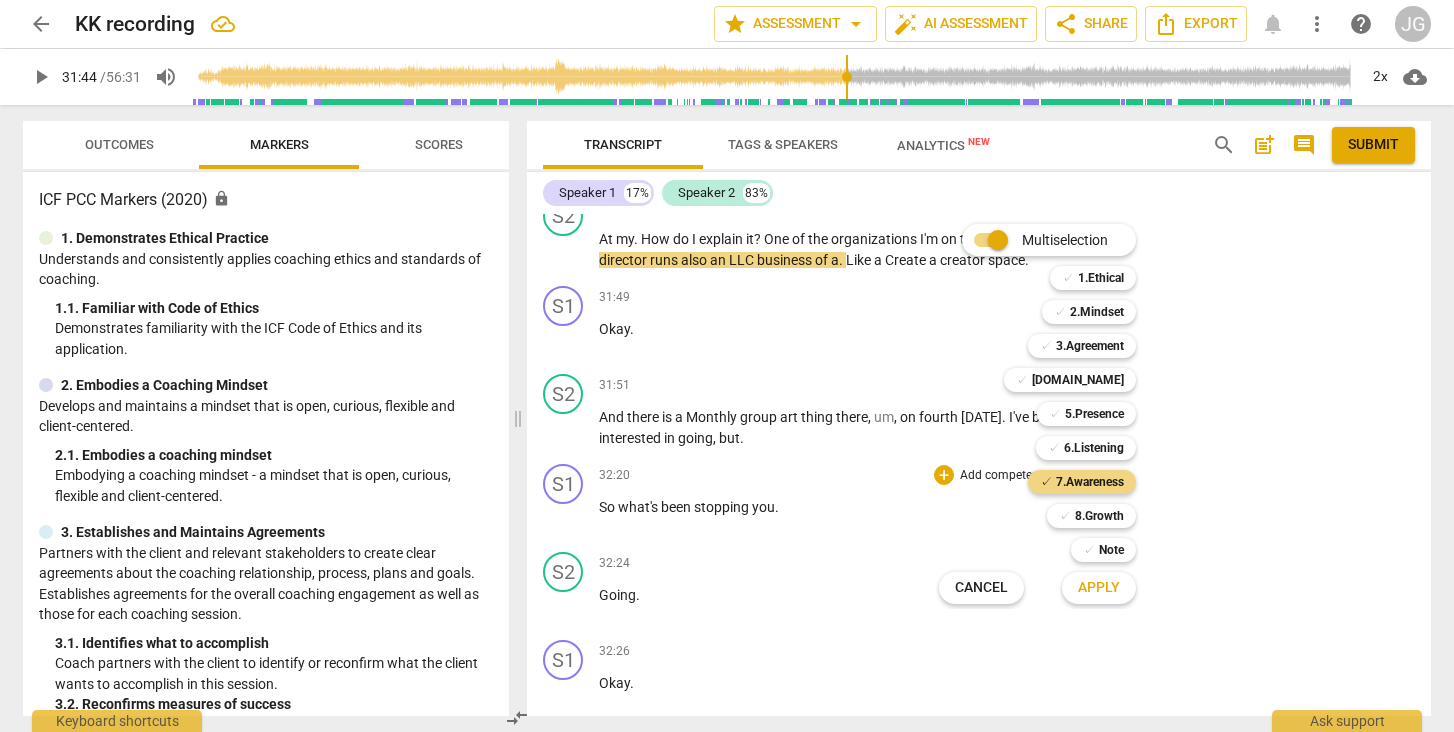 click on "Apply" at bounding box center (1099, 588) 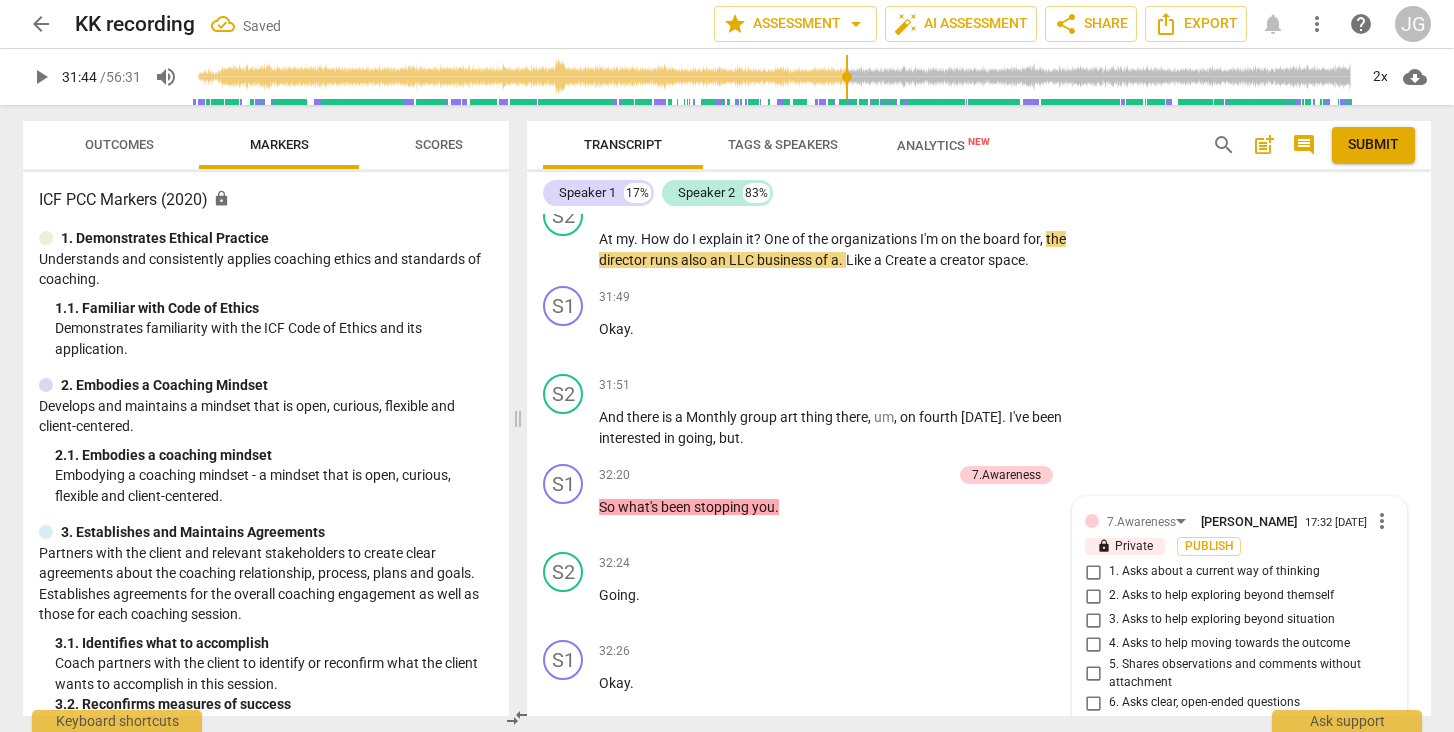 scroll, scrollTop: 9441, scrollLeft: 0, axis: vertical 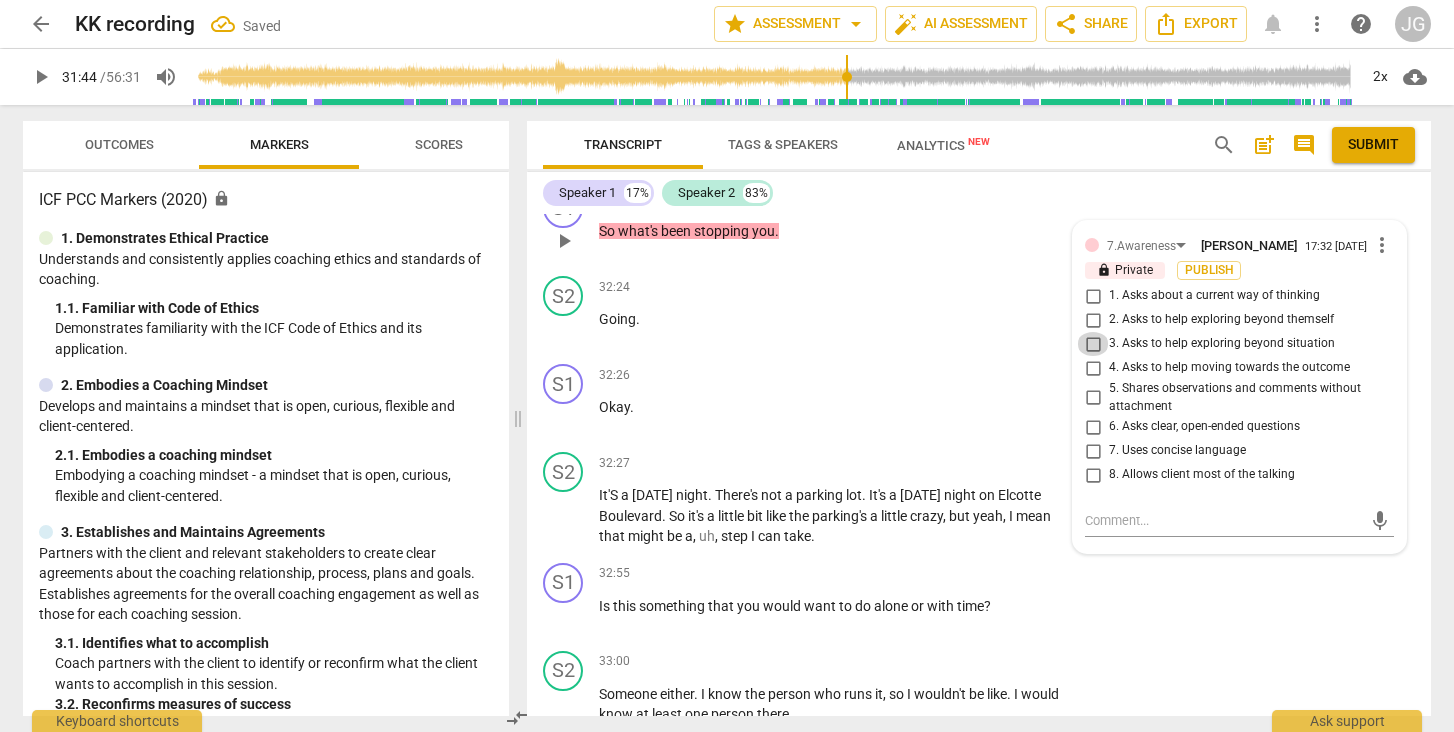 click on "3. Asks to help exploring beyond situation" at bounding box center [1093, 344] 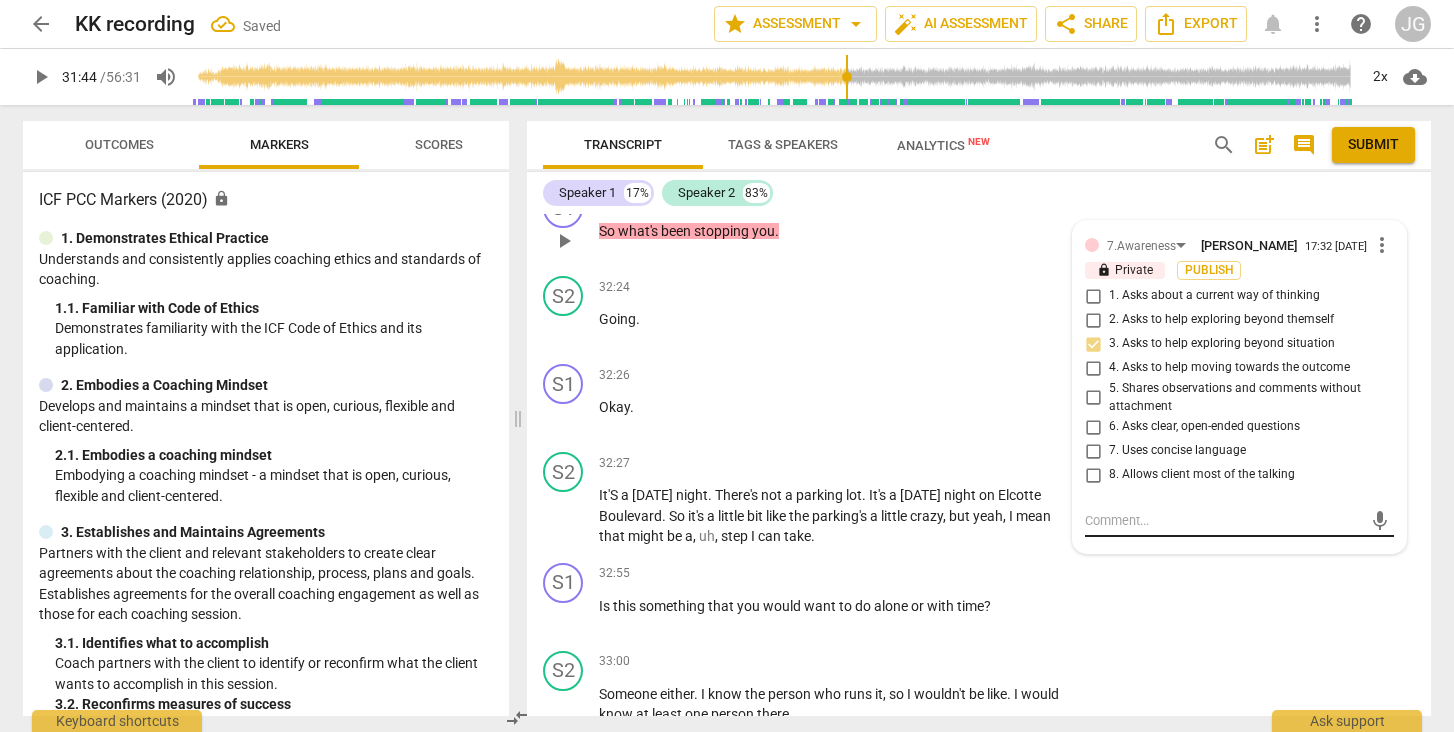click at bounding box center [1223, 520] 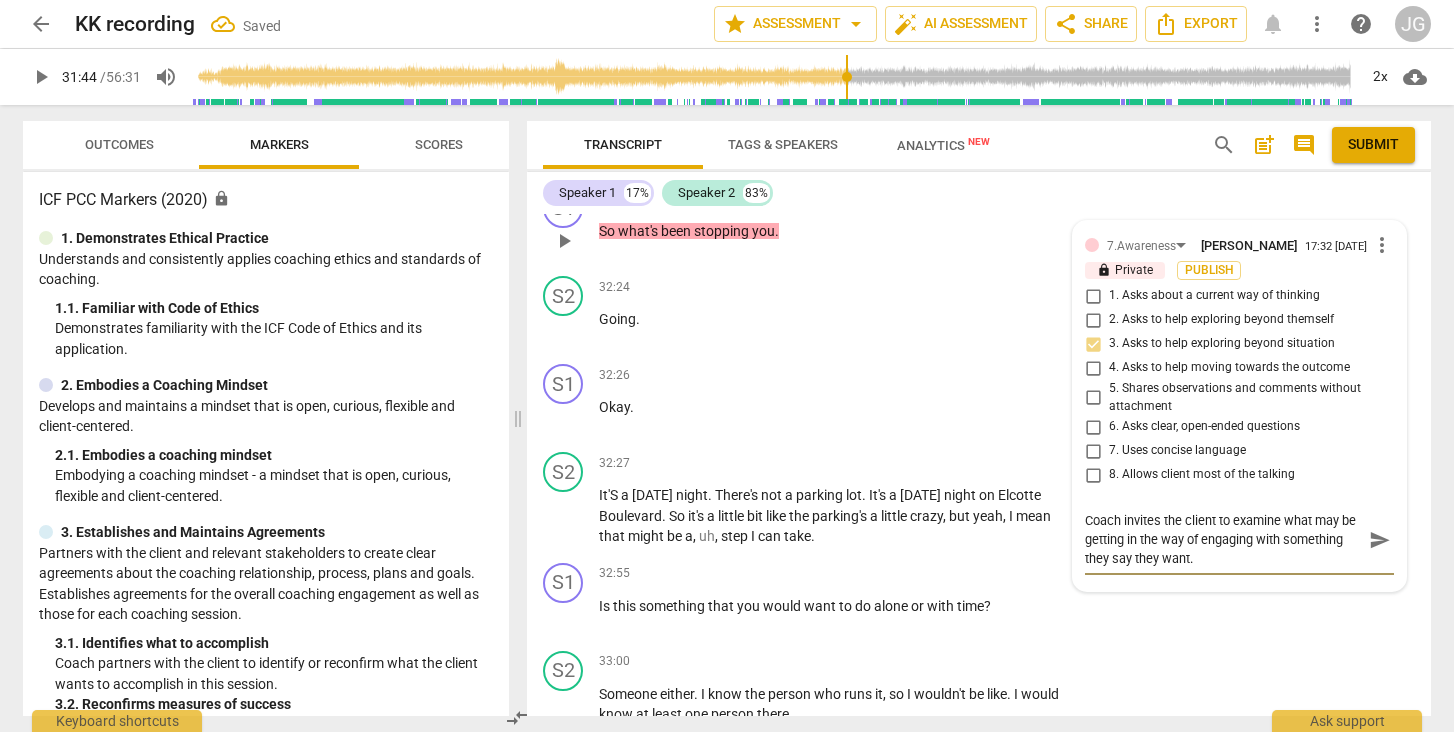 click on "send" at bounding box center (1380, 540) 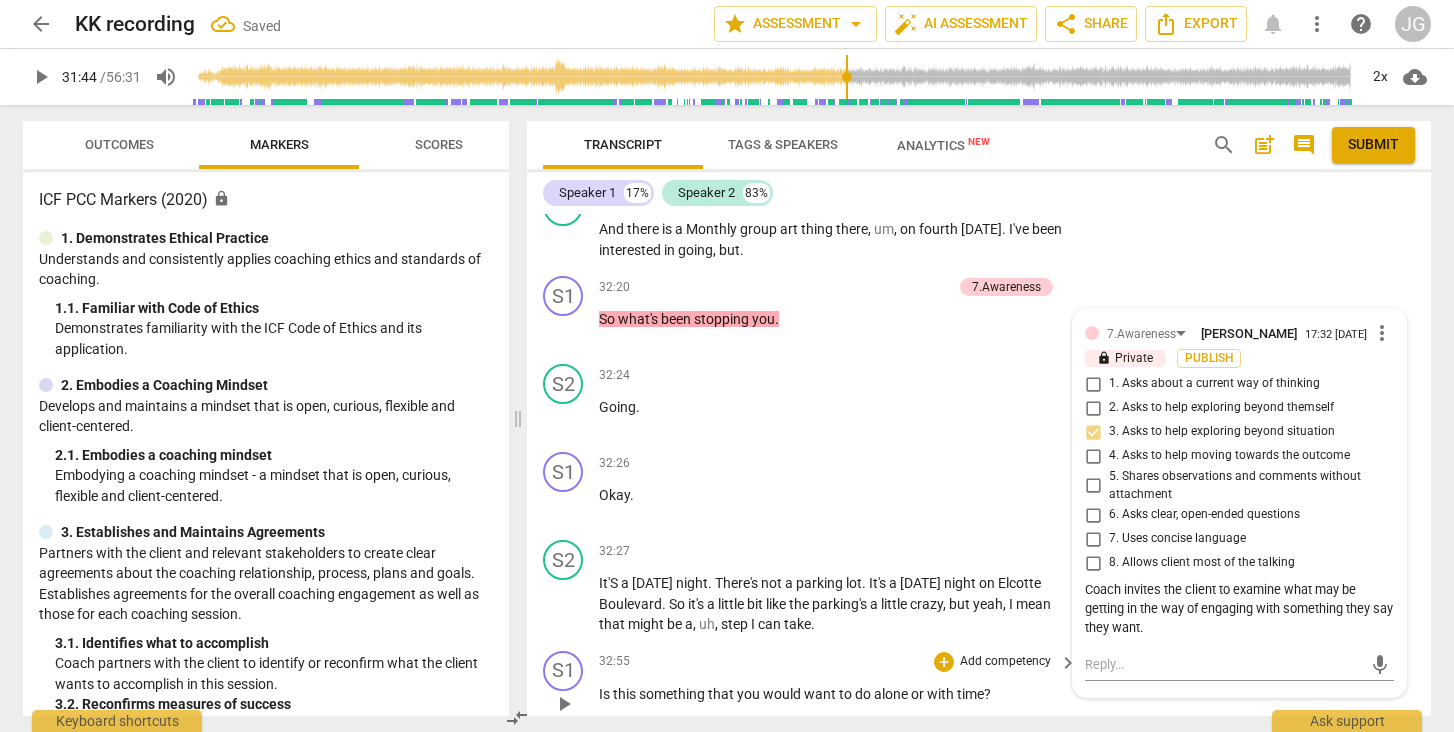 scroll, scrollTop: 9370, scrollLeft: 0, axis: vertical 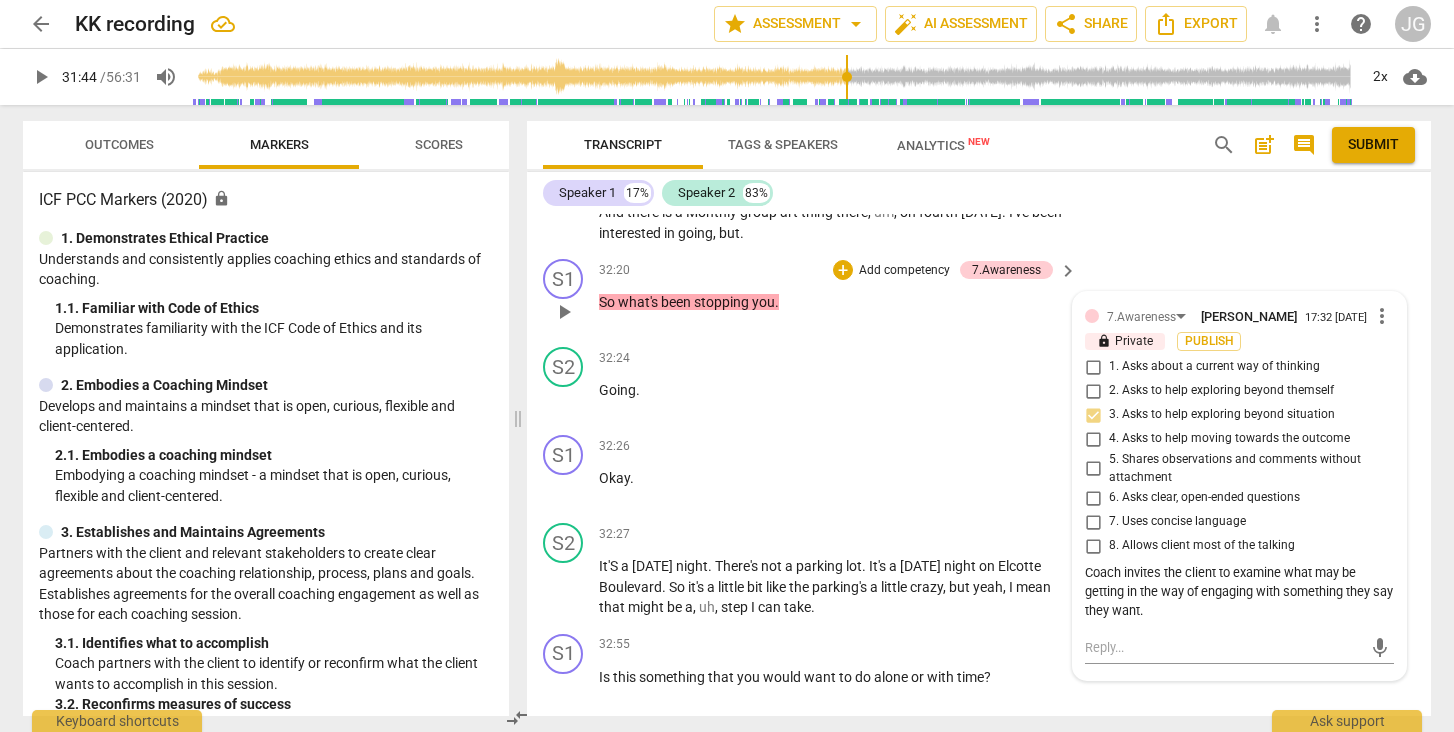 click on "more_vert" at bounding box center [1382, 316] 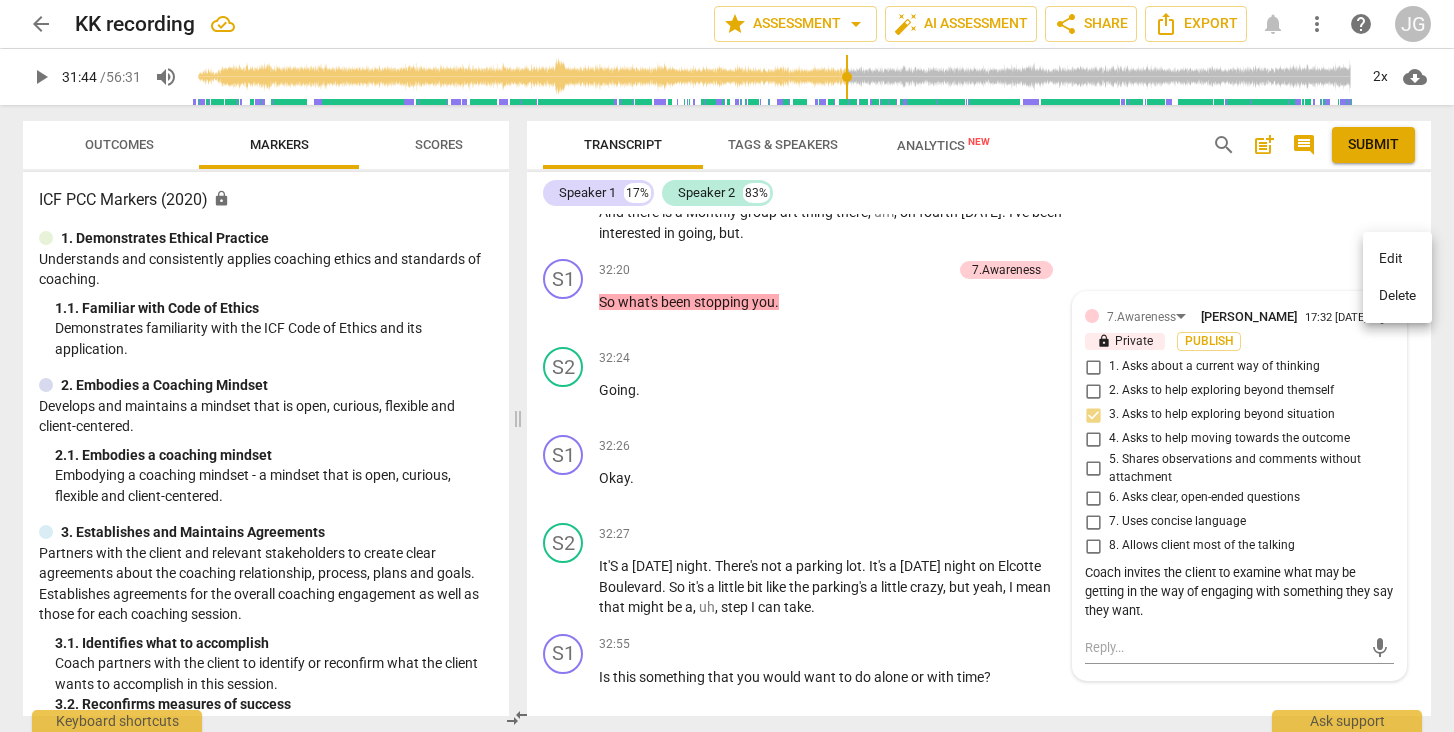 click on "Edit" at bounding box center (1397, 259) 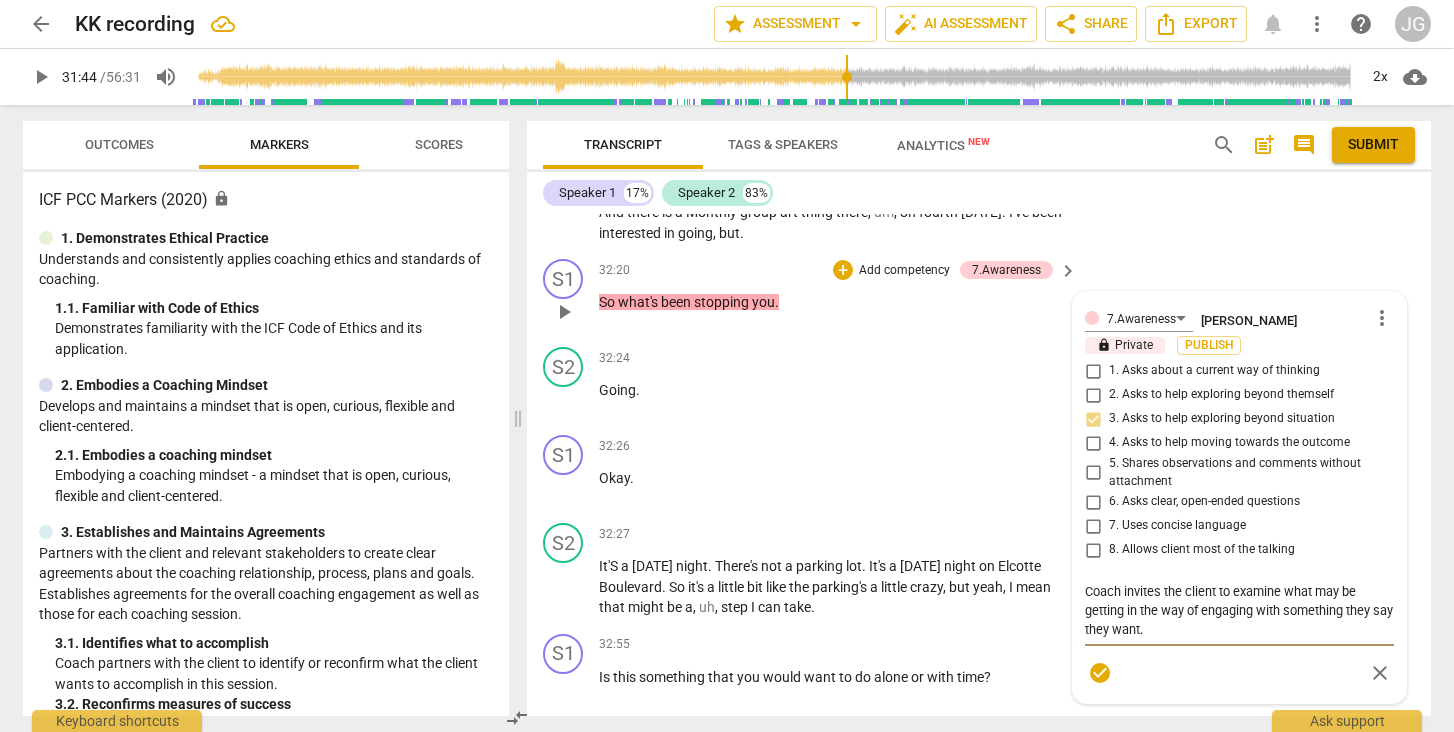 click on "Coach invites the client to examine what may be getting in the way of engaging with something they say they want." at bounding box center (1239, 610) 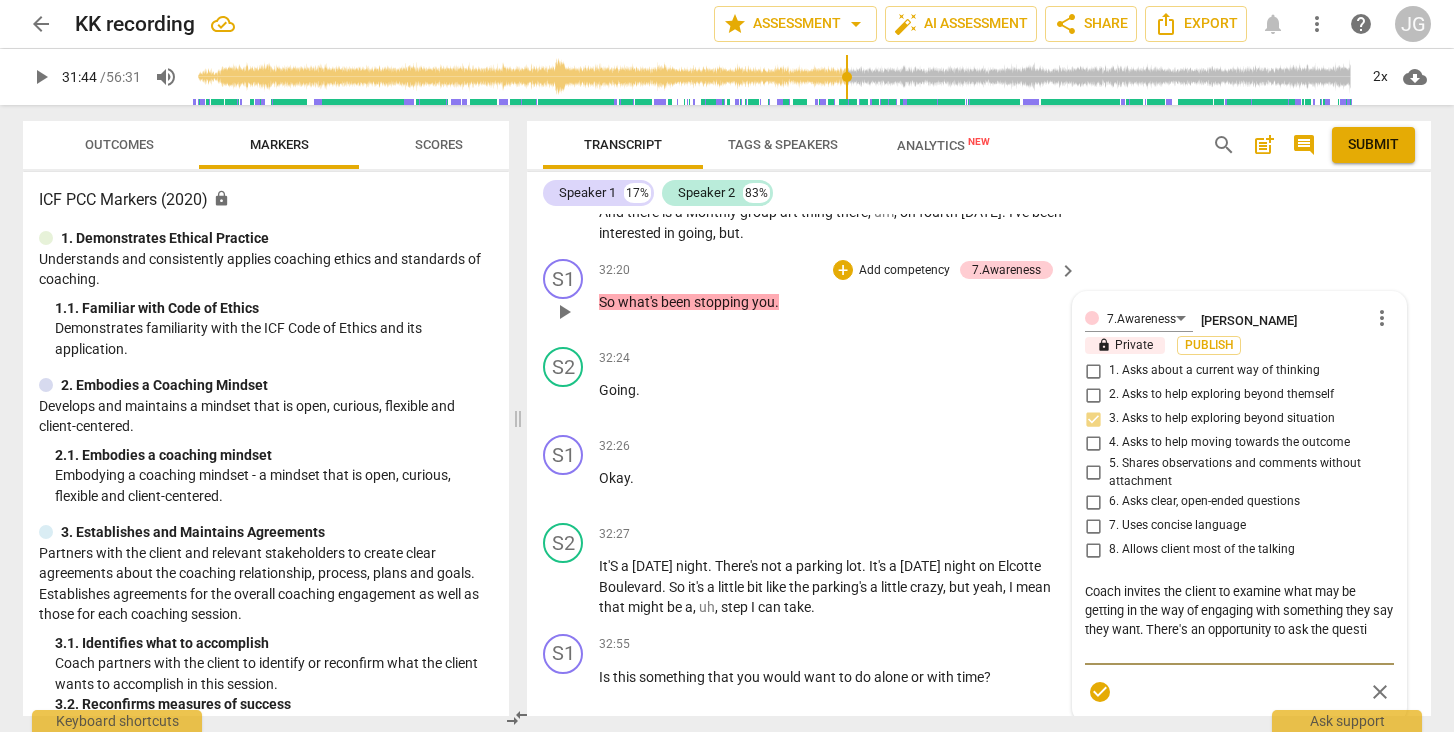 scroll, scrollTop: 0, scrollLeft: 0, axis: both 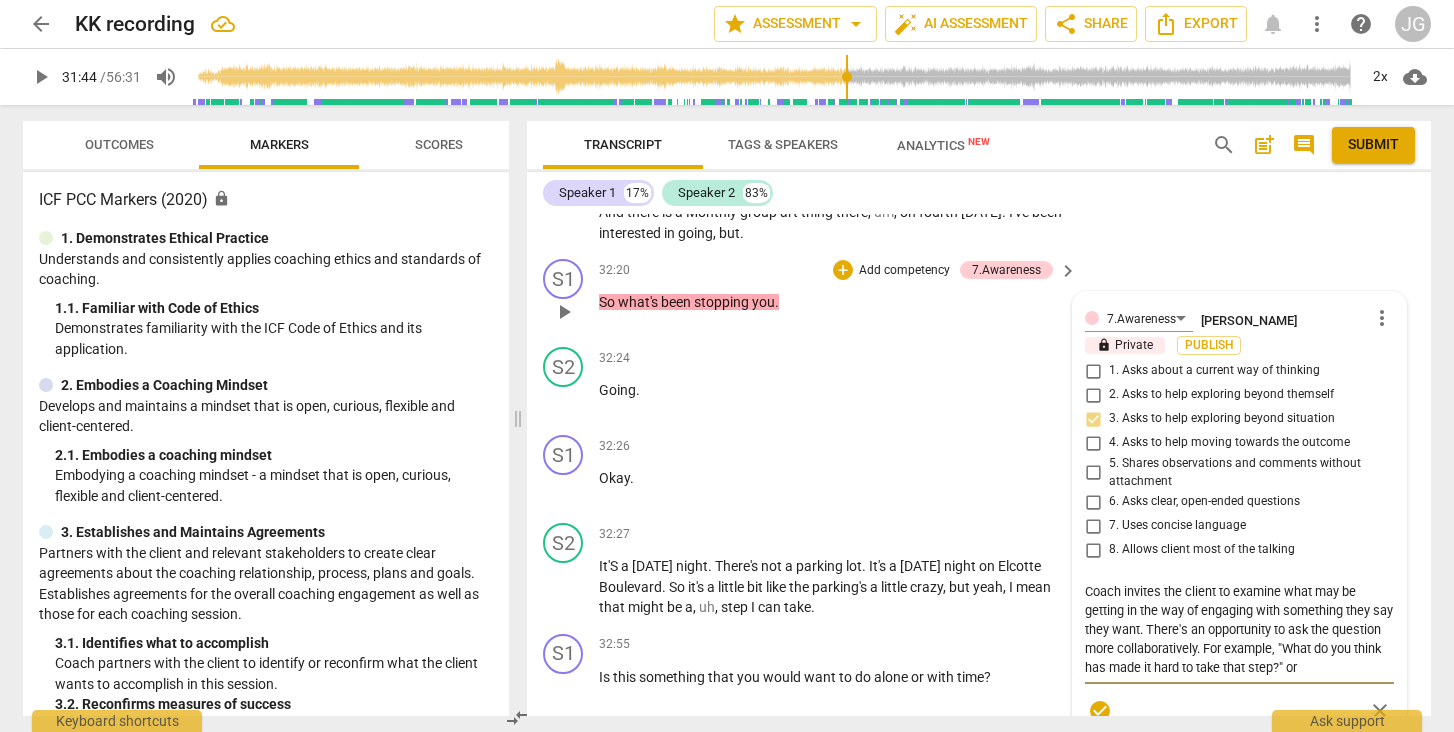 paste on "“What’s been getting in the way for you?”" 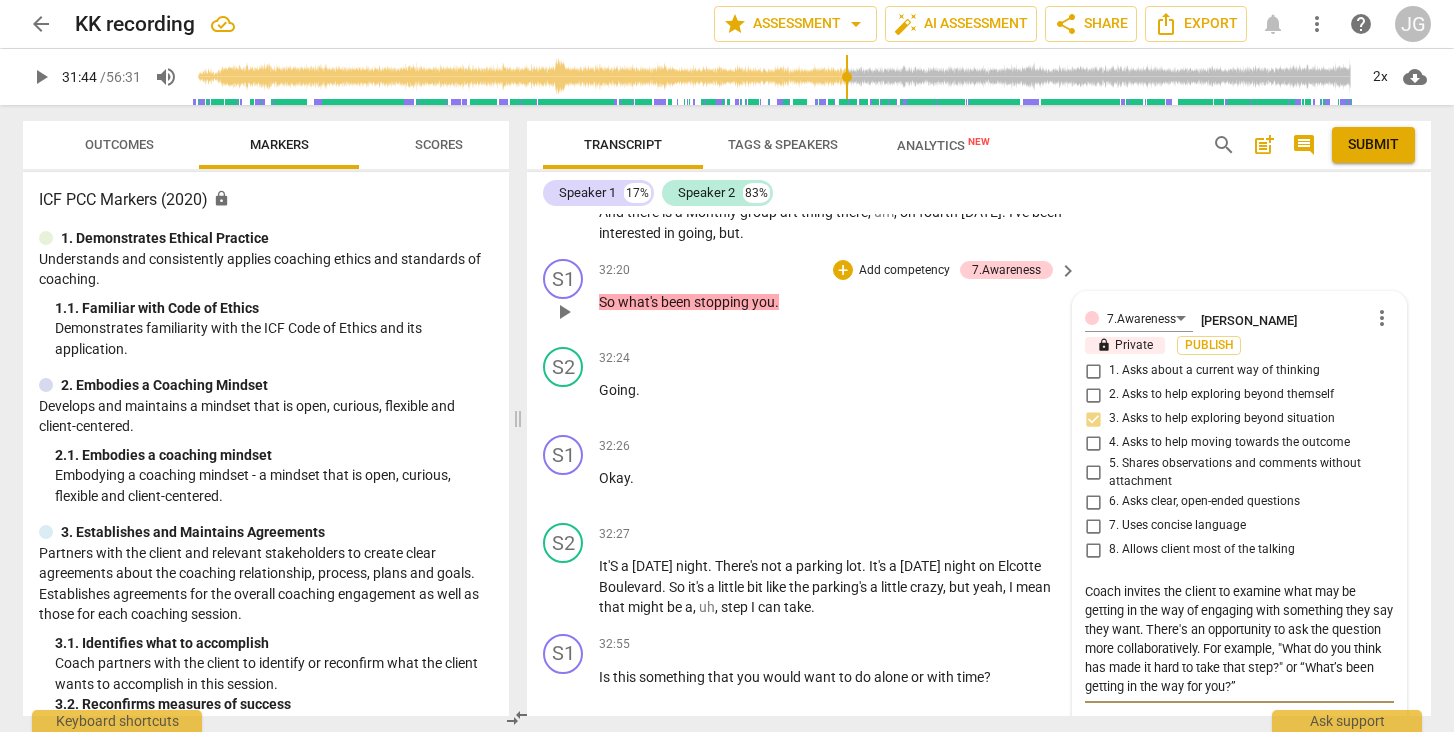 click on "Coach invites the client to examine what may be getting in the way of engaging with something they say they want. There's an opportunity to ask the question more collaboratively. For example, "What do you think has made it hard to take that step?" or “What’s been getting in the way for you?”" at bounding box center (1239, 639) 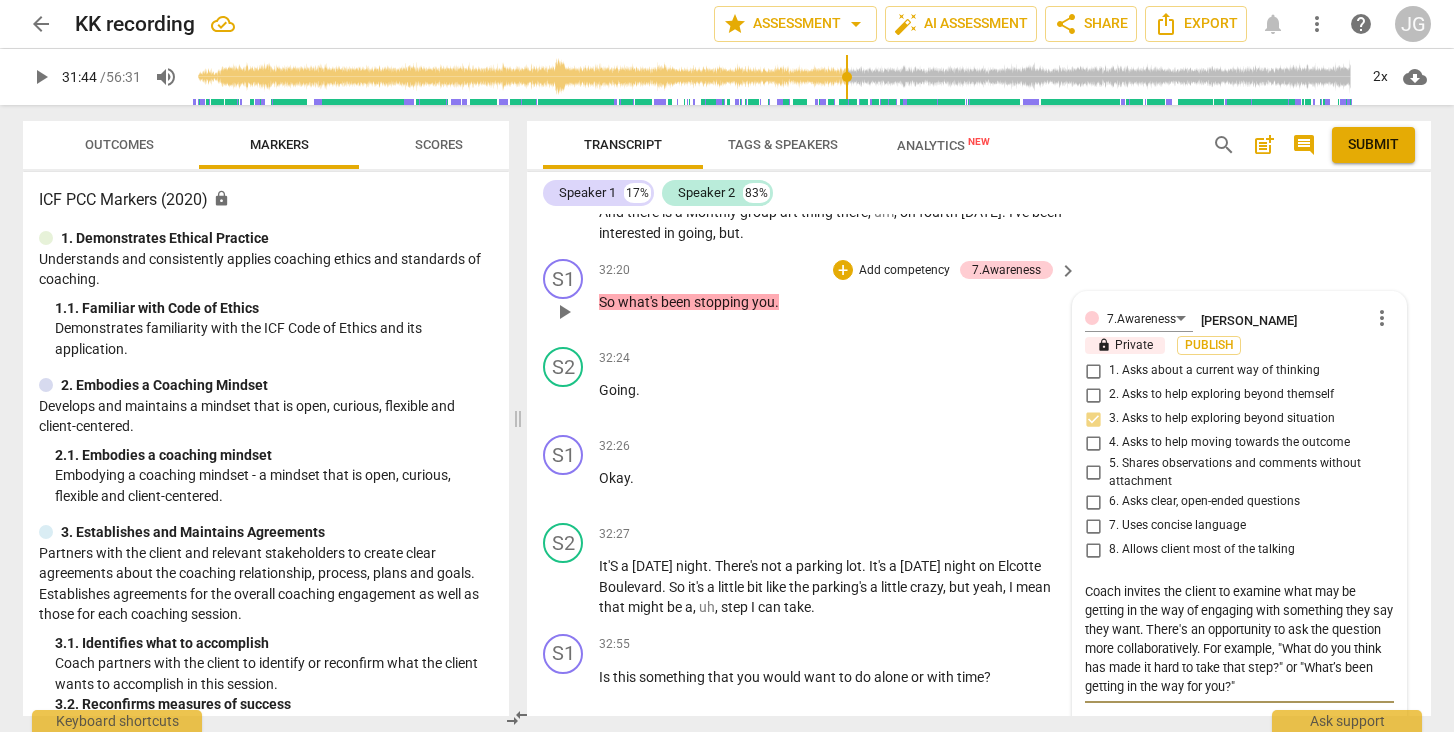 click on "check_circle" at bounding box center (1100, 730) 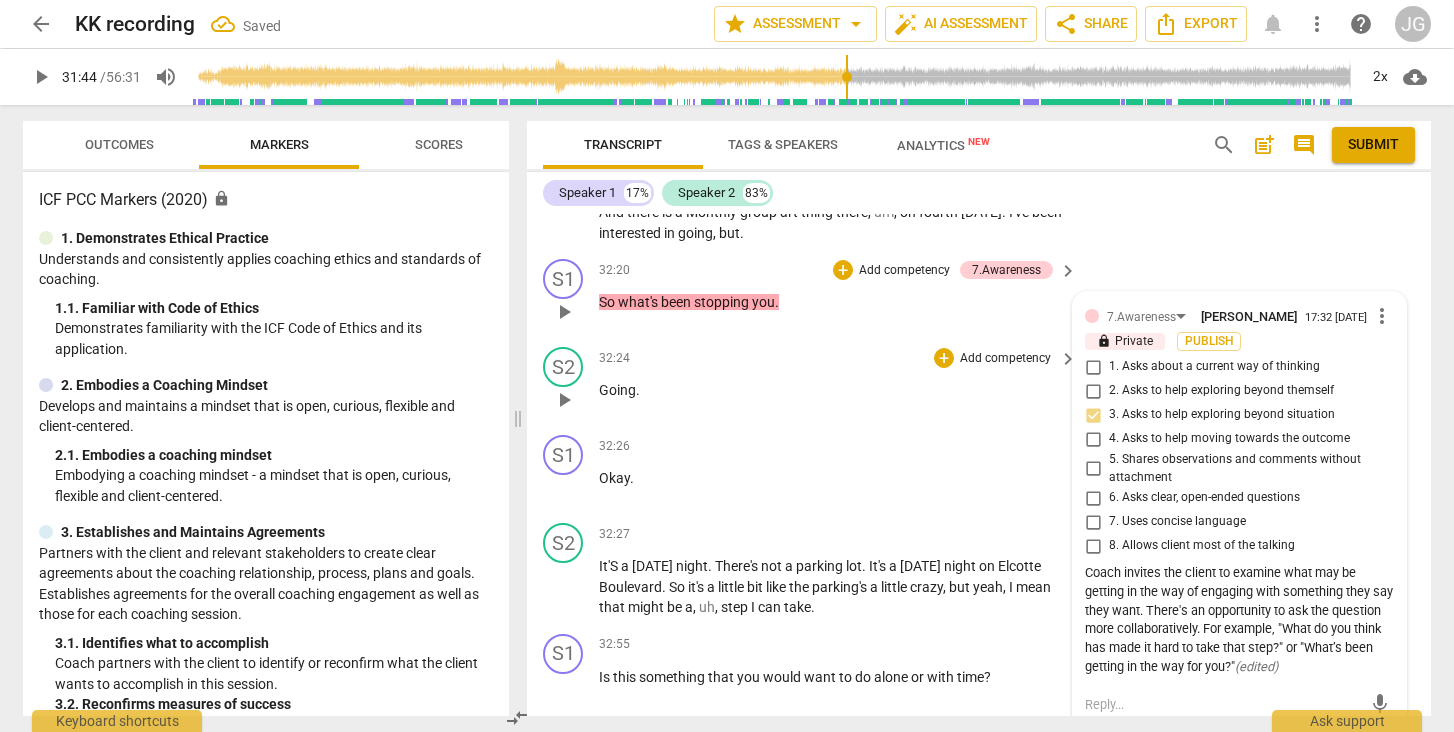 click on "play_arrow" at bounding box center (564, 400) 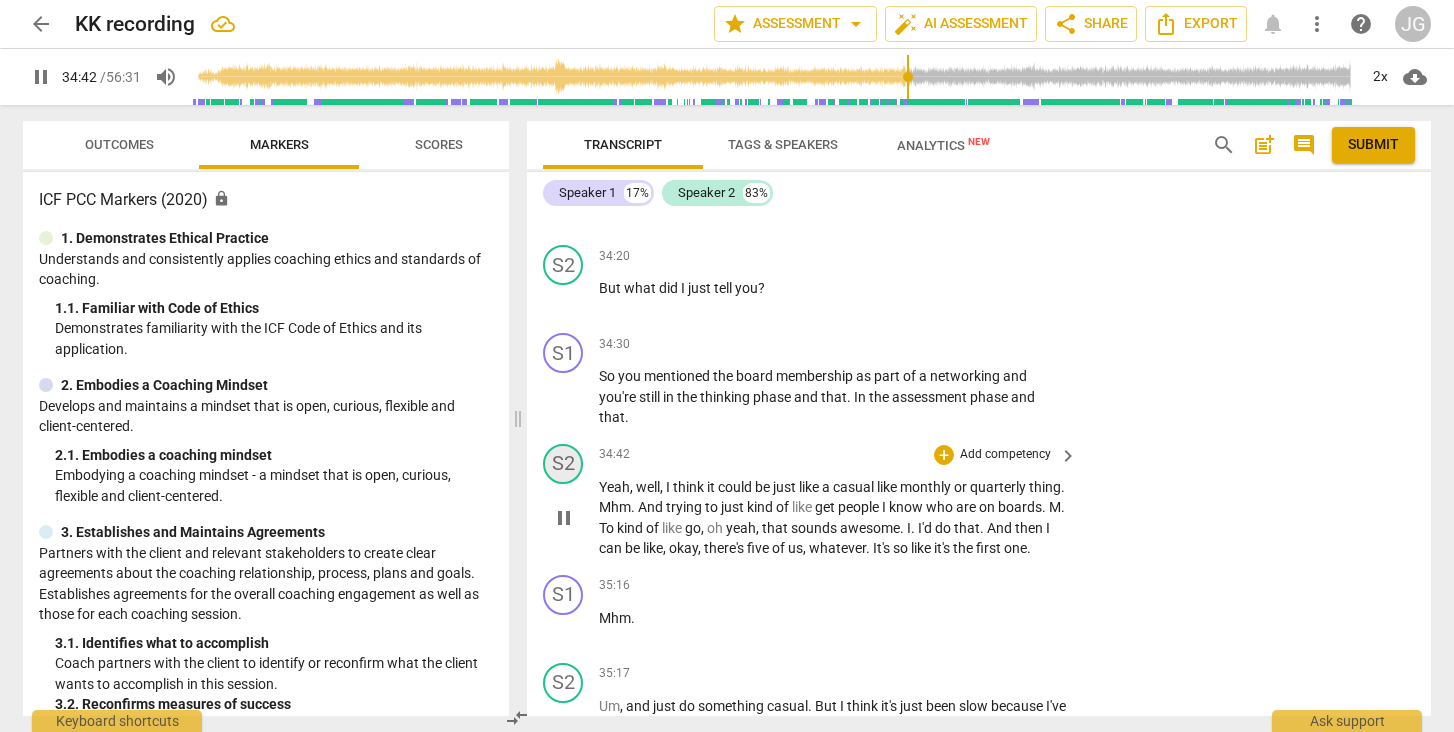 scroll, scrollTop: 10549, scrollLeft: 0, axis: vertical 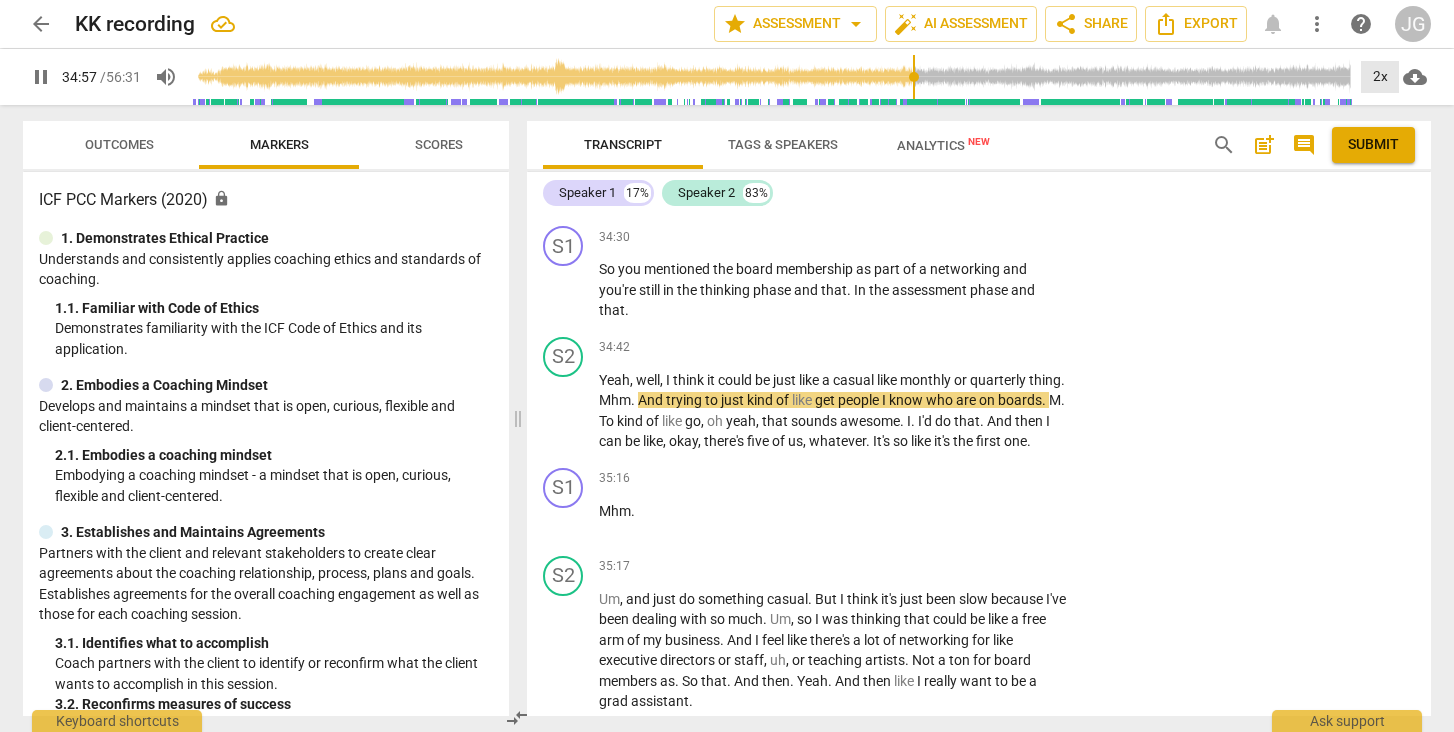 click on "2x" at bounding box center (1380, 77) 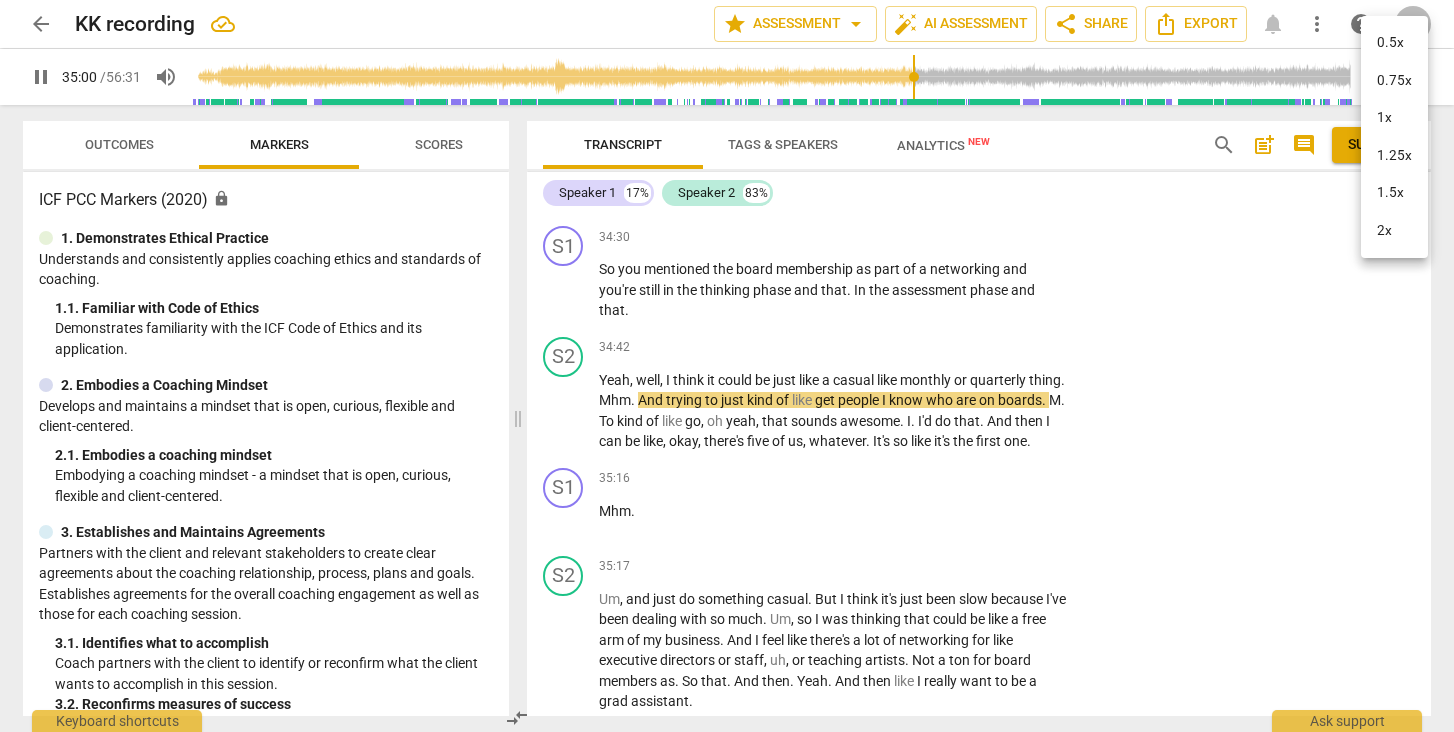click on "2x" at bounding box center [1394, 231] 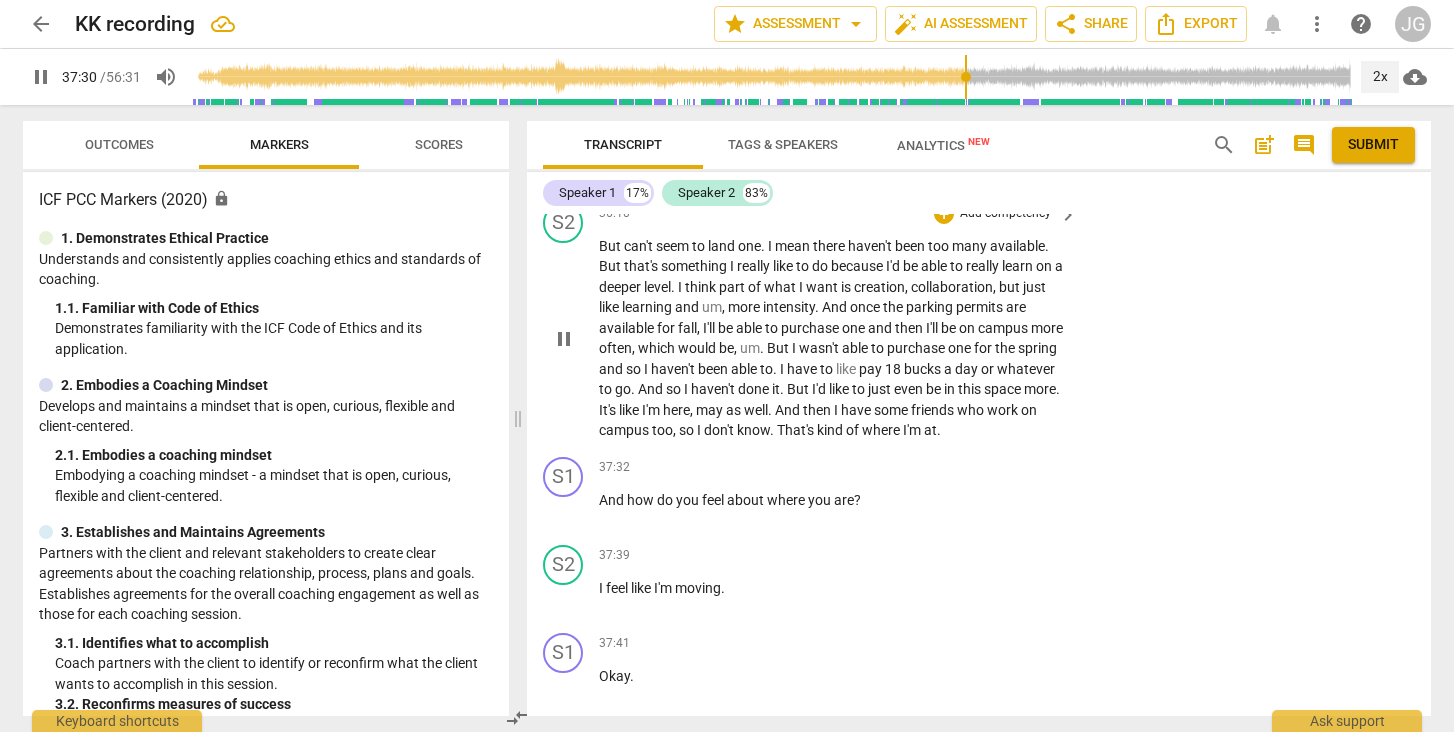 scroll, scrollTop: 11214, scrollLeft: 0, axis: vertical 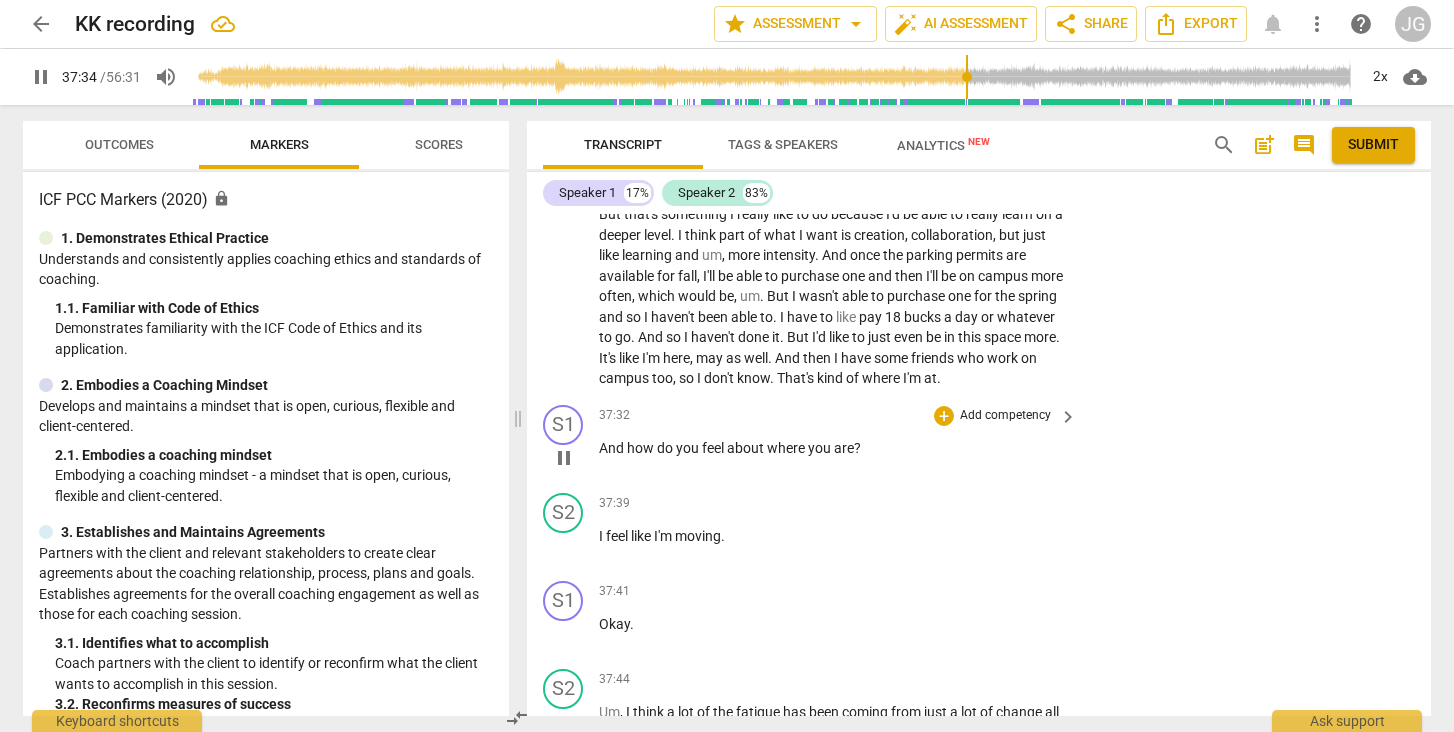 click on "pause" at bounding box center [564, 458] 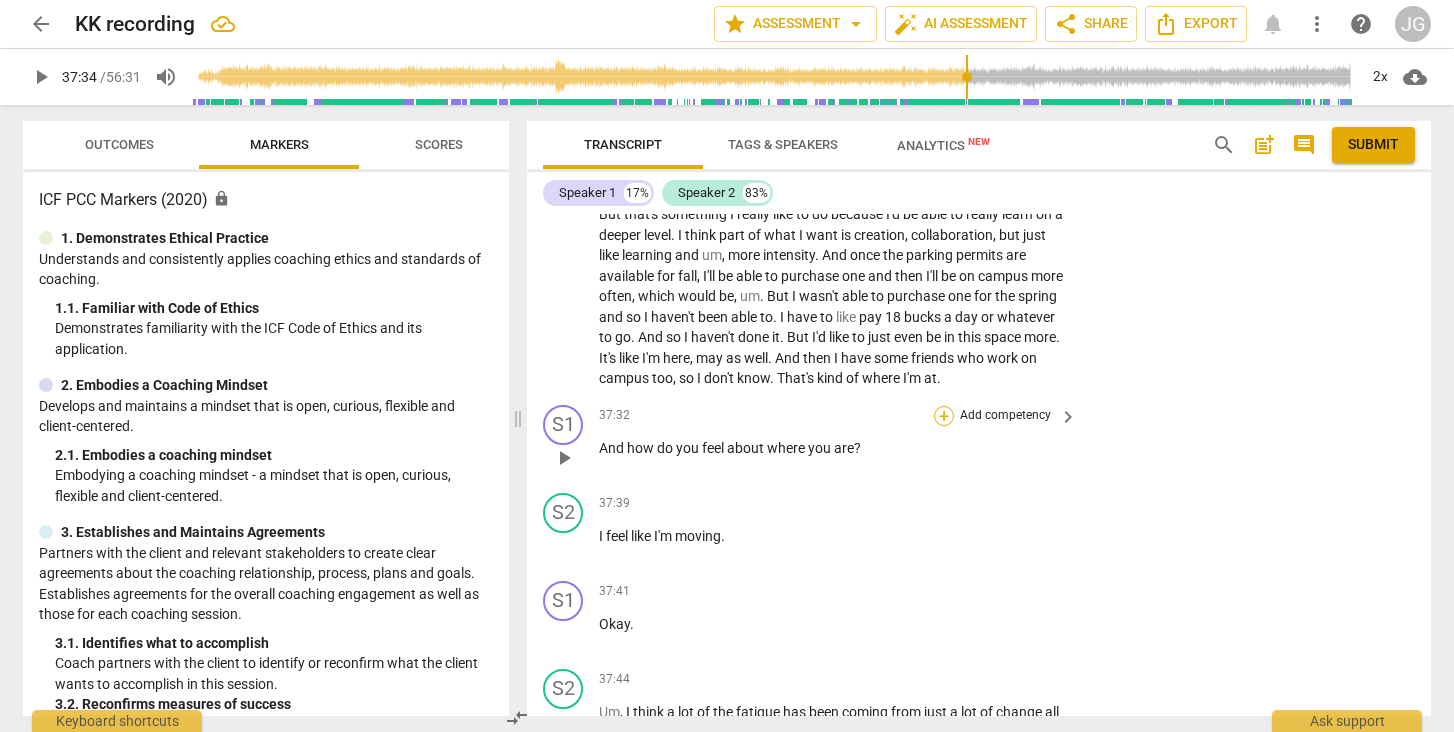 click on "+" at bounding box center [944, 416] 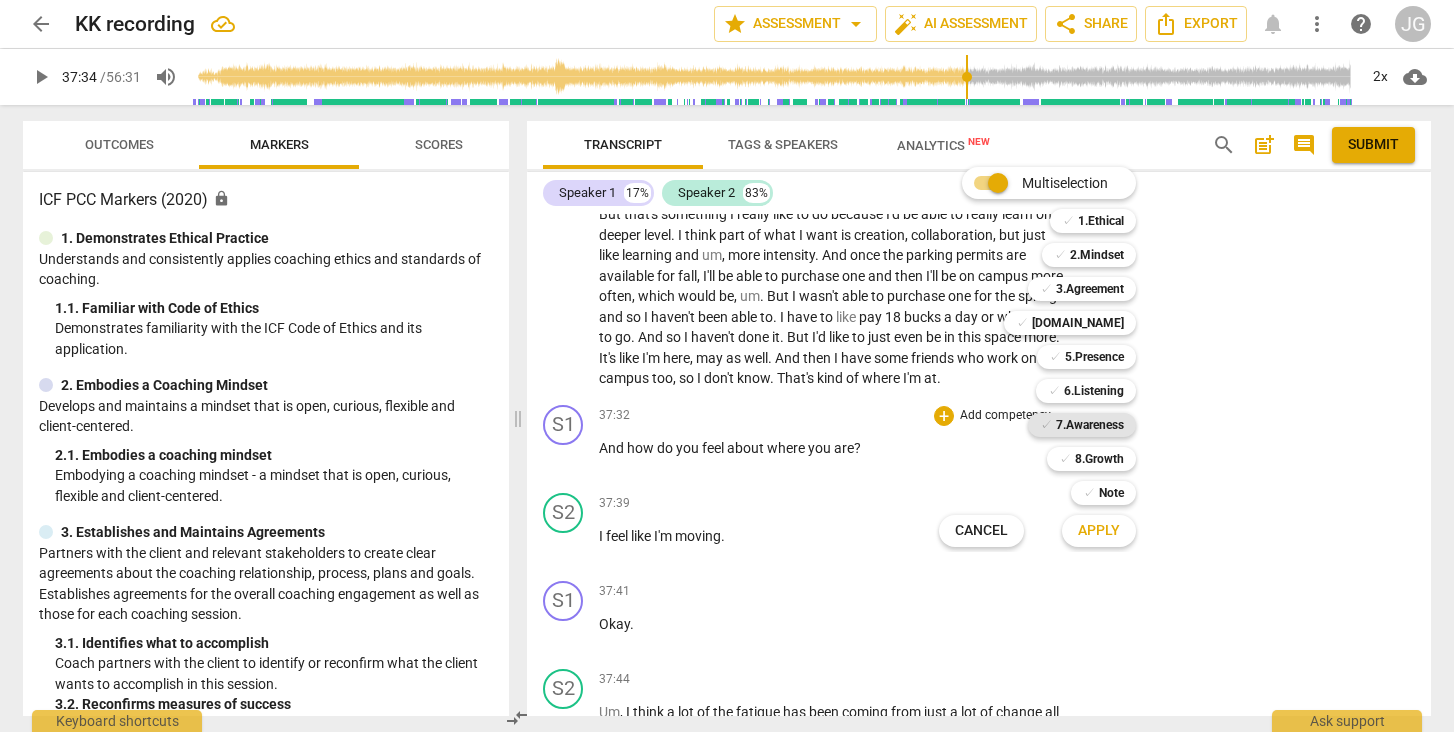 click on "7.Awareness" at bounding box center (1090, 425) 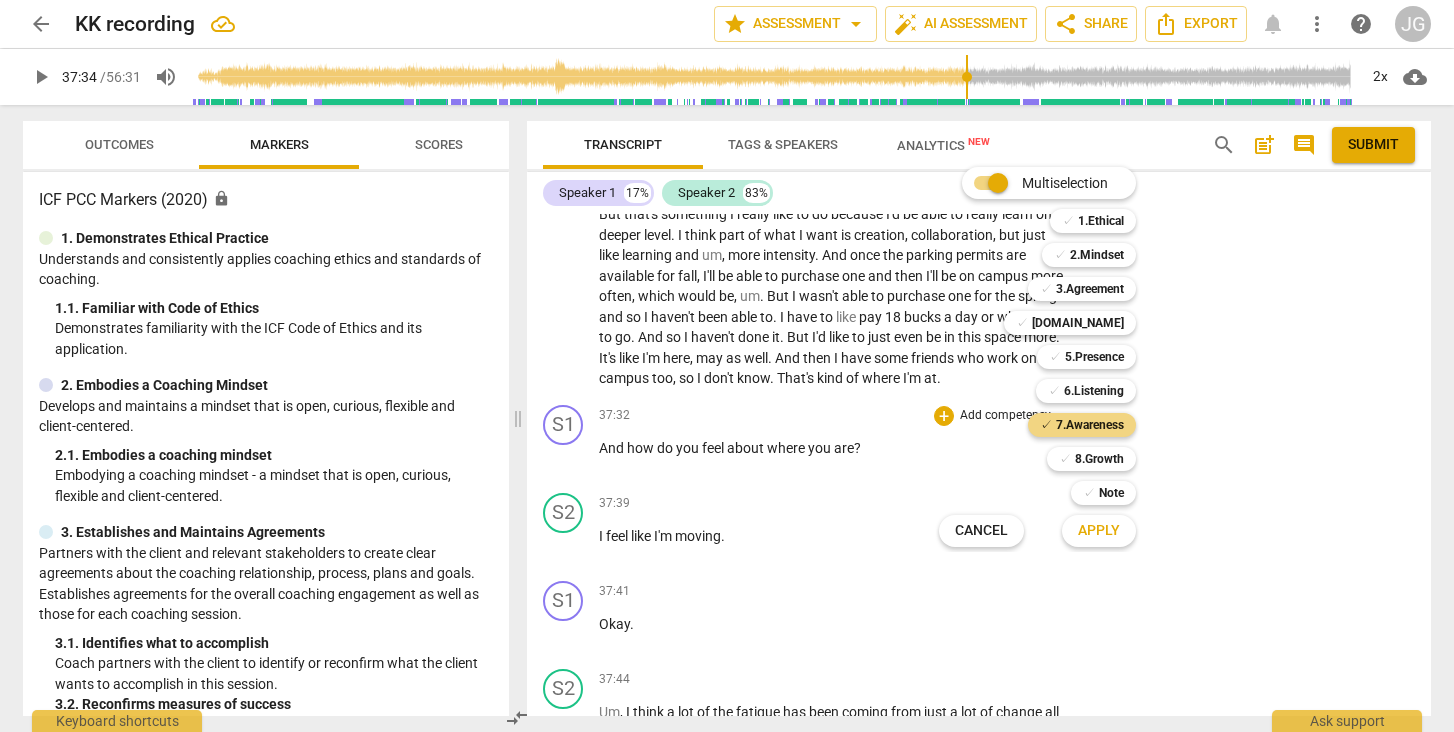 click on "Apply" at bounding box center [1099, 531] 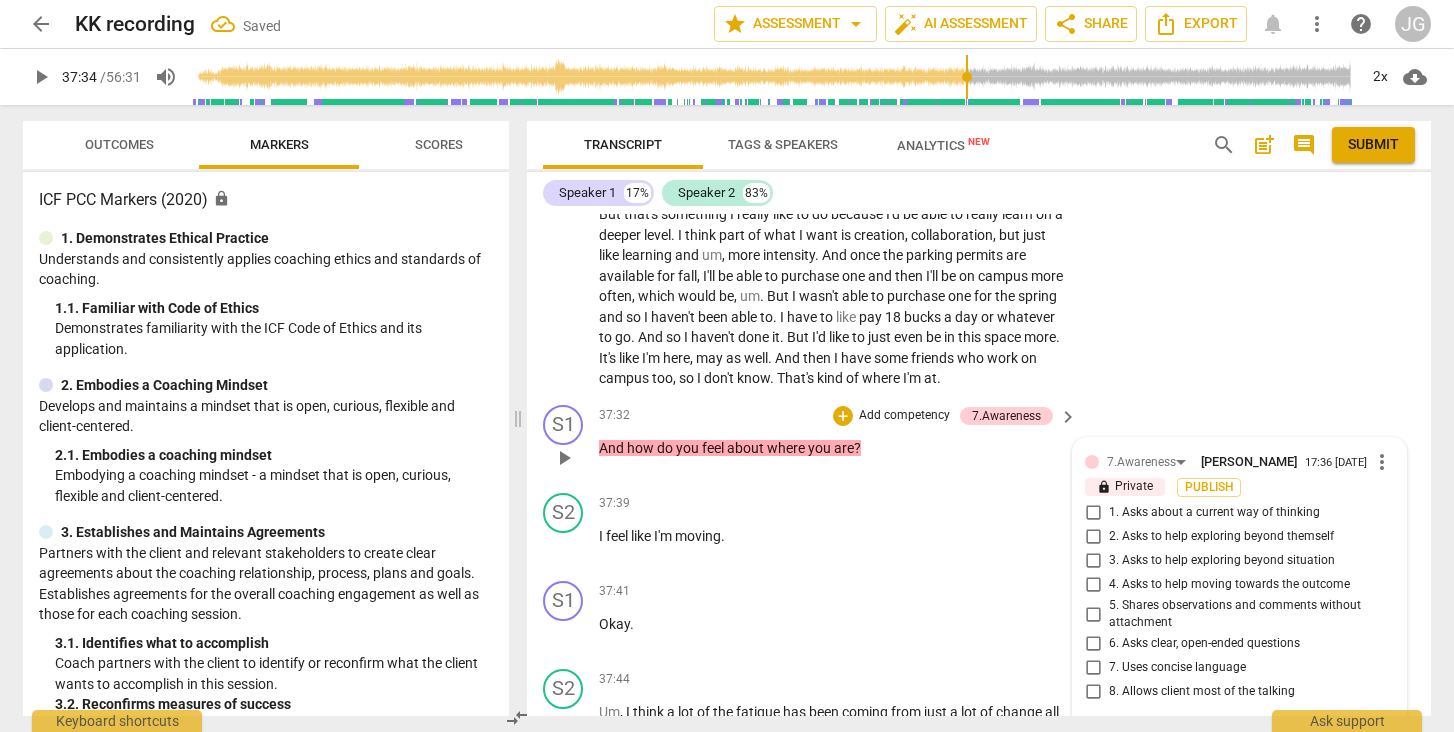 click on "1. Asks about a current way of thinking" at bounding box center (1093, 513) 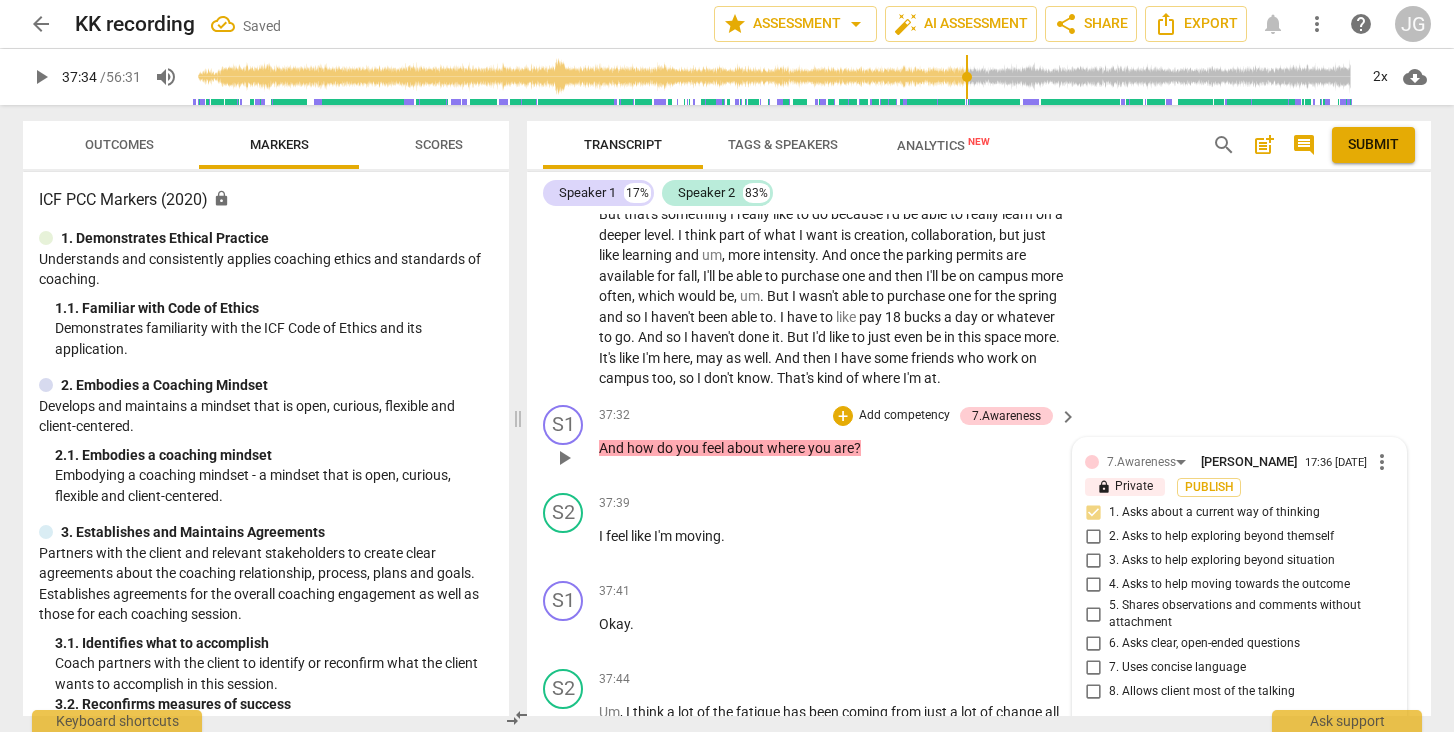 click at bounding box center [1223, 737] 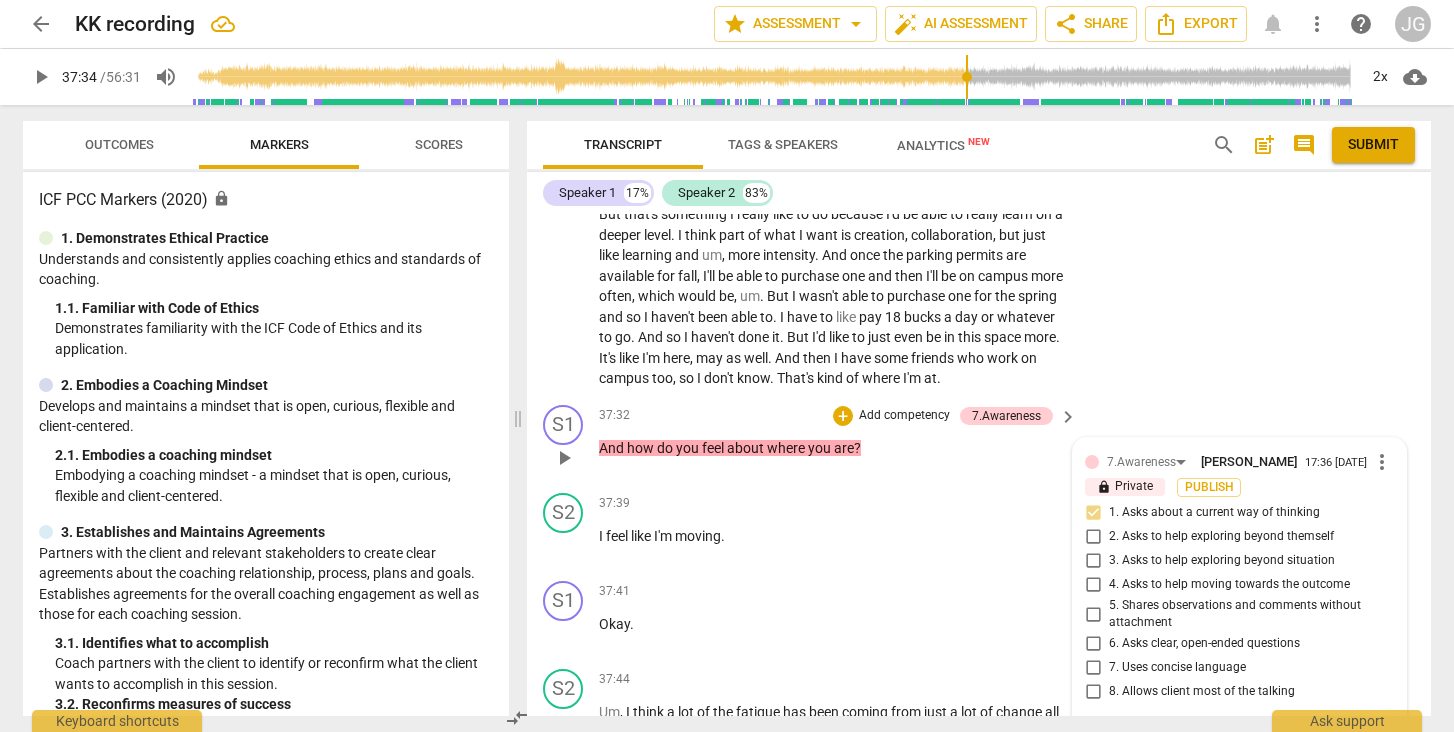 scroll, scrollTop: 0, scrollLeft: 0, axis: both 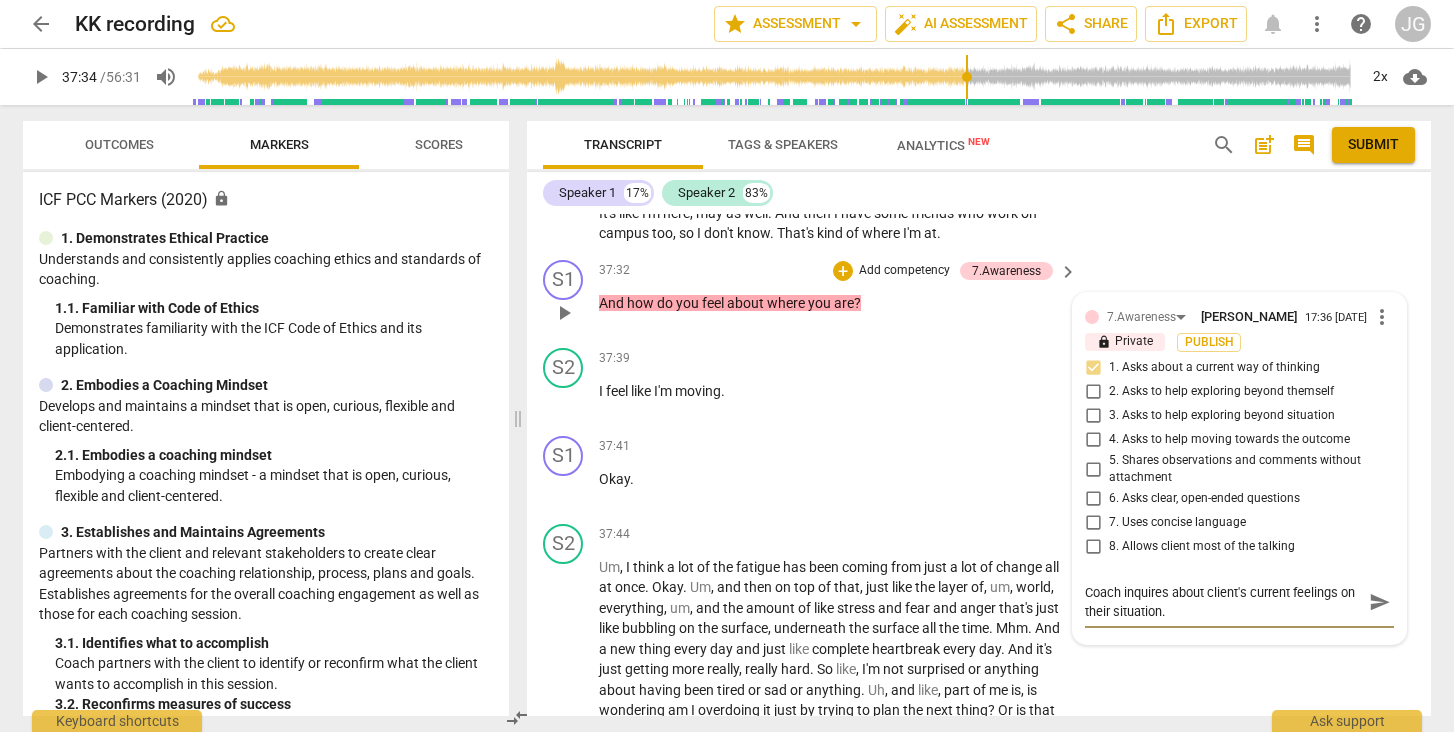 click on "send" at bounding box center (1380, 602) 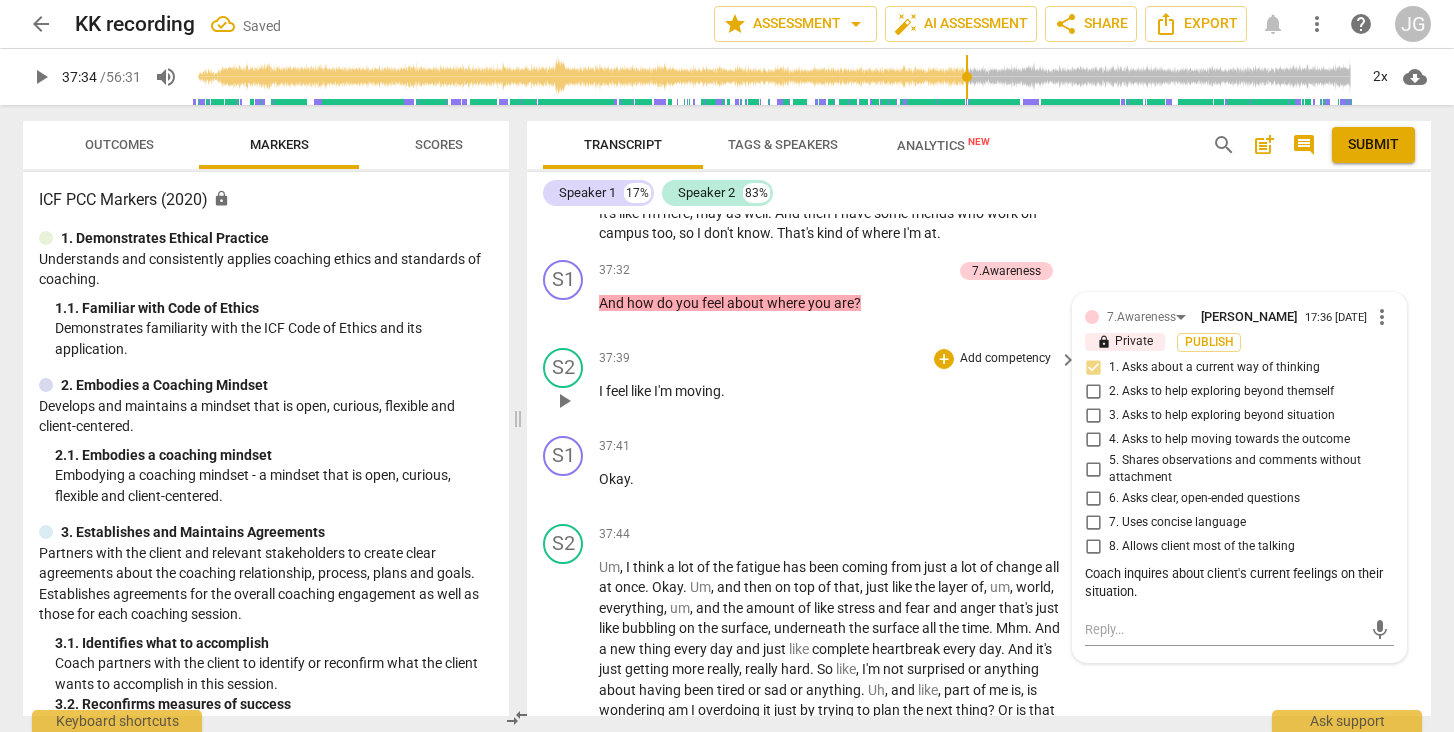 click on "play_arrow" at bounding box center [564, 401] 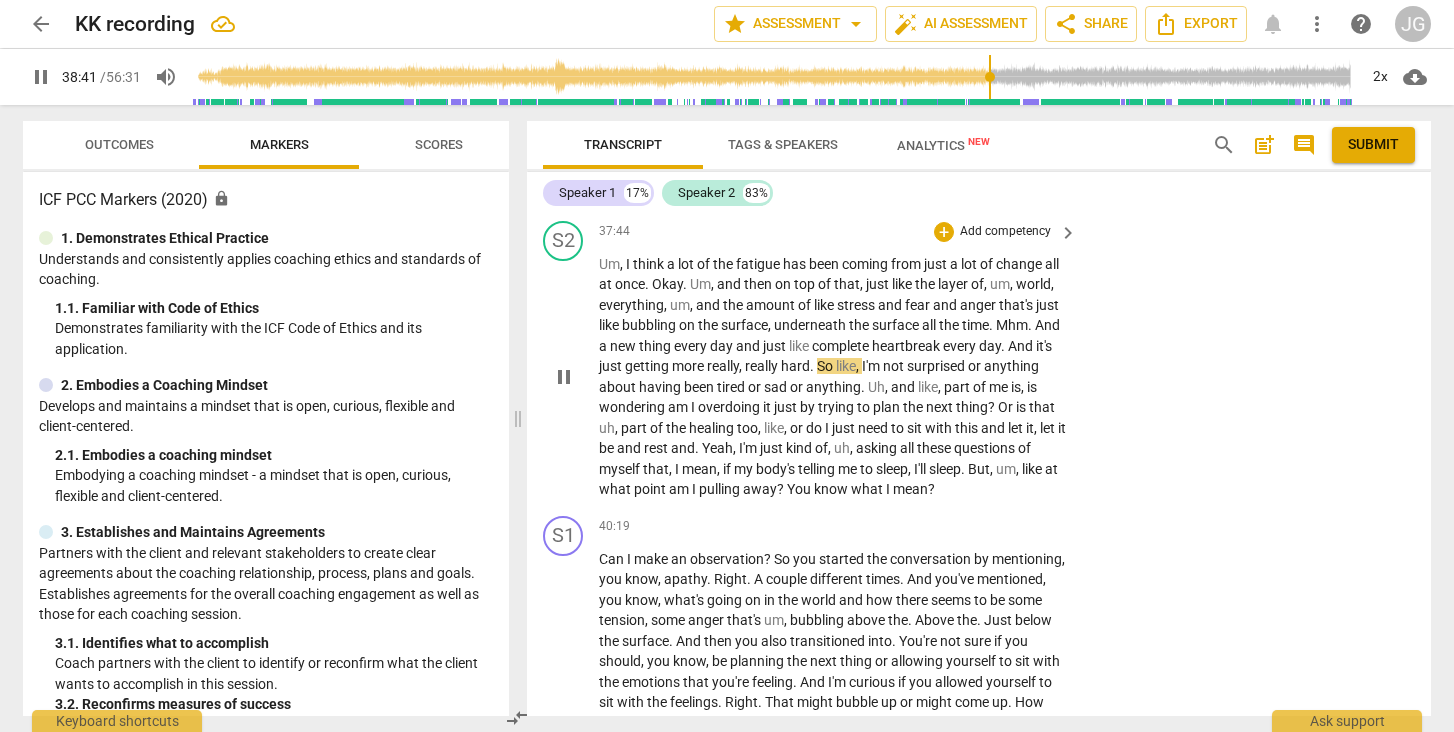 scroll, scrollTop: 11674, scrollLeft: 0, axis: vertical 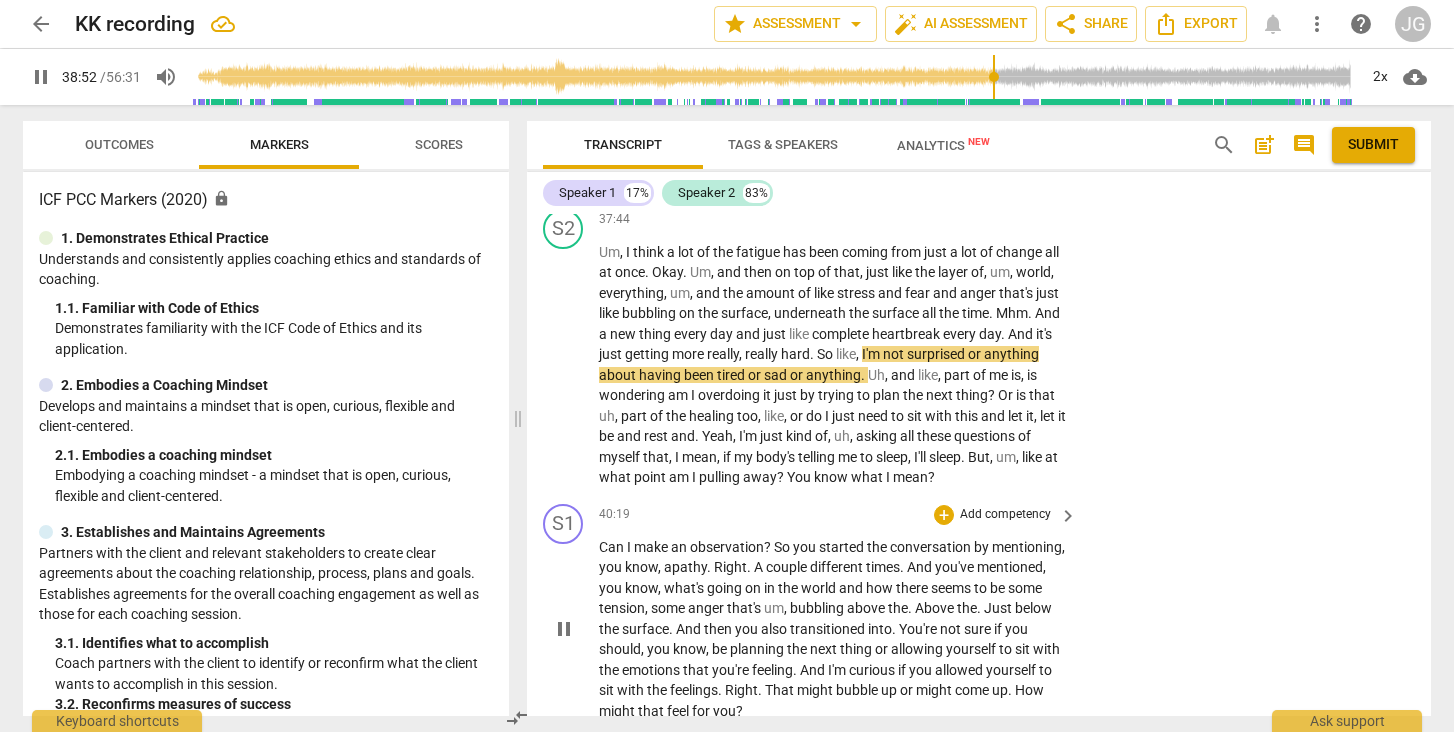 click on "pause" at bounding box center (564, 629) 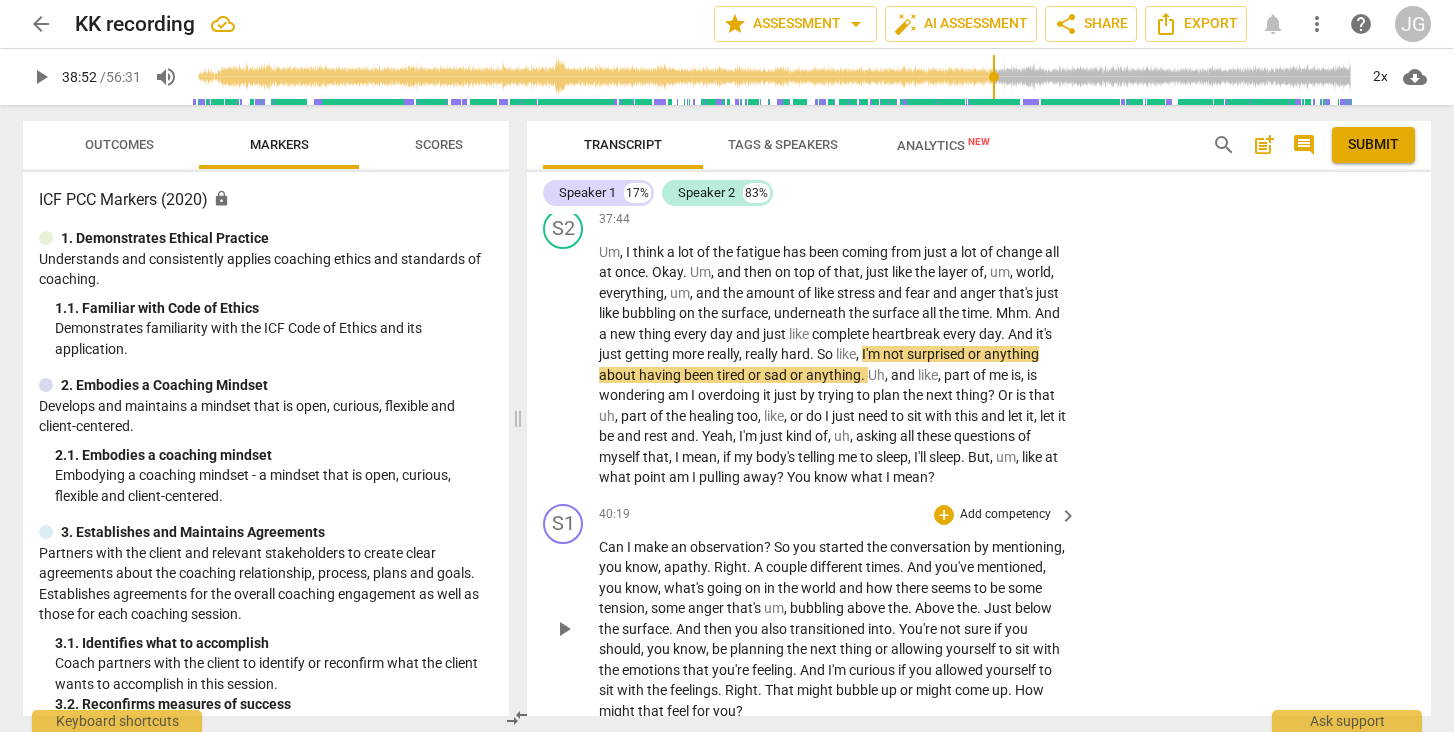 click on "play_arrow" at bounding box center (564, 629) 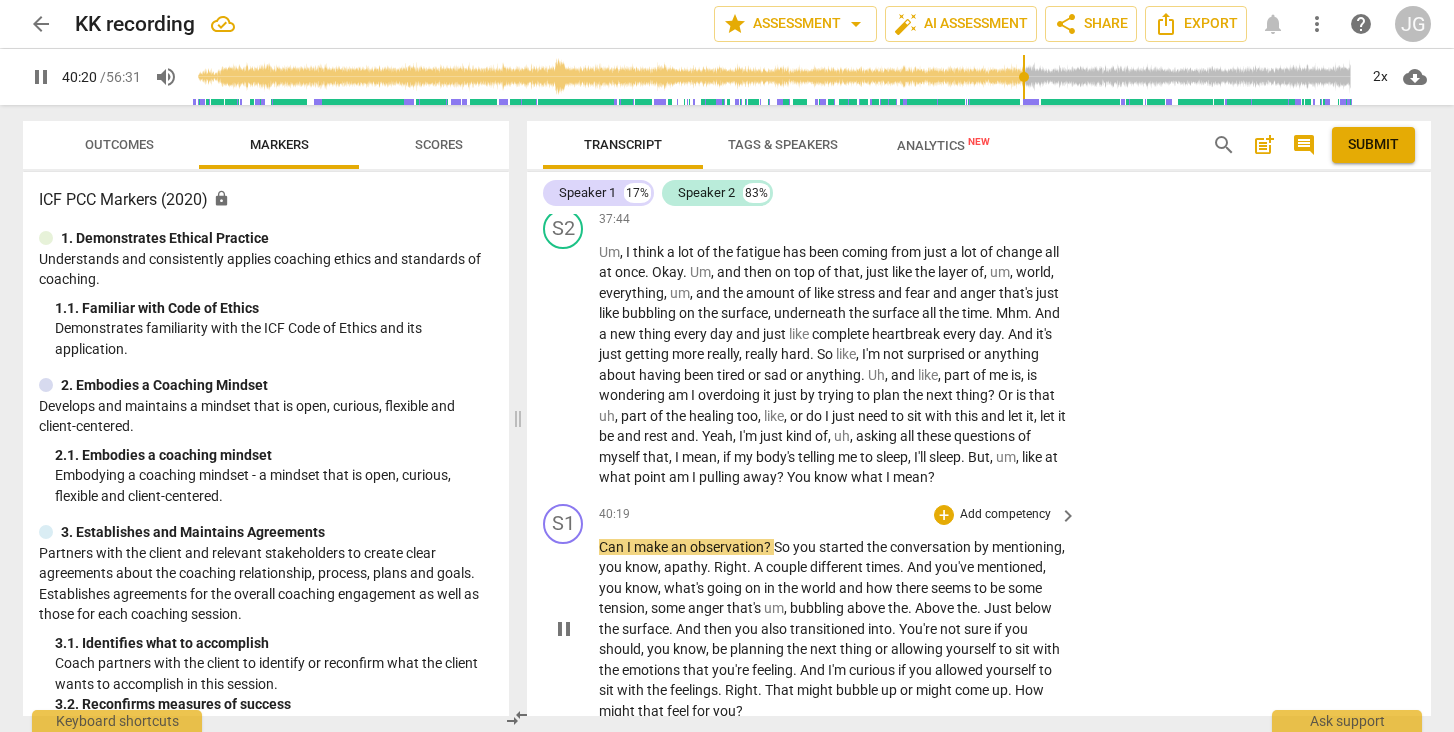 scroll, scrollTop: 11785, scrollLeft: 0, axis: vertical 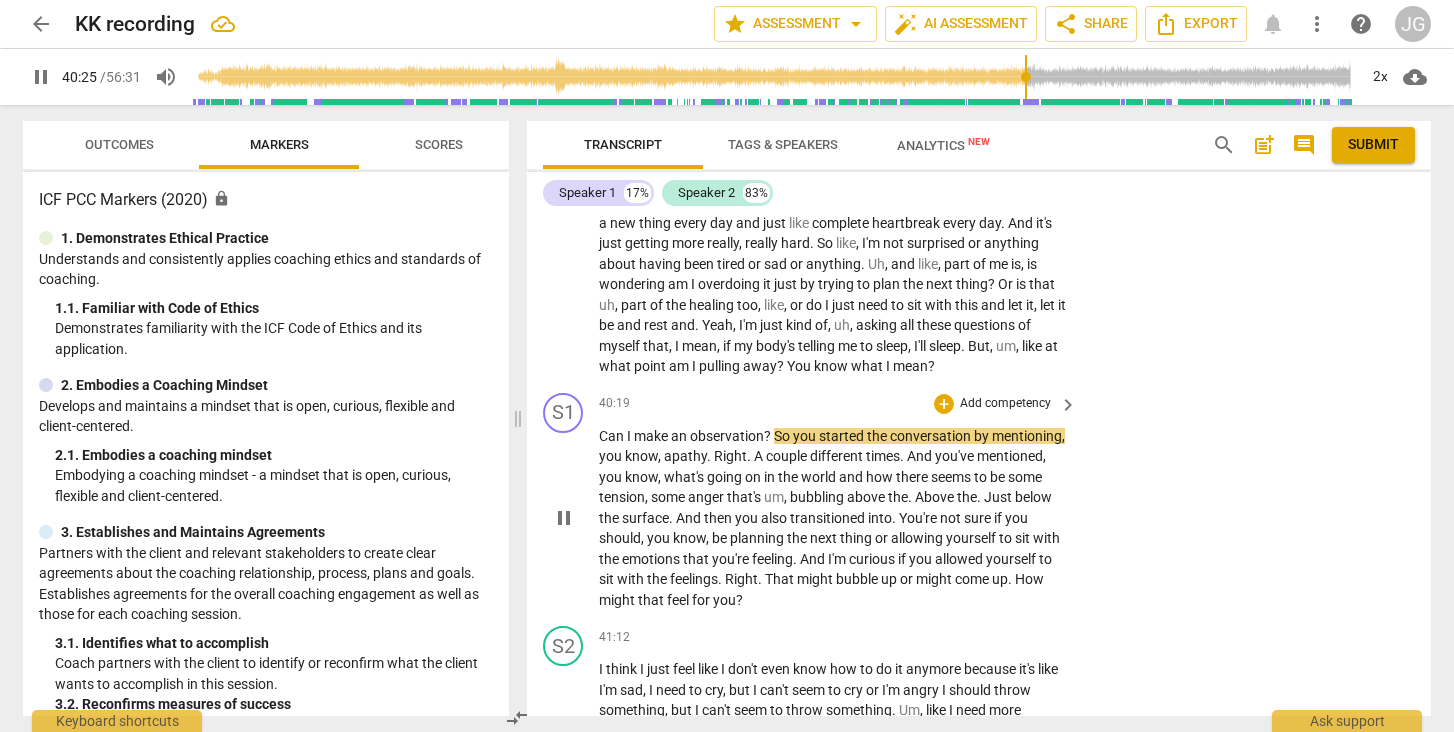 click on "pause" at bounding box center (564, 518) 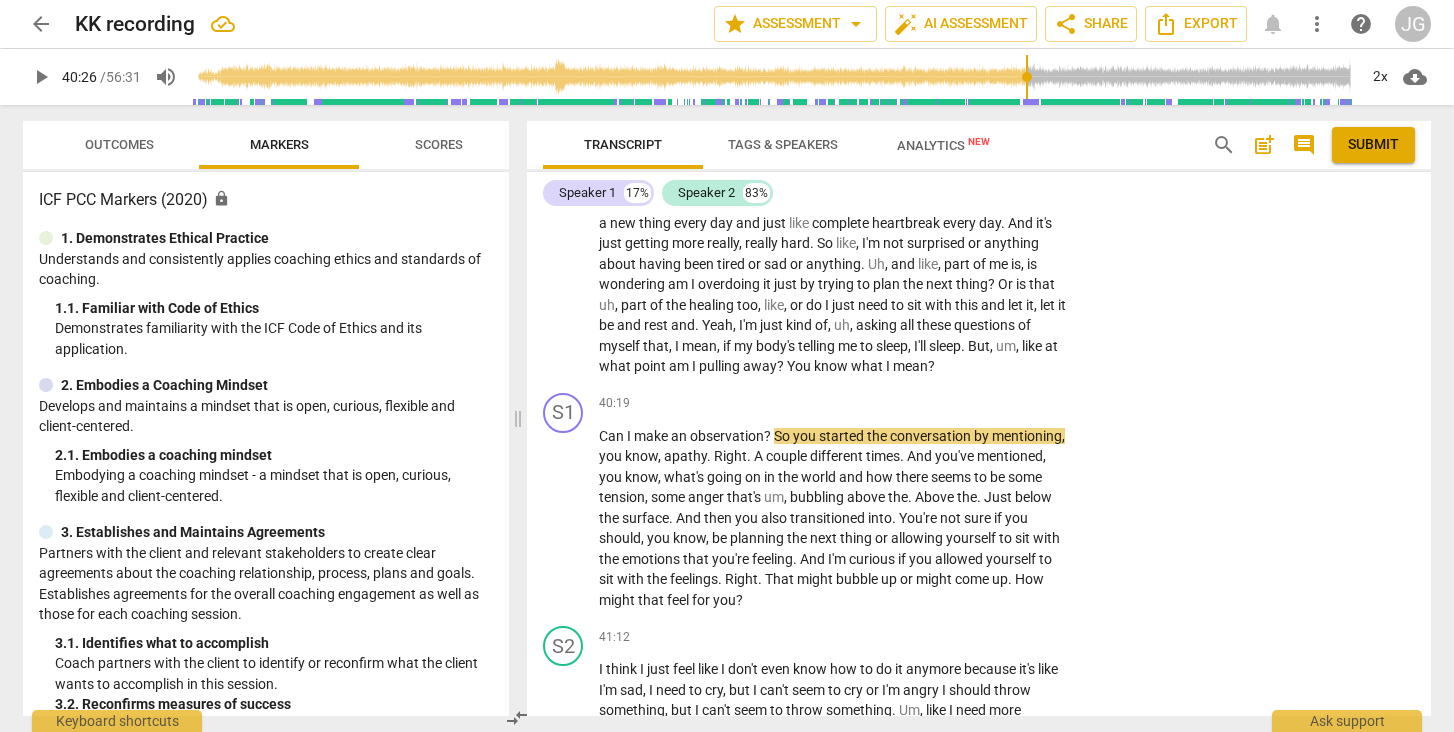 click on "Outcomes" at bounding box center [119, 145] 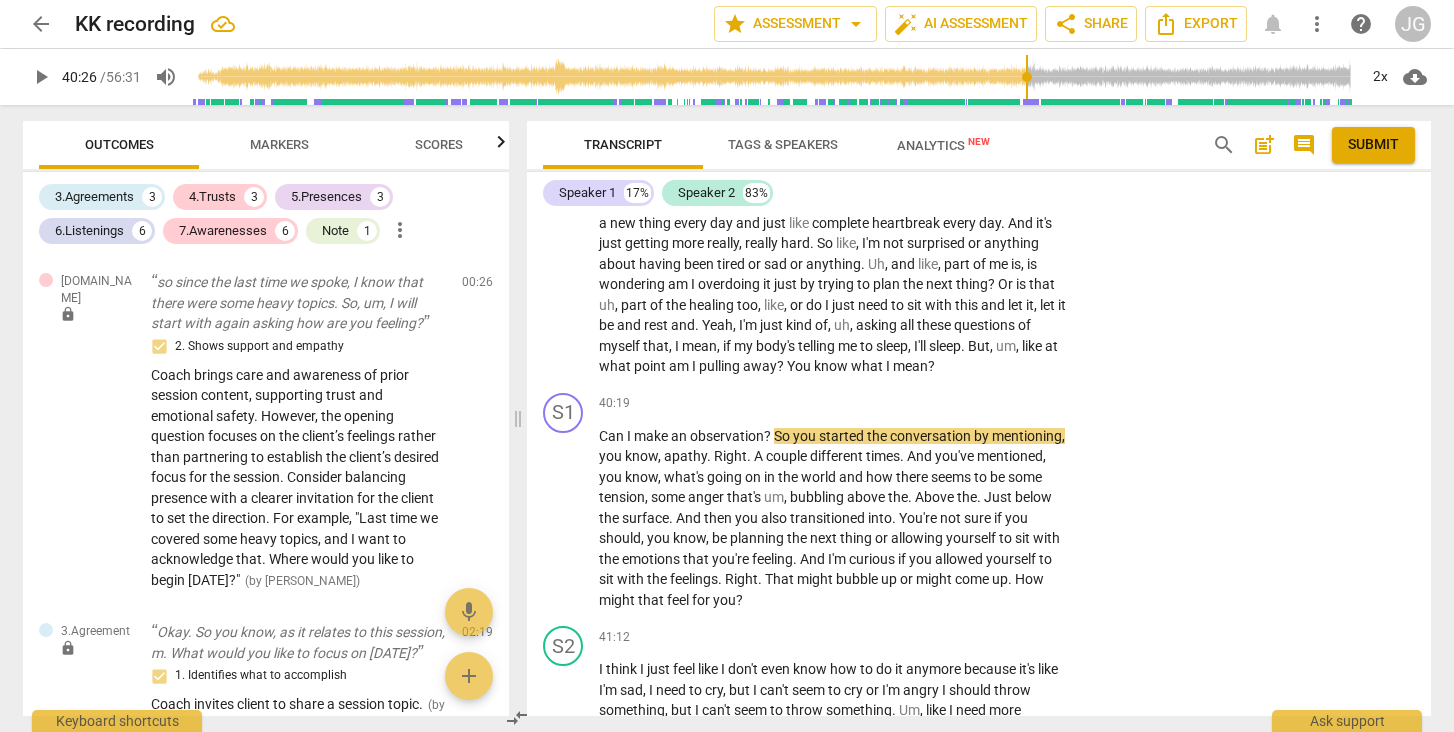 click on "Markers" at bounding box center (279, 144) 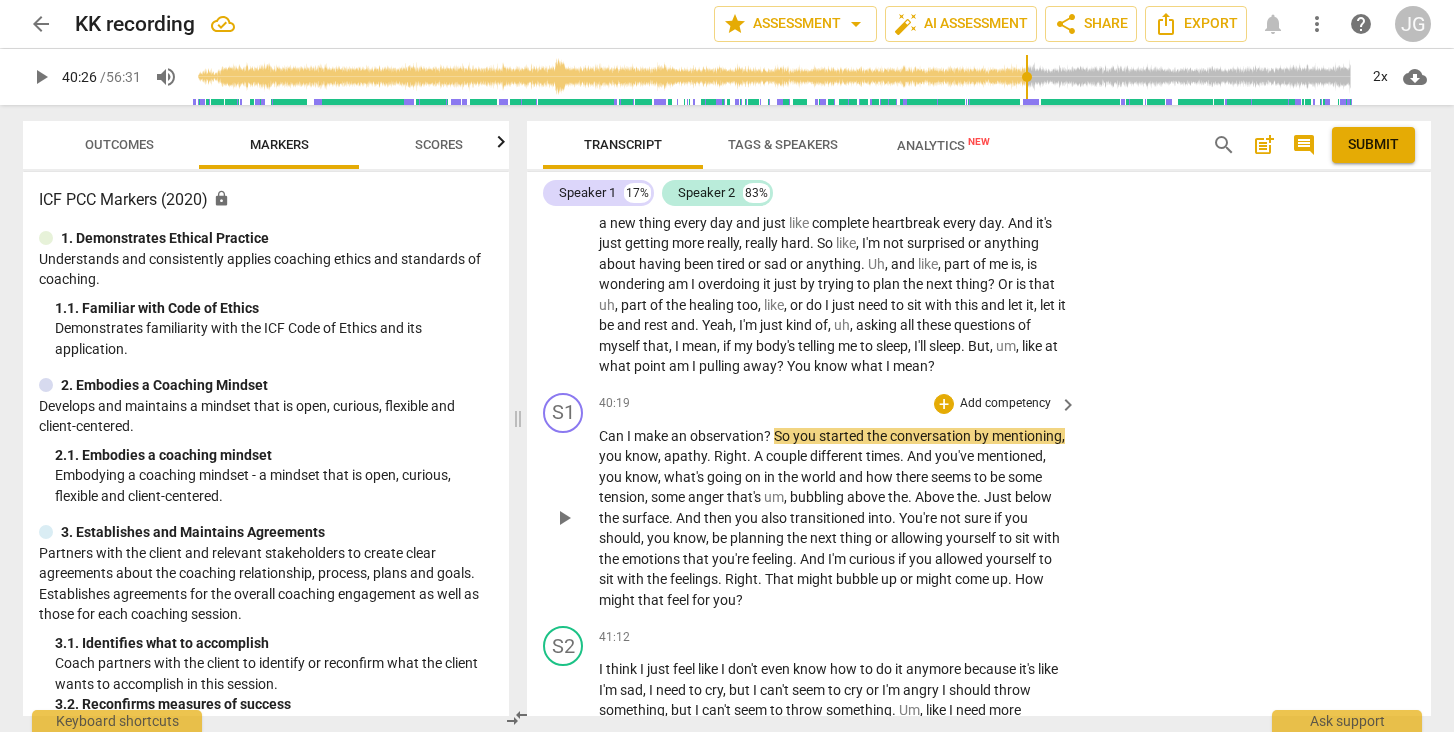 click on "play_arrow" at bounding box center [564, 518] 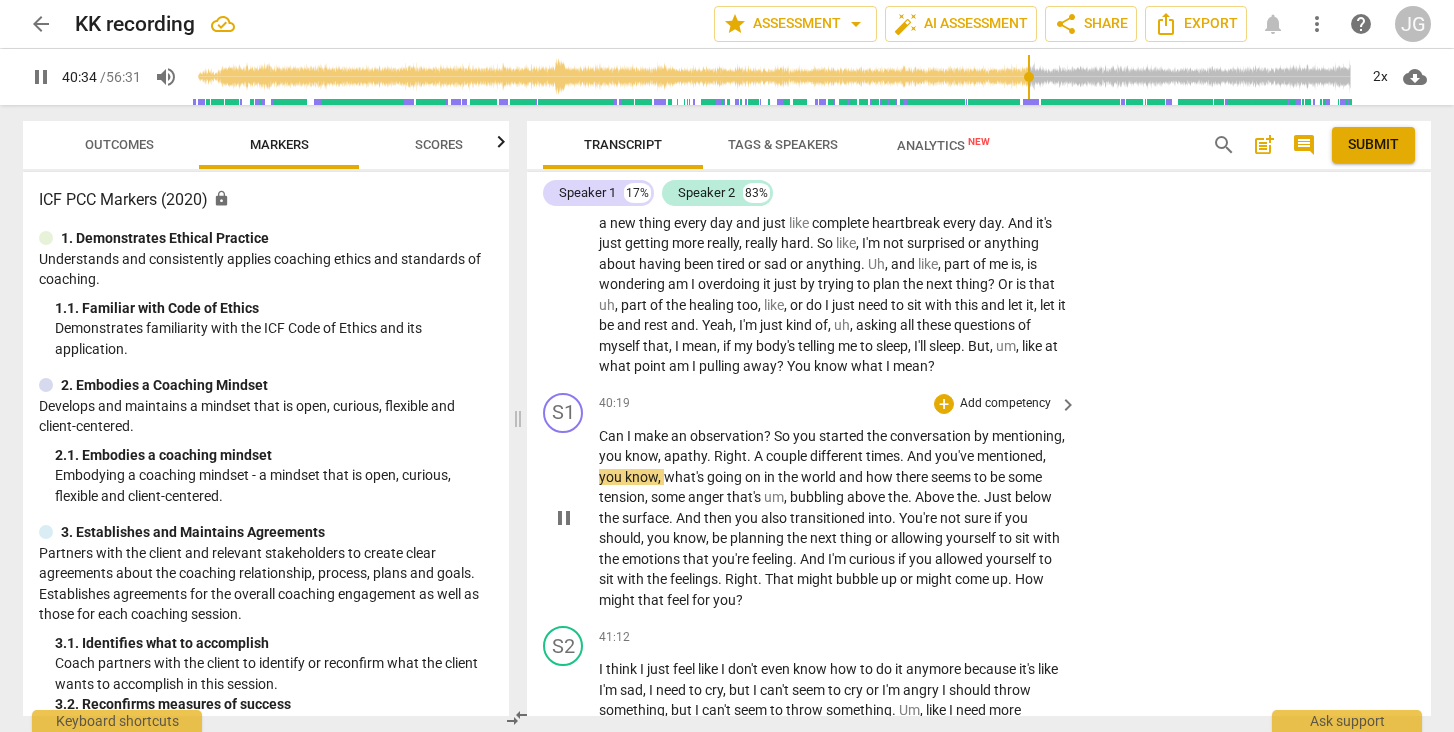 scroll, scrollTop: 11829, scrollLeft: 0, axis: vertical 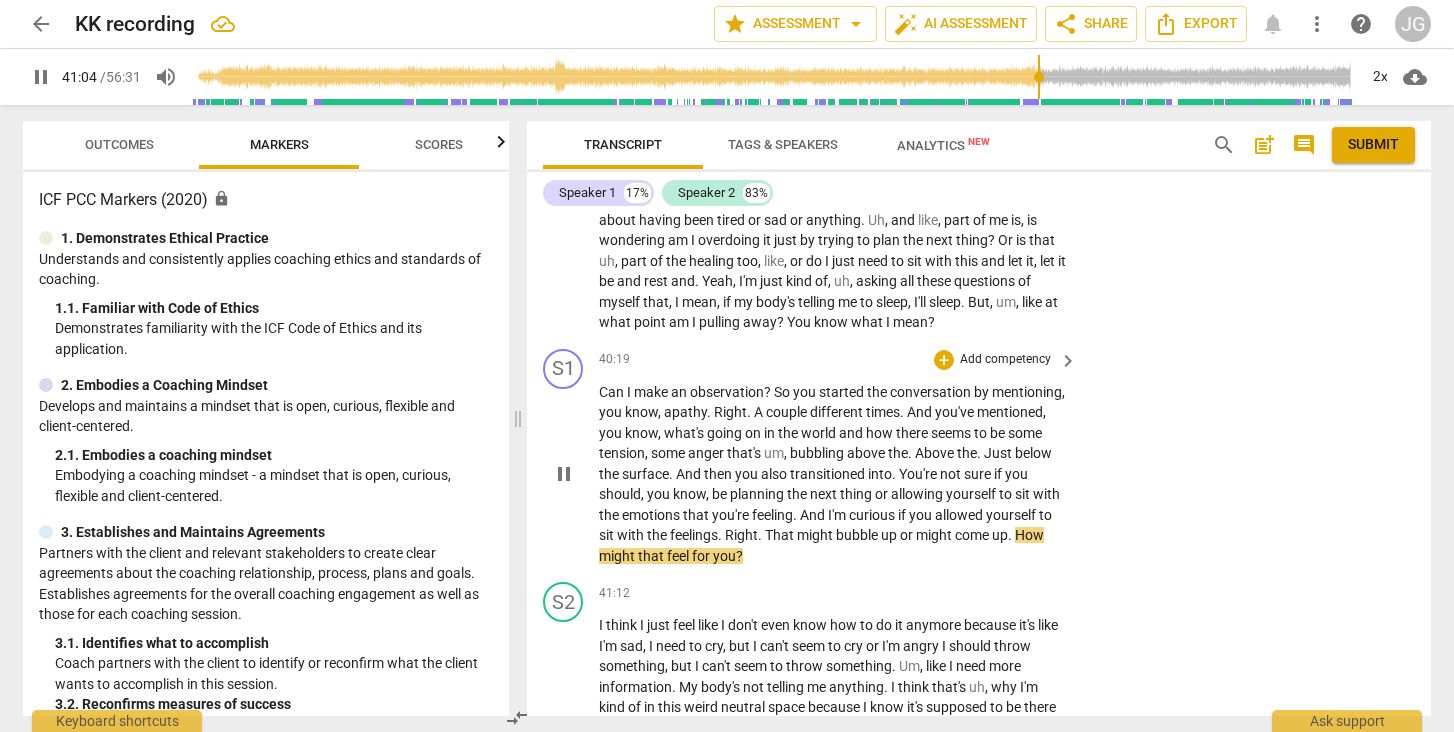 click on "pause" at bounding box center (564, 474) 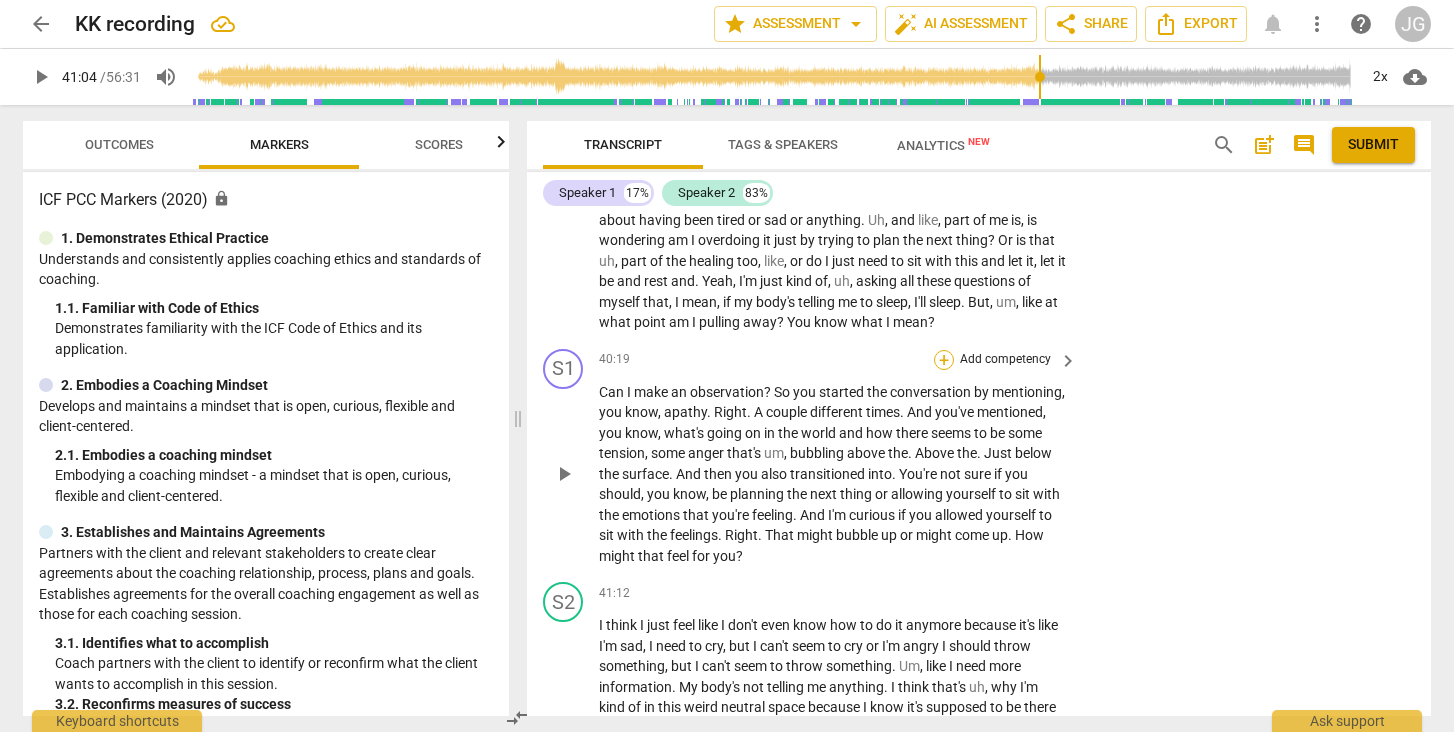 click on "+" at bounding box center (944, 360) 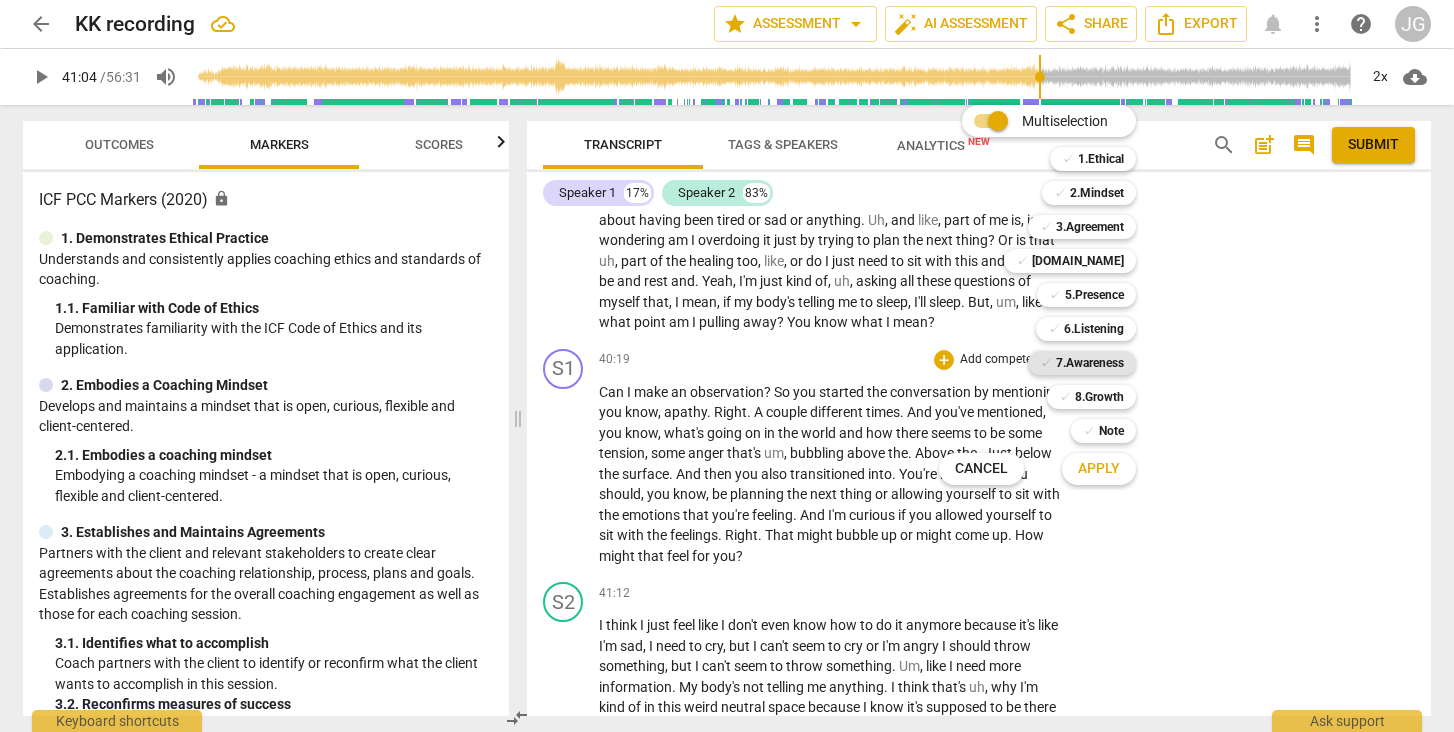 click on "7.Awareness" at bounding box center [1090, 363] 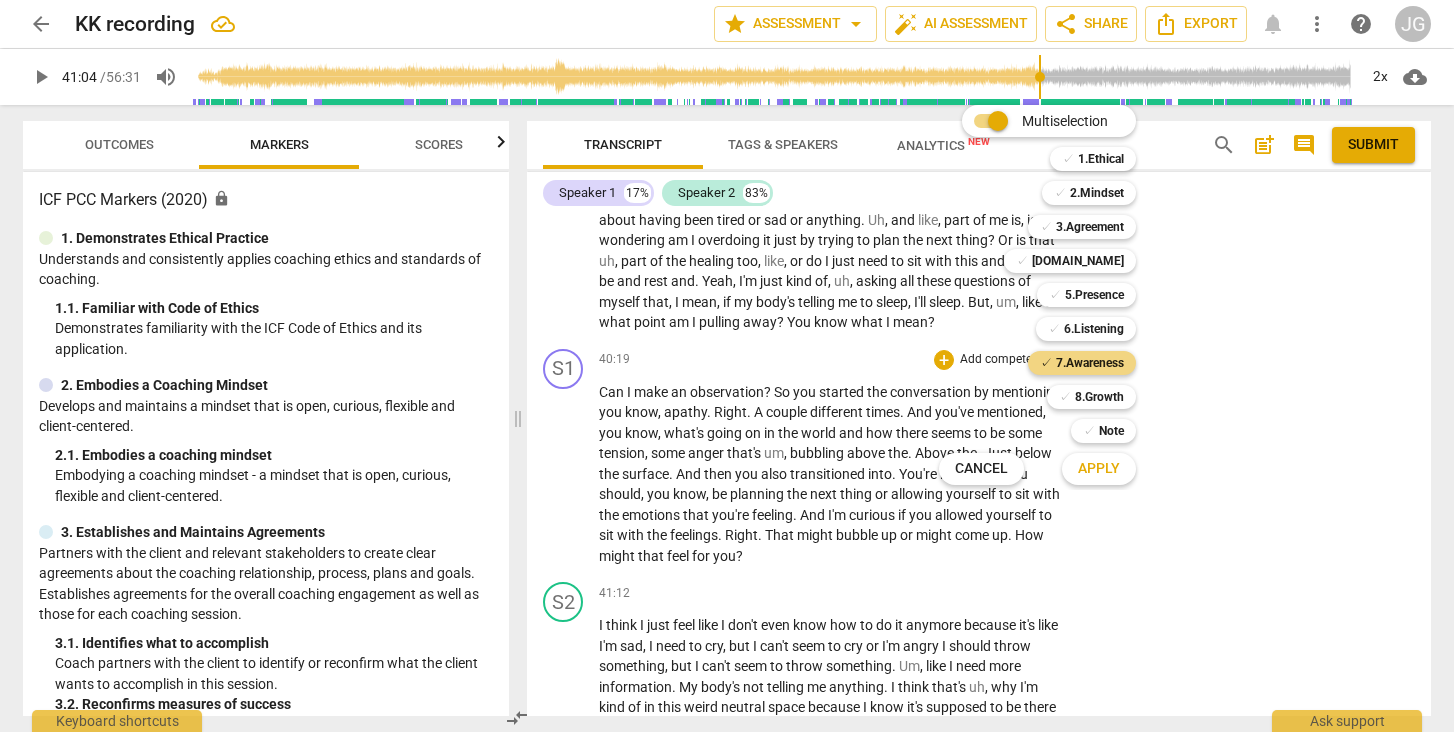 click on "Apply" at bounding box center (1099, 469) 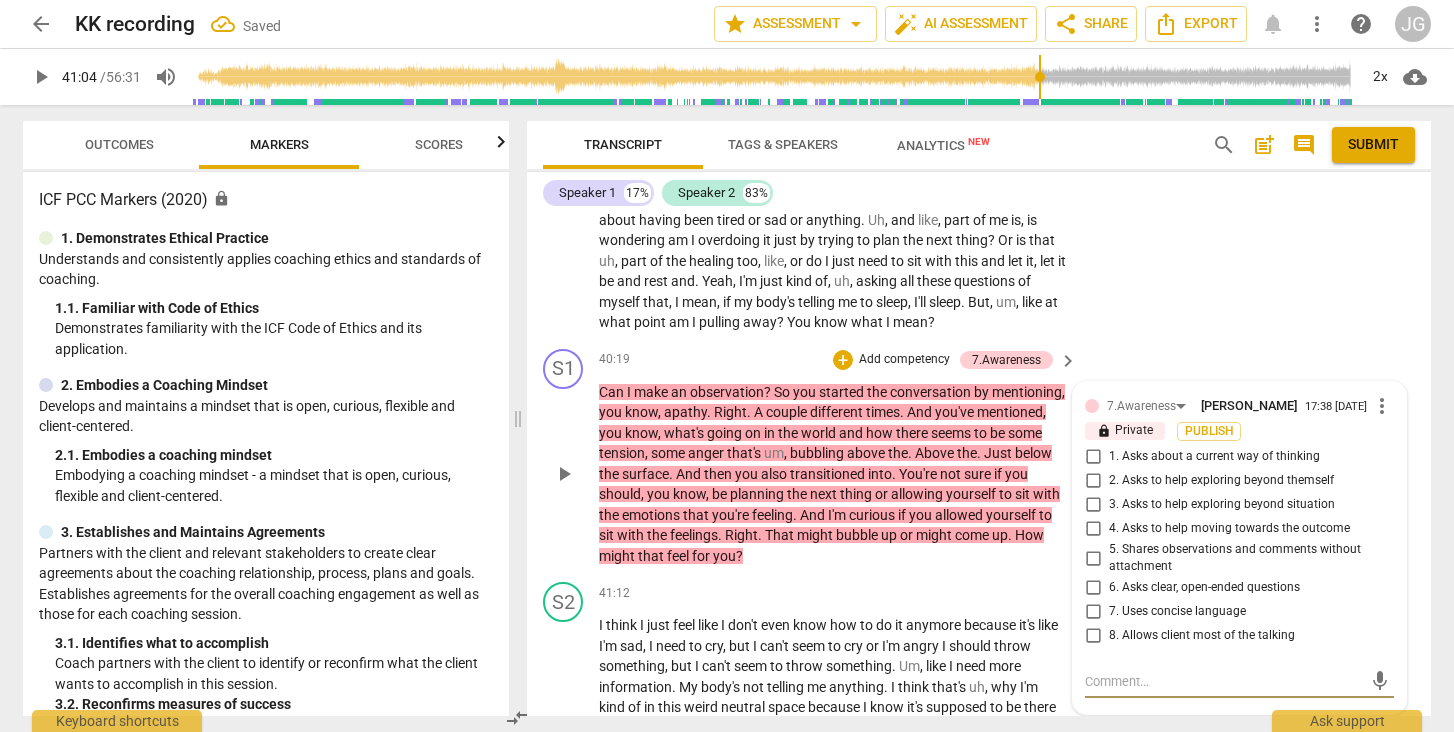 click on "5. Shares observations and comments without attachment" at bounding box center (1093, 558) 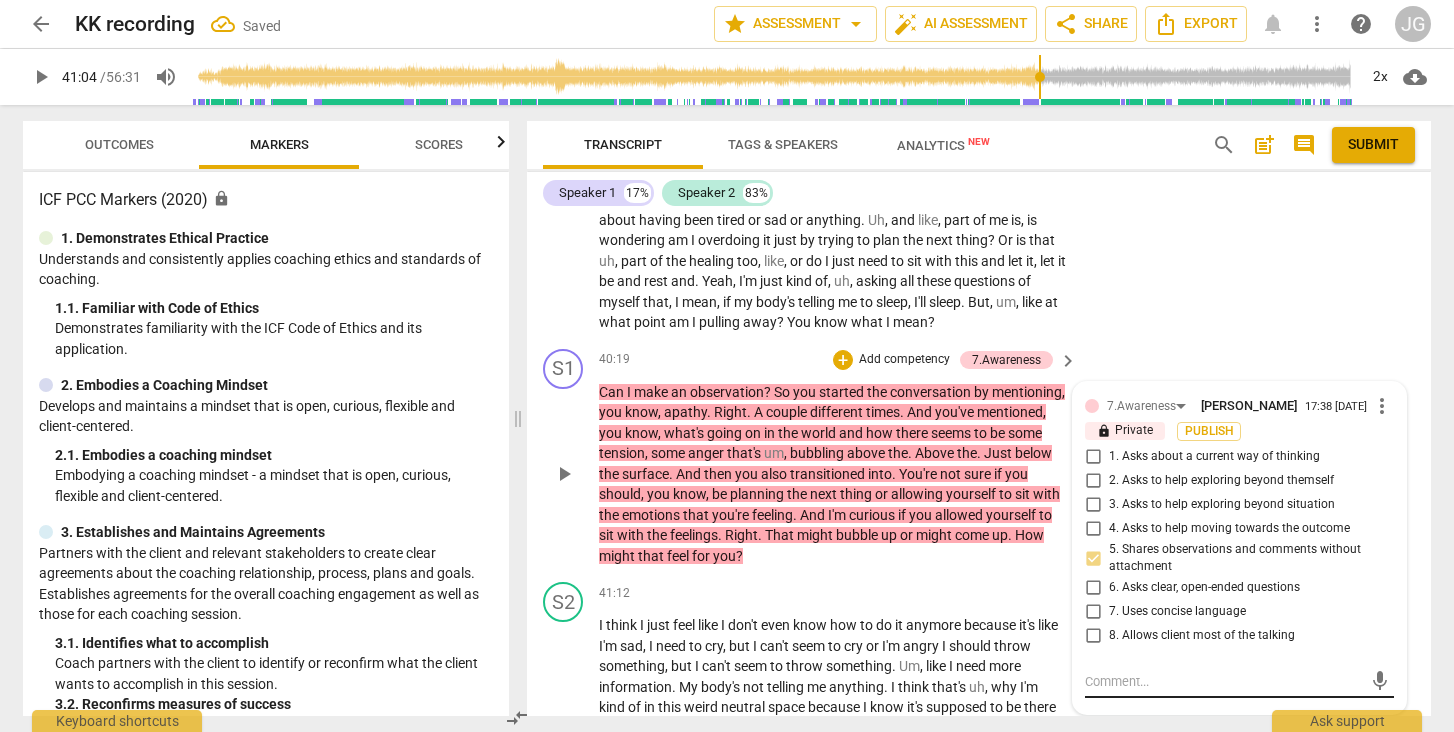 click at bounding box center (1223, 681) 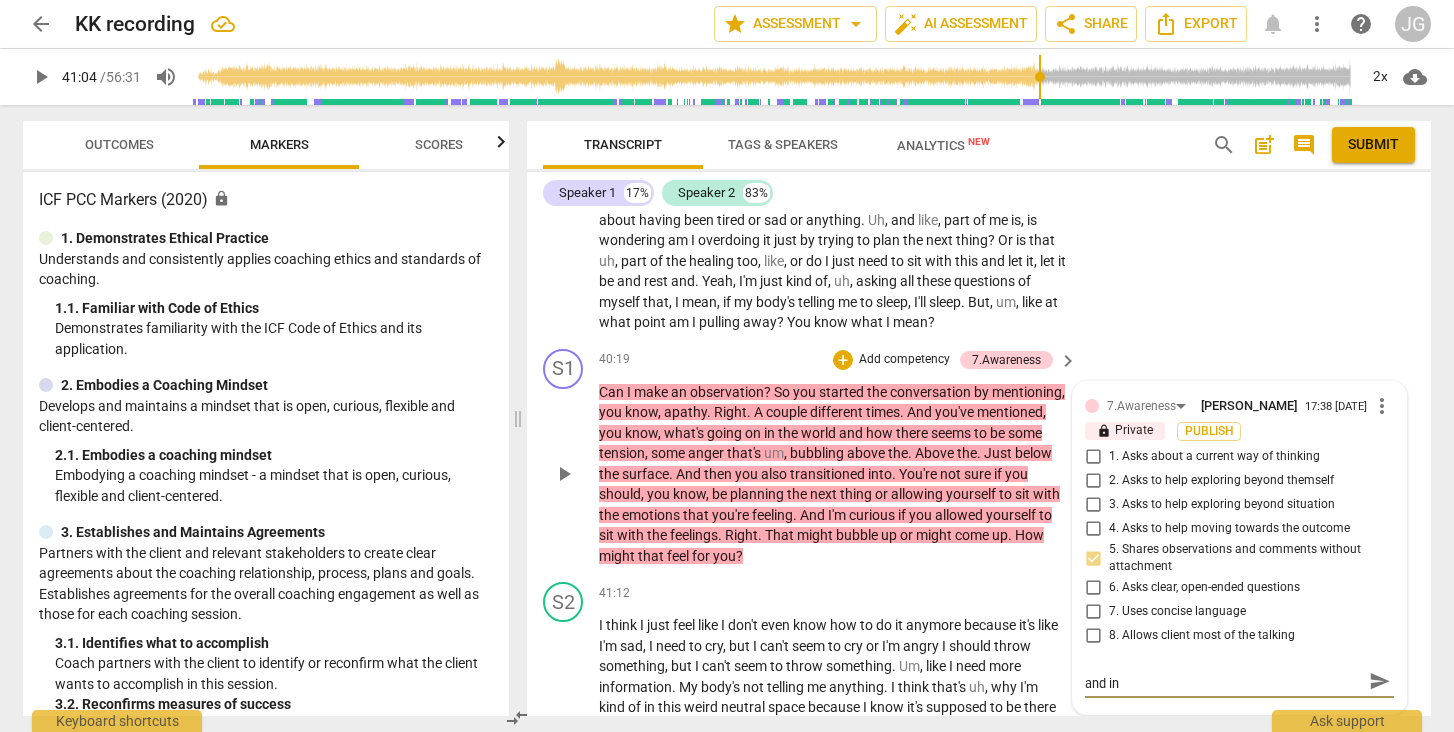 scroll, scrollTop: 0, scrollLeft: 0, axis: both 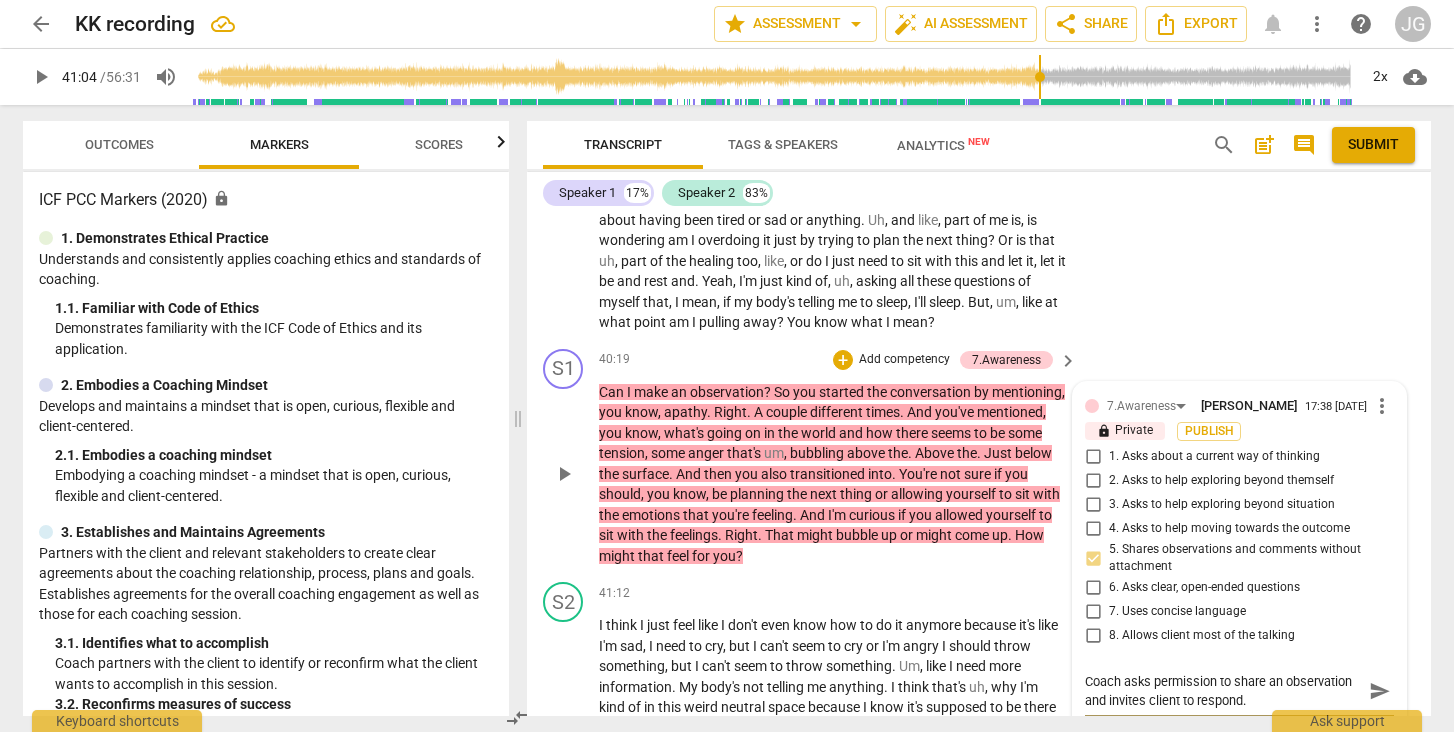 click on "send" at bounding box center [1380, 691] 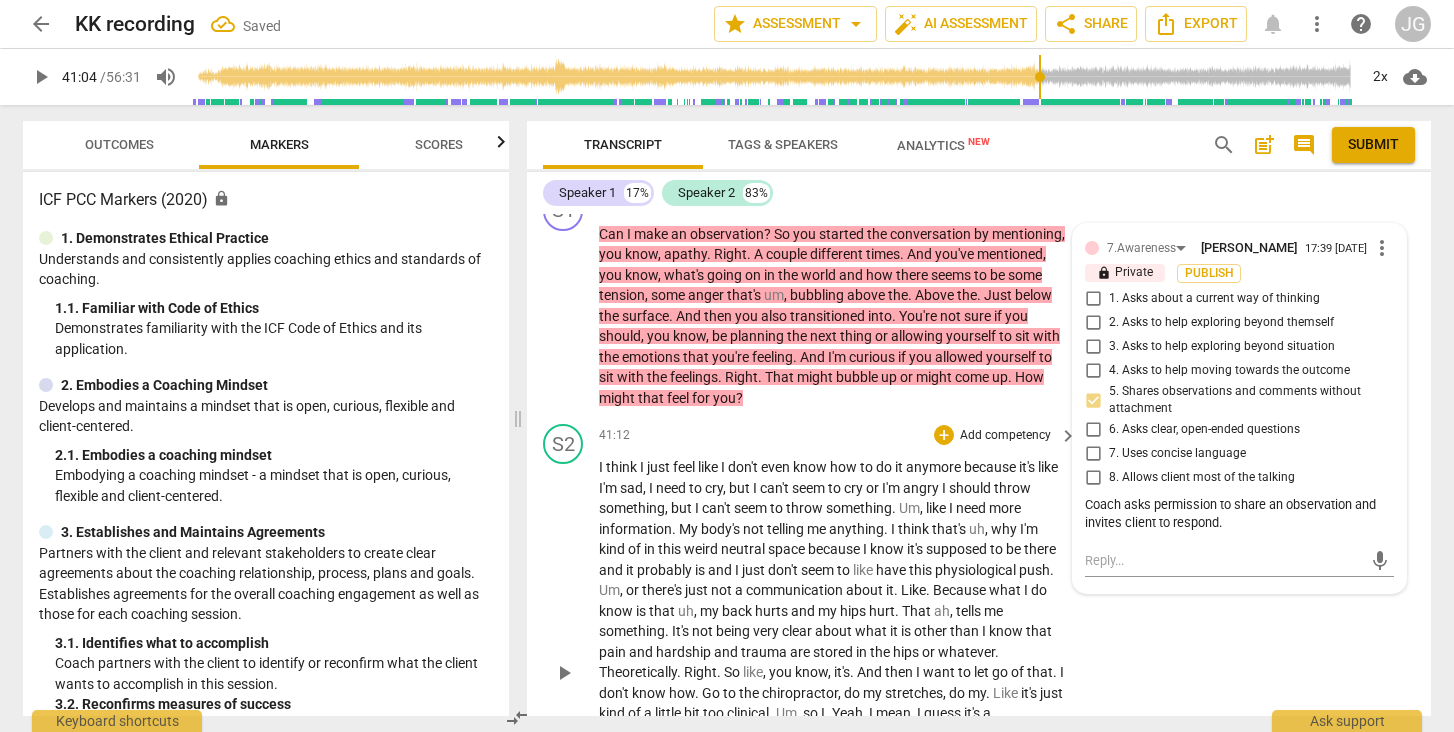 scroll, scrollTop: 11991, scrollLeft: 0, axis: vertical 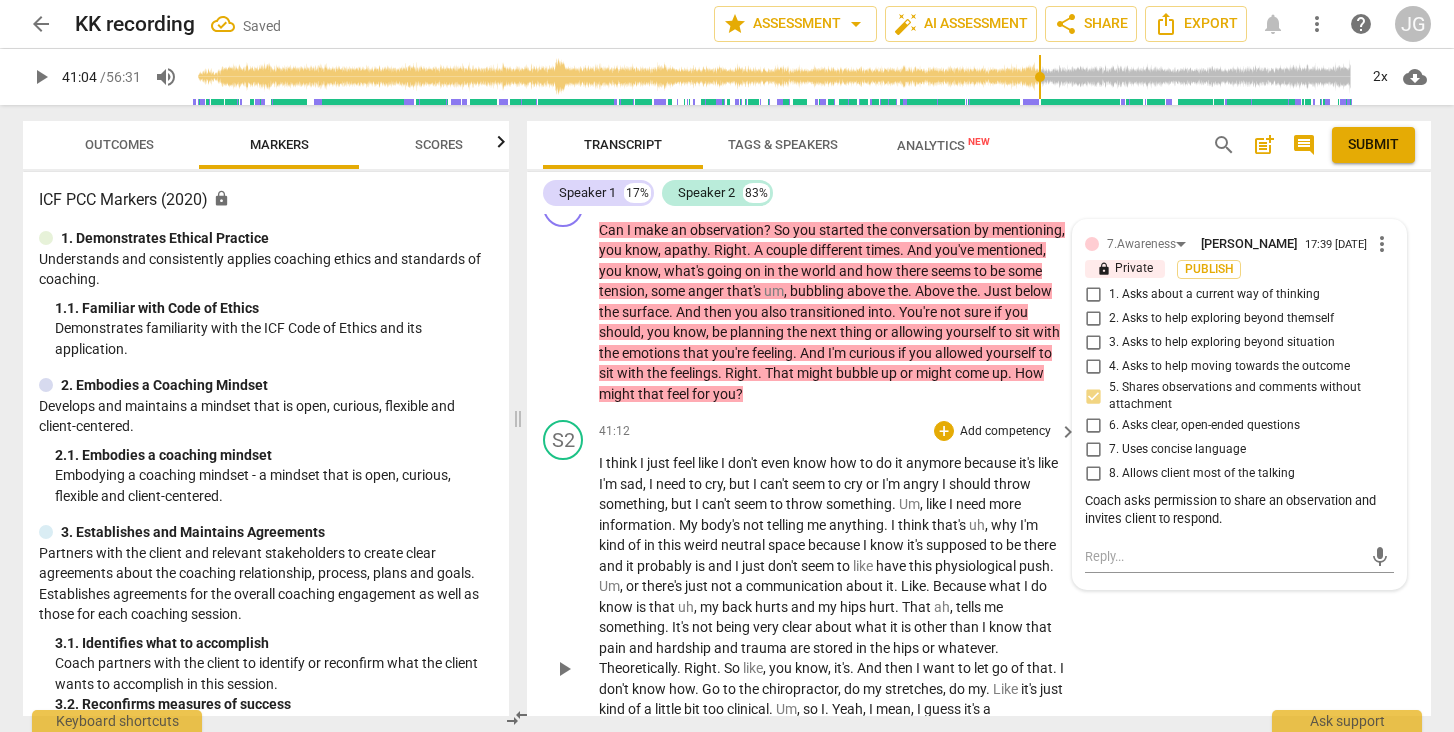 click on "play_arrow" at bounding box center (564, 669) 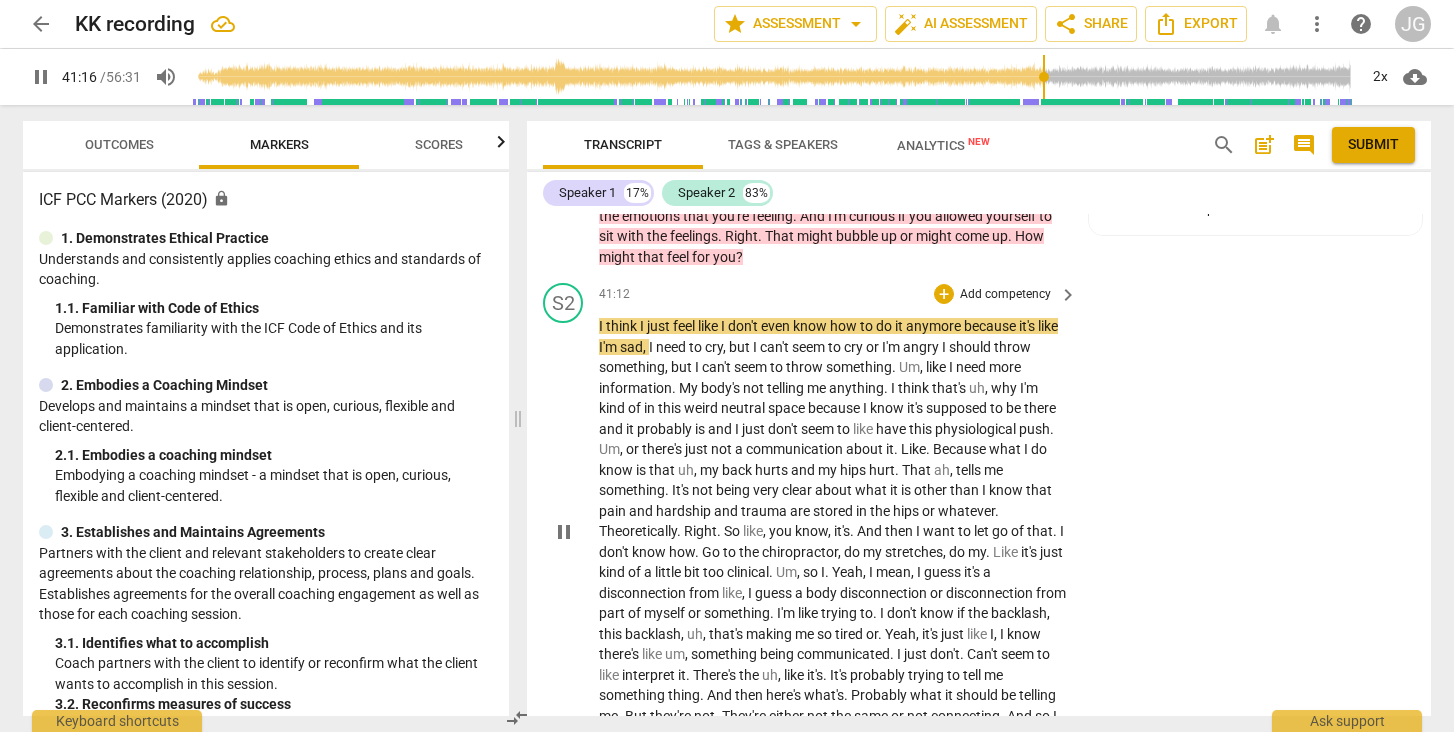 scroll, scrollTop: 12129, scrollLeft: 0, axis: vertical 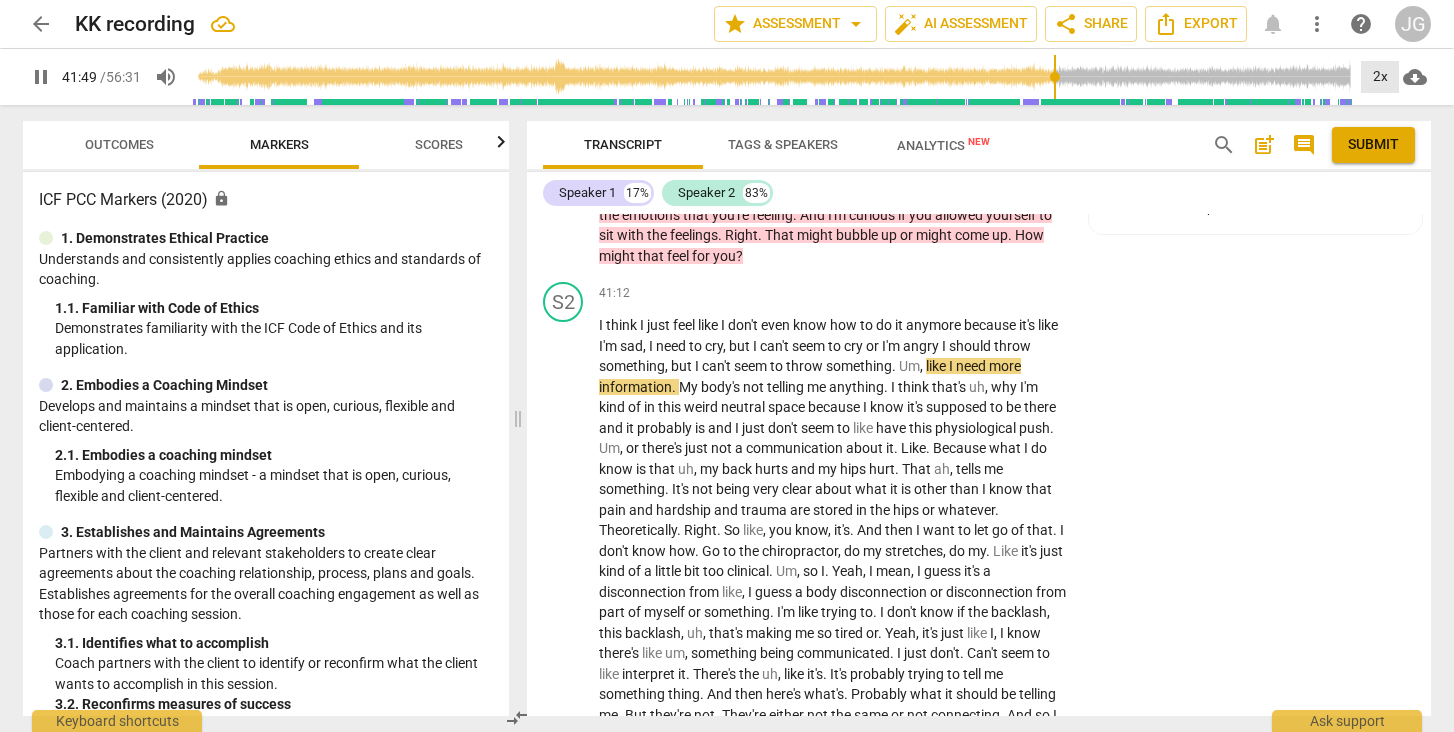 click on "2x" at bounding box center (1380, 77) 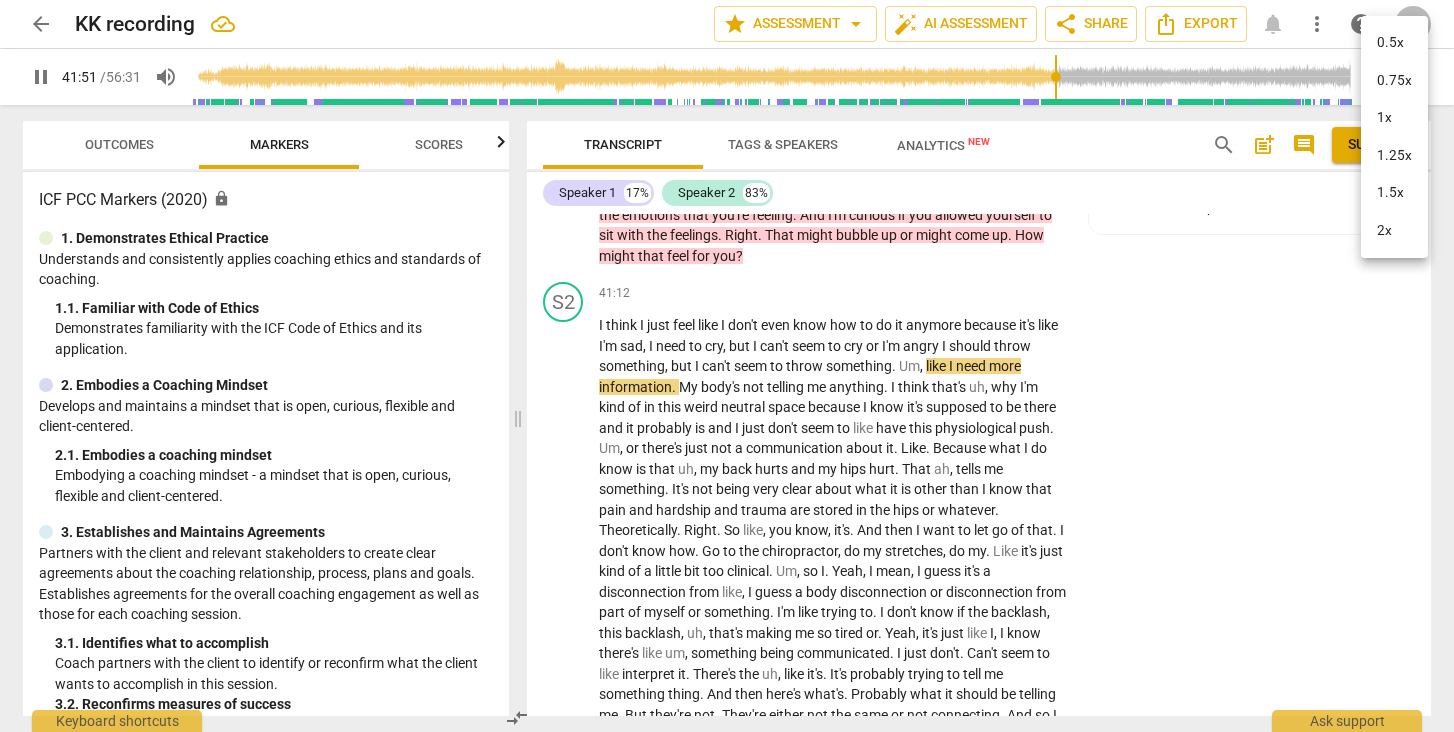 click on "2x" at bounding box center [1394, 231] 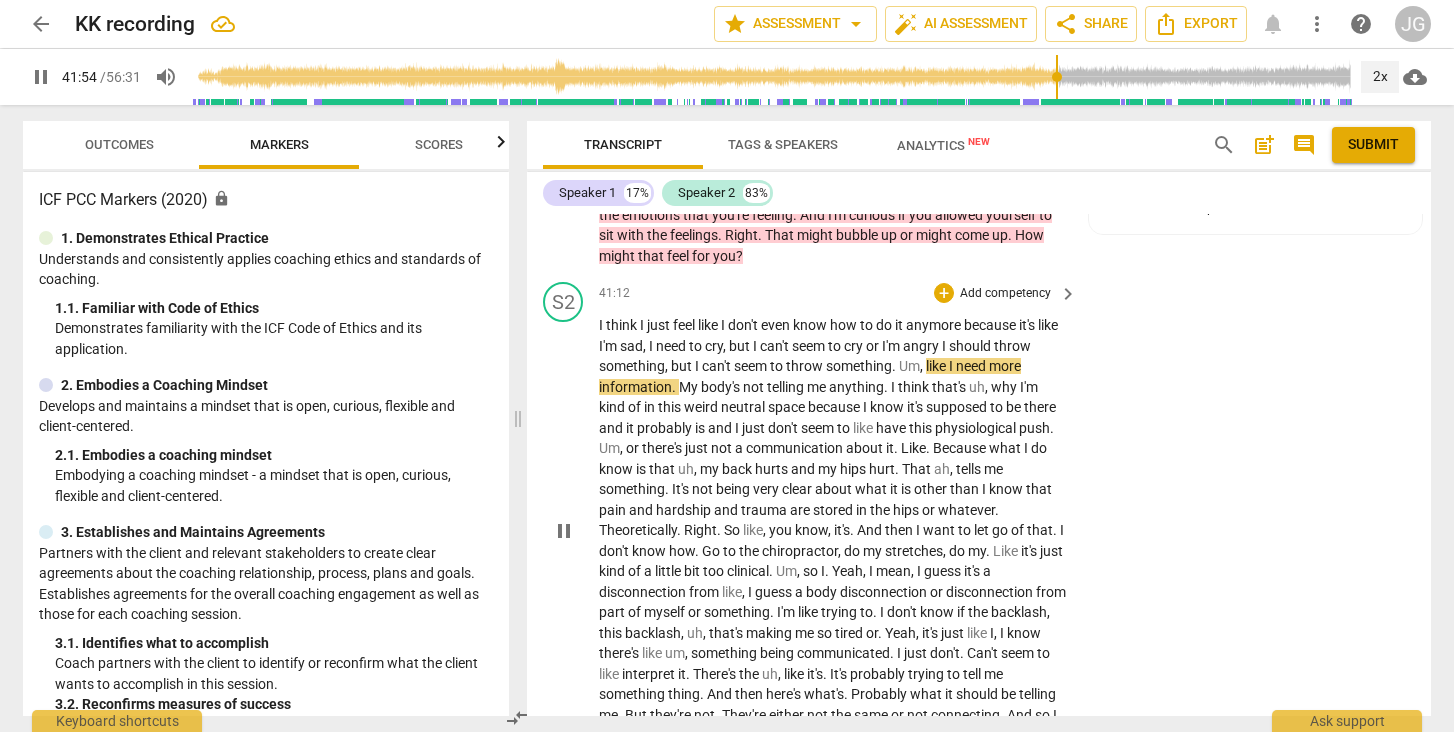 scroll, scrollTop: 12179, scrollLeft: 0, axis: vertical 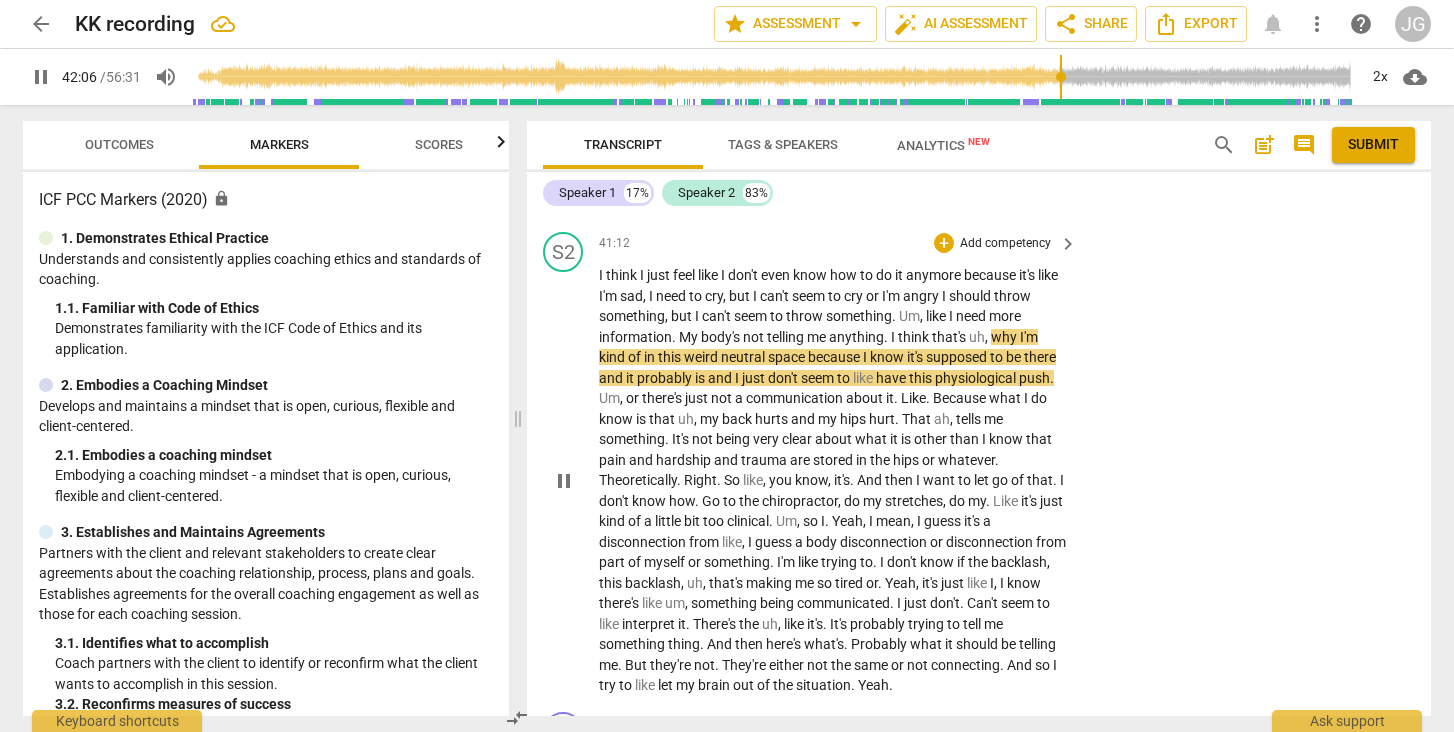 click on "pause" at bounding box center [564, 481] 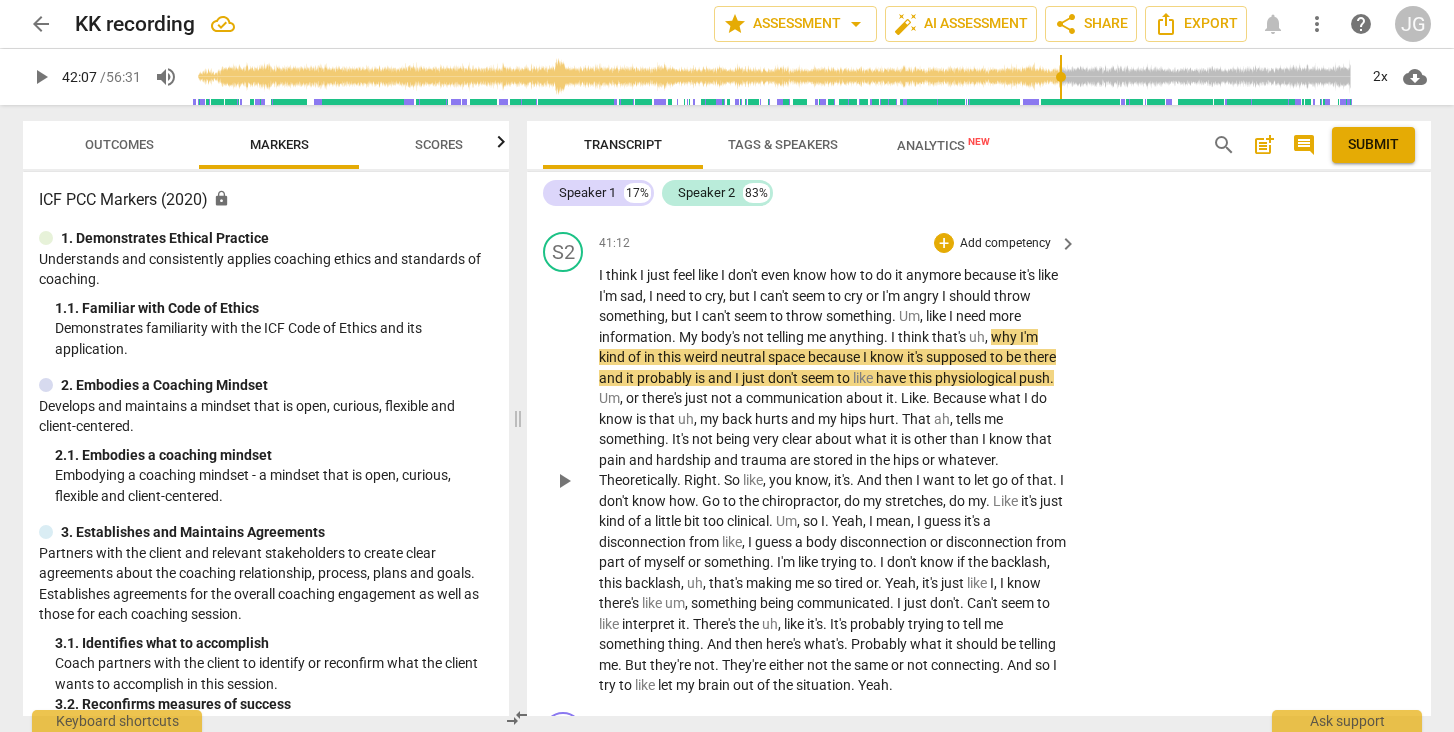click on "play_arrow" at bounding box center [564, 481] 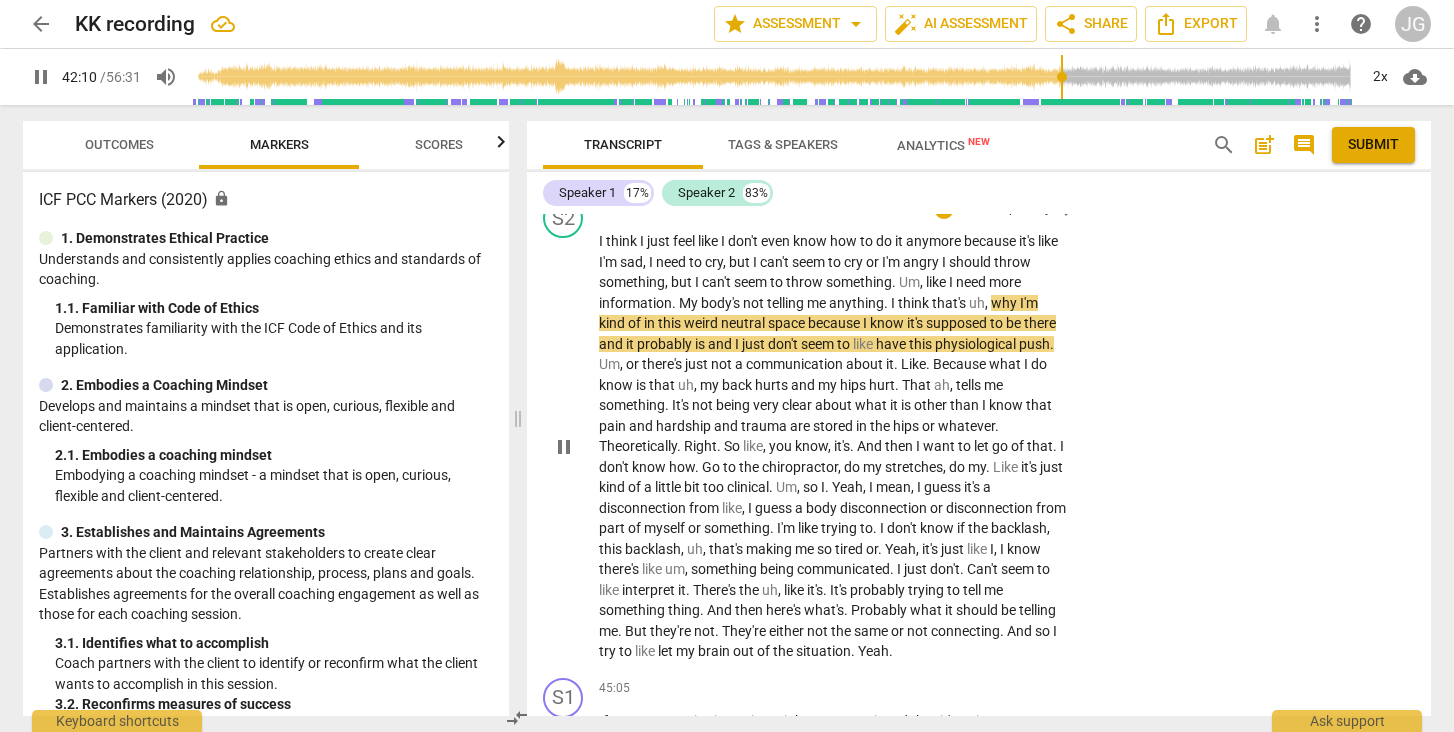 scroll, scrollTop: 12234, scrollLeft: 0, axis: vertical 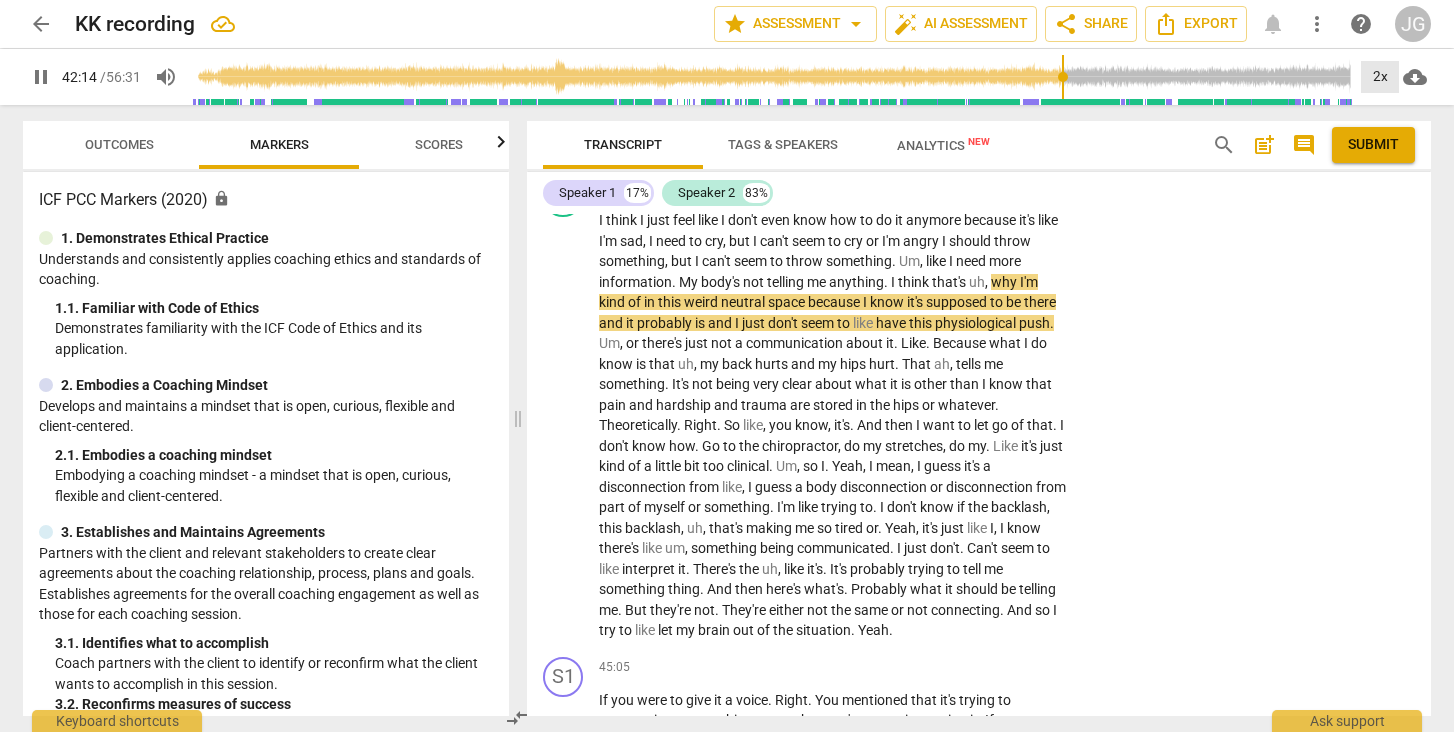 click on "2x" at bounding box center [1380, 77] 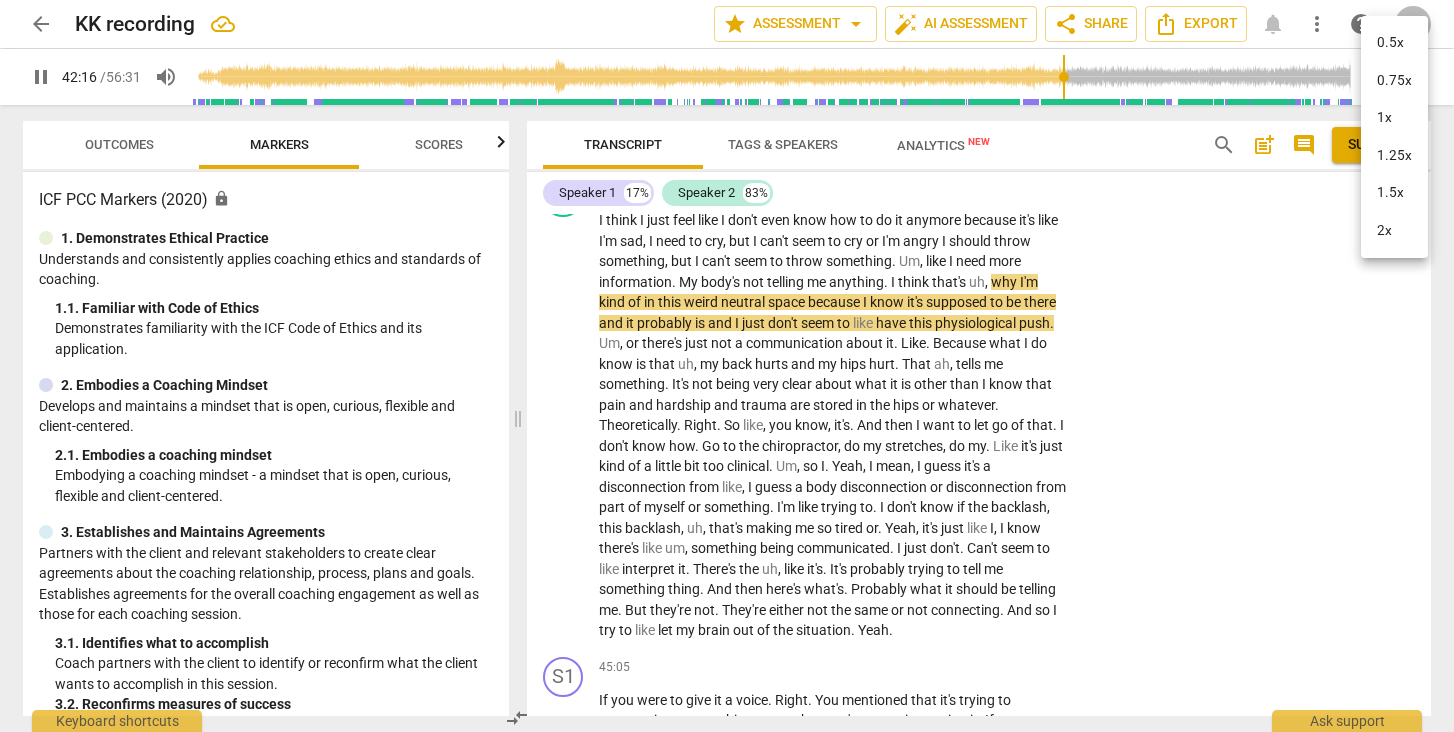 click on "2x" at bounding box center (1394, 231) 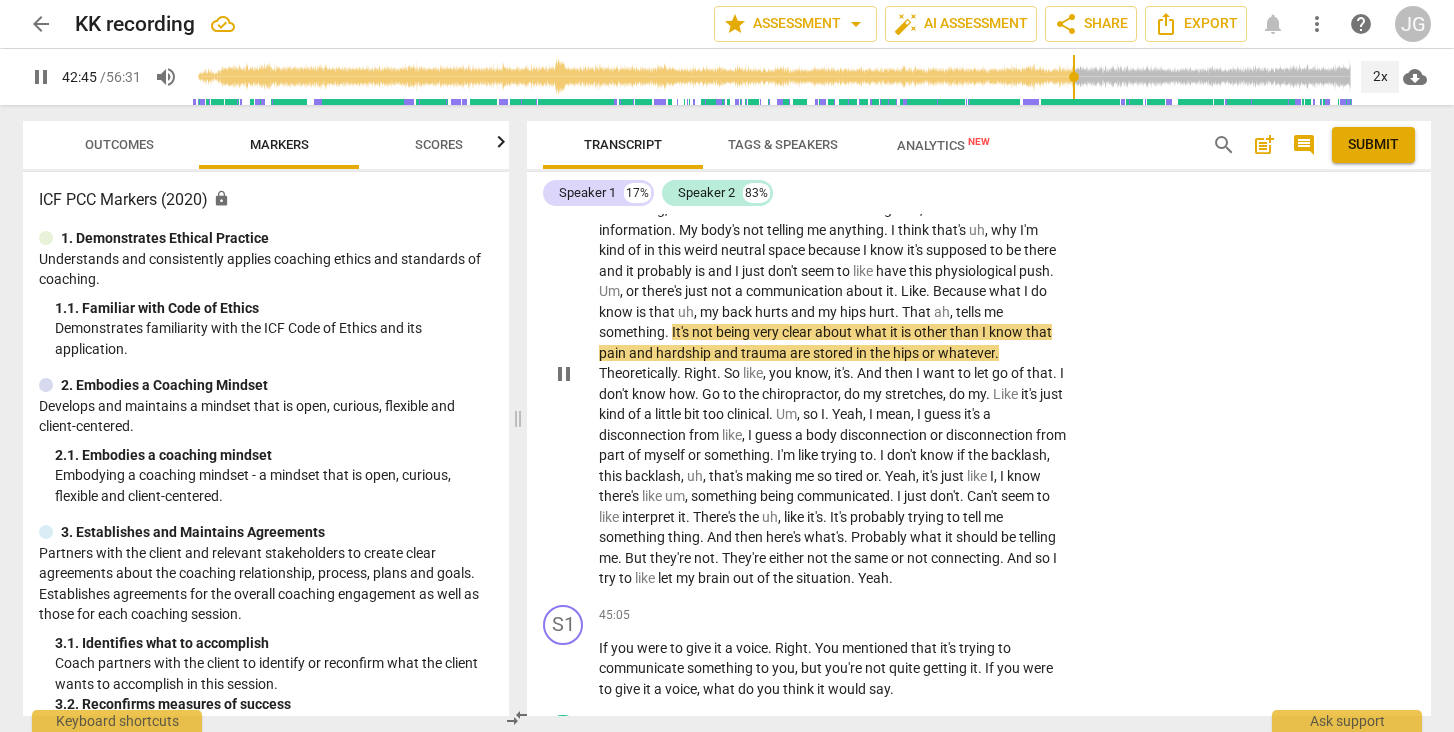 scroll, scrollTop: 12308, scrollLeft: 0, axis: vertical 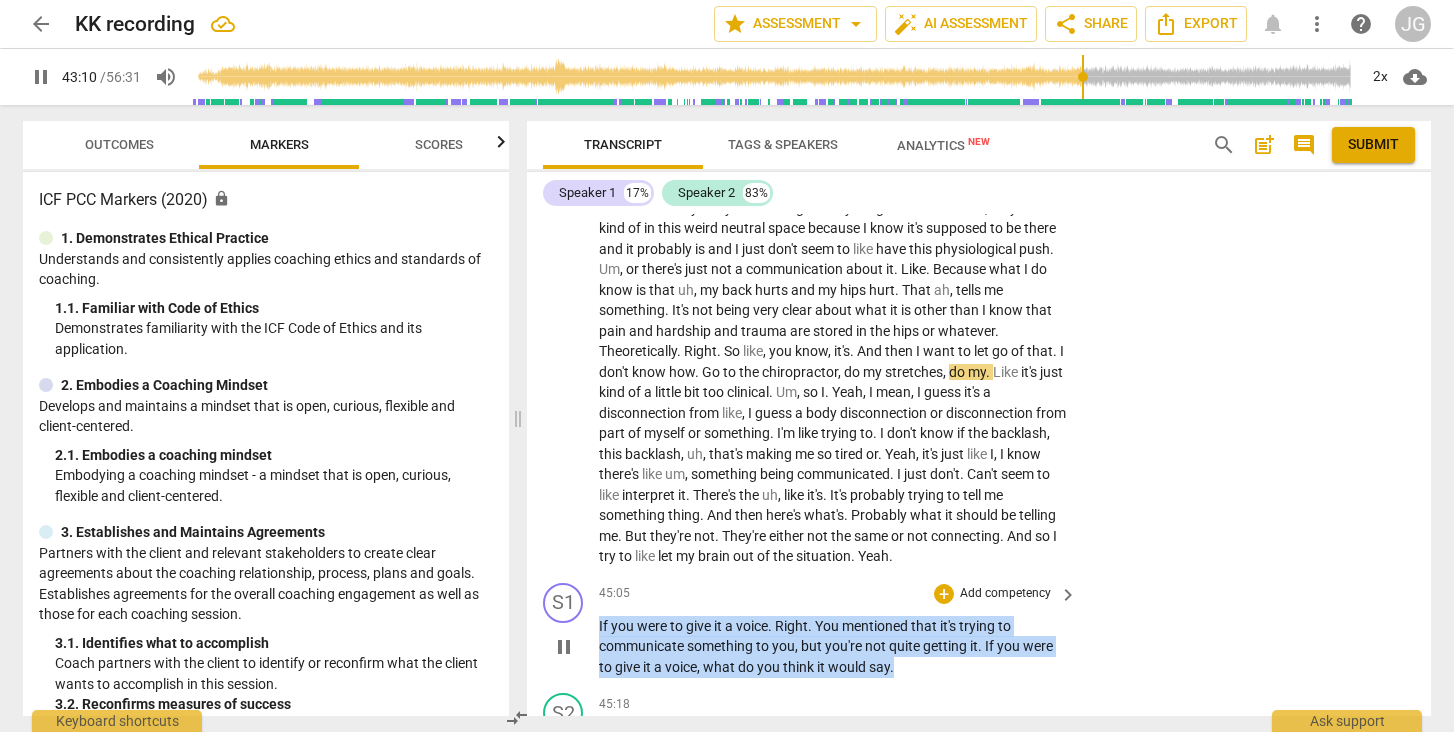 drag, startPoint x: 904, startPoint y: 589, endPoint x: 580, endPoint y: 543, distance: 327.24915 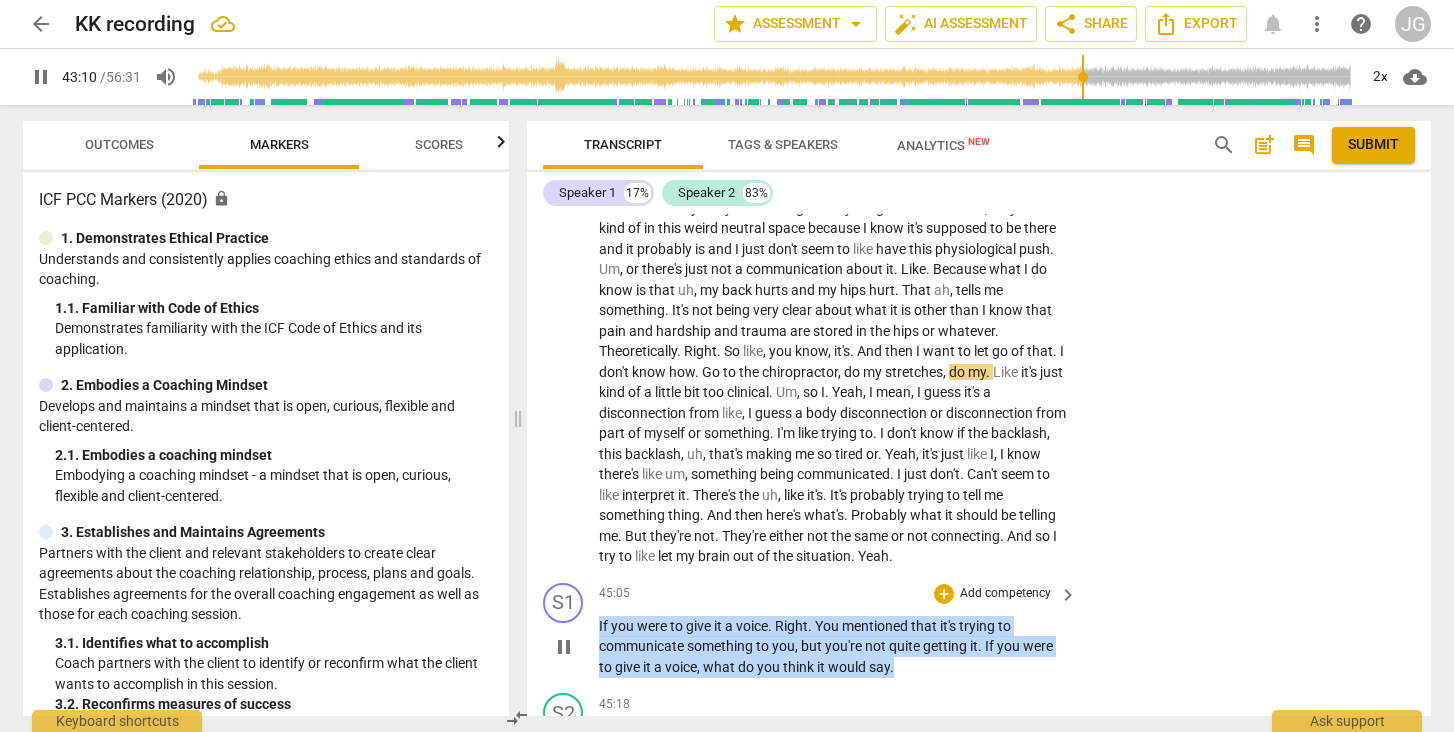 click on "S1 play_arrow pause 45:05 + Add competency keyboard_arrow_right If   you   were   to   give   it   a   voice .   Right .   You   mentioned   that   it's   trying   to   communicate   something   to   you ,   but   you're   not   quite   getting   it .   If   you   were   to   give   it   a   voice ,   what   do   you   think   it   would   say ." at bounding box center [979, 630] 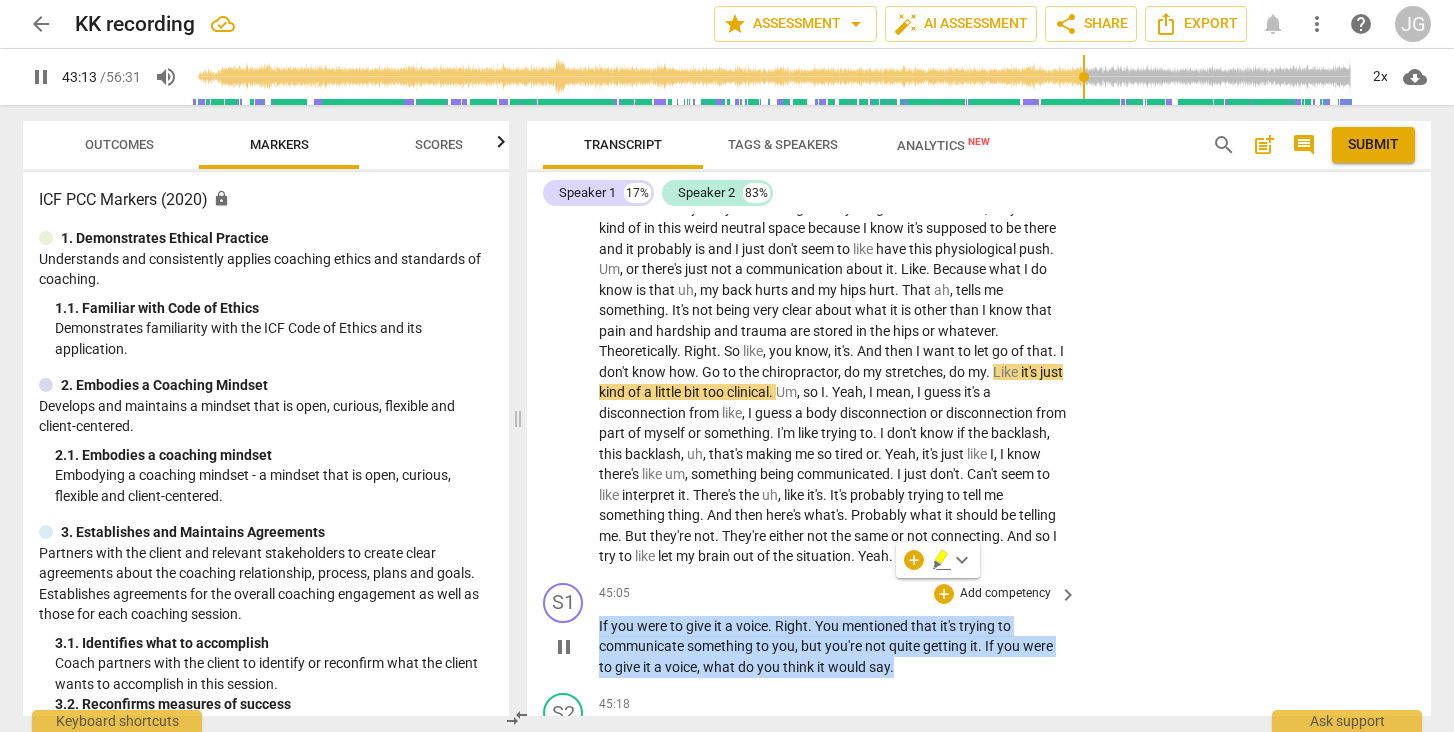 click on "you" at bounding box center (783, 646) 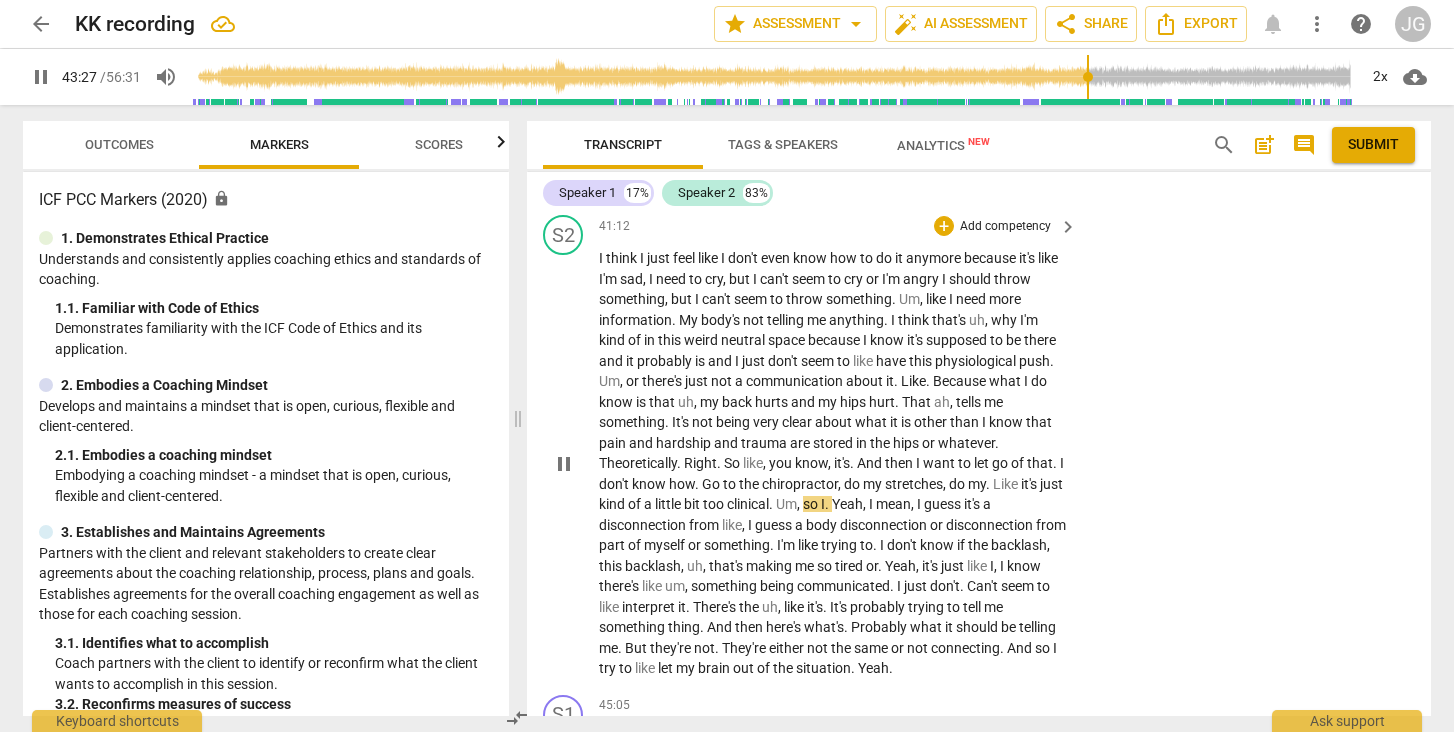 click on "pause" at bounding box center (564, 464) 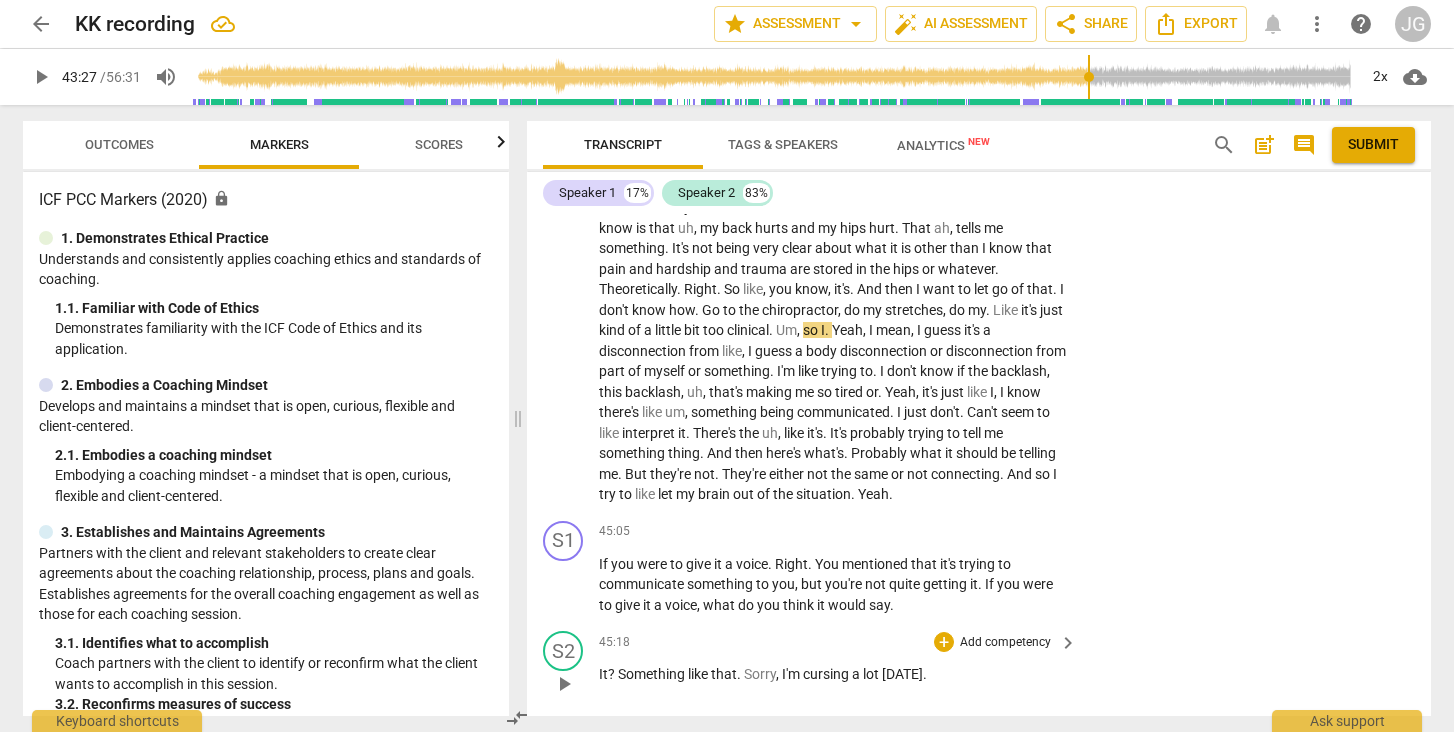 scroll, scrollTop: 12363, scrollLeft: 0, axis: vertical 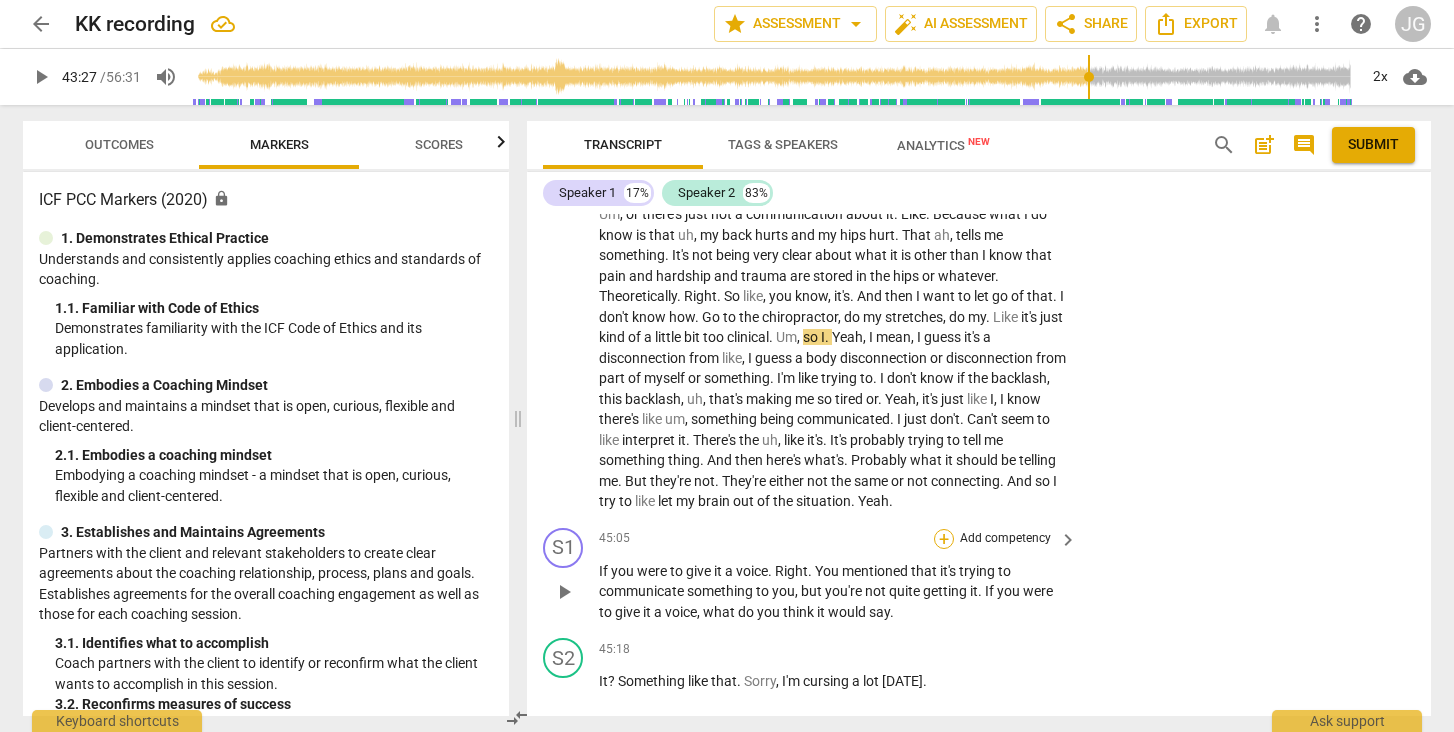 click on "+" at bounding box center [944, 539] 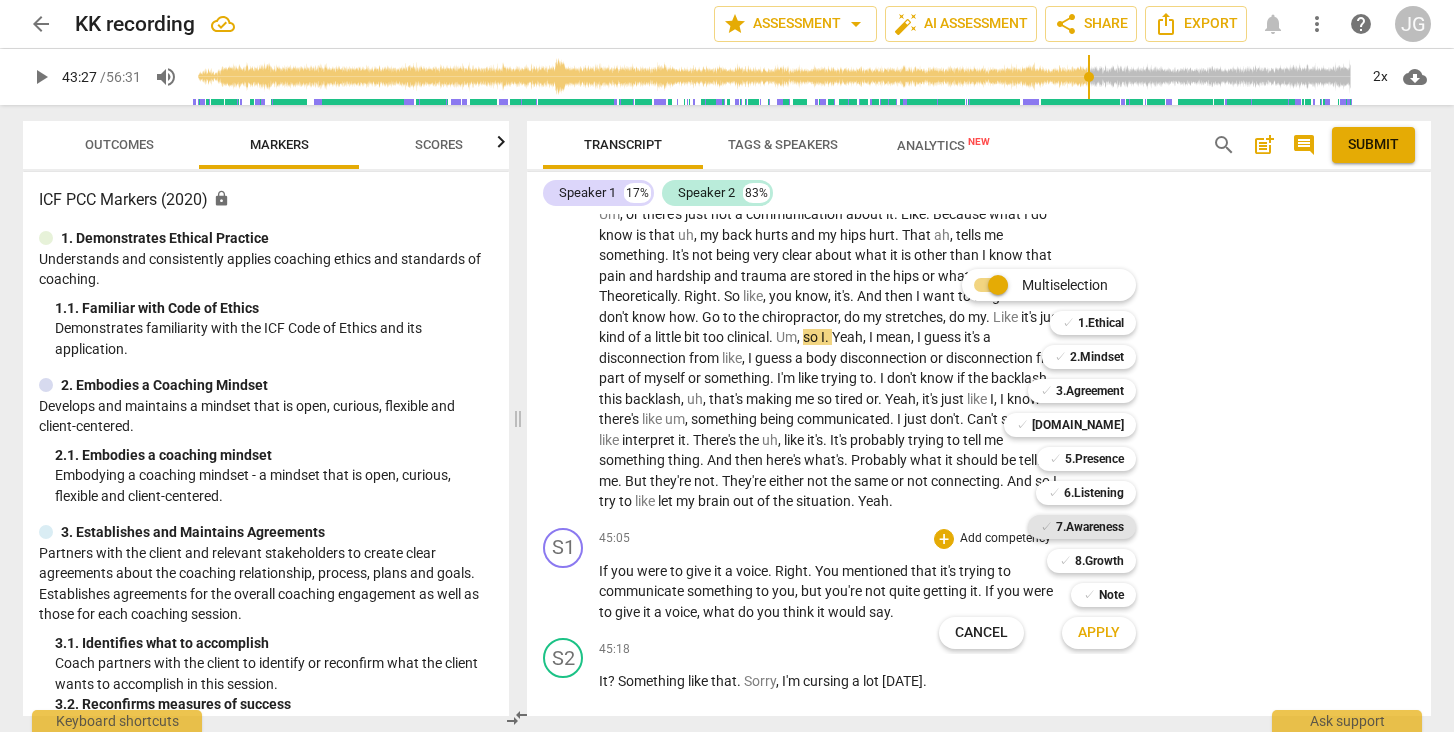 click on "7.Awareness" at bounding box center (1090, 527) 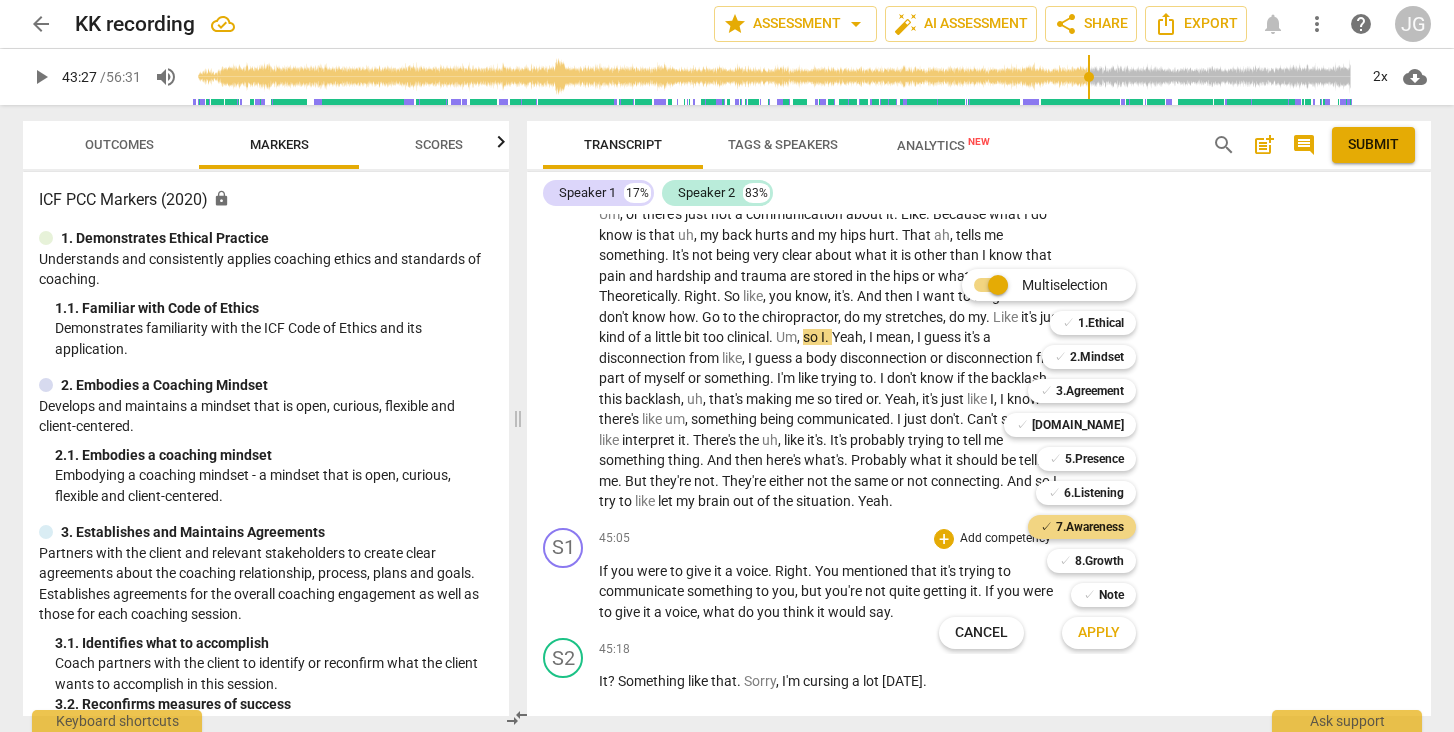 click on "Apply" at bounding box center (1099, 633) 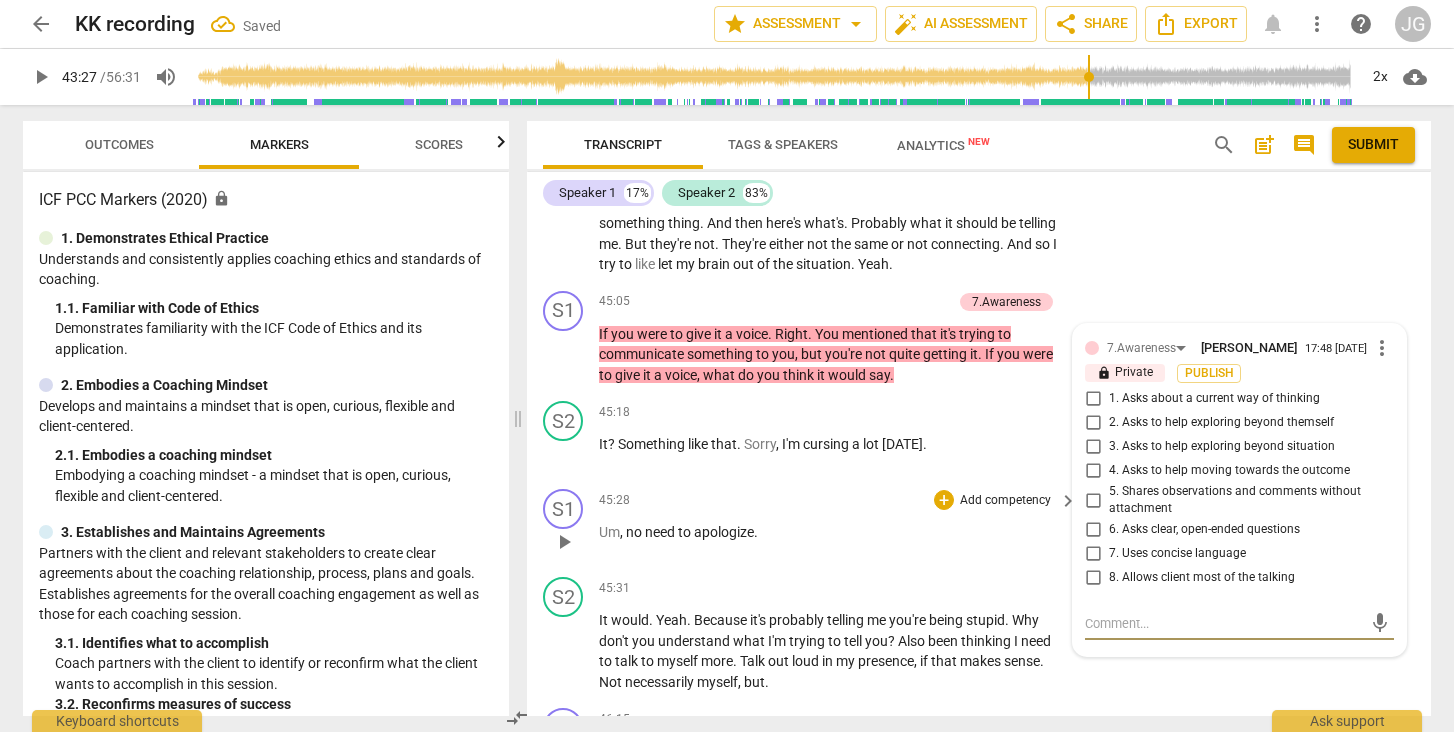 scroll, scrollTop: 12615, scrollLeft: 0, axis: vertical 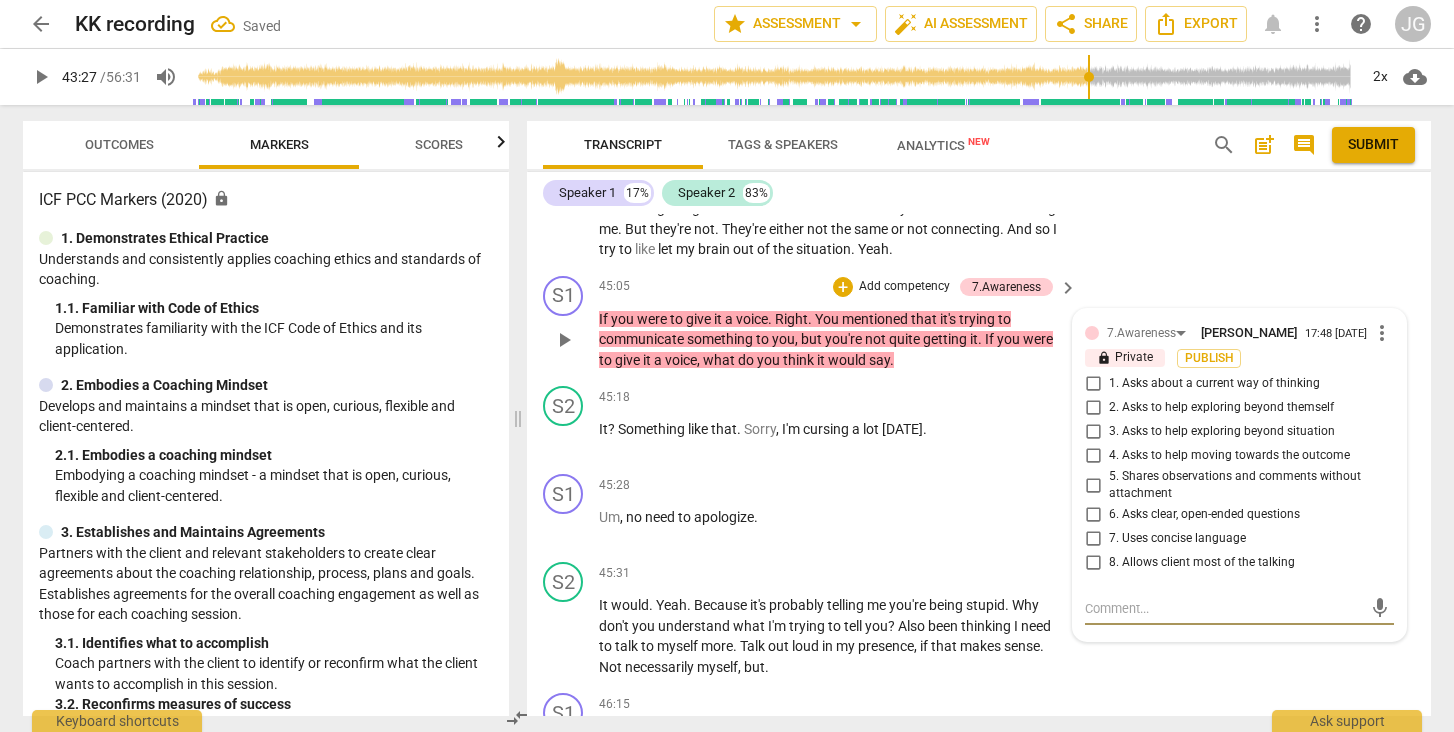 click on "3. Asks to help exploring beyond situation" at bounding box center [1093, 432] 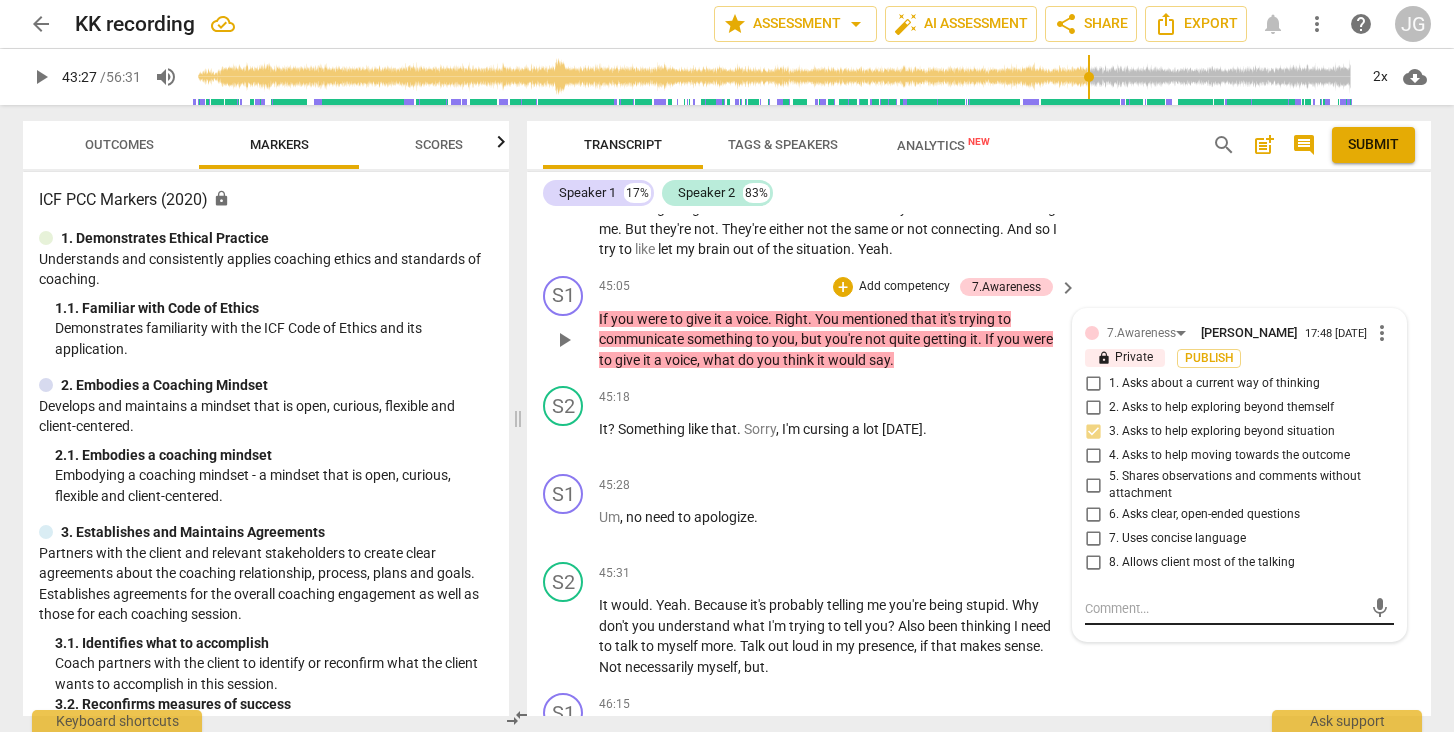 click at bounding box center (1223, 608) 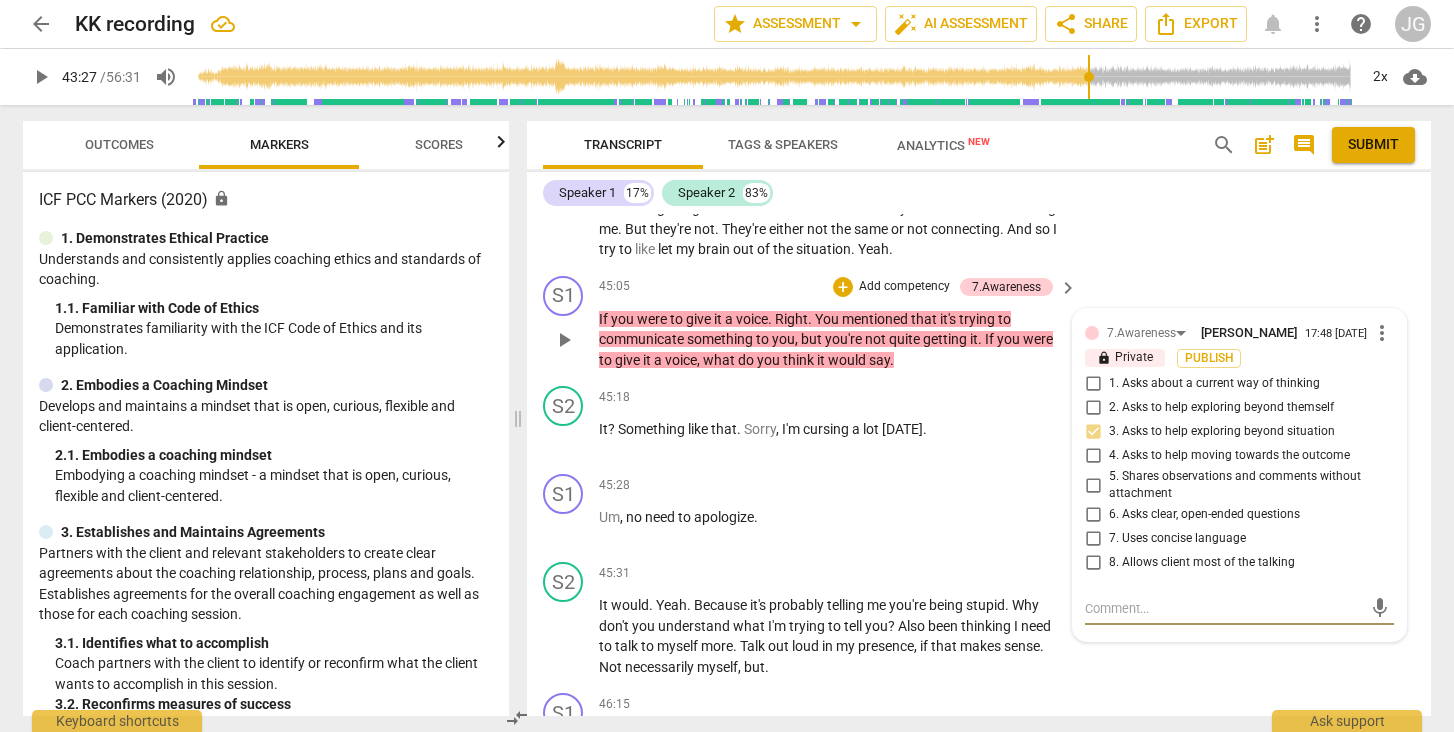 paste on "Coach invites deeper reflection by exploring the somatic experience and metaphorically giving voice to the client’s physical sensations, which supports awareness beyond the surface level of the issue." 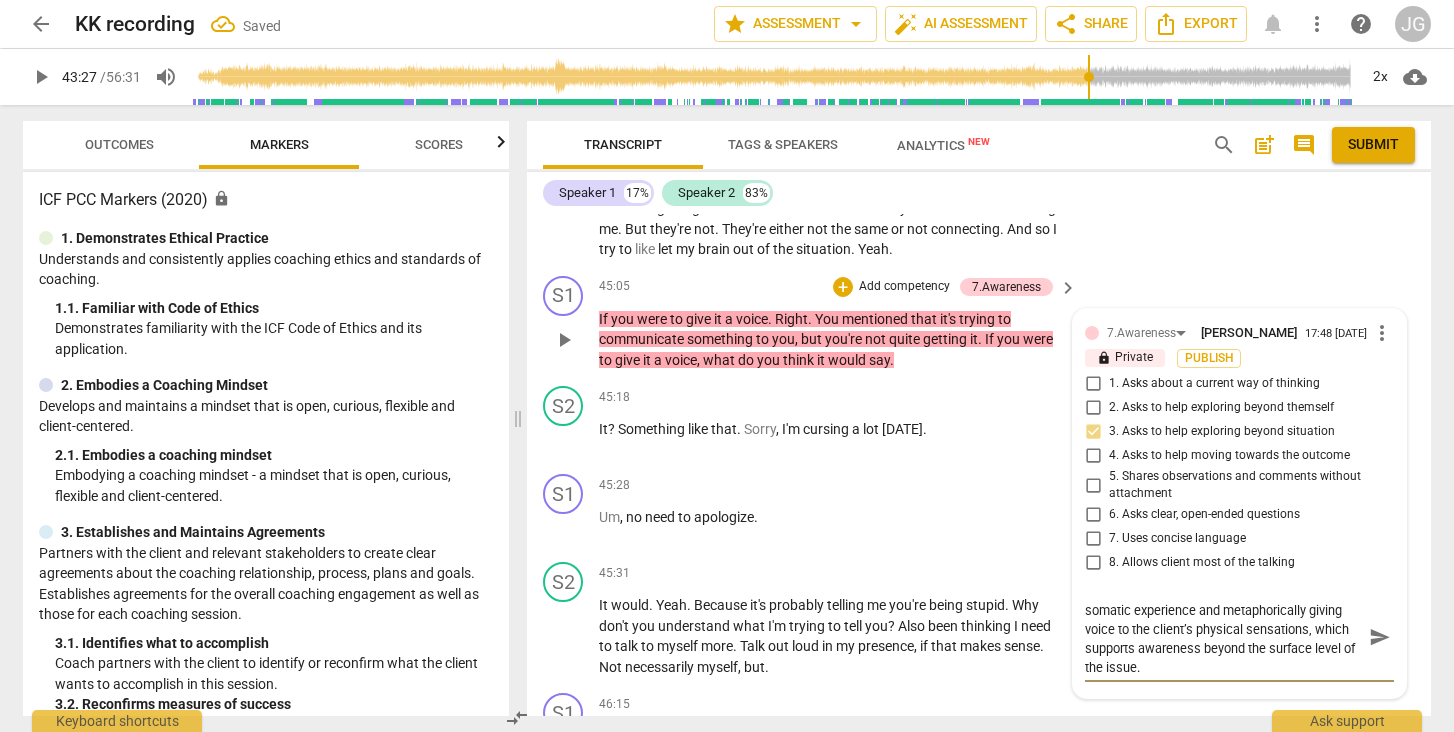 scroll, scrollTop: 0, scrollLeft: 0, axis: both 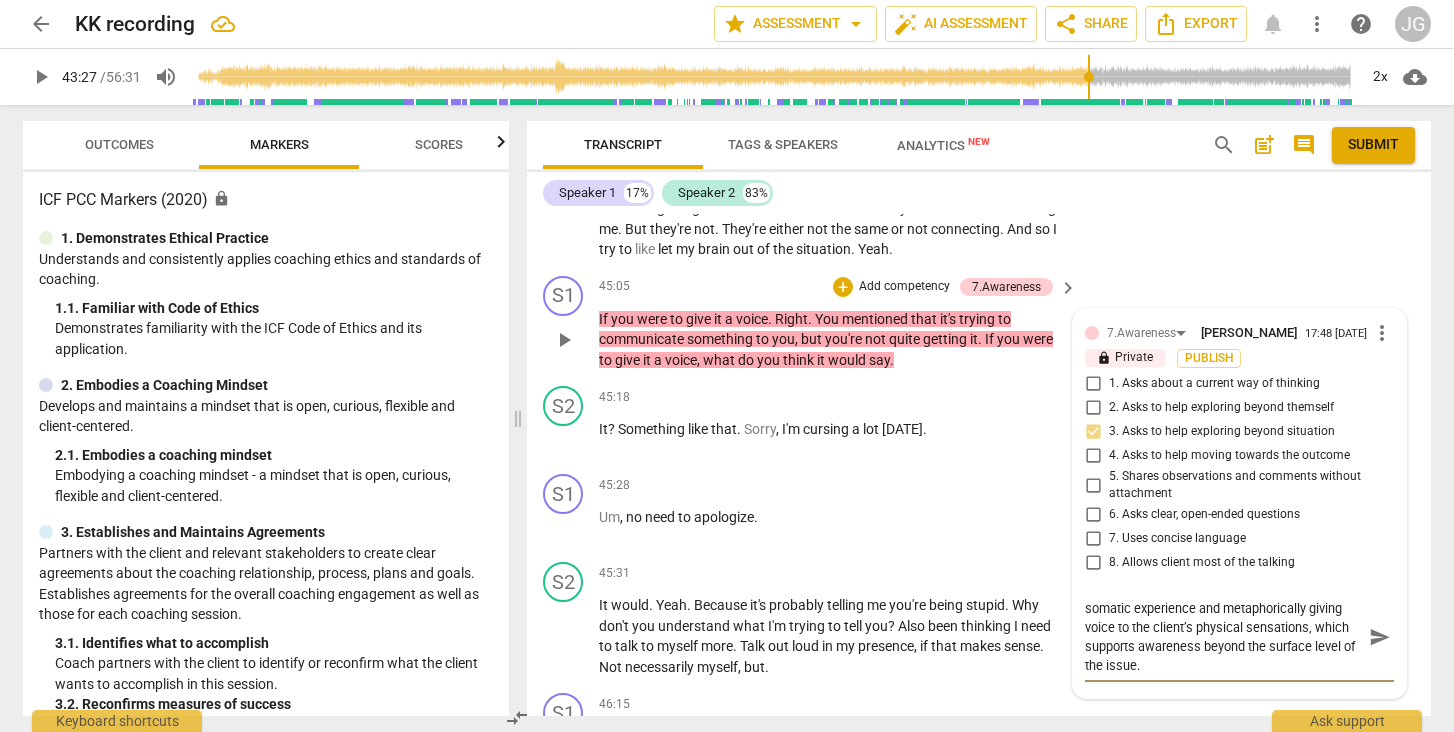 drag, startPoint x: 1340, startPoint y: 574, endPoint x: 1340, endPoint y: 613, distance: 39 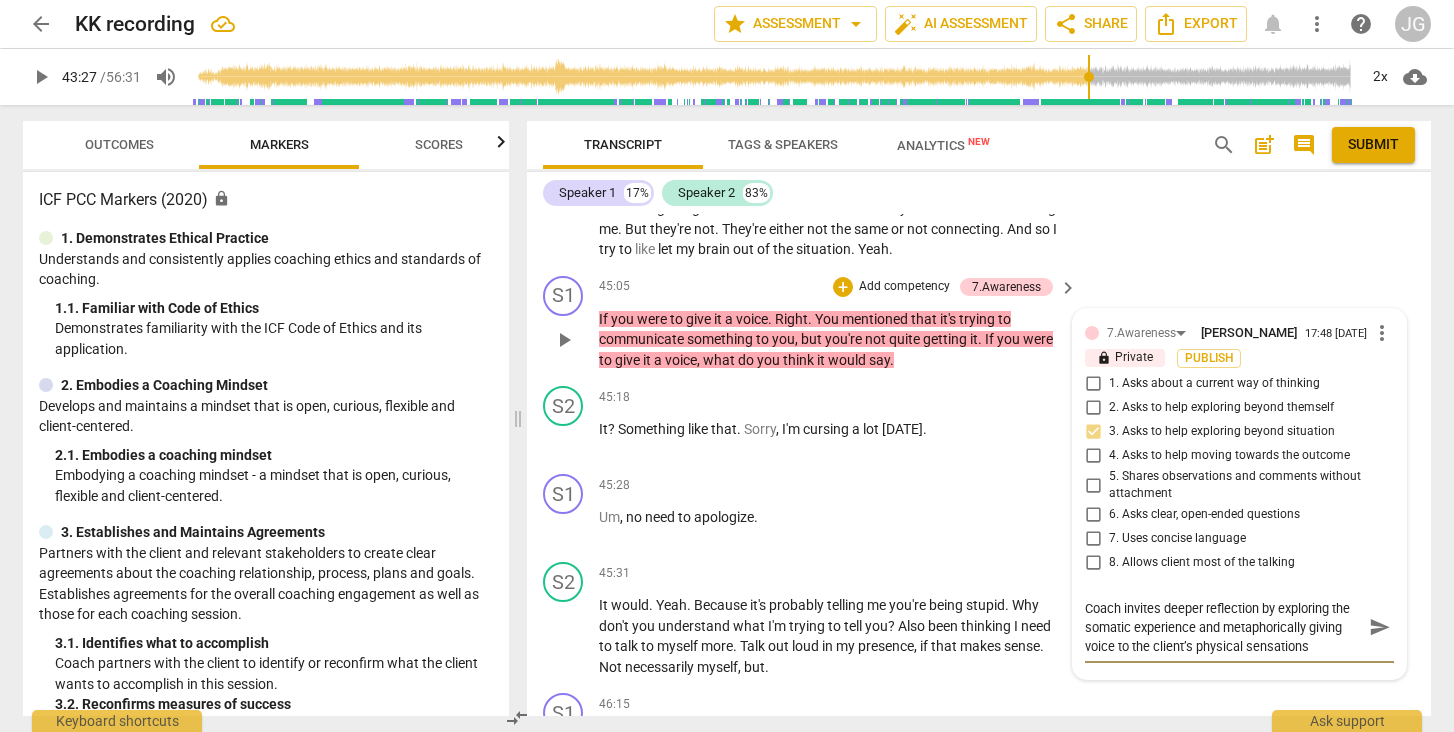 scroll, scrollTop: 0, scrollLeft: 0, axis: both 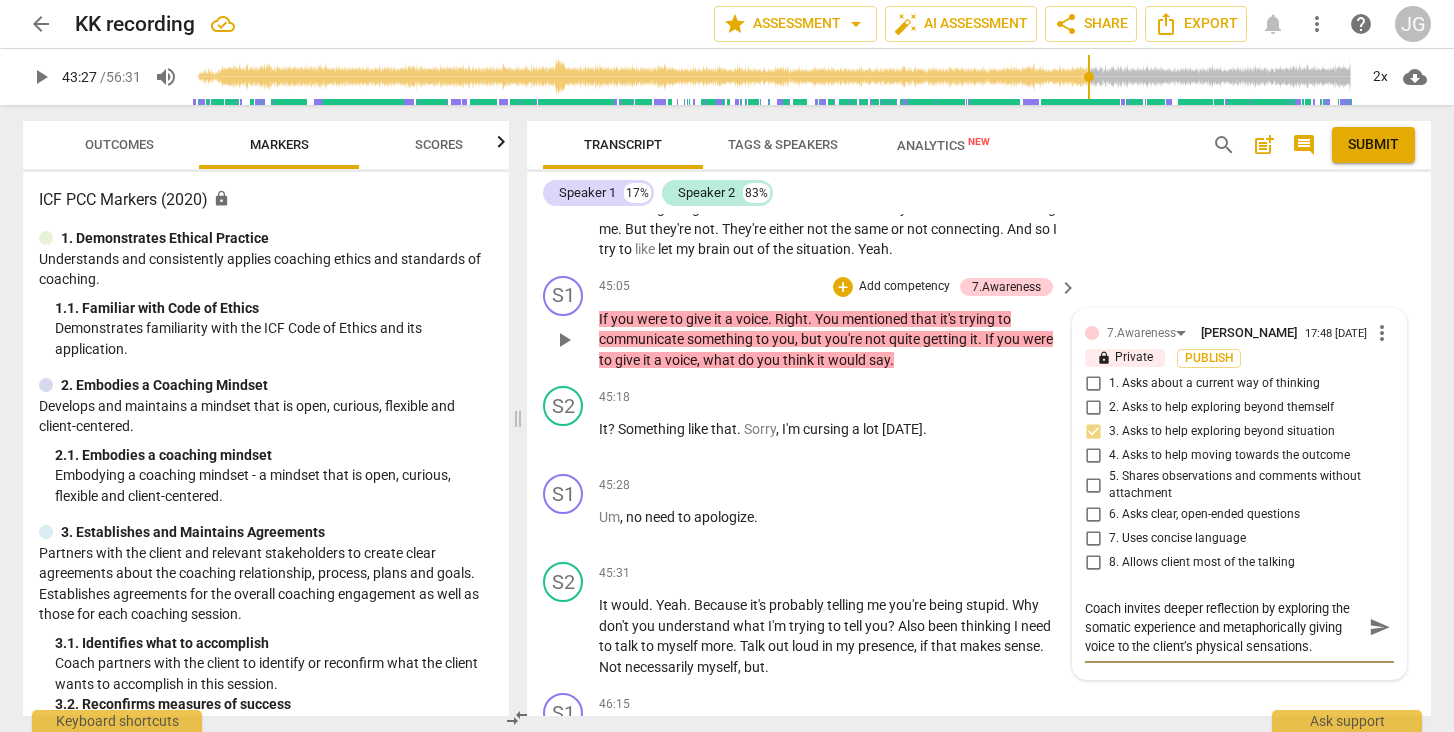 click on "send" at bounding box center [1380, 627] 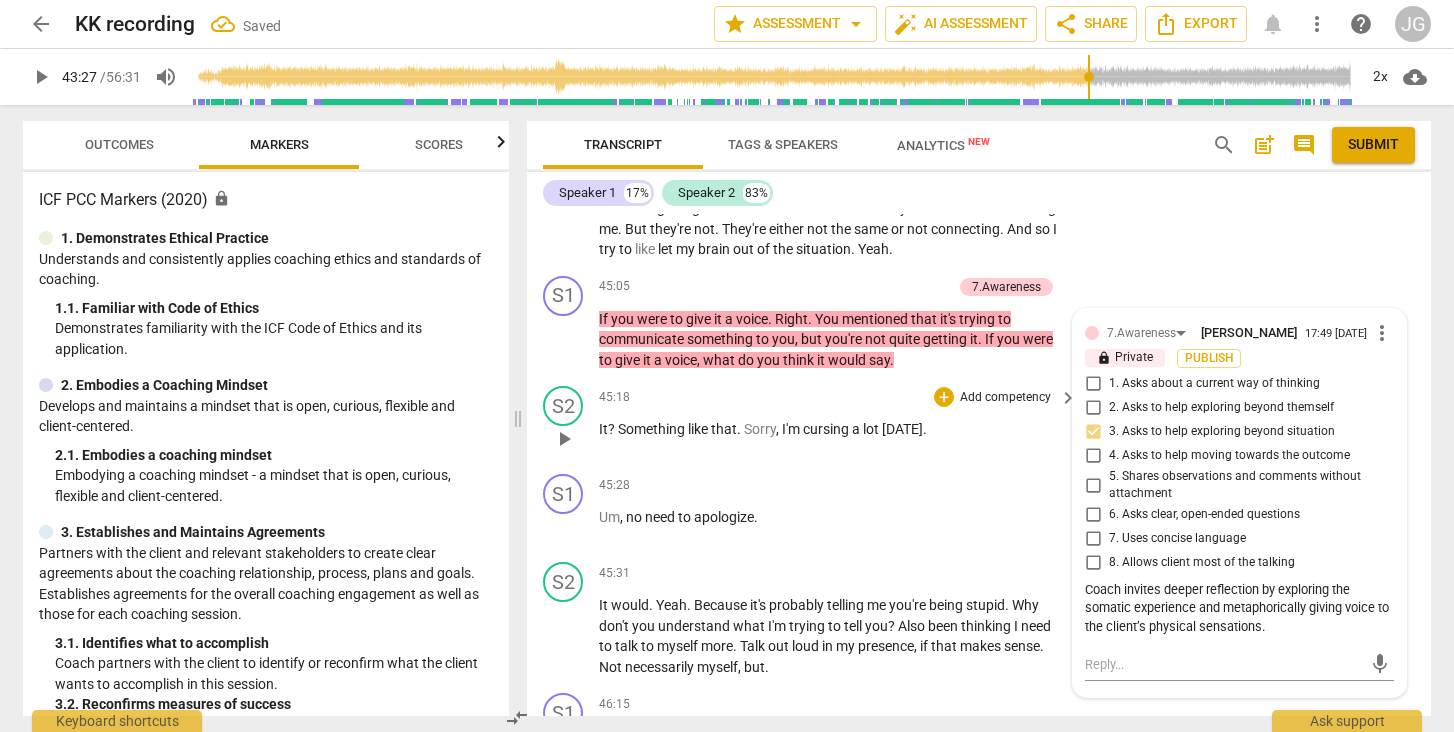 click on "play_arrow" at bounding box center (564, 439) 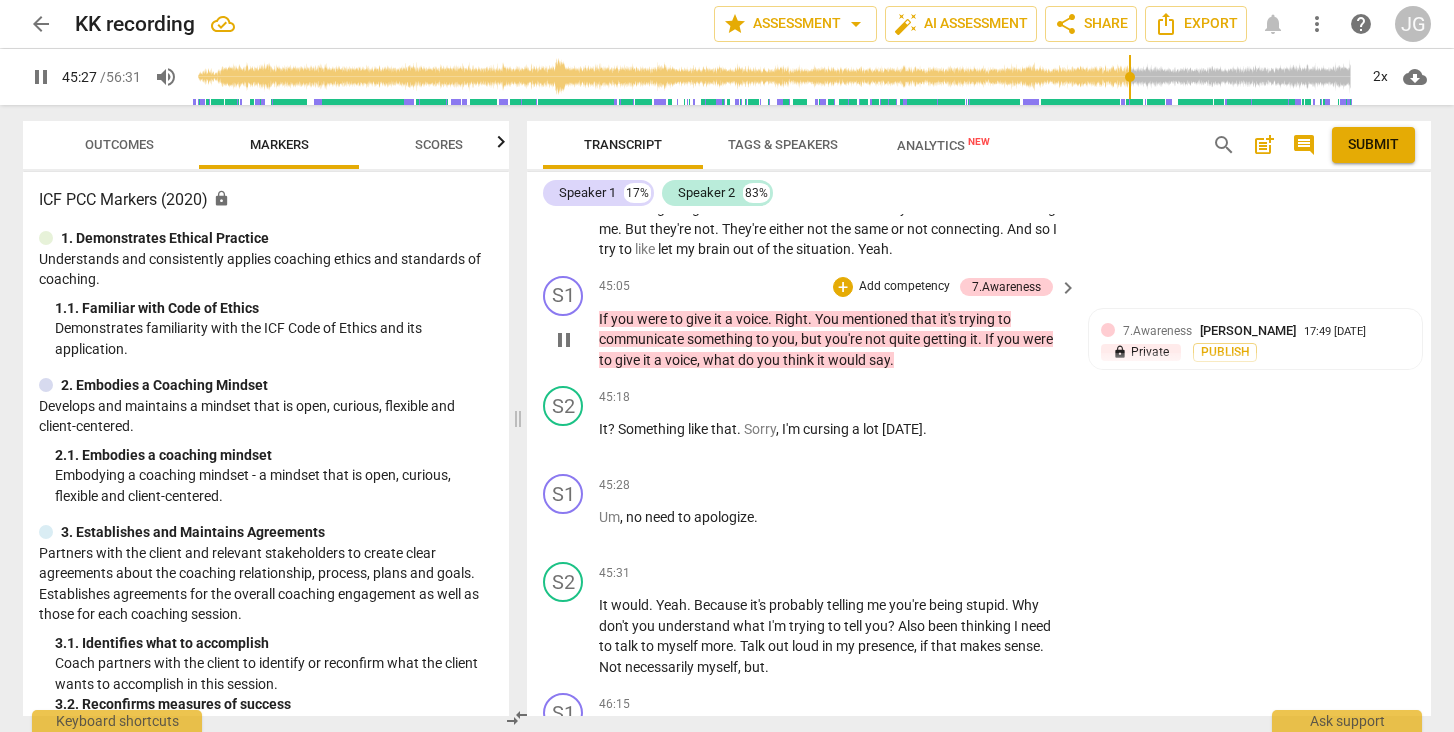 scroll, scrollTop: 12576, scrollLeft: 0, axis: vertical 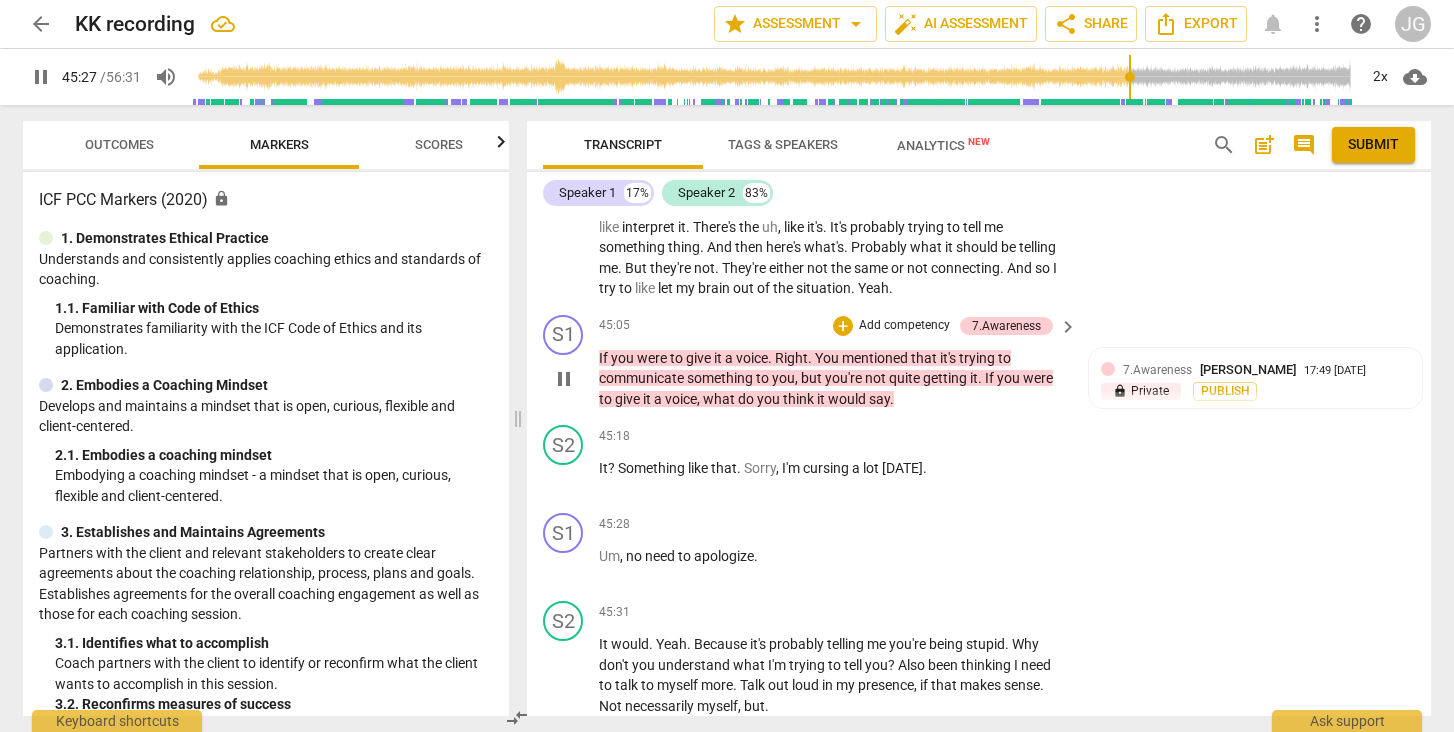 click on "pause" at bounding box center [564, 379] 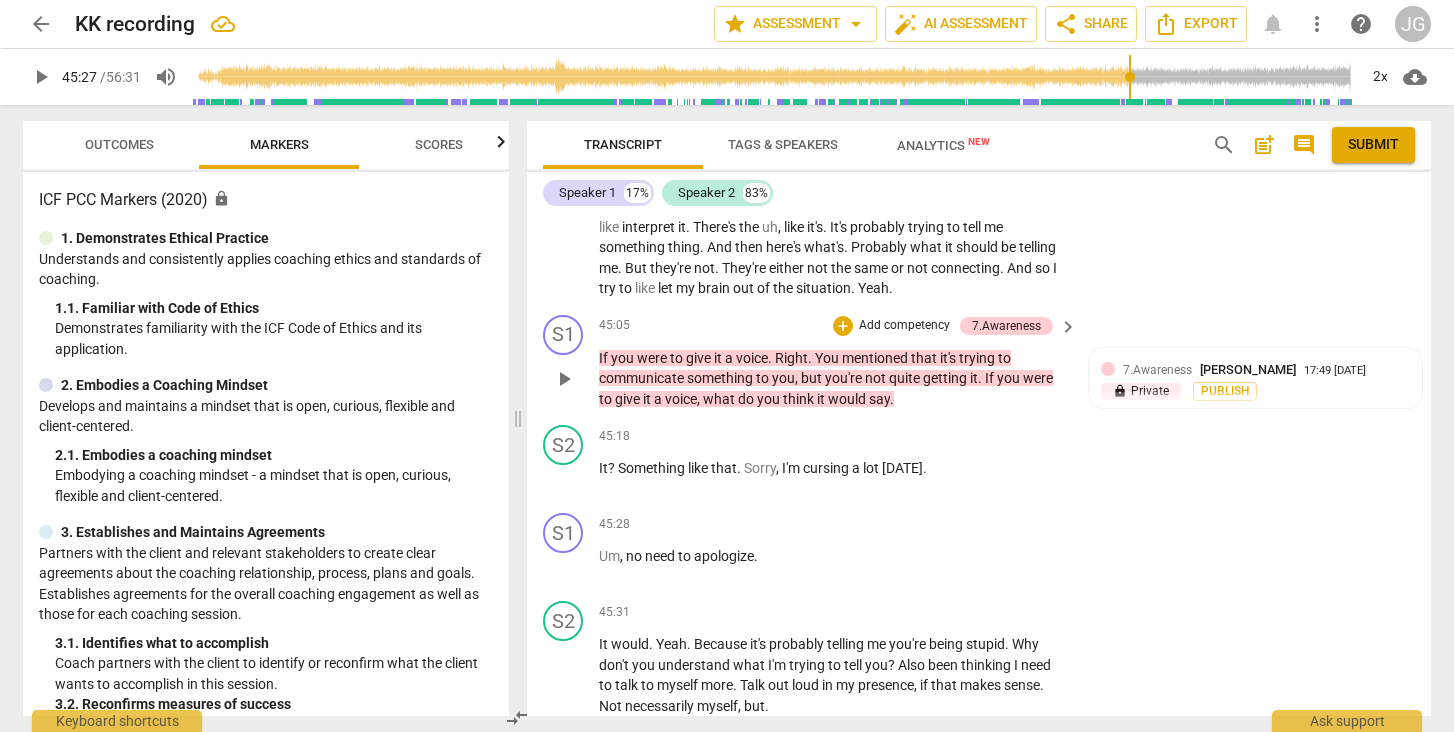 click on "play_arrow" at bounding box center [564, 379] 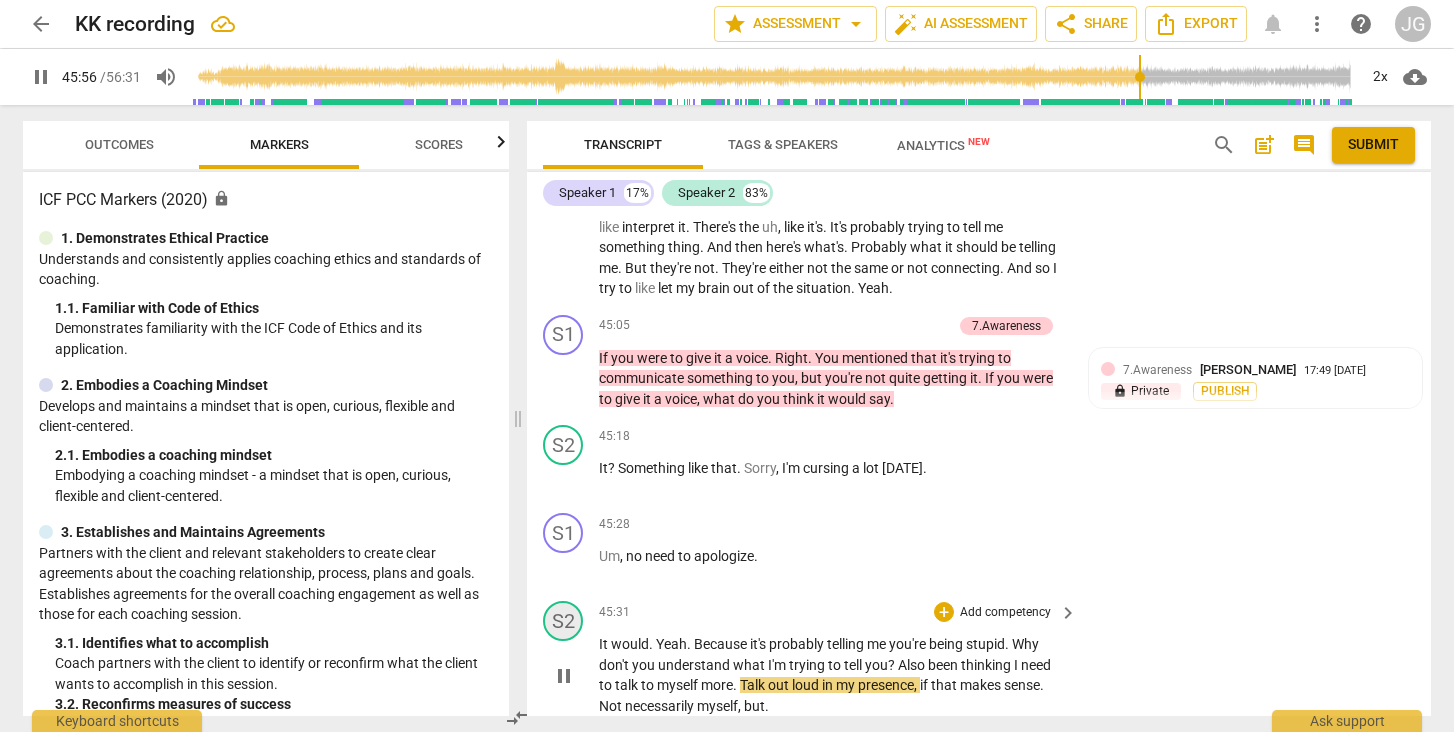 scroll, scrollTop: 12773, scrollLeft: 0, axis: vertical 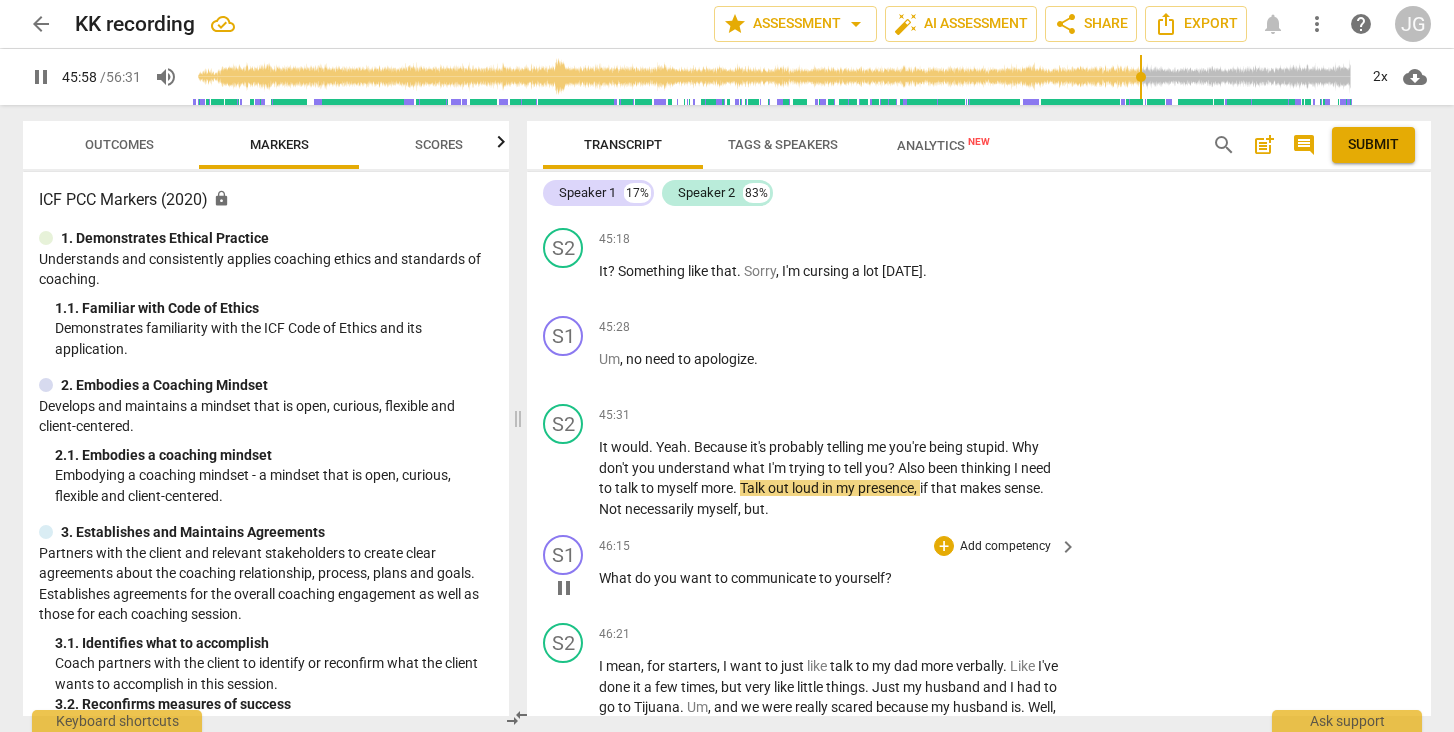 click on "pause" at bounding box center [564, 588] 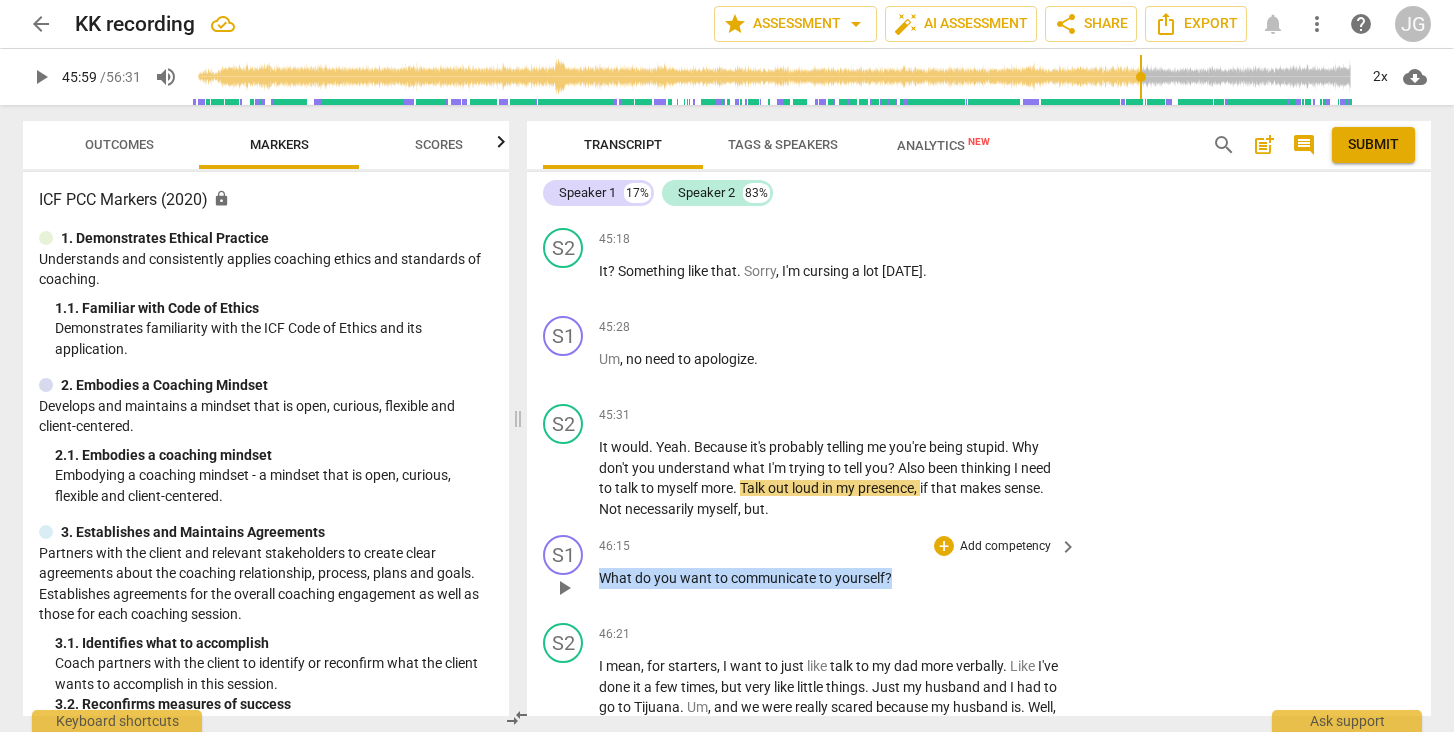 drag, startPoint x: 602, startPoint y: 493, endPoint x: 905, endPoint y: 490, distance: 303.01486 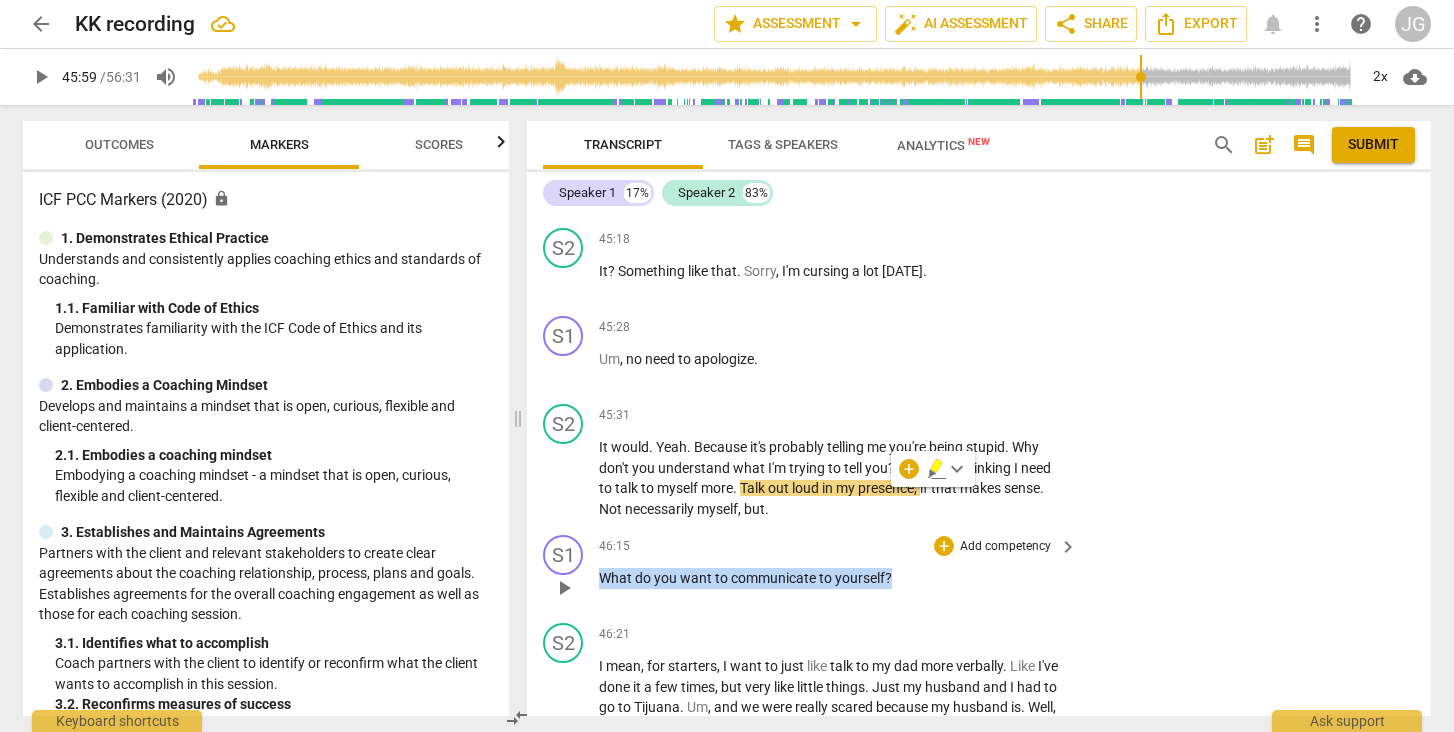 copy on "What   do   you   want   to   communicate   to   yourself ?" 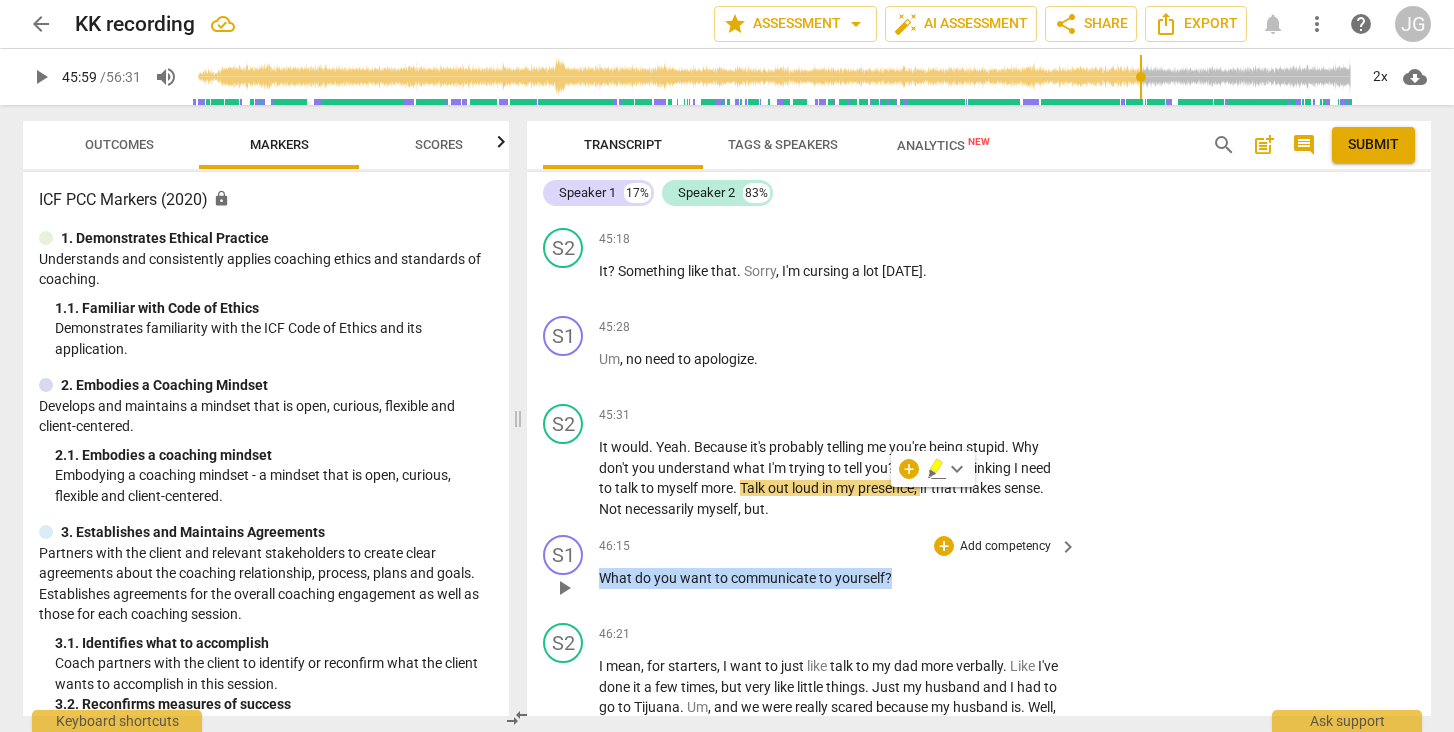 click on "Add competency" at bounding box center [1005, 547] 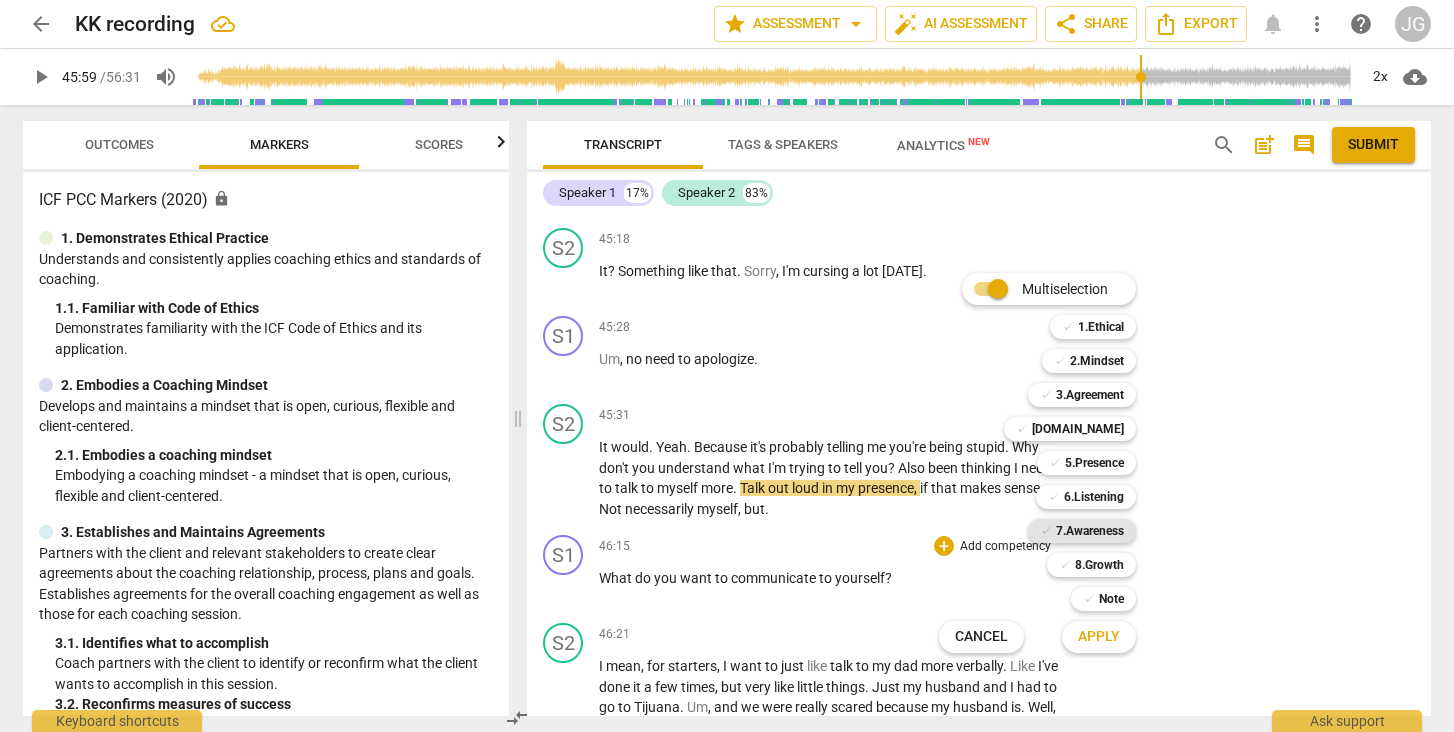 click on "7.Awareness" at bounding box center [1090, 531] 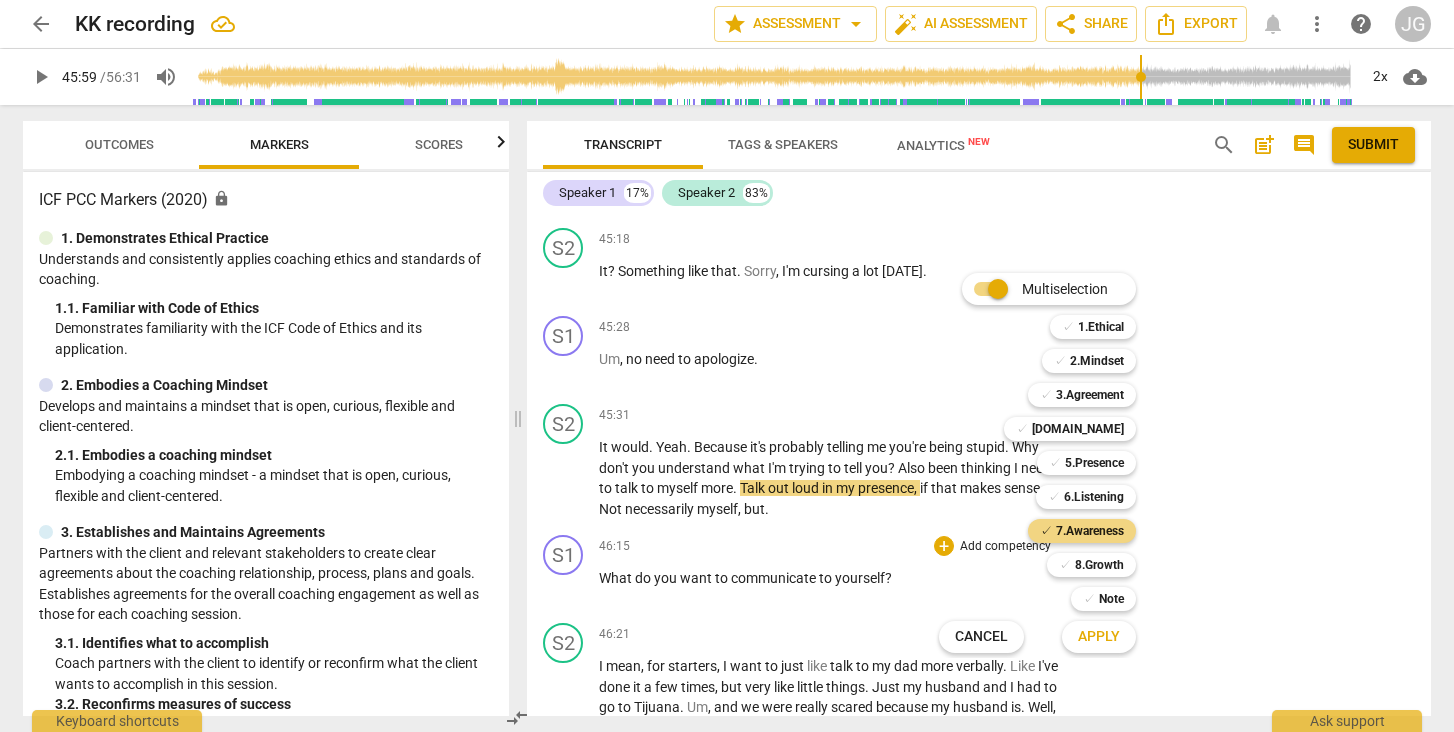 click on "Apply" at bounding box center [1099, 637] 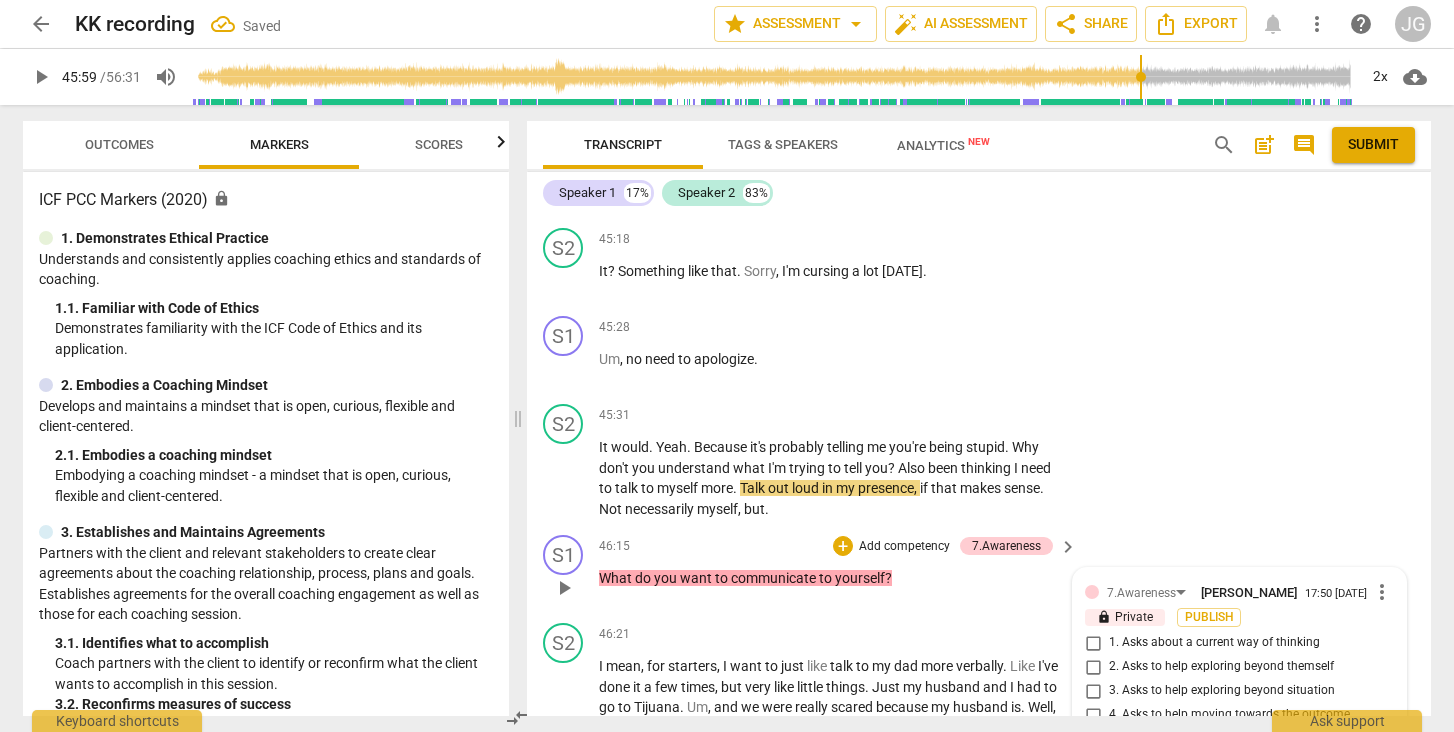scroll, scrollTop: 13098, scrollLeft: 0, axis: vertical 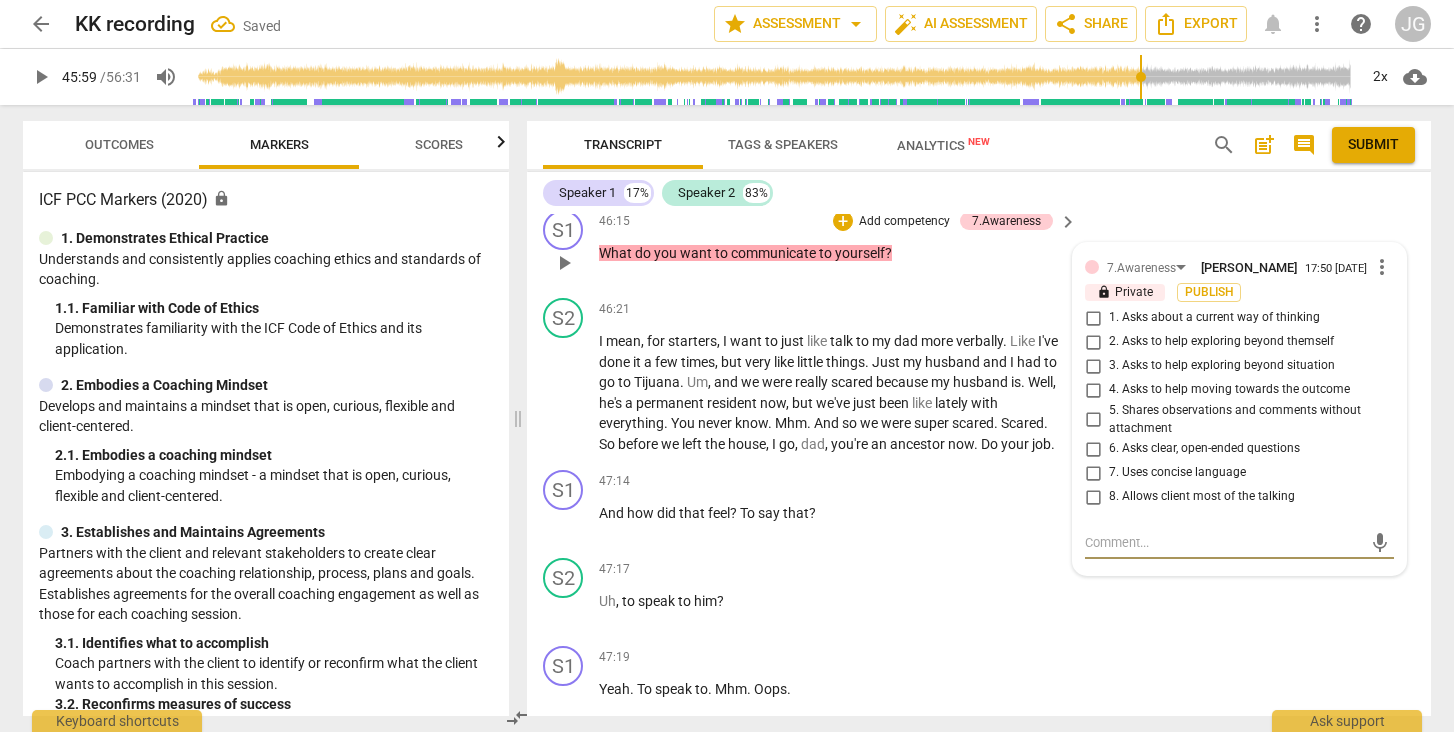 click on "1. Asks about a current way of thinking" at bounding box center [1093, 318] 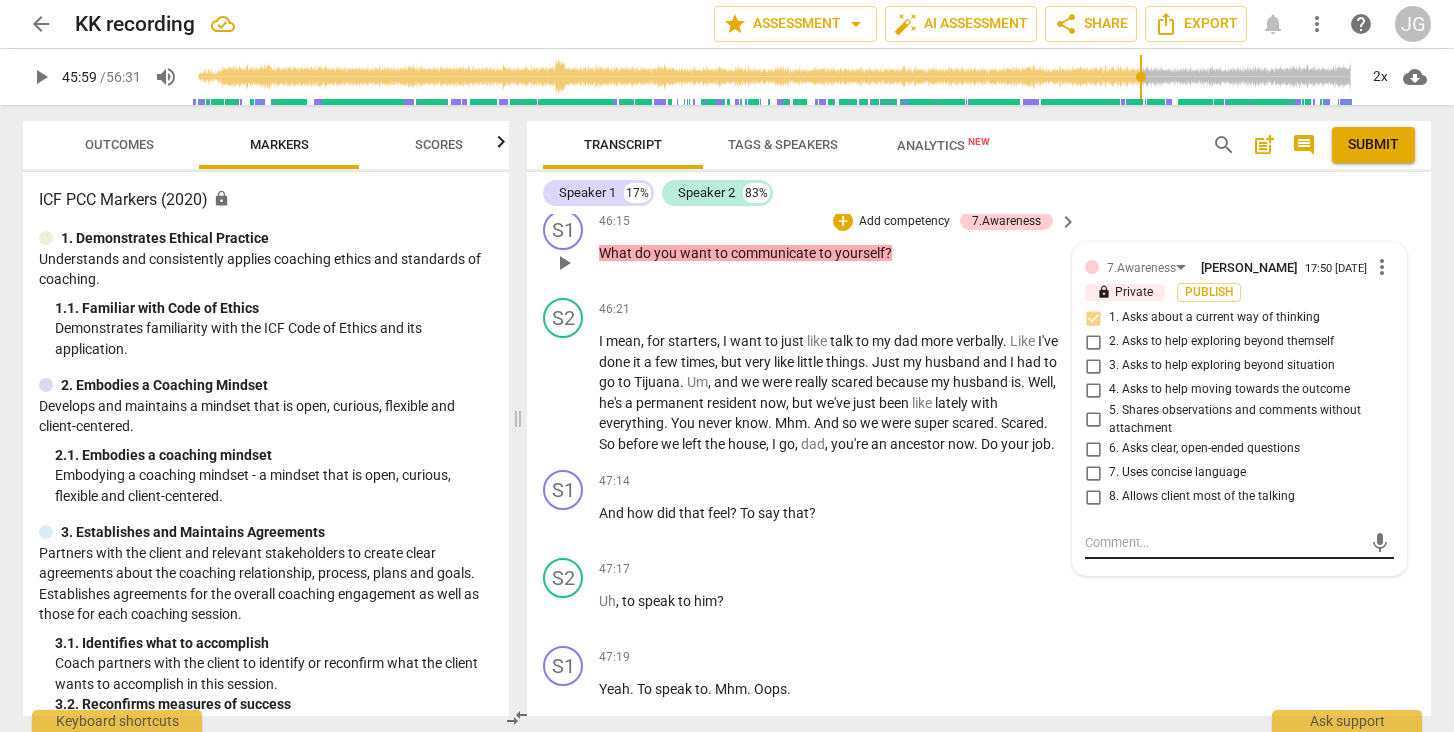 click at bounding box center [1223, 542] 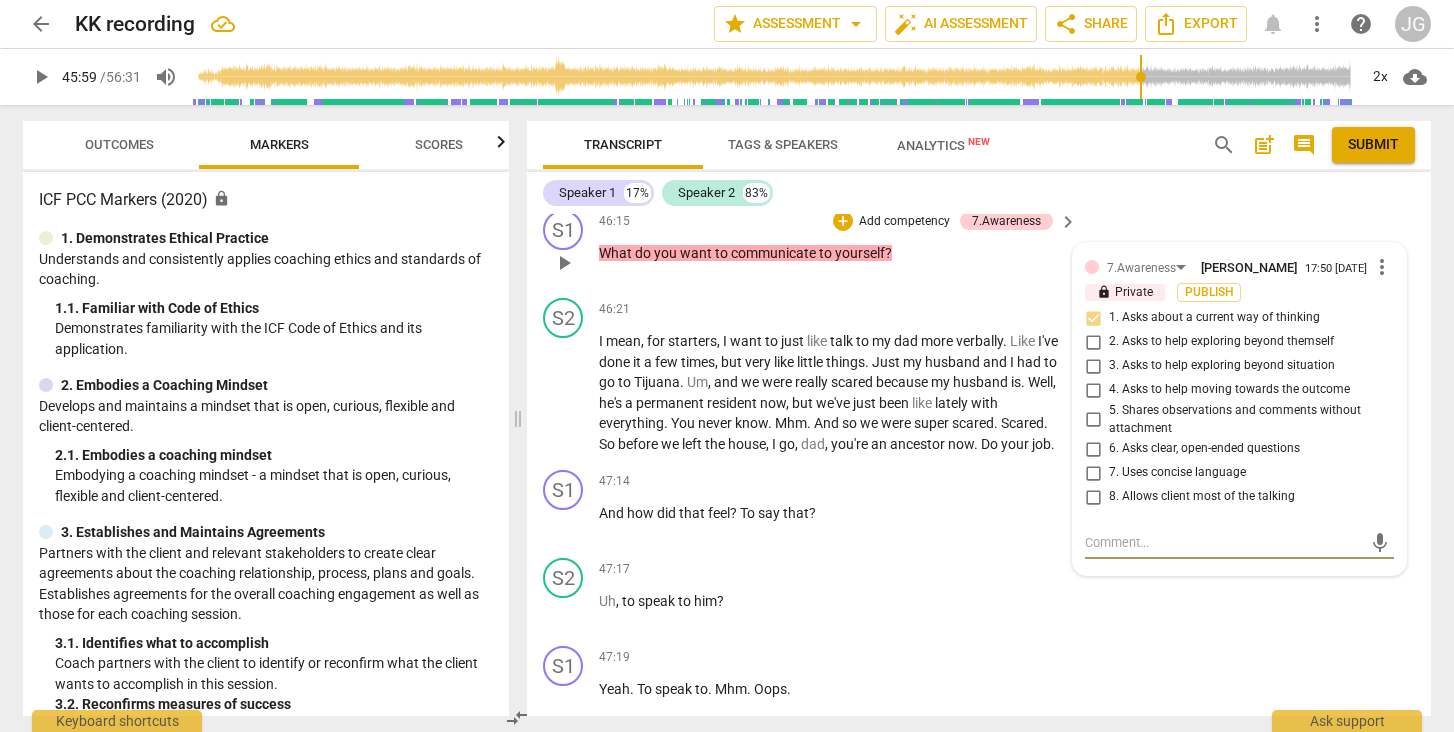 click at bounding box center (1223, 542) 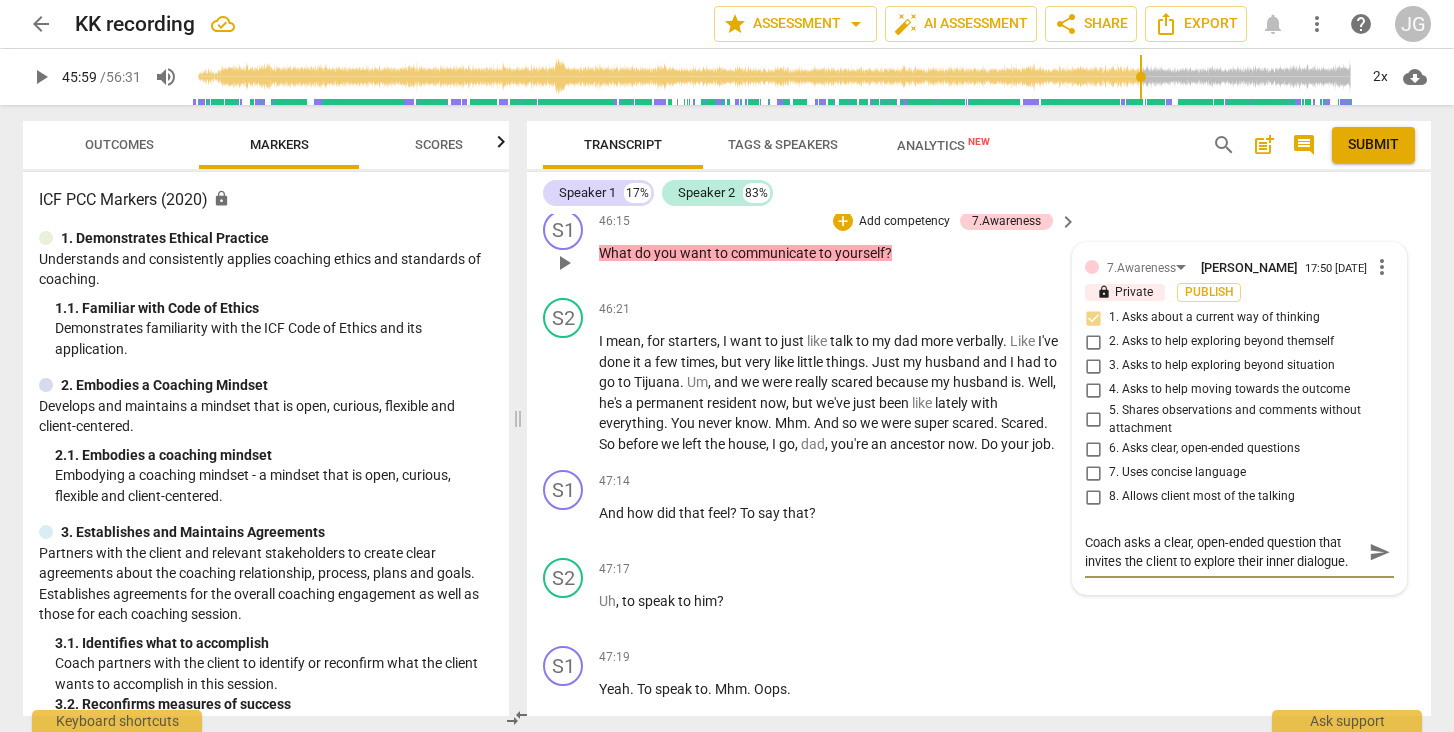click on "send" at bounding box center (1380, 552) 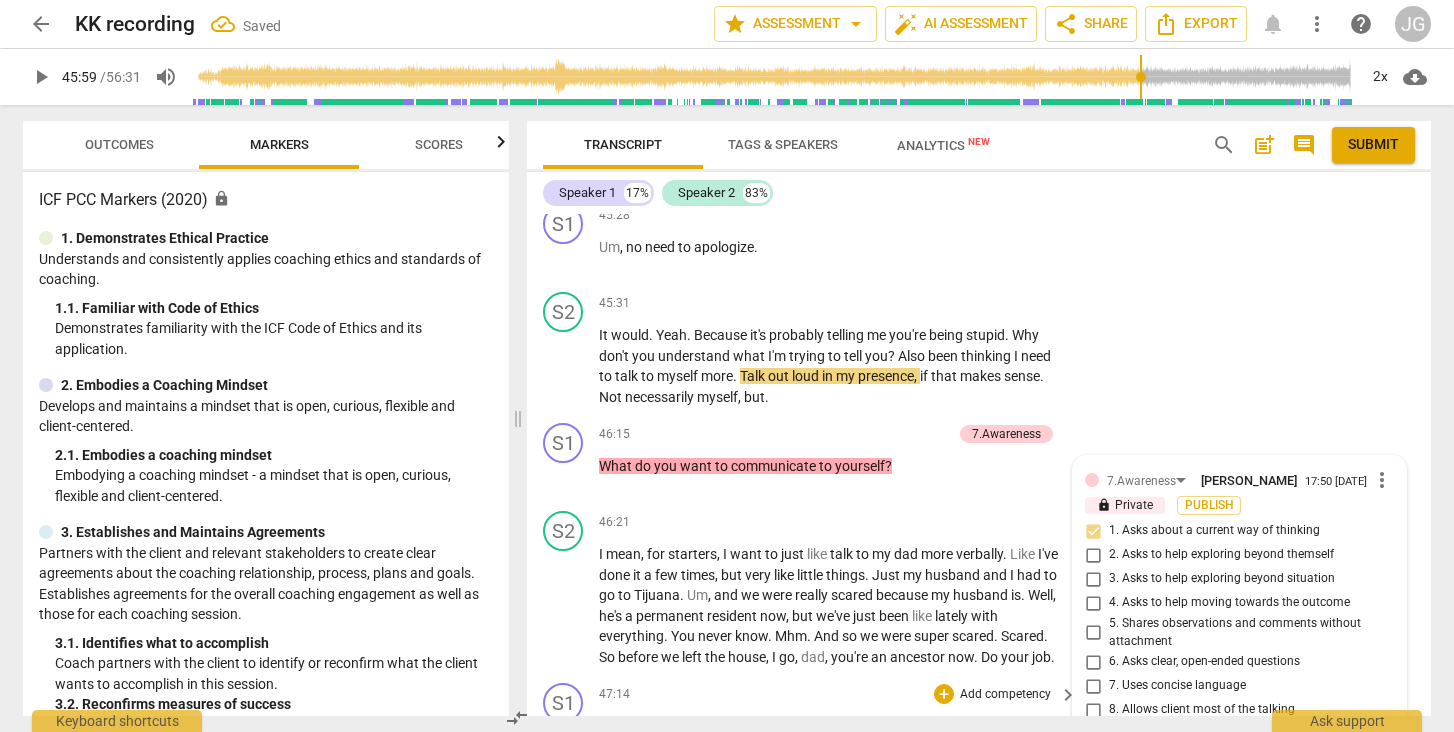 scroll, scrollTop: 12878, scrollLeft: 0, axis: vertical 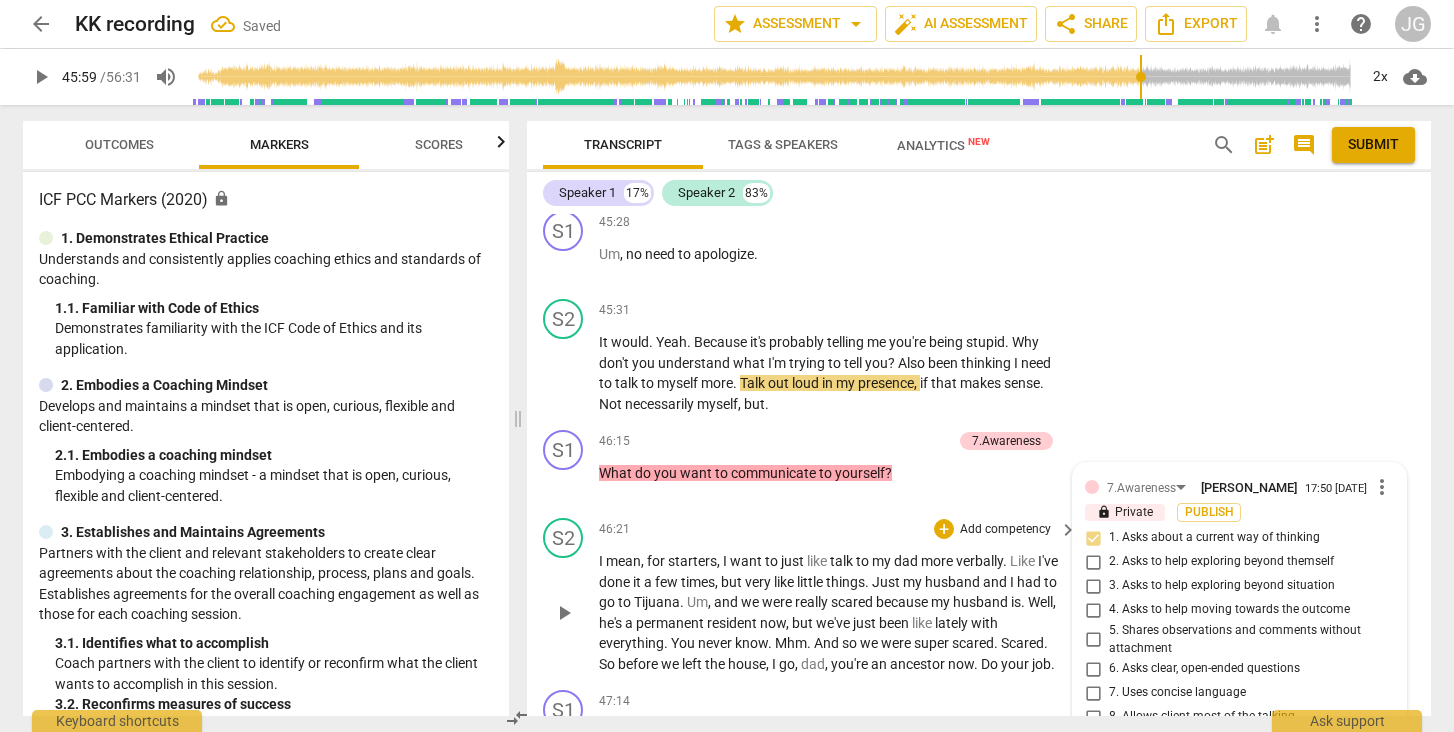 click on "play_arrow" at bounding box center (564, 613) 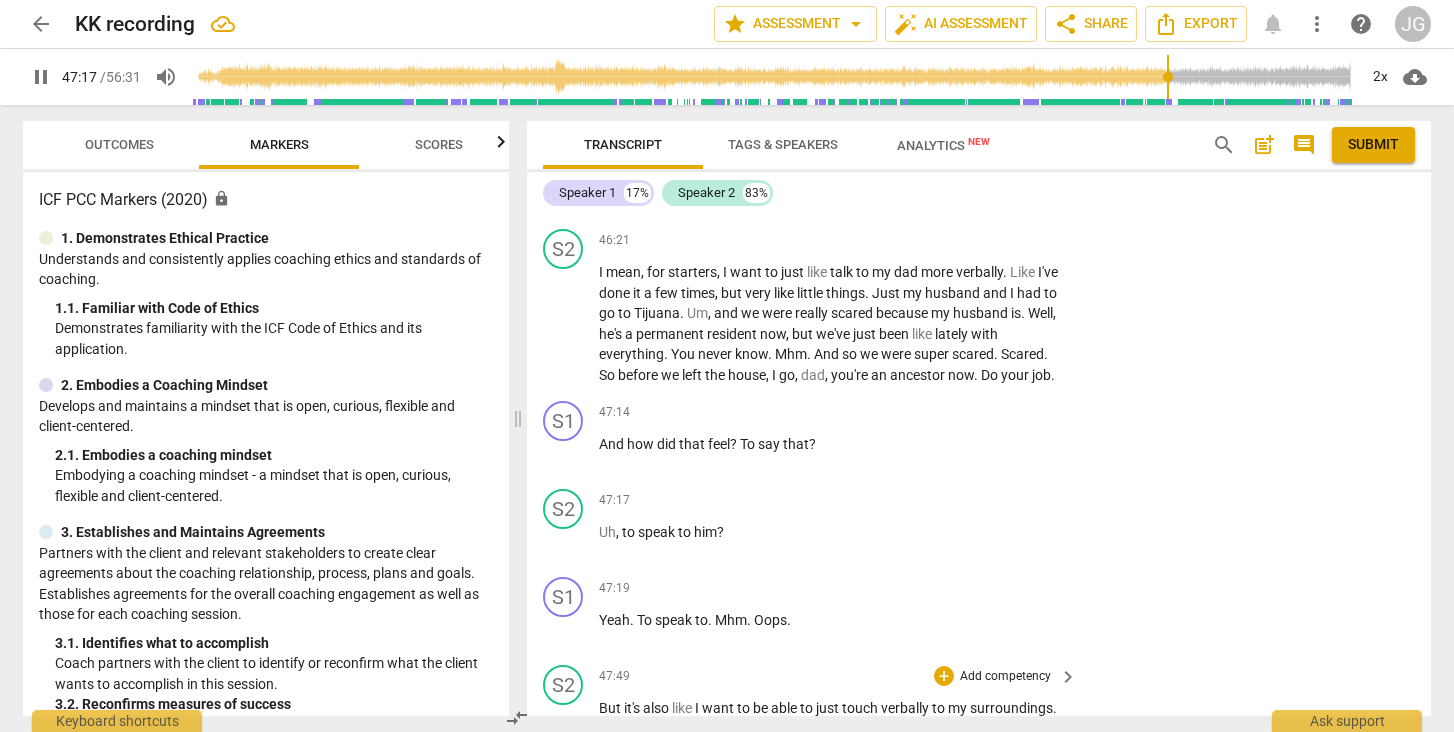 scroll, scrollTop: 13217, scrollLeft: 0, axis: vertical 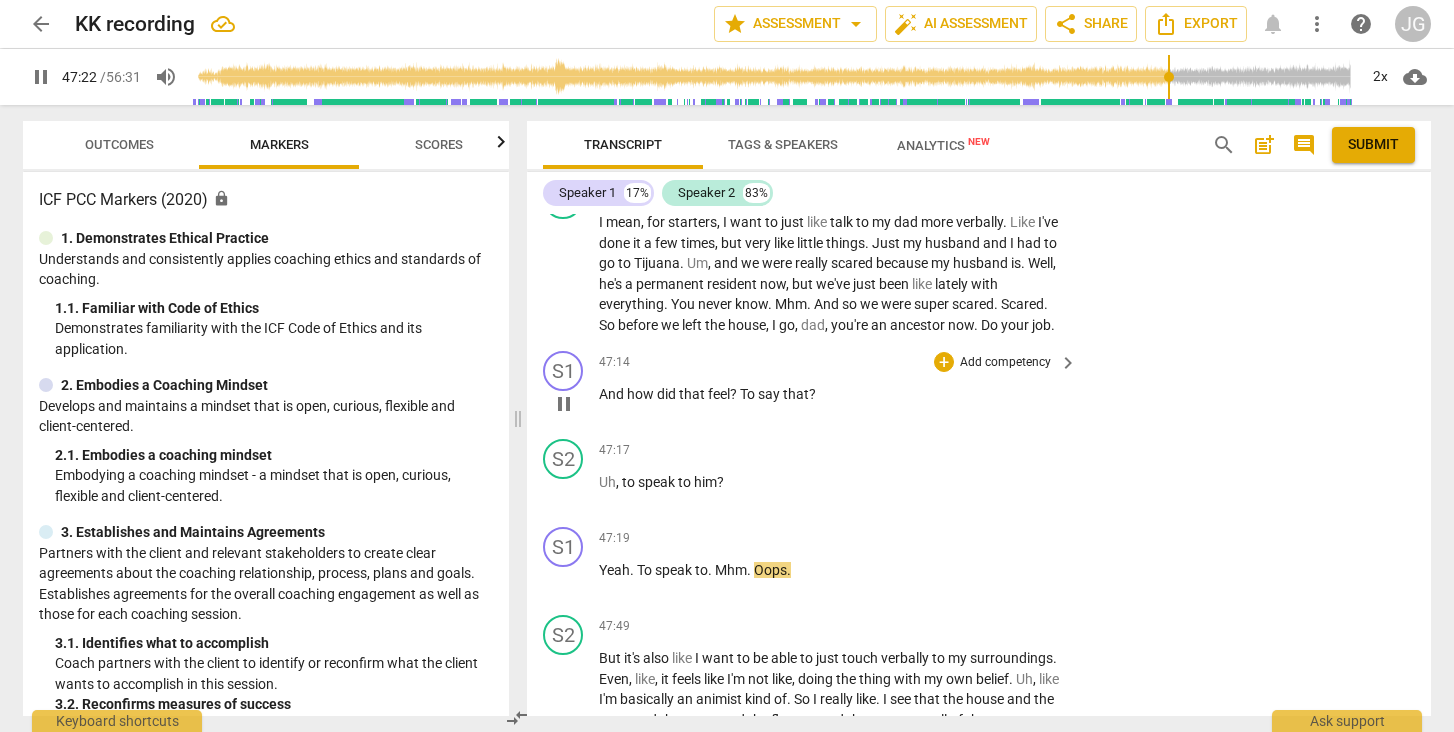 click on "pause" at bounding box center [564, 404] 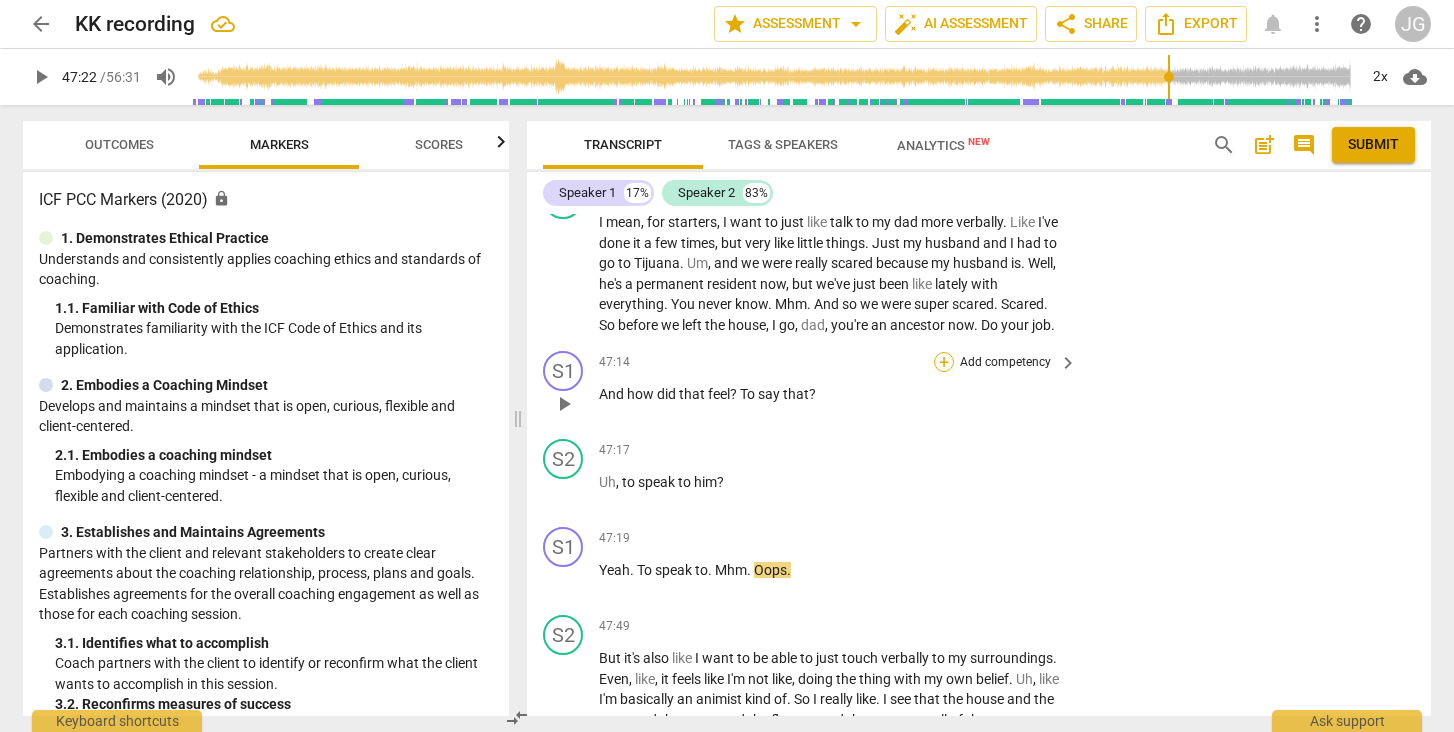 click on "+" at bounding box center [944, 362] 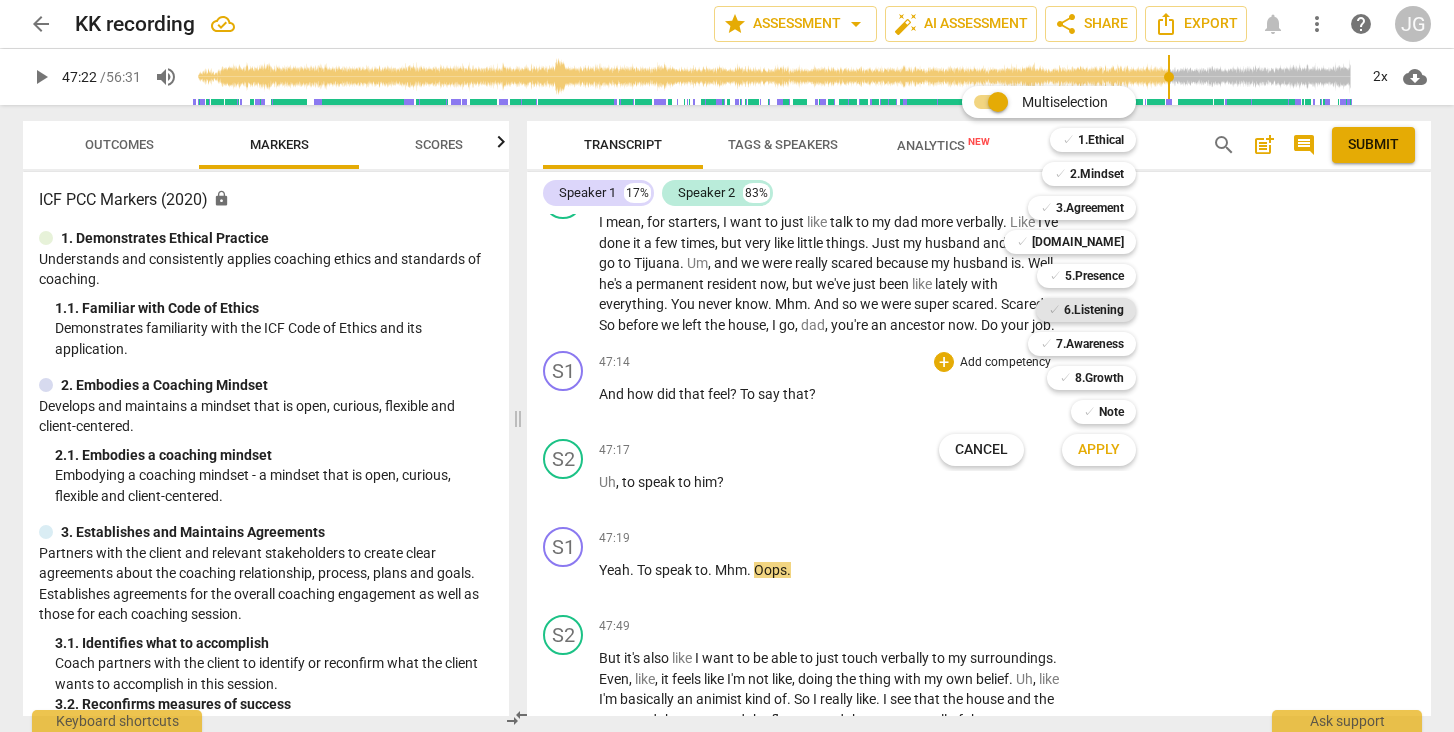 click on "6.Listening" at bounding box center (1094, 310) 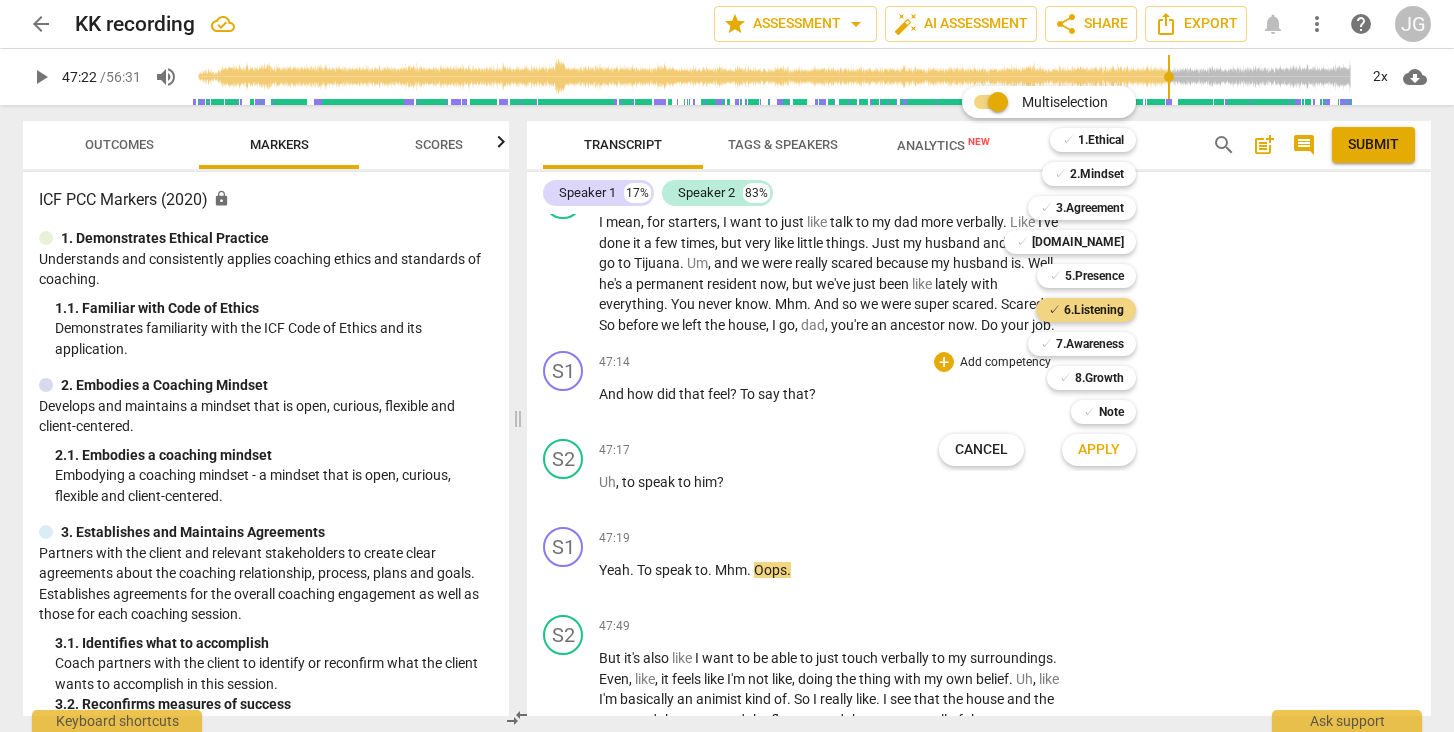 click on "Apply" at bounding box center [1099, 450] 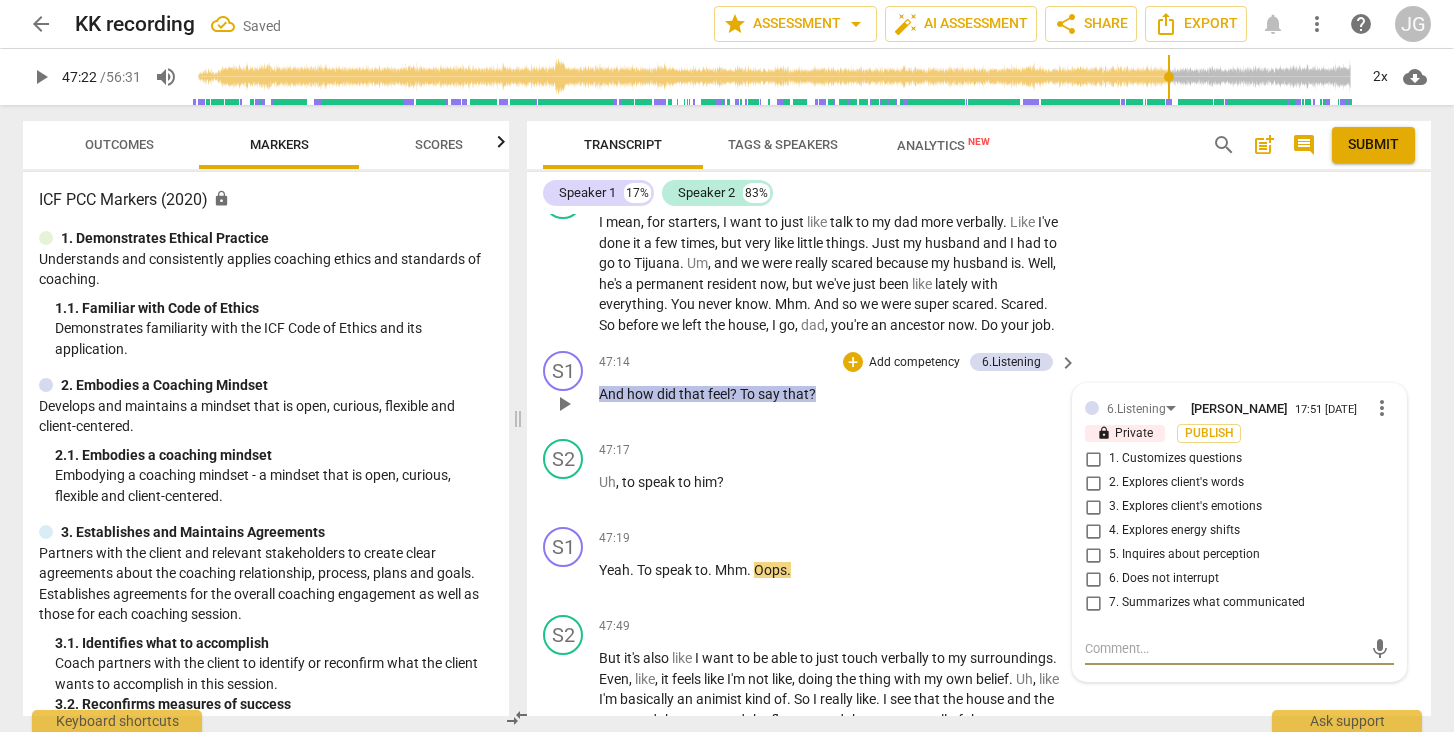 click on "3. Explores client's emotions" at bounding box center (1093, 507) 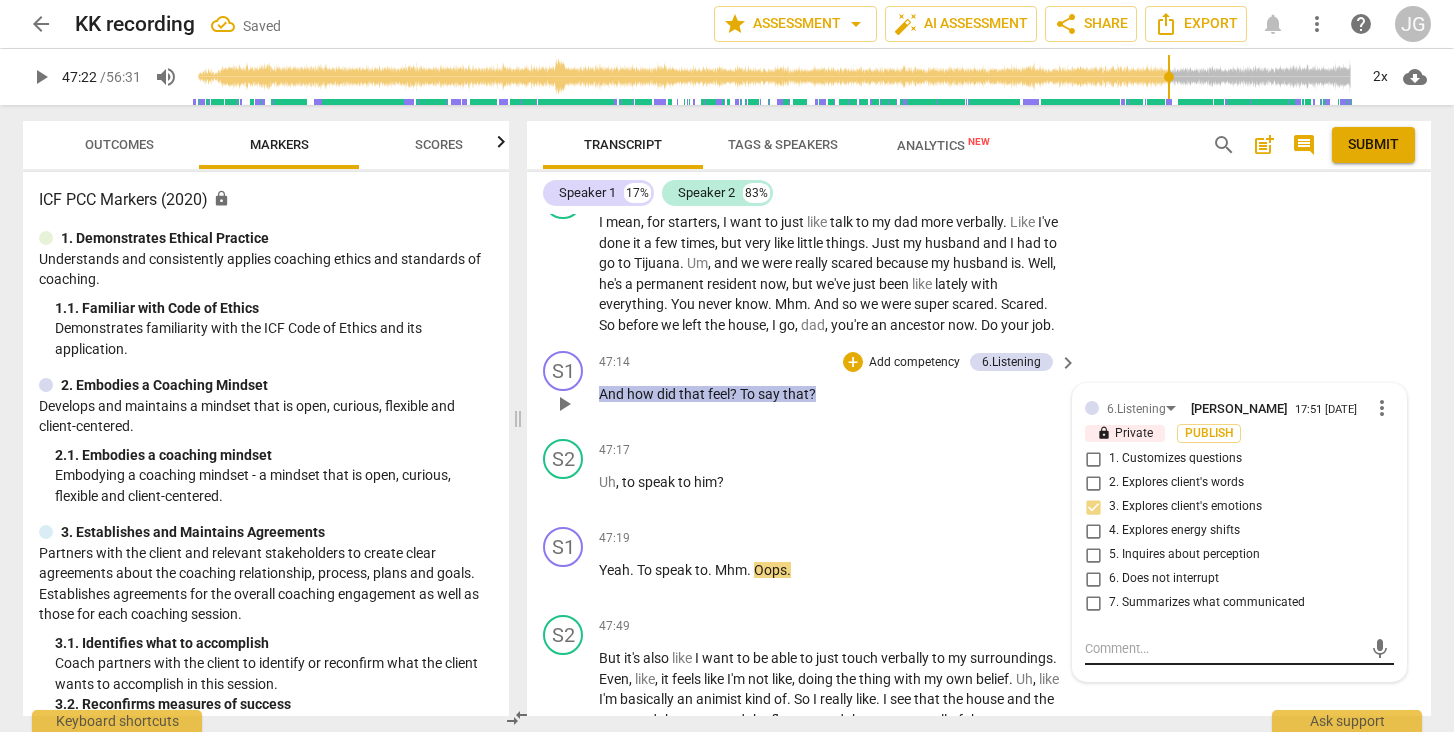 click at bounding box center (1223, 648) 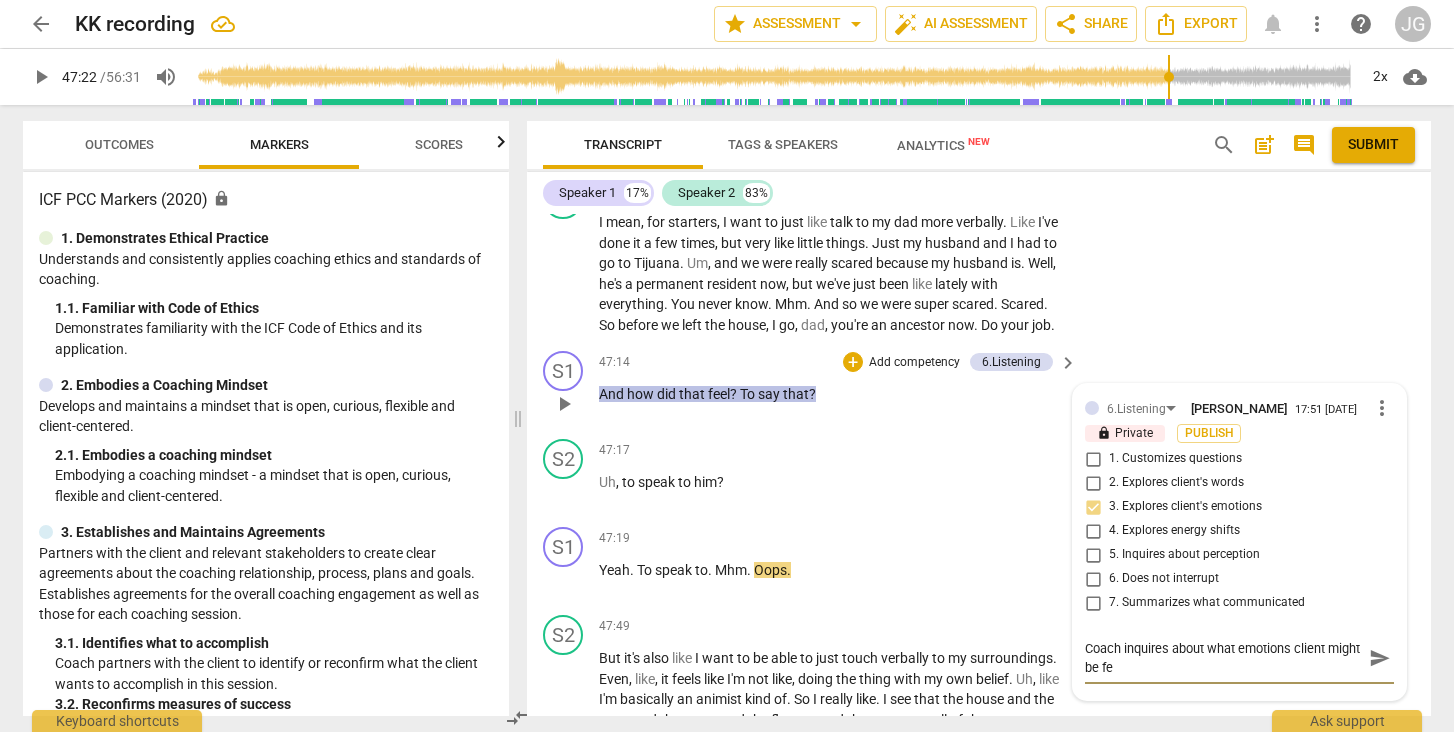 scroll, scrollTop: 0, scrollLeft: 0, axis: both 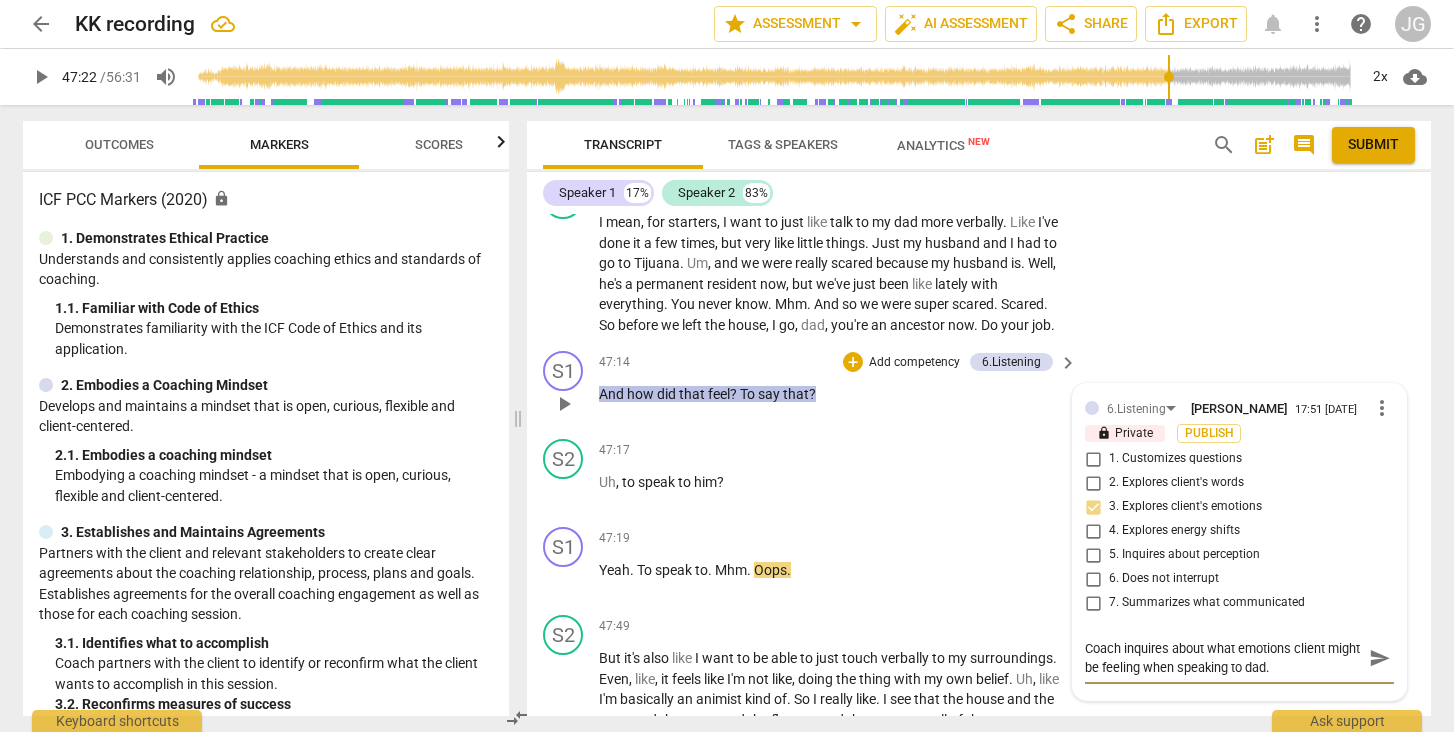 click on "send" at bounding box center (1380, 658) 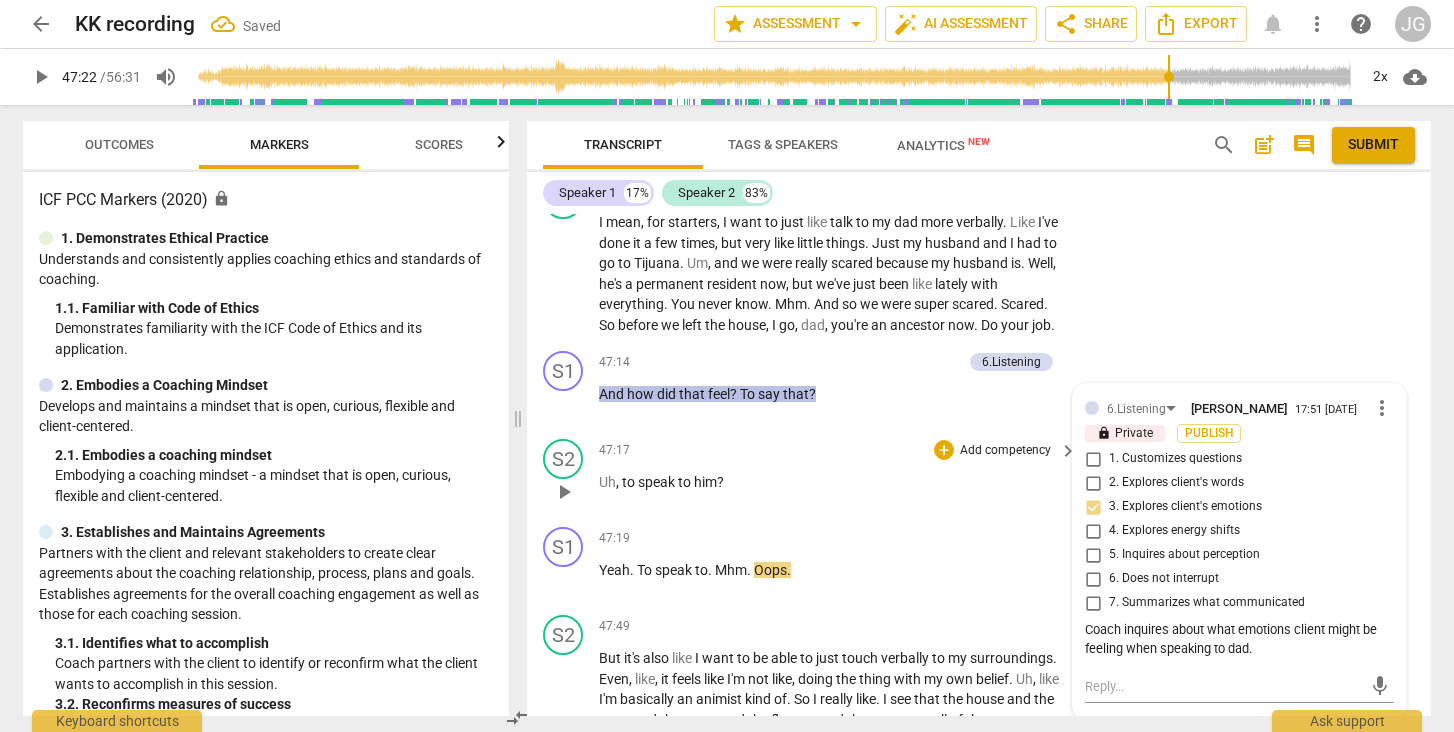click on "play_arrow" at bounding box center (564, 492) 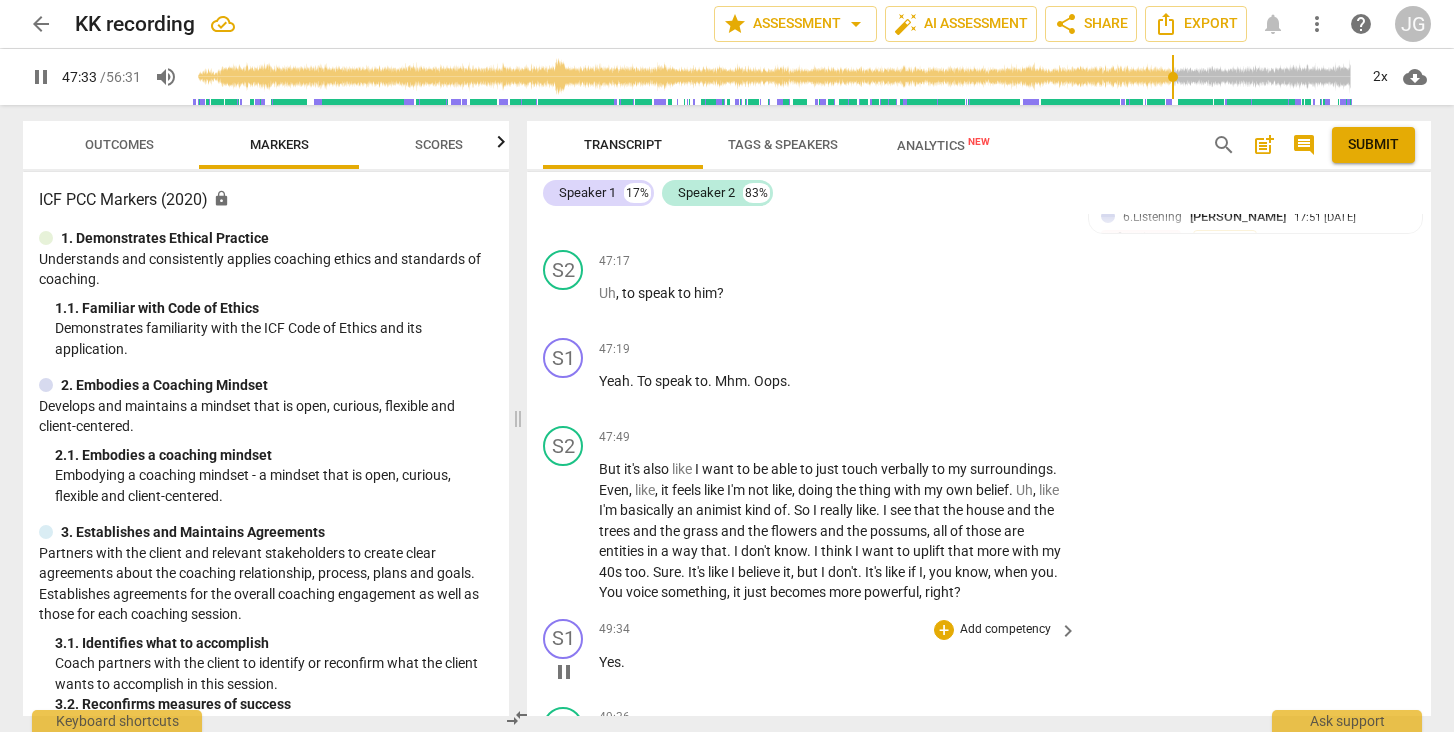 scroll, scrollTop: 13497, scrollLeft: 0, axis: vertical 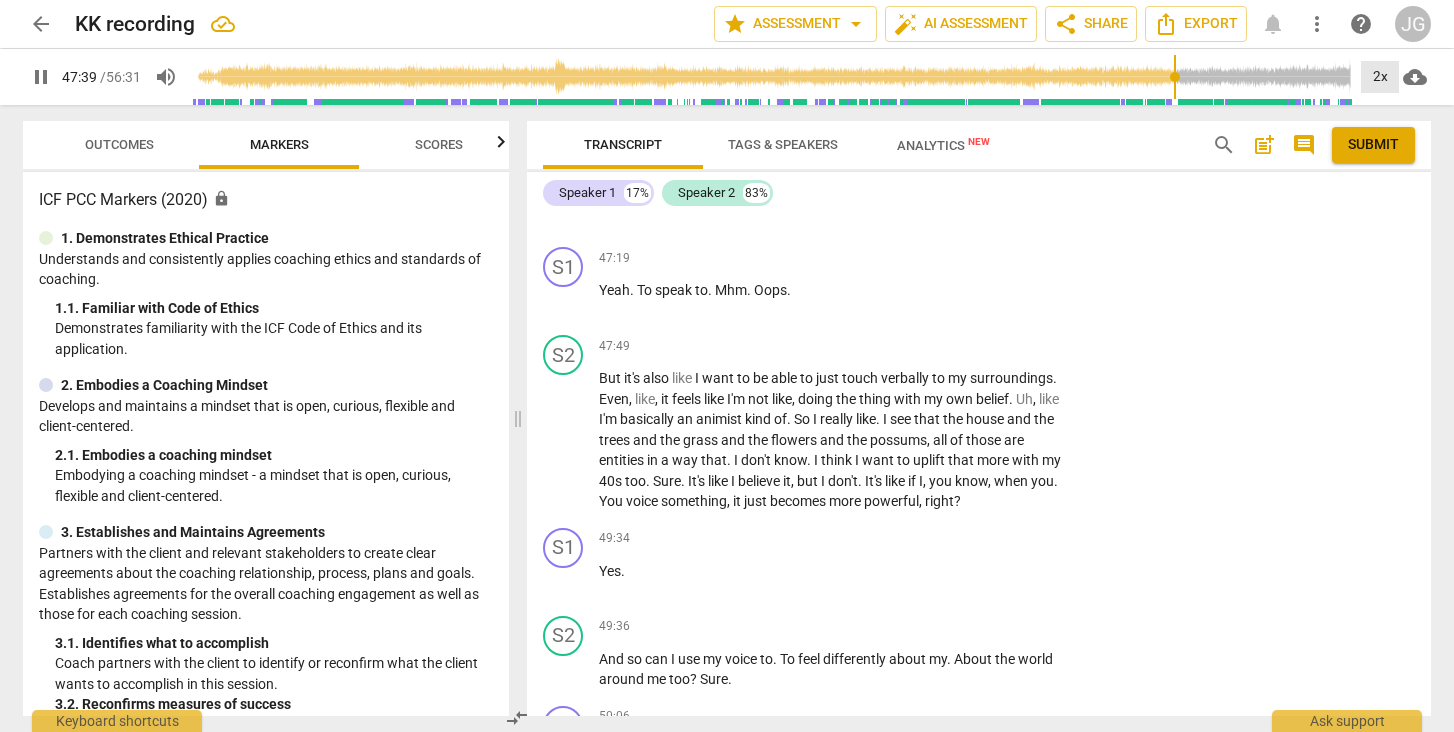 click on "2x" at bounding box center [1380, 77] 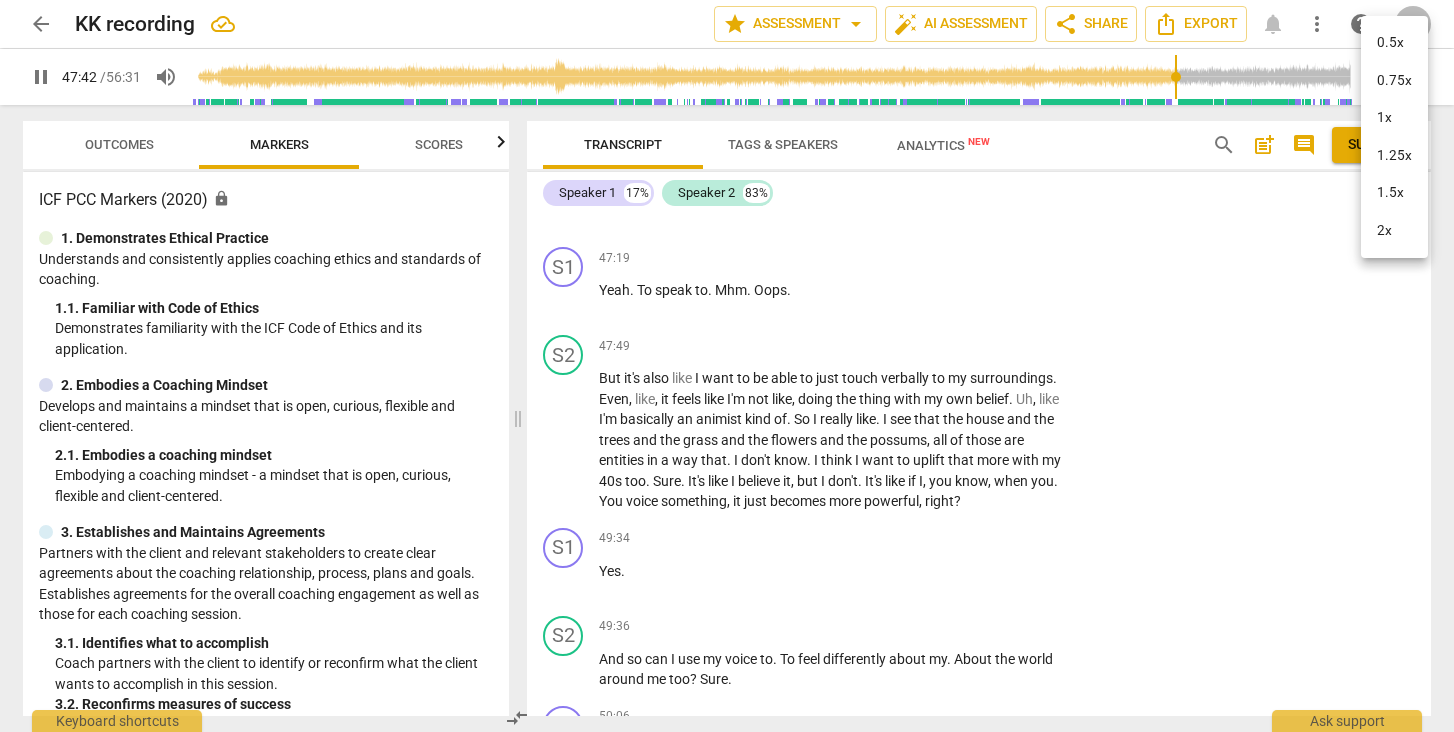 click on "2x" at bounding box center (1394, 231) 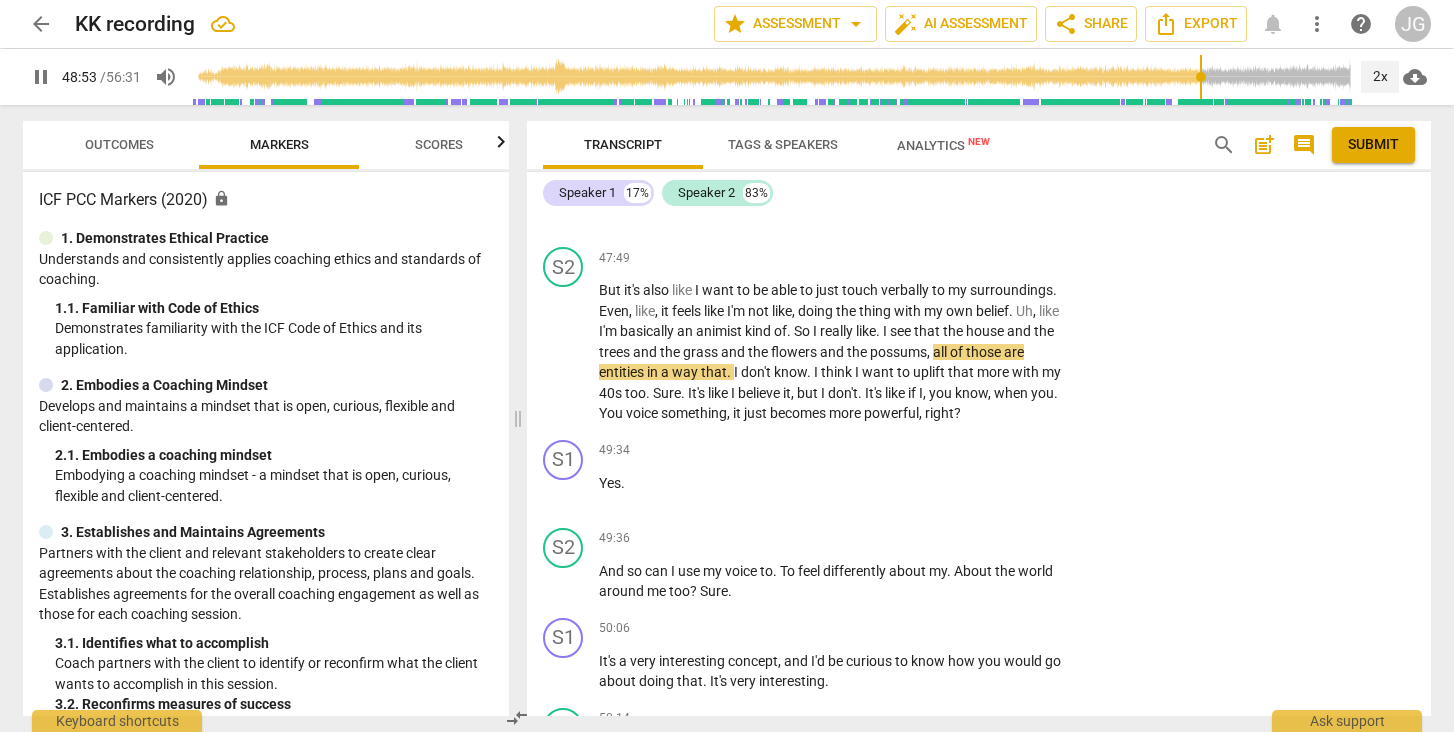 scroll, scrollTop: 13628, scrollLeft: 0, axis: vertical 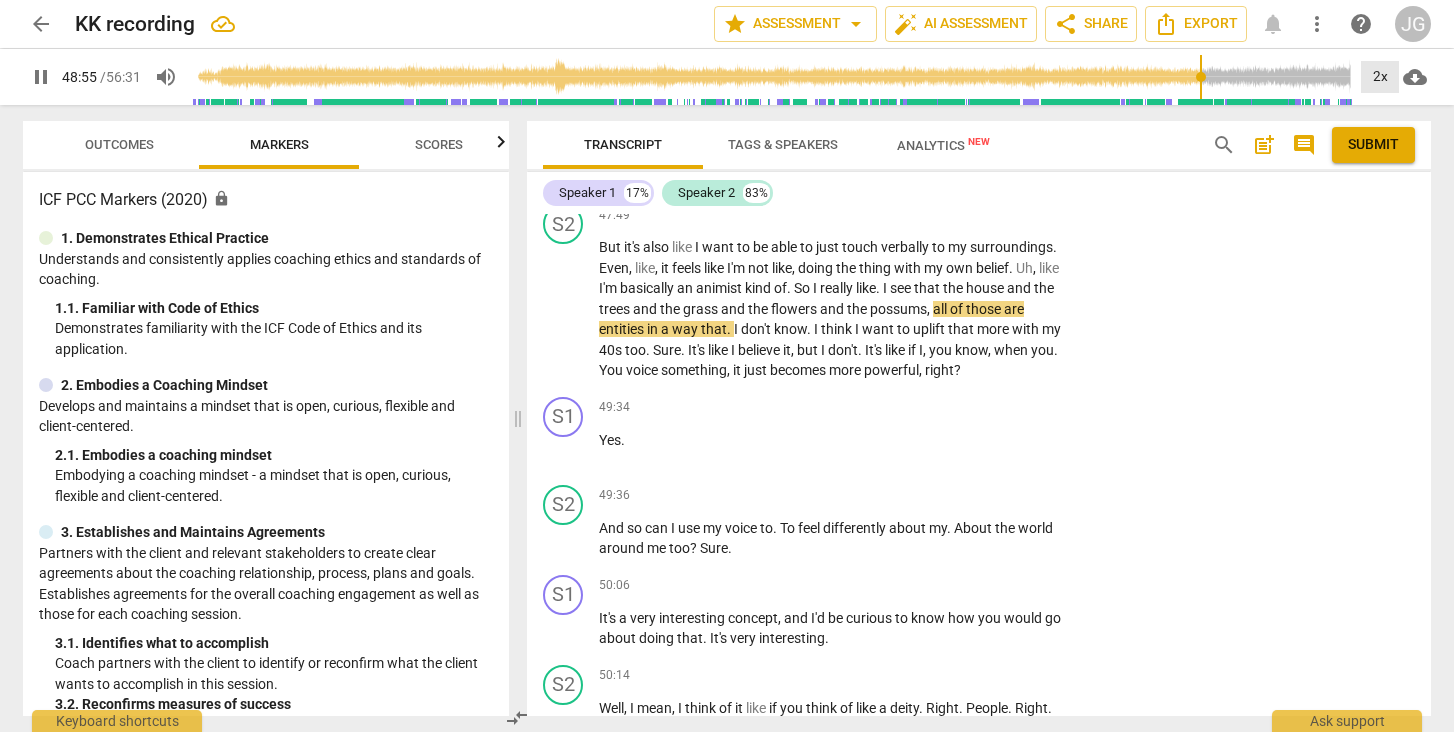 click on "2x" at bounding box center (1380, 77) 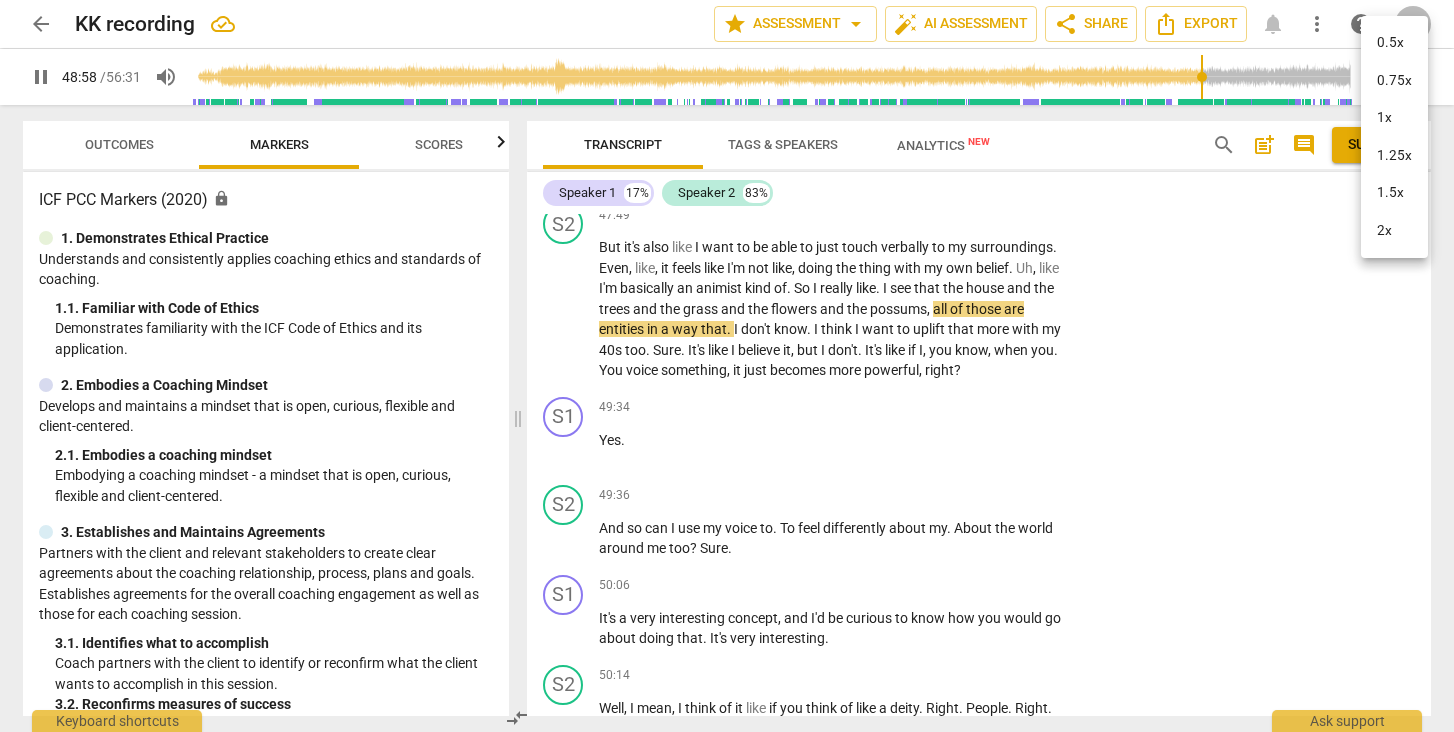 click on "2x" at bounding box center (1394, 231) 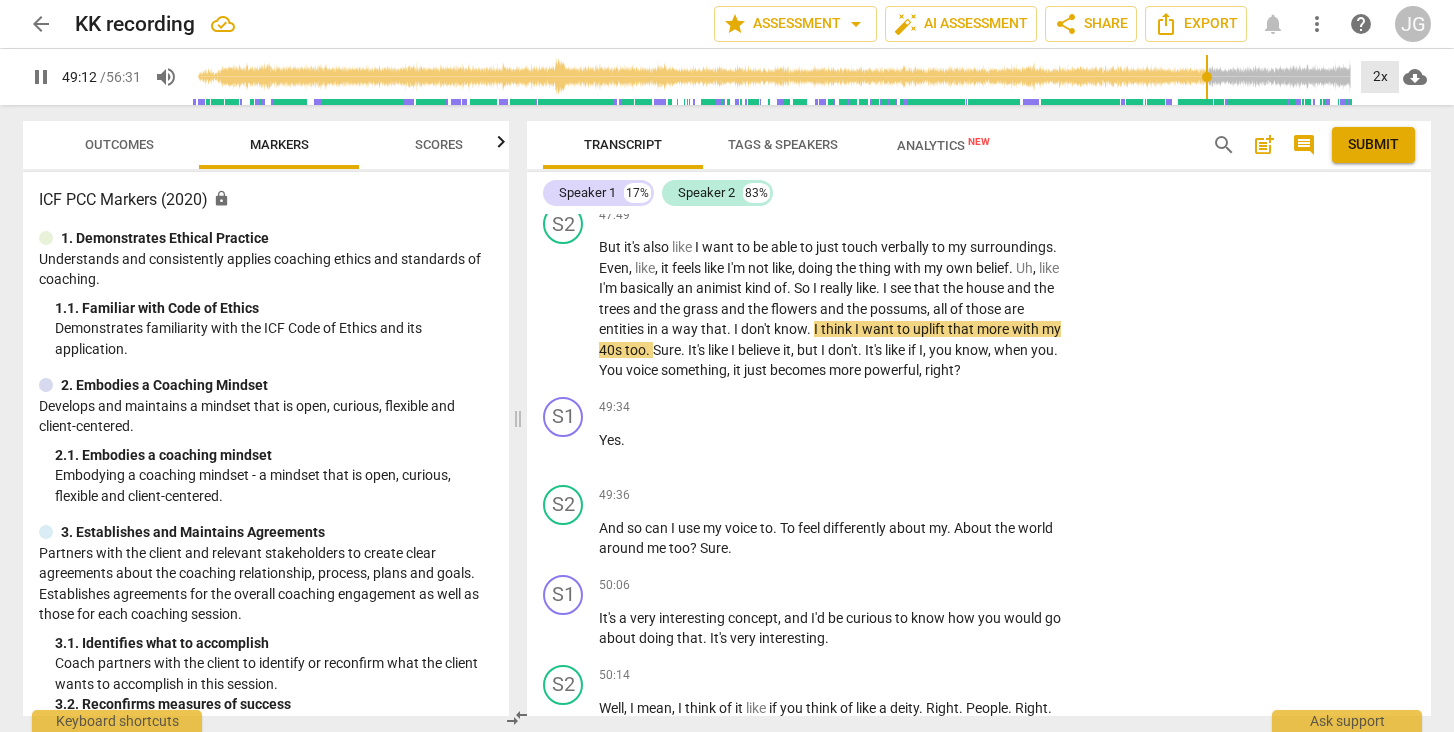 click on "2x" at bounding box center (1380, 77) 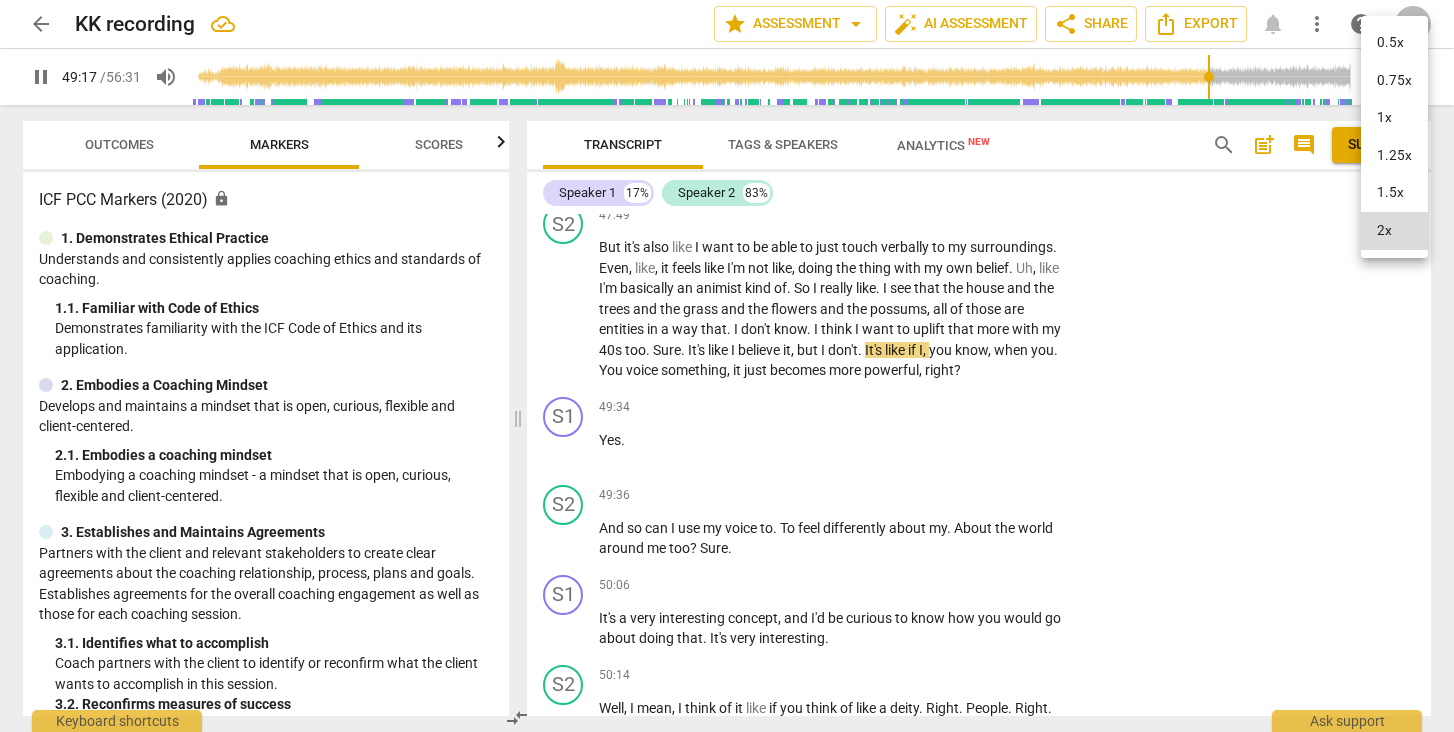 click on "1x" at bounding box center [1394, 118] 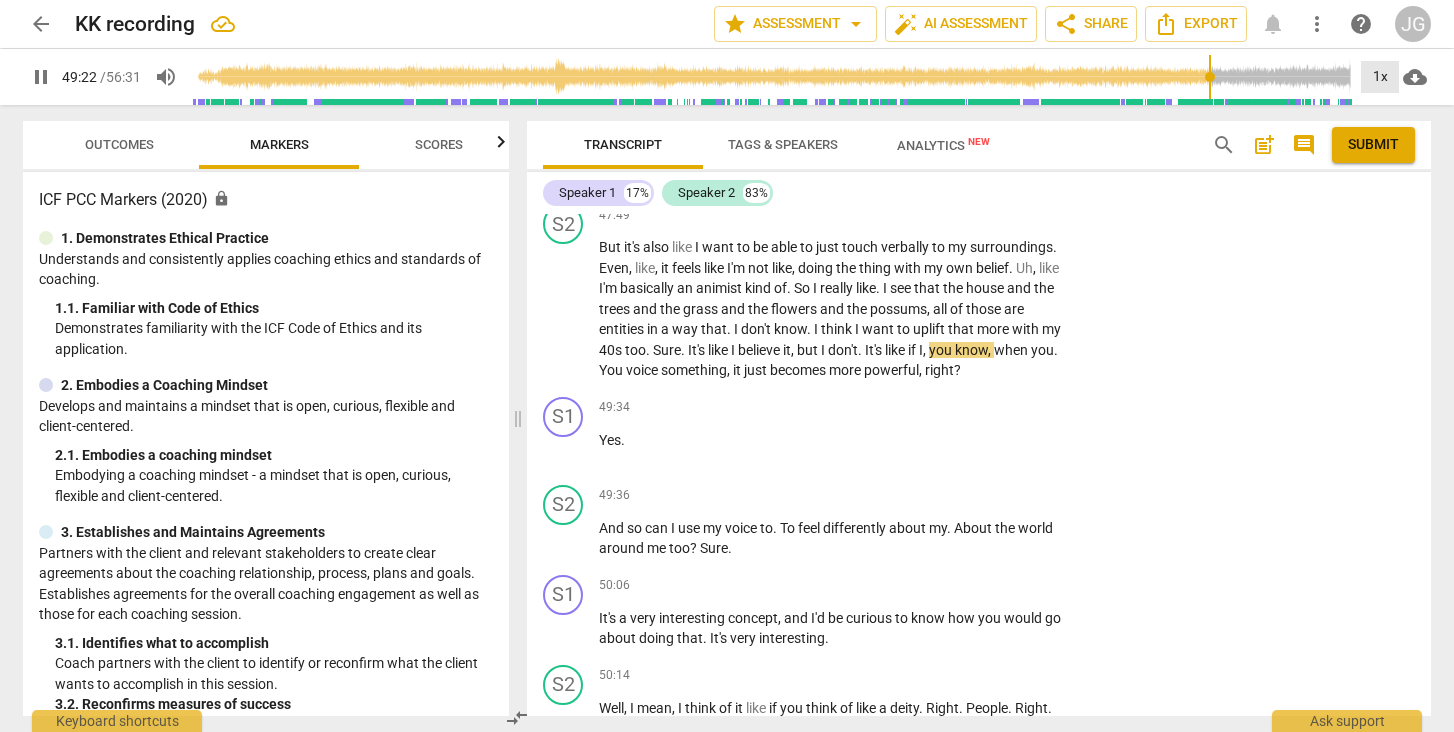 click on "1x" at bounding box center (1380, 77) 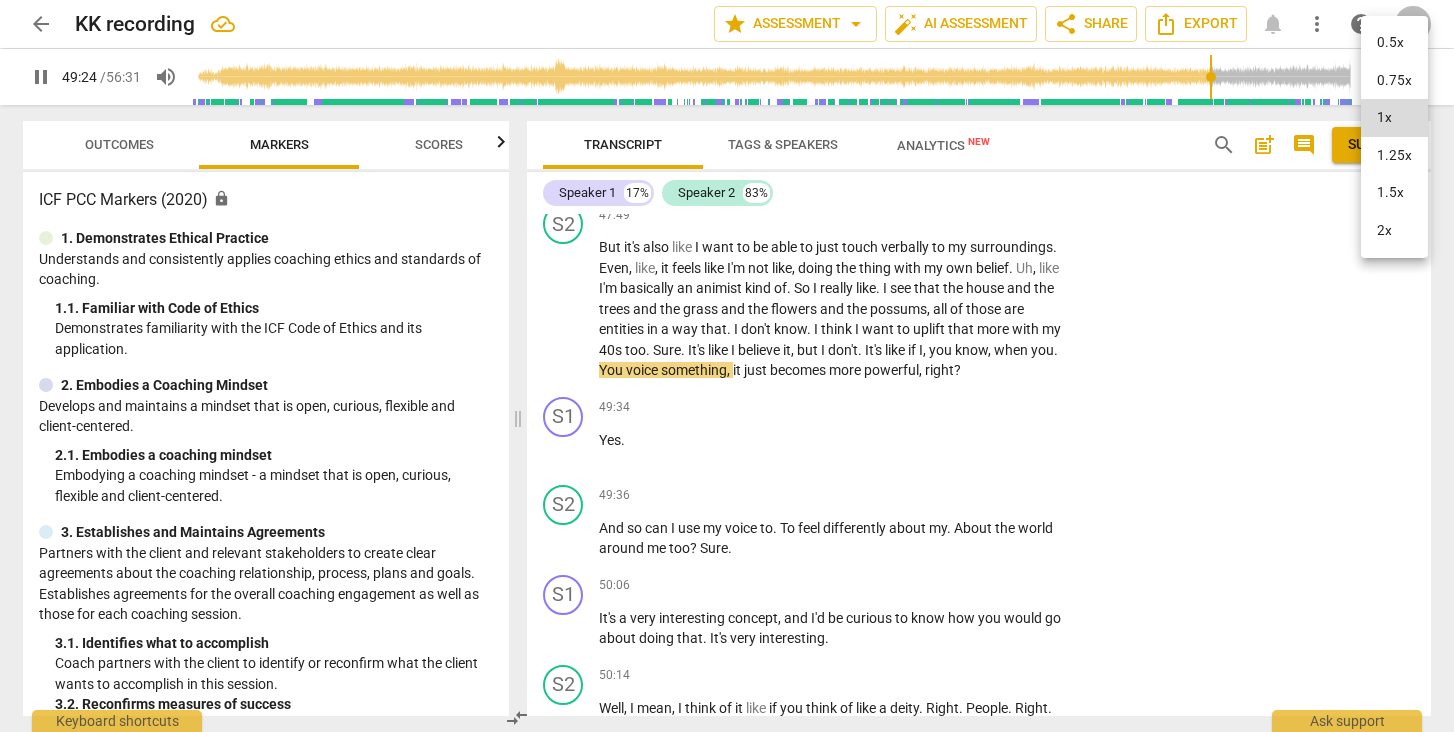 click on "2x" at bounding box center [1394, 231] 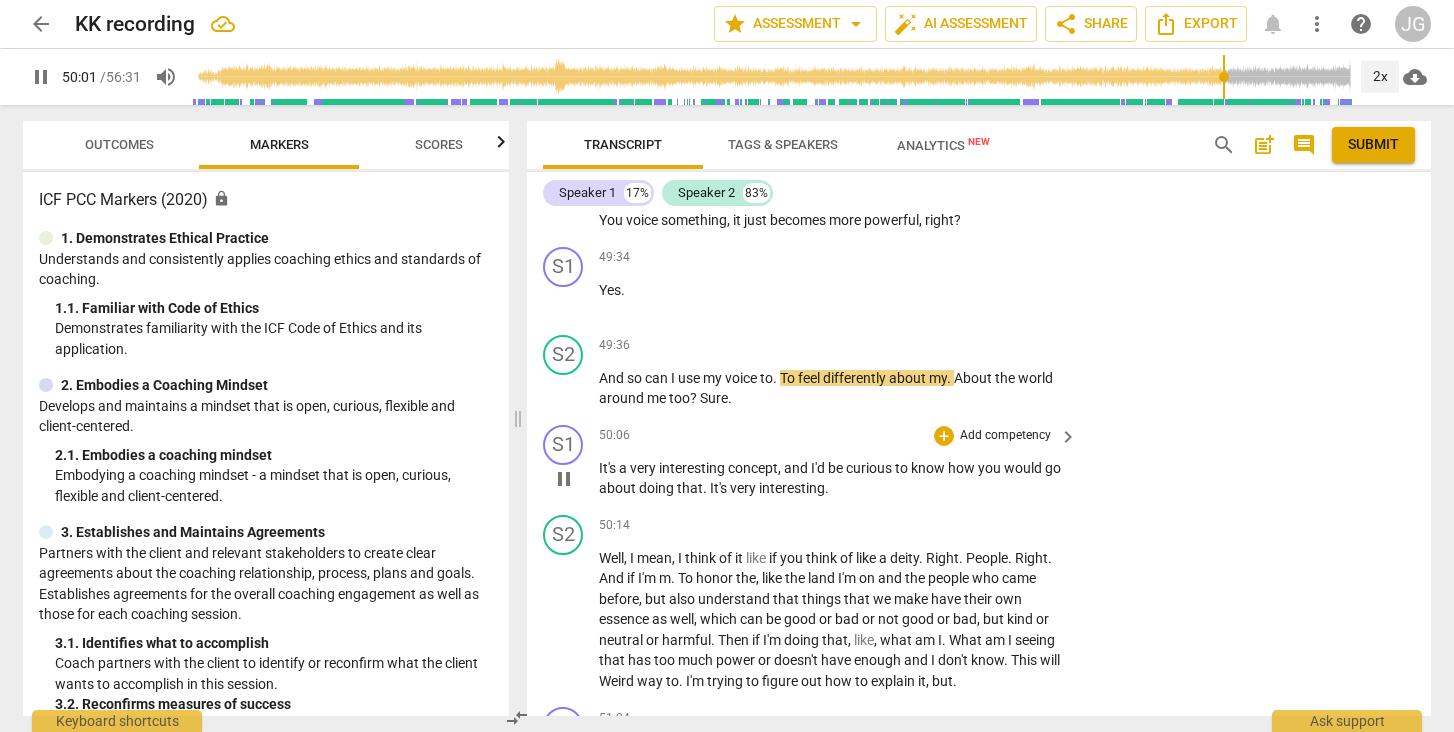 scroll, scrollTop: 13801, scrollLeft: 0, axis: vertical 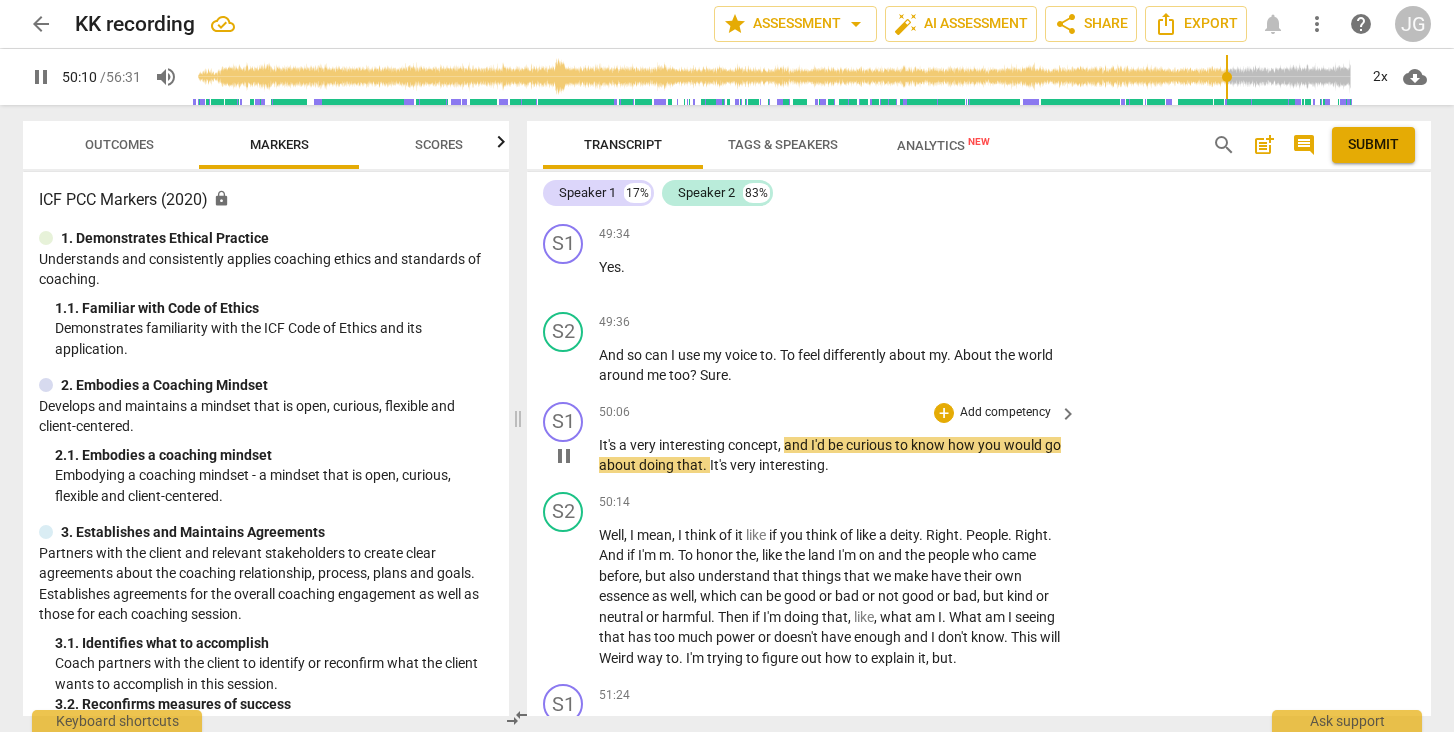 click on "pause" at bounding box center [564, 456] 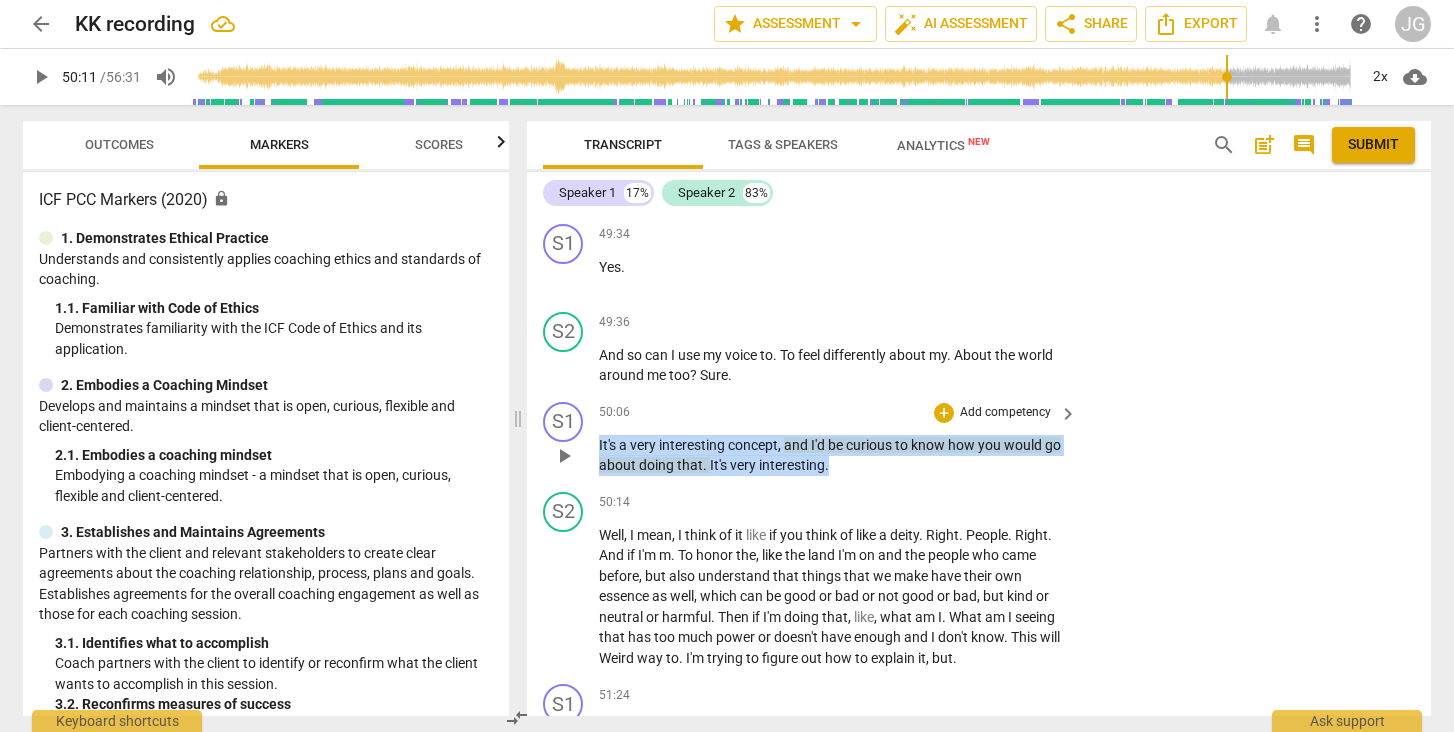drag, startPoint x: 858, startPoint y: 377, endPoint x: 590, endPoint y: 355, distance: 268.90146 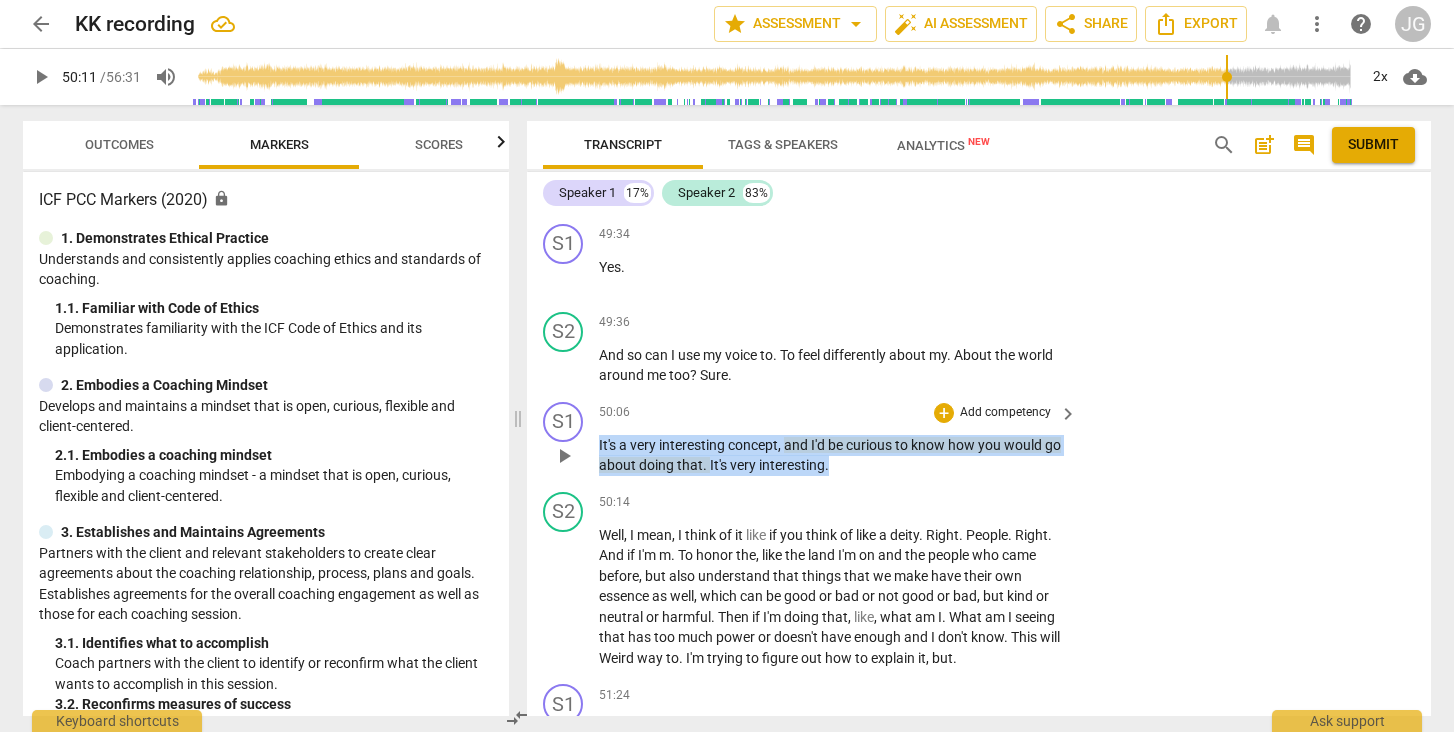 click on "S1 play_arrow pause 50:06 + Add competency keyboard_arrow_right It's   a   very   interesting   concept ,   and   I'd   be   curious   to   know   how   you   would   go   about   doing   that .   It's   very   interesting ." at bounding box center [979, 439] 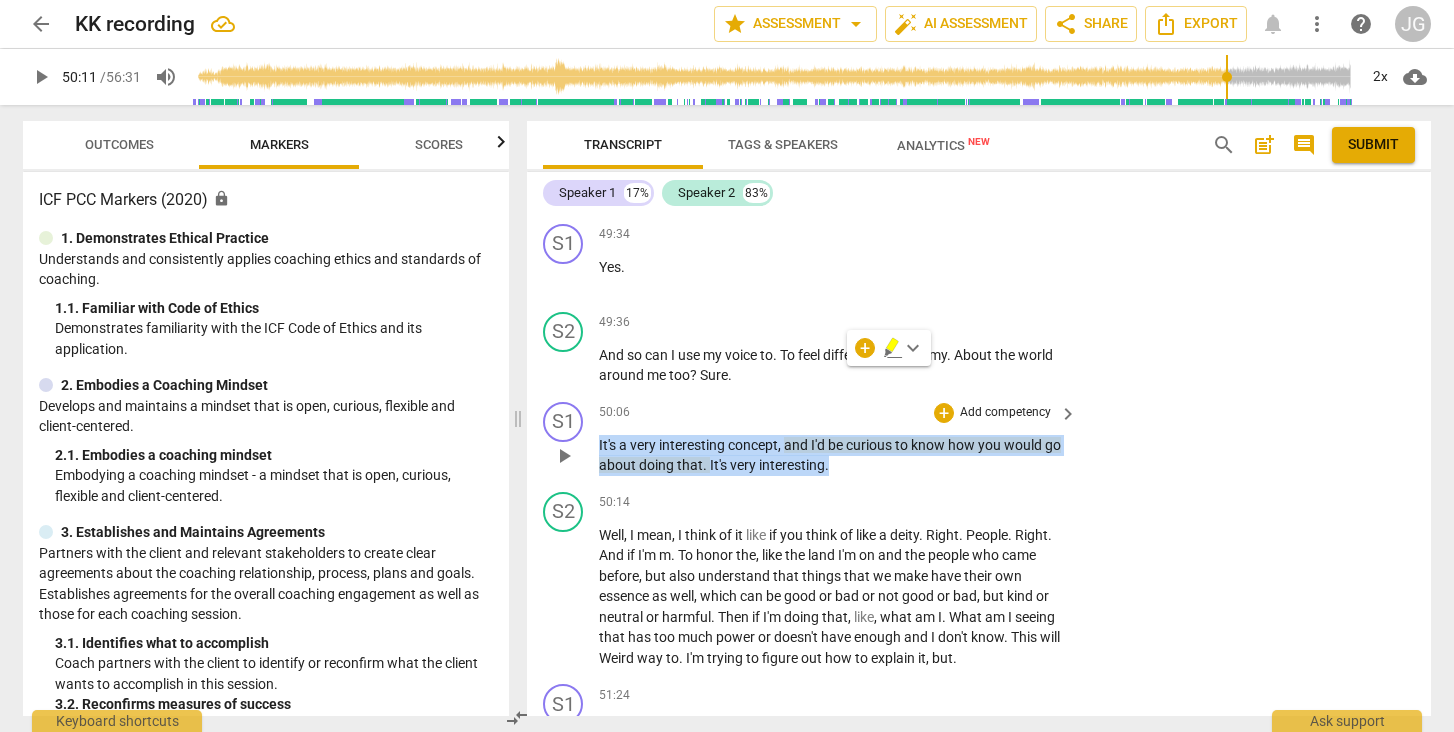 copy on "It's   a   very   interesting   concept ,   and   I'd   be   curious   to   know   how   you   would   go   about   doing   that .   It's   very   interesting ." 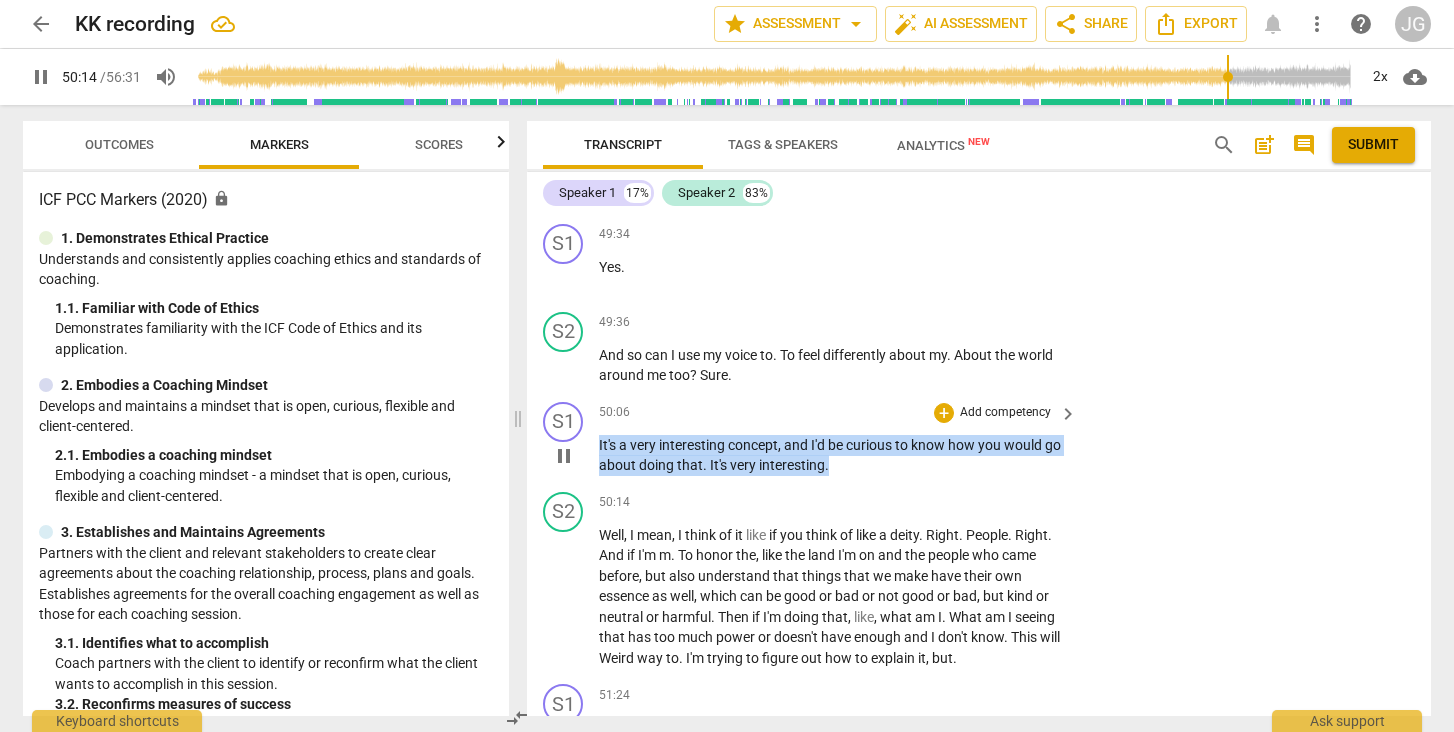 click on "pause" at bounding box center [564, 456] 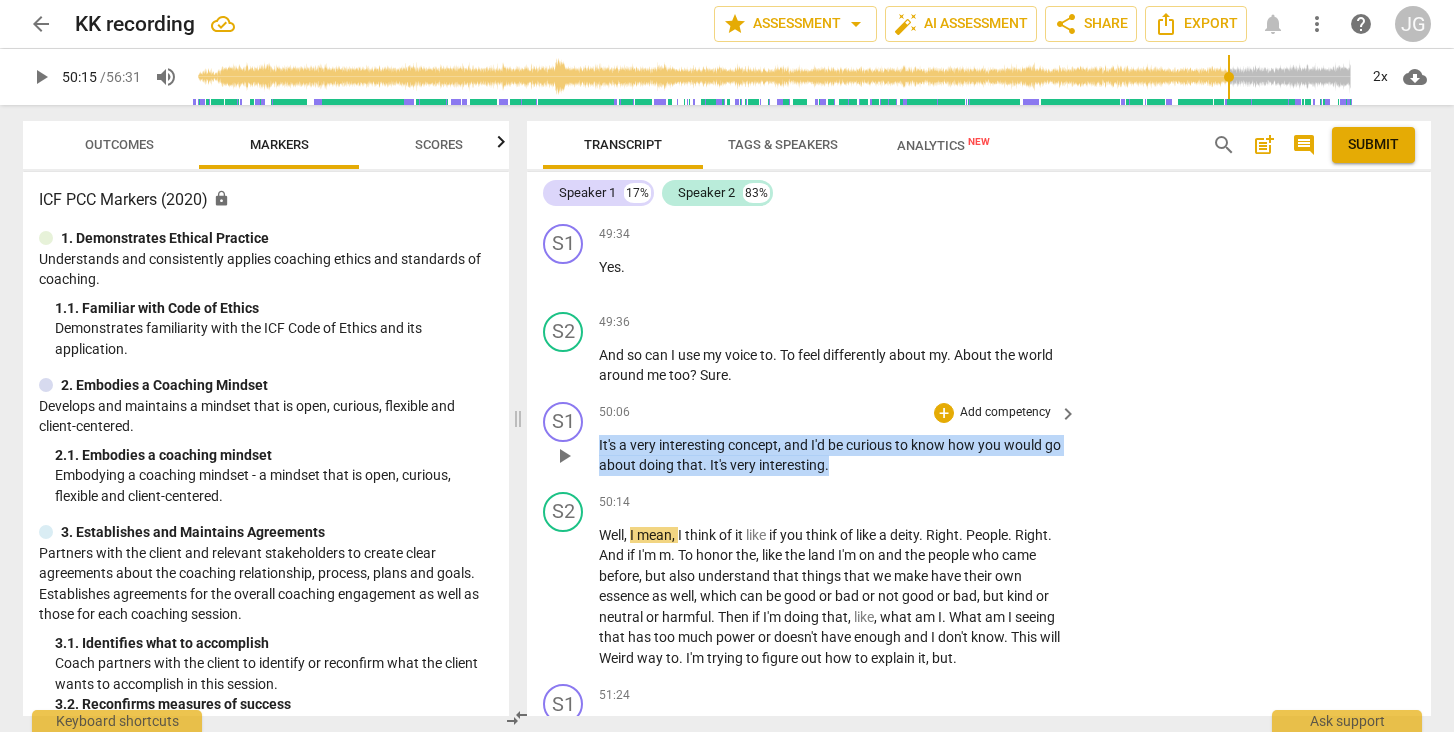 click on "play_arrow" at bounding box center (564, 456) 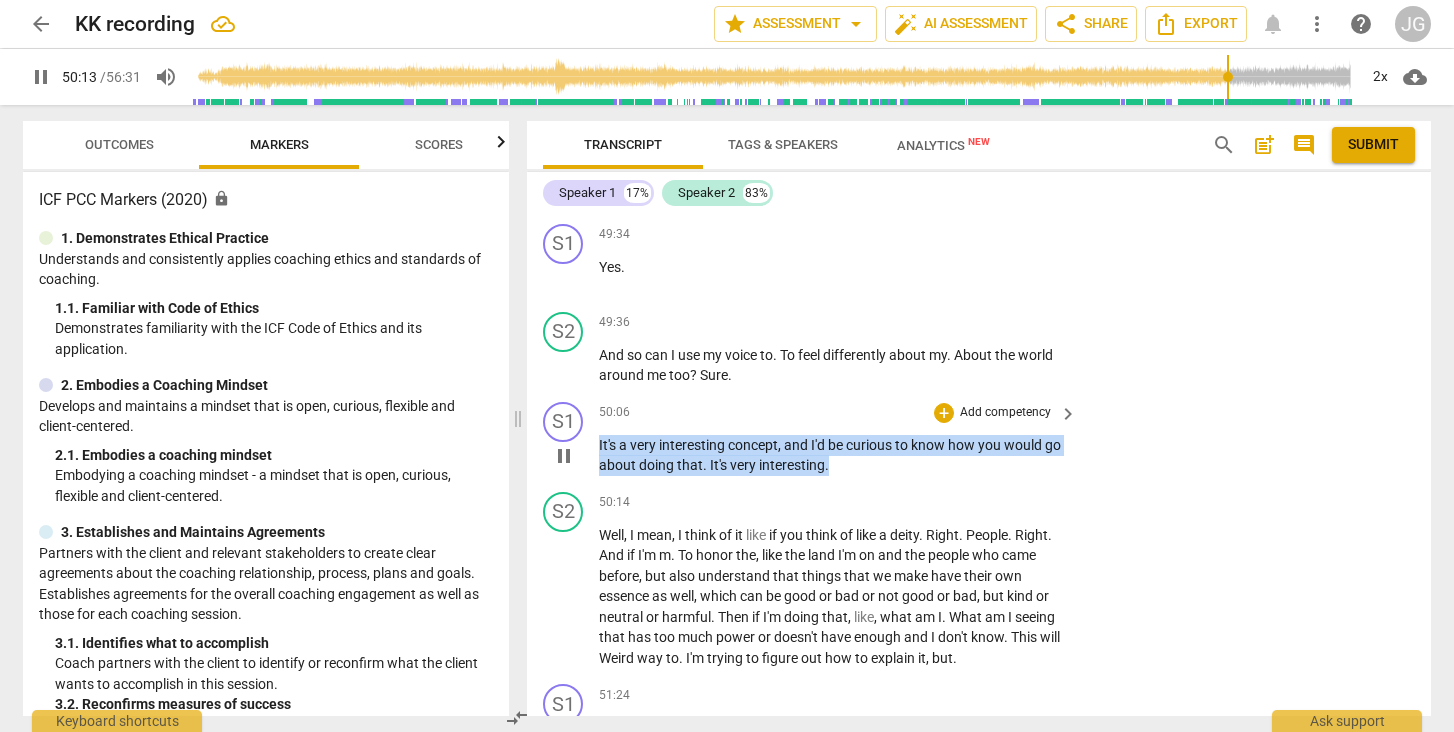 click on "pause" at bounding box center (564, 456) 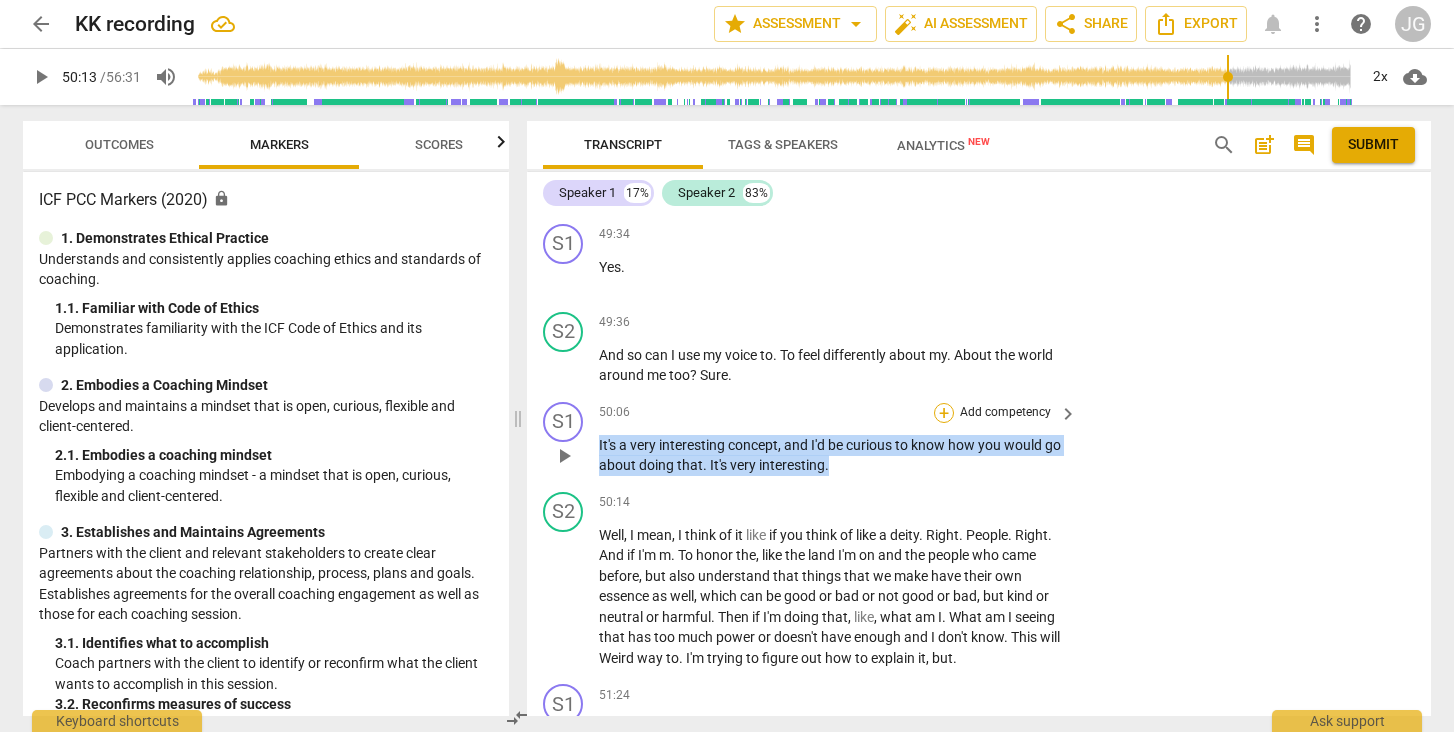 click on "+" at bounding box center (944, 413) 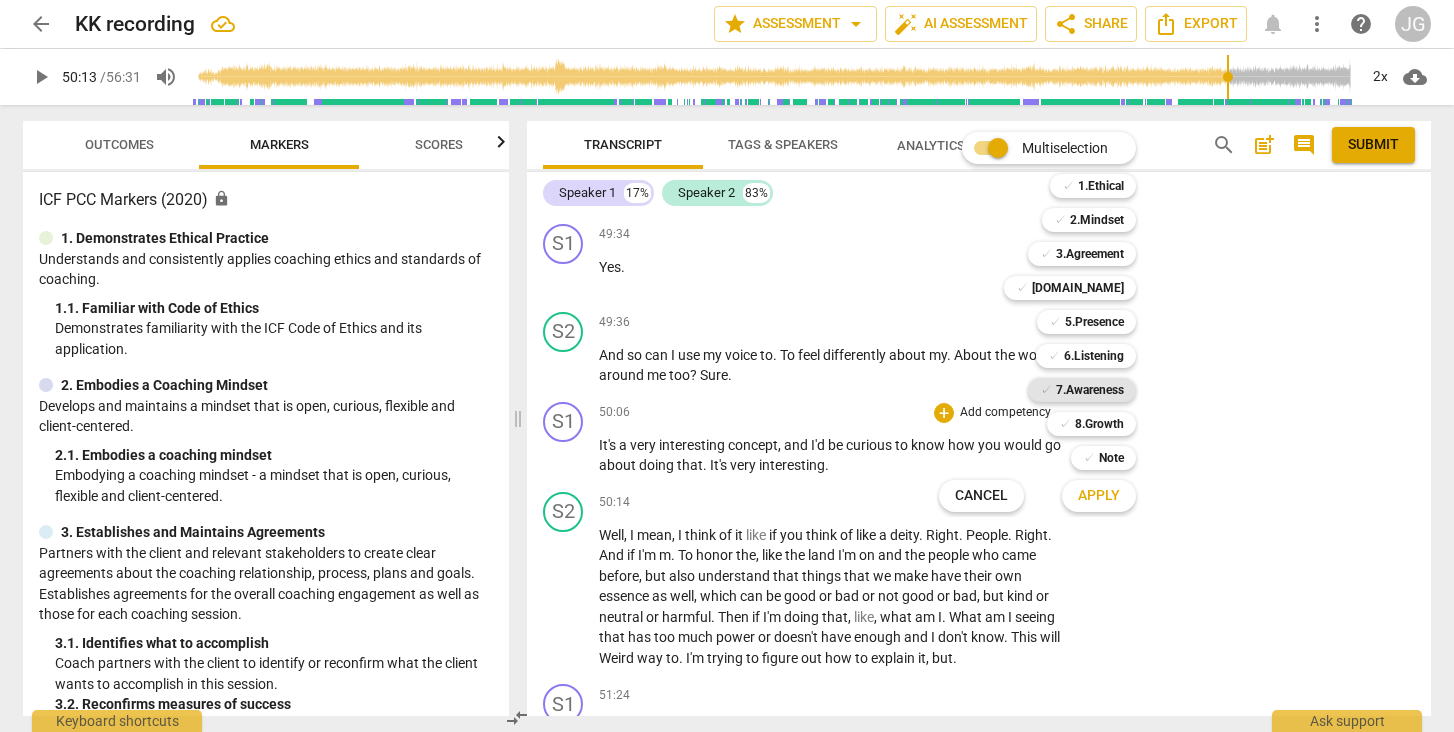 click on "7.Awareness" at bounding box center (1090, 390) 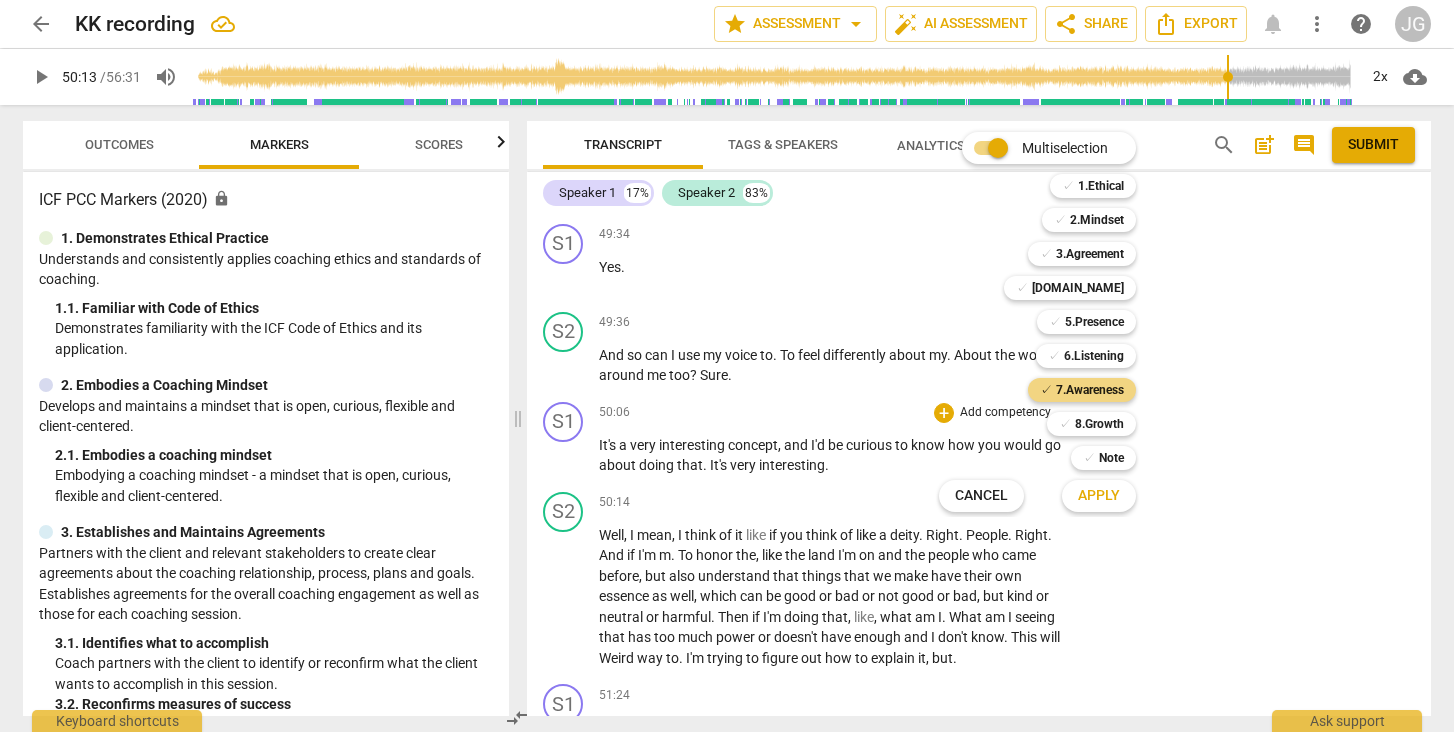 click on "Apply" at bounding box center [1099, 496] 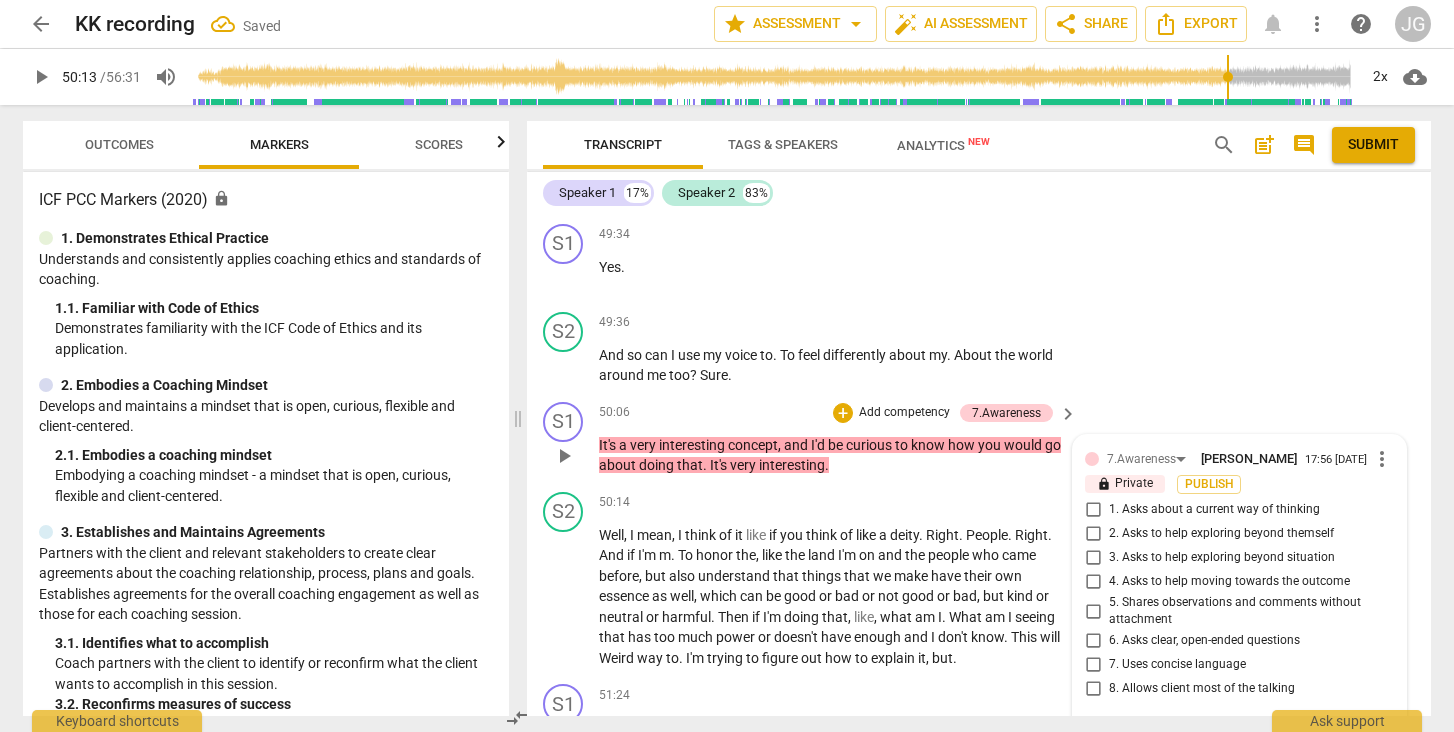 click on "1. Asks about a current way of thinking" at bounding box center (1093, 510) 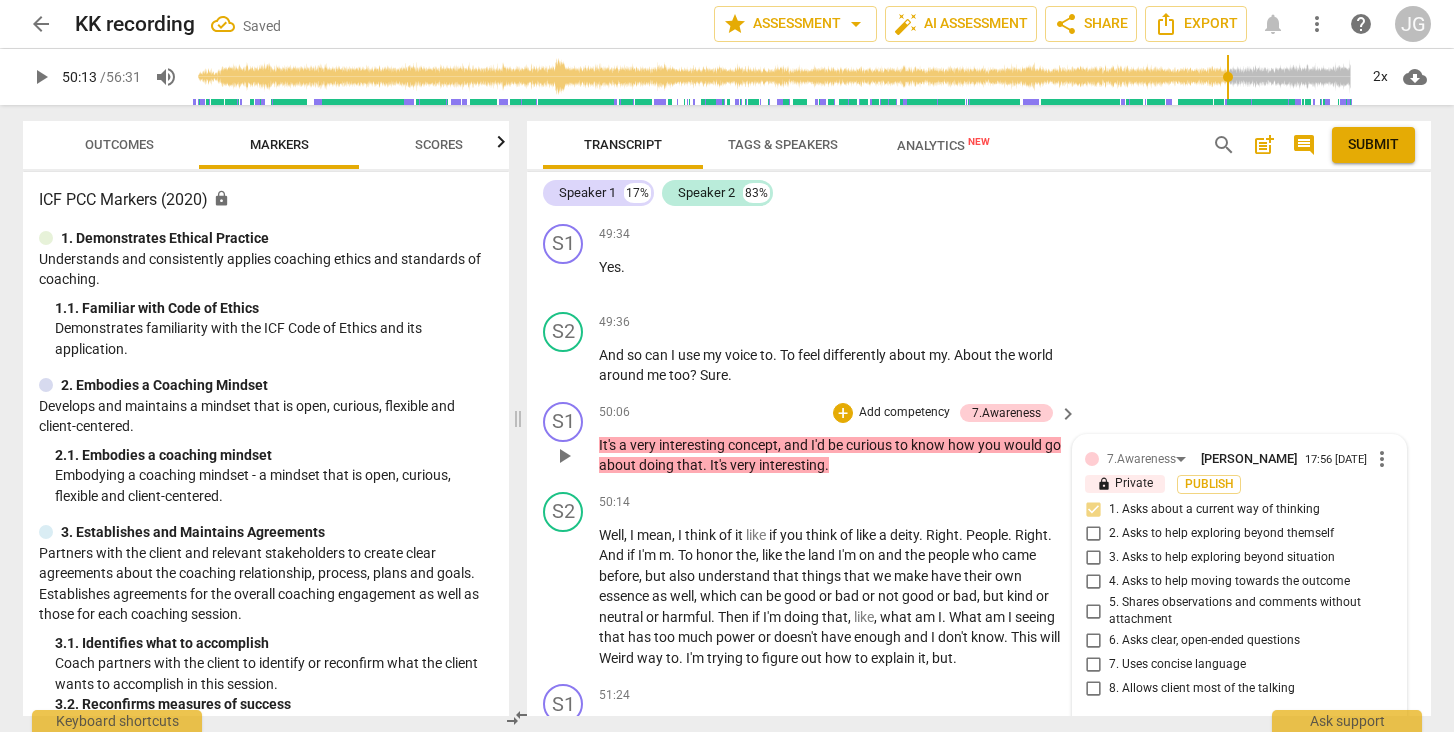 click at bounding box center (1223, 734) 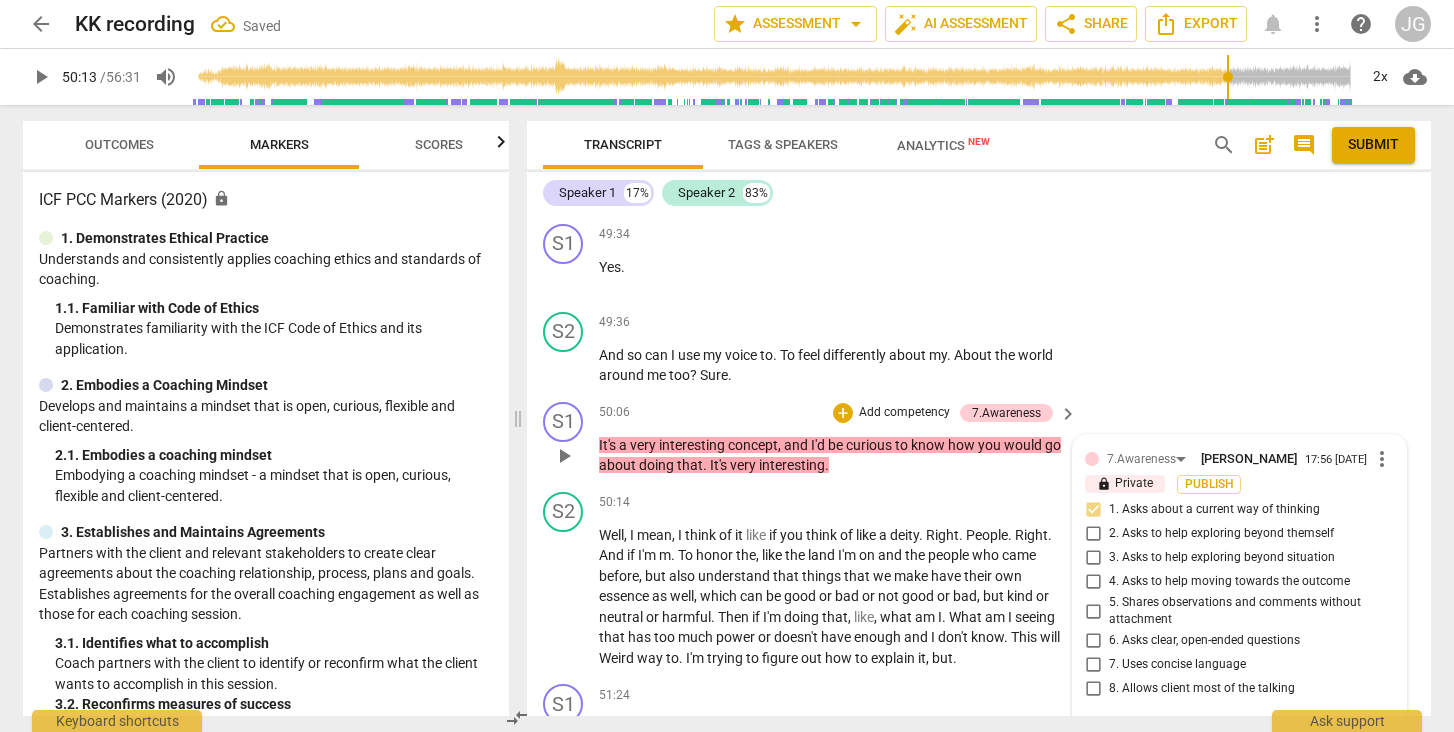 paste on "Coach expresses interest in the client’s unique worldview and invites them to explore how they might integrate that into their lived experience. There is an opportunity to deepen the partnership by staying in the client’s language and minimizing repeated affirmations like “It’s very interesting,” which may shift focus away from the client." 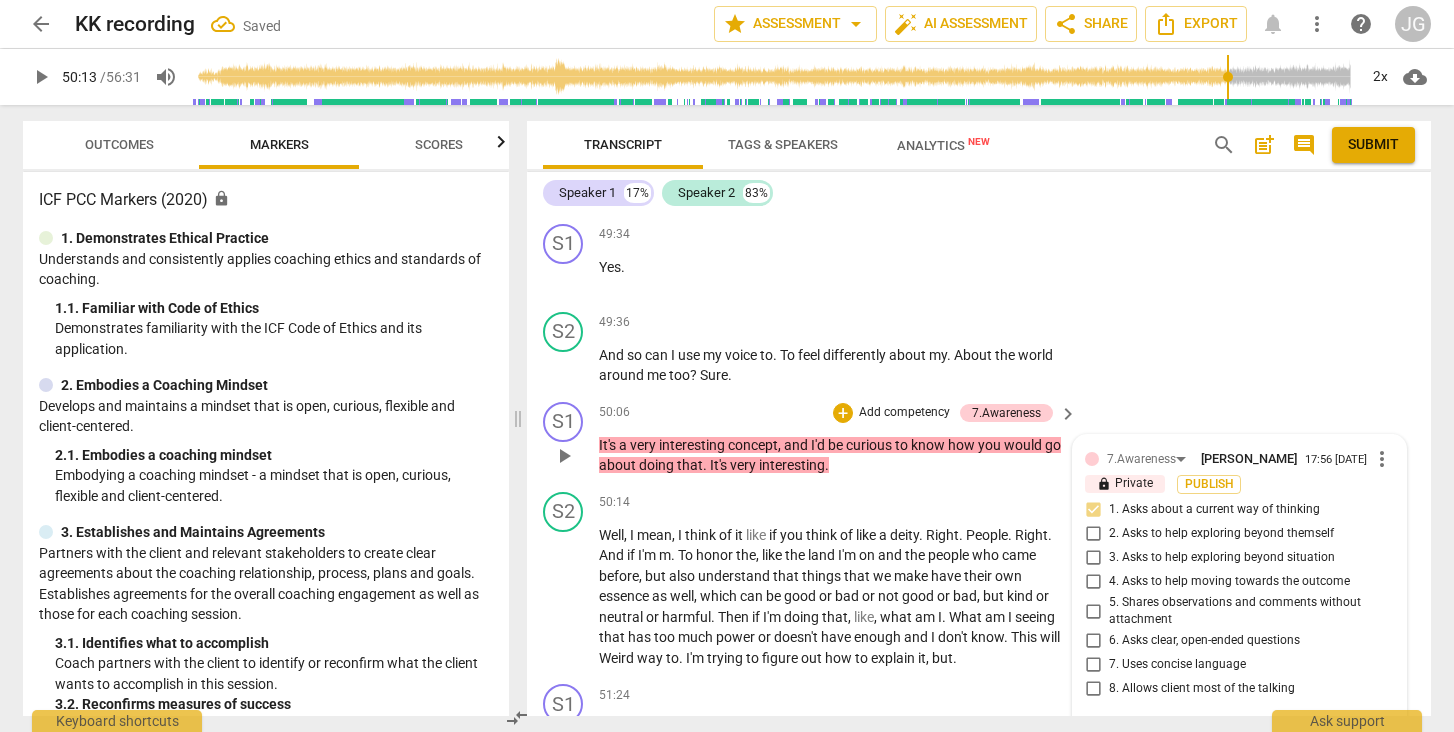 scroll, scrollTop: 17, scrollLeft: 0, axis: vertical 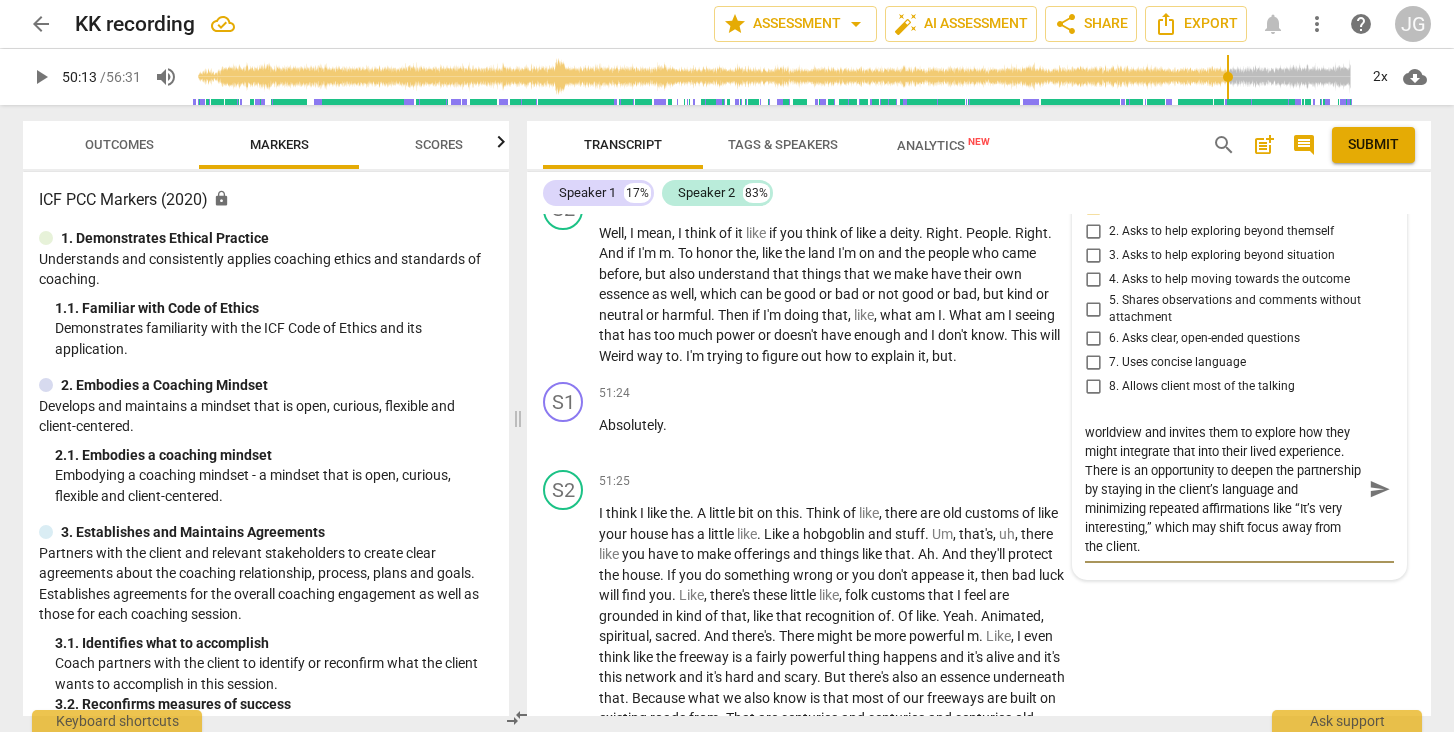 drag, startPoint x: 1137, startPoint y: 440, endPoint x: 1303, endPoint y: 465, distance: 167.87198 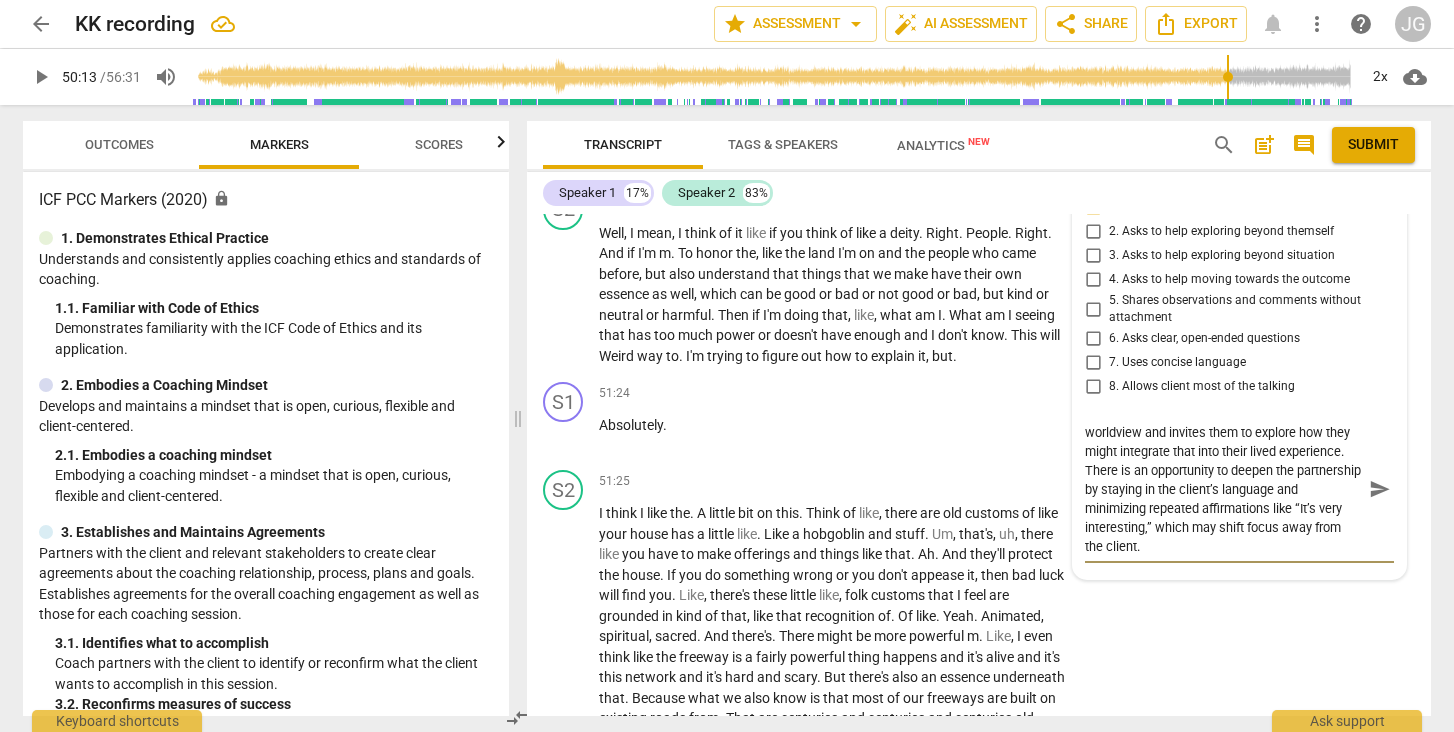 click on "Coach expresses interest in the client’s unique worldview and invites them to explore how they might integrate that into their lived experience. There is an opportunity to deepen the partnership by staying in the client’s language and minimizing repeated affirmations like “It’s very interesting,” which may shift focus away from the client." at bounding box center [1223, 489] 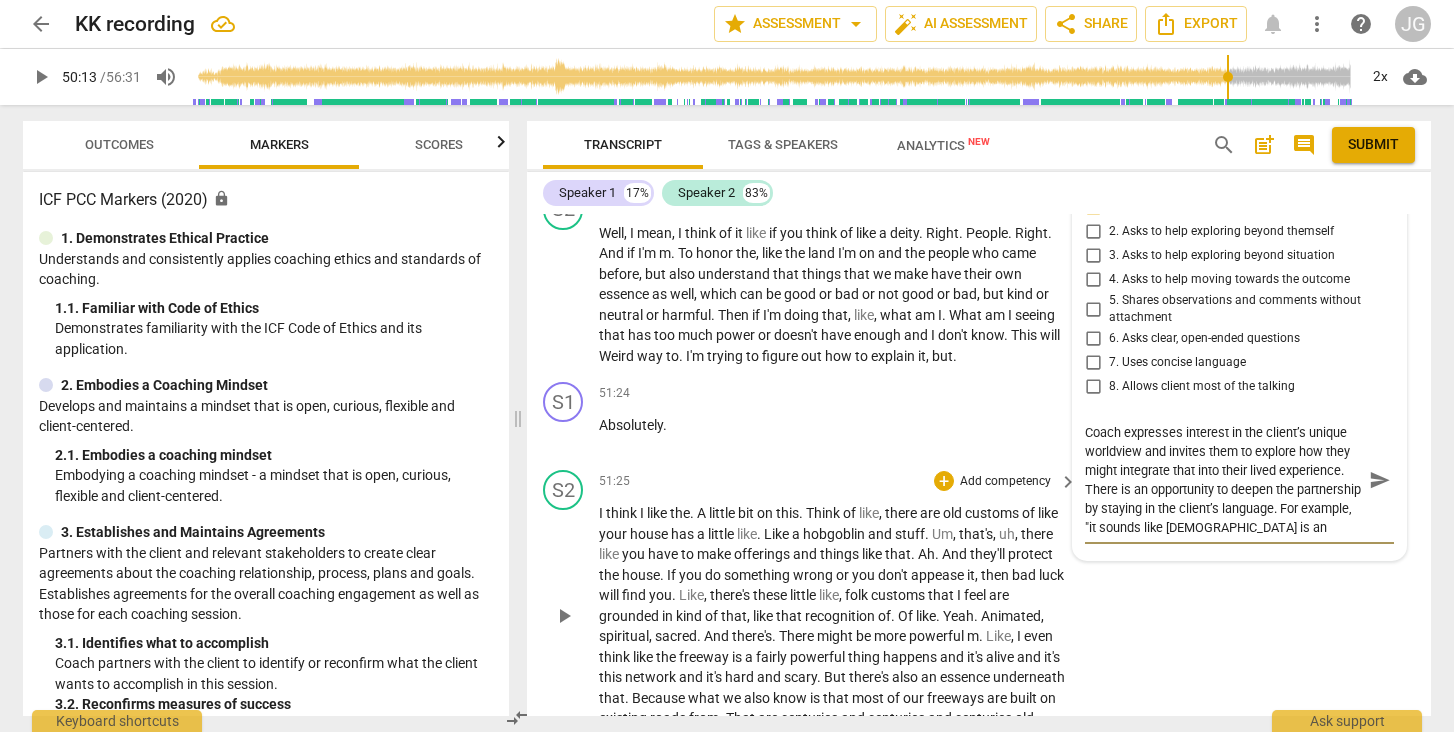 scroll, scrollTop: 17, scrollLeft: 0, axis: vertical 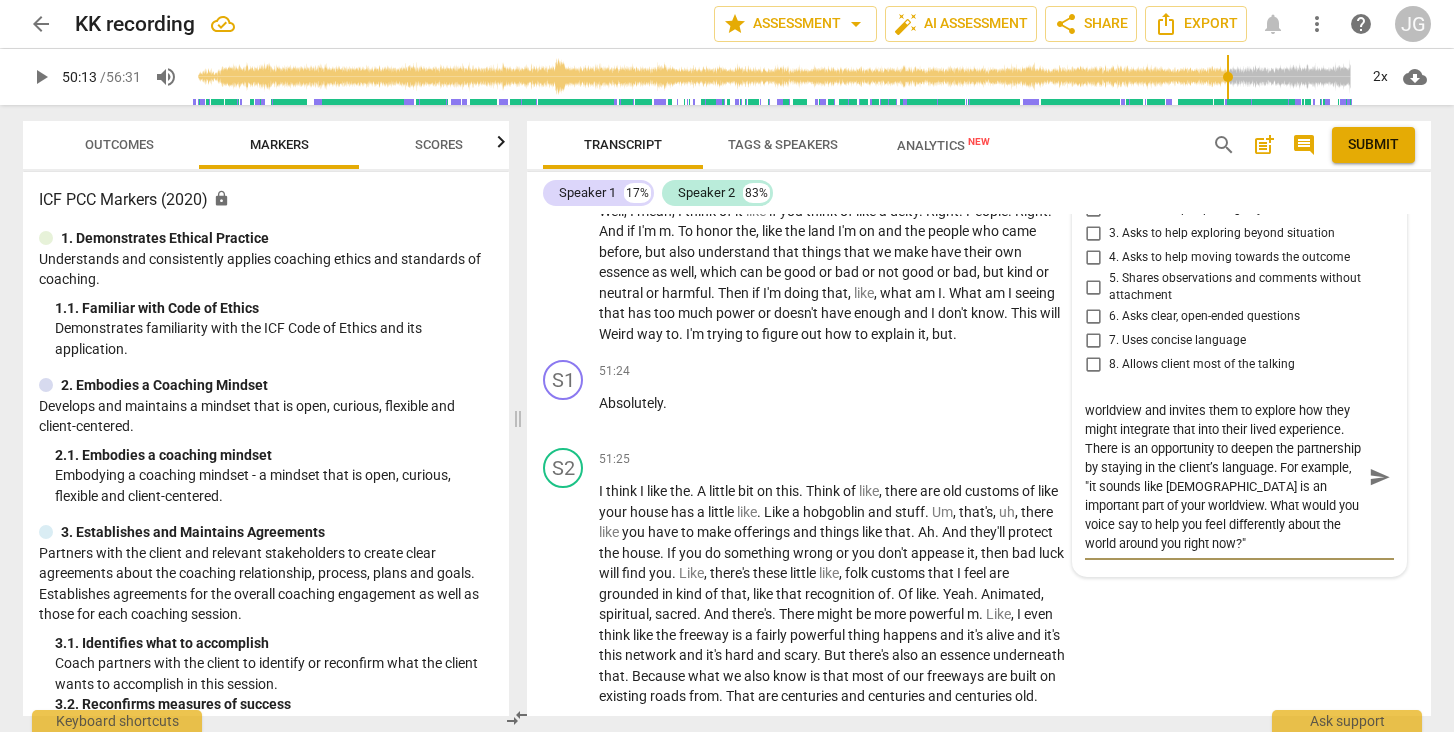 click on "send" at bounding box center (1380, 477) 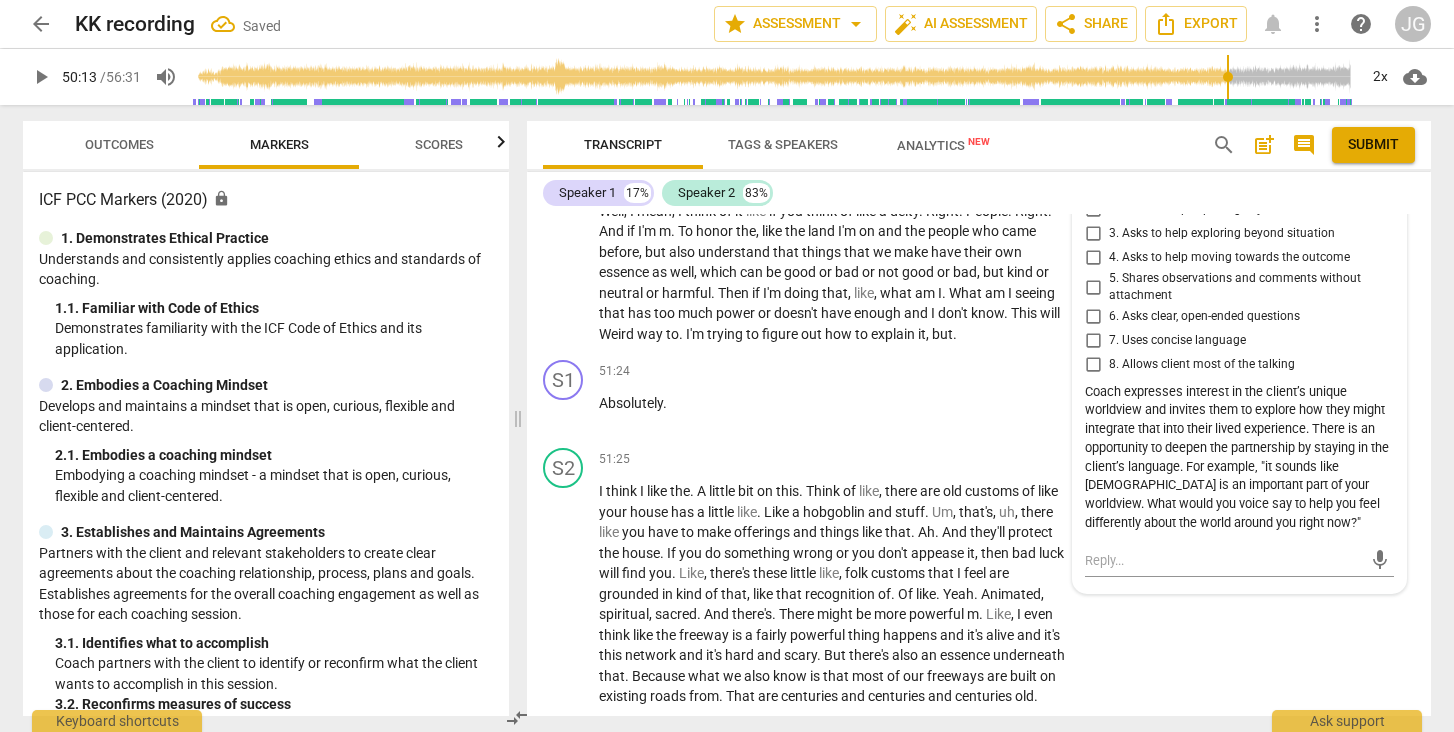 scroll, scrollTop: 0, scrollLeft: 0, axis: both 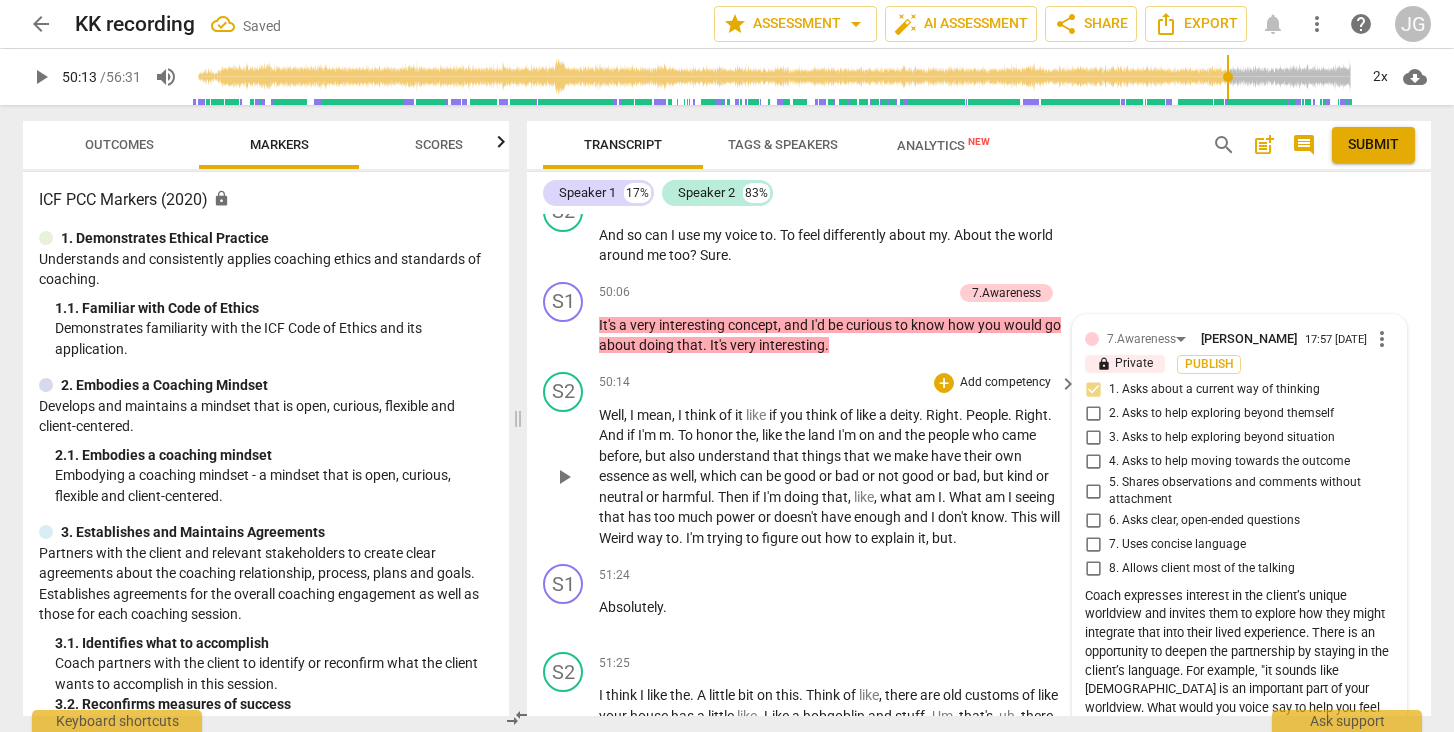 click on "play_arrow" at bounding box center (564, 477) 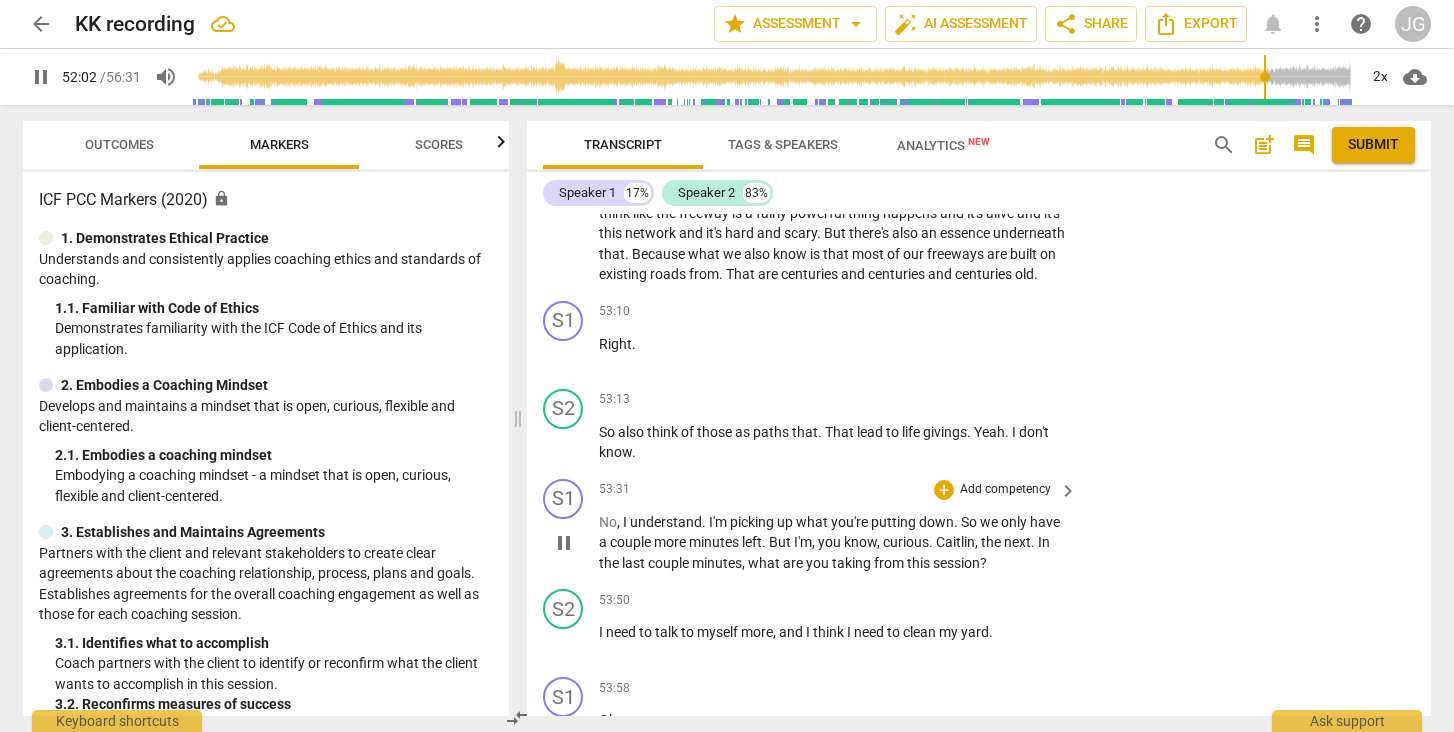 scroll, scrollTop: 14575, scrollLeft: 0, axis: vertical 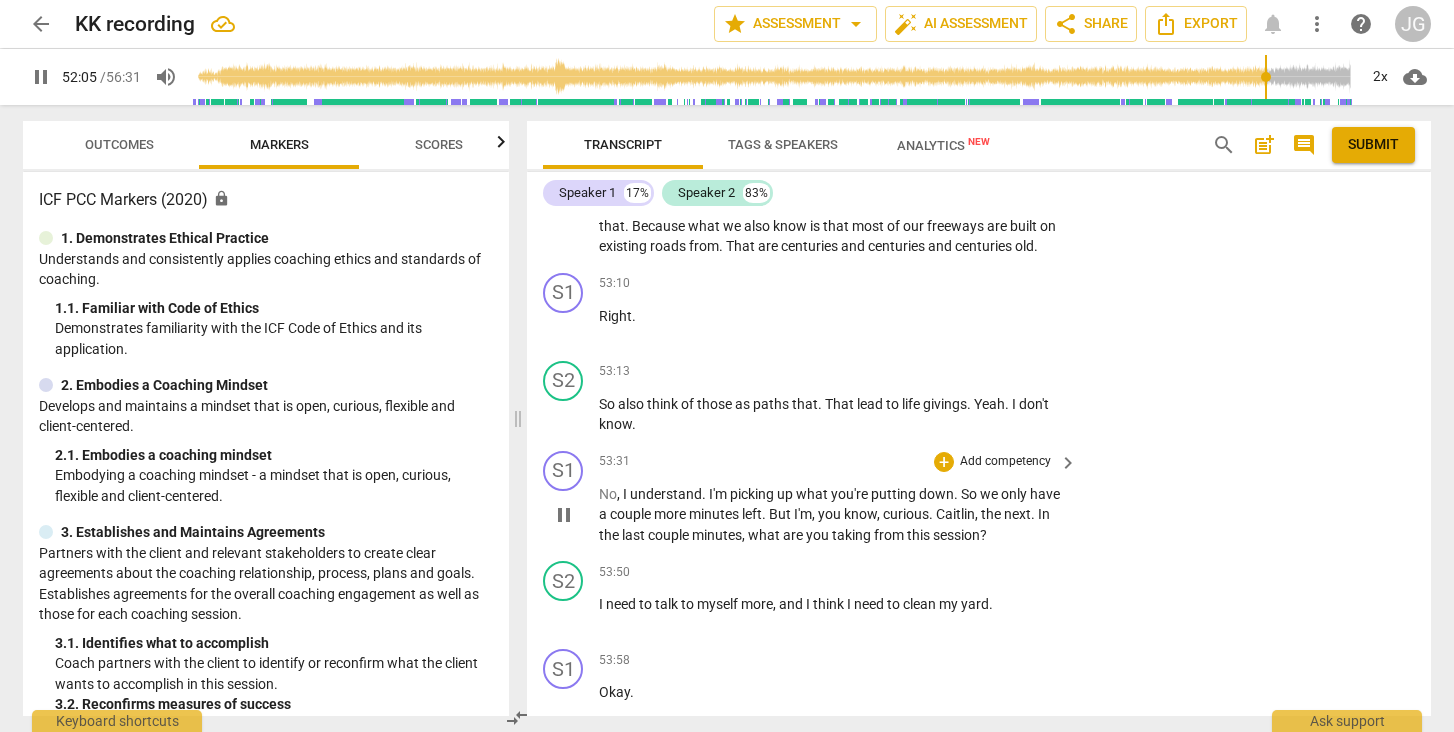 click on "pause" at bounding box center (564, 515) 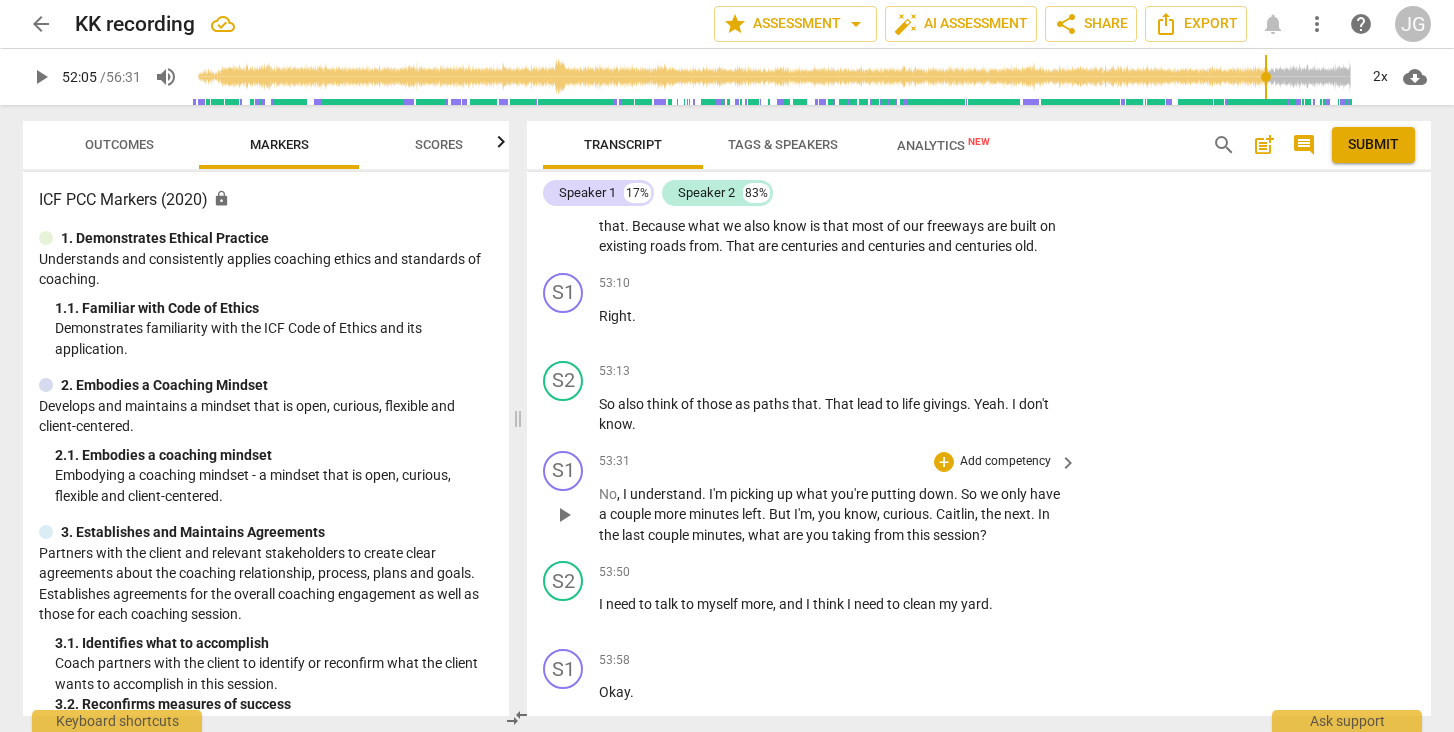 click on "play_arrow" at bounding box center [564, 515] 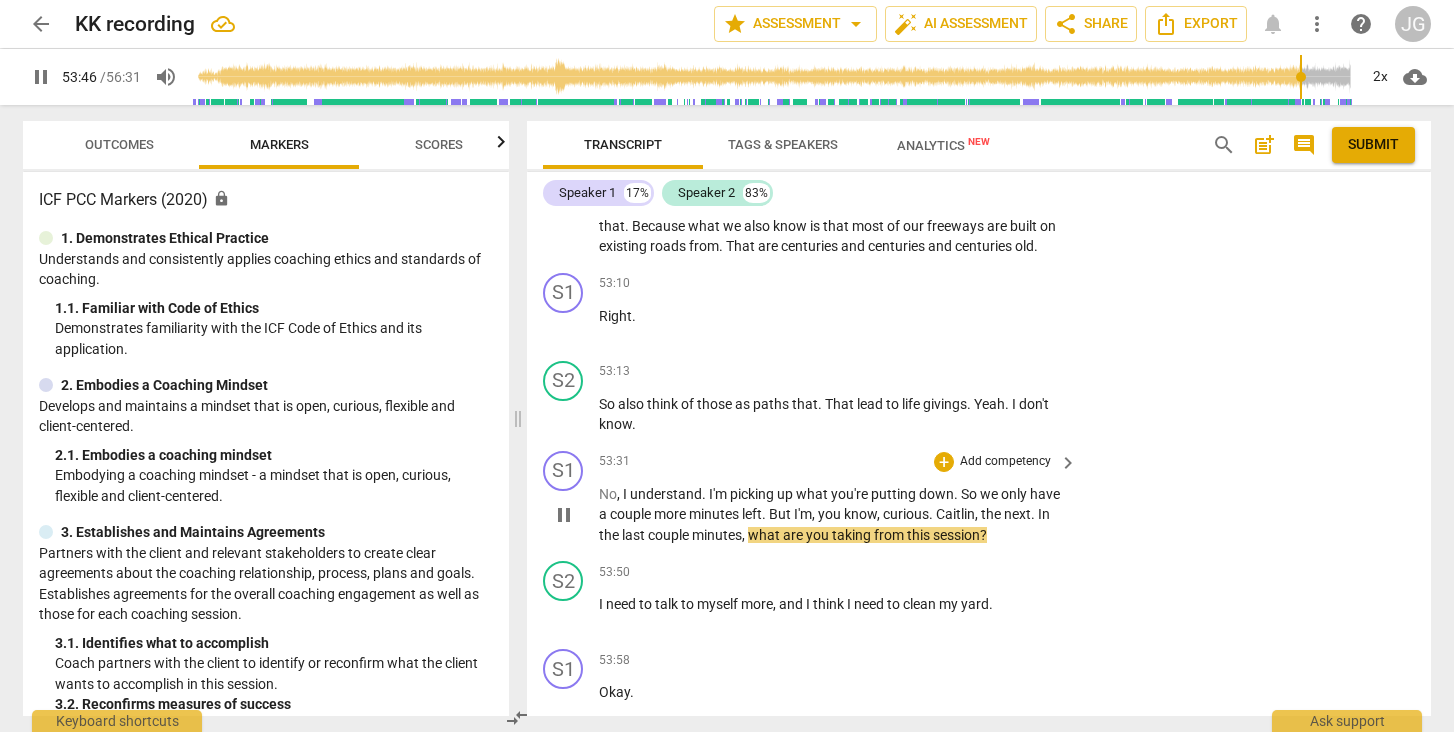 scroll, scrollTop: 14655, scrollLeft: 0, axis: vertical 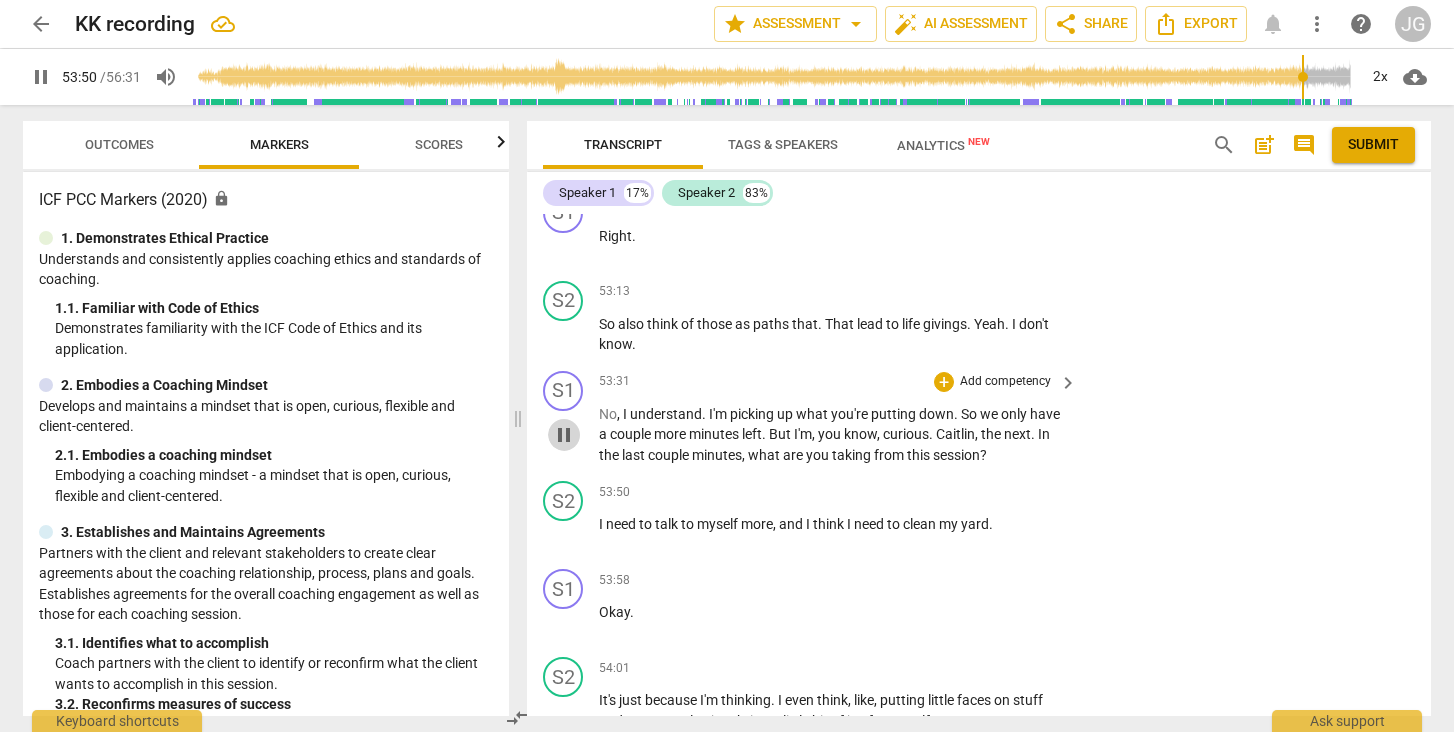 click on "pause" at bounding box center [564, 435] 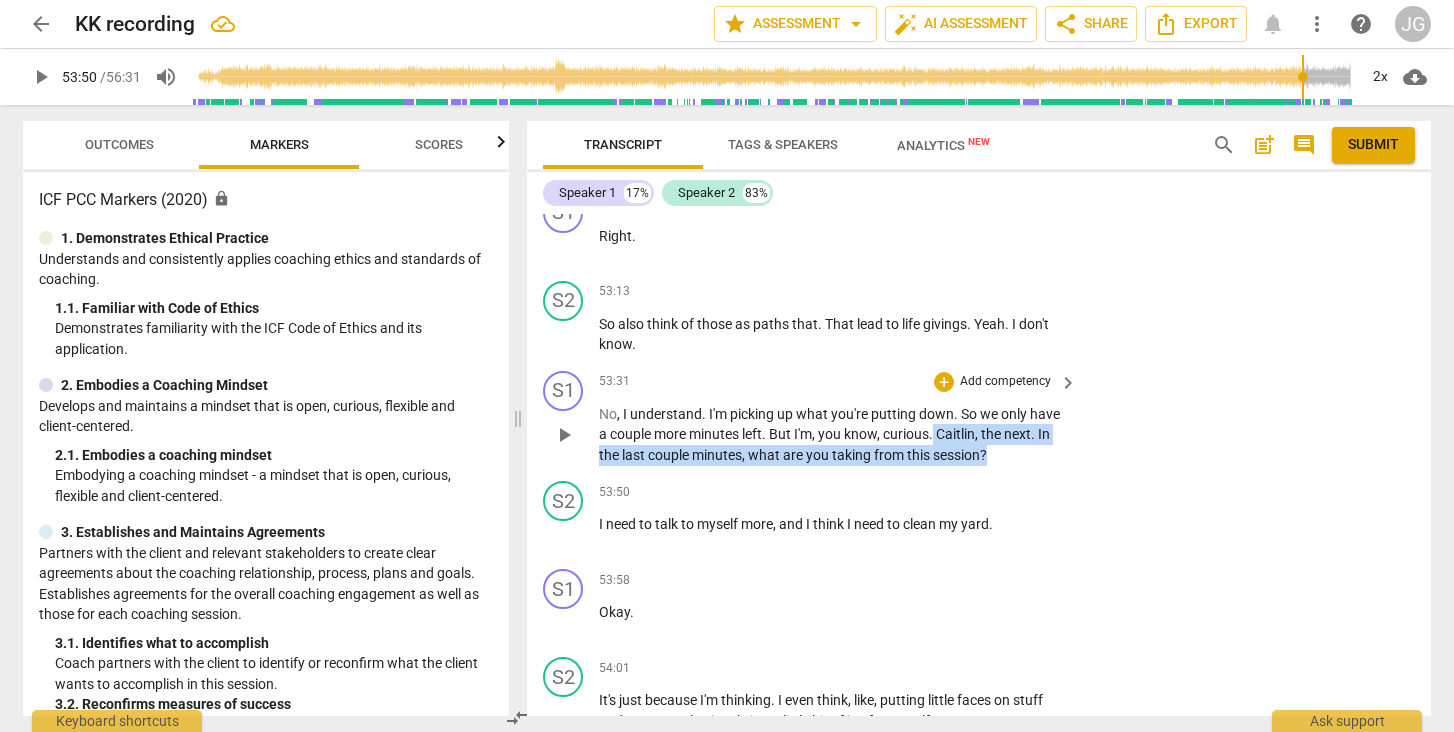 drag, startPoint x: 938, startPoint y: 352, endPoint x: 1017, endPoint y: 368, distance: 80.60397 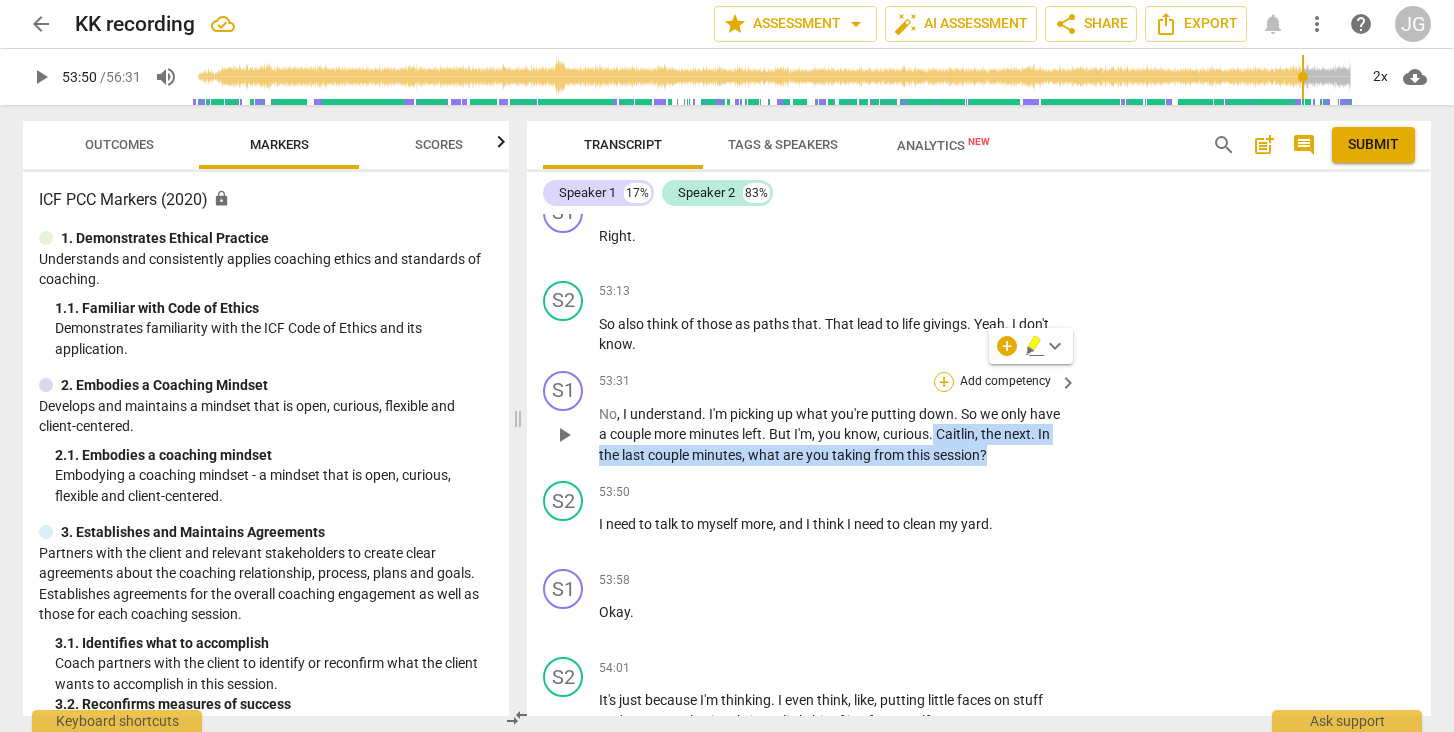 click on "+" at bounding box center (944, 382) 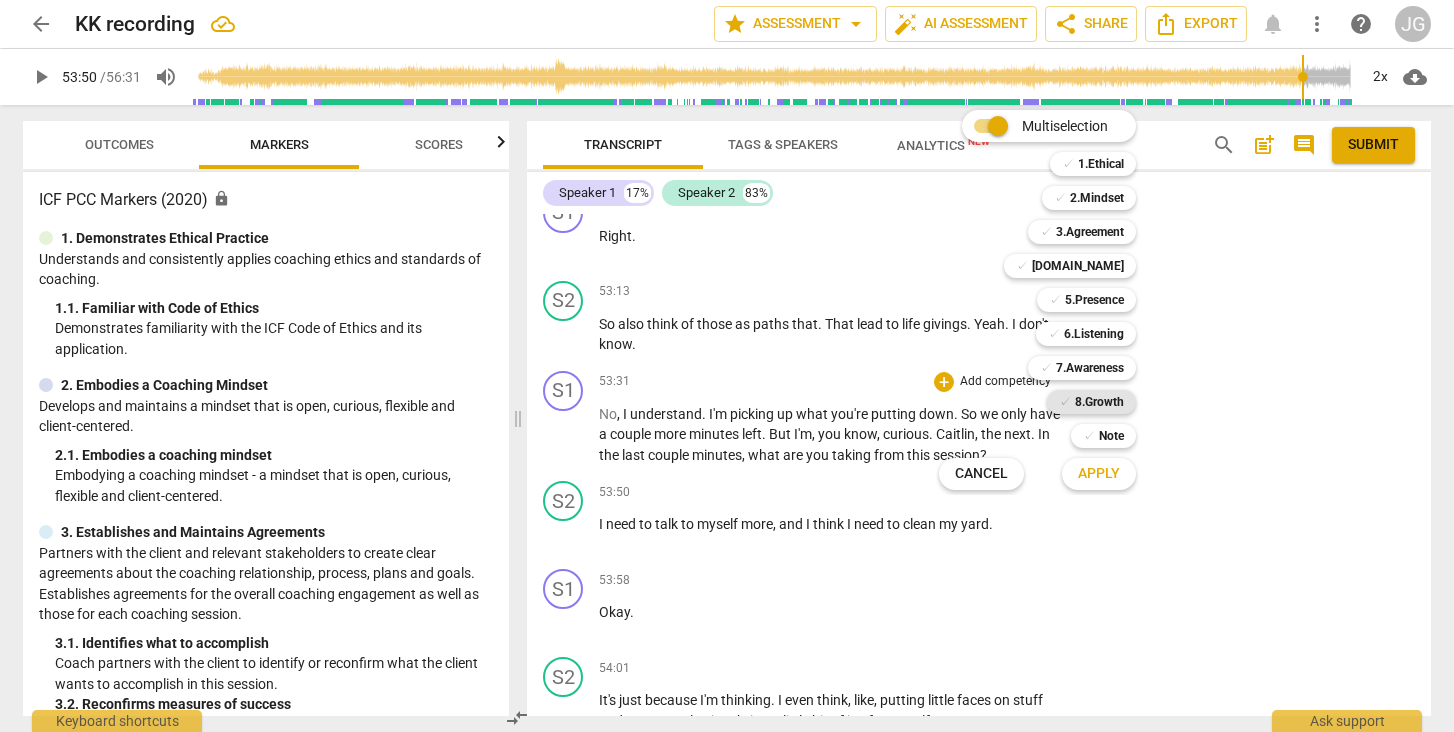 click on "8.Growth" at bounding box center (1099, 402) 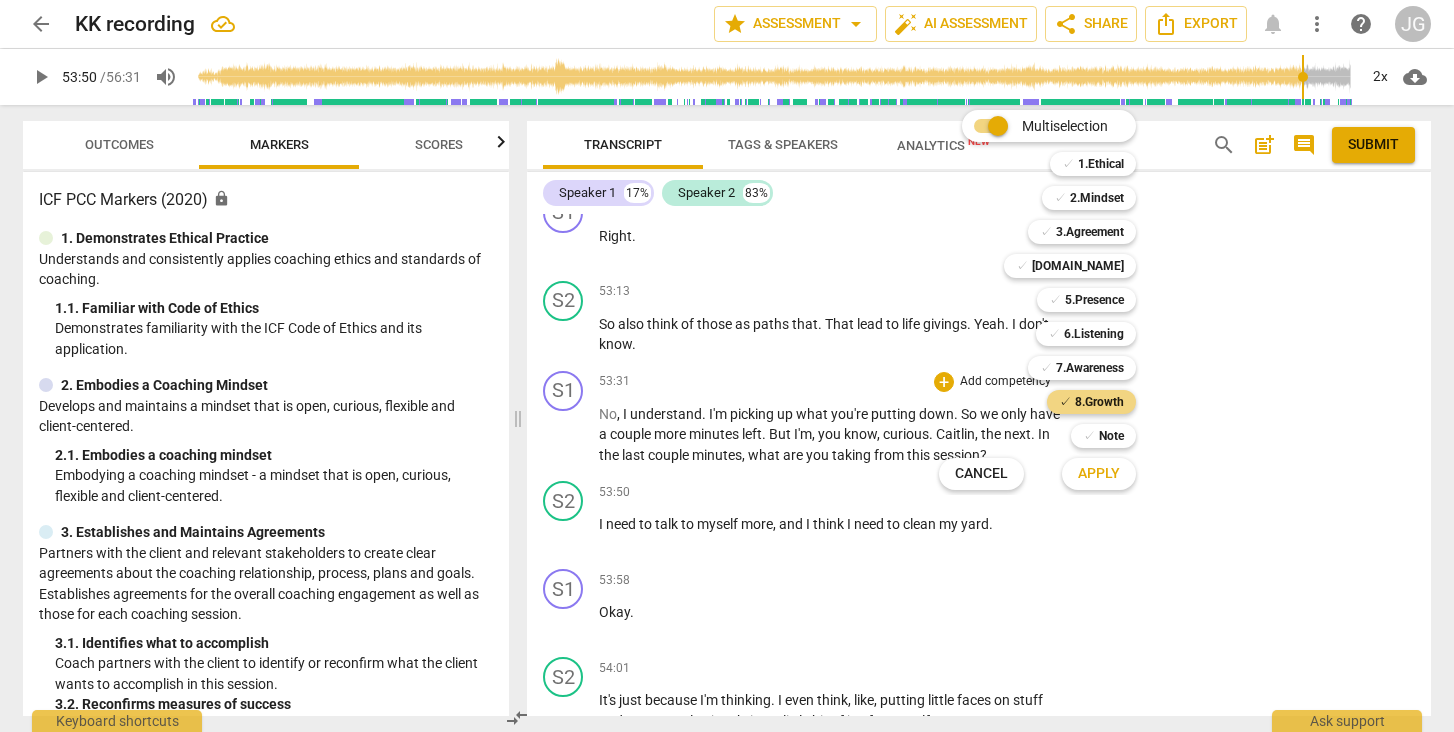 click on "Apply" at bounding box center [1099, 474] 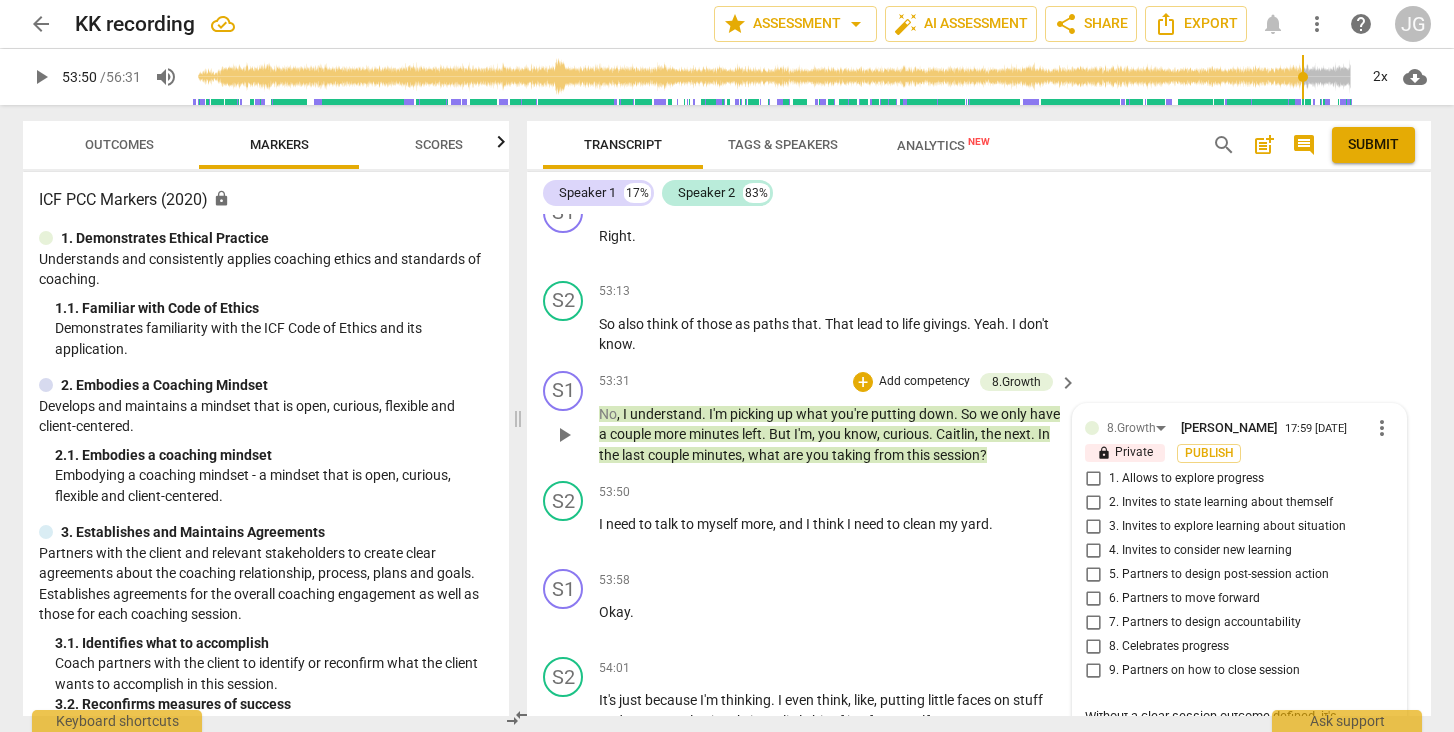 scroll, scrollTop: 0, scrollLeft: 0, axis: both 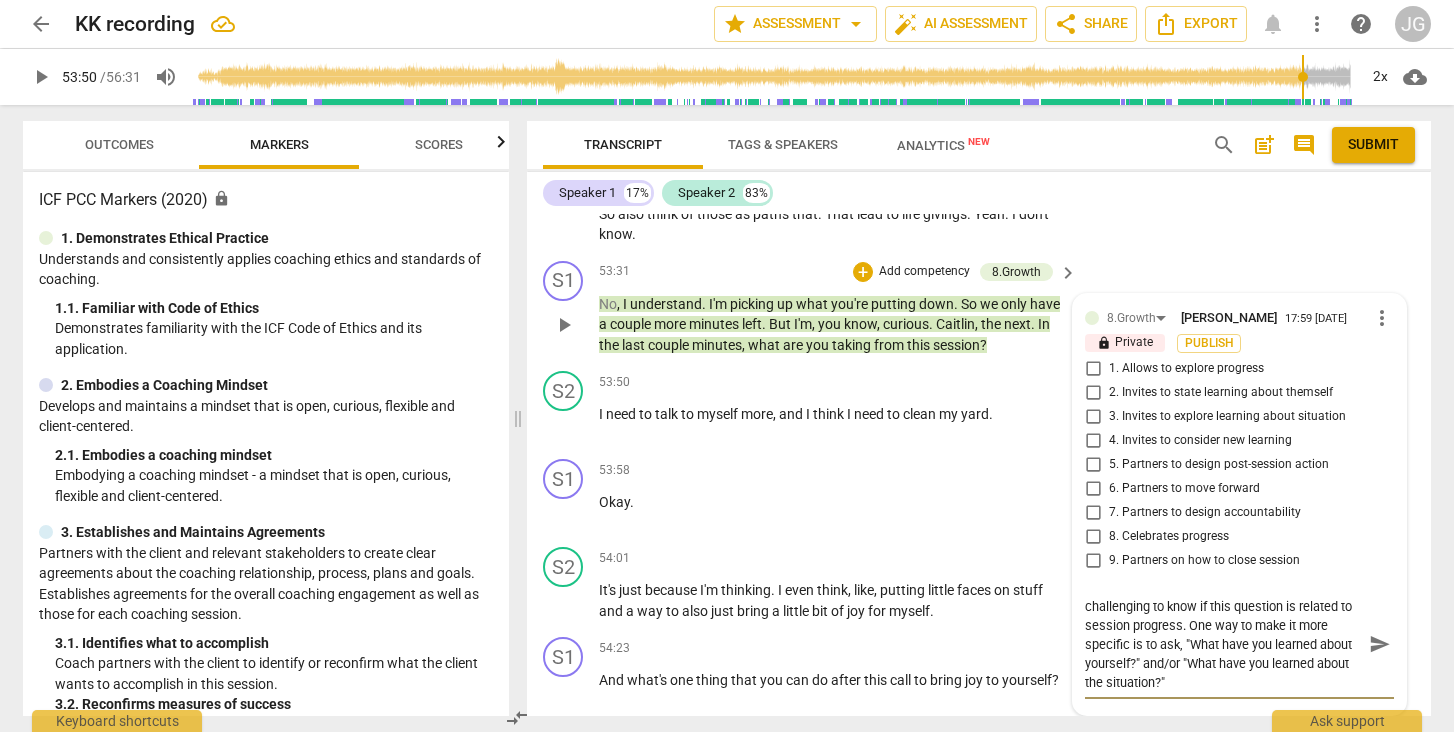 click on "Without a clear session outcome defined, it's challenging to know if this question is related to session progress. One way to make it more specific is to ask, "What have you learned about yourself?" and/or "What have you learned about the situation?"" at bounding box center [1223, 644] 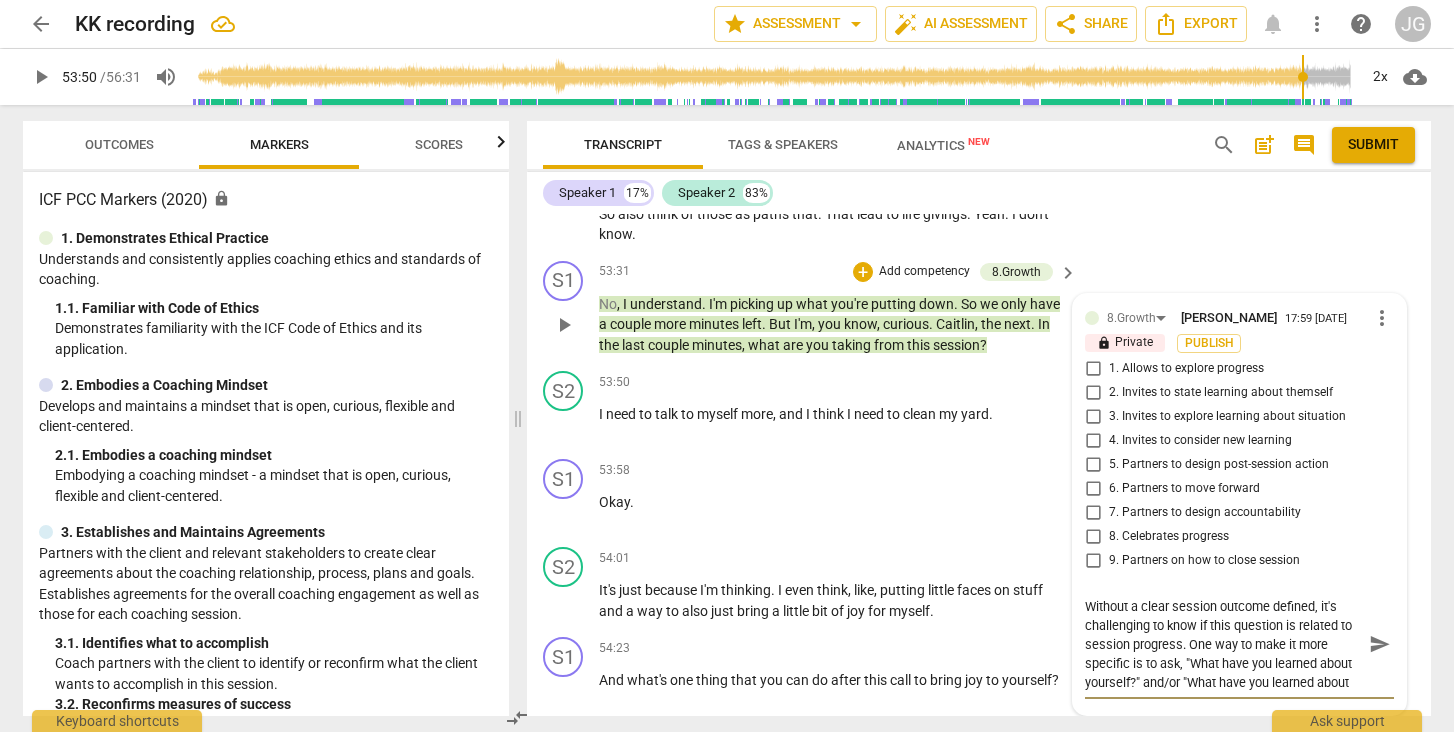 scroll, scrollTop: 0, scrollLeft: 0, axis: both 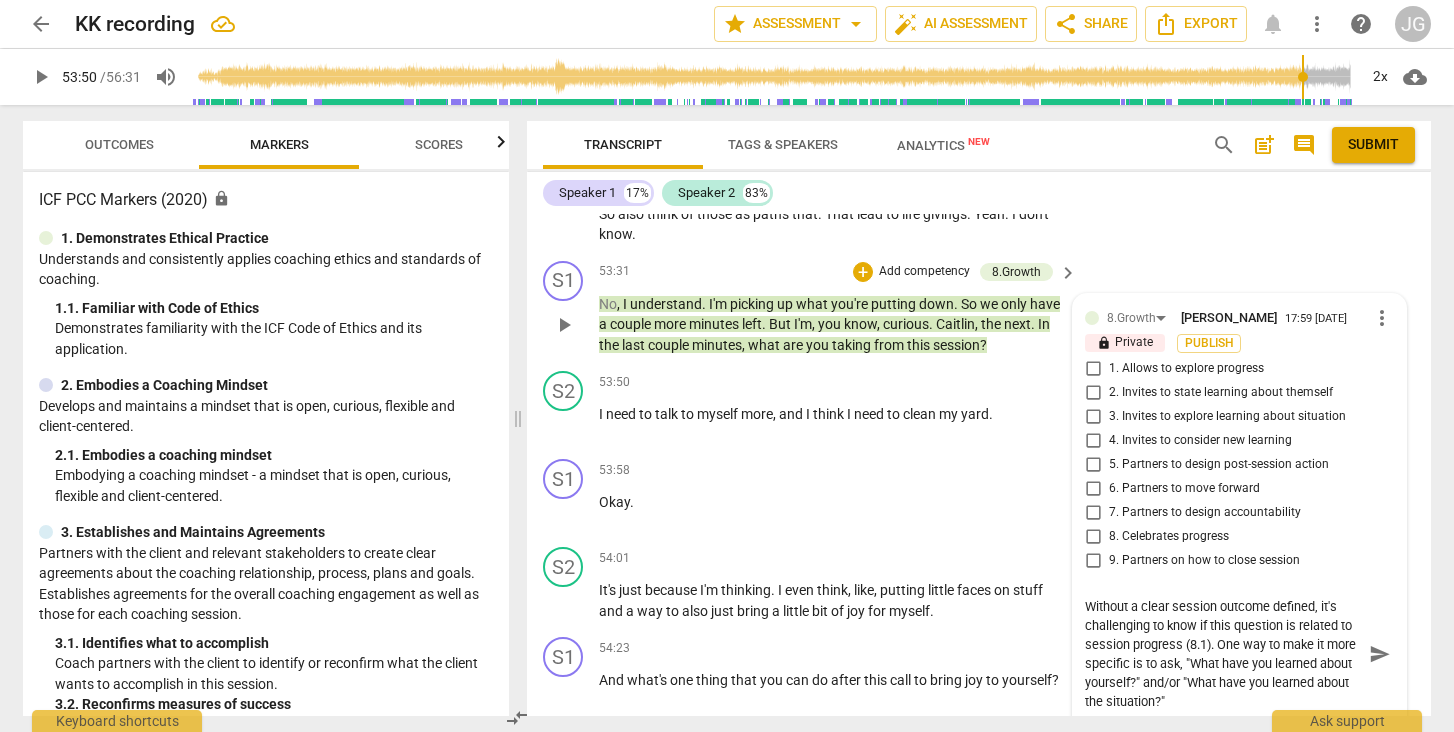 click on "Without a clear session outcome defined, it's challenging to know if this question is related to session progress (8.1). One way to make it more specific is to ask, "What have you learned about yourself?" and/or "What have you learned about the situation?"" at bounding box center (1223, 654) 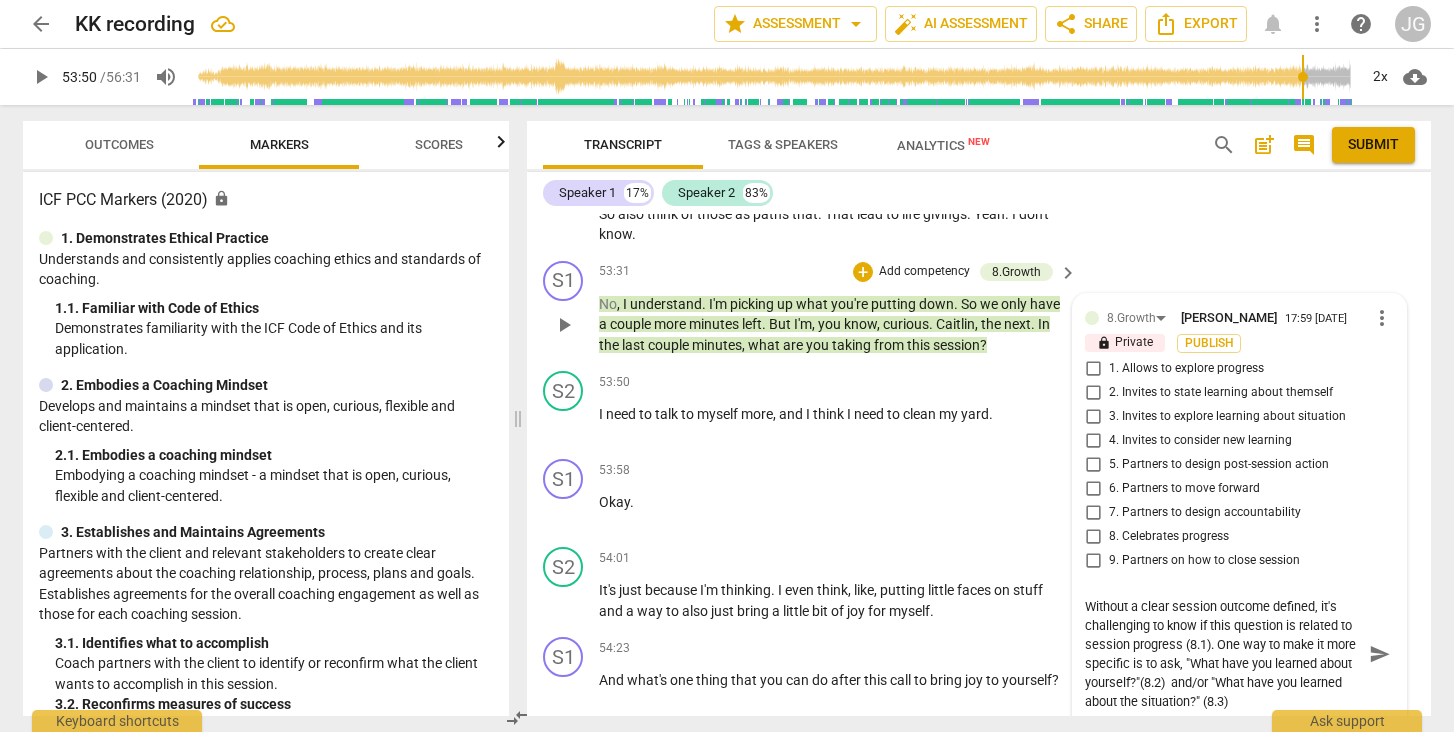 click on "send" at bounding box center (1380, 654) 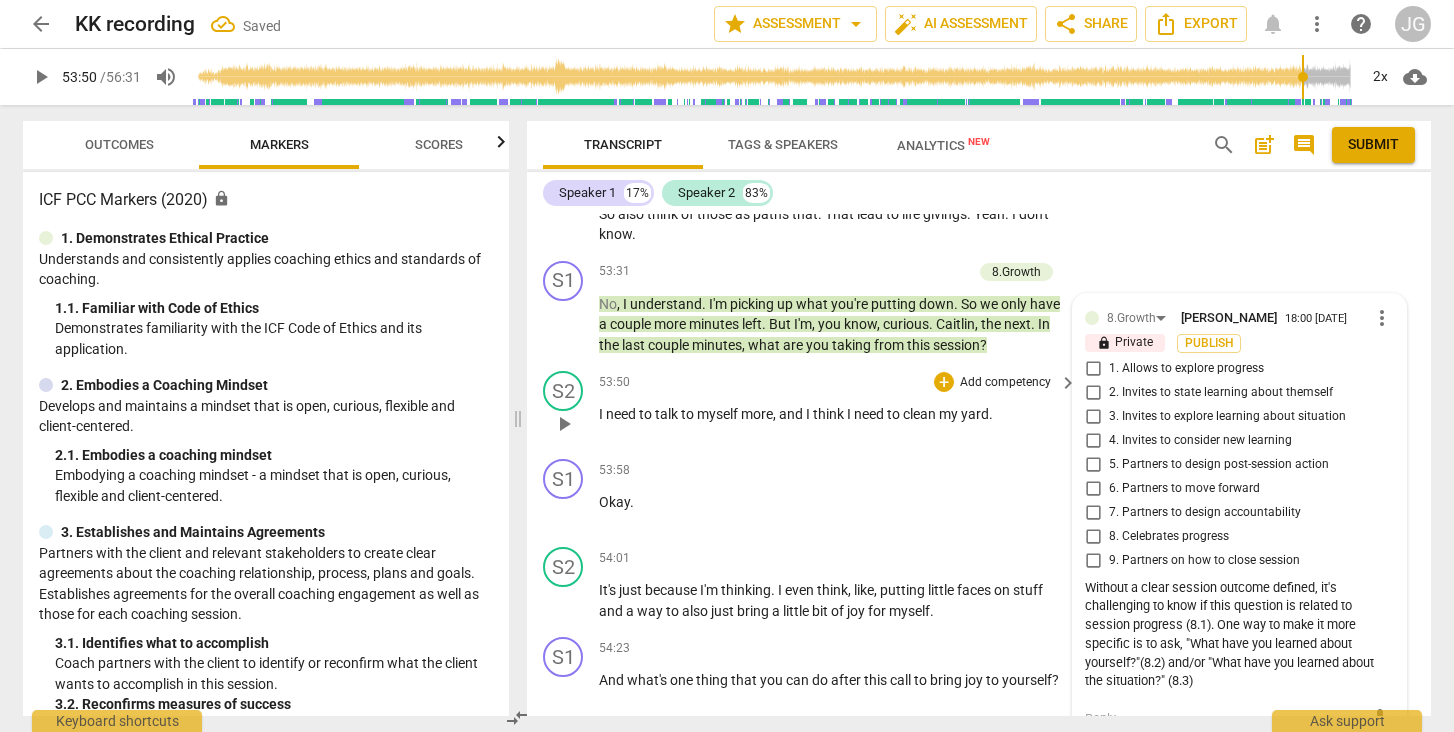 click on "play_arrow" at bounding box center (564, 424) 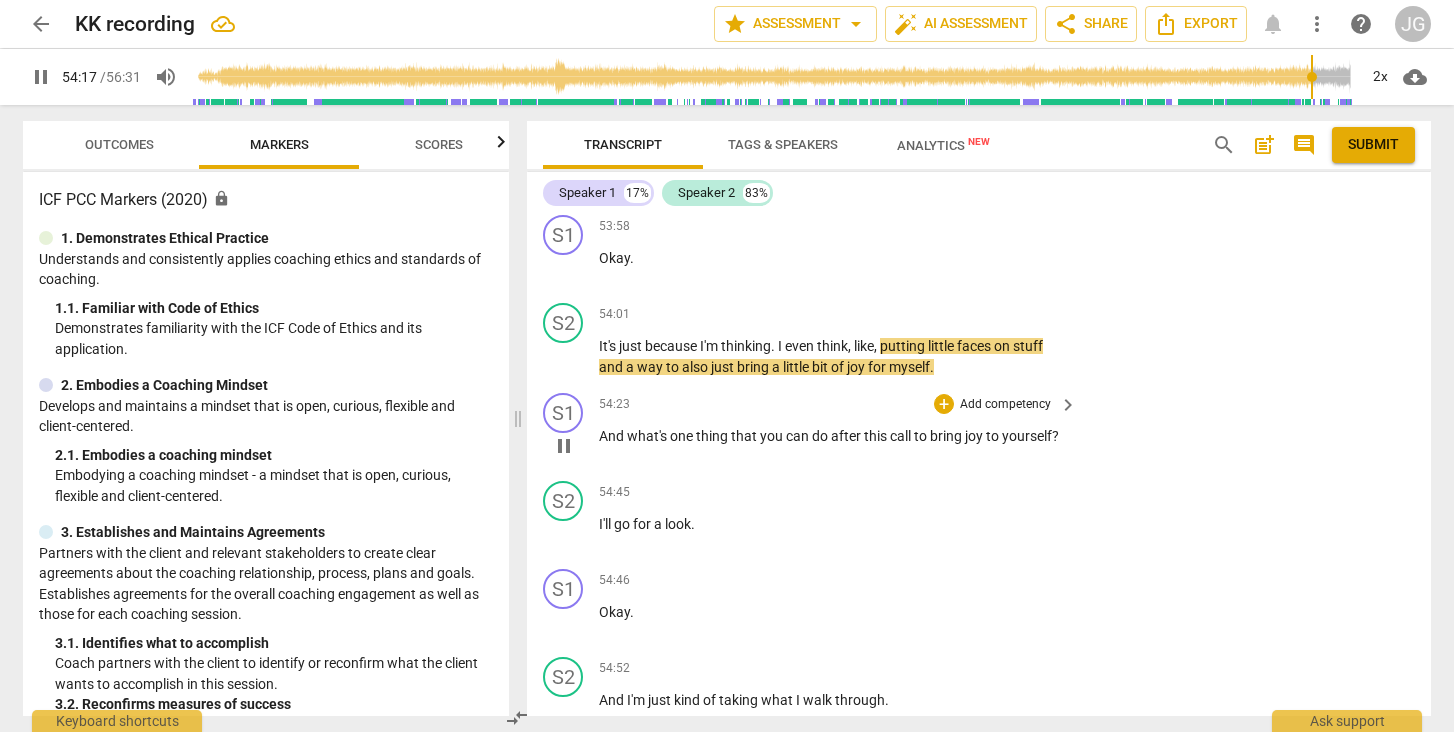scroll, scrollTop: 15020, scrollLeft: 0, axis: vertical 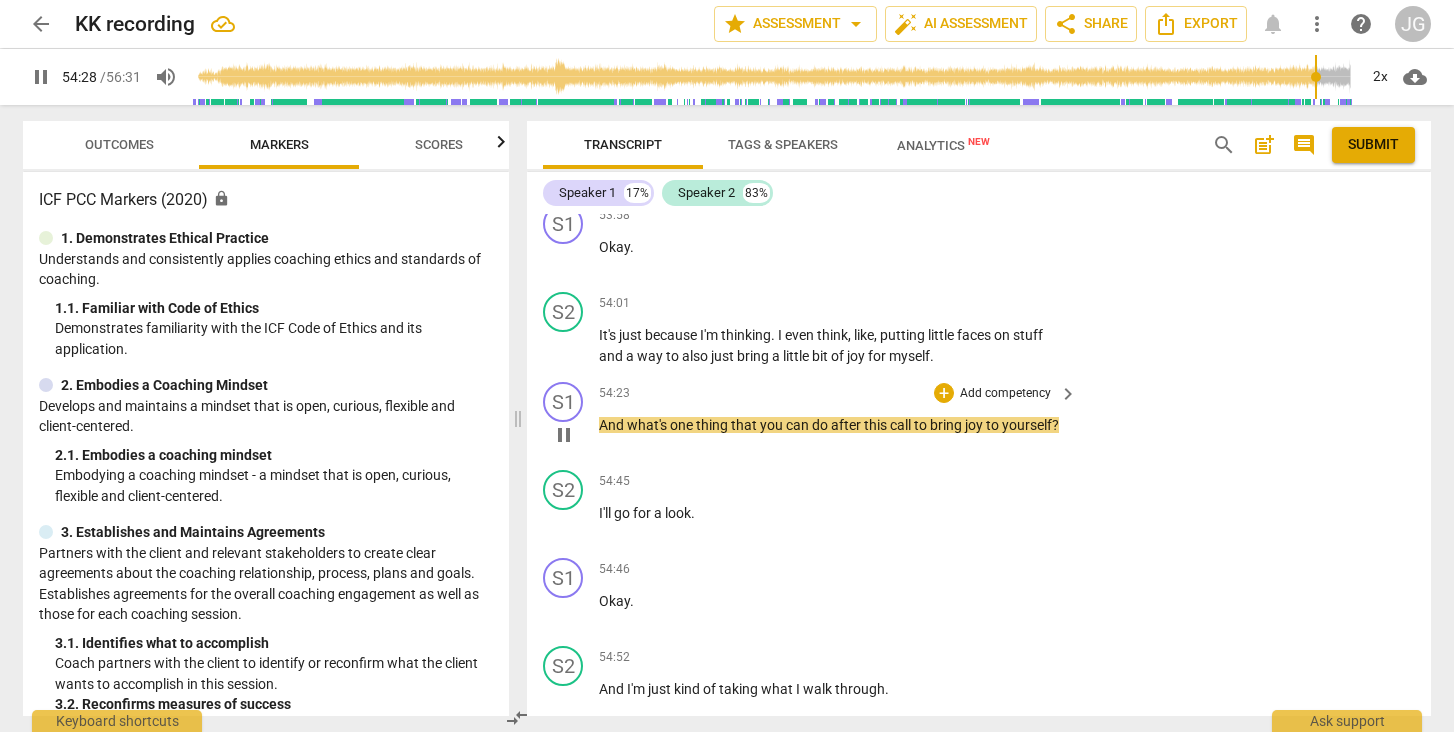 click on "pause" at bounding box center (564, 435) 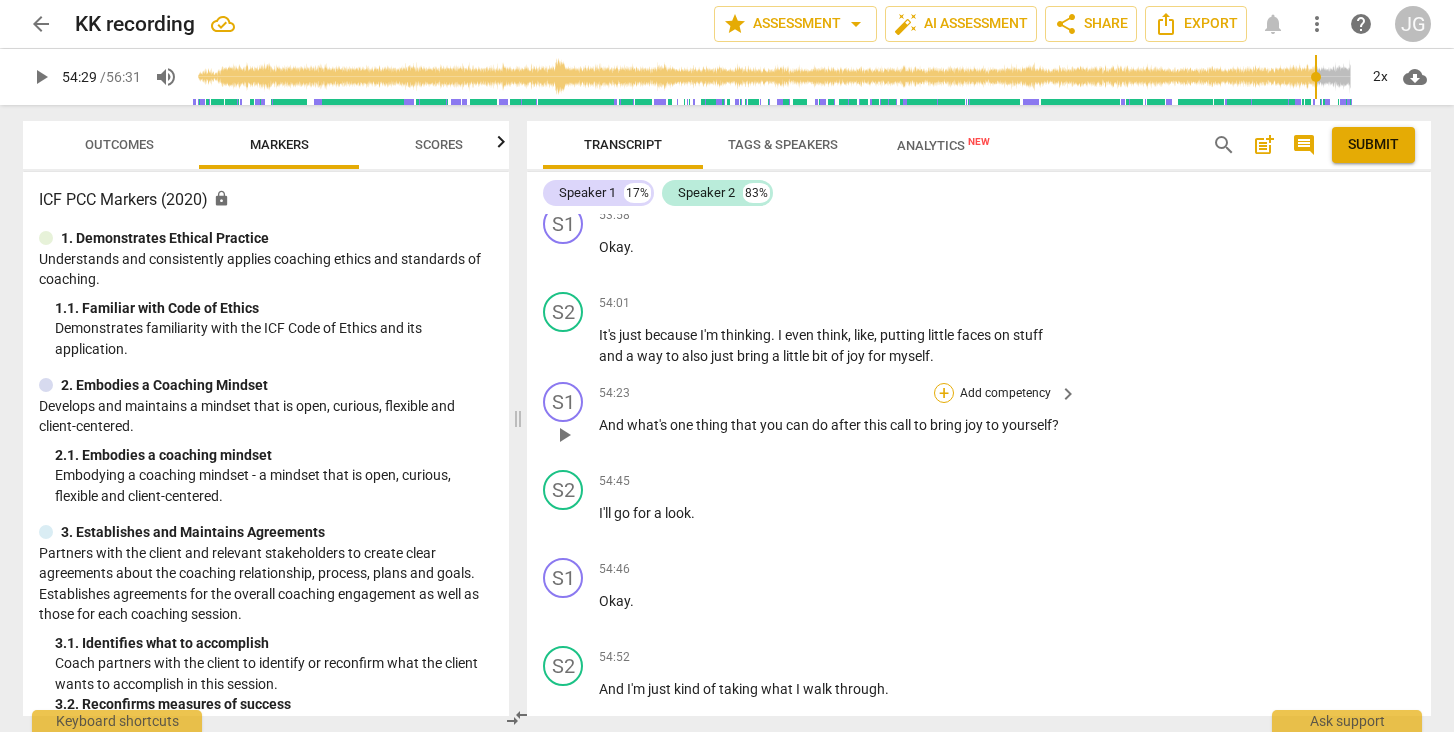 click on "+" at bounding box center (944, 393) 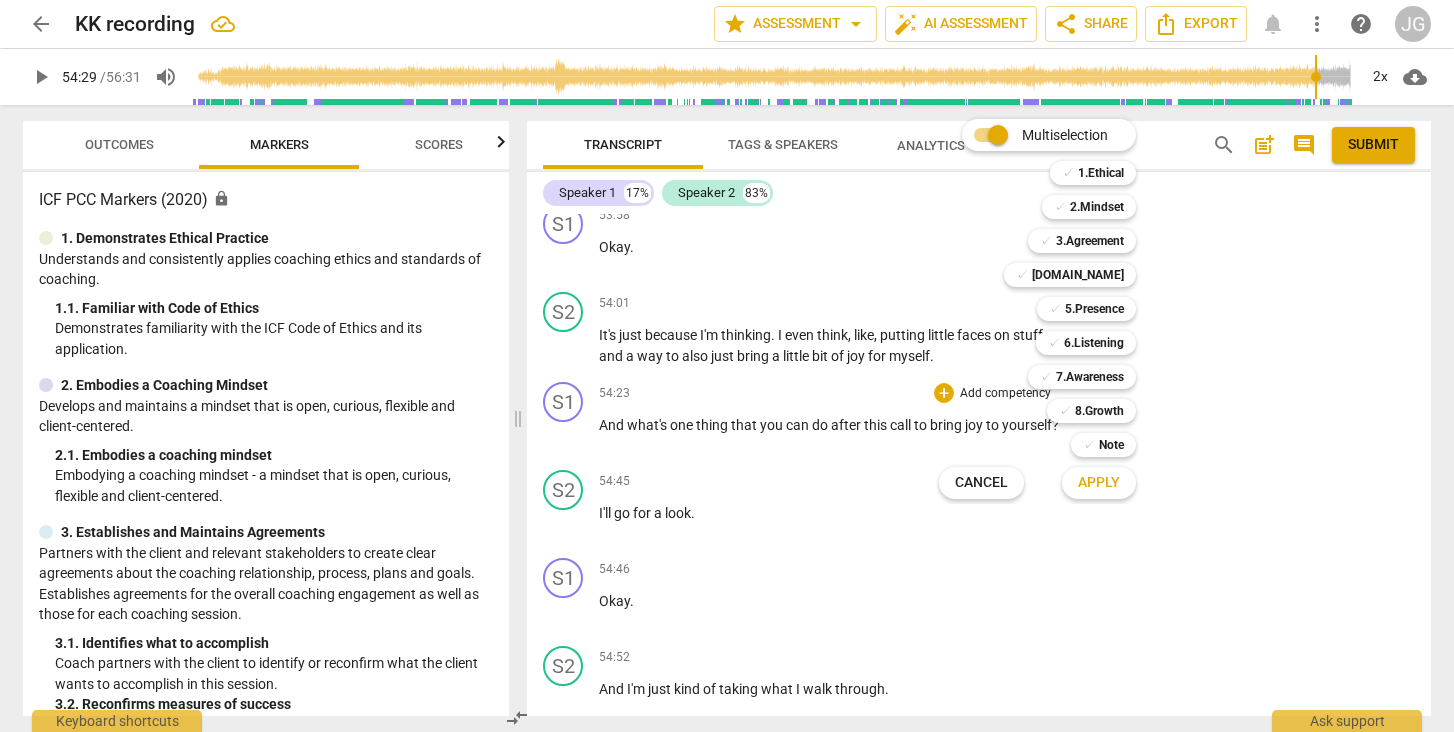 click on "✓ 8.Growth 8" at bounding box center (1102, 411) 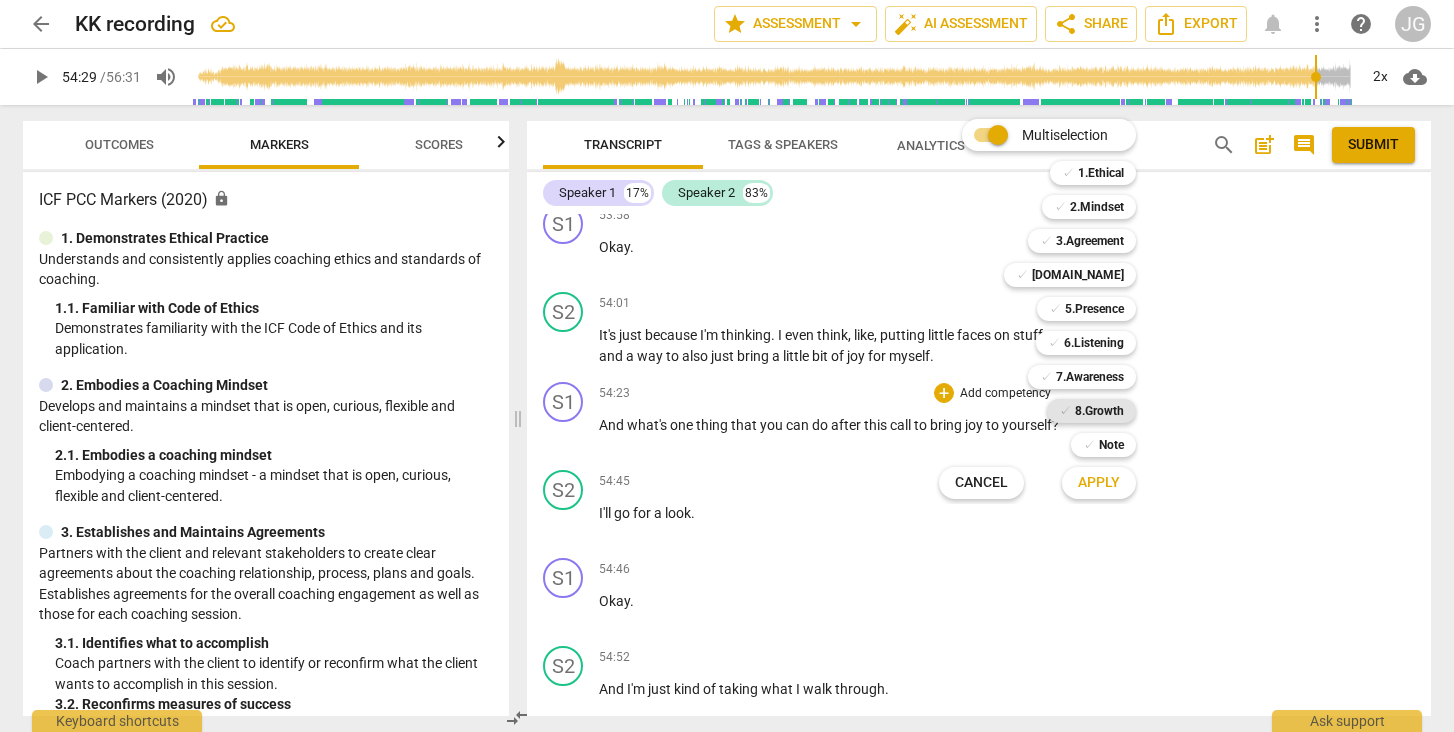 click on "8.Growth" at bounding box center [1099, 411] 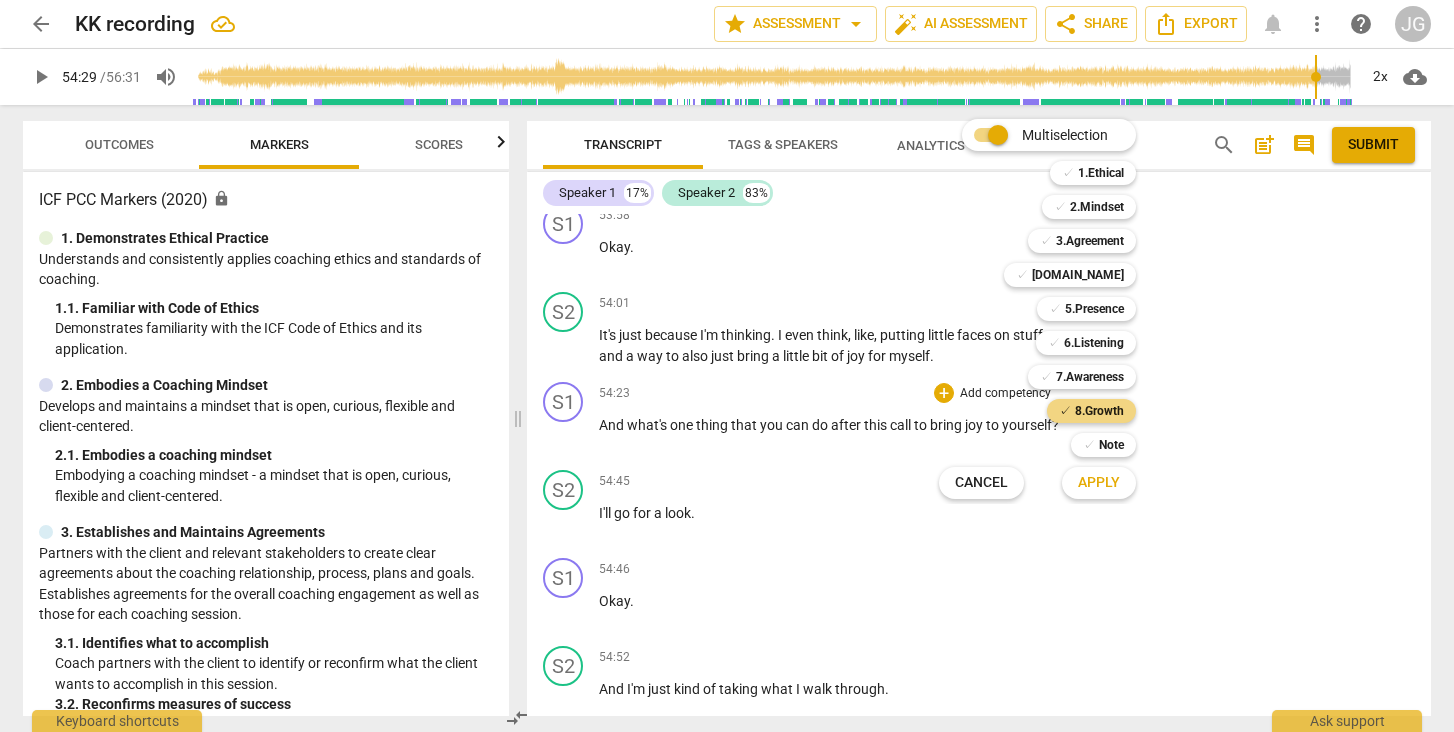 click on "Apply" at bounding box center [1099, 483] 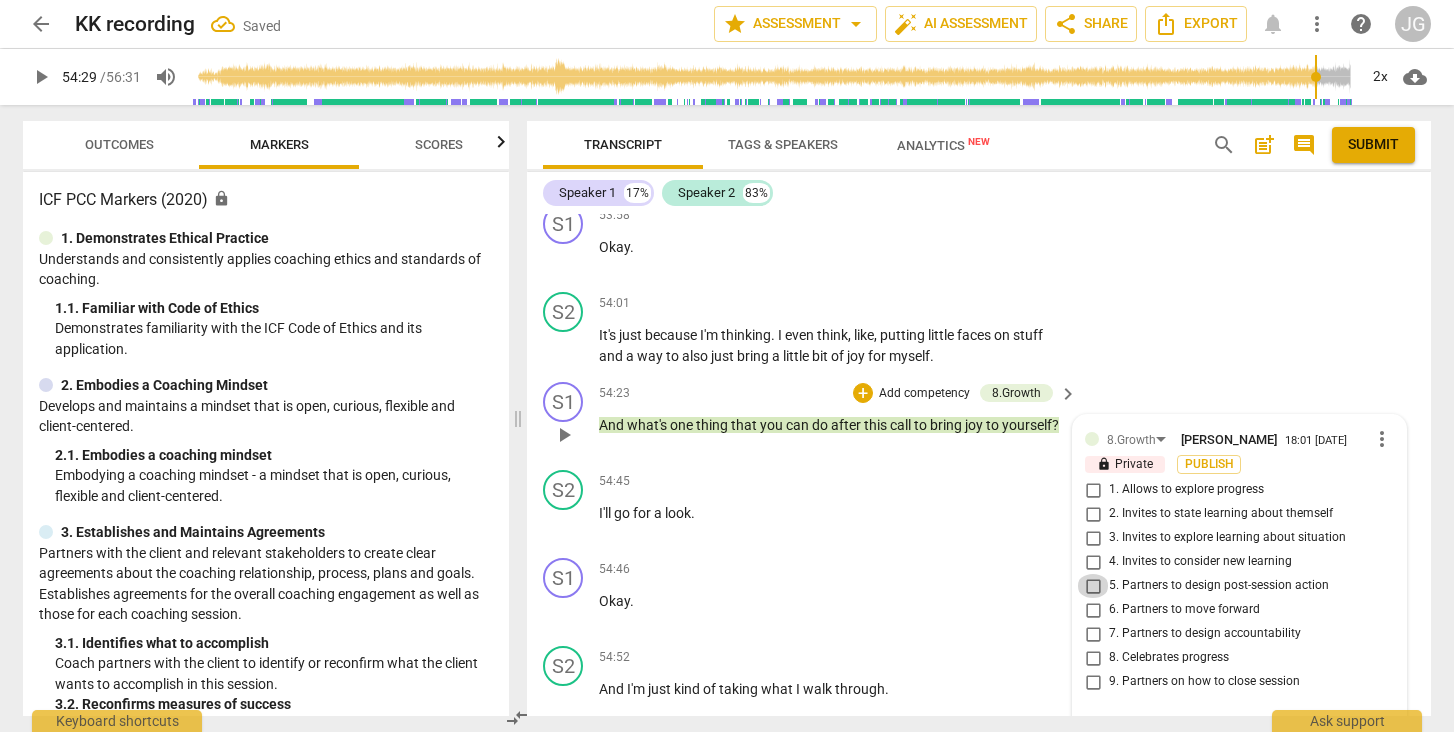 click on "5. Partners to design post-session action" at bounding box center [1093, 586] 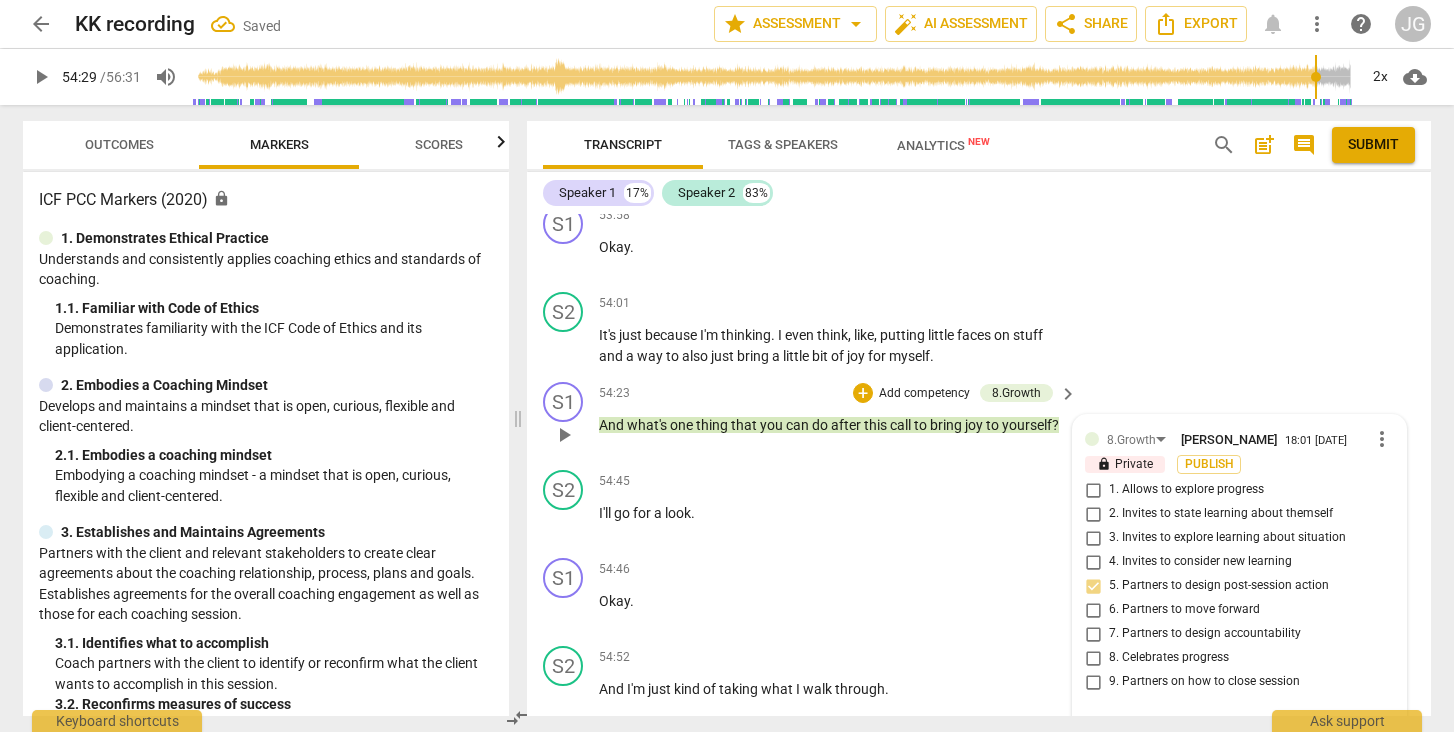 click at bounding box center (1223, 727) 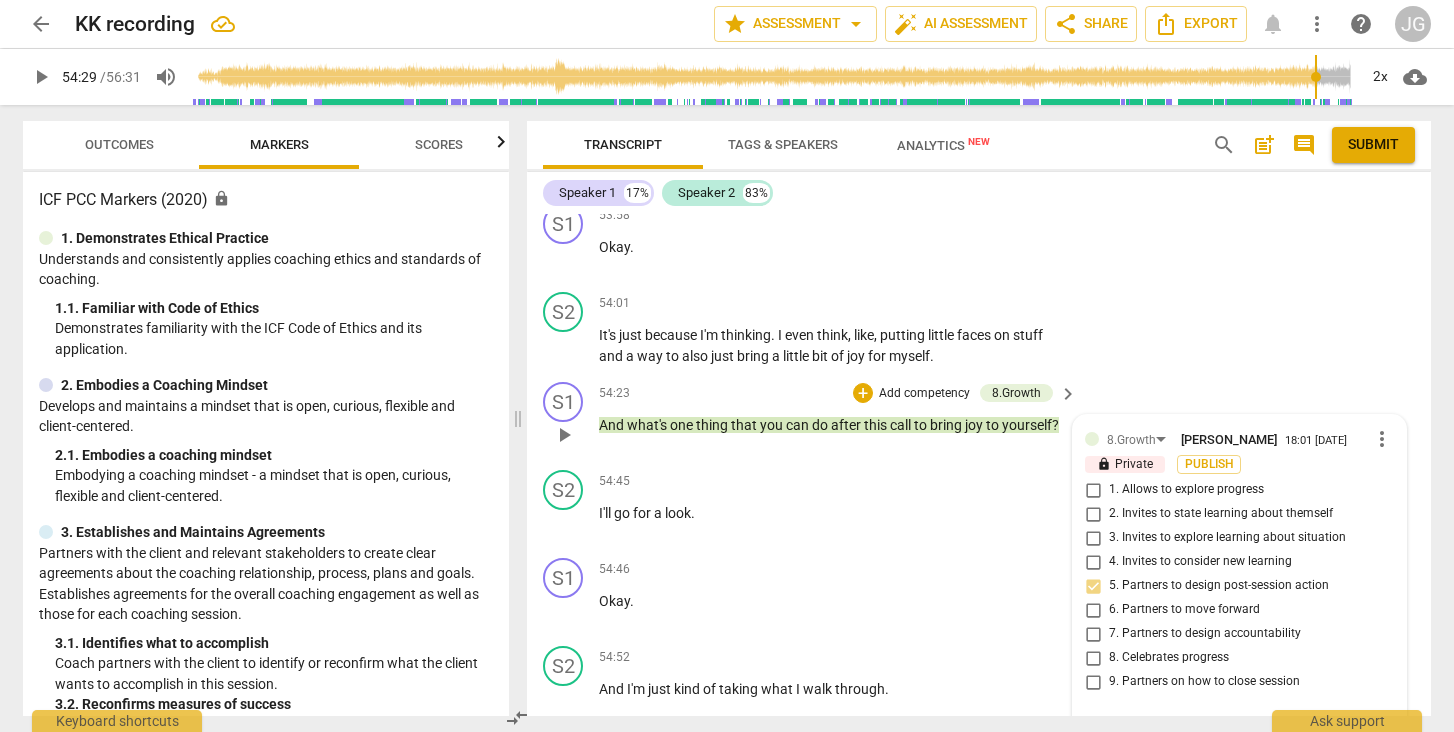 scroll, scrollTop: 0, scrollLeft: 0, axis: both 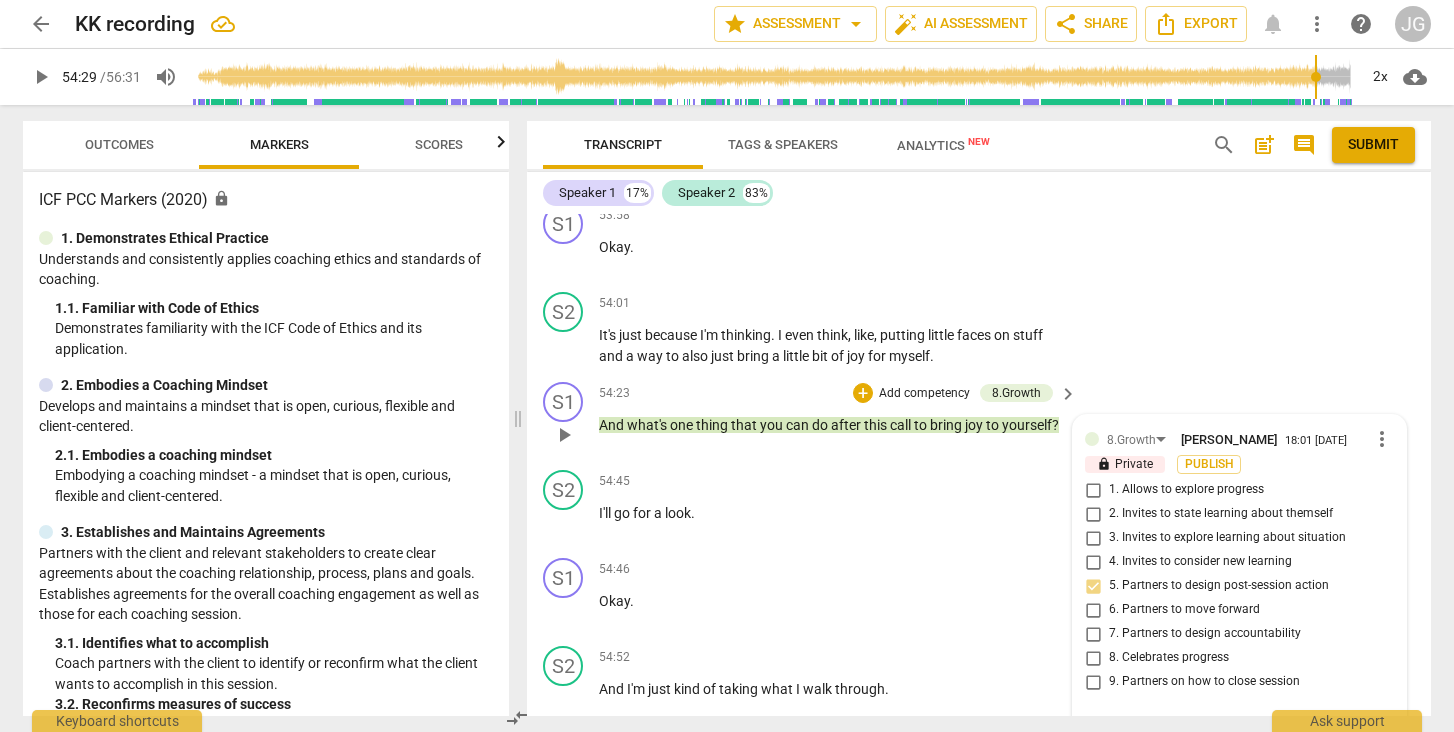 click on "send" at bounding box center (1380, 737) 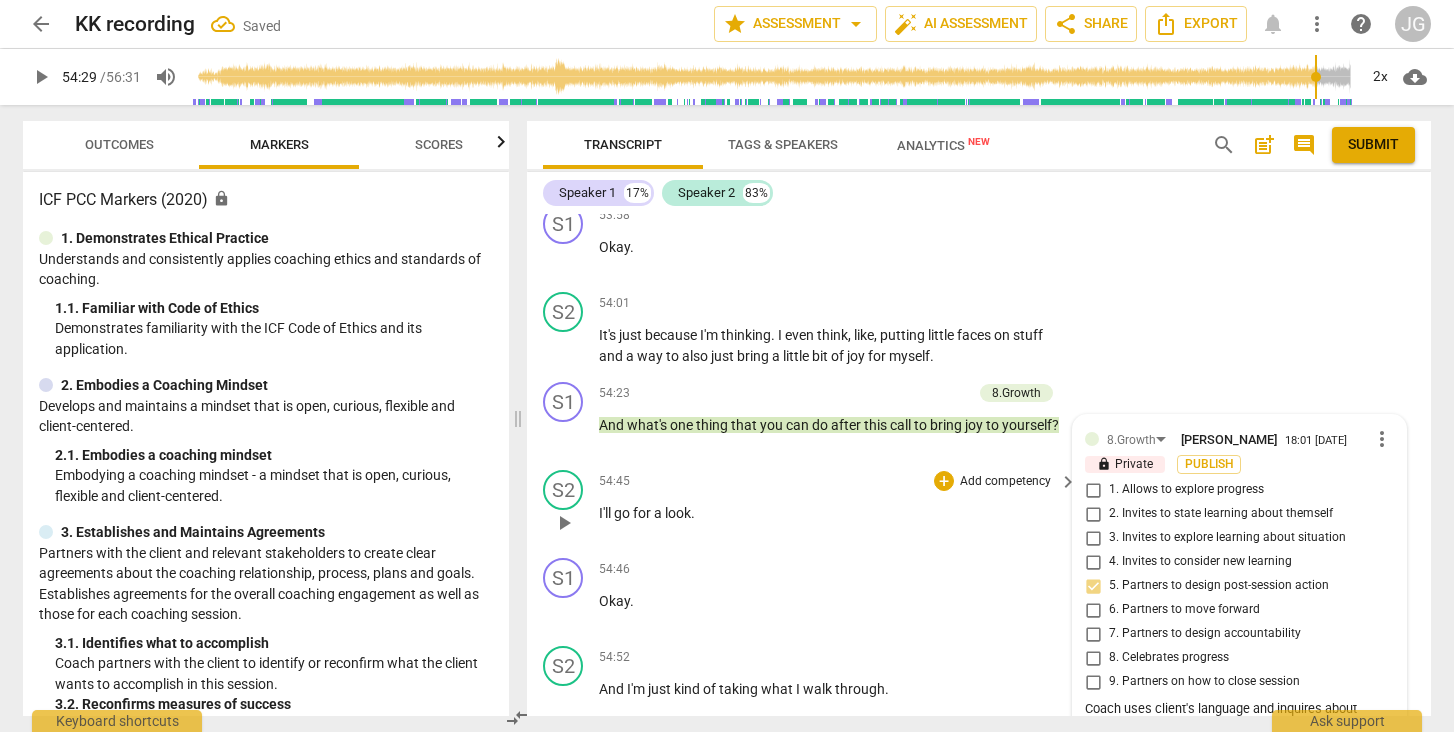 click on "play_arrow" at bounding box center [564, 523] 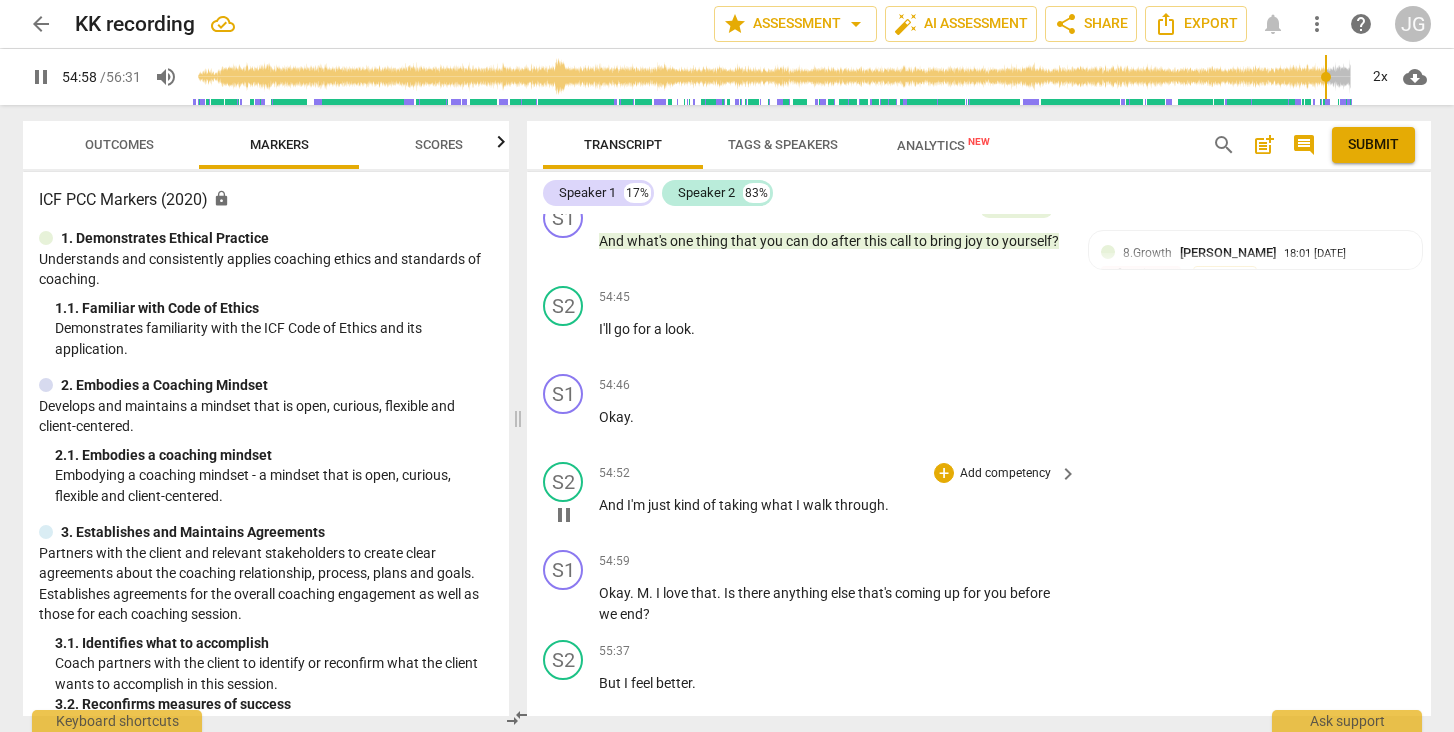 scroll, scrollTop: 15310, scrollLeft: 0, axis: vertical 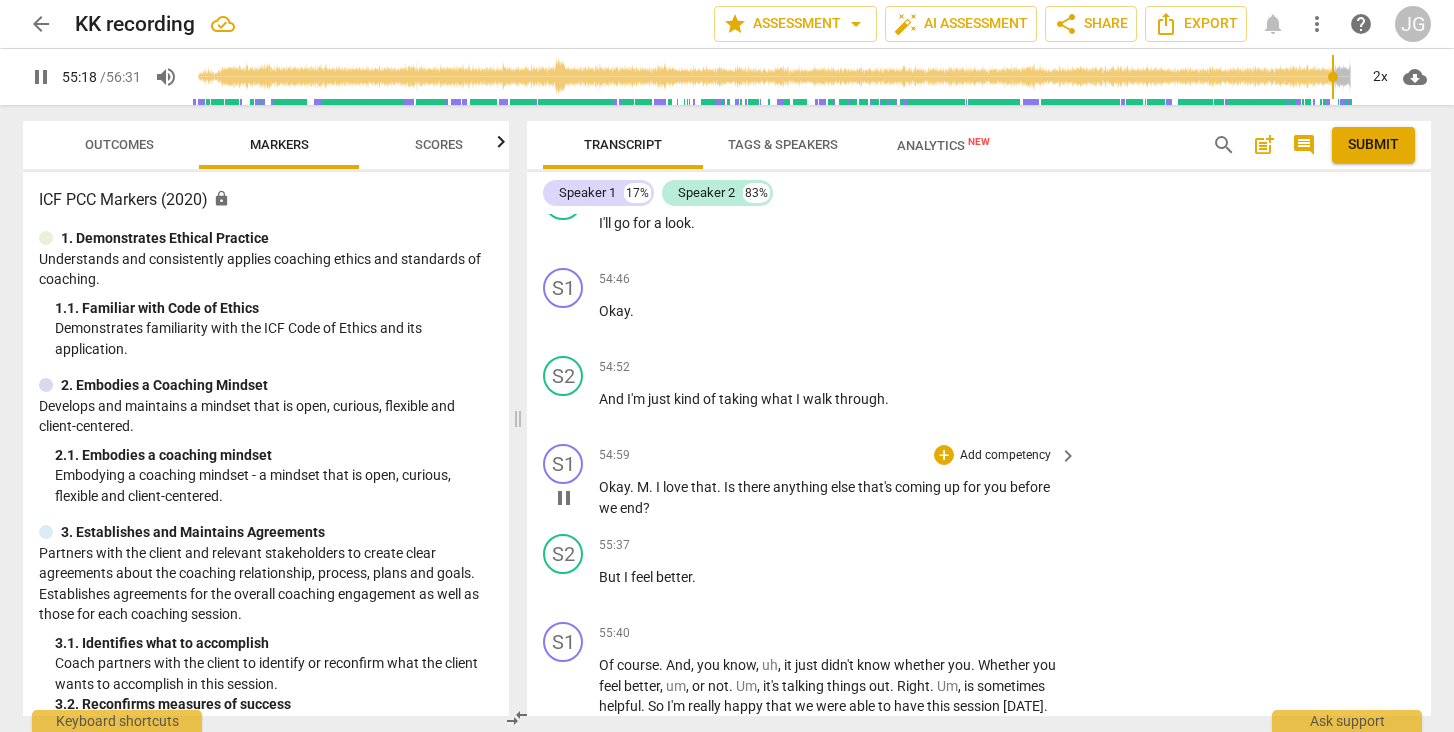 click on "pause" at bounding box center [564, 498] 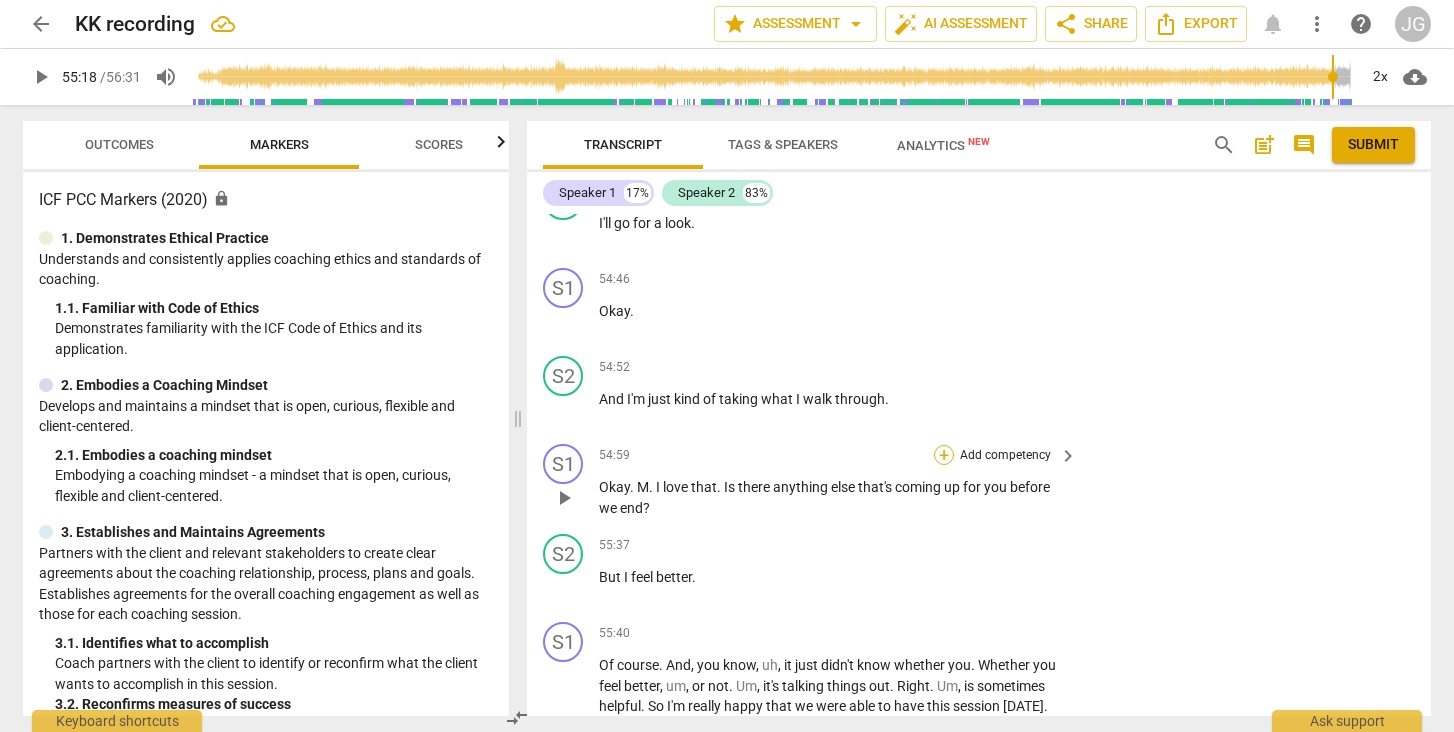 click on "+" at bounding box center (944, 455) 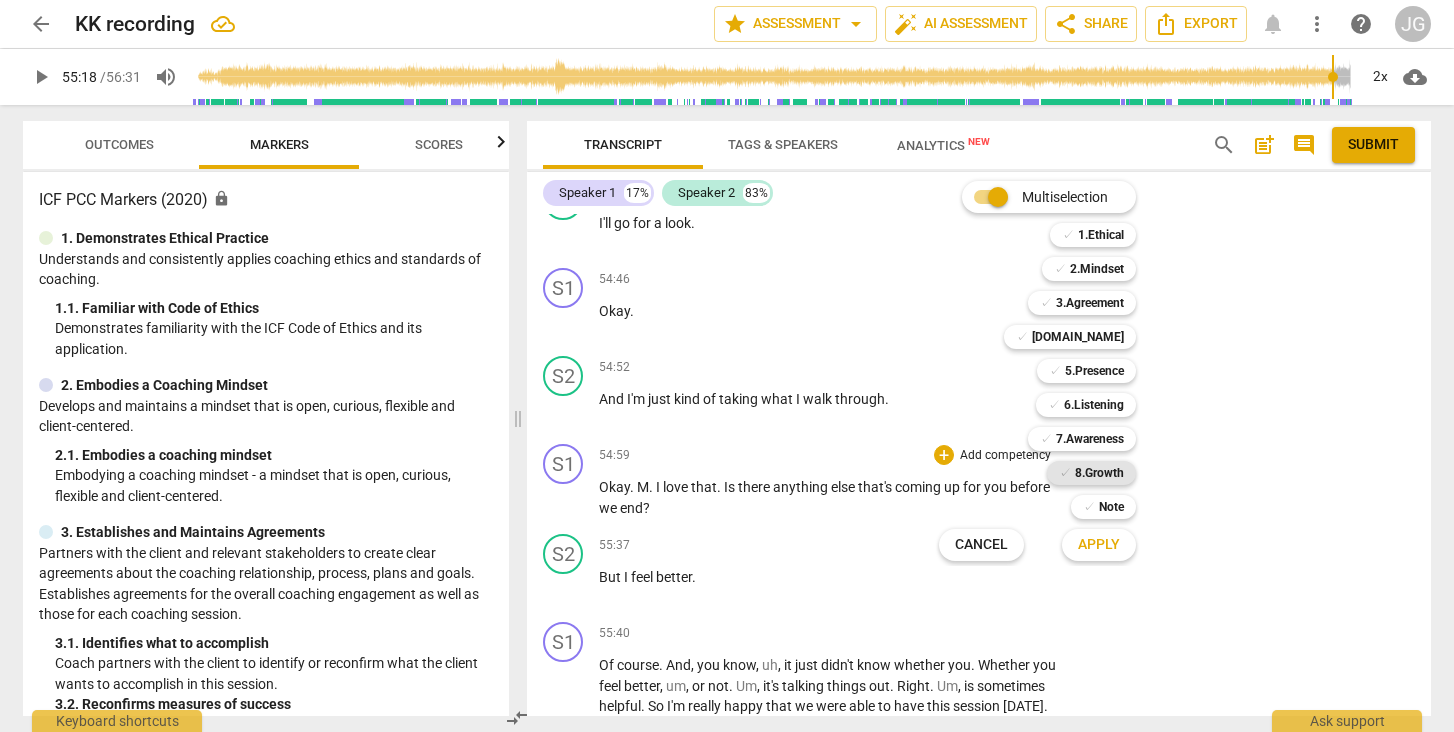 click on "8.Growth" at bounding box center [1099, 473] 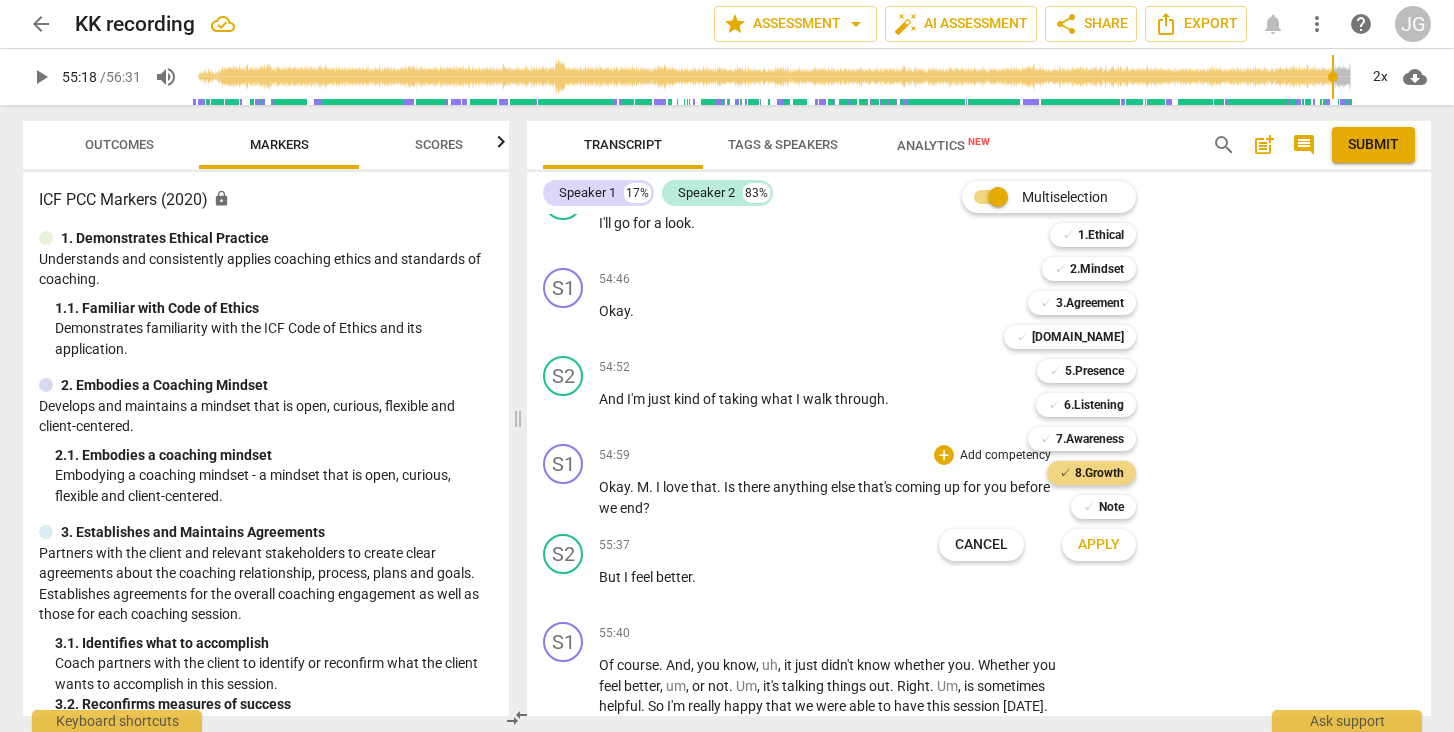 click on "Apply" at bounding box center (1099, 545) 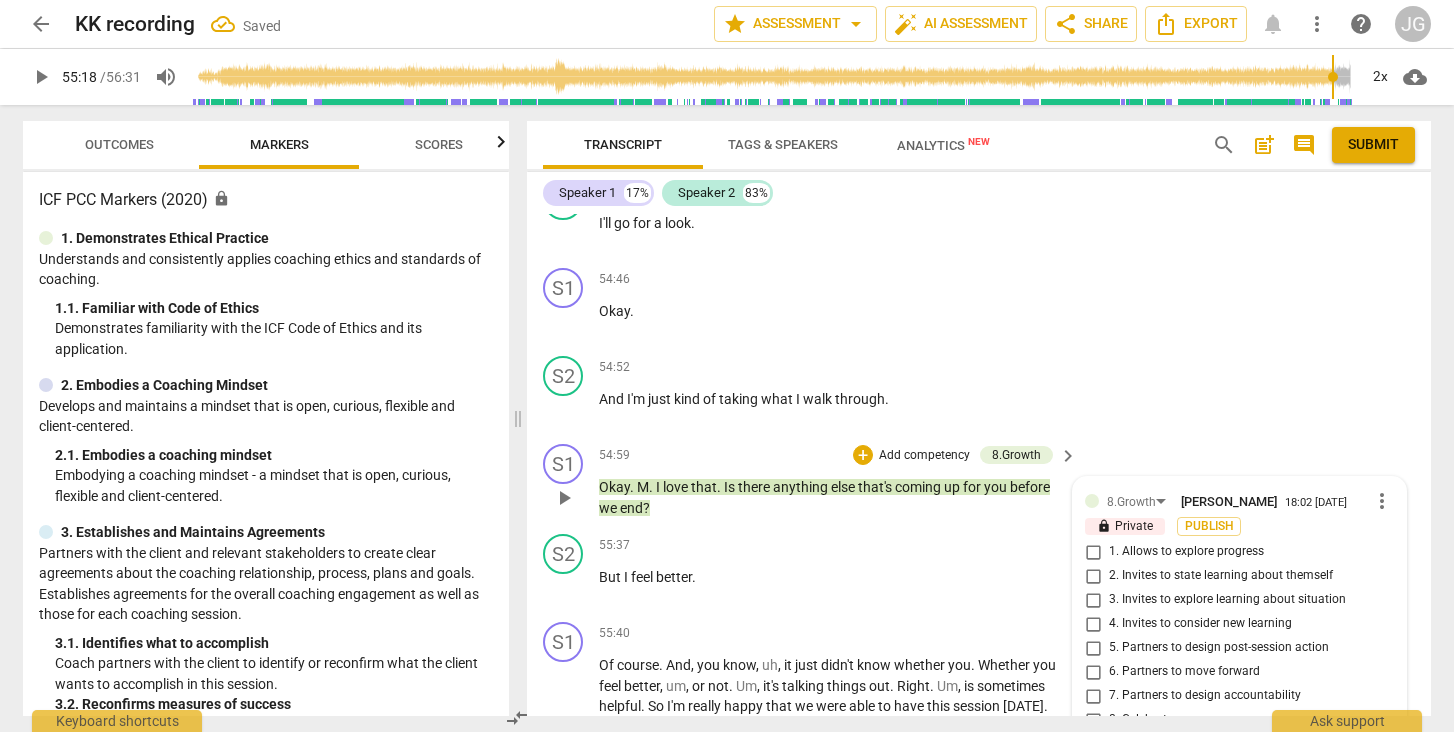 click on "9. Partners on how to close session" at bounding box center [1093, 744] 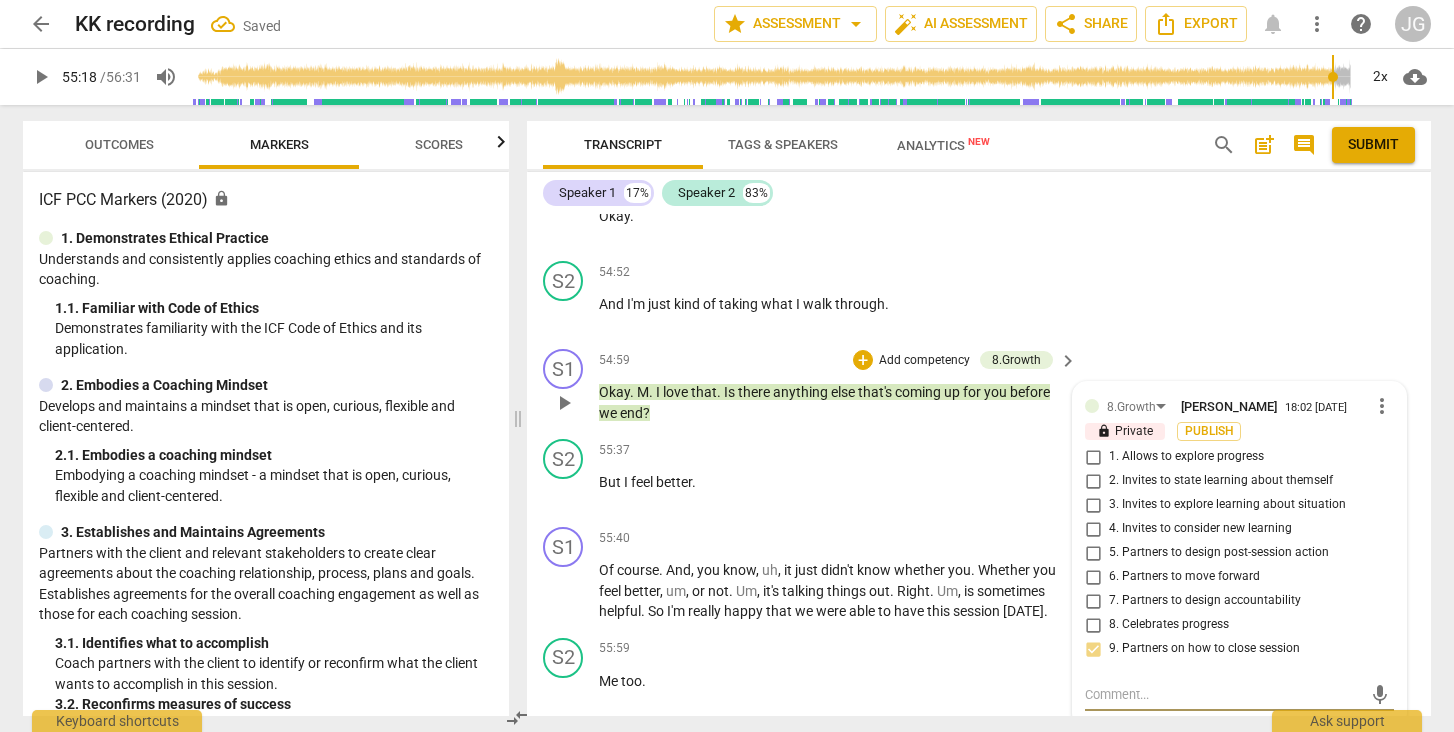click at bounding box center [1223, 694] 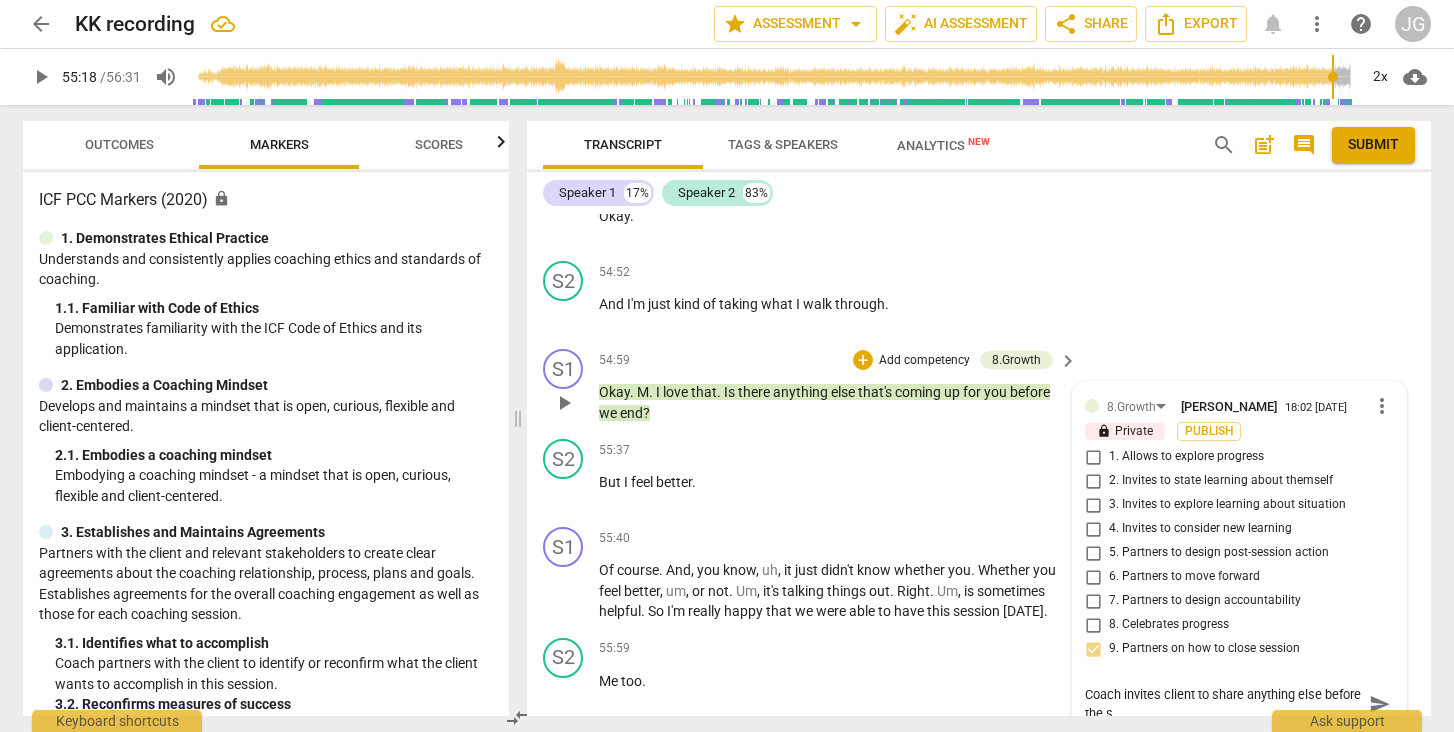 scroll, scrollTop: 0, scrollLeft: 0, axis: both 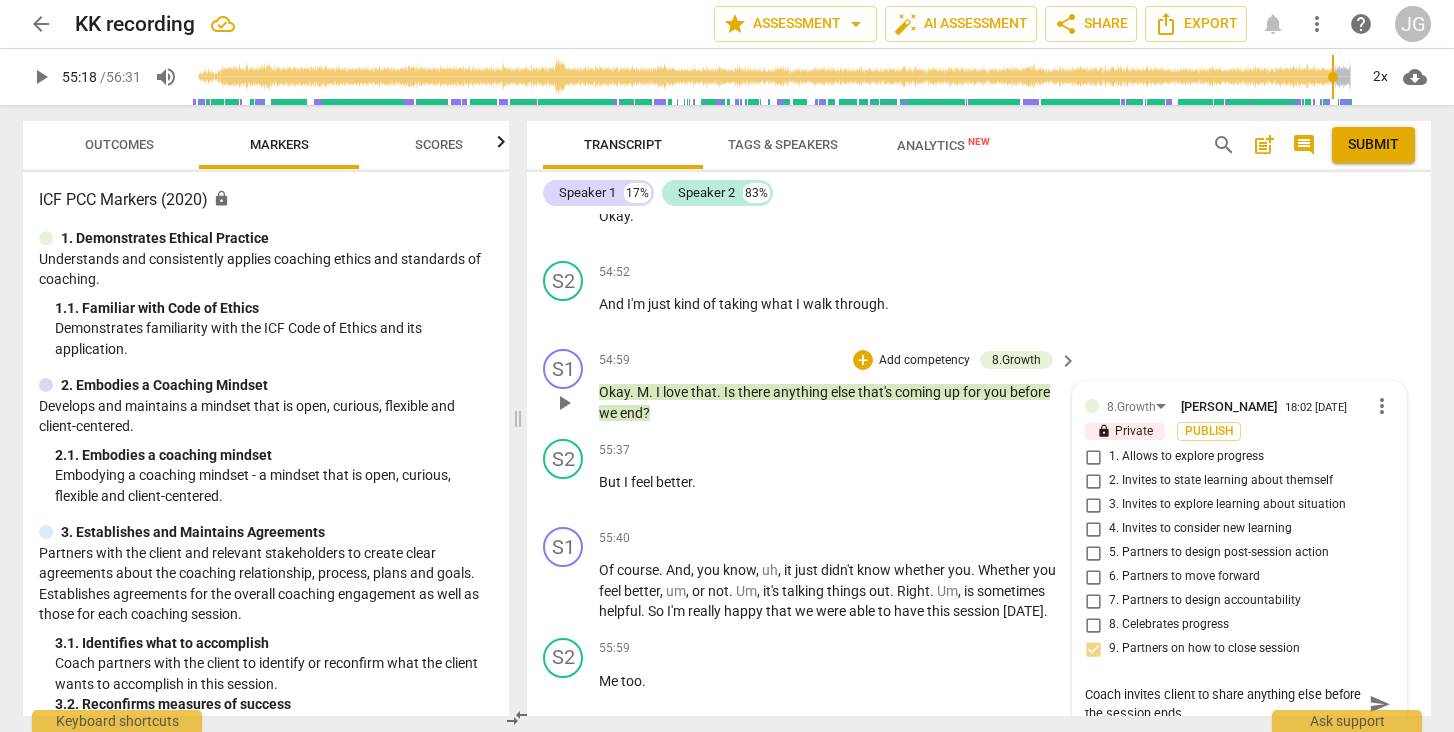click on "send" at bounding box center [1380, 704] 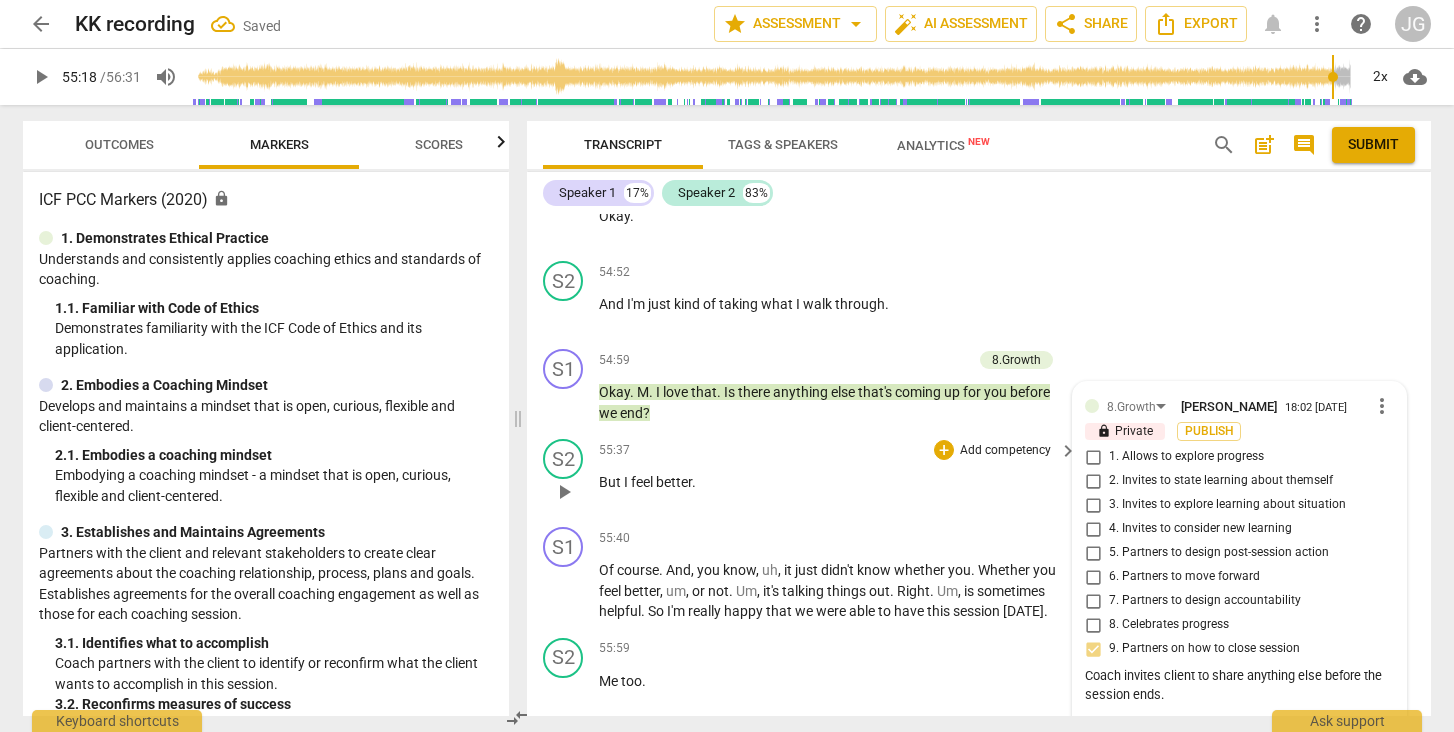 click on "play_arrow" at bounding box center (564, 492) 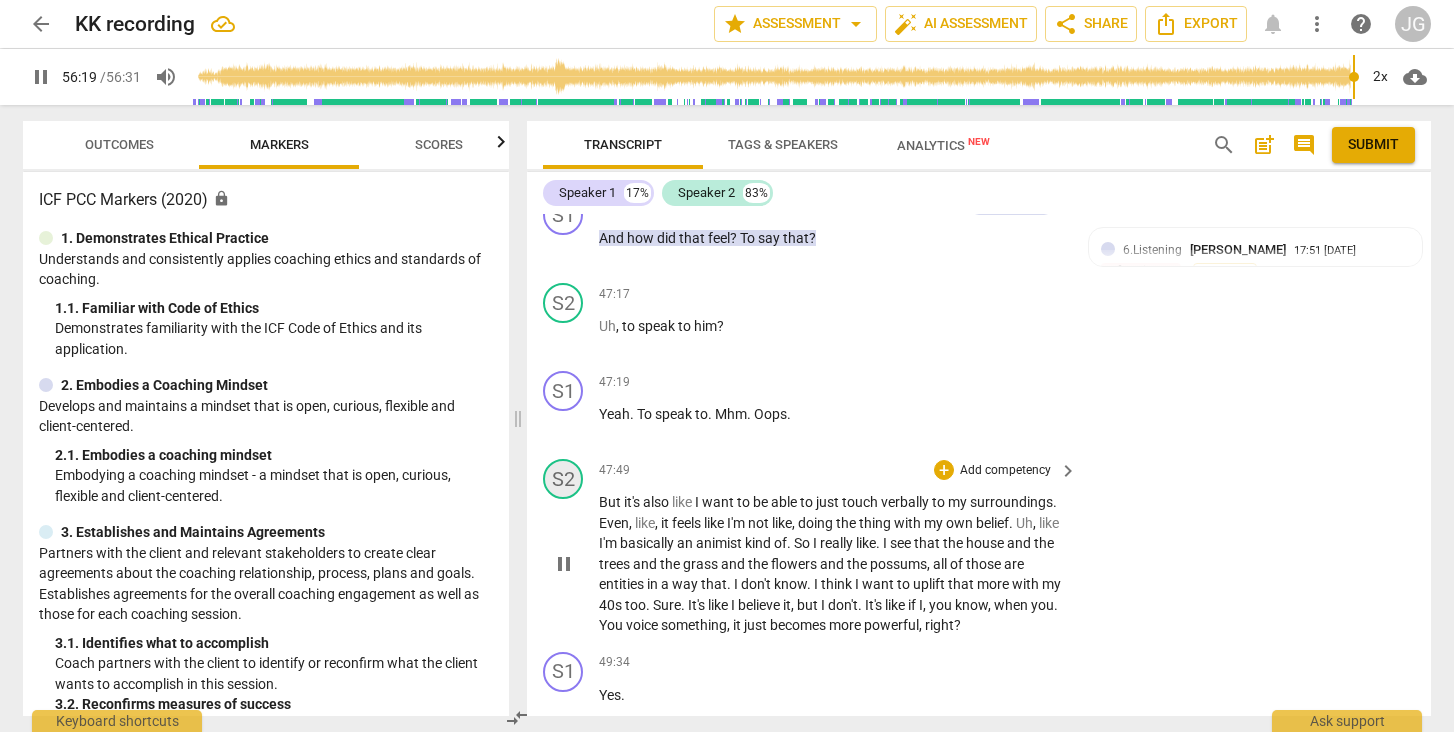 scroll, scrollTop: 13350, scrollLeft: 0, axis: vertical 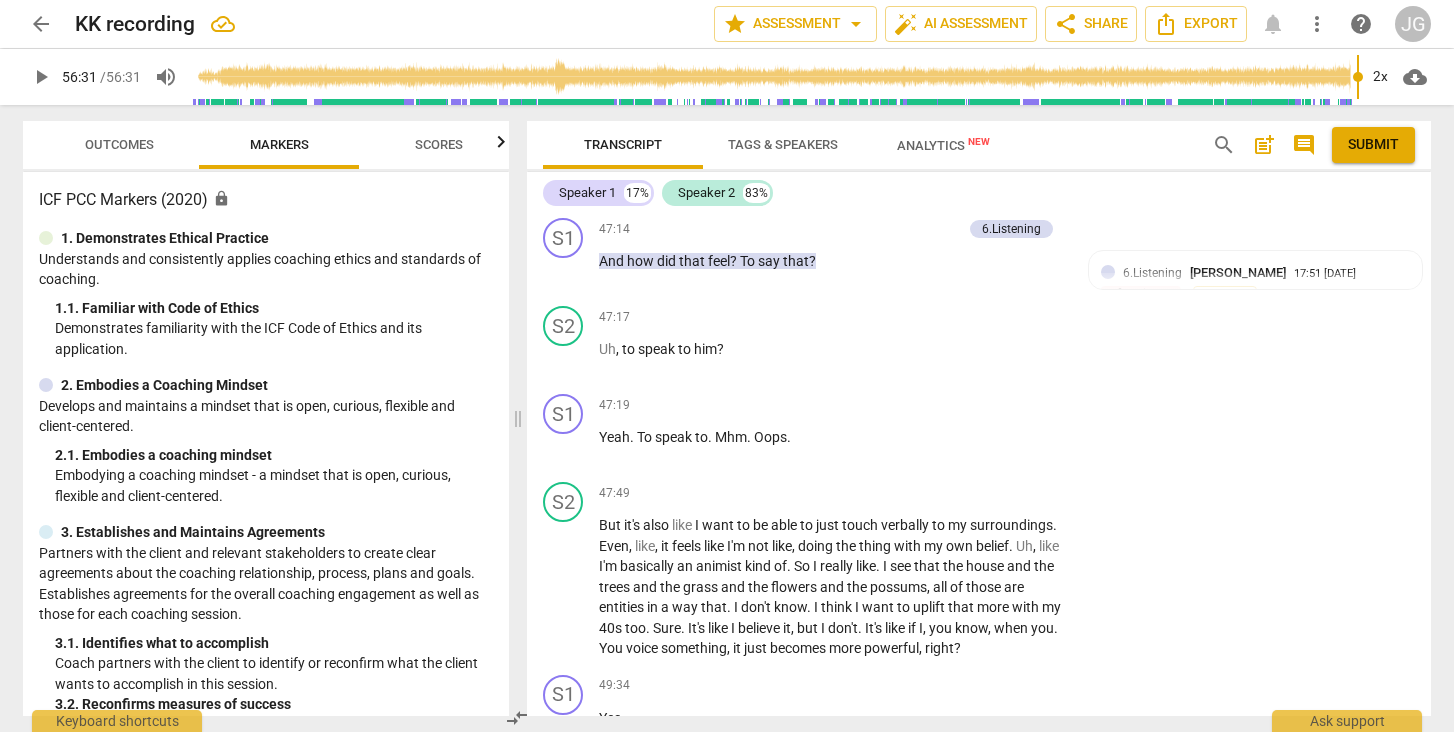 click on "Outcomes" at bounding box center (119, 144) 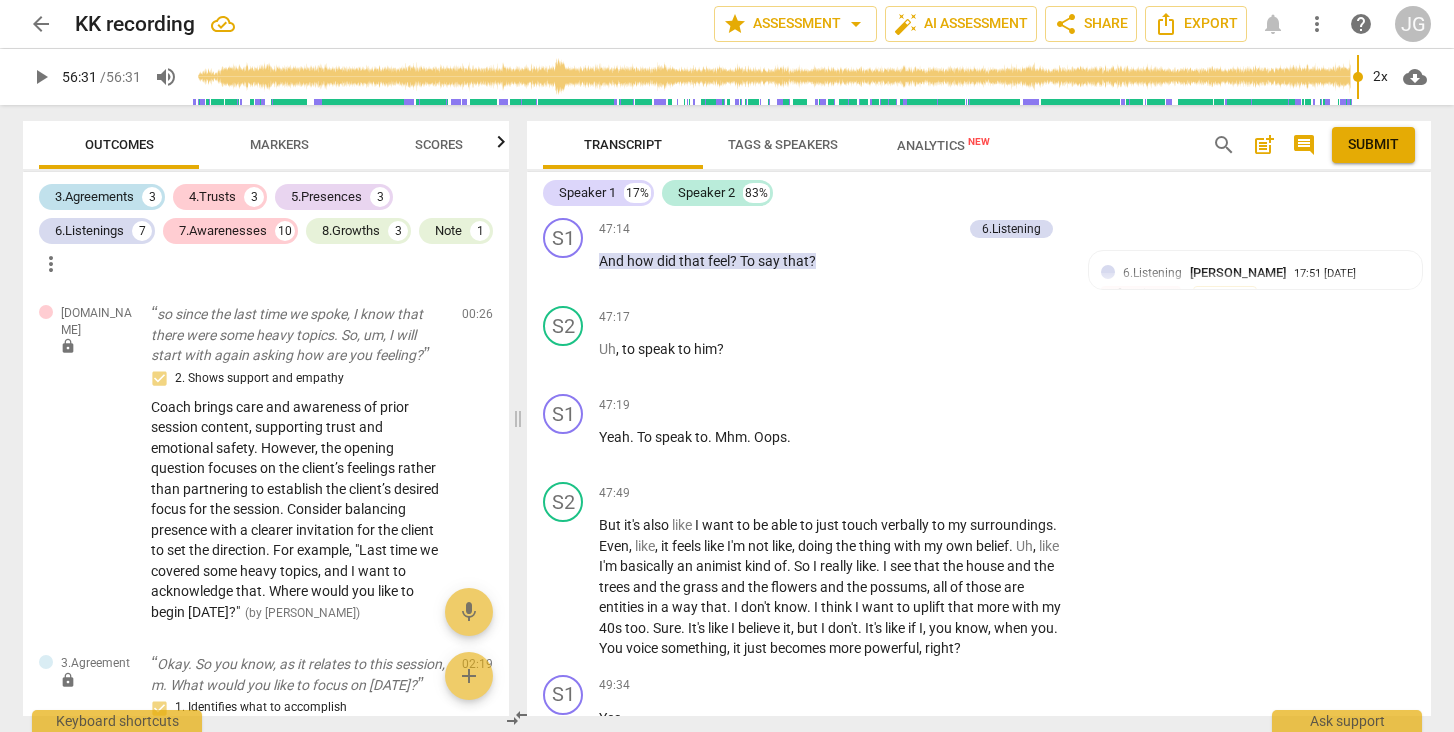 click on "3.Agreements" at bounding box center [94, 197] 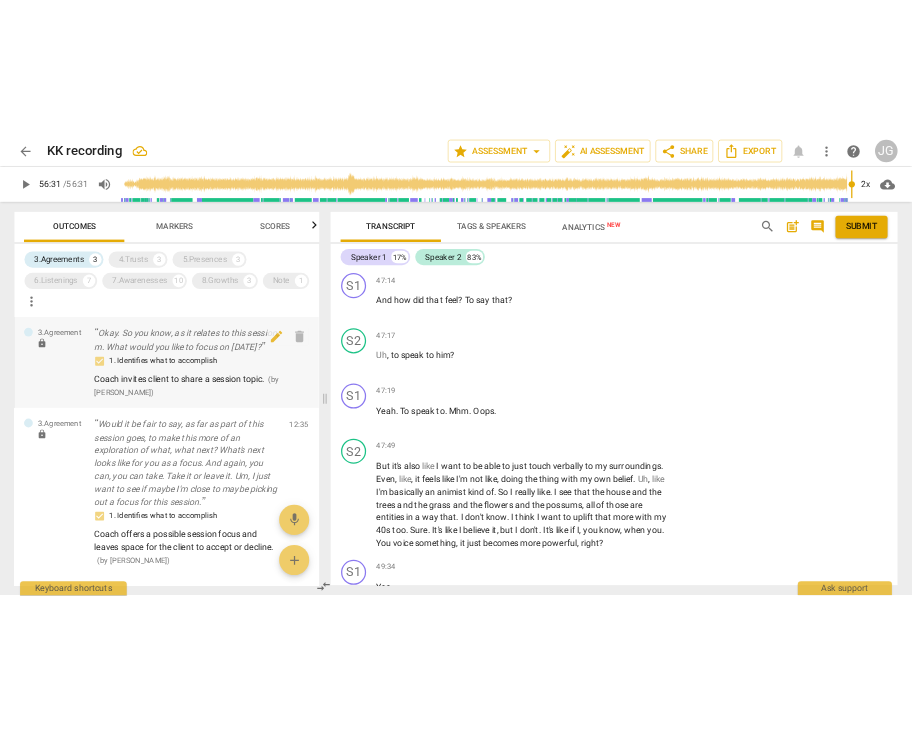 scroll, scrollTop: 0, scrollLeft: 0, axis: both 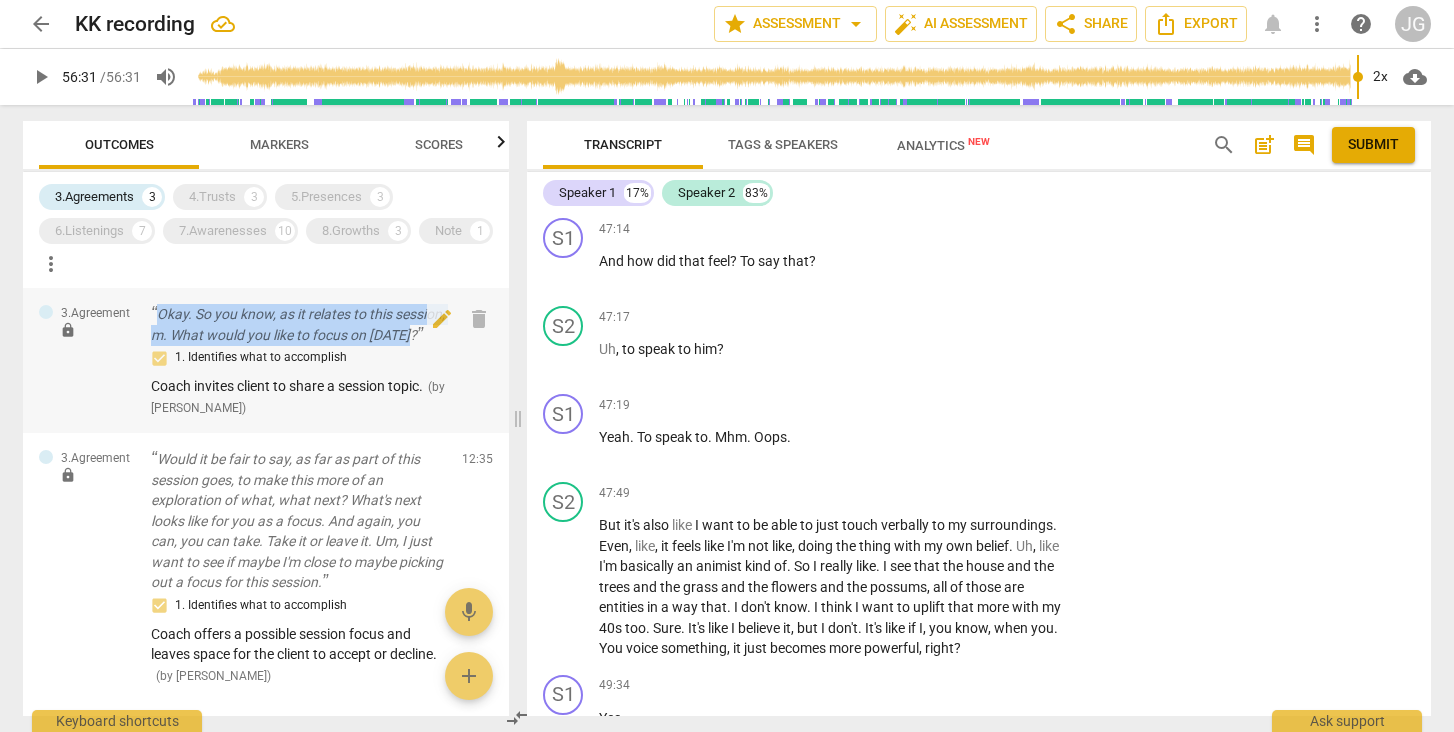 drag, startPoint x: 203, startPoint y: 348, endPoint x: 150, endPoint y: 317, distance: 61.400326 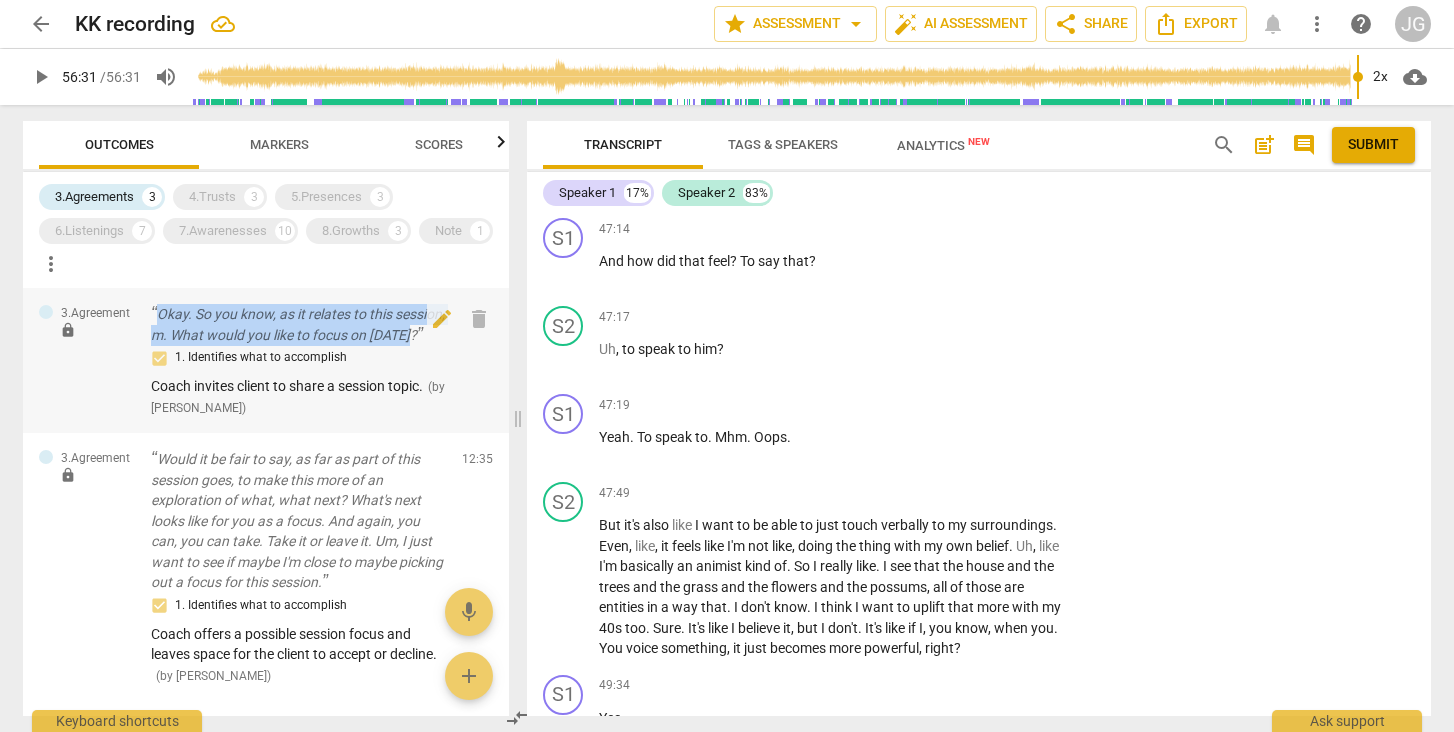 click on "3.Agreement lock Okay. So you know, as it relates to this session, m. What would you like to focus on [DATE]? 1. Identifies what to accomplish Coach invites client to share a session topic. ( by [PERSON_NAME] ) 02:19 edit delete" at bounding box center [266, 360] 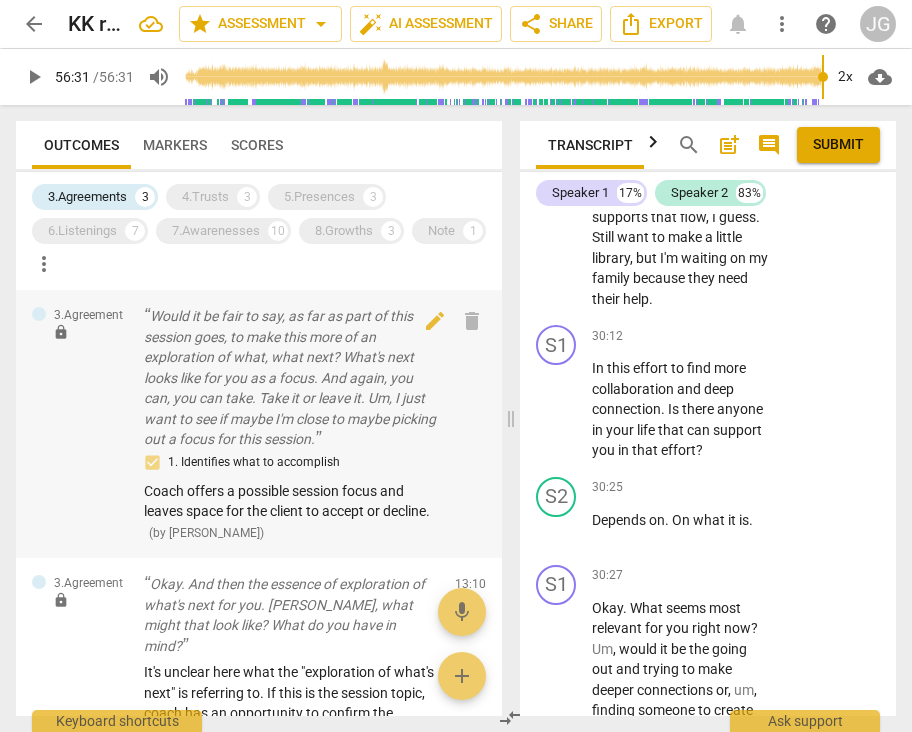 scroll, scrollTop: 137, scrollLeft: 0, axis: vertical 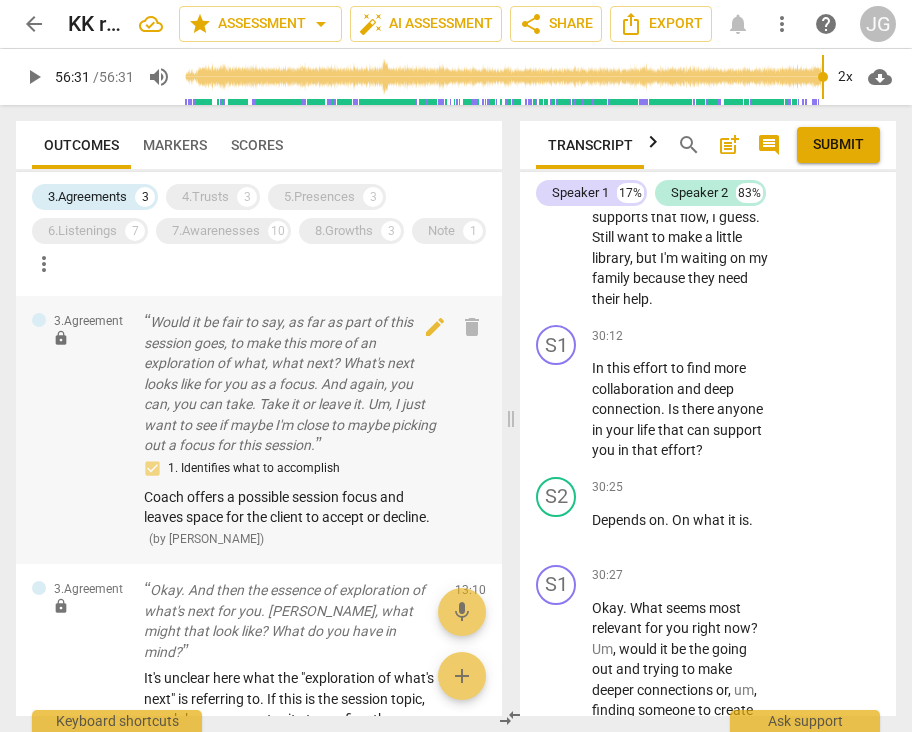 click on "Would it be fair to say, as far as part of this session goes, to make this more of an exploration of what, what next? What's next looks like for you as a focus. And again, you can, you can take. Take it or leave it. Um, I just want to see if maybe I'm close to maybe picking out a focus for this session." at bounding box center [291, 384] 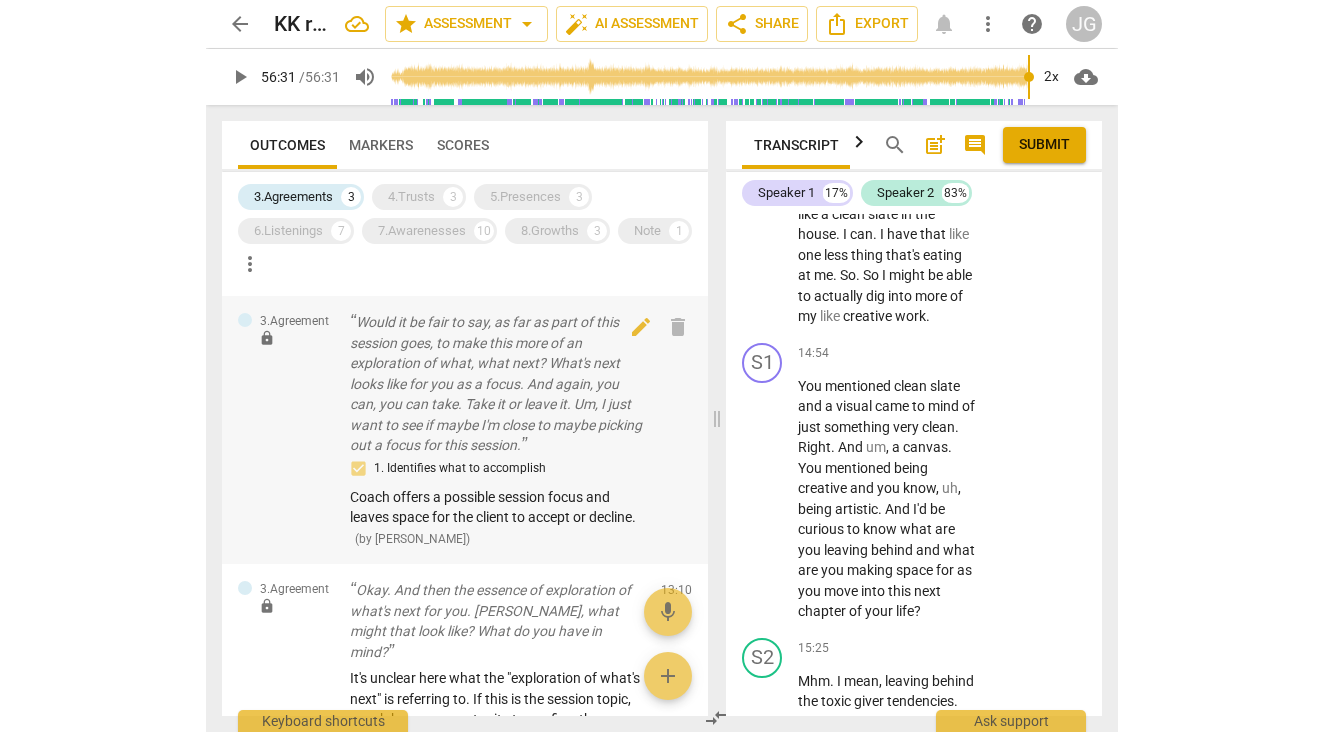 scroll, scrollTop: 5519, scrollLeft: 0, axis: vertical 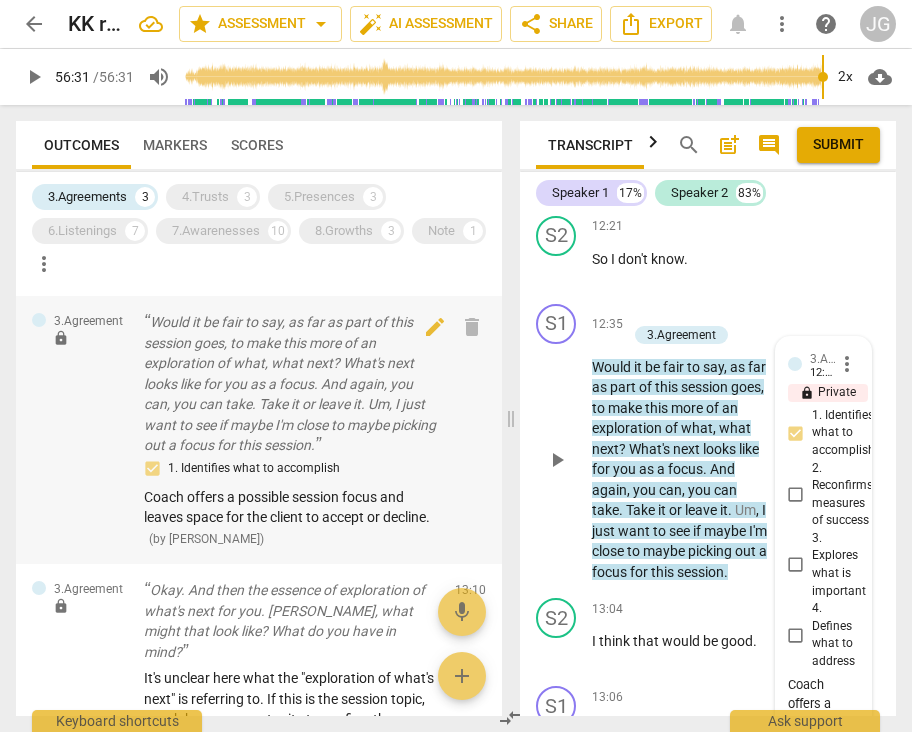 click on "Would it be fair to say, as far as part of this session goes, to make this more of an exploration of what, what next? What's next looks like for you as a focus. And again, you can, you can take. Take it or leave it. Um, I just want to see if maybe I'm close to maybe picking out a focus for this session." at bounding box center [291, 384] 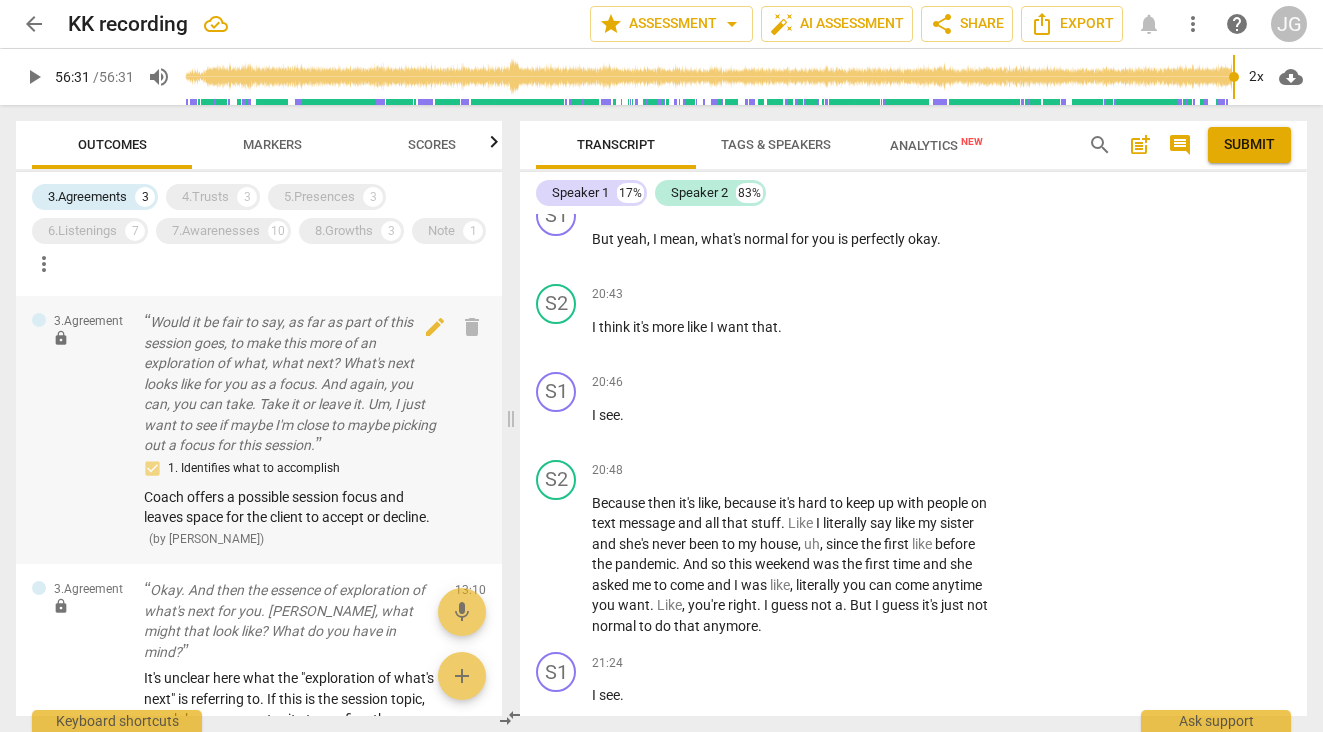 click on "Would it be fair to say, as far as part of this session goes, to make this more of an exploration of what, what next? What's next looks like for you as a focus. And again, you can, you can take. Take it or leave it. Um, I just want to see if maybe I'm close to maybe picking out a focus for this session." at bounding box center [291, 384] 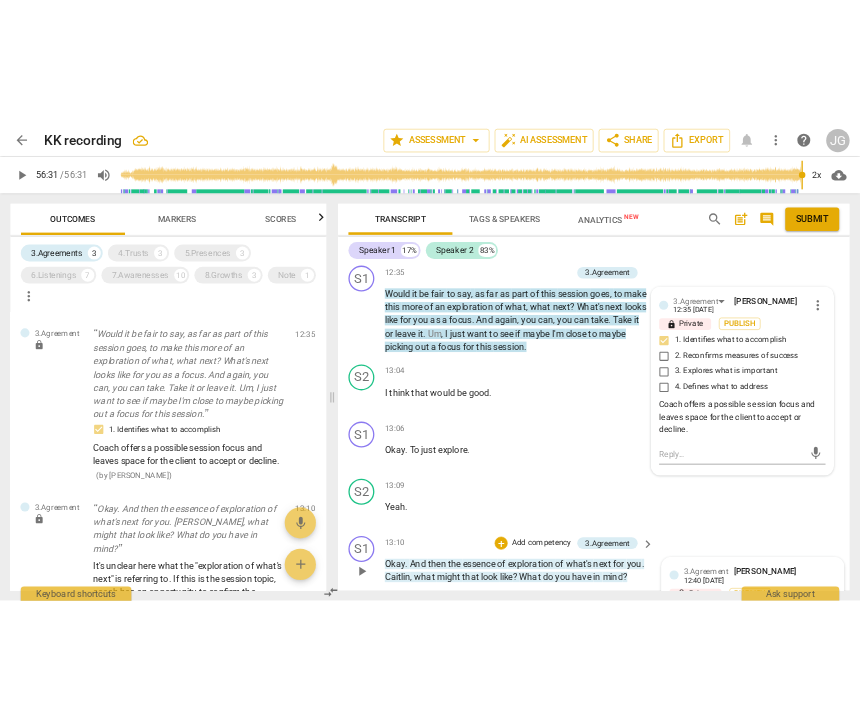scroll, scrollTop: 3606, scrollLeft: 0, axis: vertical 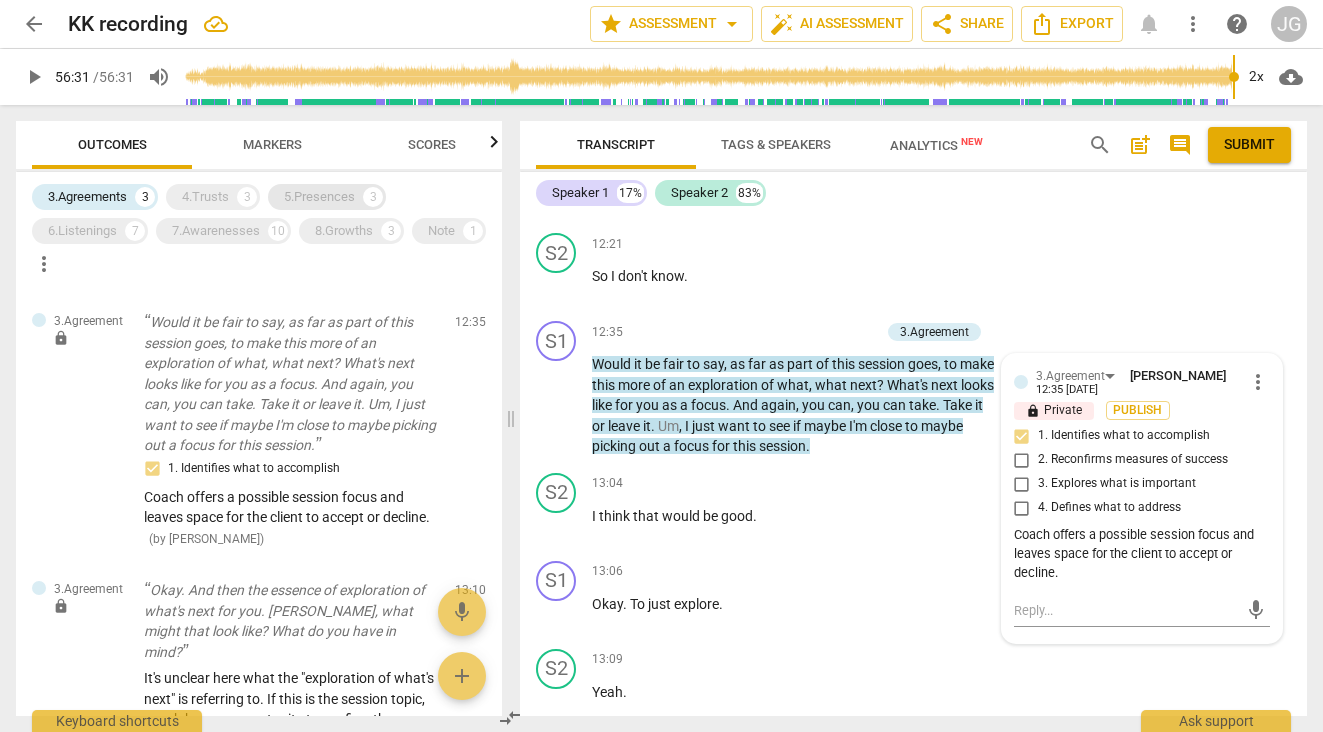 click on "5.Presences" at bounding box center [319, 197] 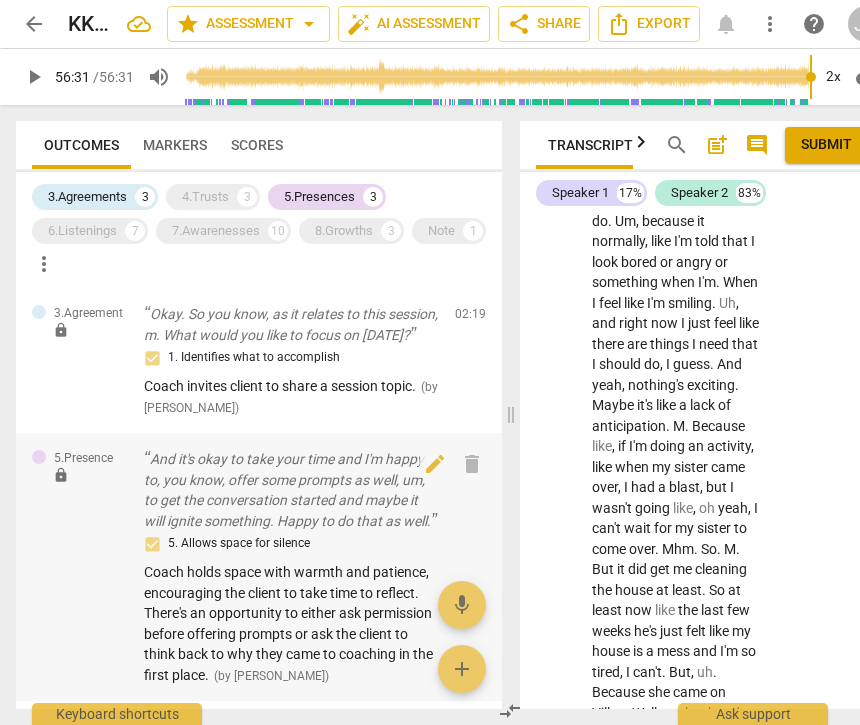 scroll, scrollTop: 0, scrollLeft: 0, axis: both 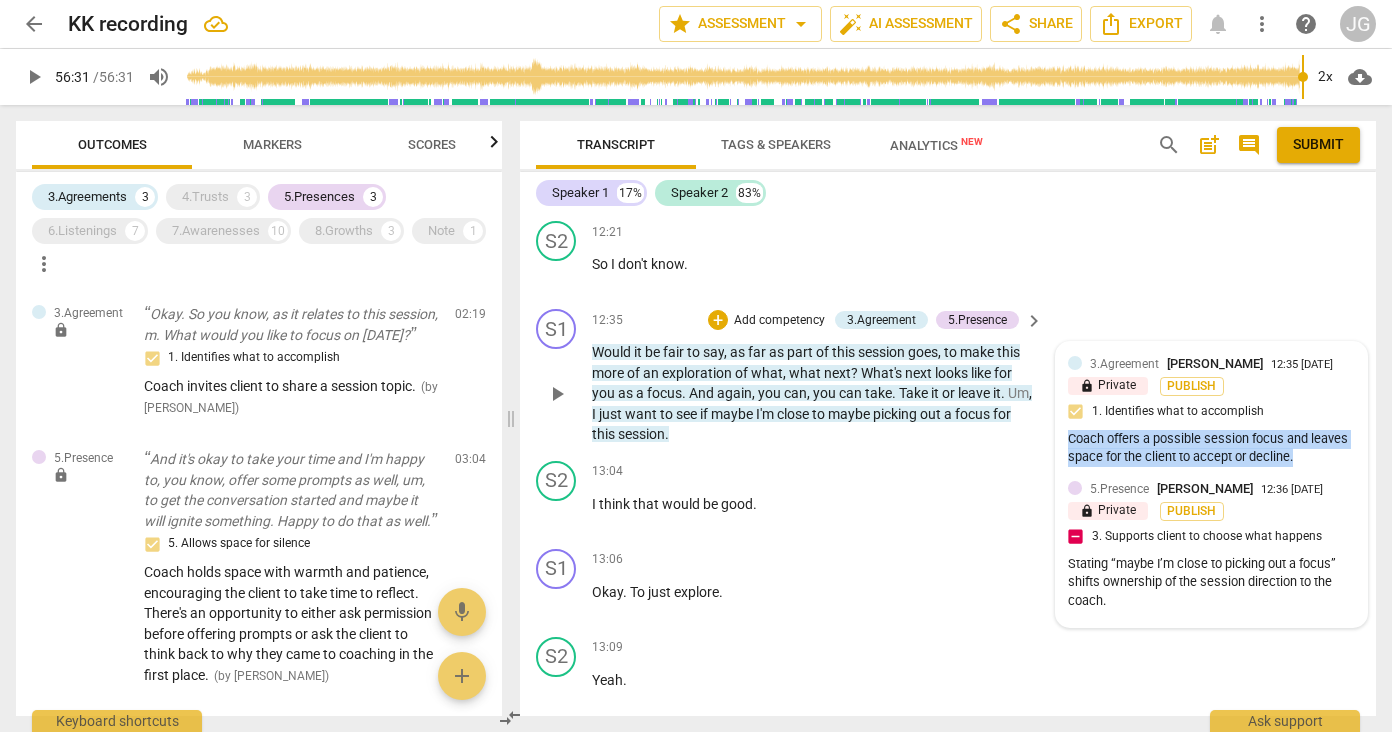 drag, startPoint x: 1063, startPoint y: 407, endPoint x: 1305, endPoint y: 420, distance: 242.34892 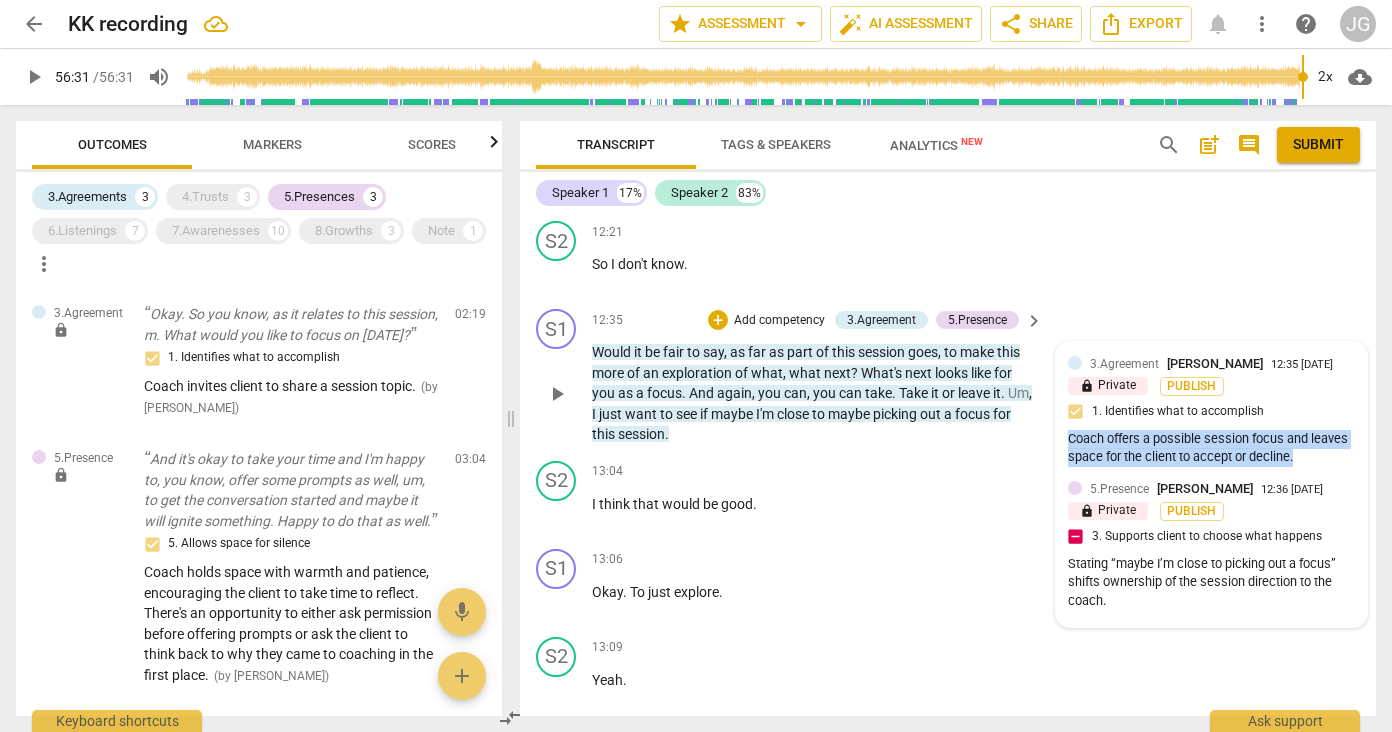 click on "Coach offers a possible session focus and leaves space for the client to accept or decline." at bounding box center (1211, 449) 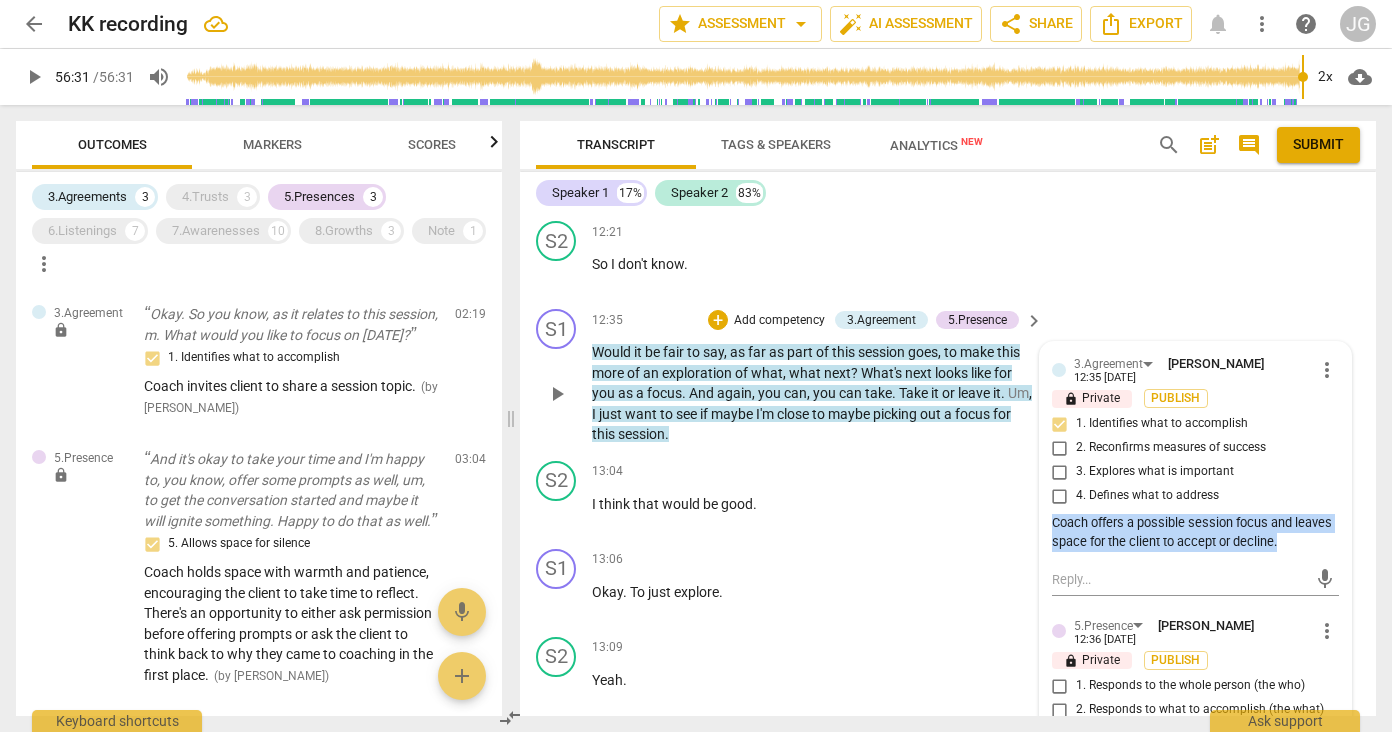 copy on "Coach offers a possible session focus and leaves space for the client to accept or decline." 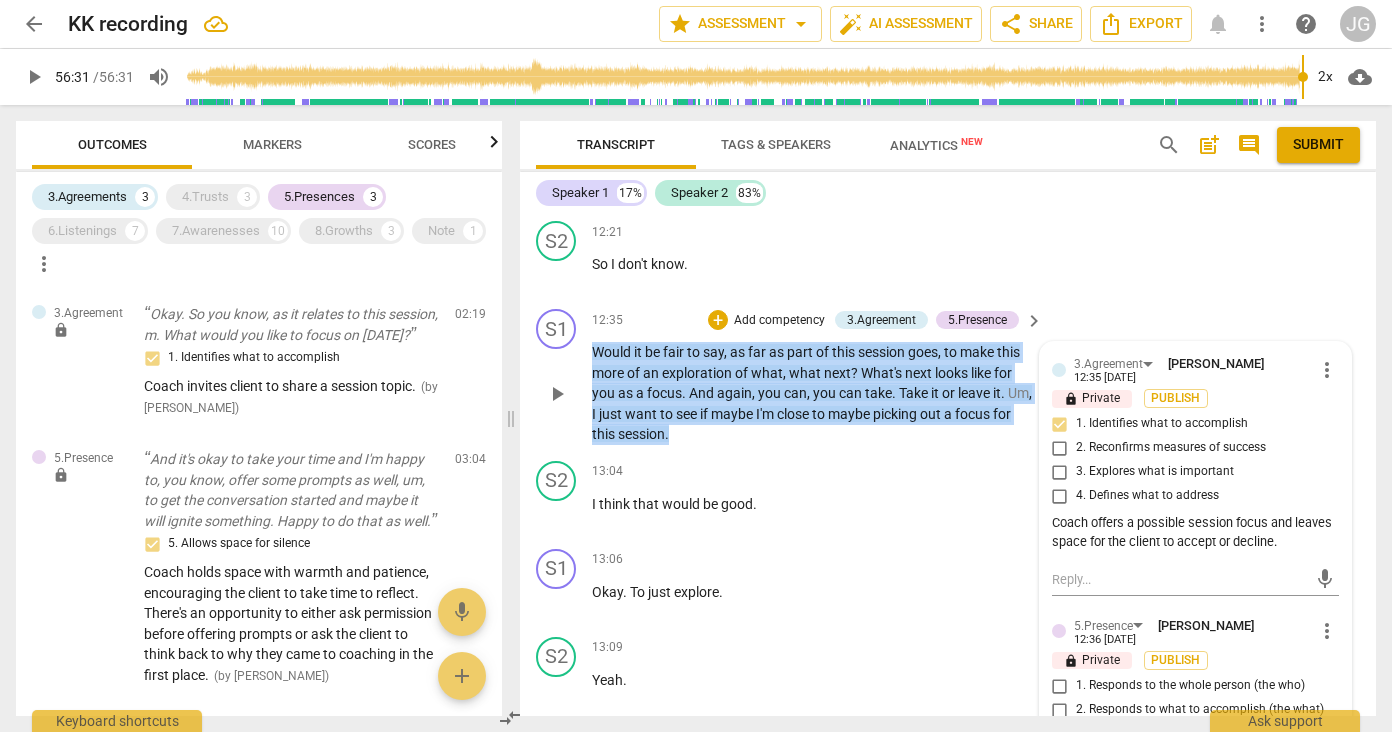 drag, startPoint x: 706, startPoint y: 398, endPoint x: 584, endPoint y: 319, distance: 145.34442 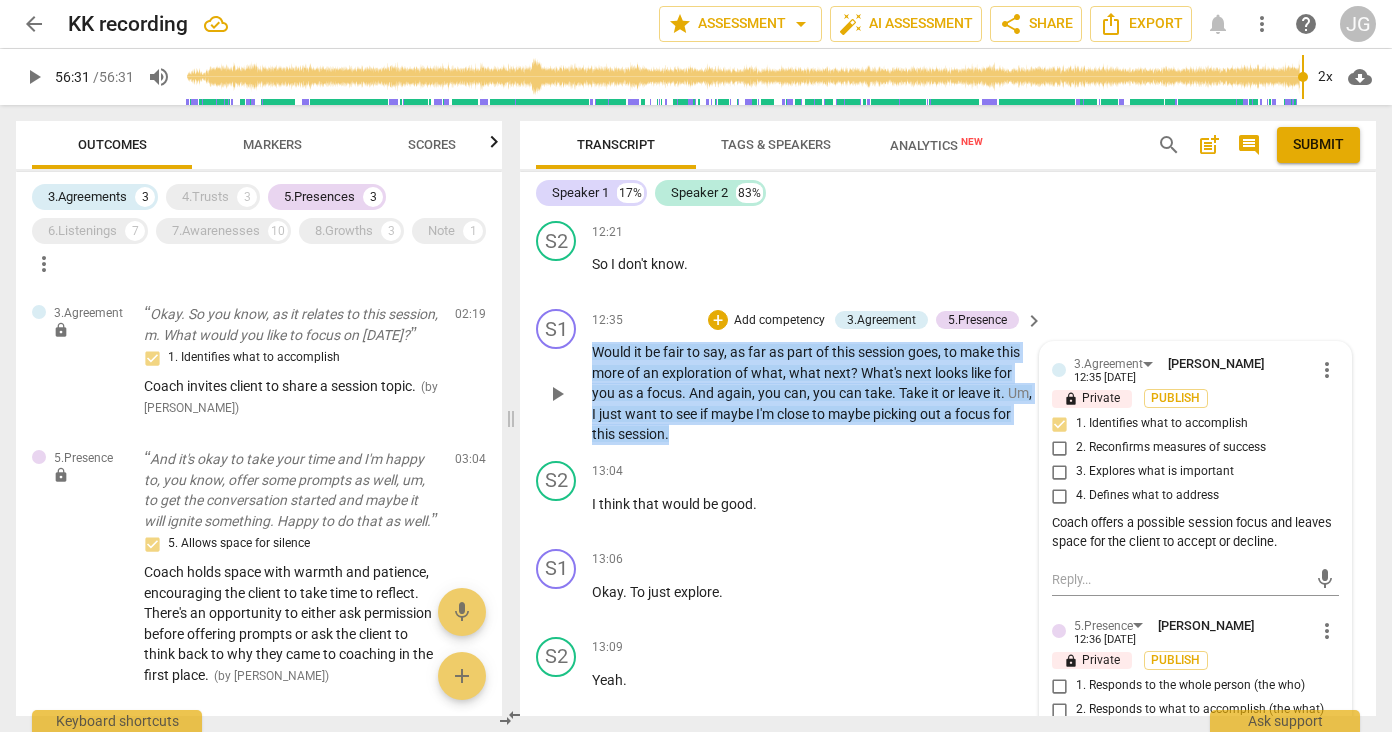 click on "S1 play_arrow pause 12:35 + Add competency 3.Agreement 5.Presence keyboard_arrow_right Would   it   be   fair   to   say ,   as   far   as   part   of   this   session   goes ,   to   make   this   more   of   an   exploration   of   what ,   what   next ?   What's   next   looks   like   for   you   as   a   focus .   And   again ,   you   can ,   you   can   take .   Take   it   or   leave   it .   Um ,   I   just   want   to   see   if   maybe   I'm   close   to   maybe   picking   out   a   focus   for   this   session . 3.Agreement [PERSON_NAME] 12:35 [DATE] more_vert lock Private Publish 1. Identifies what to accomplish 2. Reconfirms measures of success 3. Explores what is important 4. Defines what to address Coach offers a possible session focus and leaves space for the client to accept or decline.  mic 5.Presence [PERSON_NAME] 12:36 [DATE] more_vert lock Private Publish 1. Responds to the whole person (the who) 2. Responds to what to accomplish (the what) 4. Demonstrates curiosity mic" at bounding box center (948, 377) 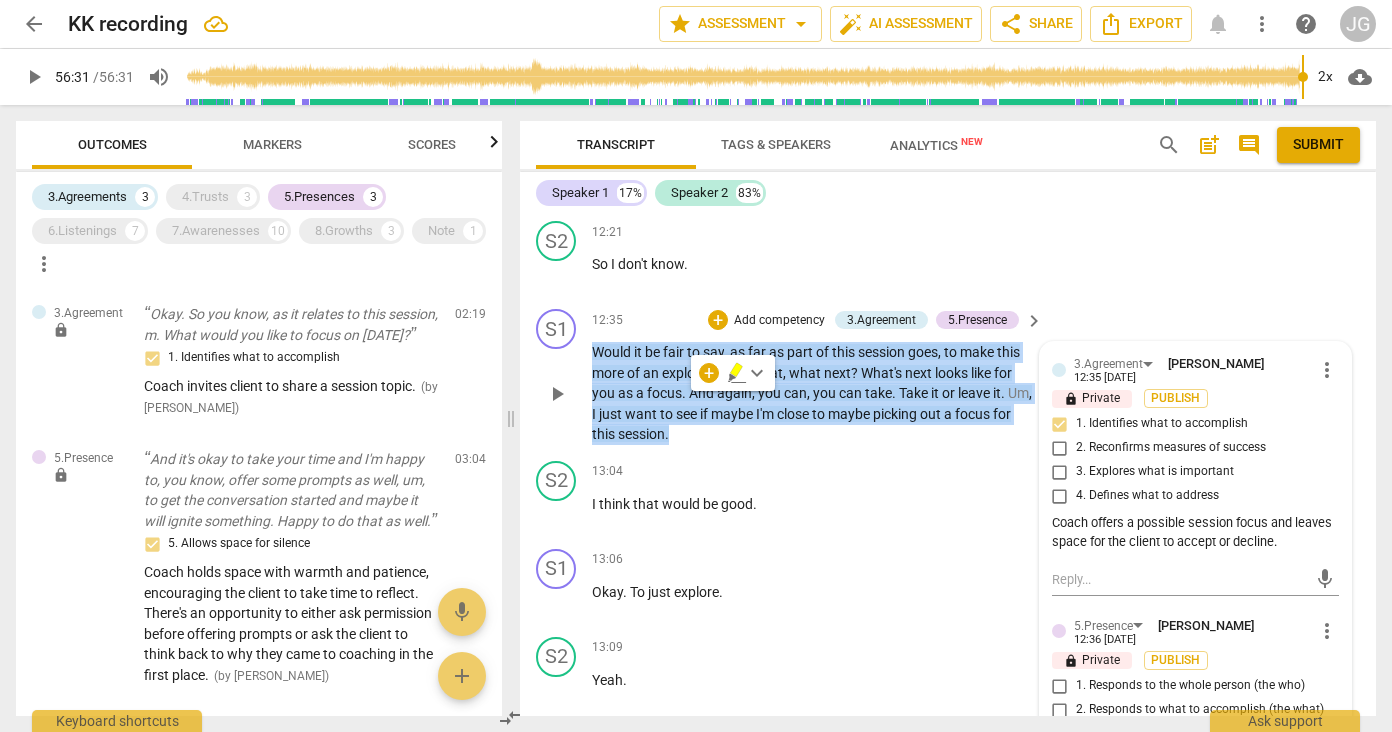 copy on "Would   it   be   fair   to   say ,   as   far   as   part   of   this   session   goes ,   to   make   this   more   of   an   exploration   of   what ,   what   next ?   What's   next   looks   like   for   you   as   a   focus .   And   again ,   you   can ,   you   can   take .   Take   it   or   leave   it .   Um ,   I   just   want   to   see   if   maybe   I'm   close   to   maybe   picking   out   a   focus   for   this   session ." 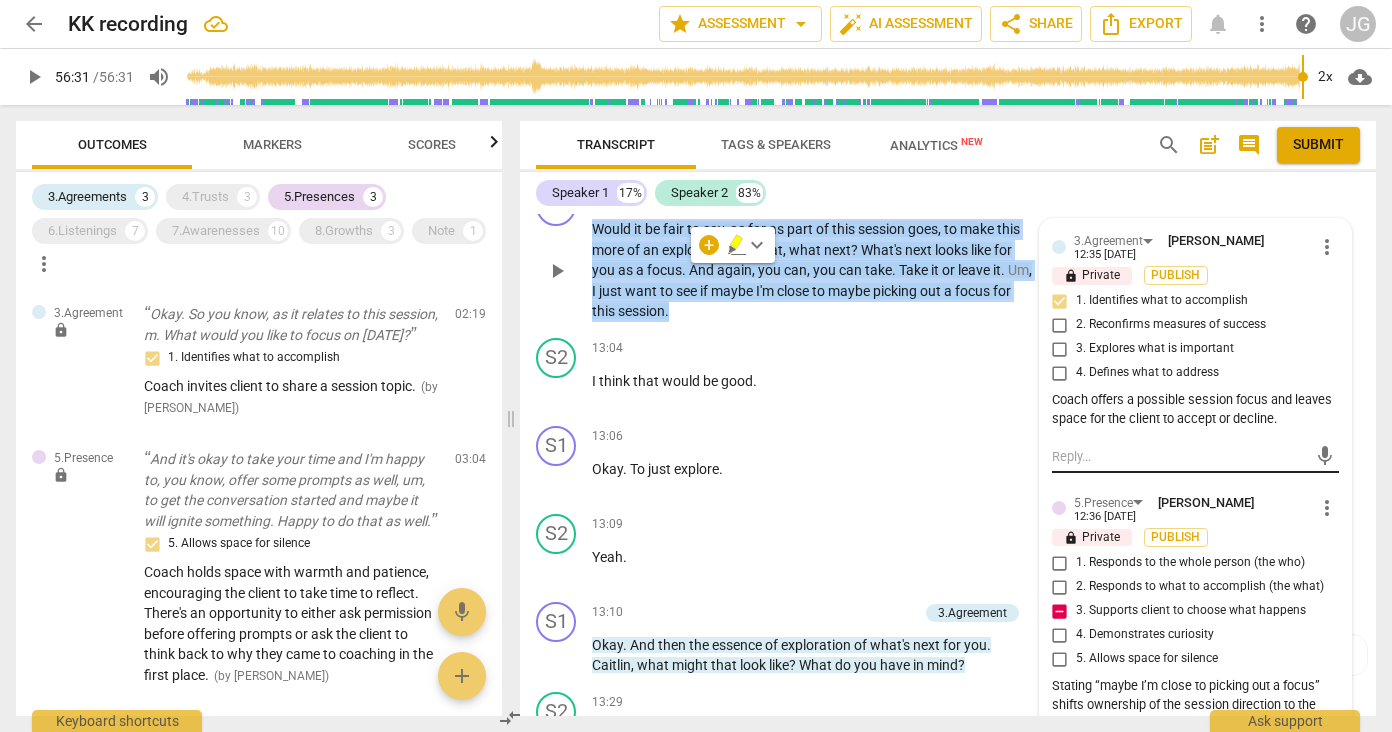 scroll, scrollTop: 3664, scrollLeft: 0, axis: vertical 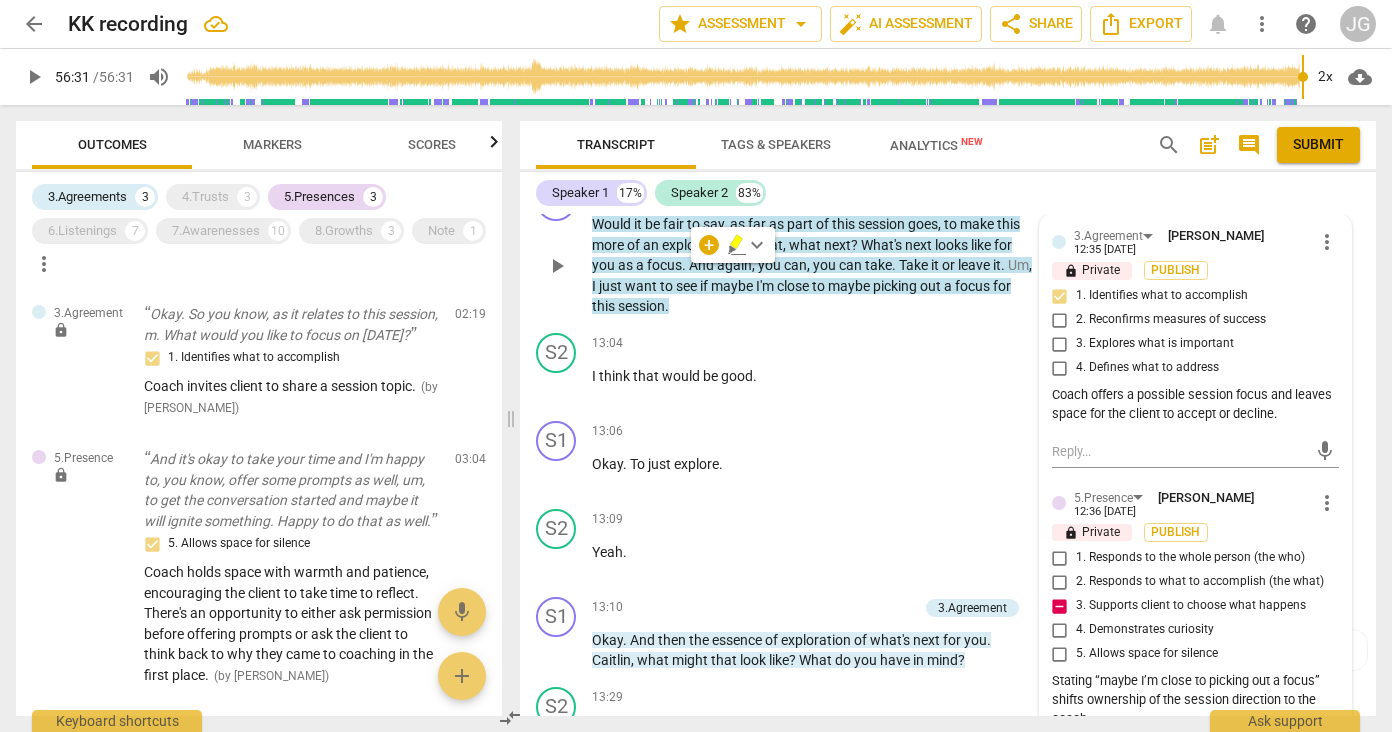 drag, startPoint x: 1099, startPoint y: 673, endPoint x: 1049, endPoint y: 642, distance: 58.830265 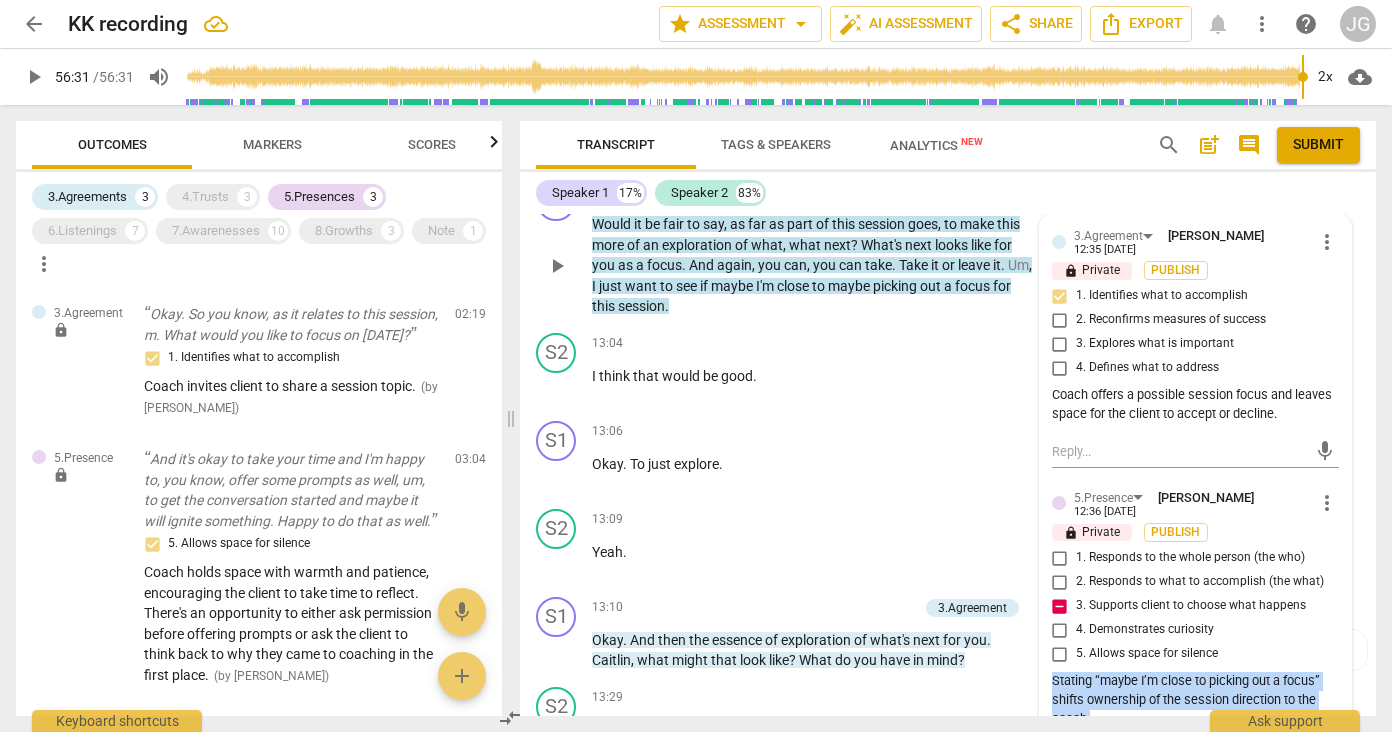drag, startPoint x: 1049, startPoint y: 642, endPoint x: 1098, endPoint y: 677, distance: 60.216278 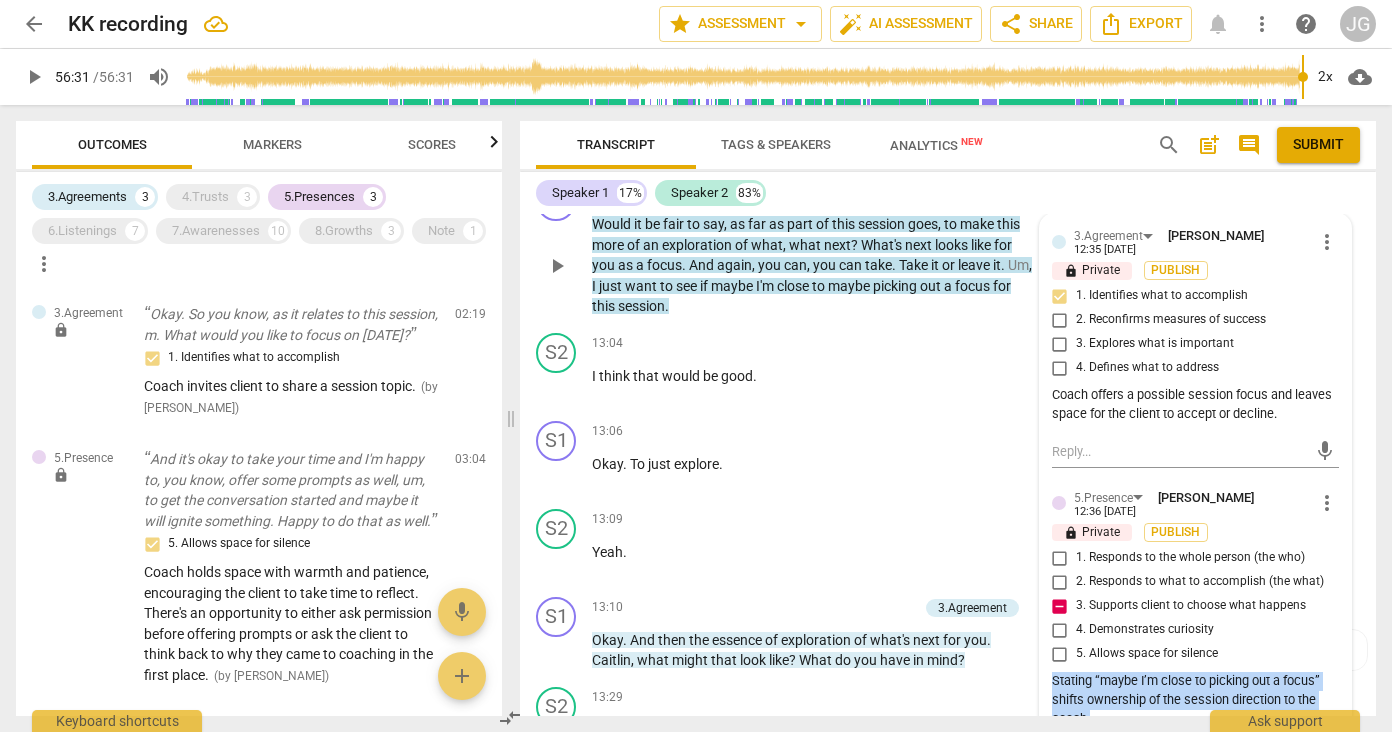 click on "Stating “maybe I’m close to picking out a focus” shifts ownership of the session direction to the coach." at bounding box center (1195, 700) 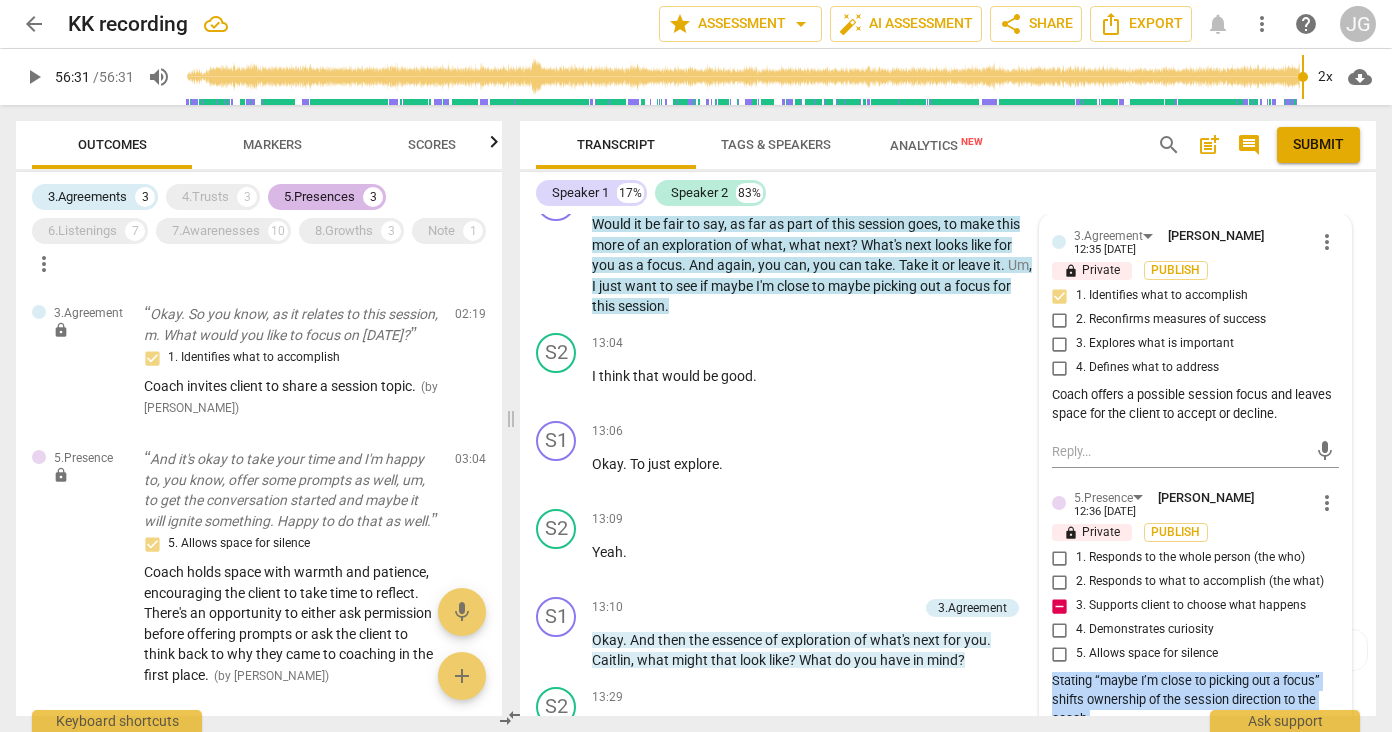 click on "5.Presences" at bounding box center [319, 197] 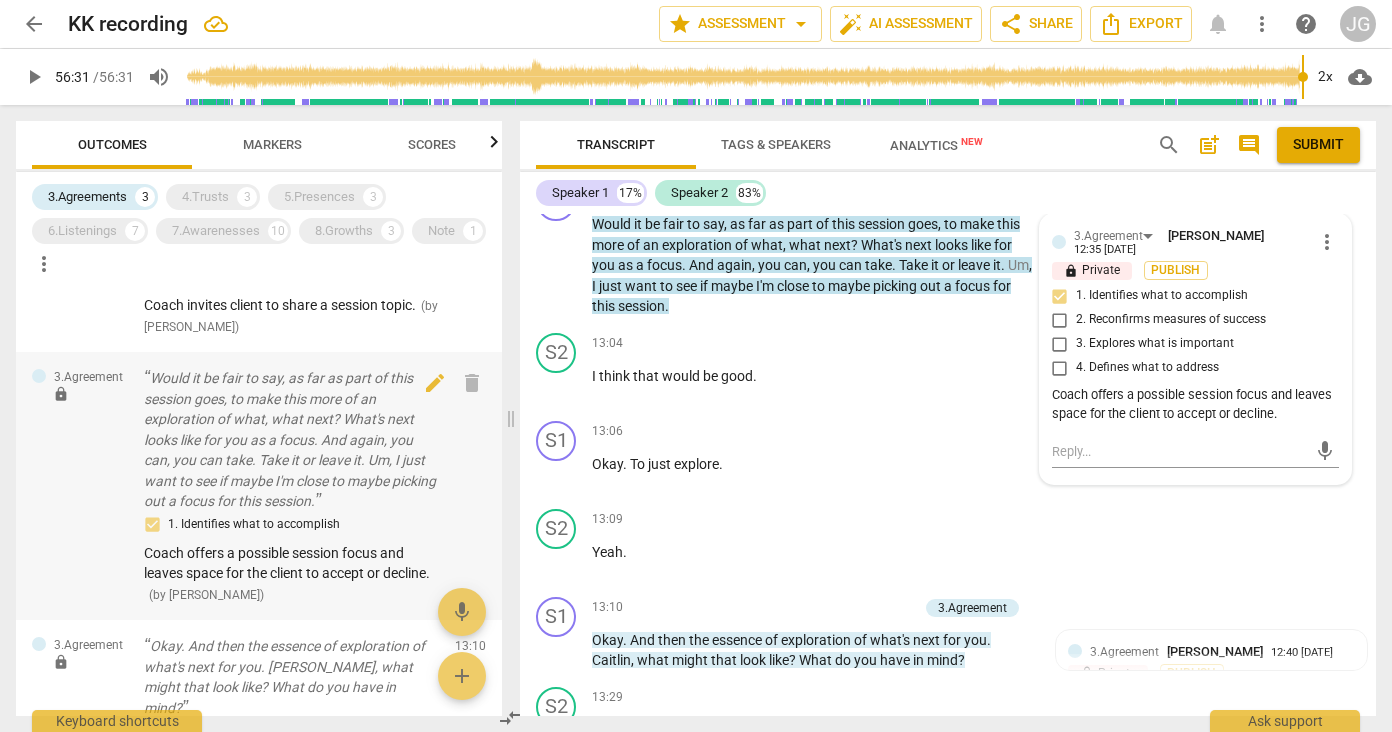 scroll, scrollTop: 100, scrollLeft: 0, axis: vertical 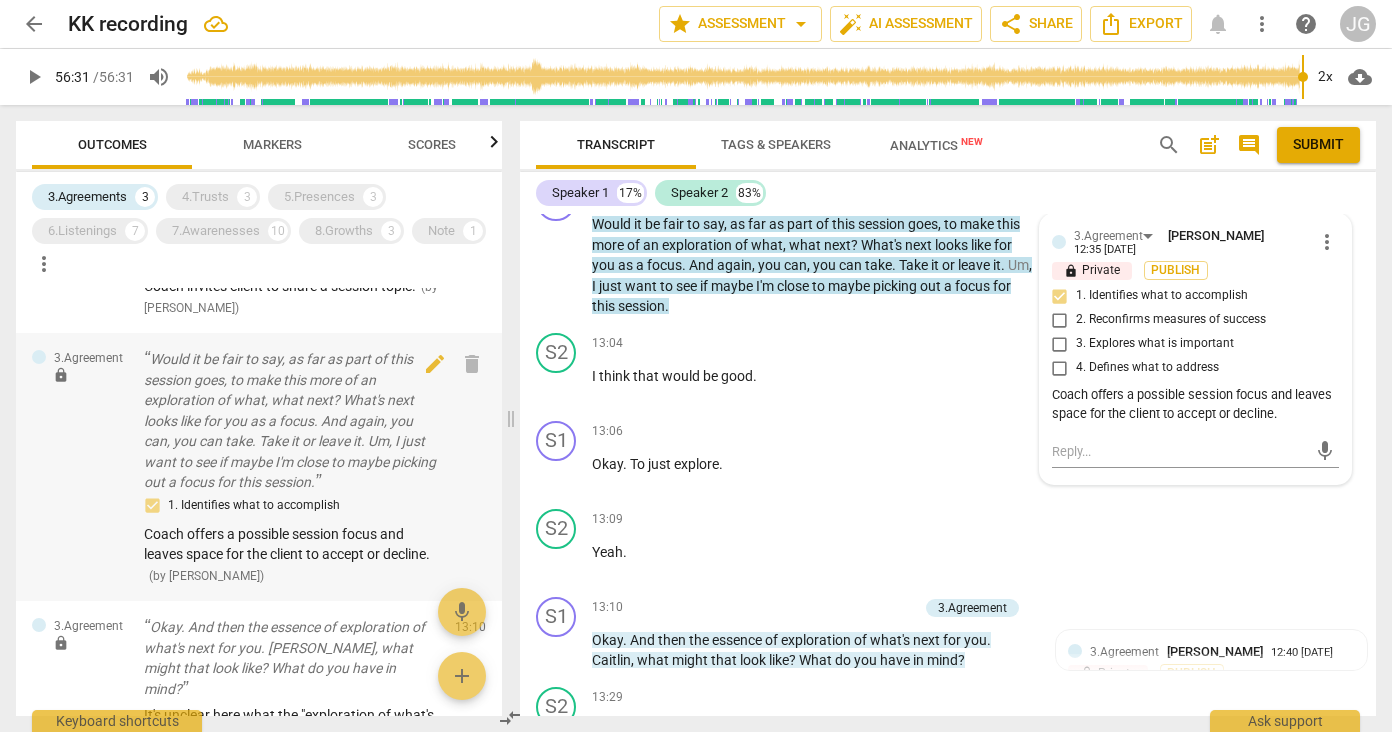 click on "Would it be fair to say, as far as part of this session goes, to make this more of an exploration of what, what next? What's next looks like for you as a focus. And again, you can, you can take. Take it or leave it. Um, I just want to see if maybe I'm close to maybe picking out a focus for this session." at bounding box center (291, 421) 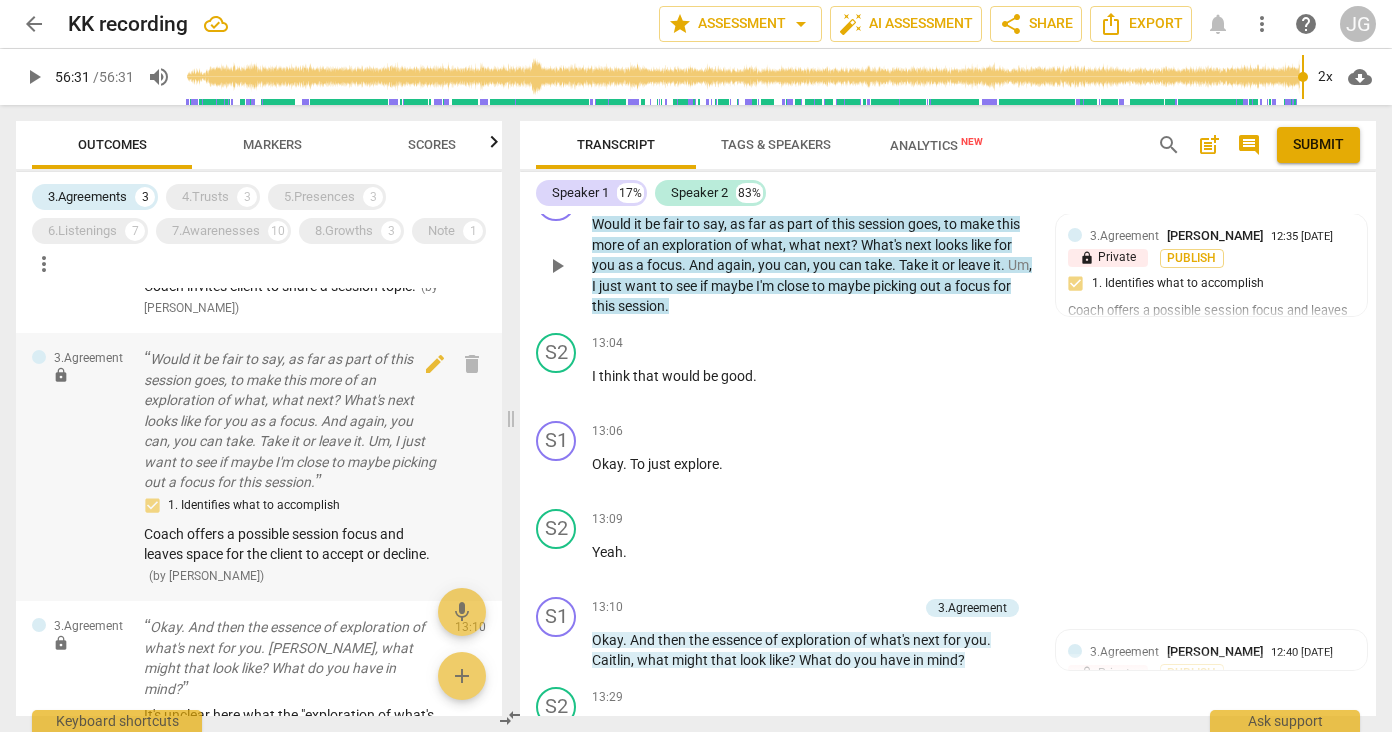 click on "Would it be fair to say, as far as part of this session goes, to make this more of an exploration of what, what next? What's next looks like for you as a focus. And again, you can, you can take. Take it or leave it. Um, I just want to see if maybe I'm close to maybe picking out a focus for this session." at bounding box center [291, 421] 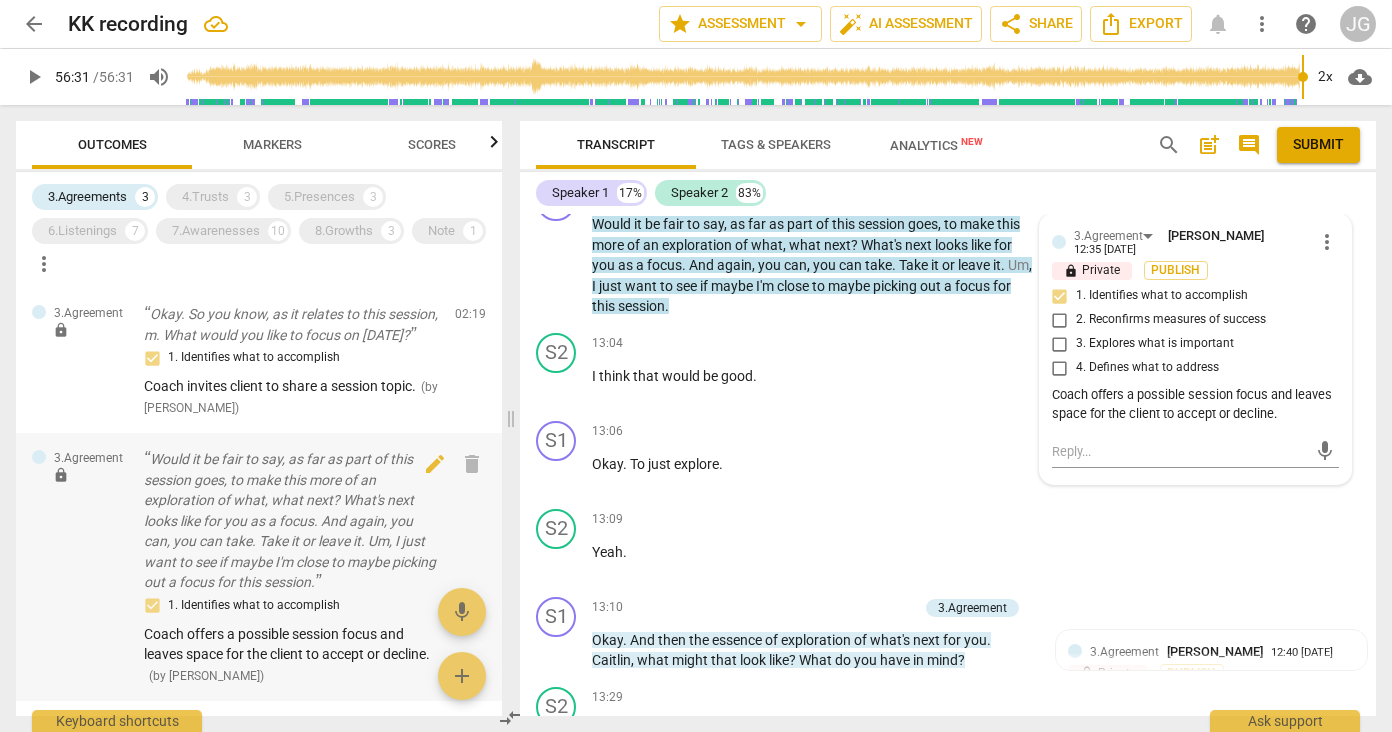 scroll, scrollTop: 0, scrollLeft: 0, axis: both 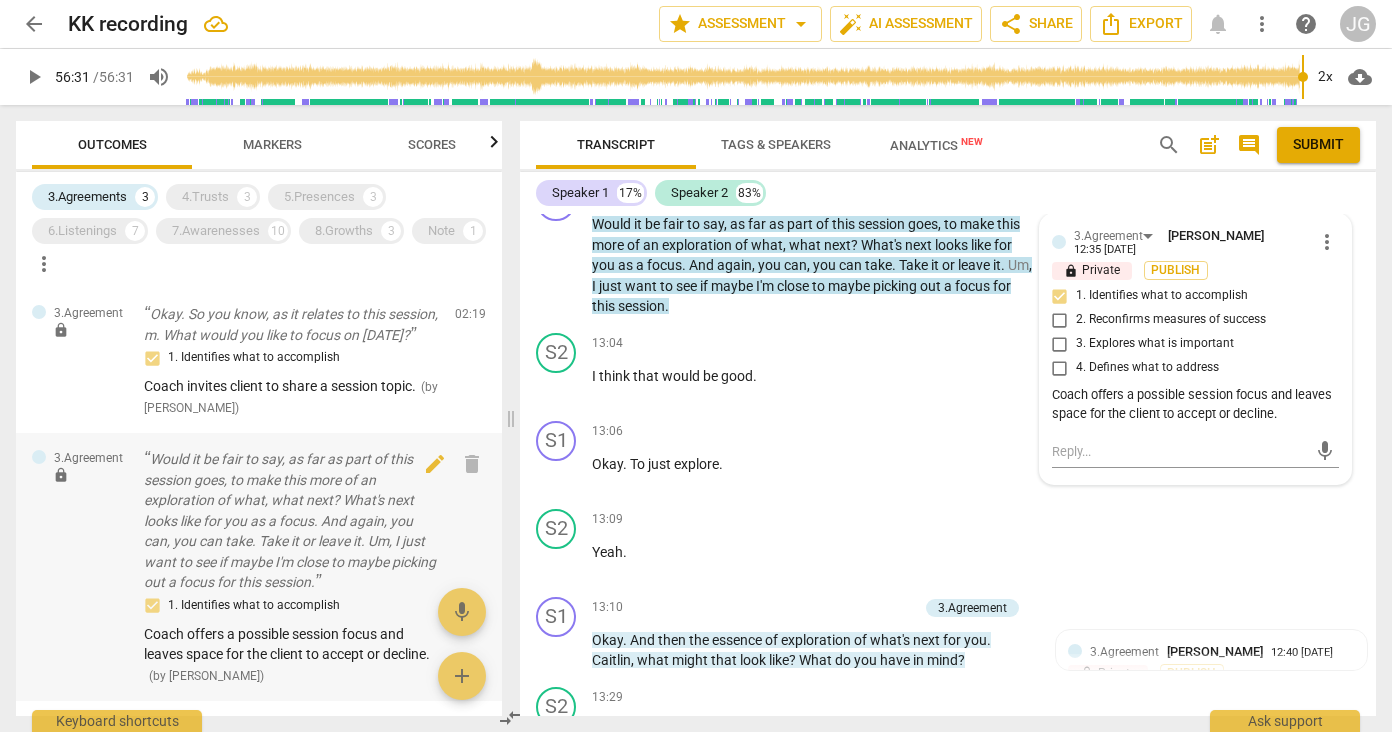click on "Would it be fair to say, as far as part of this session goes, to make this more of an exploration of what, what next? What's next looks like for you as a focus. And again, you can, you can take. Take it or leave it. Um, I just want to see if maybe I'm close to maybe picking out a focus for this session." at bounding box center [291, 521] 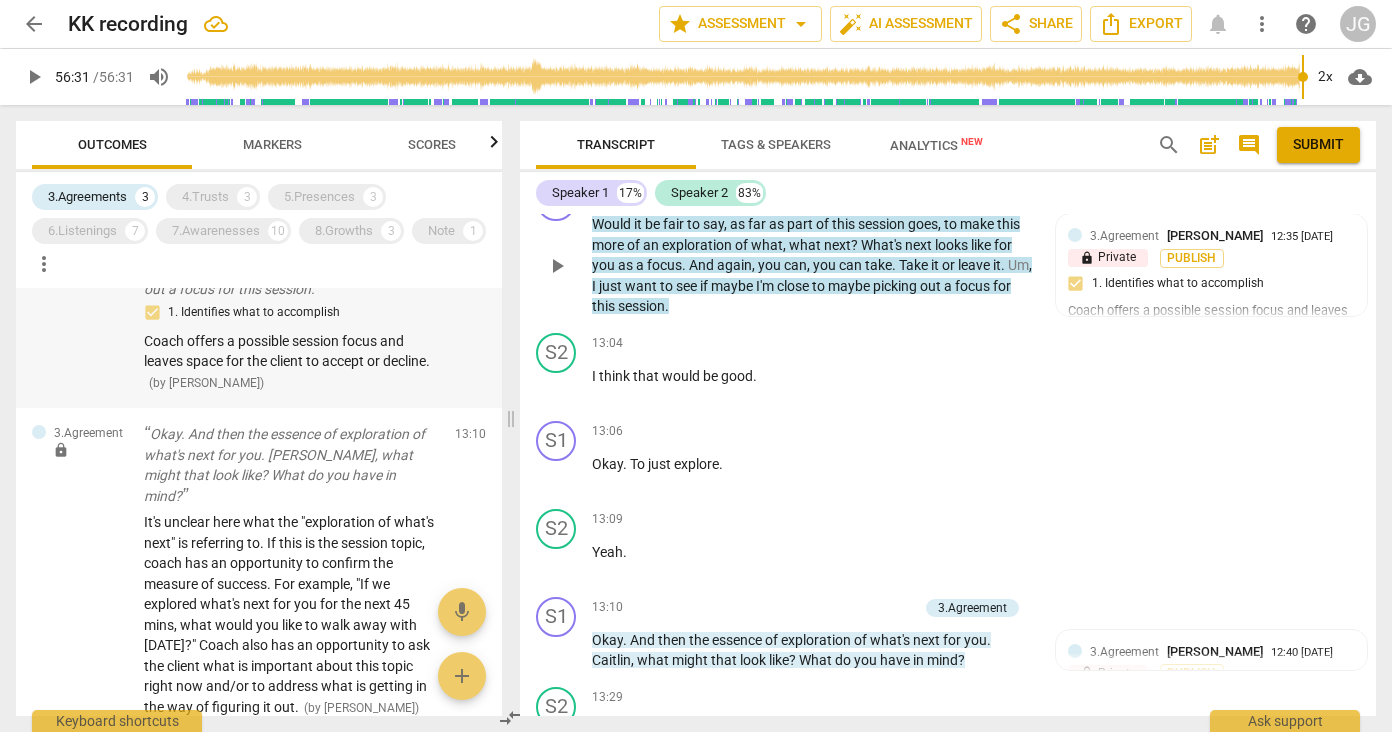 scroll, scrollTop: 338, scrollLeft: 0, axis: vertical 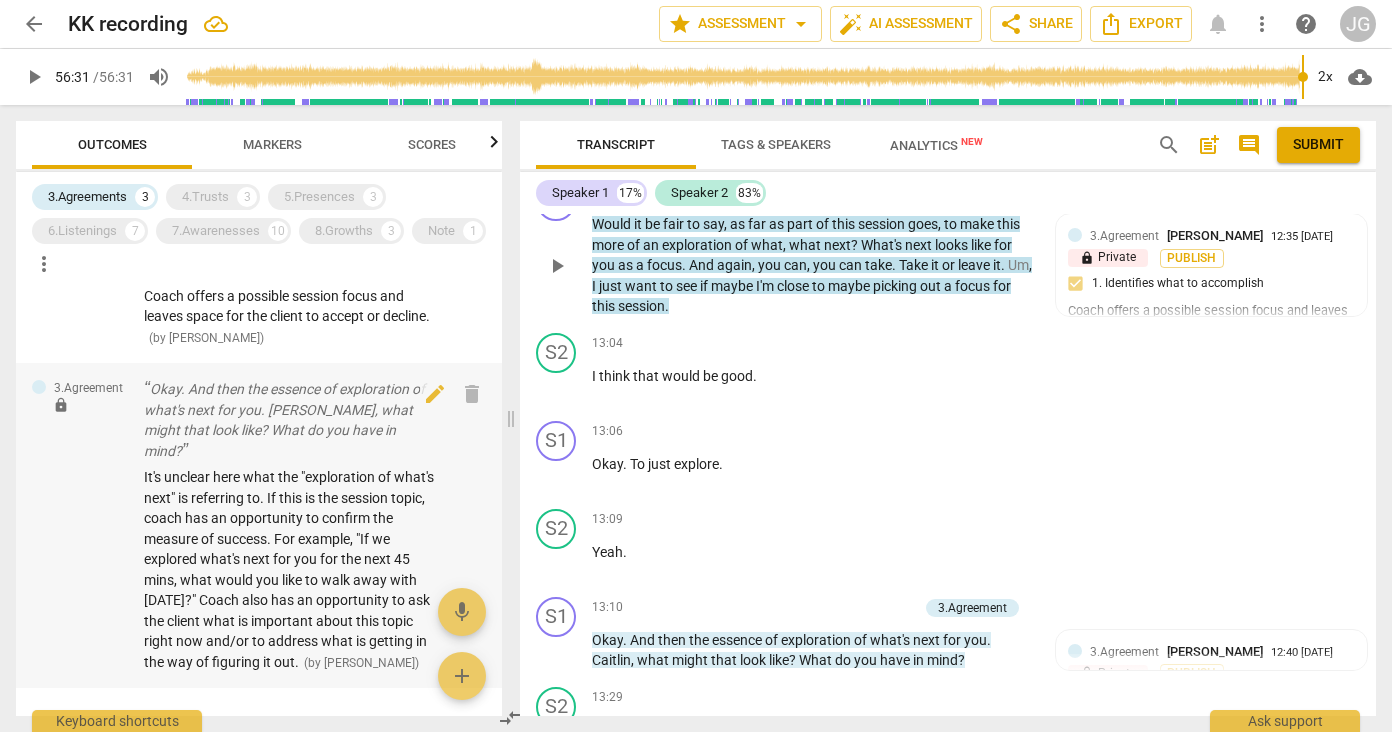 click on "Okay. And then the essence of exploration of what's next for you. [PERSON_NAME], what might that look like? What do you have in mind?" at bounding box center (291, 420) 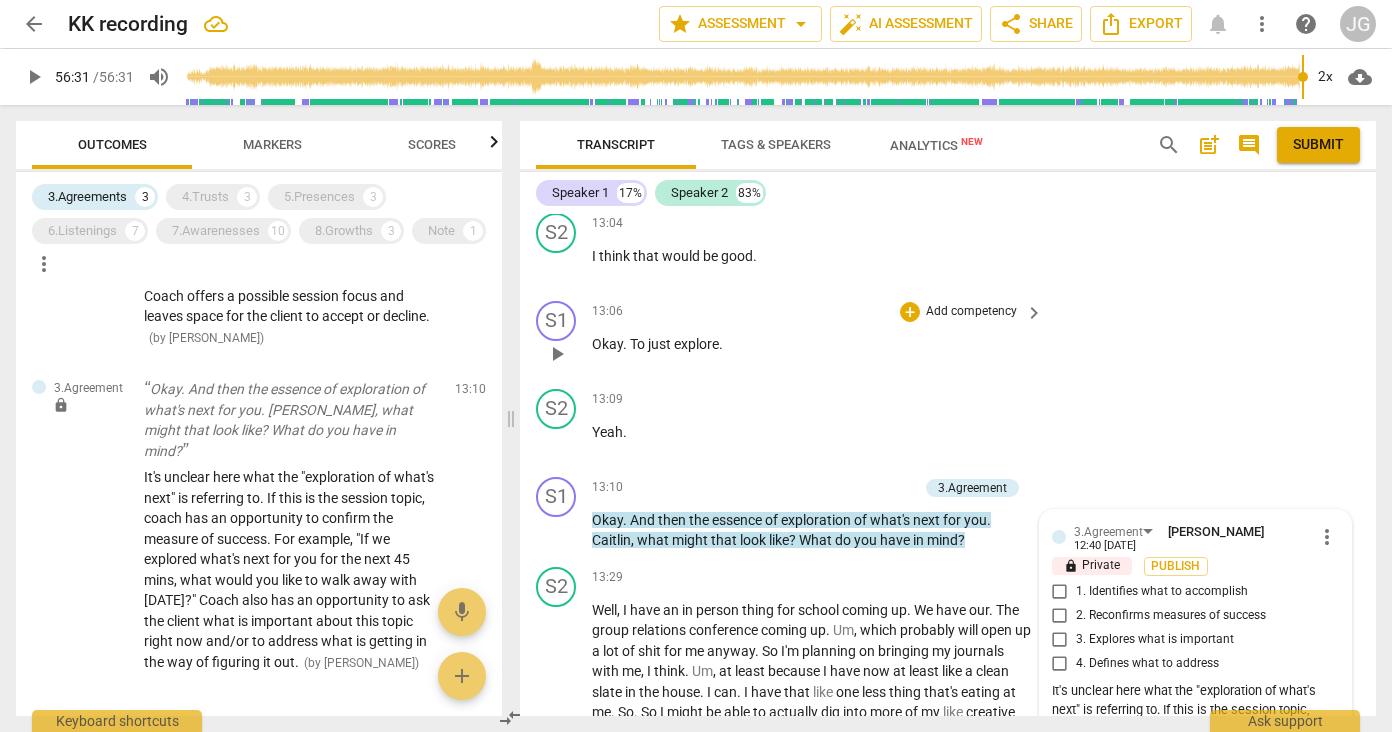 scroll, scrollTop: 3788, scrollLeft: 0, axis: vertical 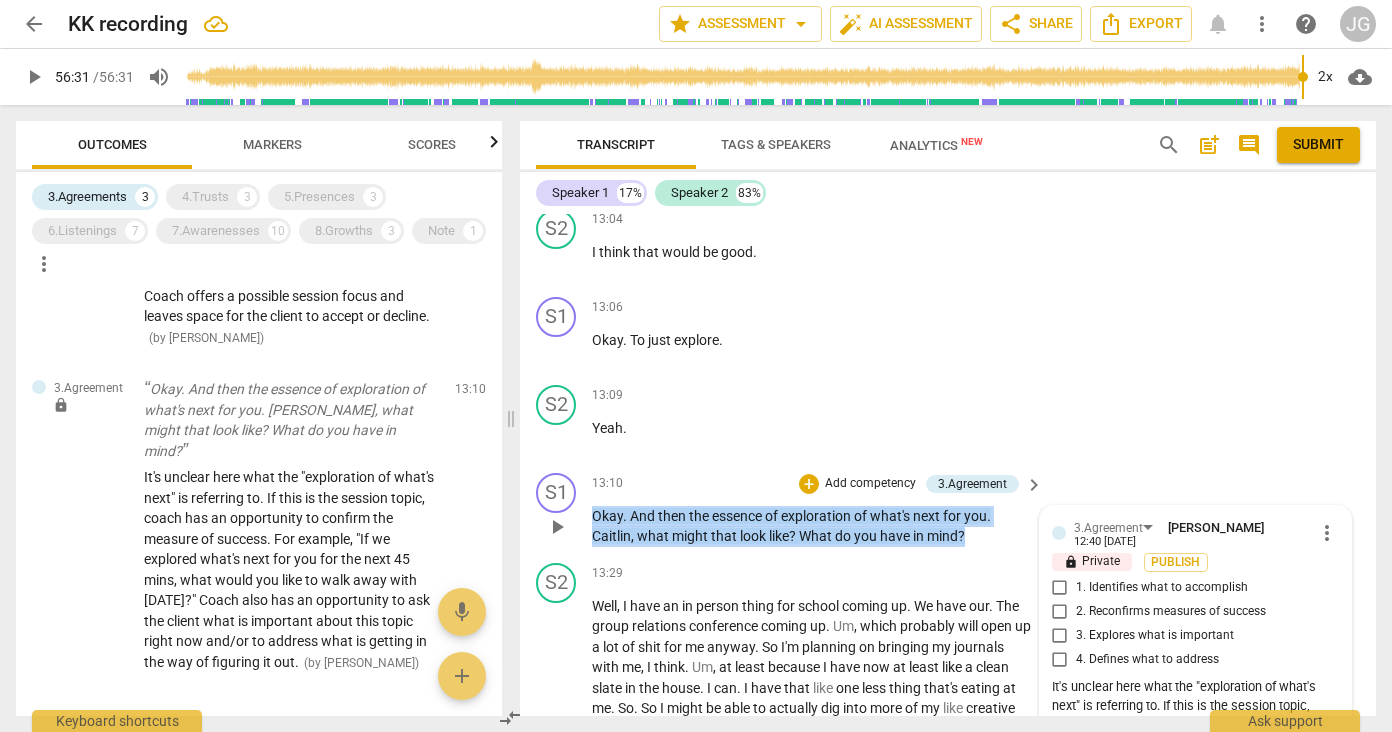 drag, startPoint x: 976, startPoint y: 494, endPoint x: 591, endPoint y: 481, distance: 385.21942 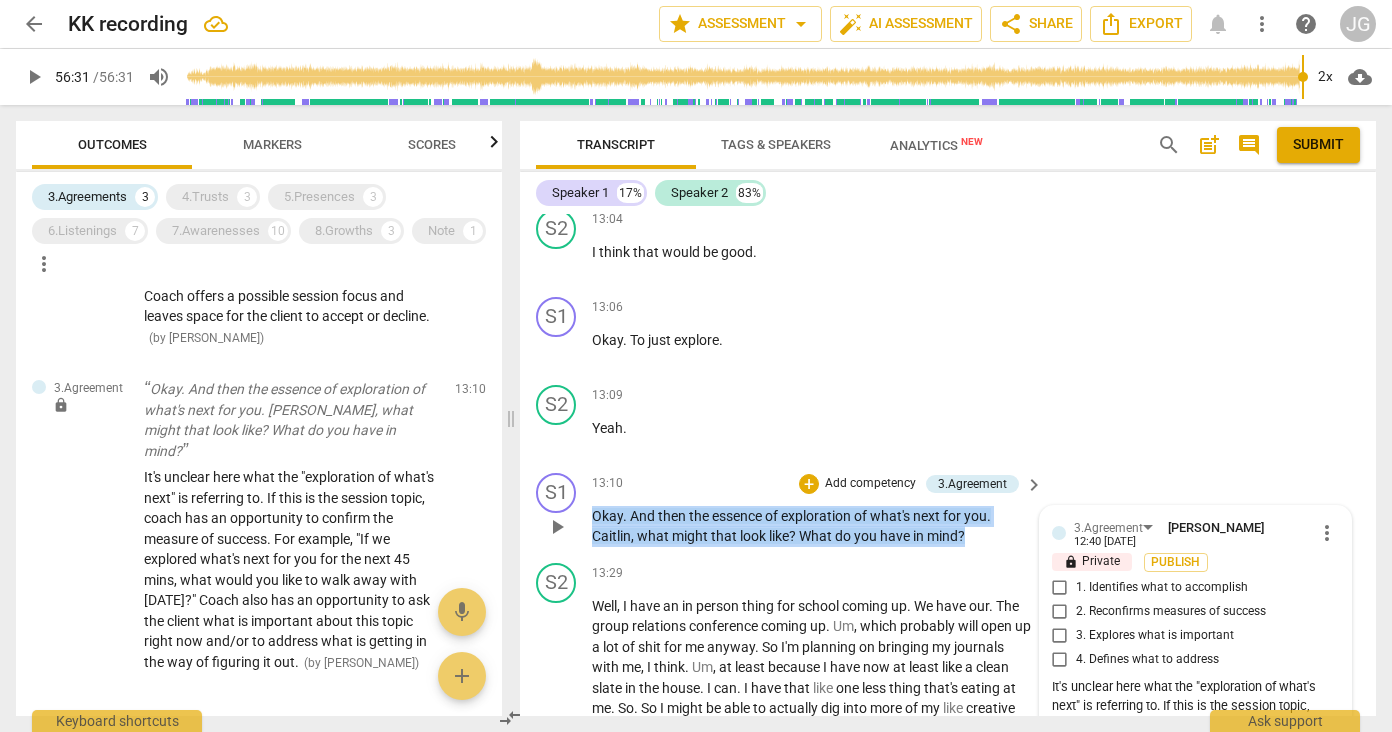 click on "S1 play_arrow pause 13:10 + Add competency 3.Agreement keyboard_arrow_right Okay .   And   then   the   essence   of   exploration   of   what's   next   for   you .   [PERSON_NAME] ,   what   might   that   look   like ?   What   do   you   have   in   mind ? 3.Agreement [PERSON_NAME] 12:40 [DATE] more_vert lock Private Publish 1. Identifies what to accomplish 2. Reconfirms measures of success 3. Explores what is important 4. Defines what to address It's unclear here what the "exploration of what's next" is referring to. If this is the session topic, coach has an opportunity to confirm the measure of success. For example, "If we explored what's next for you for the next 45 mins, what would you like to walk away with [DATE]?" Coach also has an opportunity to ask the client what is important about this topic right now and/or to address what is getting in the way of figuring it out. mic" at bounding box center [948, 510] 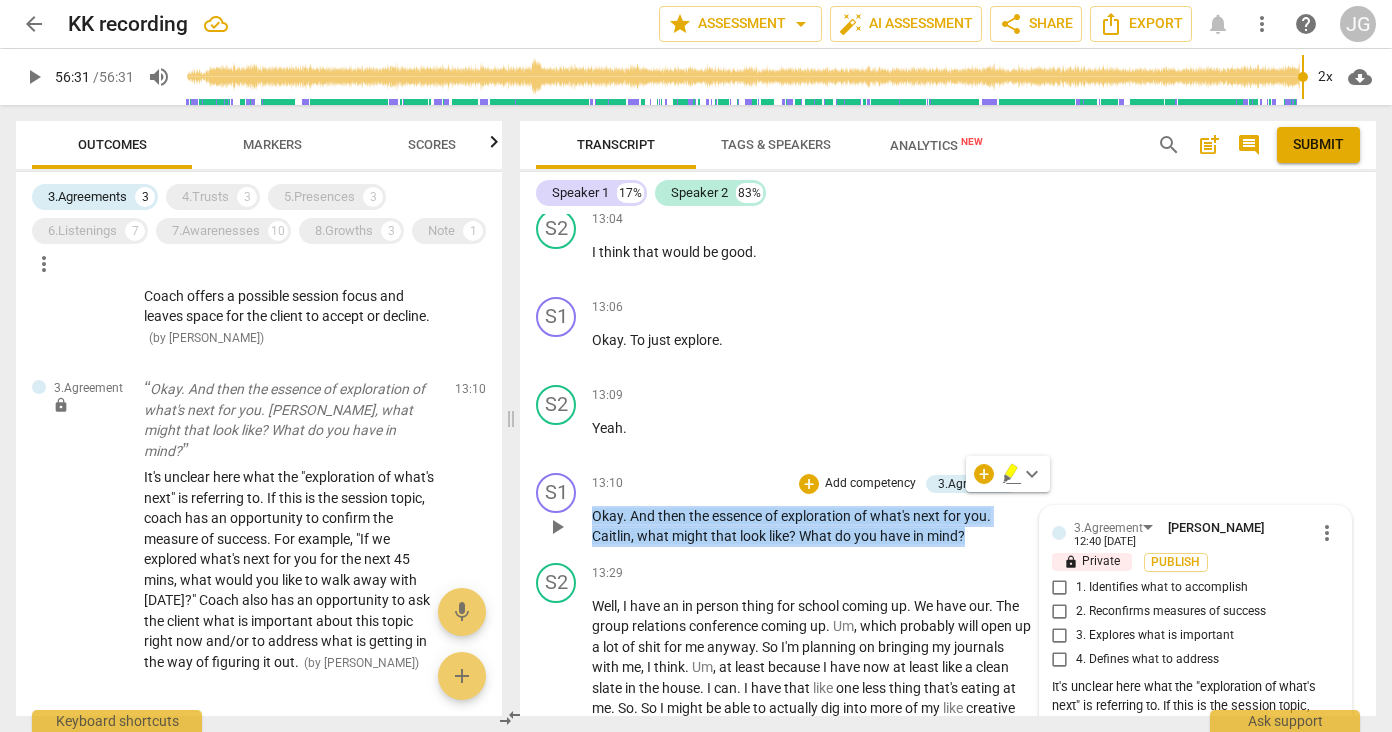 copy on "Okay .   And   then   the   essence   of   exploration   of   what's   next   for   you .   [PERSON_NAME] ,   what   might   that   look   like ?   What   do   you   have   in   mind ?" 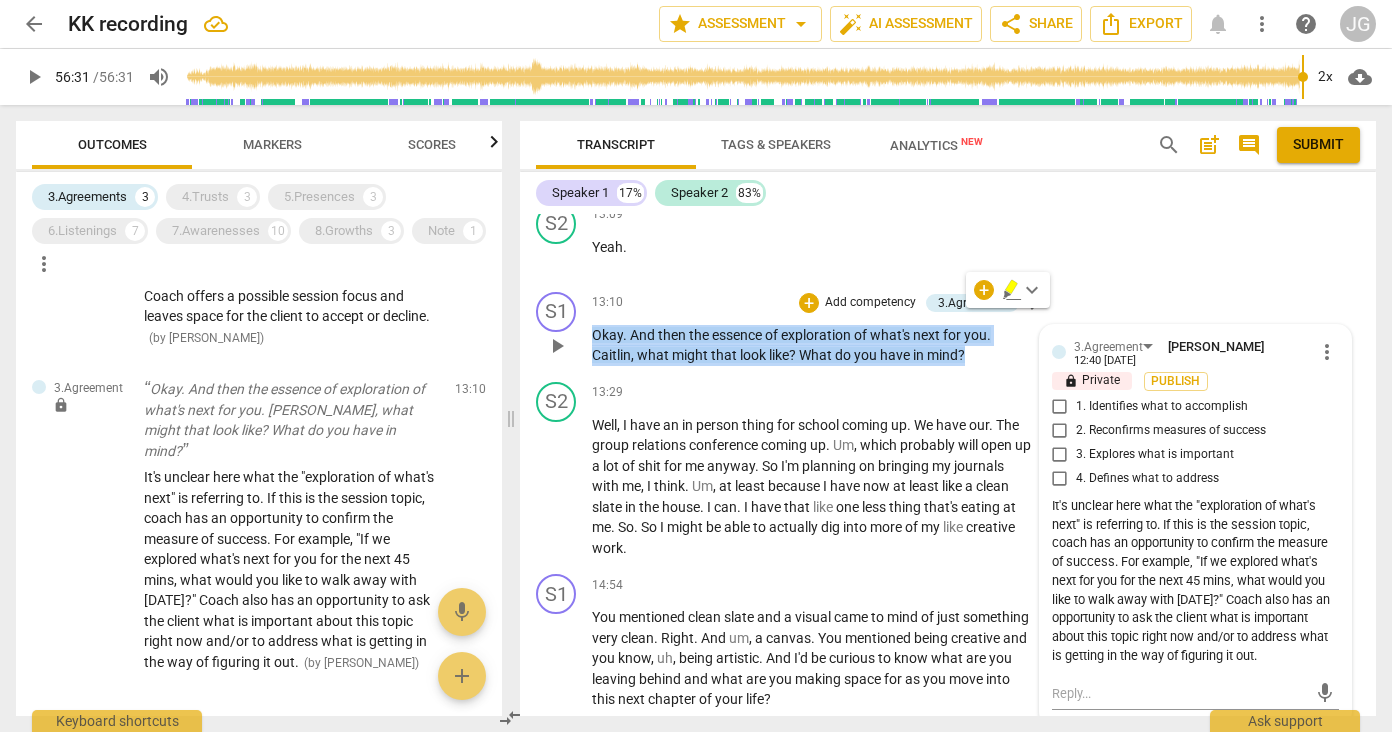 scroll, scrollTop: 3980, scrollLeft: 0, axis: vertical 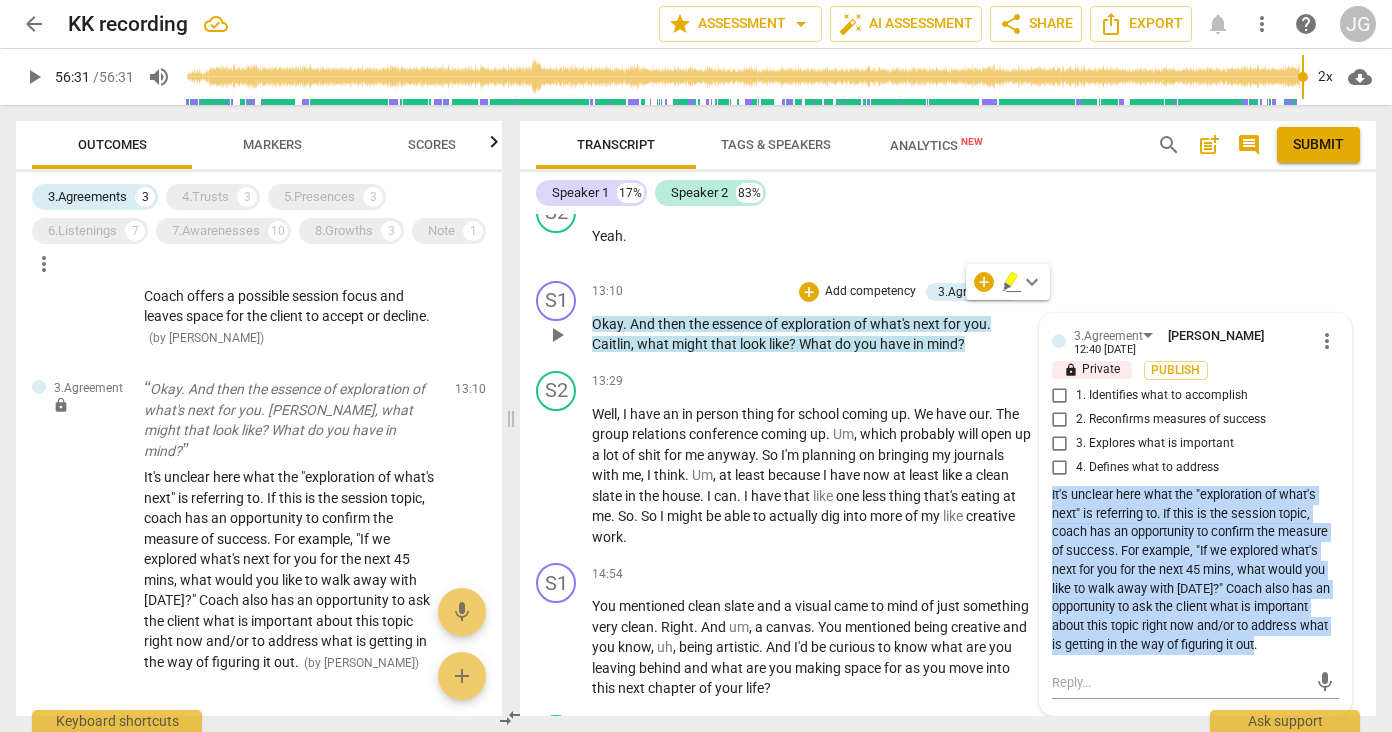 drag, startPoint x: 1048, startPoint y: 458, endPoint x: 1265, endPoint y: 610, distance: 264.9396 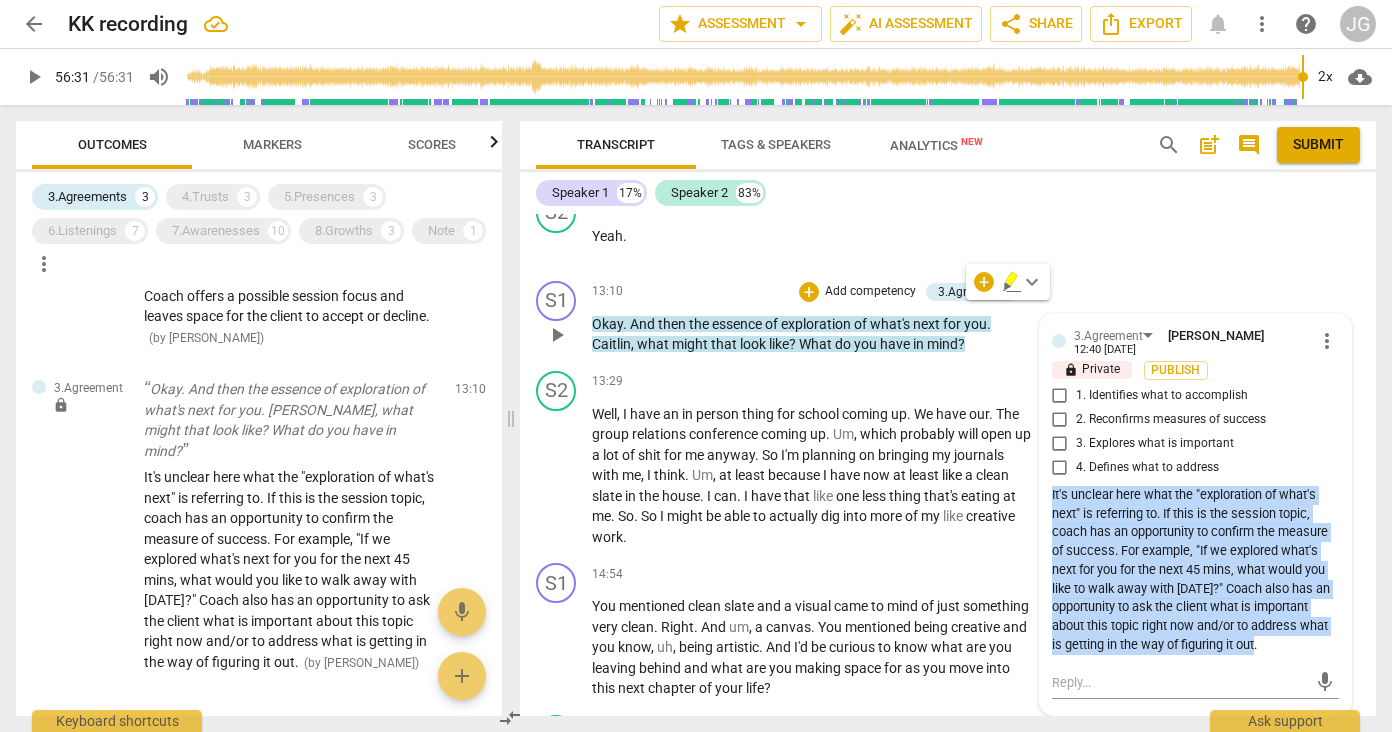 click on "It's unclear here what the "exploration of what's next" is referring to. If this is the session topic, coach has an opportunity to confirm the measure of success. For example, "If we explored what's next for you for the next 45 mins, what would you like to walk away with [DATE]?" Coach also has an opportunity to ask the client what is important about this topic right now and/or to address what is getting in the way of figuring it out." at bounding box center (1195, 570) 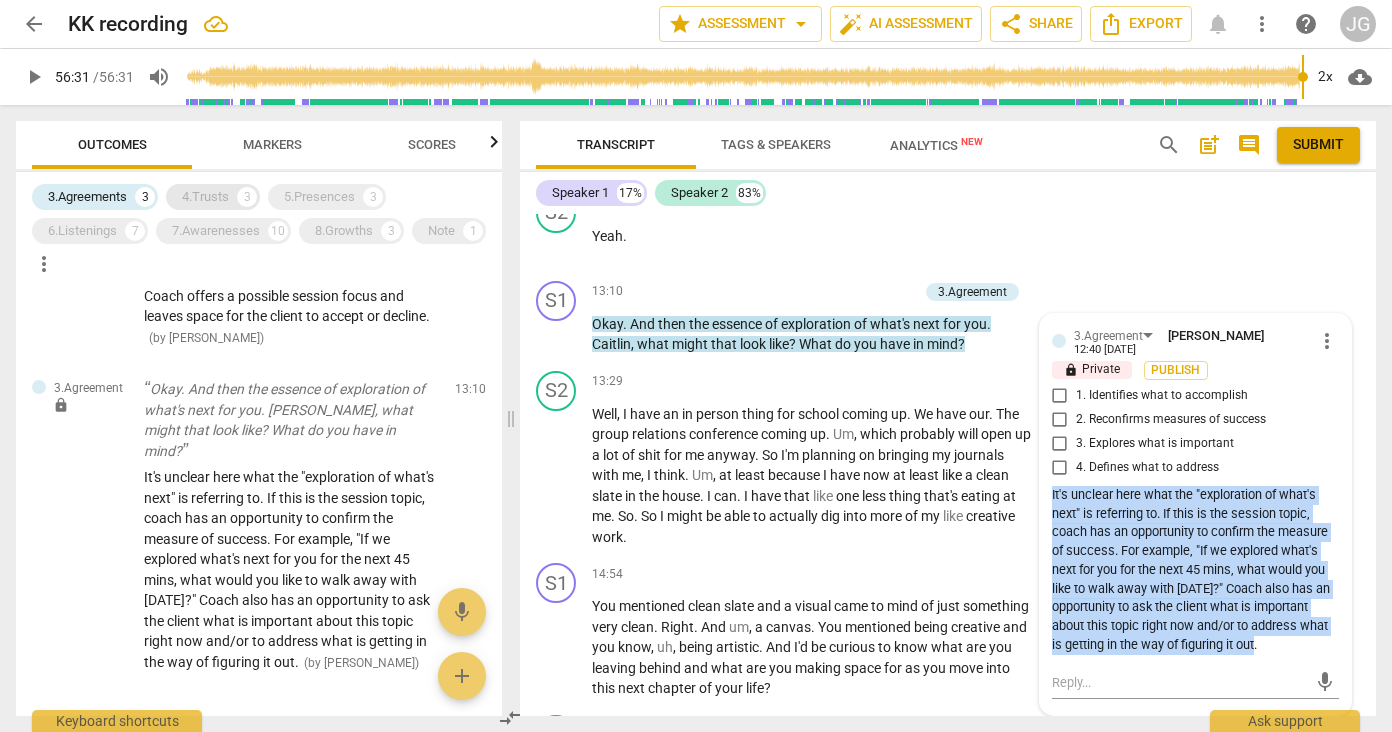 click on "4.Trusts" at bounding box center [205, 197] 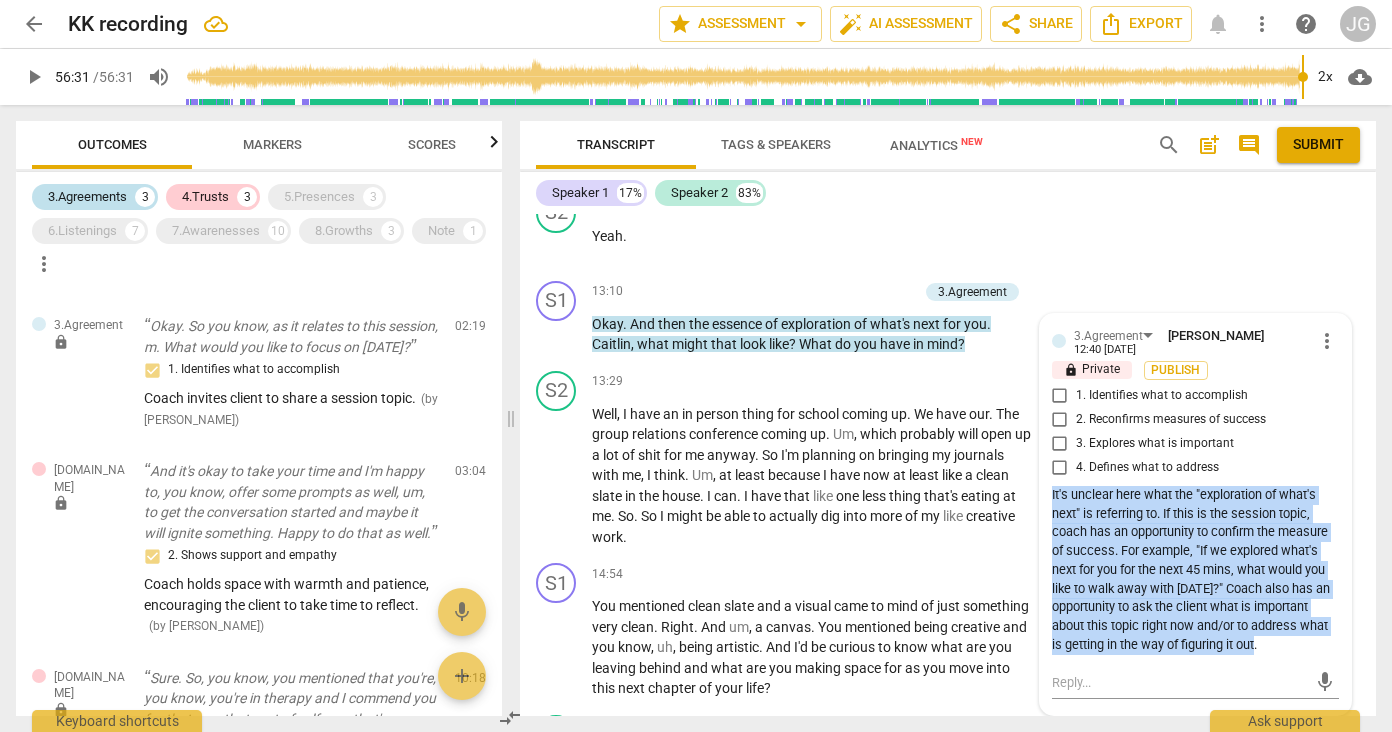 click on "3.Agreements" at bounding box center [87, 197] 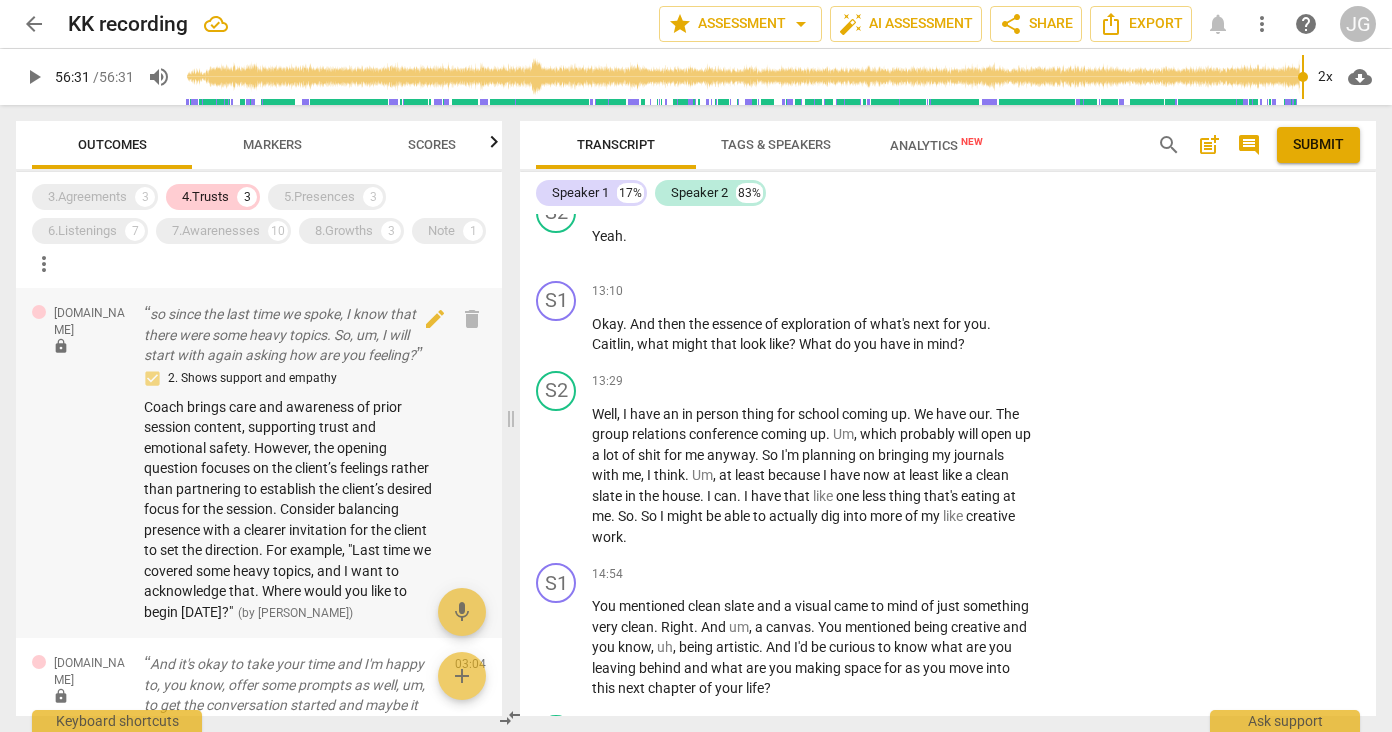 scroll, scrollTop: 0, scrollLeft: 0, axis: both 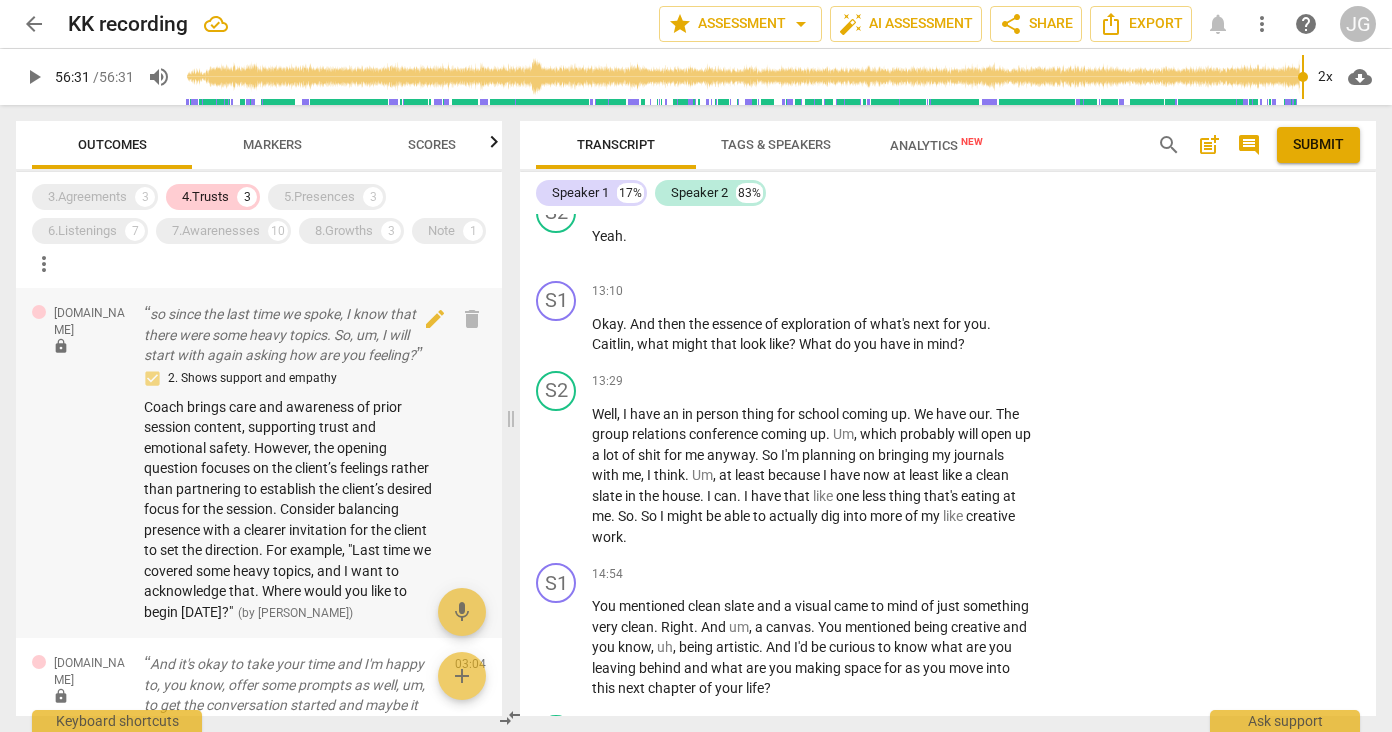 click on "so since the last time we spoke, I know that there were some heavy topics. So, um, I will start with again asking how are you feeling?" at bounding box center [291, 335] 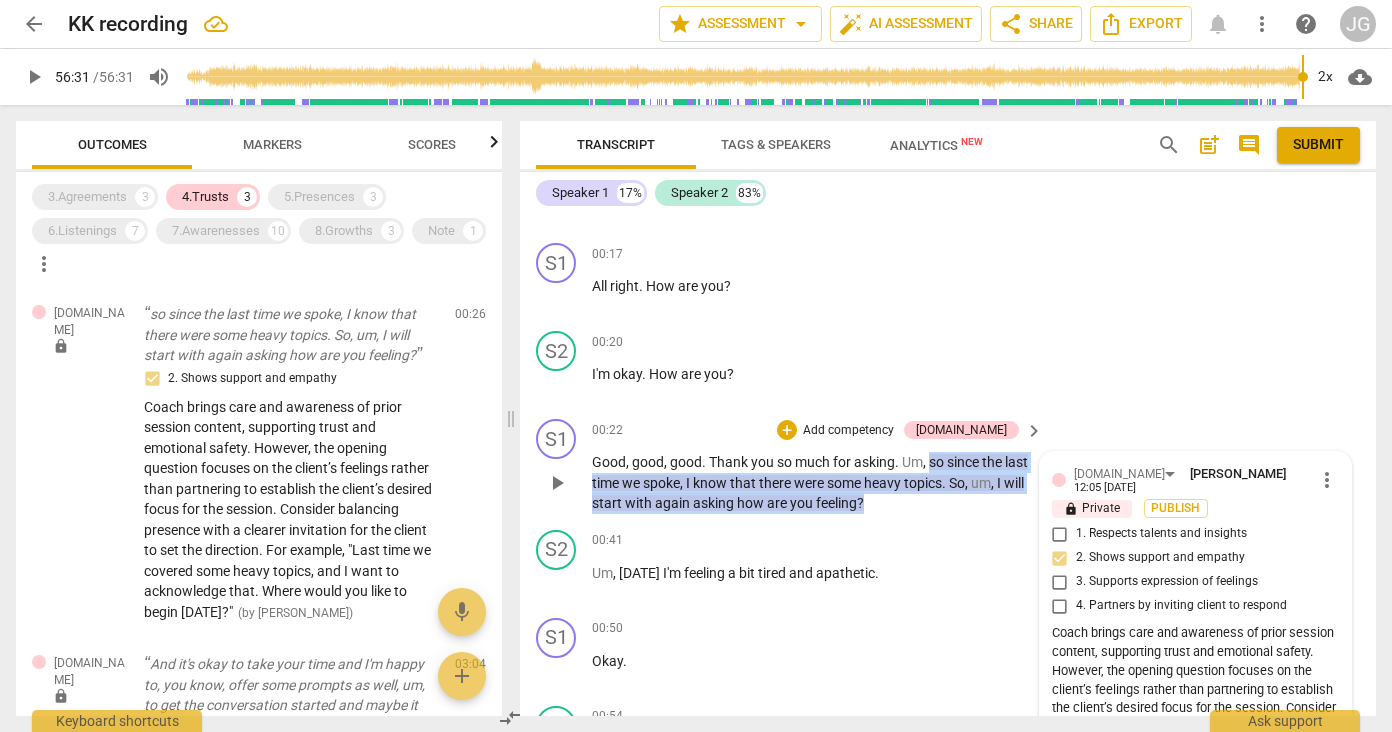 drag, startPoint x: 928, startPoint y: 498, endPoint x: 932, endPoint y: 461, distance: 37.215588 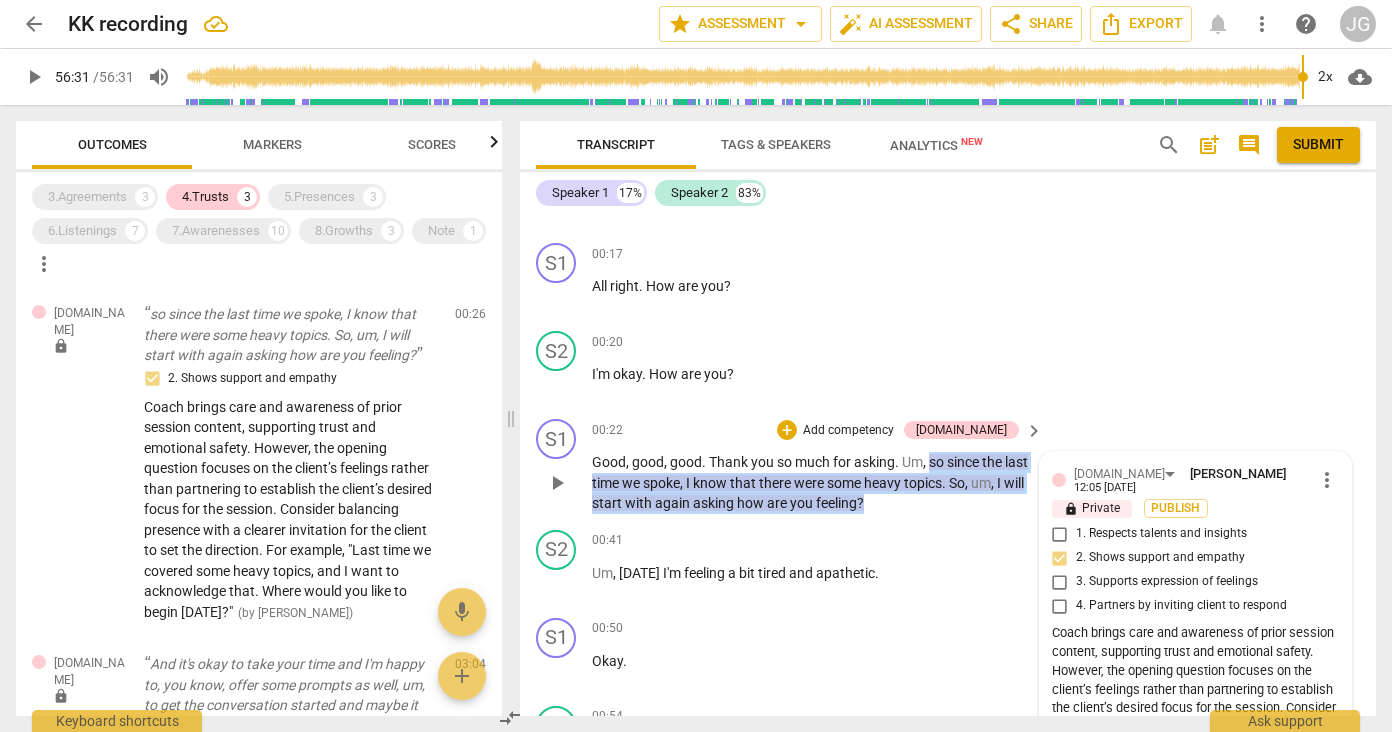 click on "Good ,   good ,   good .   Thank   you   so   much   for   asking .   Um ,   so   since   the   last   time   we   spoke ,   I   know   that   there   were   some   heavy   topics .   So ,   um ,   I   will   start   with   again   asking   how   are   you   feeling ?" at bounding box center (812, 483) 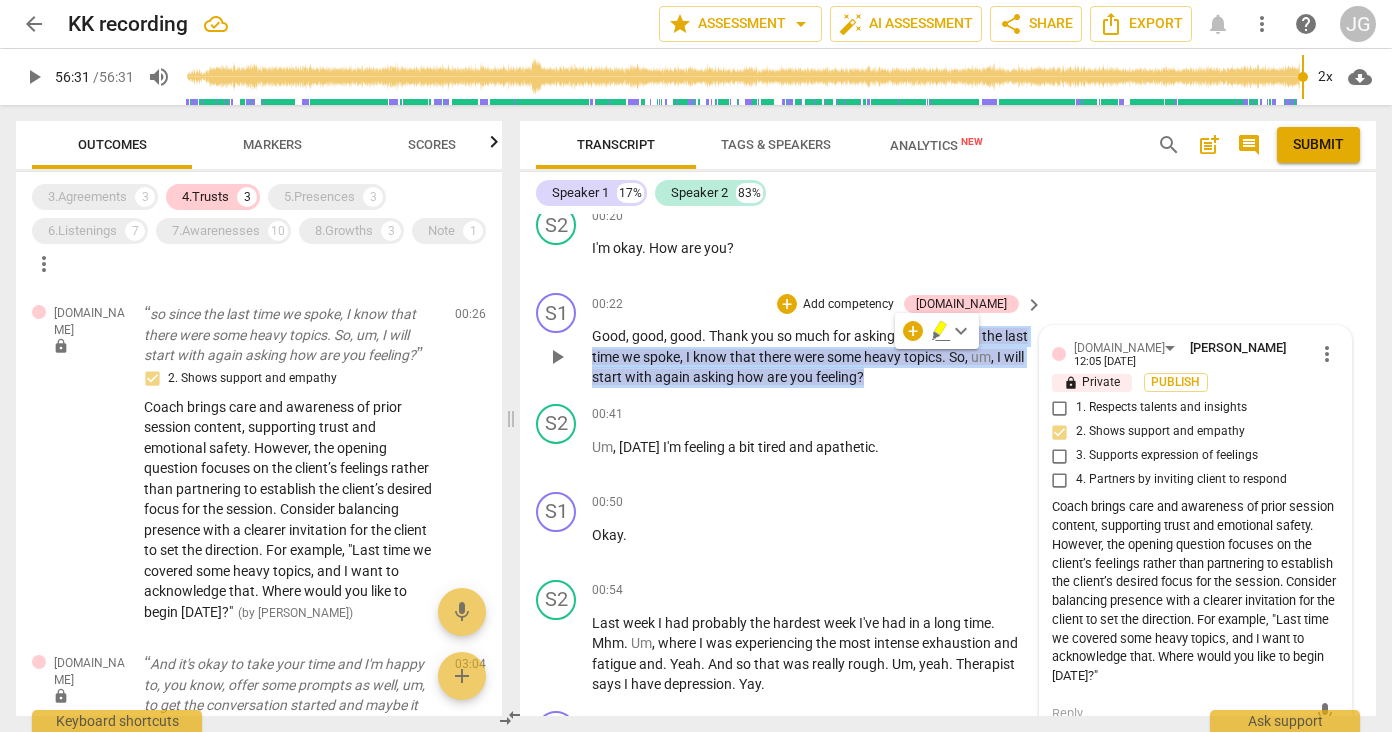 scroll, scrollTop: 305, scrollLeft: 0, axis: vertical 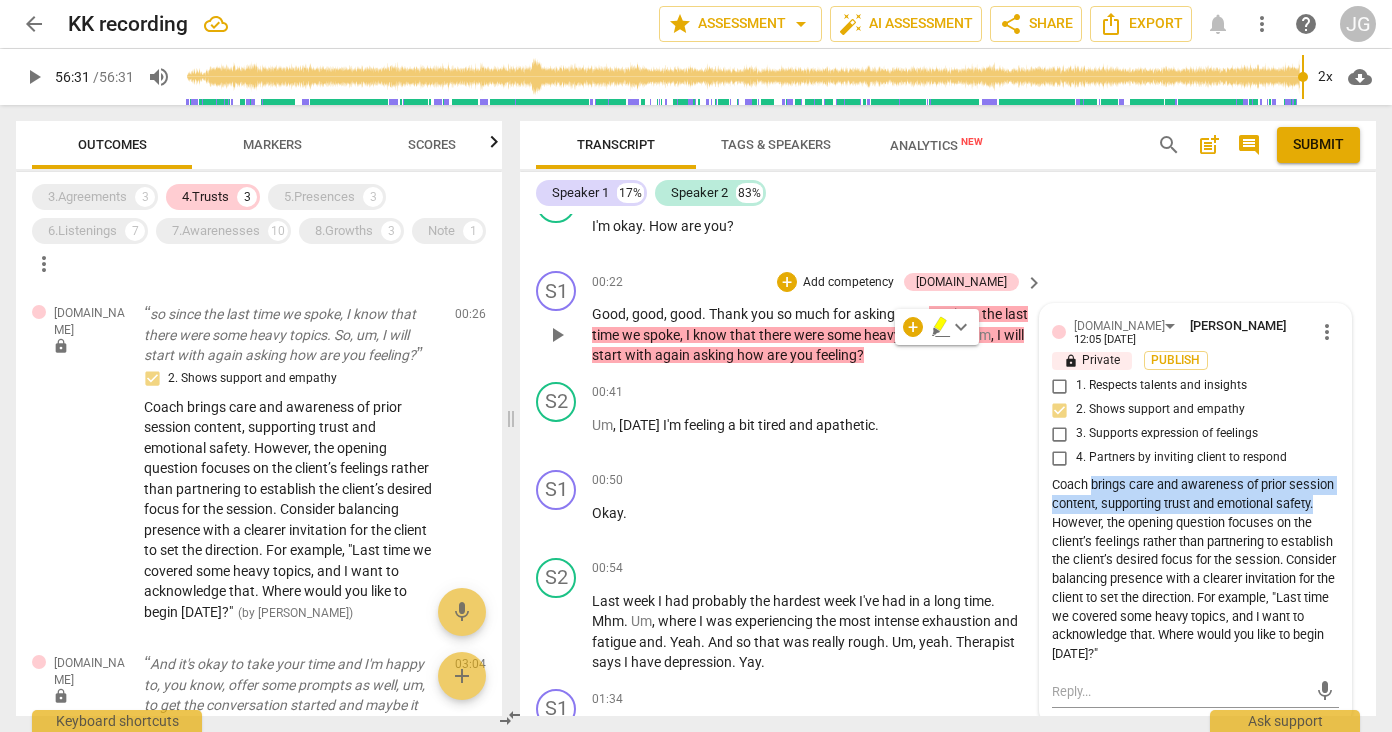 drag, startPoint x: 1088, startPoint y: 483, endPoint x: 1320, endPoint y: 496, distance: 232.36394 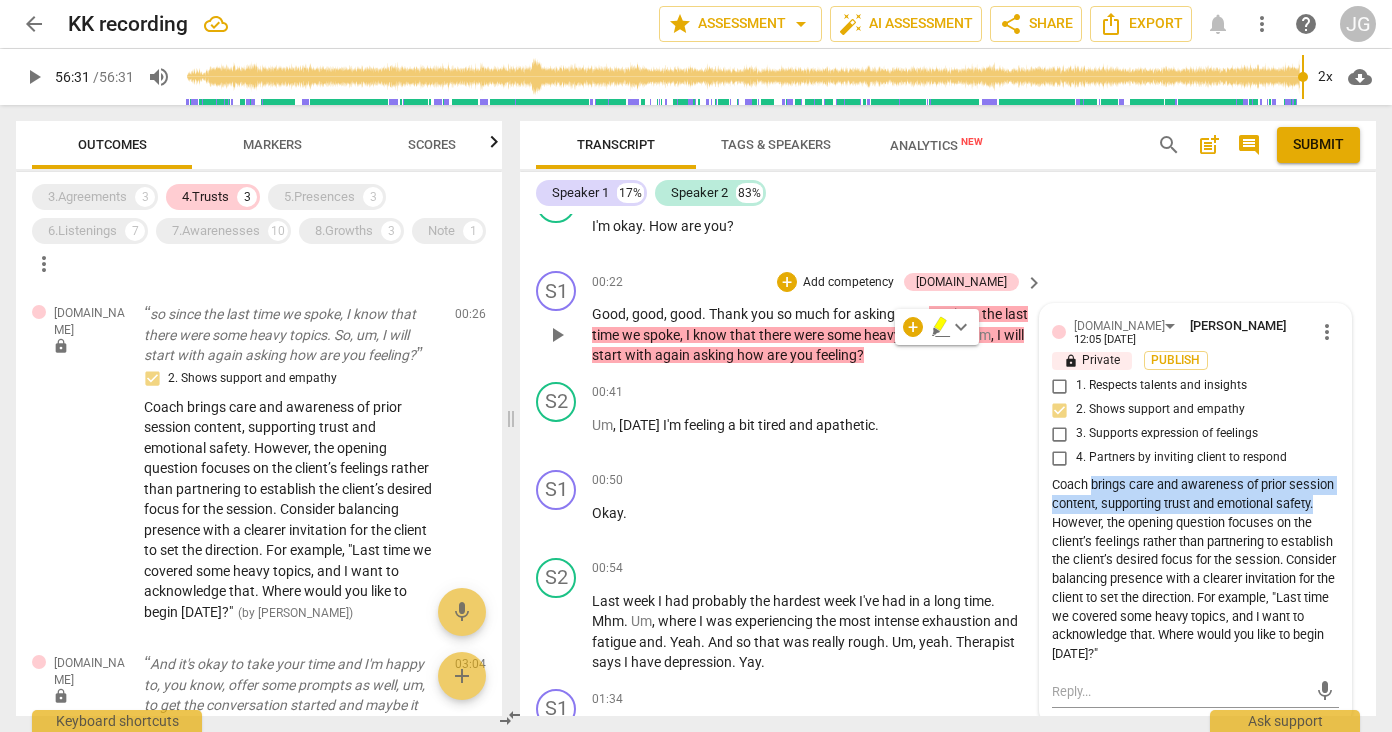 click on "Coach brings care and awareness of prior session content, supporting trust and emotional safety. However, the opening question focuses on the client’s feelings rather than partnering to establish the client’s desired focus for the session. Consider balancing presence with a clearer invitation for the client to set the direction. For example, "Last time we covered some heavy topics, and I want to acknowledge that. Where would you like to begin [DATE]?"" at bounding box center [1195, 570] 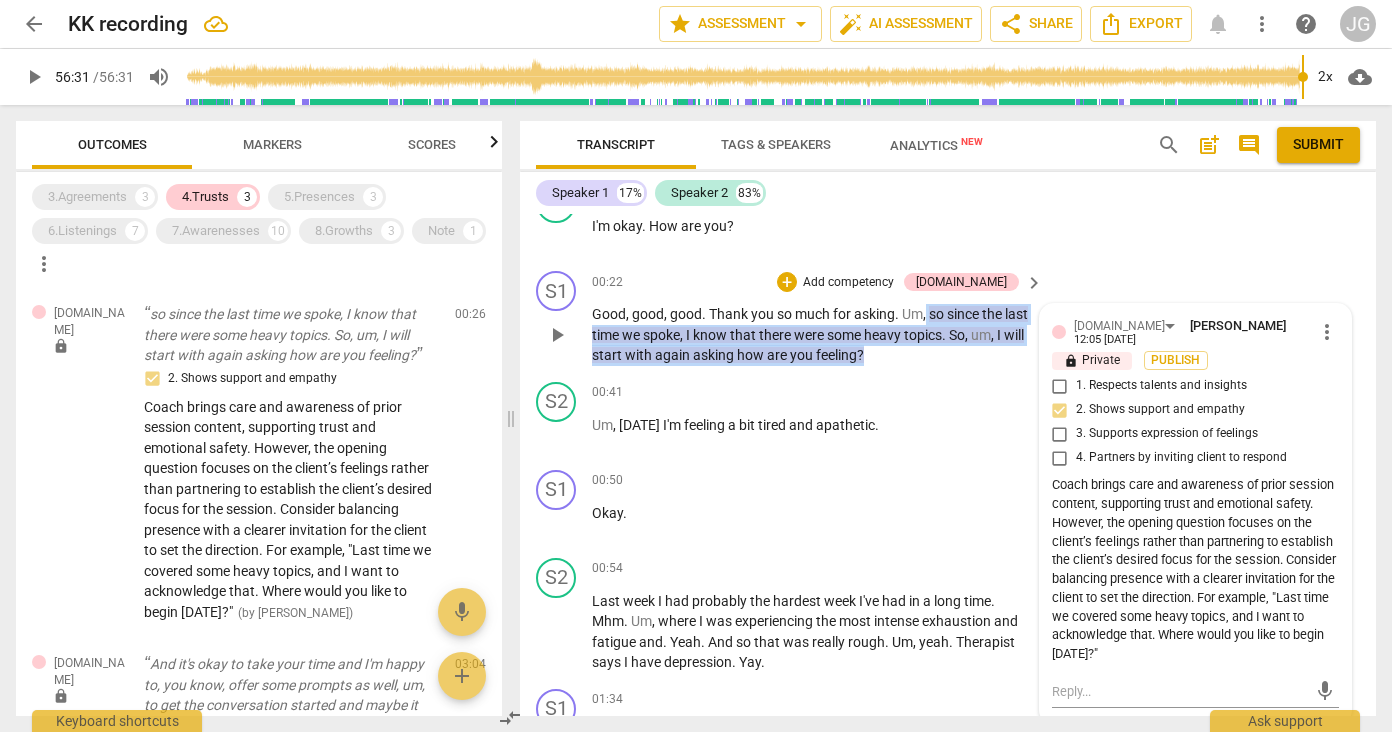 drag, startPoint x: 908, startPoint y: 349, endPoint x: 928, endPoint y: 315, distance: 39.446167 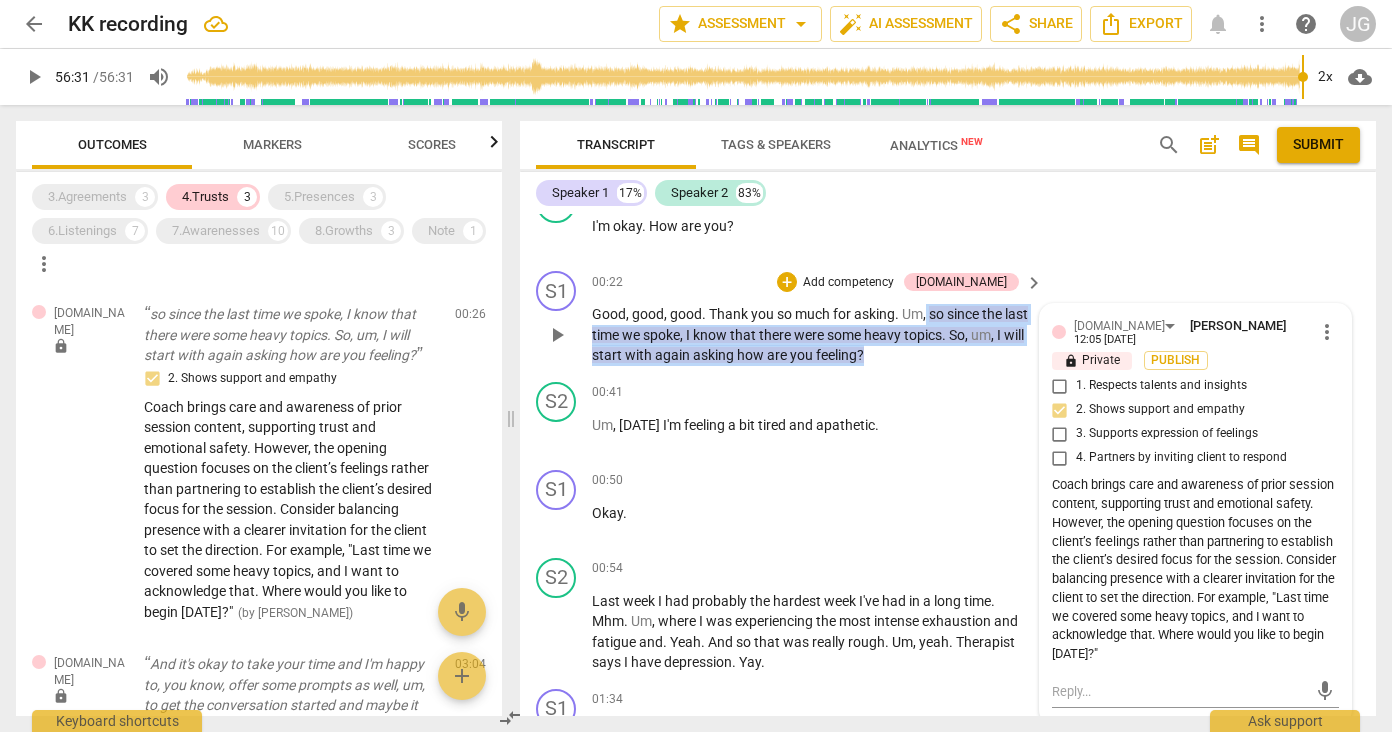 click on "Good ,   good ,   good .   Thank   you   so   much   for   asking .   Um ,   so   since   the   last   time   we   spoke ,   I   know   that   there   were   some   heavy   topics .   So ,   um ,   I   will   start   with   again   asking   how   are   you   feeling ?" at bounding box center (812, 335) 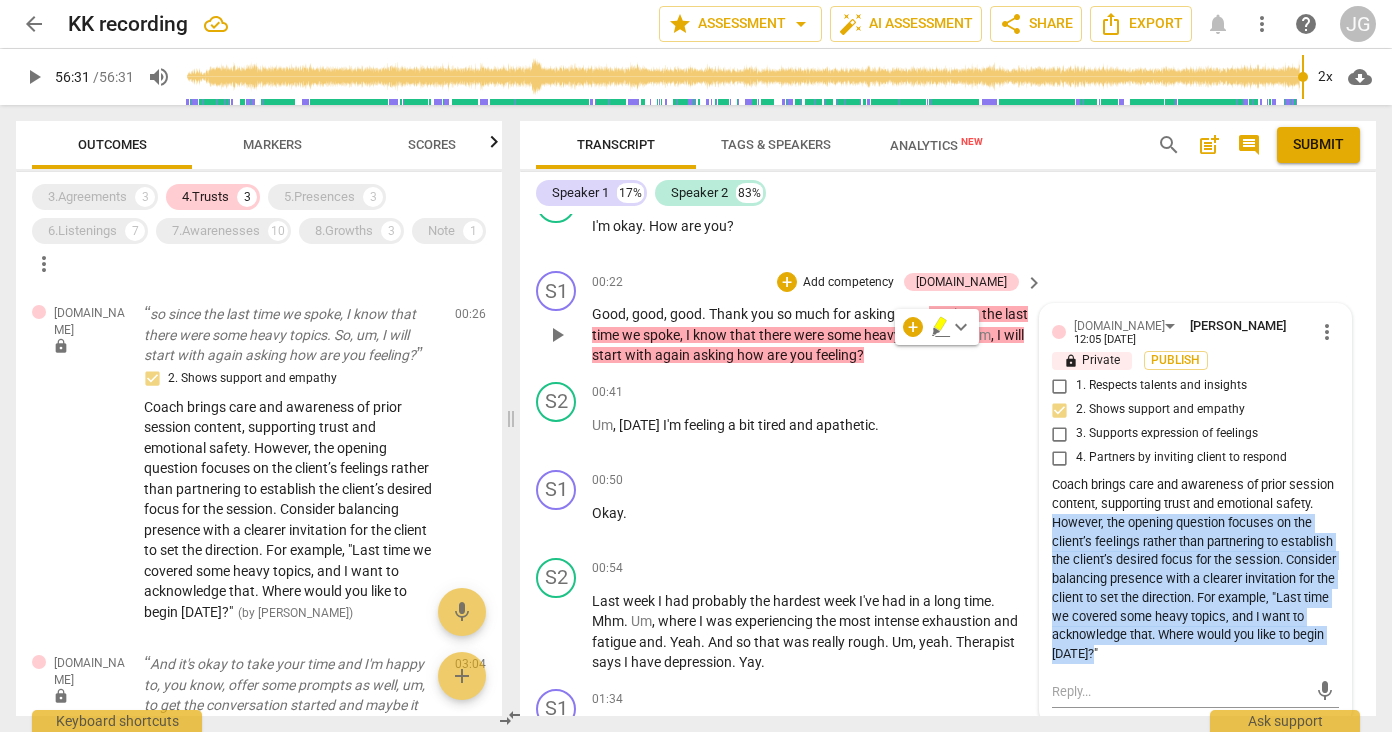 drag, startPoint x: 1048, startPoint y: 519, endPoint x: 1231, endPoint y: 641, distance: 219.93863 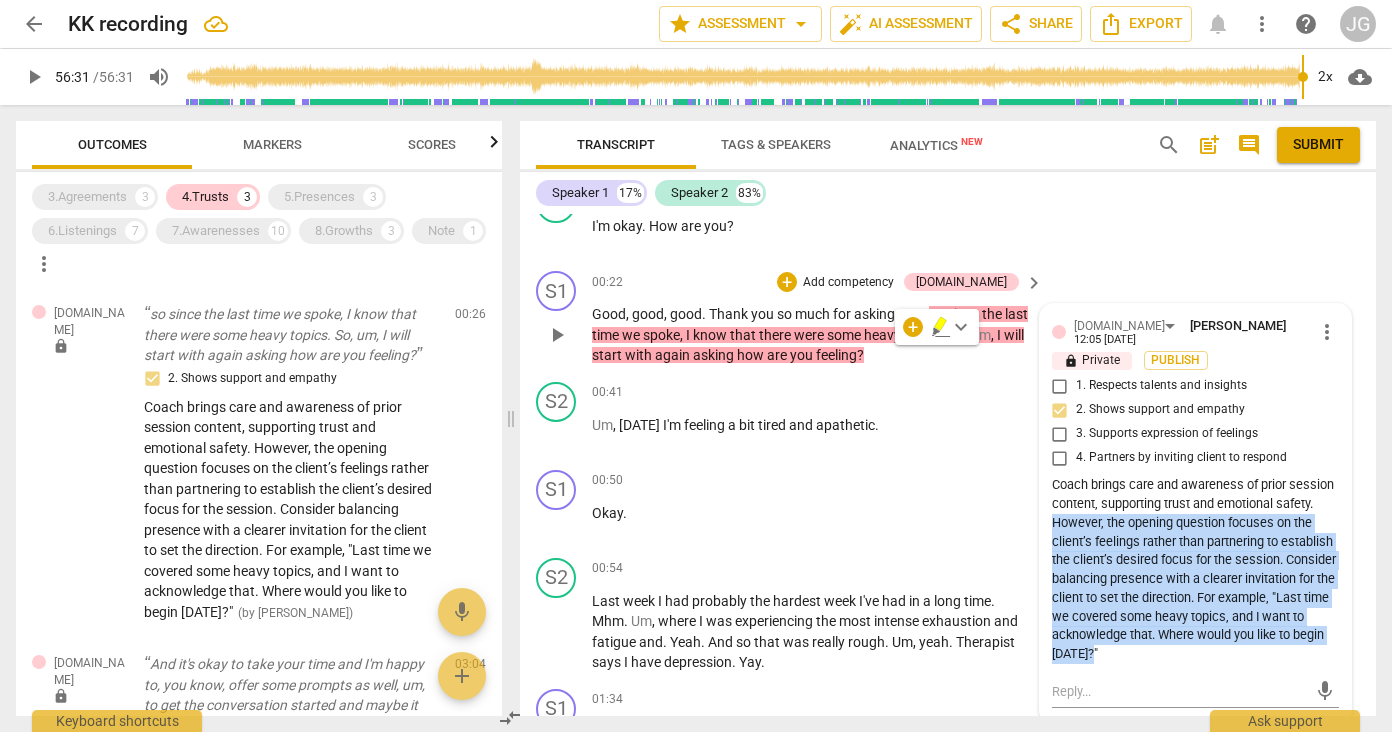 click on "Coach brings care and awareness of prior session content, supporting trust and emotional safety. However, the opening question focuses on the client’s feelings rather than partnering to establish the client’s desired focus for the session. Consider balancing presence with a clearer invitation for the client to set the direction. For example, "Last time we covered some heavy topics, and I want to acknowledge that. Where would you like to begin [DATE]?"" at bounding box center [1195, 570] 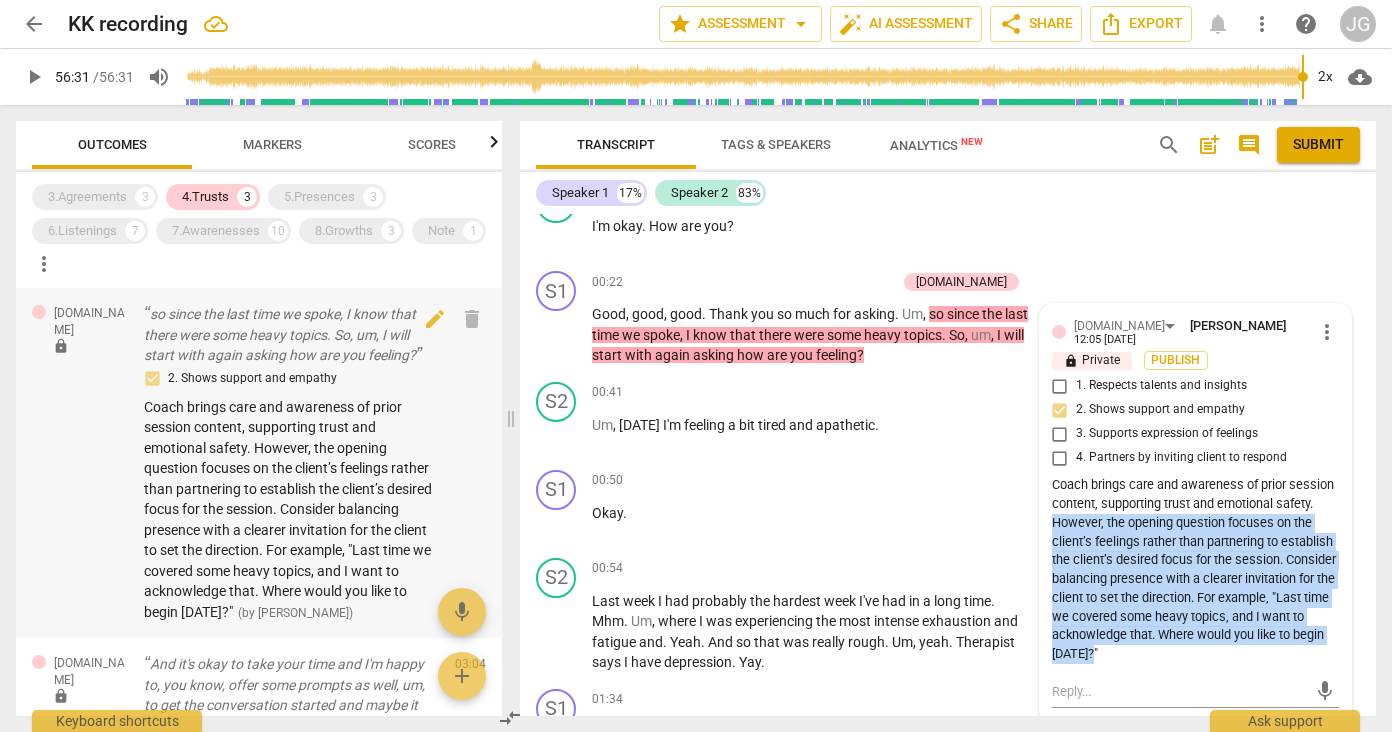 scroll, scrollTop: 0, scrollLeft: 0, axis: both 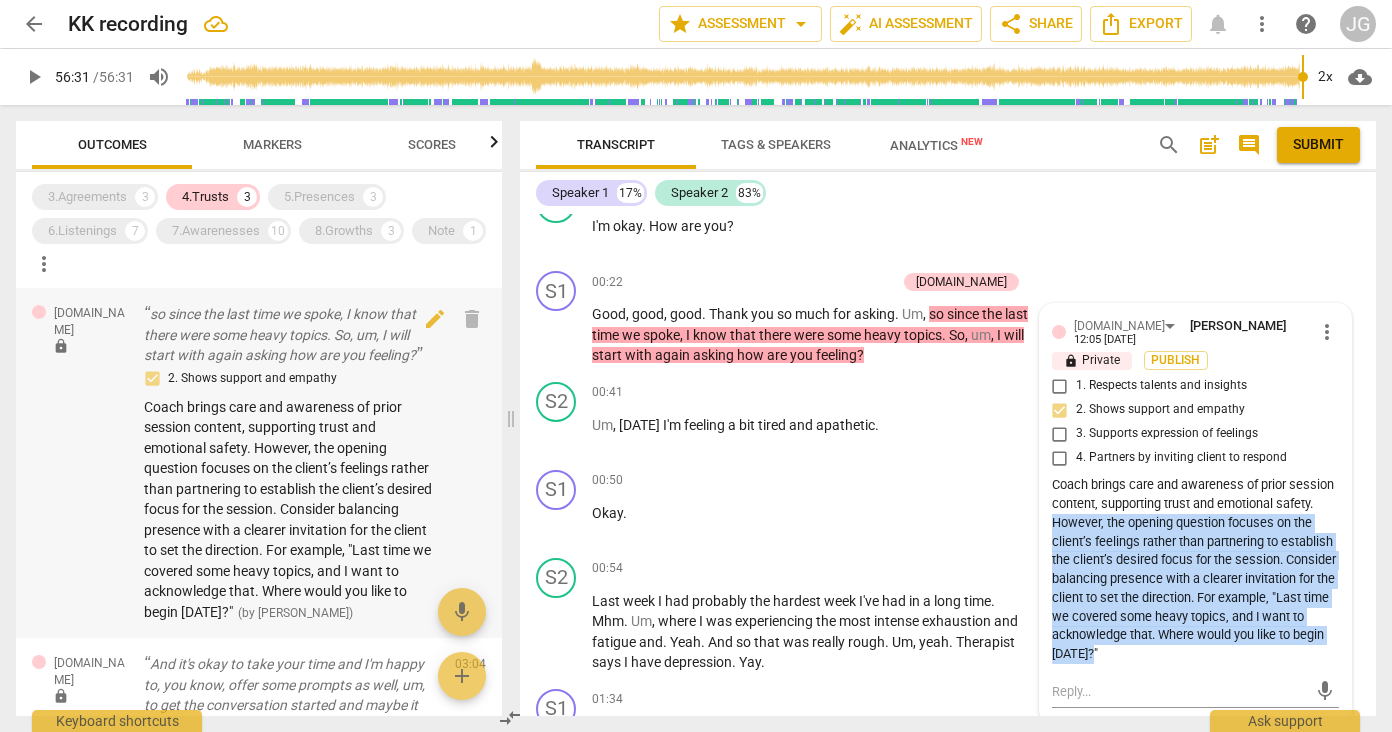click on "so since the last time we spoke, I know that there were some heavy topics. So, um, I will start with again asking how are you feeling?" at bounding box center (291, 335) 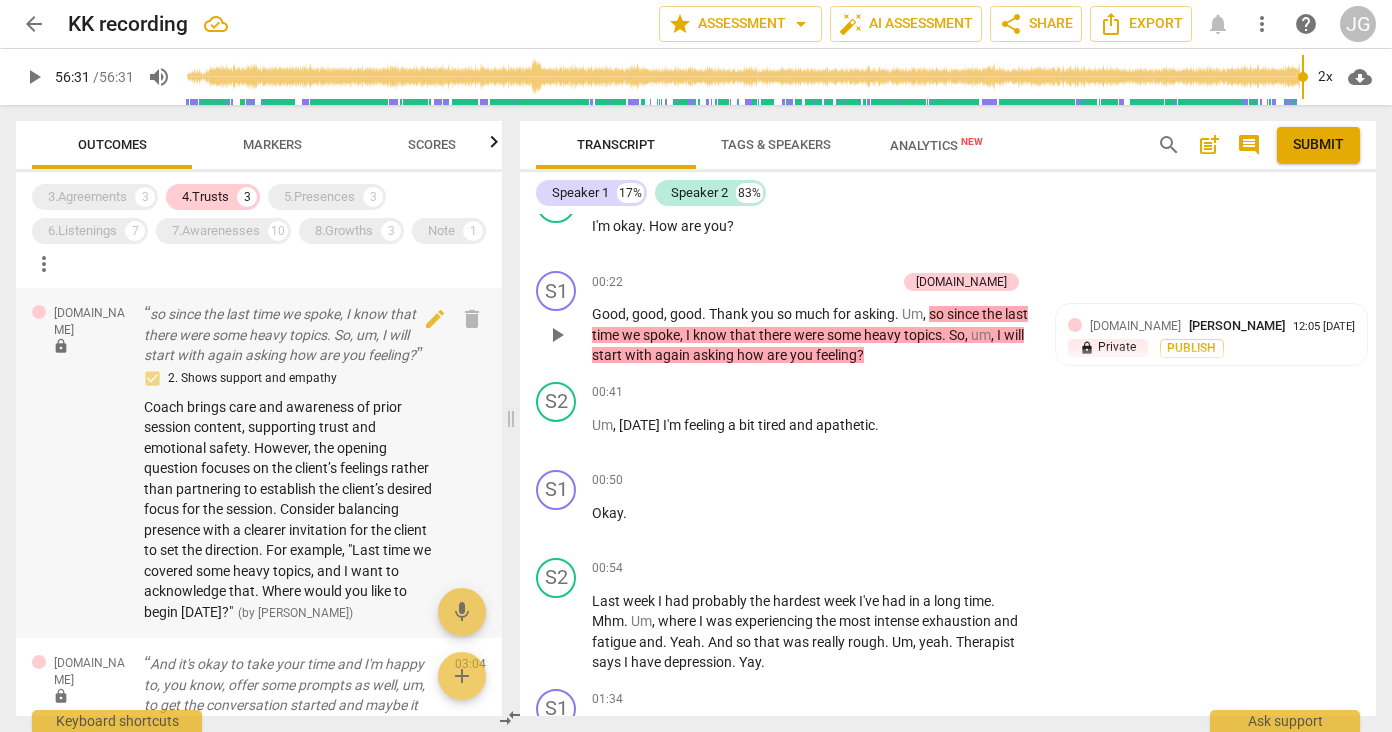 click on "so since the last time we spoke, I know that there were some heavy topics. So, um, I will start with again asking how are you feeling?" at bounding box center (291, 335) 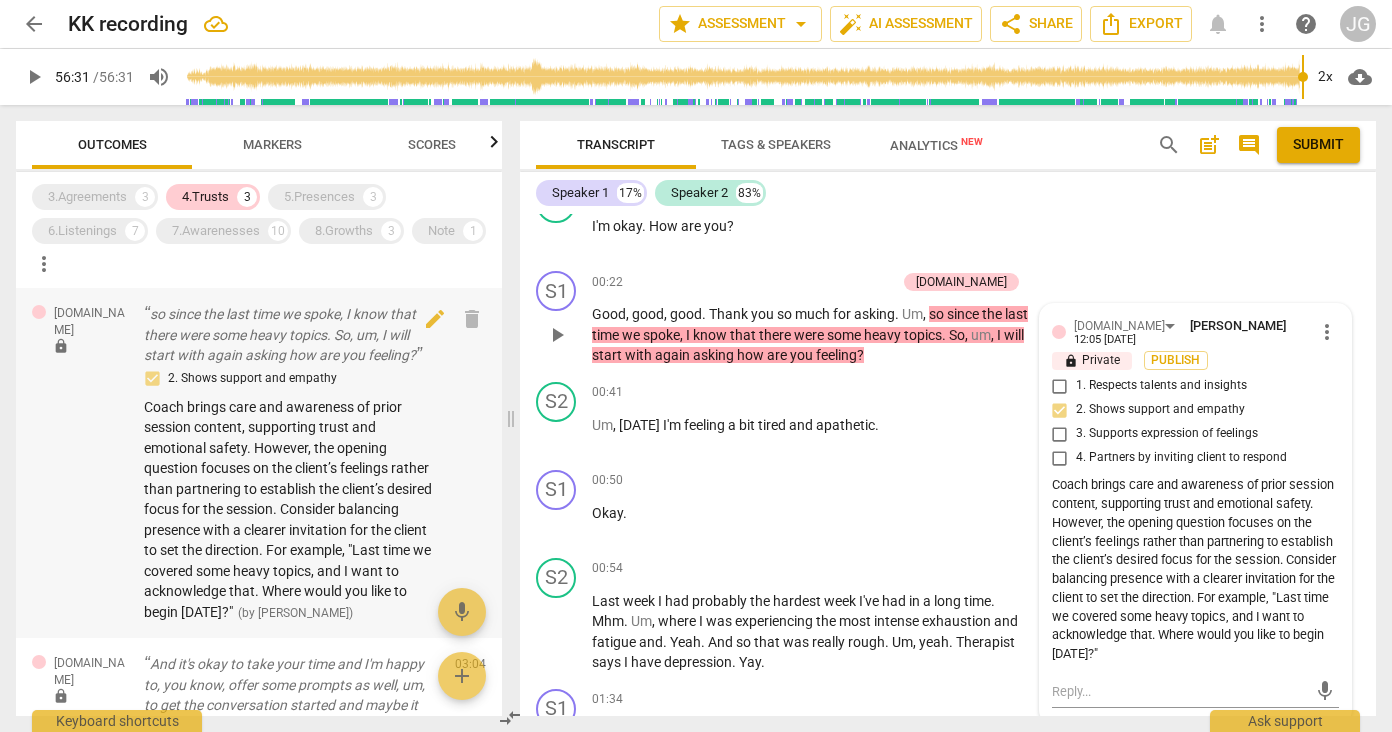 scroll, scrollTop: 0, scrollLeft: 0, axis: both 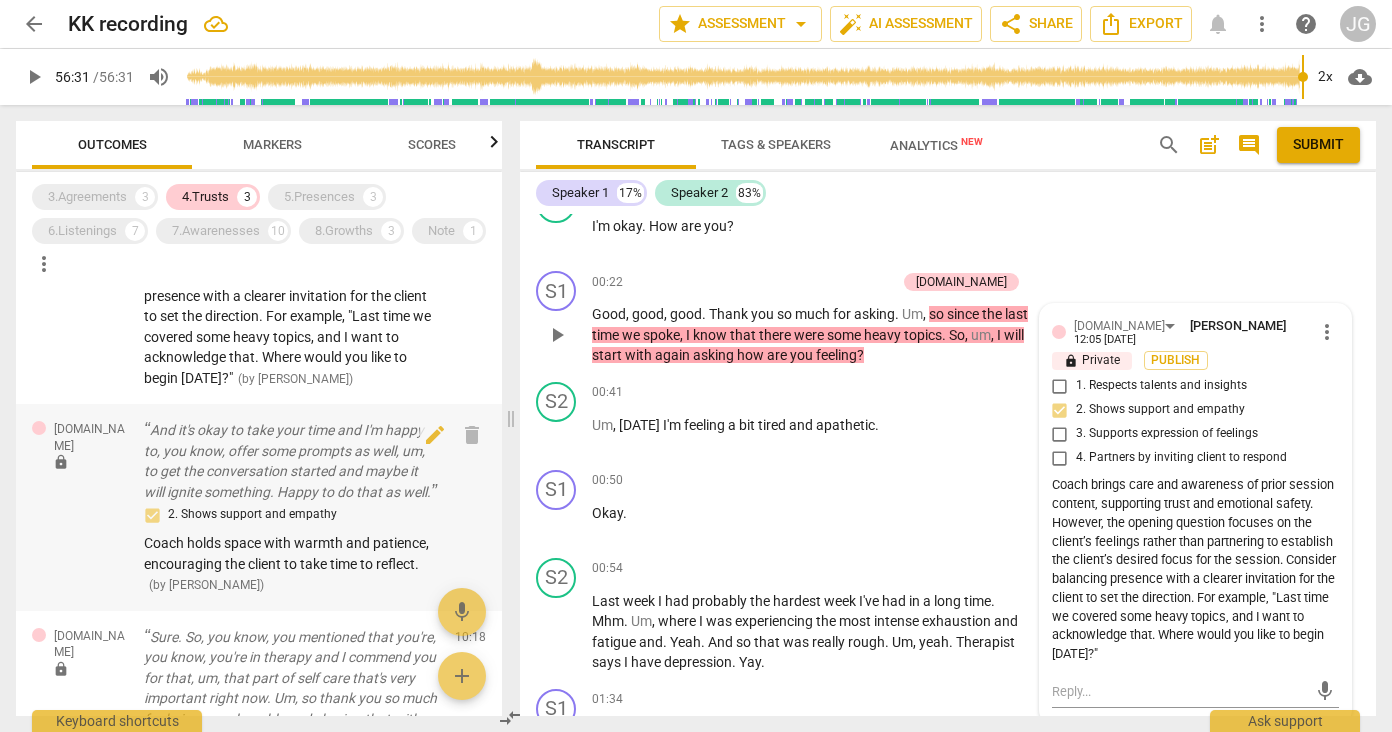 click on "And it's okay to take your time and I'm happy to, you know, offer some prompts as well, um, to get the conversation started and maybe it will ignite something. Happy to do that as well." at bounding box center [291, 461] 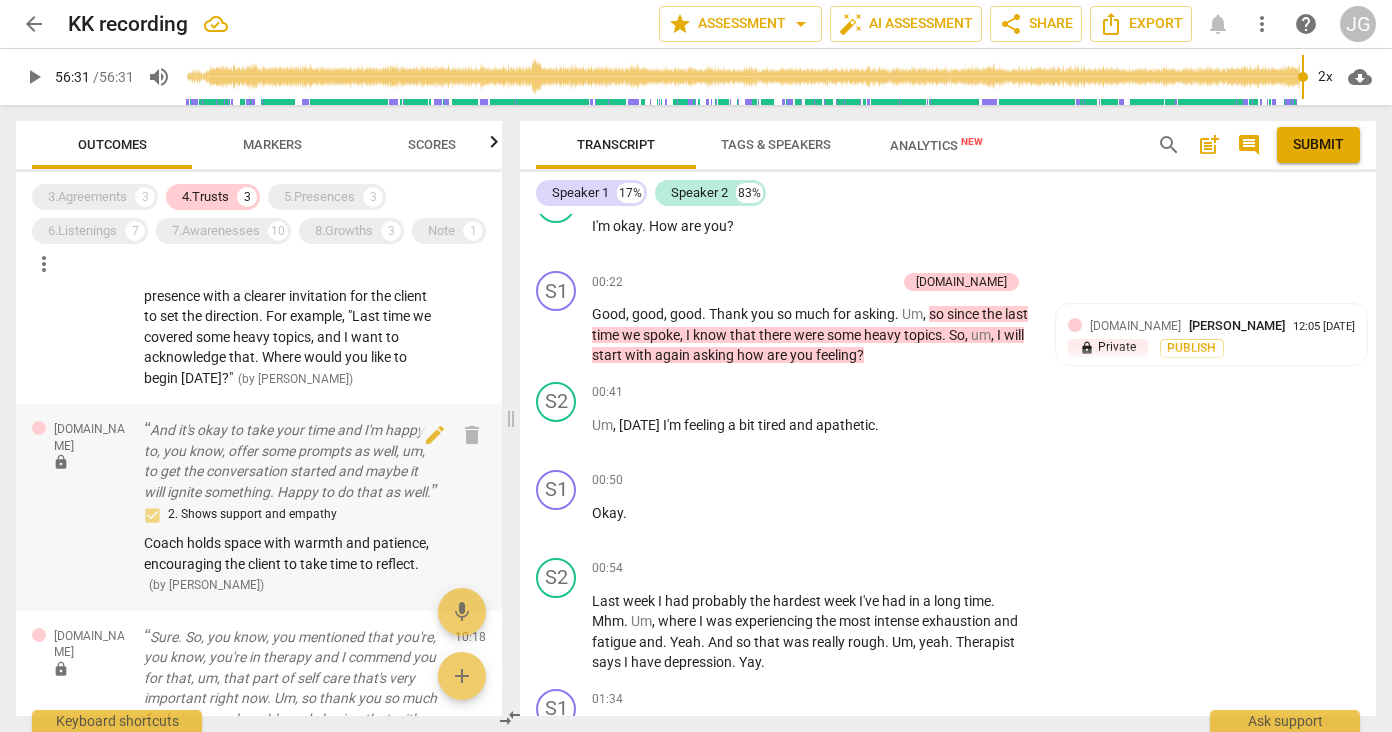 scroll, scrollTop: 1454, scrollLeft: 0, axis: vertical 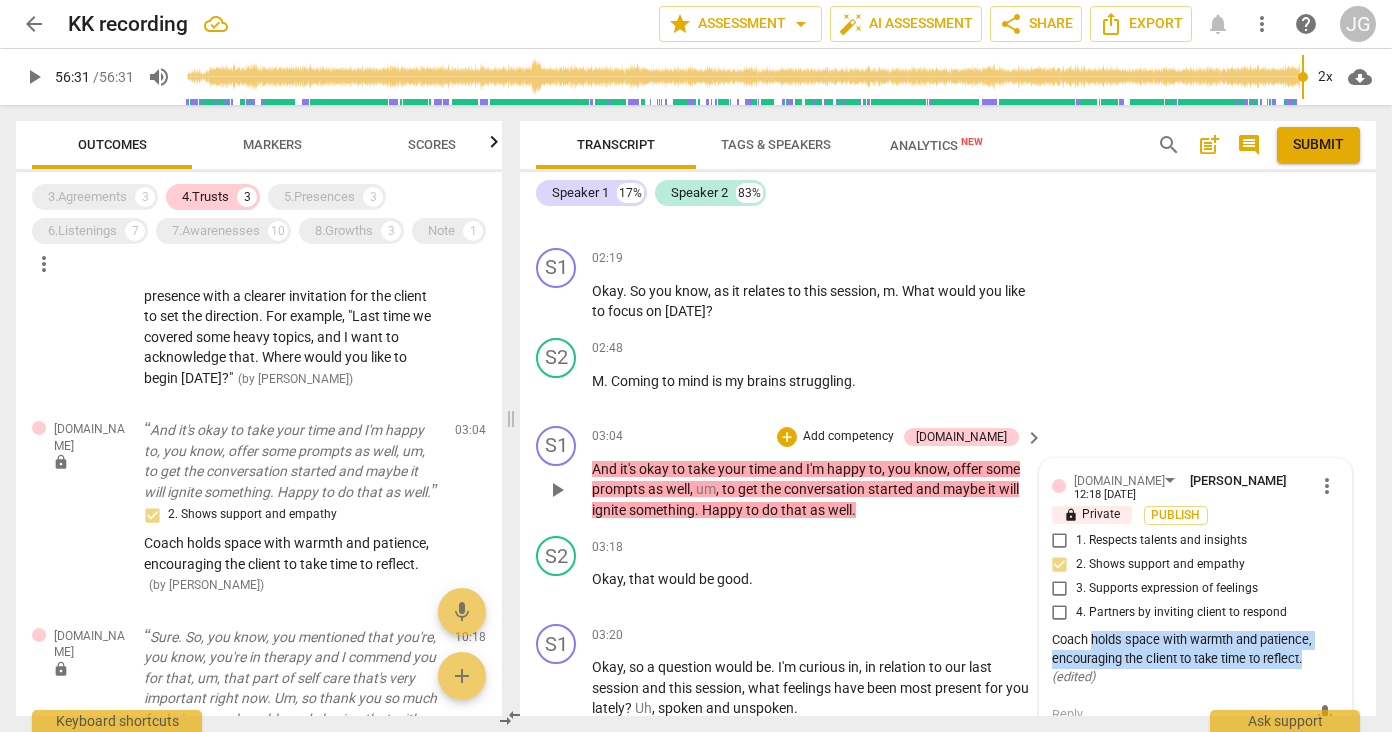 drag, startPoint x: 1087, startPoint y: 628, endPoint x: 1325, endPoint y: 641, distance: 238.35478 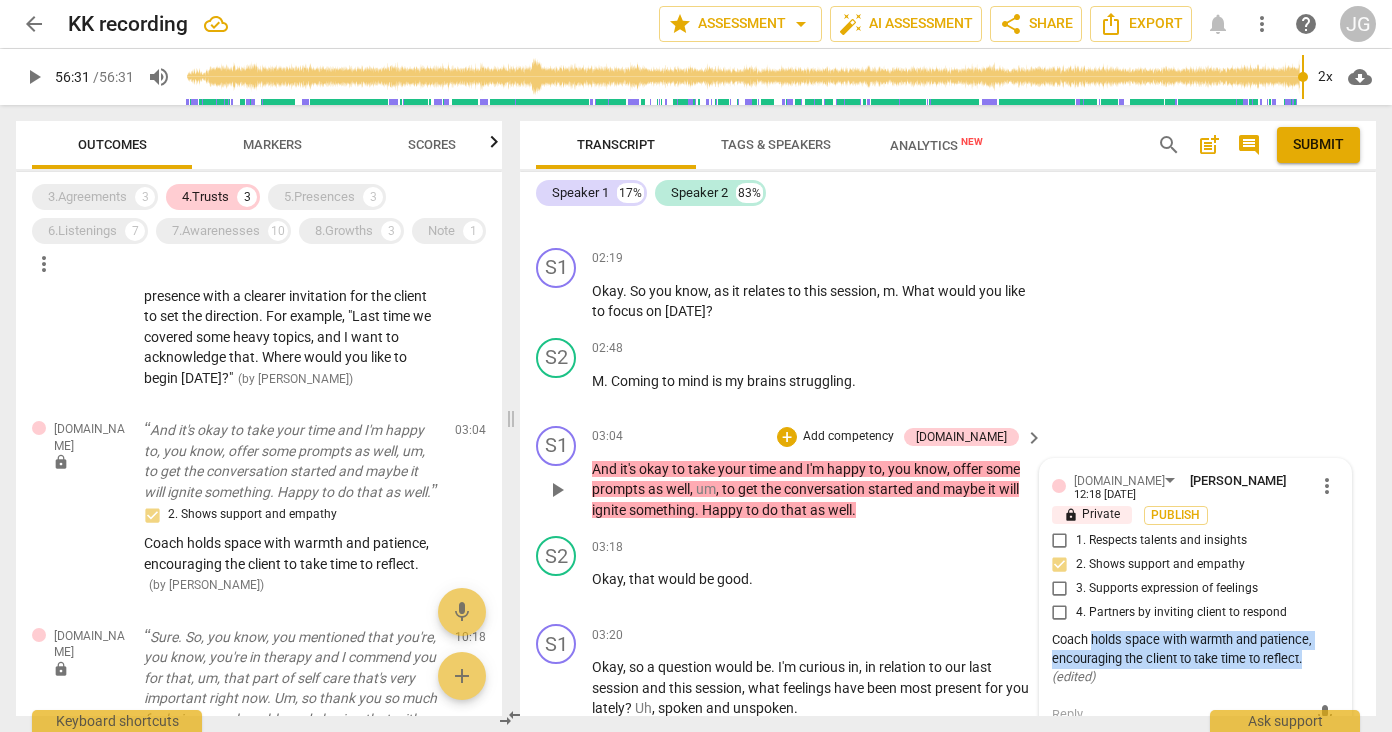 click on "Coach holds space with warmth and patience, encouraging the client to take time to reflect.   ( edited )" at bounding box center [1195, 659] 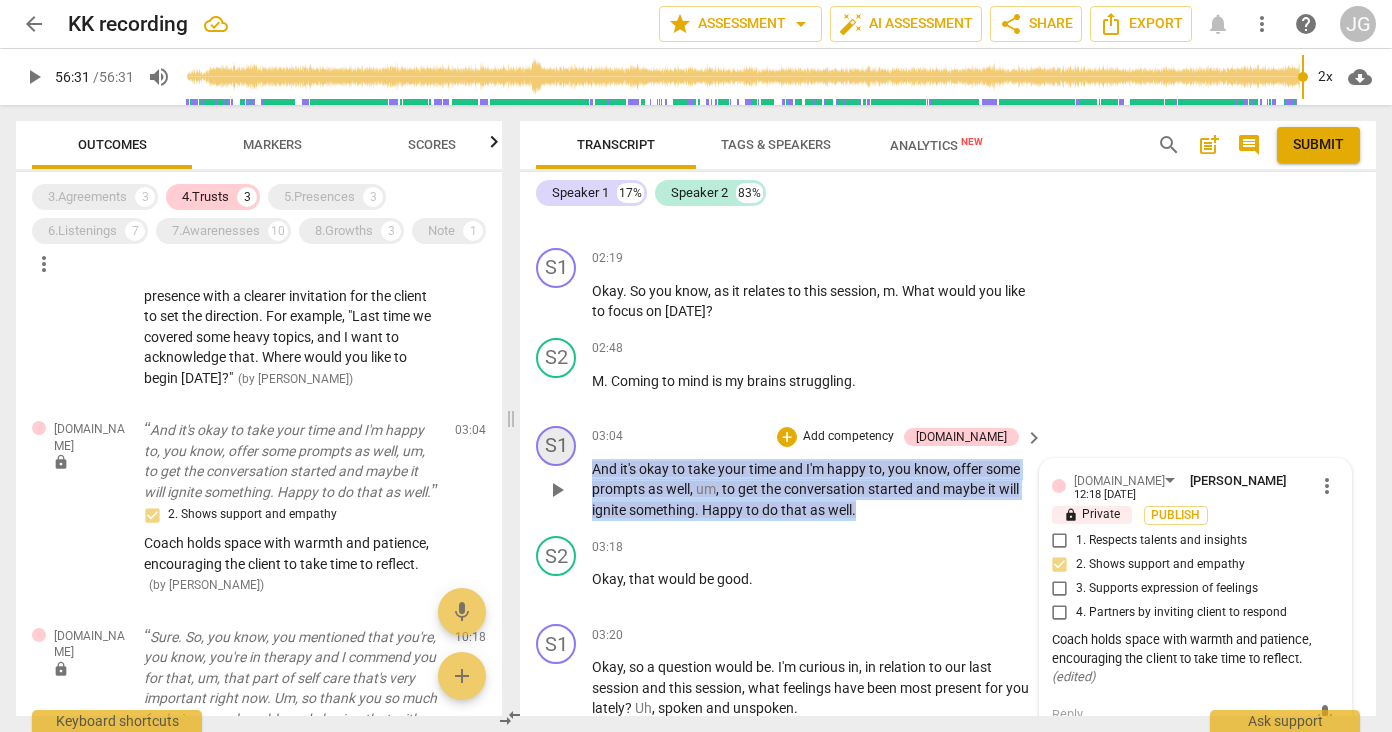 drag, startPoint x: 874, startPoint y: 499, endPoint x: 571, endPoint y: 451, distance: 306.7784 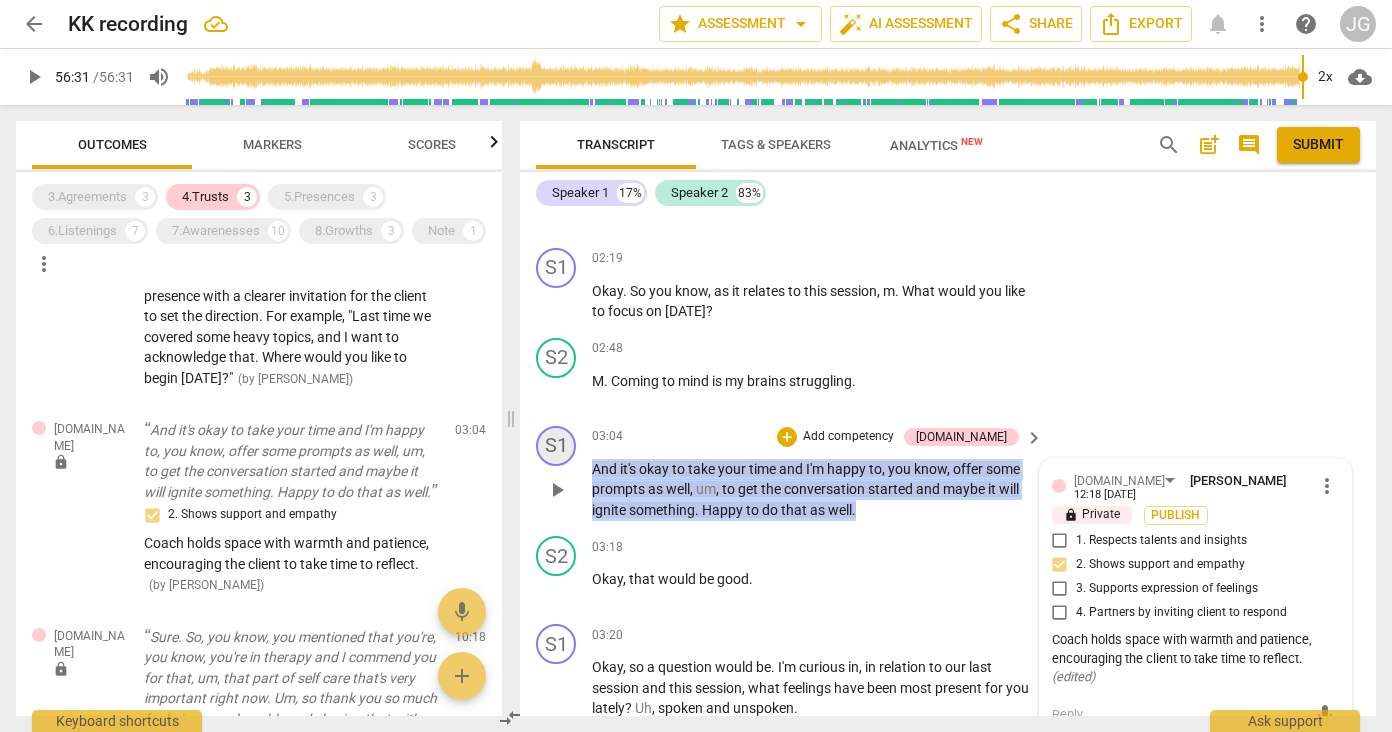 click on "S1 play_arrow pause 03:04 + Add competency [DOMAIN_NAME] keyboard_arrow_right And   it's   okay   to   take   your   time   and   I'm   happy   to ,   you   know ,   offer   some   prompts   as   well ,   um ,   to   get   the   conversation   started   and   maybe   it   will   ignite   something .   Happy   to   do   that   as   well . [DOMAIN_NAME] [PERSON_NAME] 12:18 [DATE] more_vert lock Private Publish 1. Respects talents and insights 2. Shows support and empathy 3. Supports expression of feelings 4. Partners by inviting client to respond Coach holds space with warmth and patience, encouraging the client to take time to reflect.   ( edited ) [PERSON_NAME]" at bounding box center (948, 473) 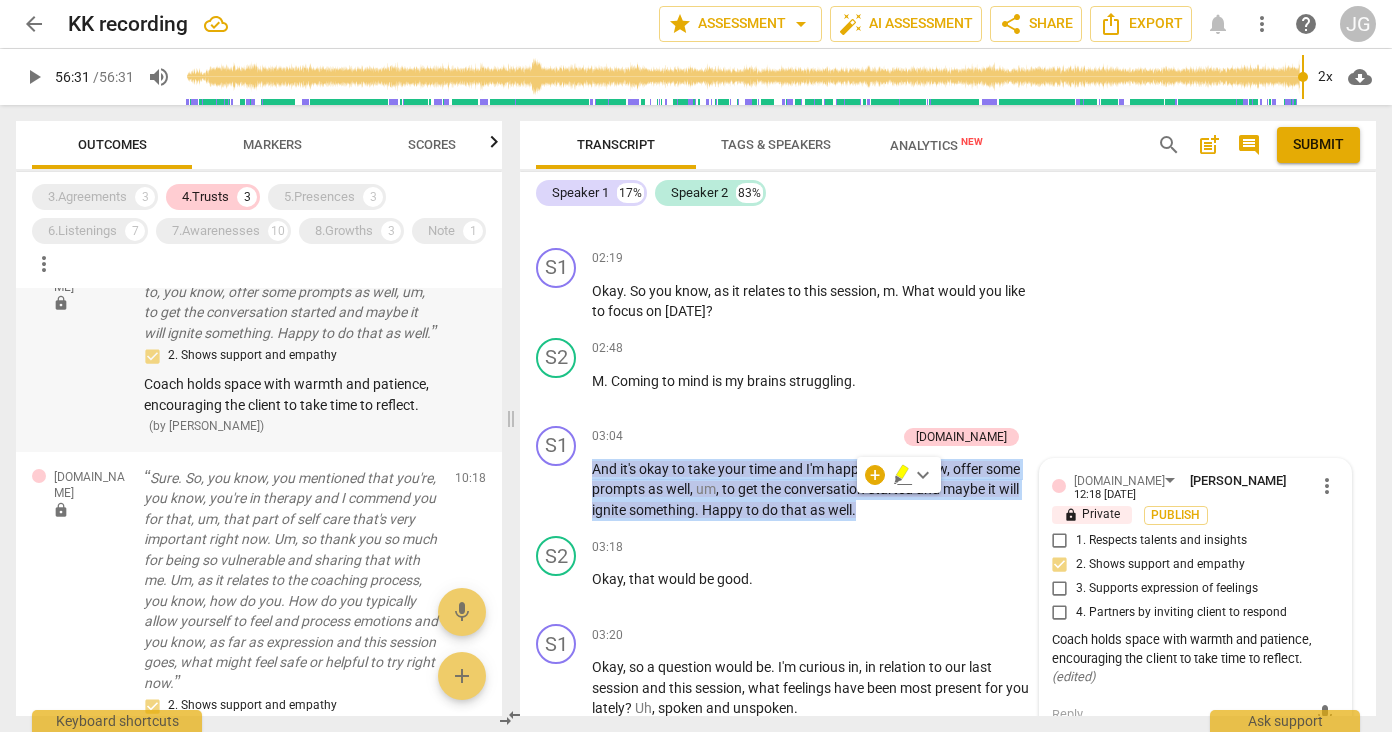 scroll, scrollTop: 477, scrollLeft: 0, axis: vertical 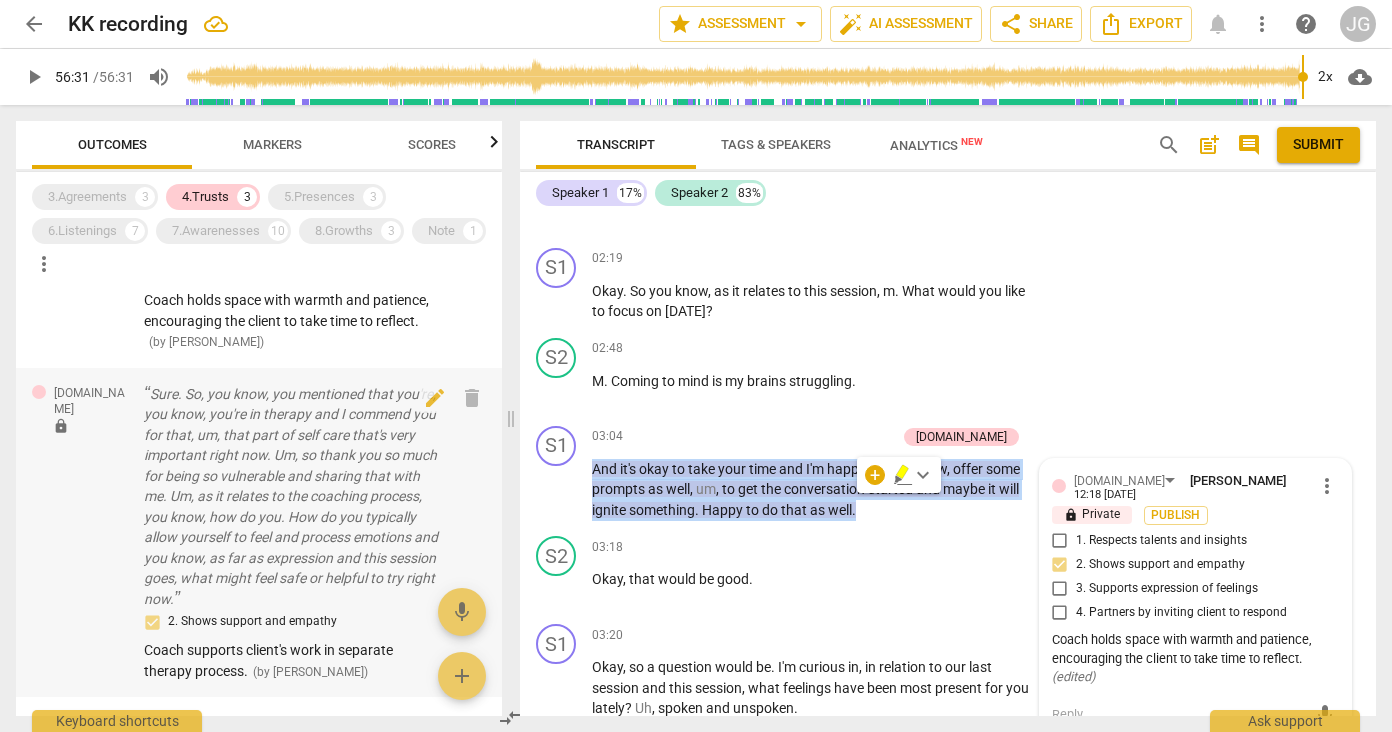 click on "Sure. So, you know, you mentioned that you're, you know, you're in therapy and I commend you for that, um, that part of self care that's very important right now. Um, so thank you so much for being so vulnerable and sharing that with me. Um, as it relates to the coaching process, you know, how do you. How do you typically allow yourself to feel and process emotions and you know, as far as expression and this session goes, what might feel safe or helpful to try right now." at bounding box center [291, 497] 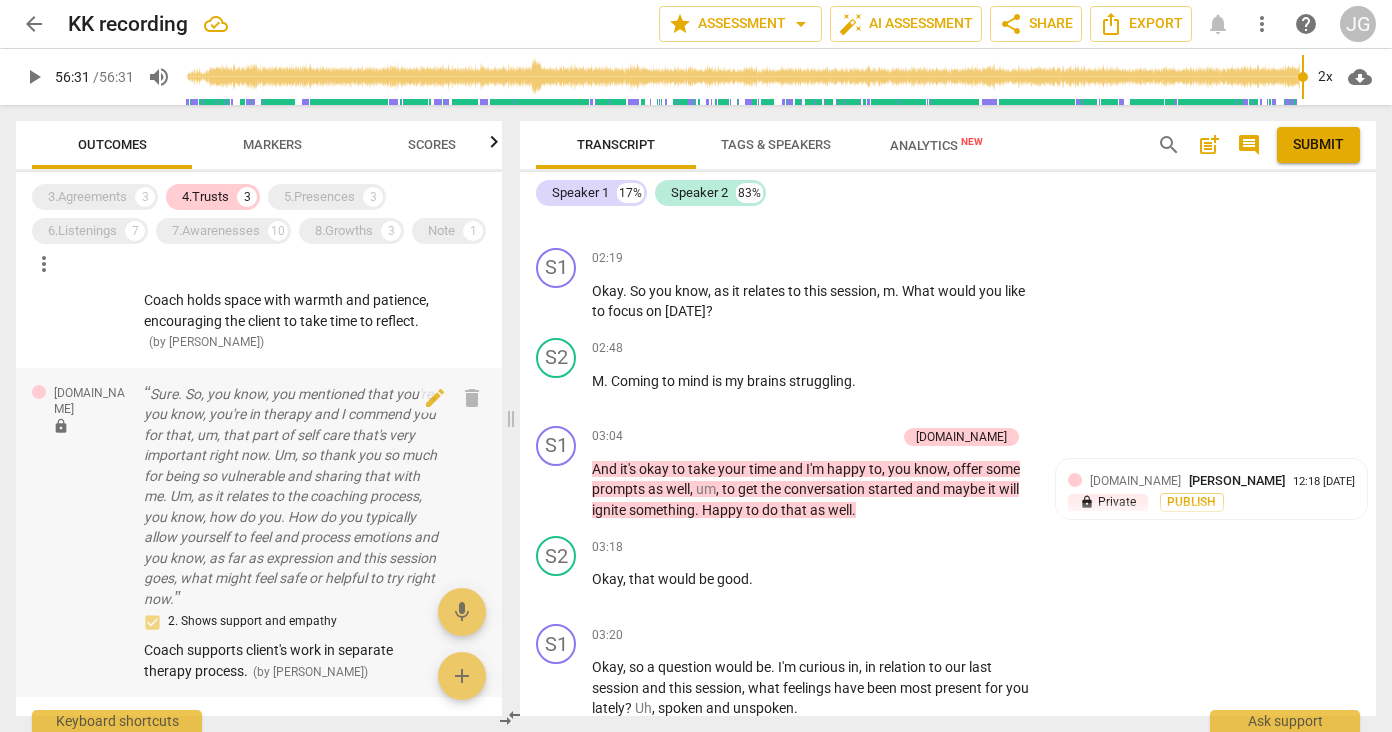 scroll, scrollTop: 540, scrollLeft: 0, axis: vertical 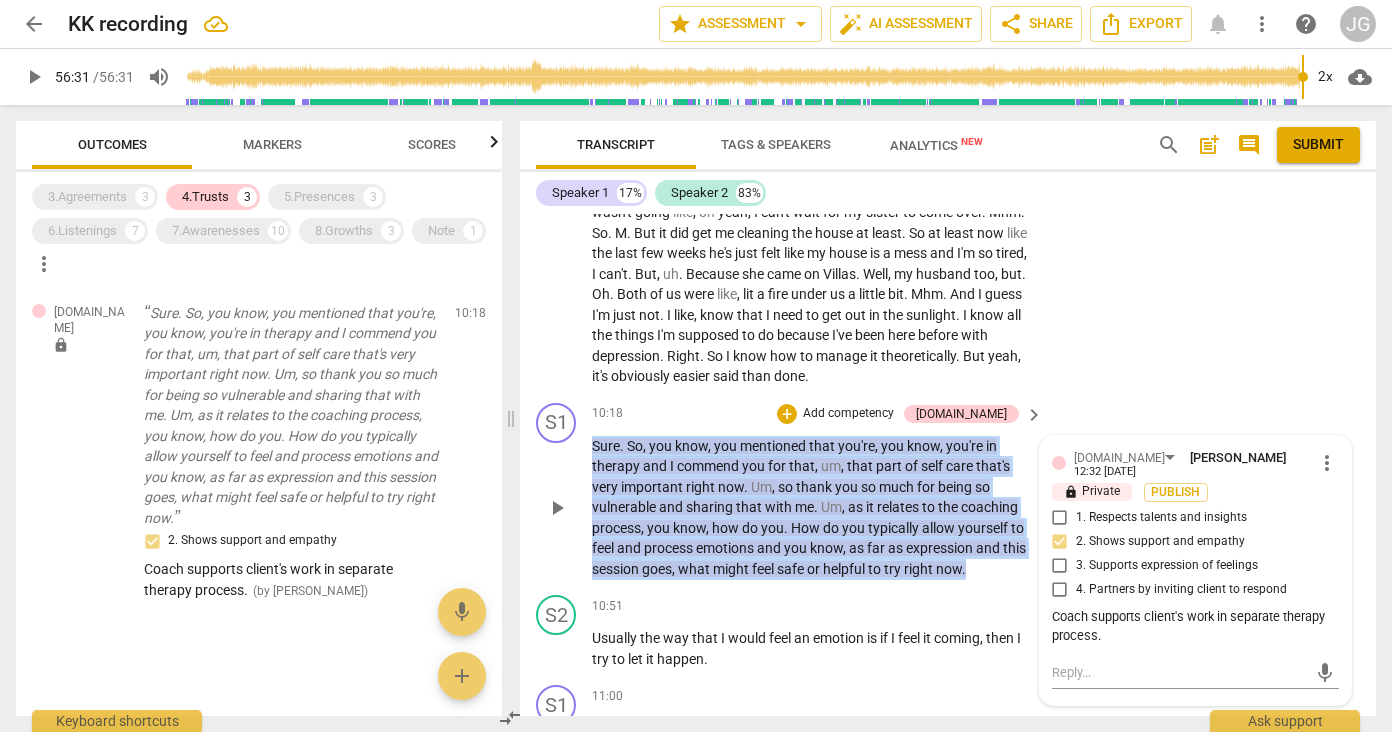 drag, startPoint x: 1011, startPoint y: 542, endPoint x: 590, endPoint y: 420, distance: 438.32065 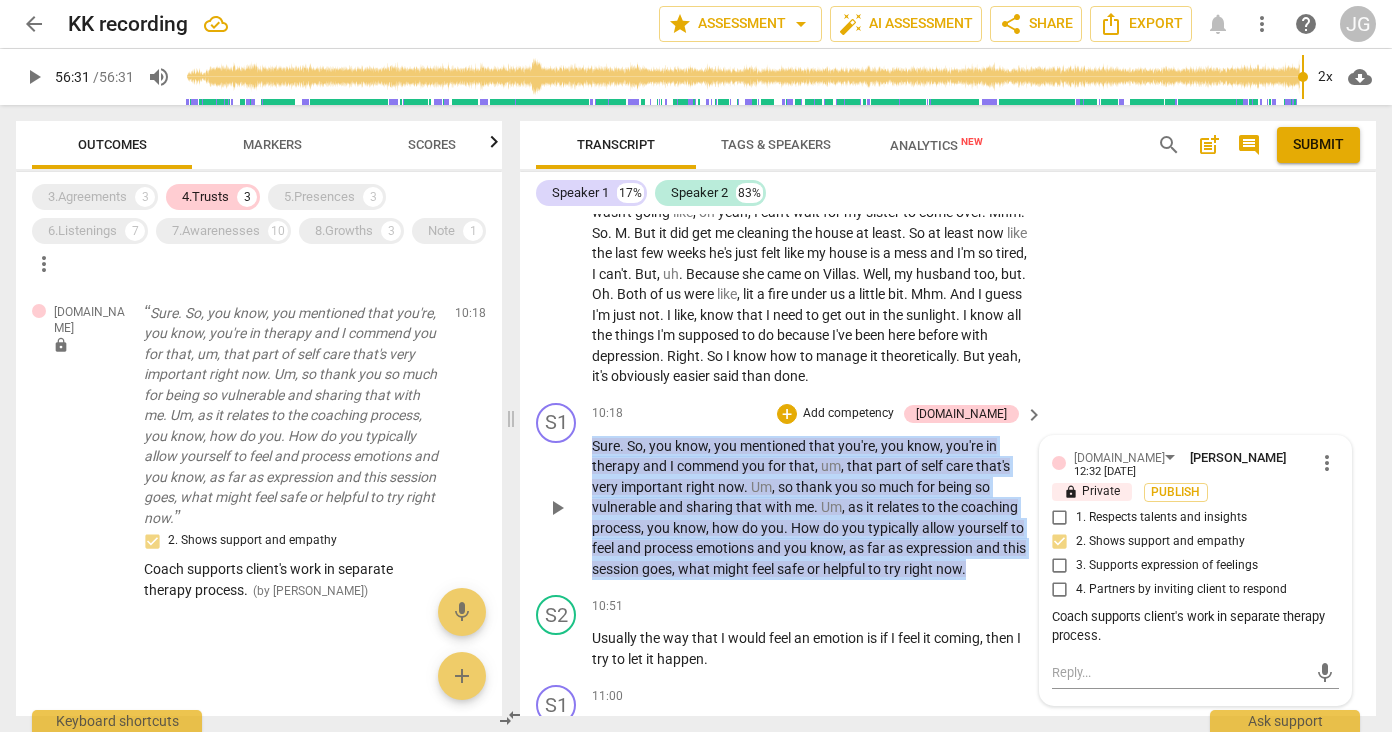 click on "S1 play_arrow pause 10:18 + Add competency [DOMAIN_NAME] keyboard_arrow_right Sure .   So ,   you   know ,   you   mentioned   that   you're ,   you   know ,   you're   in   therapy   and   I   commend   you   for   that ,   um ,   that   part   of   self   care   that's   very   important   right   now .   Um ,   so   thank   you   so   much   for   being   so   vulnerable   and   sharing   that   with   me .   Um ,   as   it   relates   to   the   coaching   process ,   you   know ,   how   do   you .   How   do   you   typically   allow   yourself   to   feel   and   process   emotions   and   you   know ,   as   far   as   expression   and   this   session   goes ,   what   might   feel   safe   or   helpful   to   try   right   now . [DOMAIN_NAME] [PERSON_NAME] 12:32 [DATE] more_vert lock Private Publish 1. Respects talents and insights 2. Shows support and empathy 3. Supports expression of feelings 4. Partners by inviting client to respond Coach supports client's work in separate therapy process. mic" at bounding box center [948, 491] 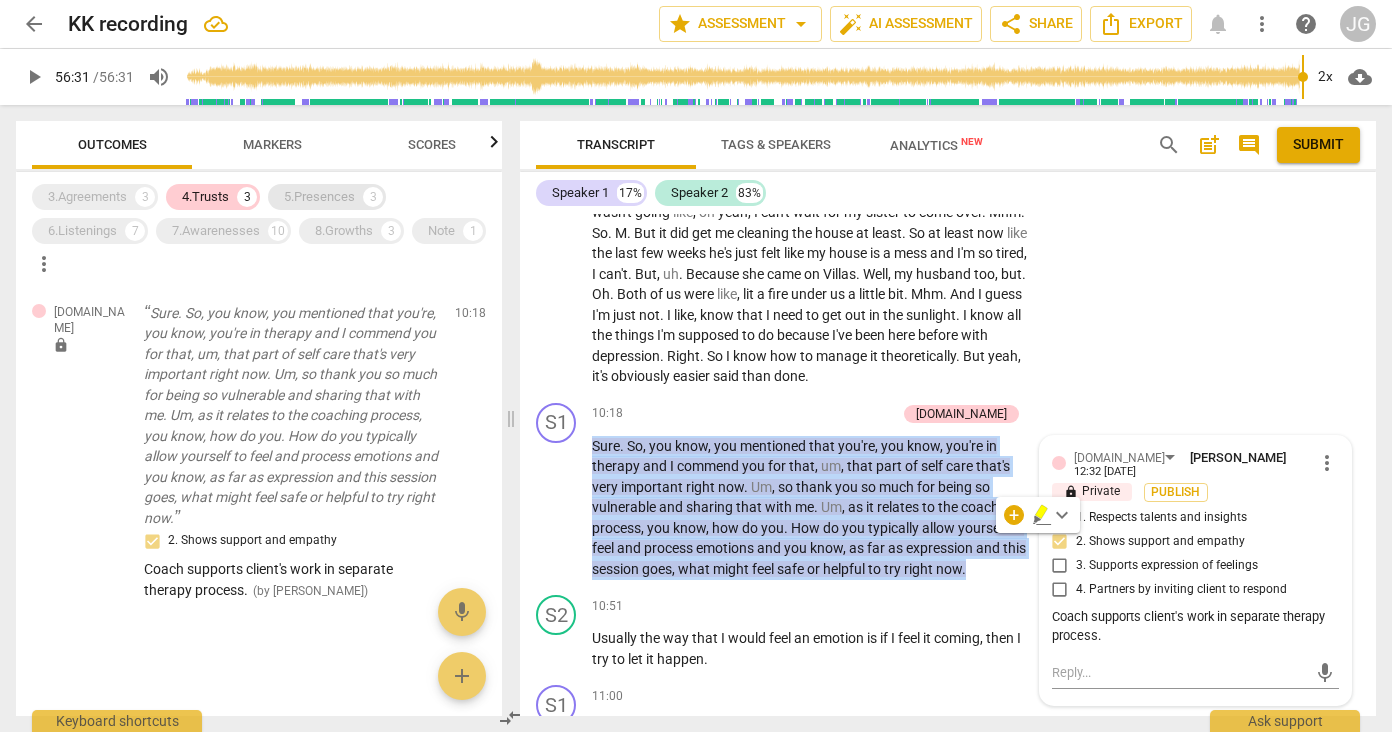 click on "5.Presences" at bounding box center (319, 197) 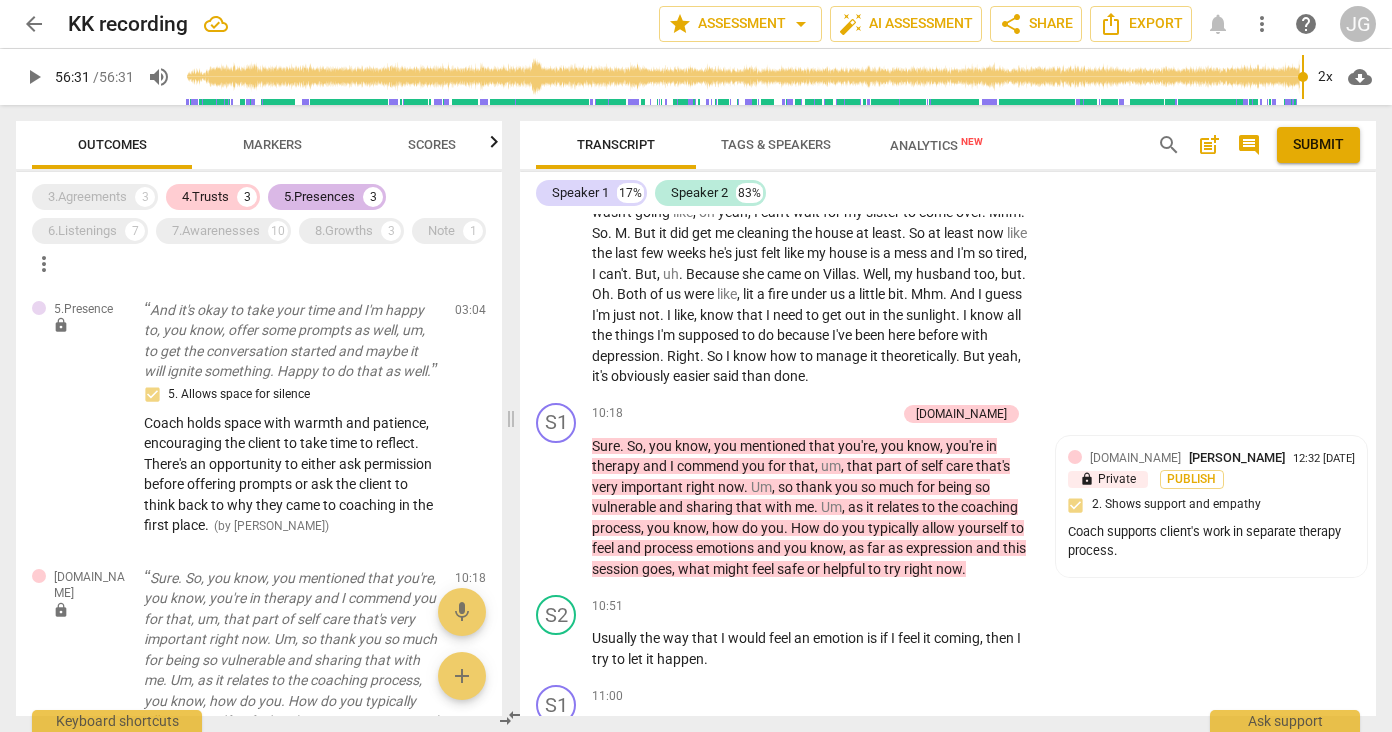 click on "5.Presences" at bounding box center (319, 197) 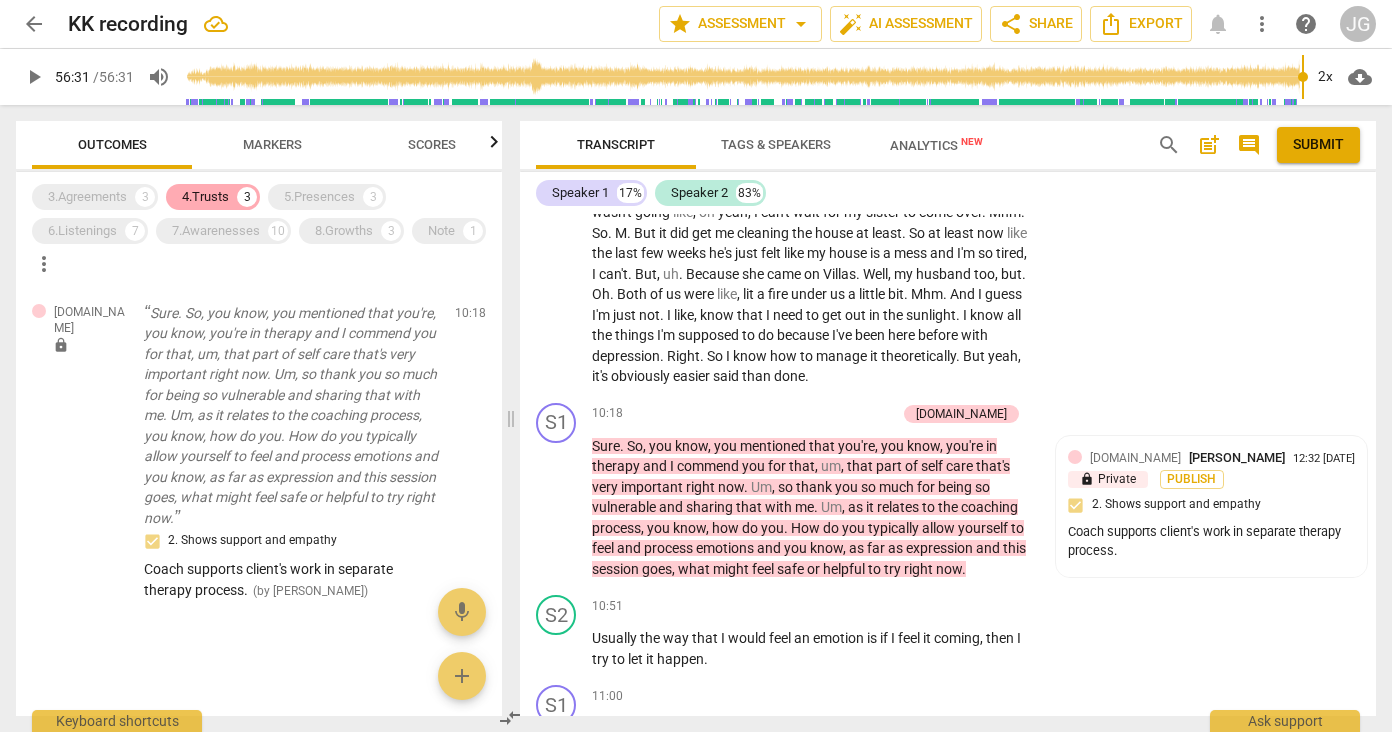 click on "4.Trusts" at bounding box center (205, 197) 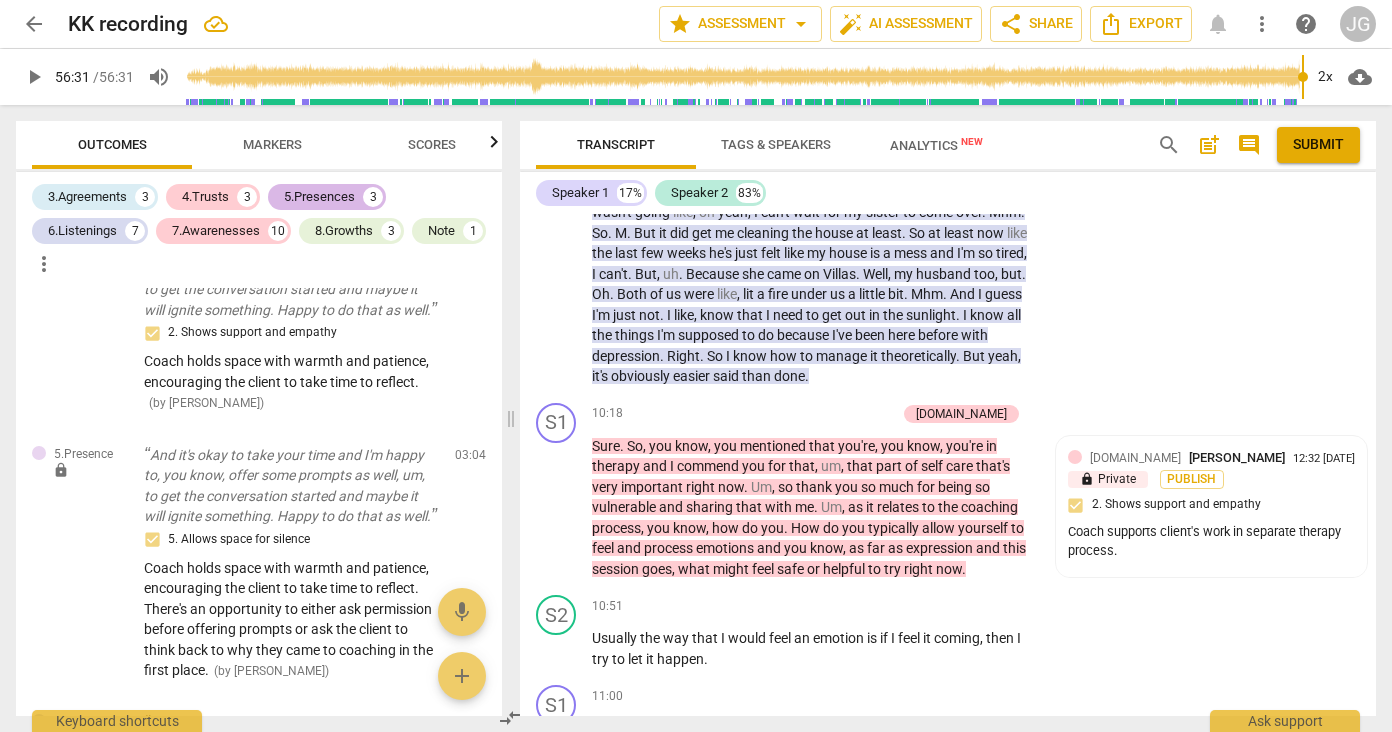 click on "5.Presences" at bounding box center [319, 197] 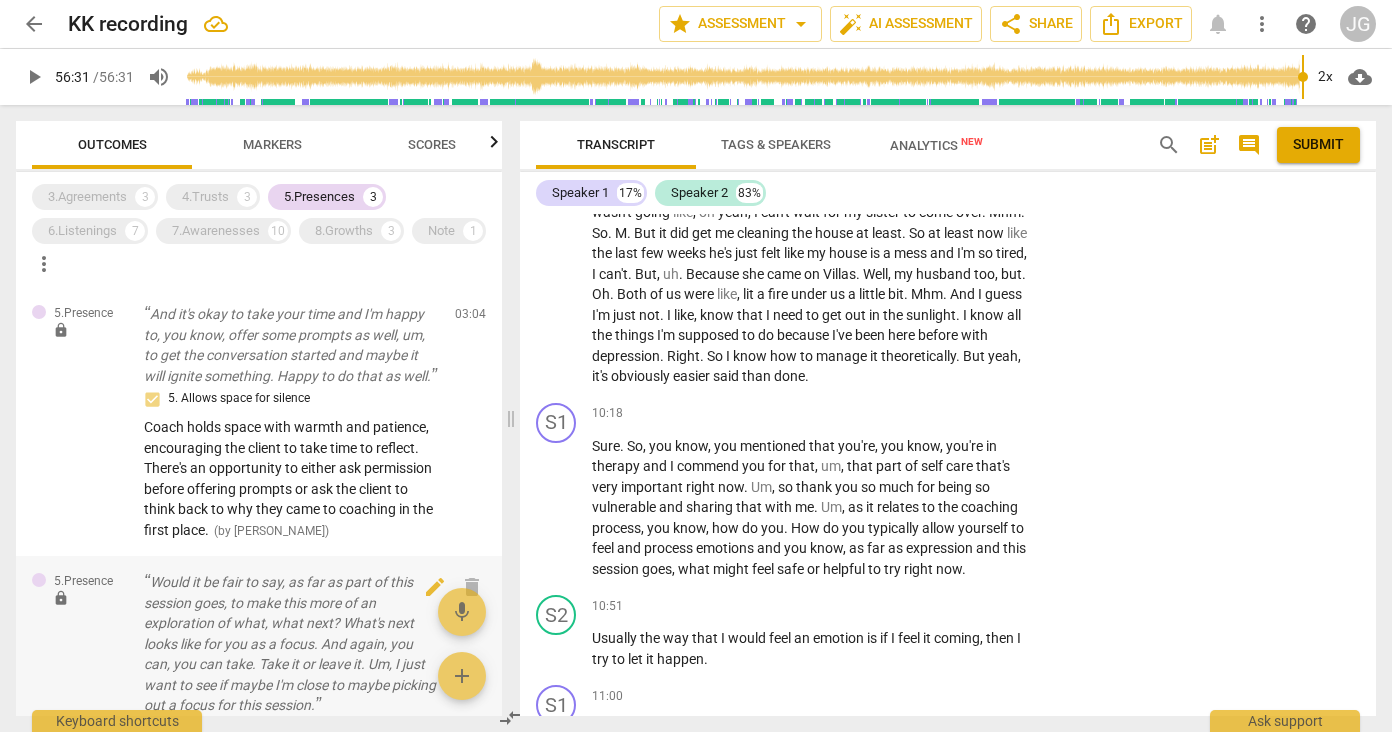 scroll, scrollTop: 0, scrollLeft: 0, axis: both 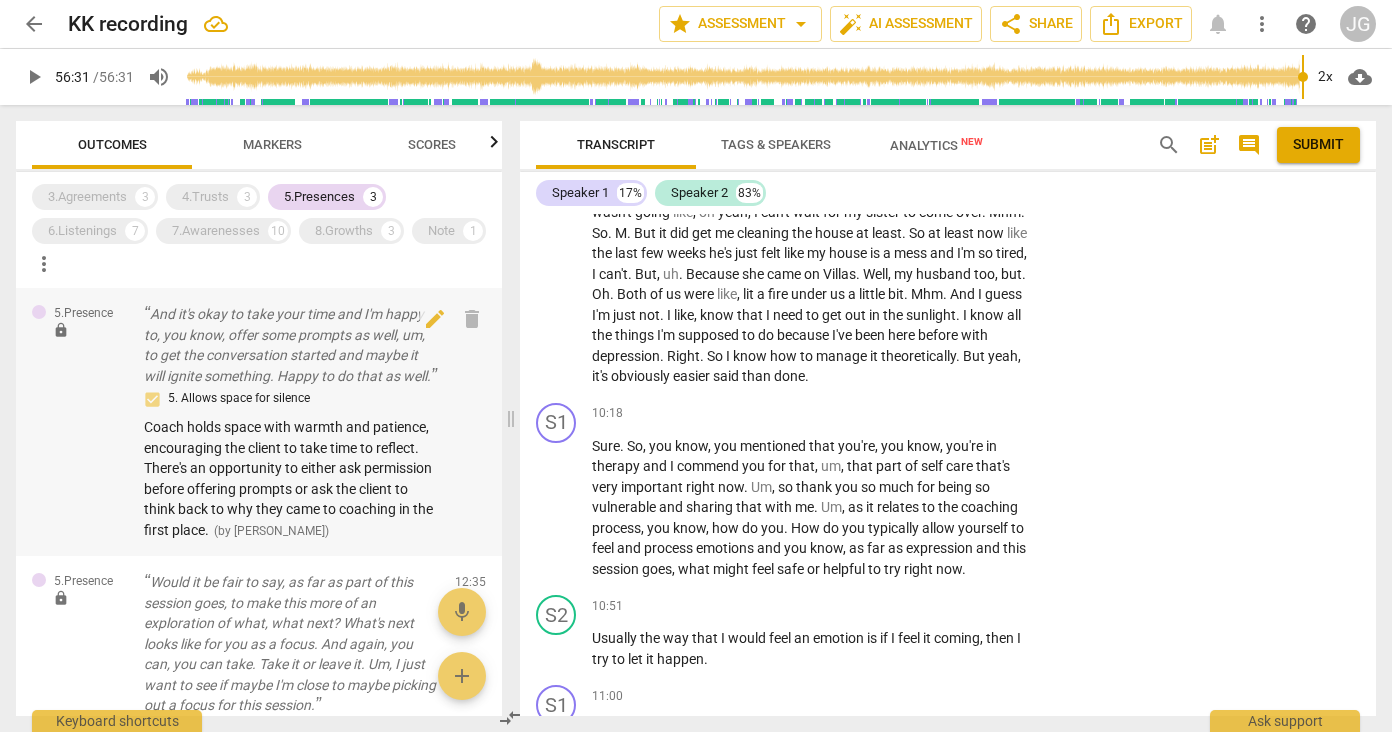 click on "And it's okay to take your time and I'm happy to, you know, offer some prompts as well, um, to get the conversation started and maybe it will ignite something. Happy to do that as well." at bounding box center [291, 345] 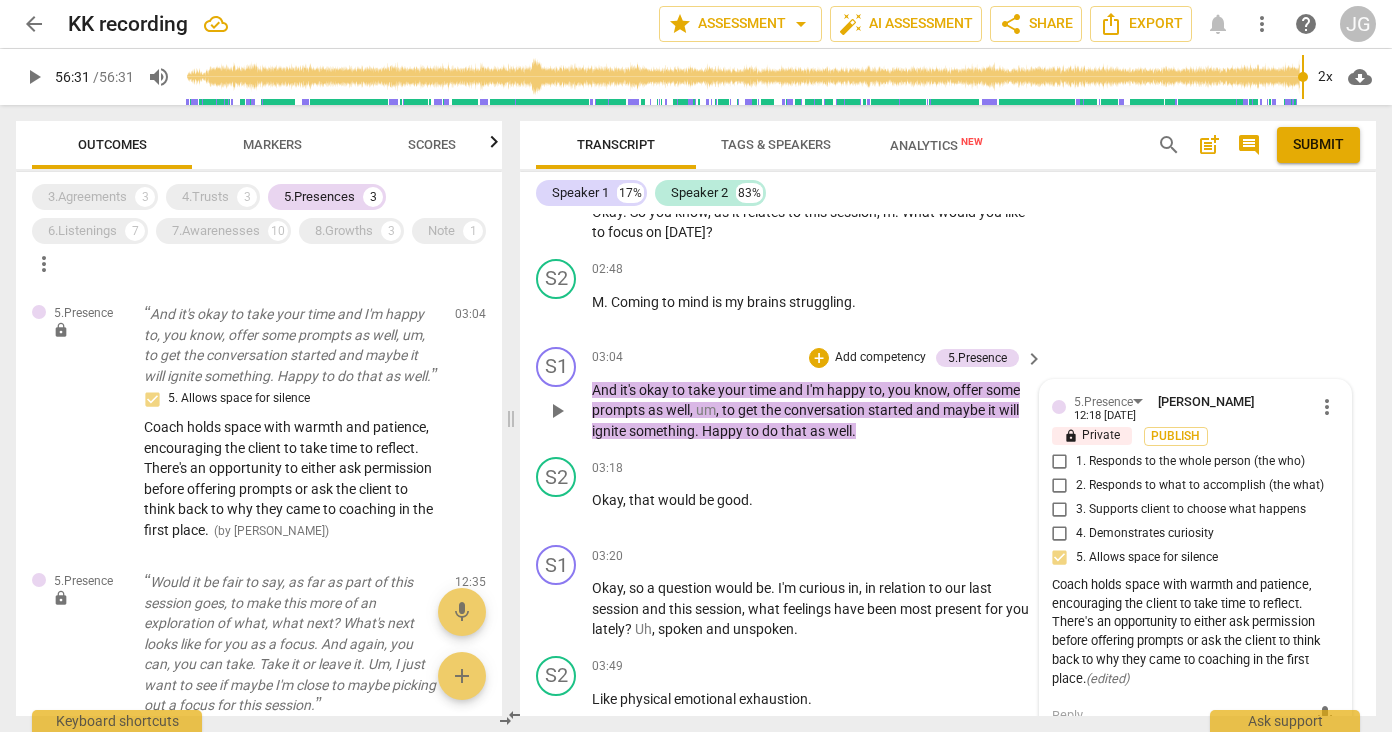 scroll, scrollTop: 1555, scrollLeft: 0, axis: vertical 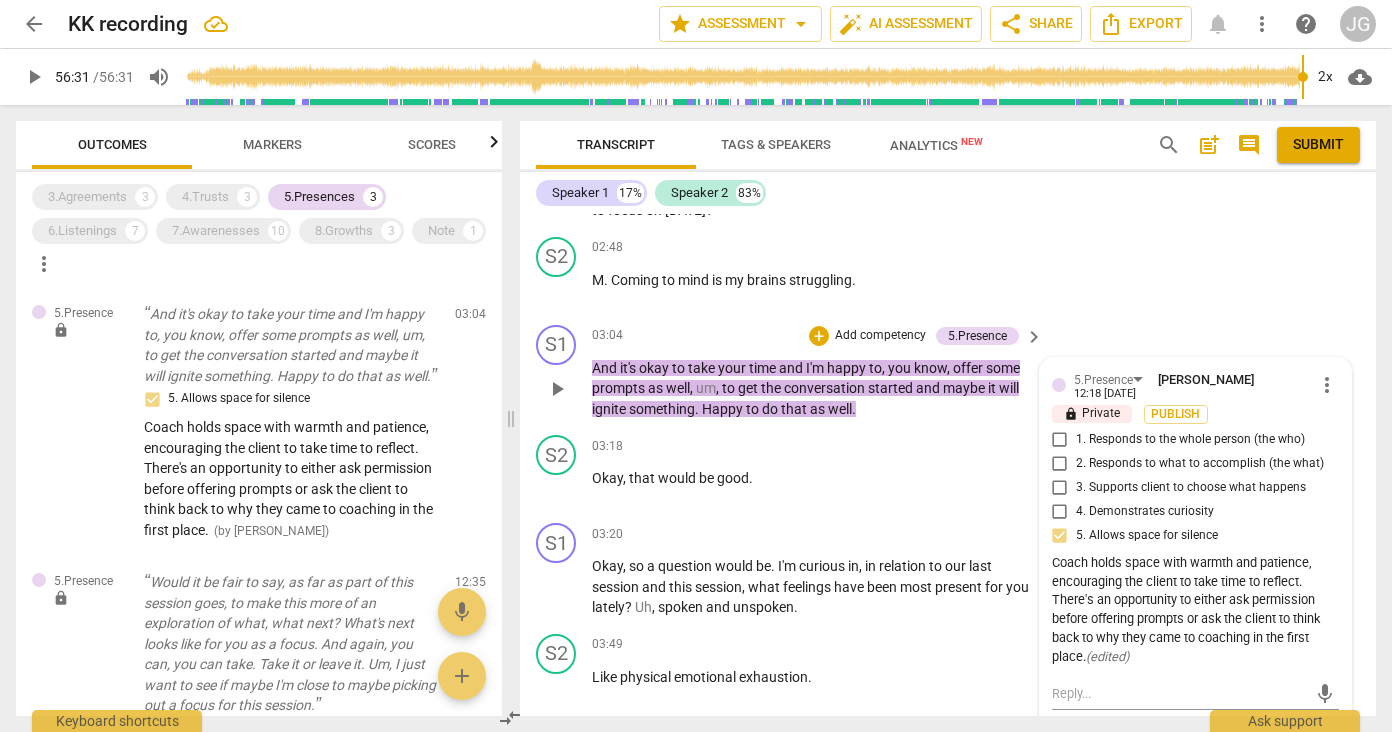 drag, startPoint x: 1052, startPoint y: 588, endPoint x: 1090, endPoint y: 634, distance: 59.665737 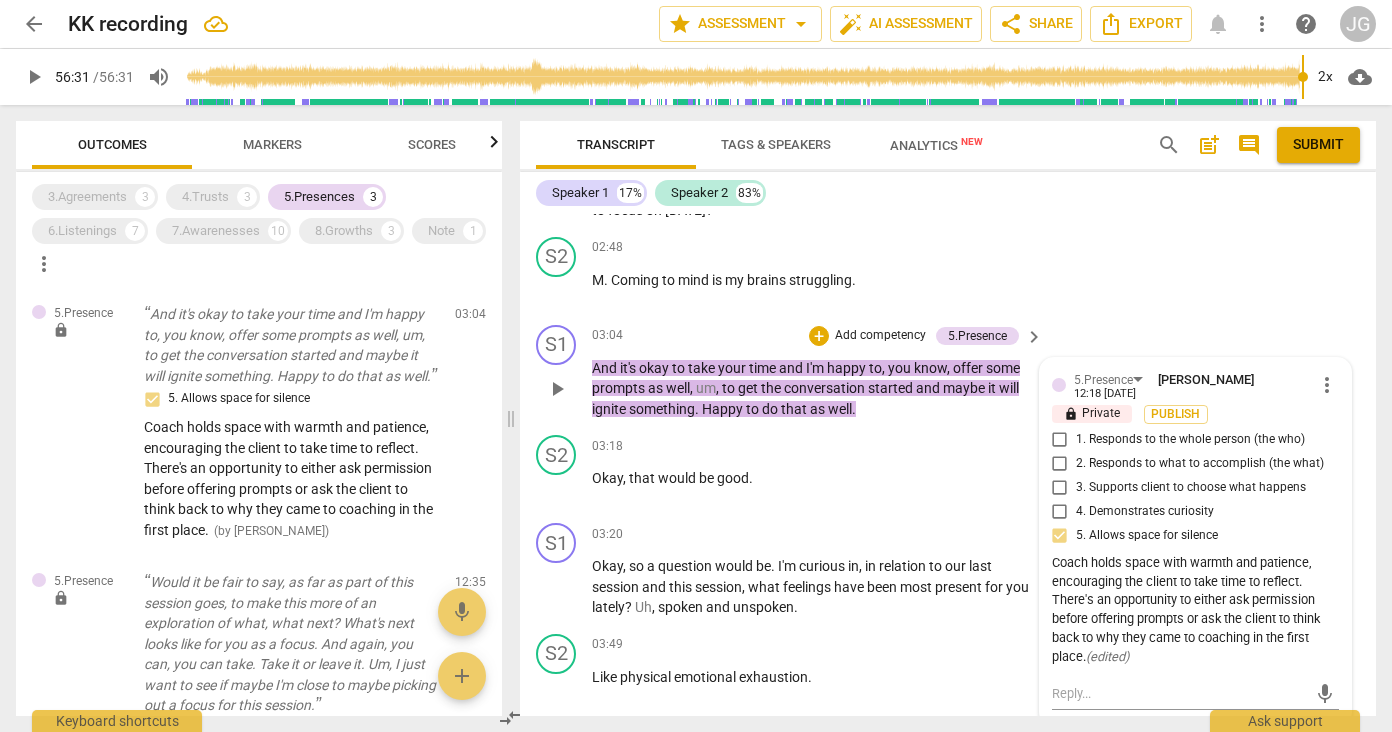 click on "Coach holds space with warmth and patience, encouraging the client to take time to reflect. There's an opportunity to either ask permission before offering prompts or ask the client to think back to why they came to coaching in the first place.  ( edited )" at bounding box center (1195, 610) 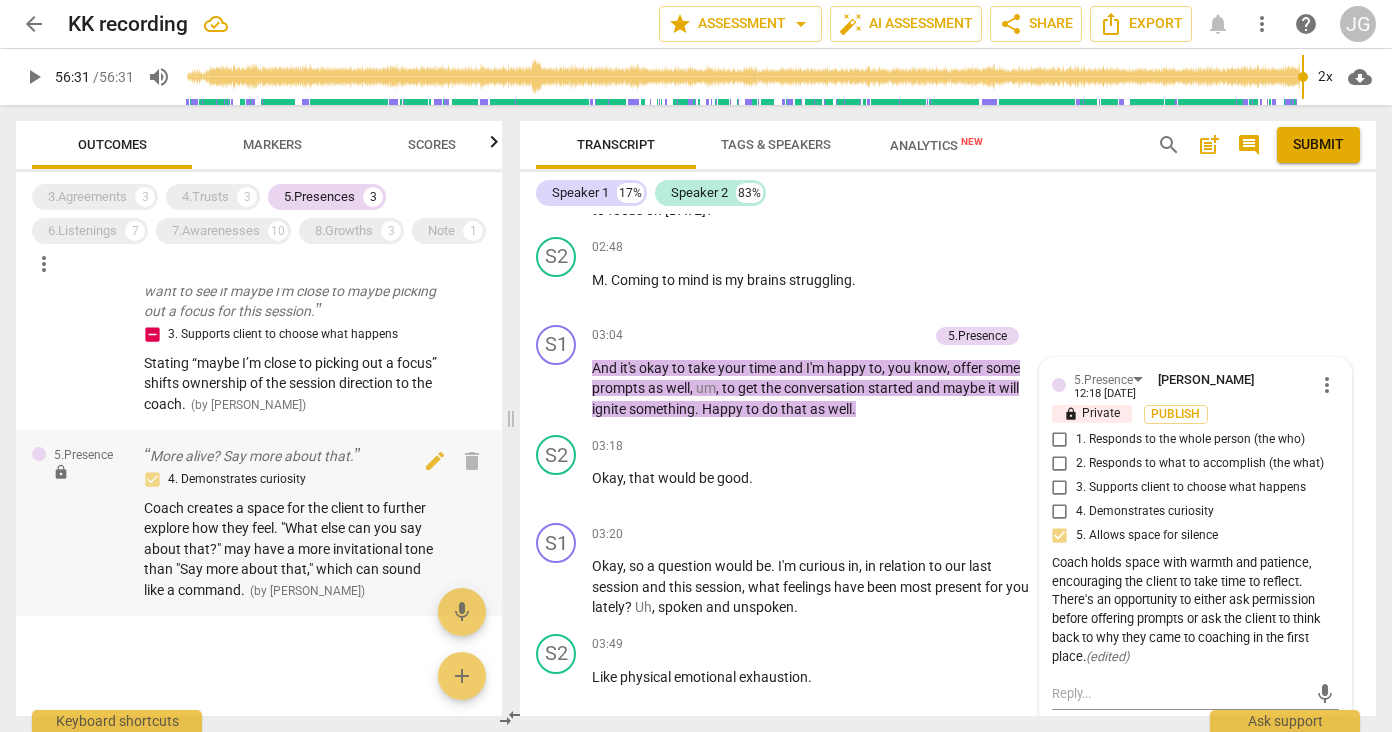 scroll, scrollTop: 401, scrollLeft: 0, axis: vertical 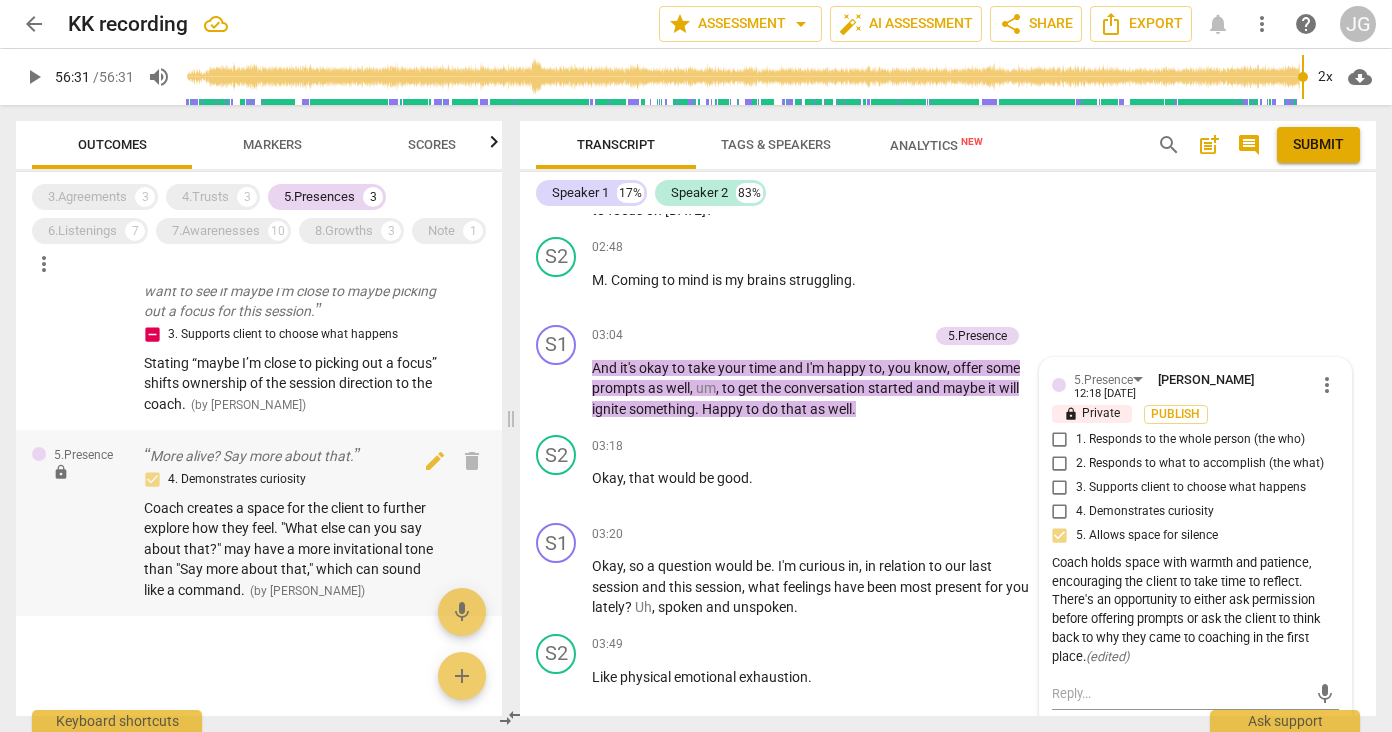 click on "Coach creates a space for the client to further explore how they feel. "What else can you say about that?" may have a more invitational tone than "Say more about that," which can sound like a command." at bounding box center (288, 549) 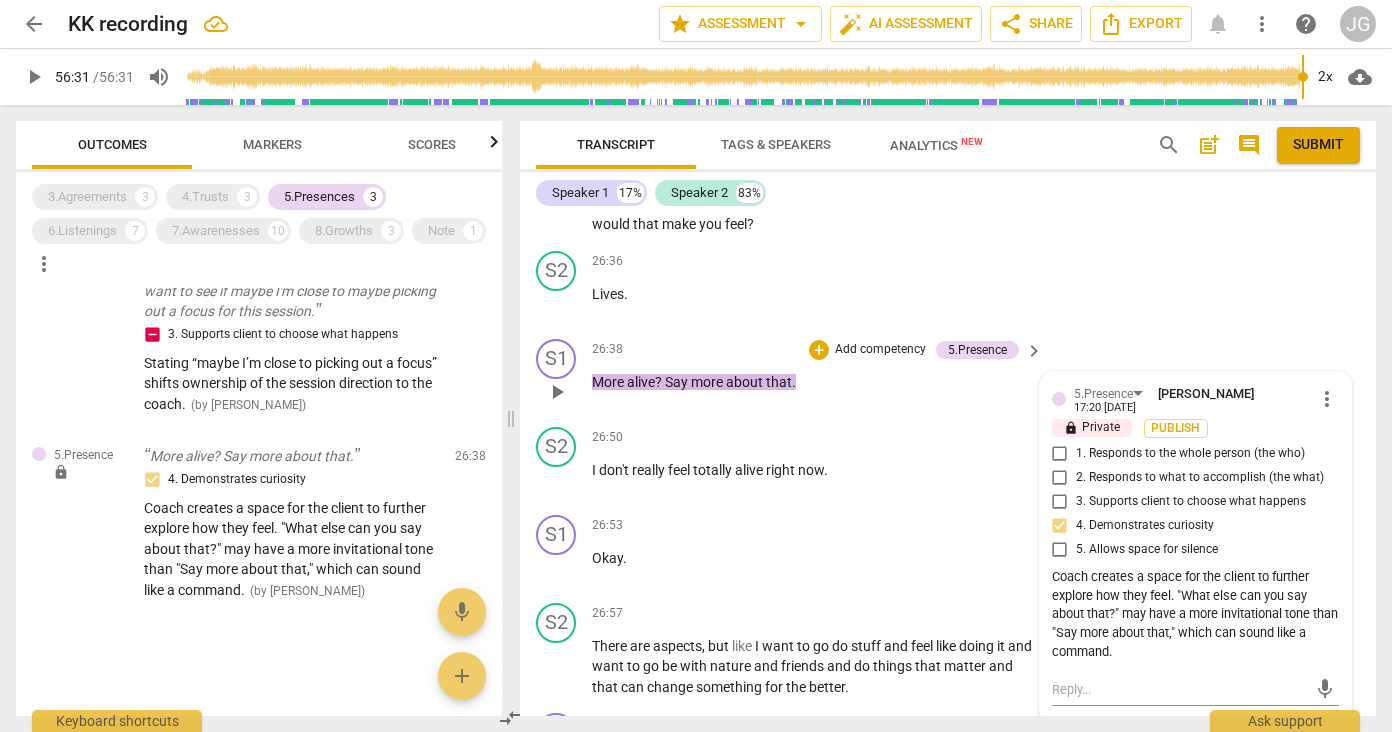 scroll, scrollTop: 7493, scrollLeft: 0, axis: vertical 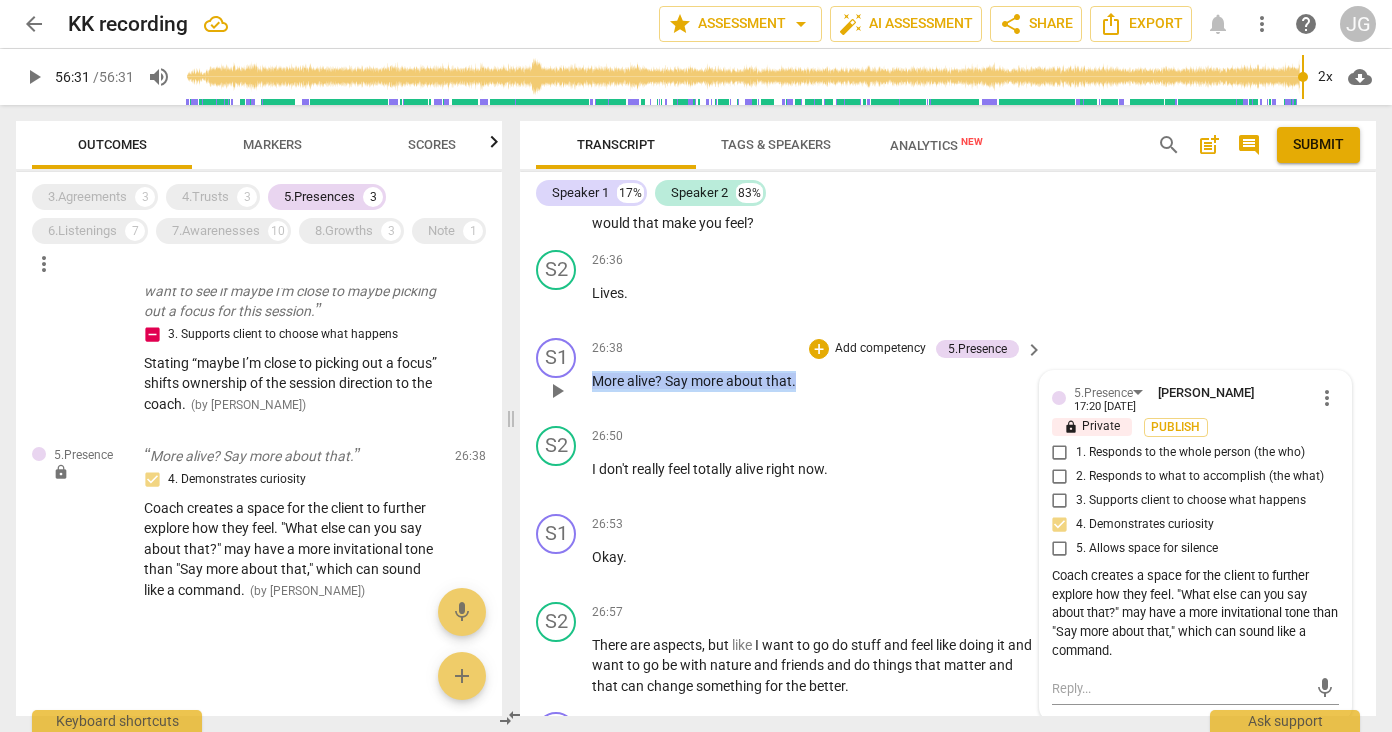 drag, startPoint x: 804, startPoint y: 328, endPoint x: 586, endPoint y: 325, distance: 218.02065 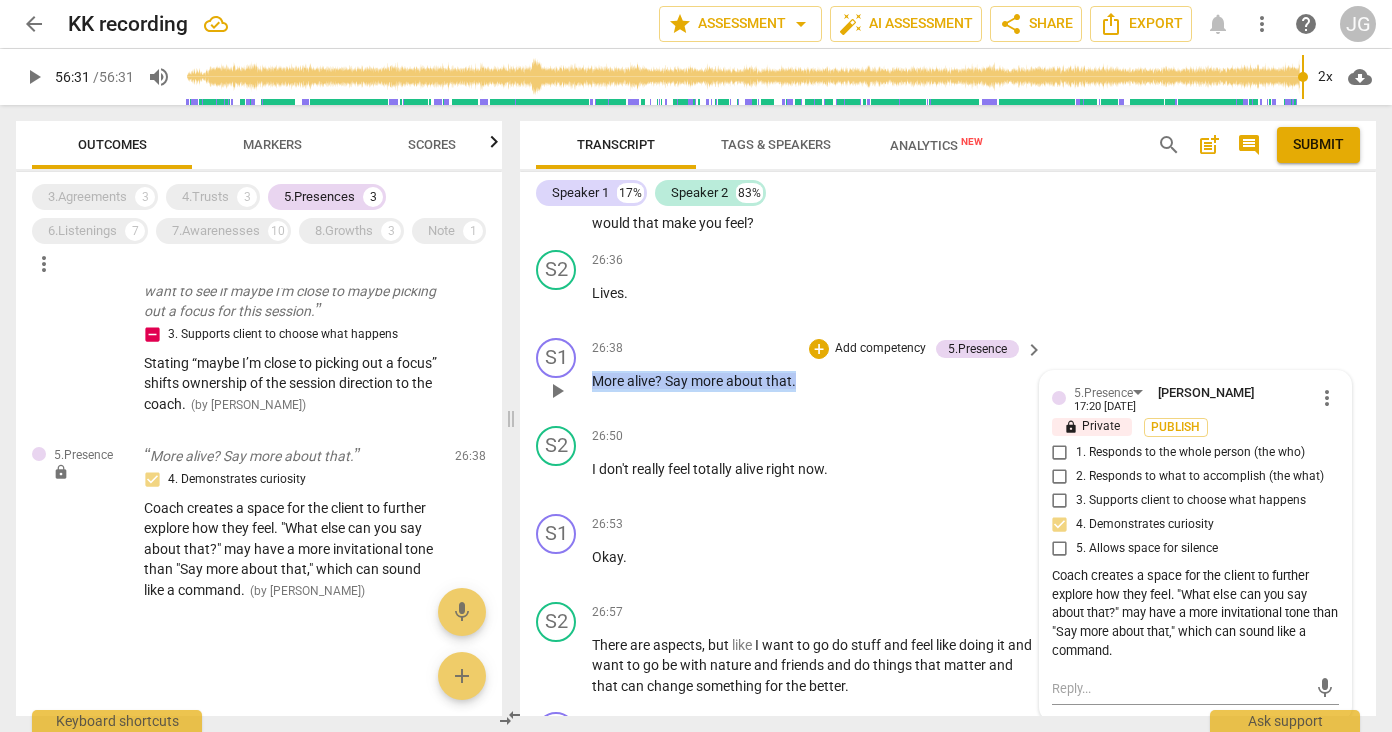 click on "S1 play_arrow pause 26:38 + Add competency 5.Presence keyboard_arrow_right More   alive ?   Say   more   about   that . 5.Presence [PERSON_NAME] 17:20 [DATE] more_vert lock Private Publish 1. Responds to the whole person (the who) 2. Responds to what to accomplish (the what) 3. Supports client to choose what happens 4. Demonstrates curiosity 5. Allows space for silence Coach creates a space for the client to further explore how they feel. "What else can you say about that?" may have a more invitational tone than "Say more about that," which can sound like a command. mic" at bounding box center [948, 374] 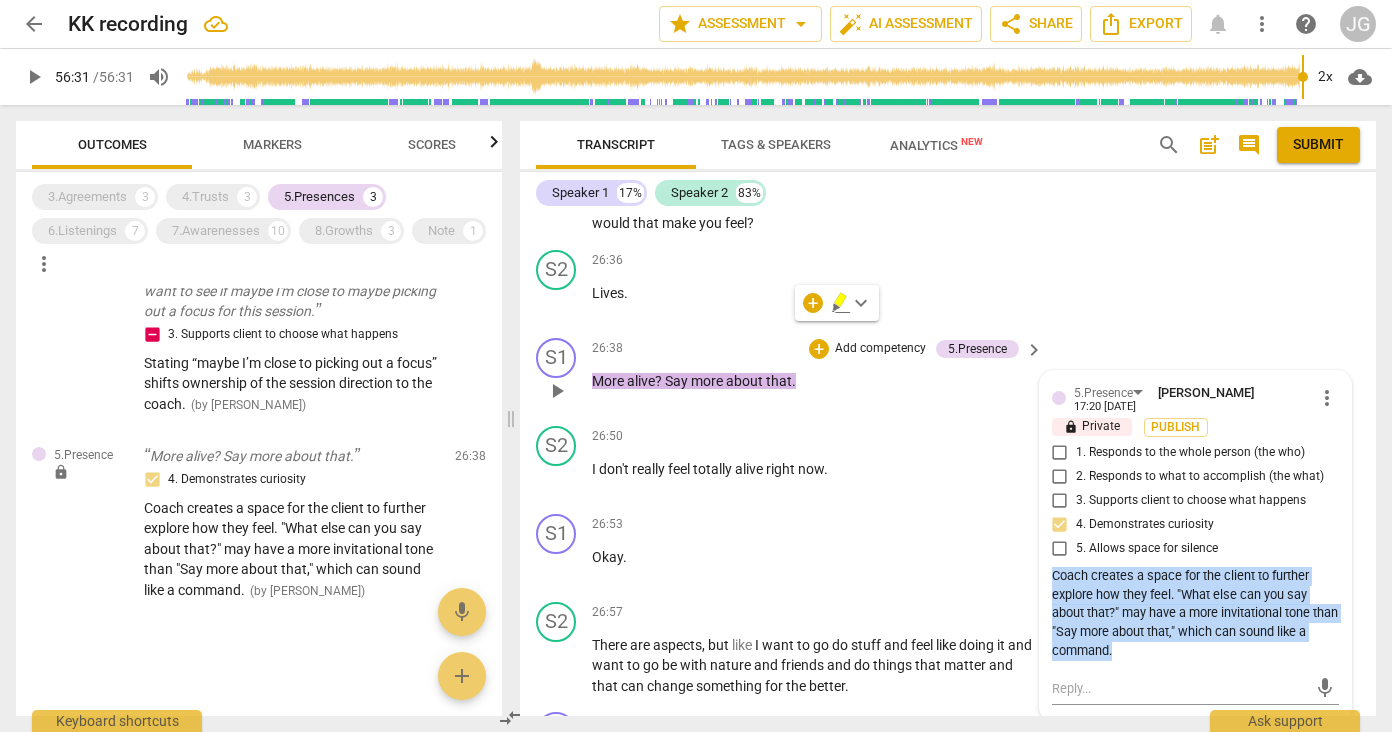 drag, startPoint x: 1048, startPoint y: 526, endPoint x: 1125, endPoint y: 589, distance: 99.48869 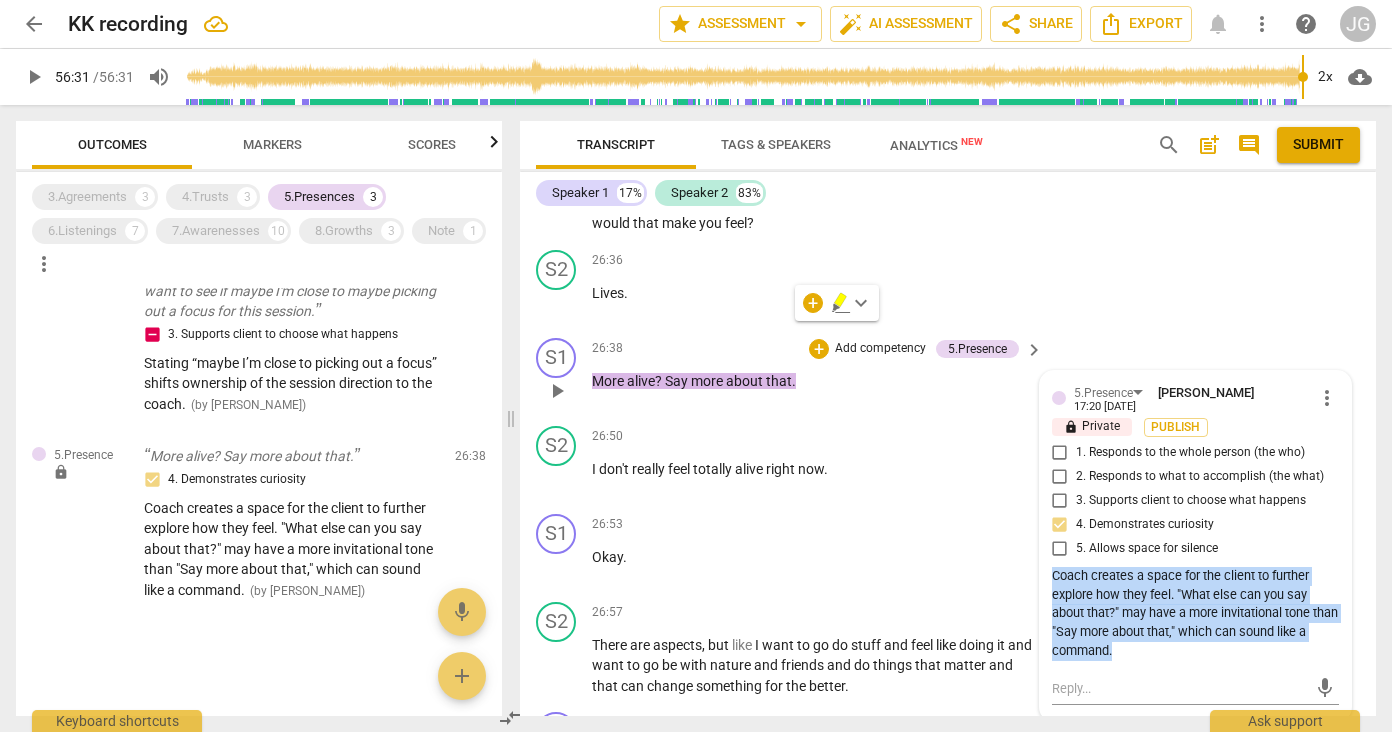 click on "Coach creates a space for the client to further explore how they feel. "What else can you say about that?" may have a more invitational tone than "Say more about that," which can sound like a command." at bounding box center (1195, 614) 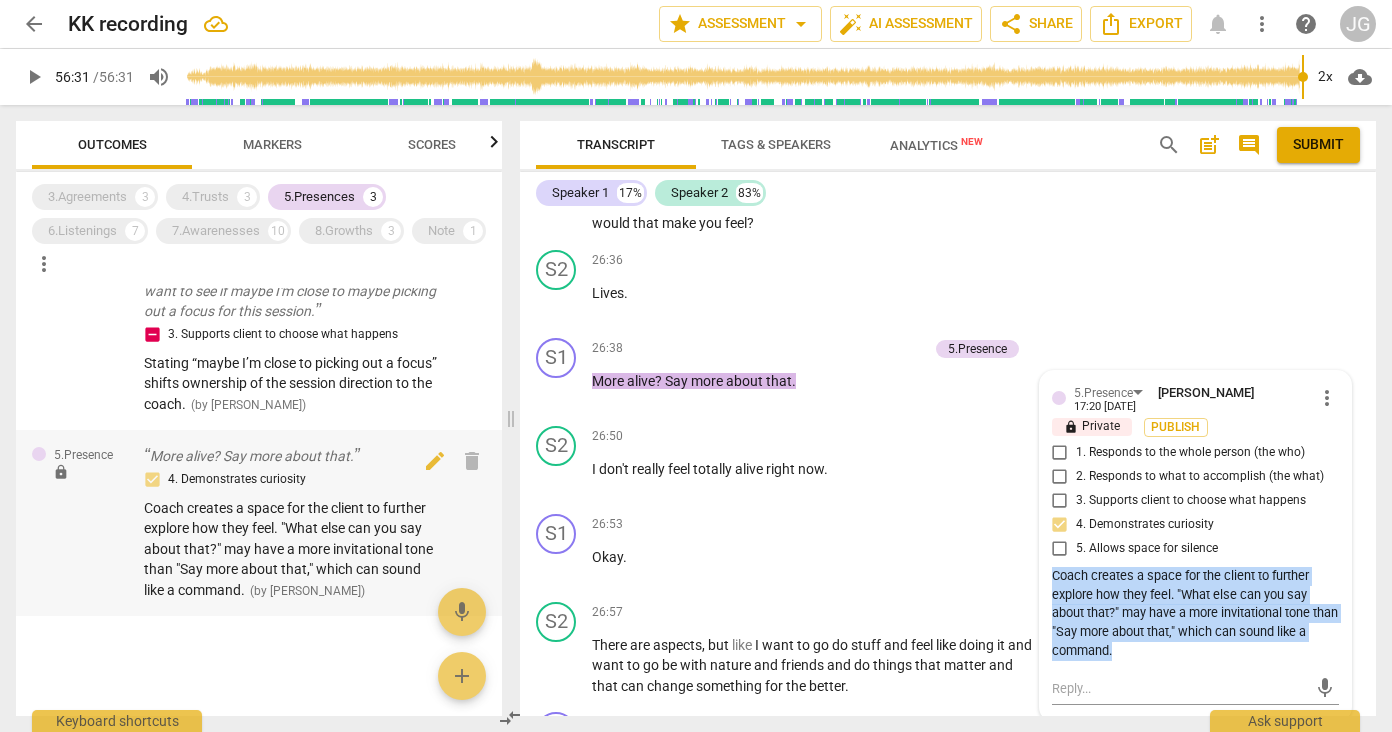 scroll, scrollTop: 0, scrollLeft: 0, axis: both 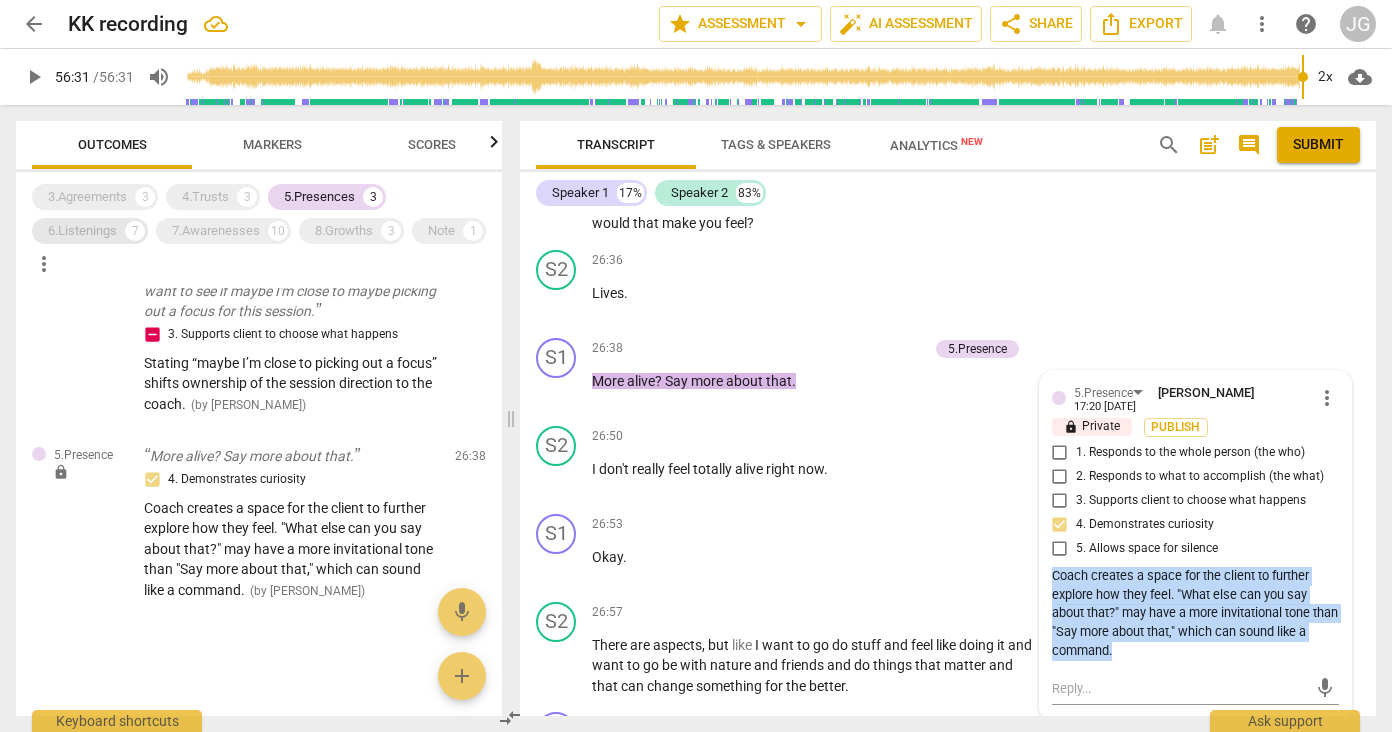 click on "6.Listenings" at bounding box center (82, 231) 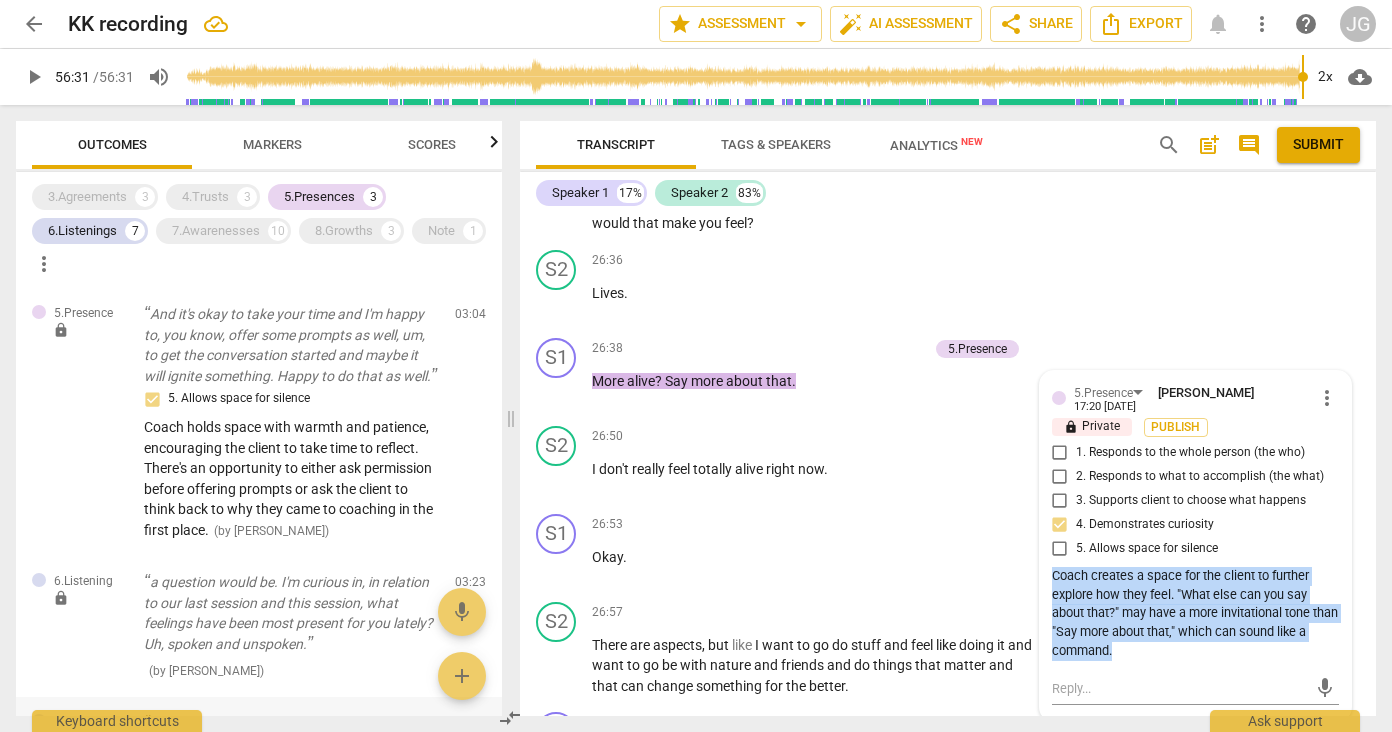 scroll, scrollTop: 0, scrollLeft: 0, axis: both 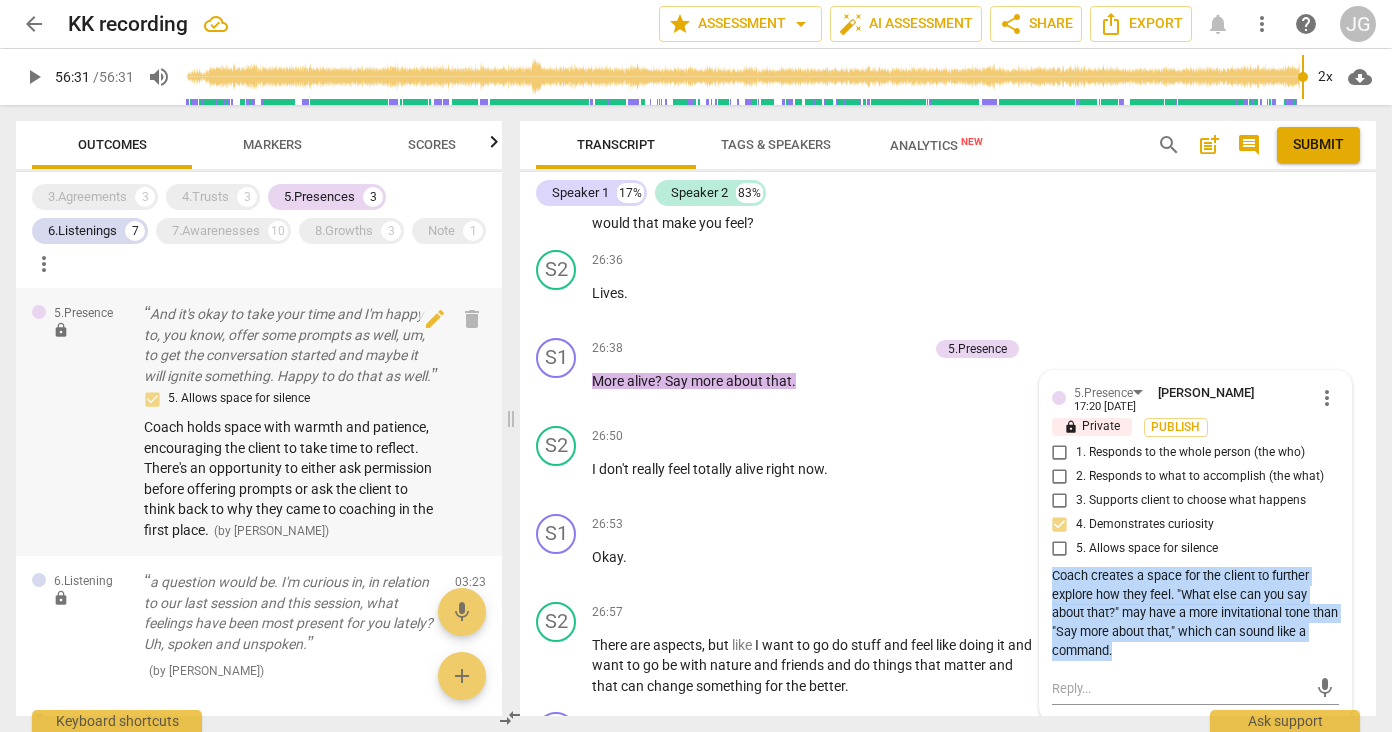click on "And it's okay to take your time and I'm happy to, you know, offer some prompts as well, um, to get the conversation started and maybe it will ignite something. Happy to do that as well." at bounding box center (291, 345) 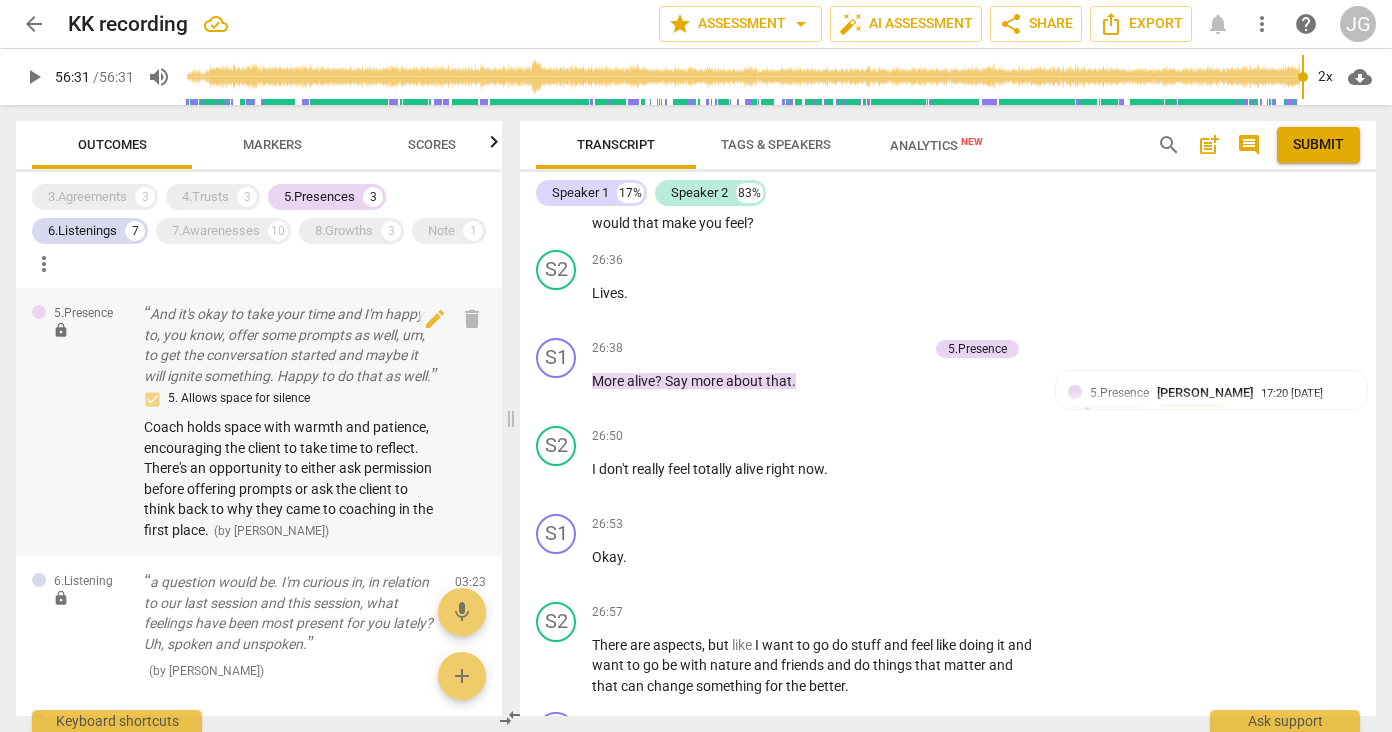 scroll, scrollTop: 1454, scrollLeft: 0, axis: vertical 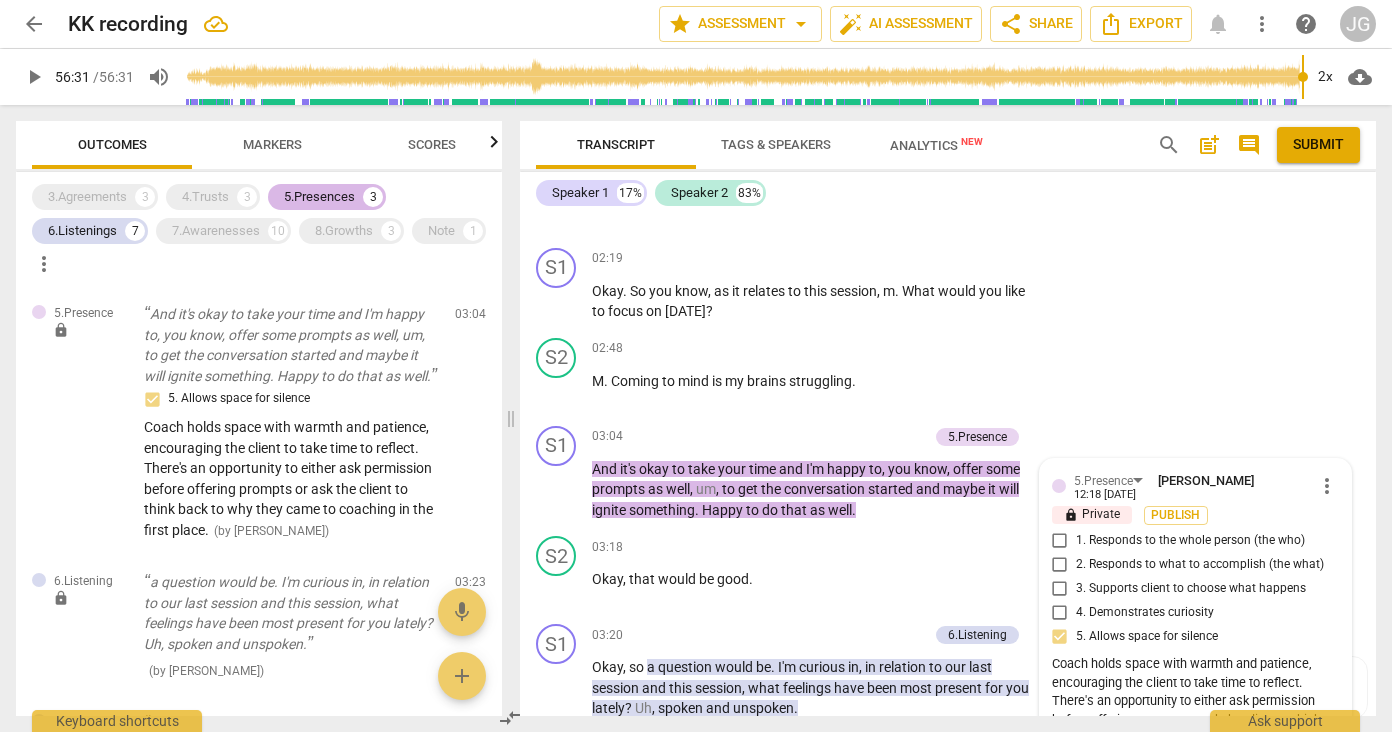 click on "5.Presences" at bounding box center (319, 197) 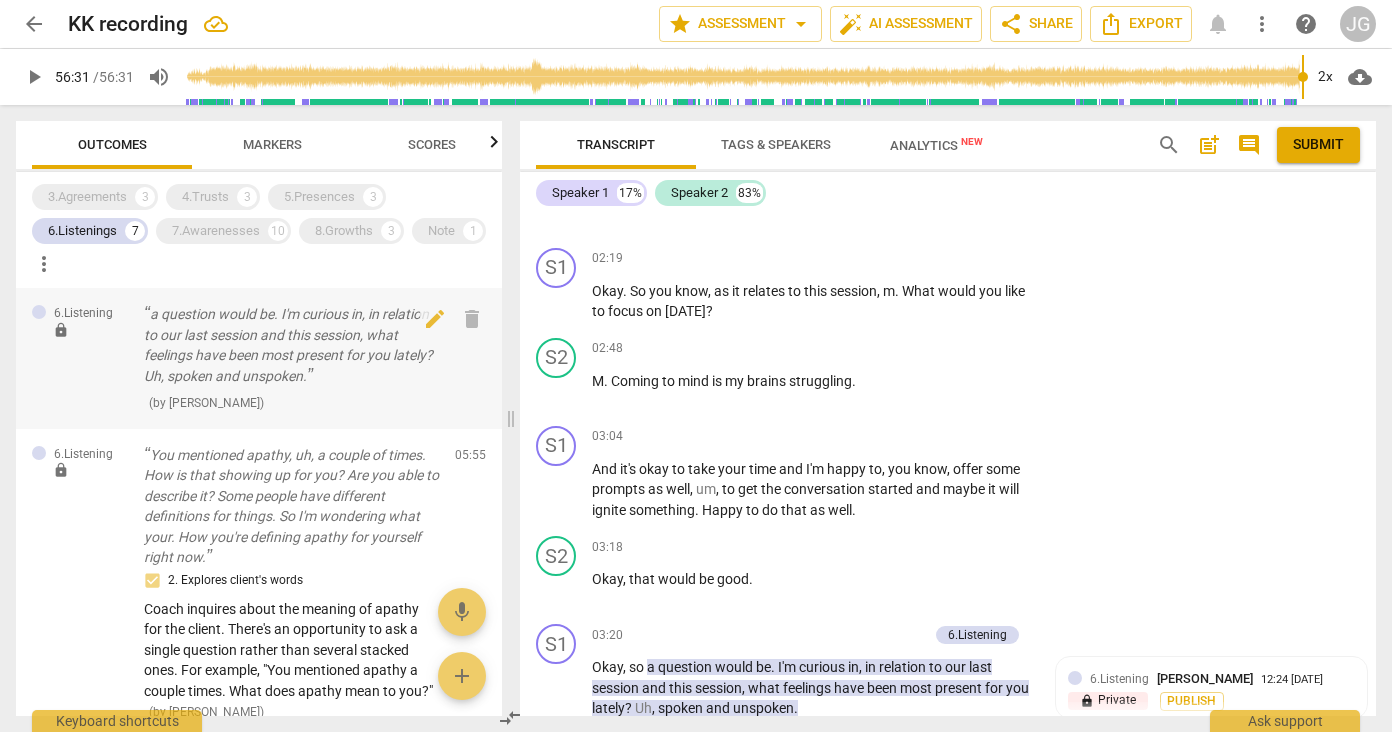 scroll, scrollTop: 0, scrollLeft: 0, axis: both 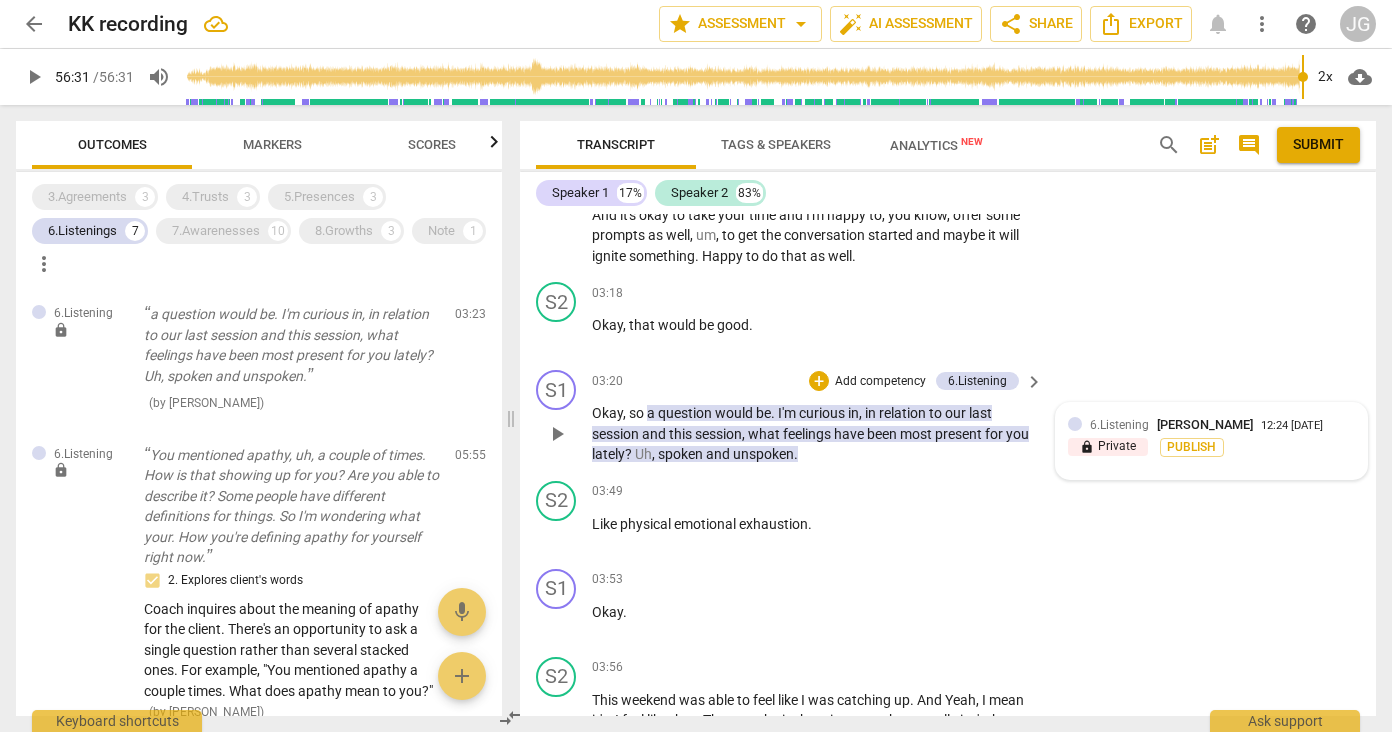 click on "lock Private Publish" at bounding box center (1211, 447) 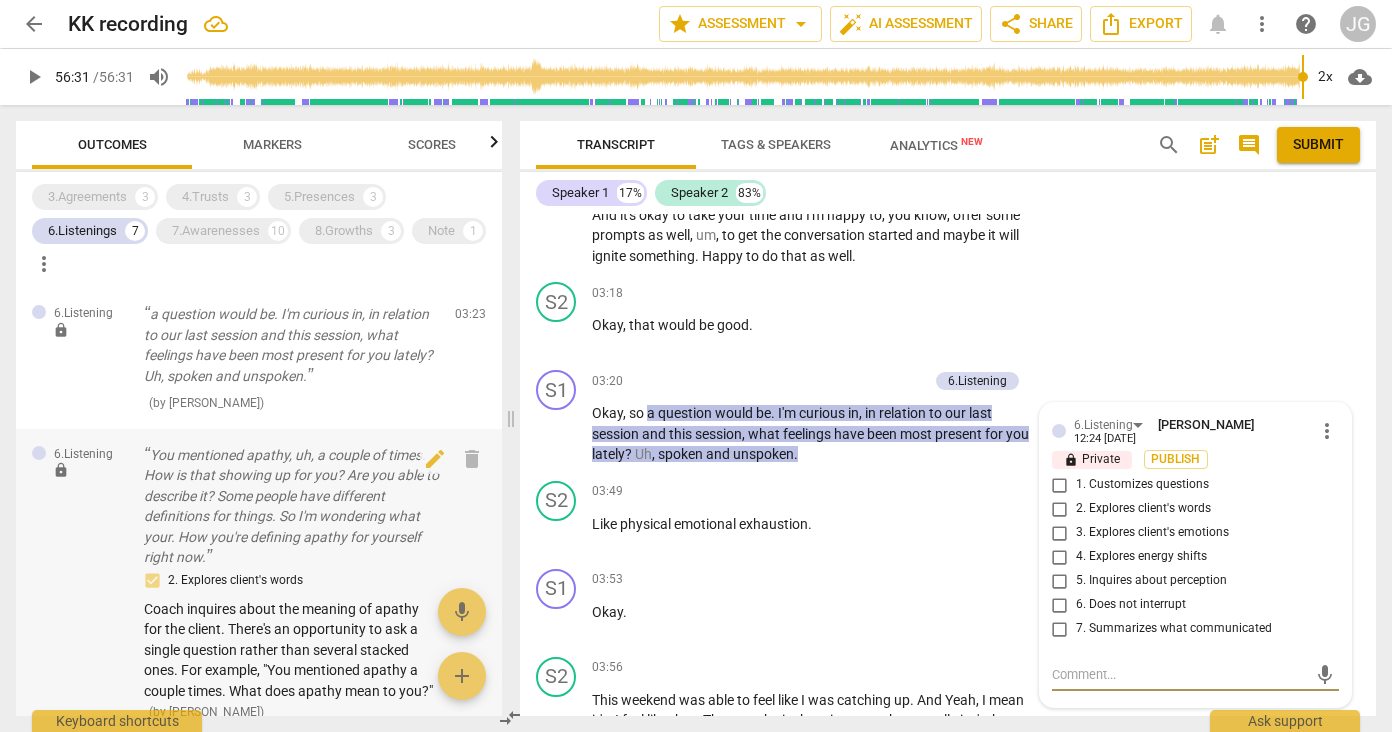 click on "You mentioned apathy, uh, a couple of times. How is that showing up for you? Are you able to describe it? Some people have different definitions for things. So I'm wondering what your. How you're defining apathy for yourself right now." at bounding box center [291, 506] 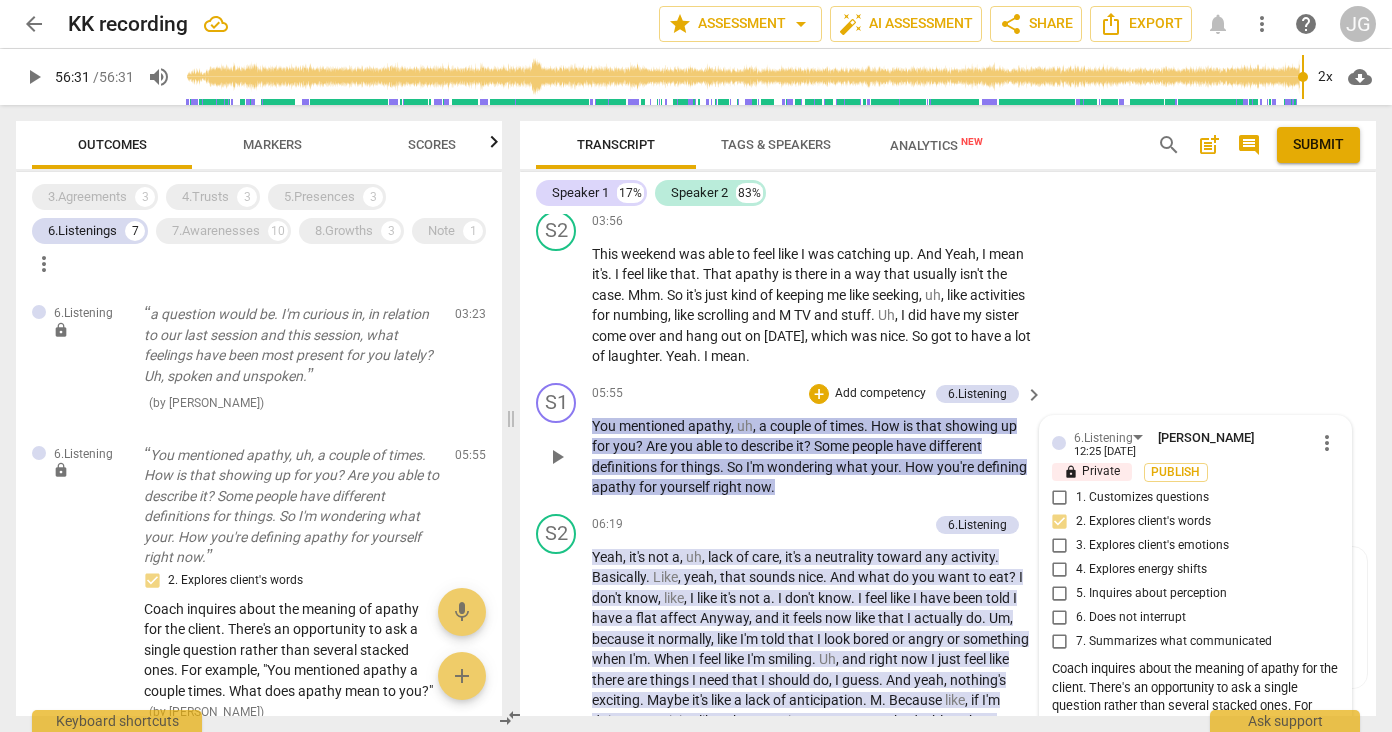 scroll, scrollTop: 2155, scrollLeft: 0, axis: vertical 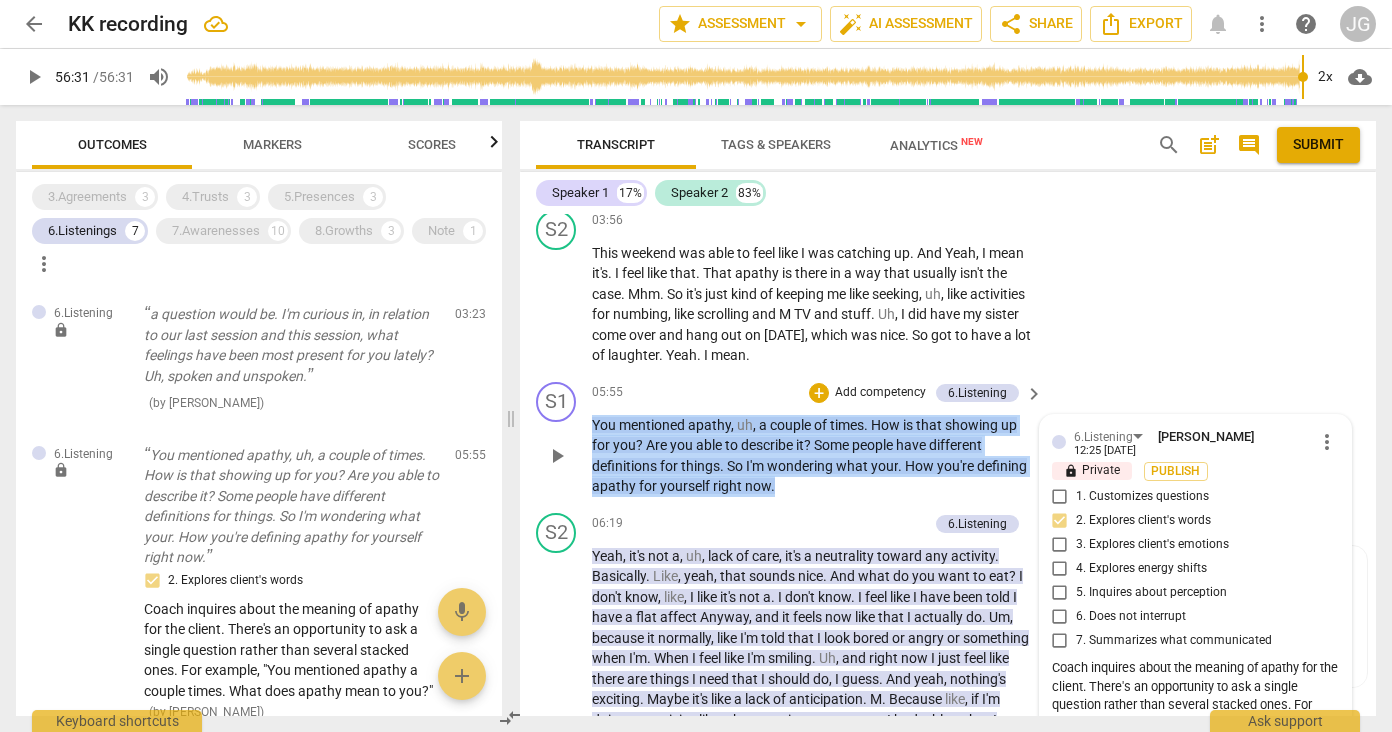 drag, startPoint x: 781, startPoint y: 467, endPoint x: 591, endPoint y: 407, distance: 199.24858 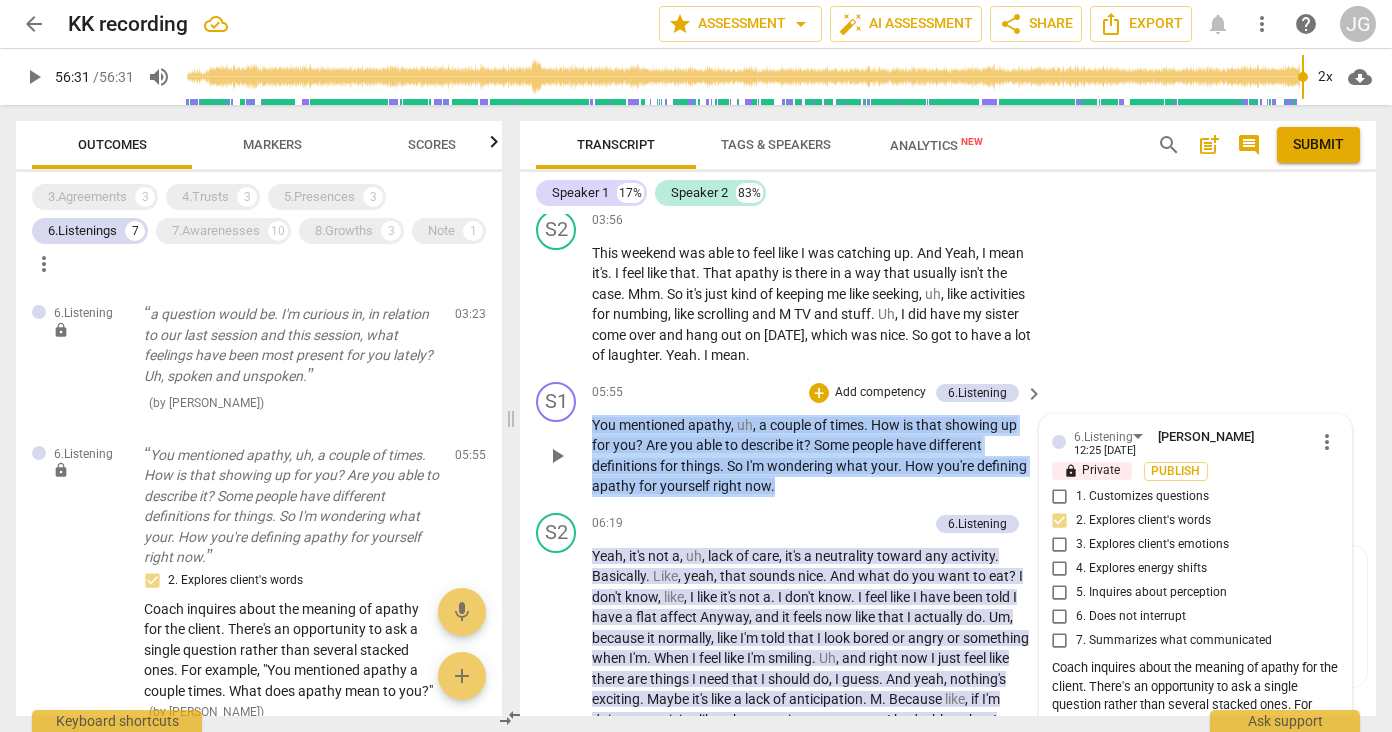 click on "S1 play_arrow pause 05:55 + Add competency 6.Listening keyboard_arrow_right You   mentioned   apathy ,   uh ,   a   couple   of   times .   How   is   that   showing   up   for   you ?   Are   you   able   to   describe   it ?   Some   people   have   different   definitions   for   things .   So   I'm   wondering   what   your .   How   you're   defining   apathy   for   yourself   right   now . 6.Listening [PERSON_NAME] 12:25 [DATE] more_vert lock Private Publish 1. Customizes questions 2. Explores client's words 3. Explores client's emotions 4. Explores energy shifts 5. Inquires about perception 6. Does not interrupt 7. Summarizes what communicated Coach inquires about the meaning of apathy for the client. There's an opportunity to ask a single question rather than several stacked ones. For example, "You mentioned apathy a couple times. What does apathy mean to you?"  ( edited ) mic" at bounding box center [948, 439] 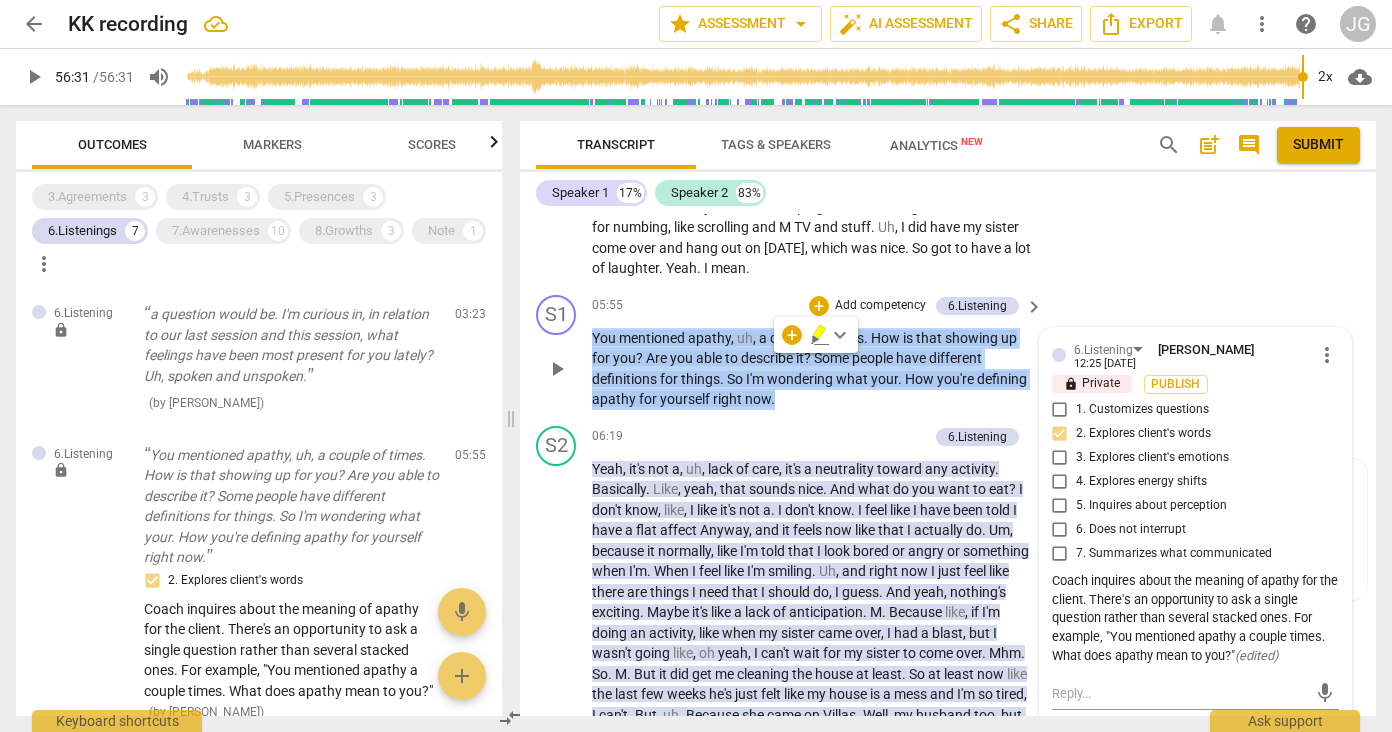 scroll, scrollTop: 2274, scrollLeft: 0, axis: vertical 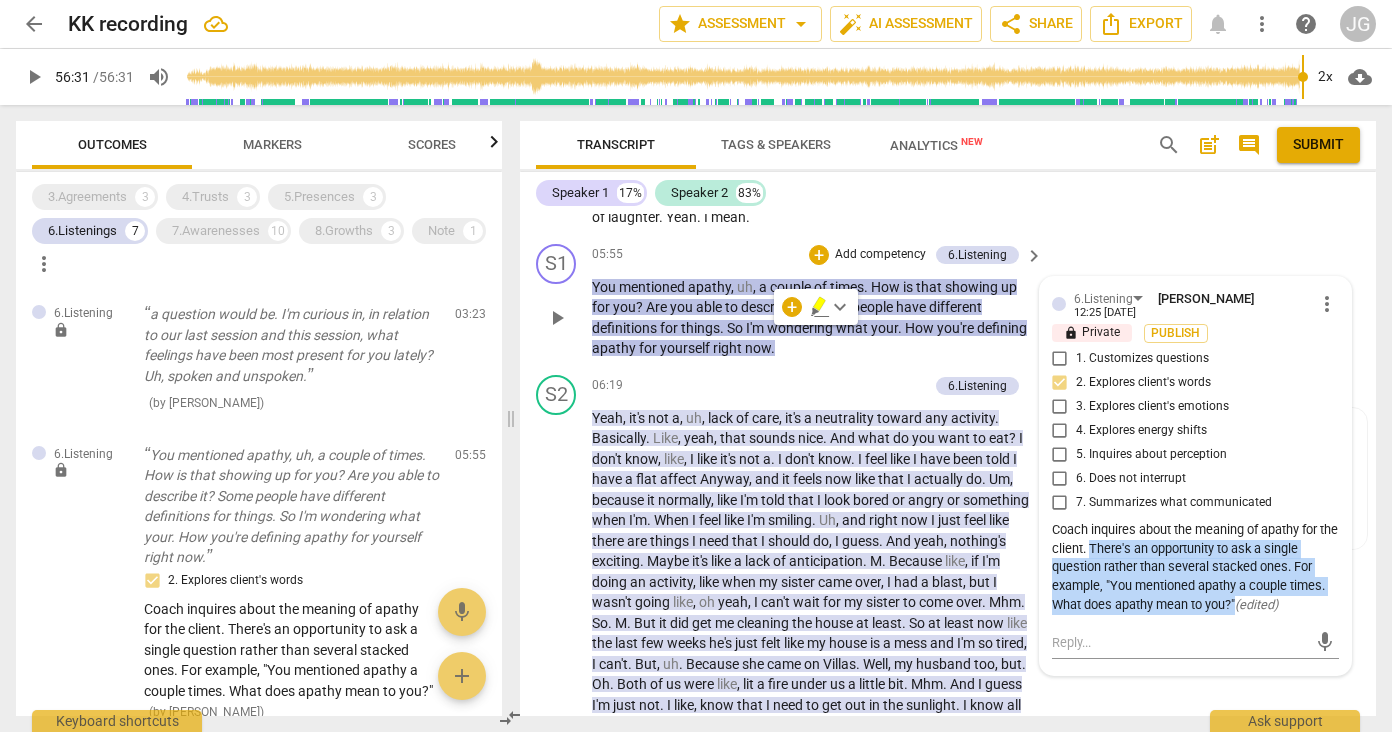 drag, startPoint x: 1107, startPoint y: 534, endPoint x: 1233, endPoint y: 581, distance: 134.48048 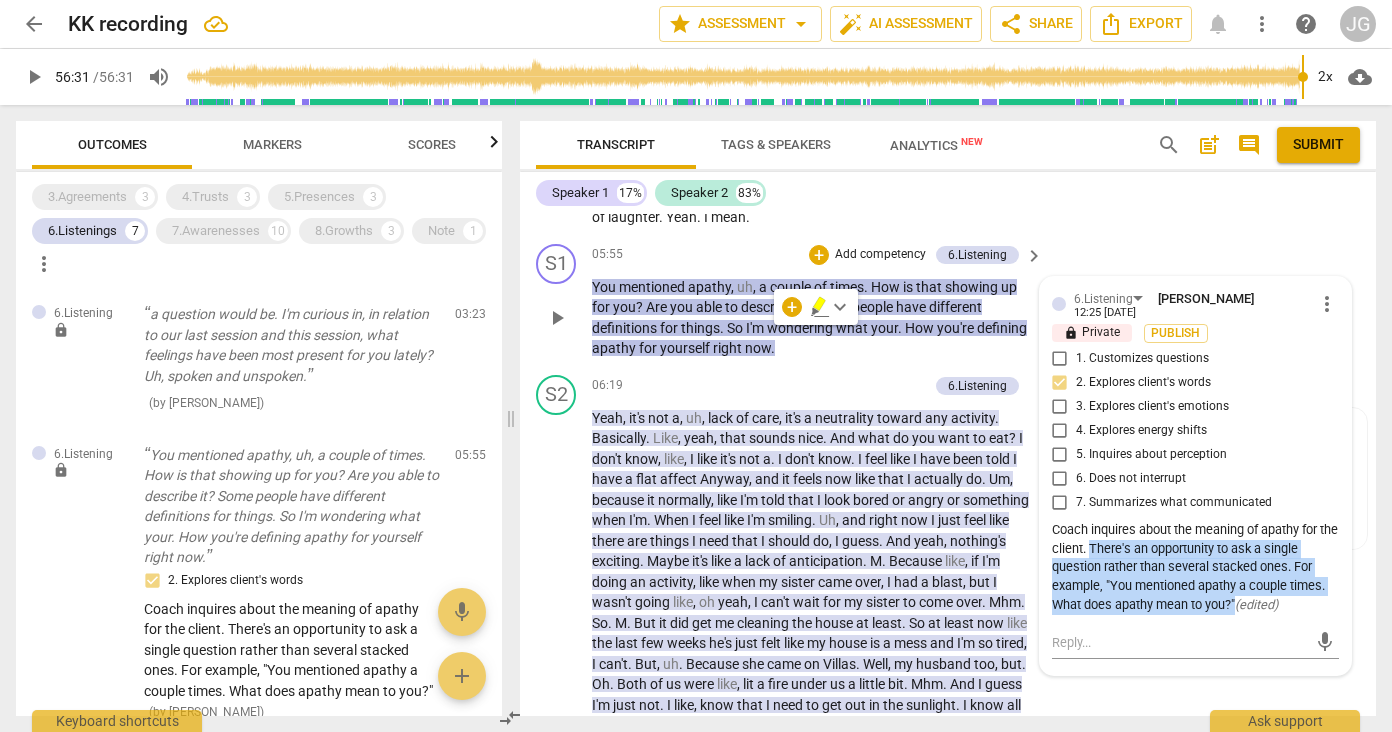 click on "Coach inquires about the meaning of apathy for the client. There's an opportunity to ask a single question rather than several stacked ones. For example, "You mentioned apathy a couple times. What does apathy mean to you?"  ( edited )" at bounding box center (1195, 568) 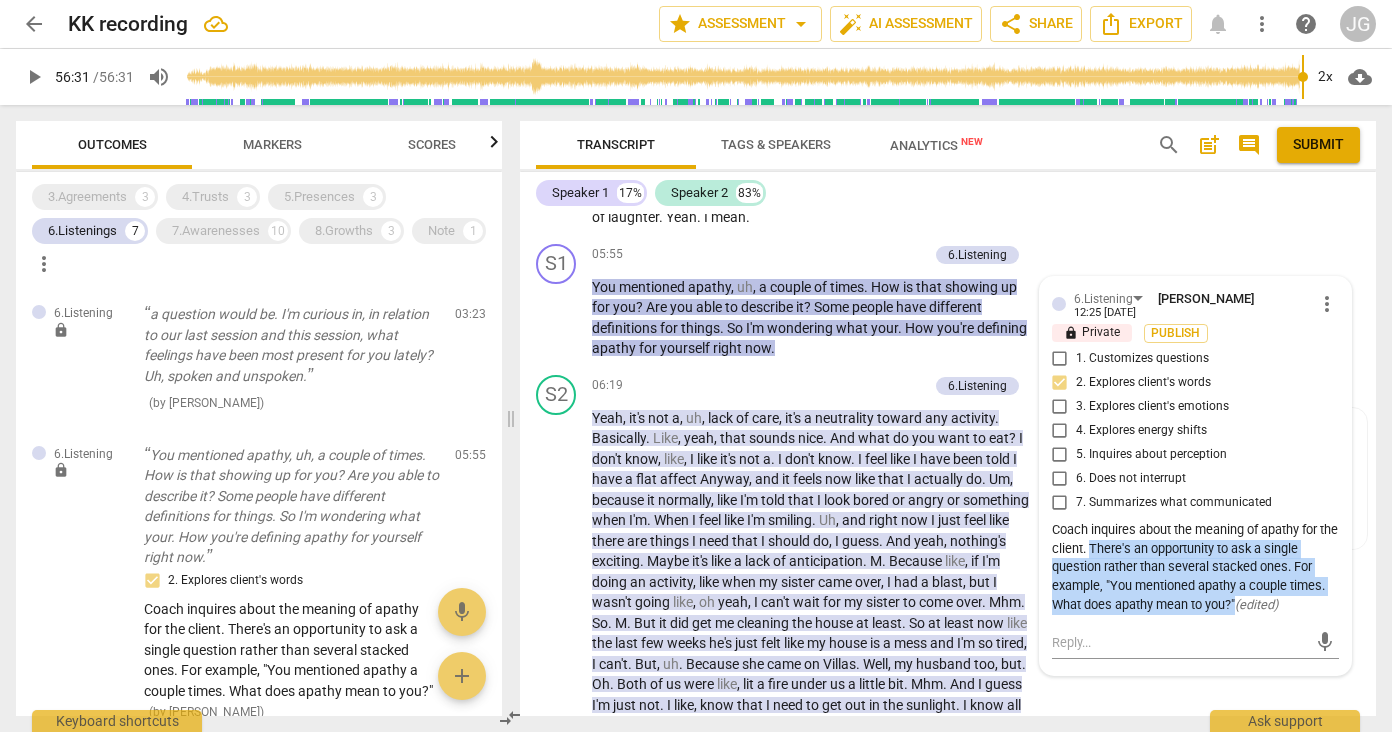 click on "a question would be. I'm curious in, in relation to our last session and this session, what feelings have been most present for you lately? Uh, spoken and unspoken." at bounding box center [291, 345] 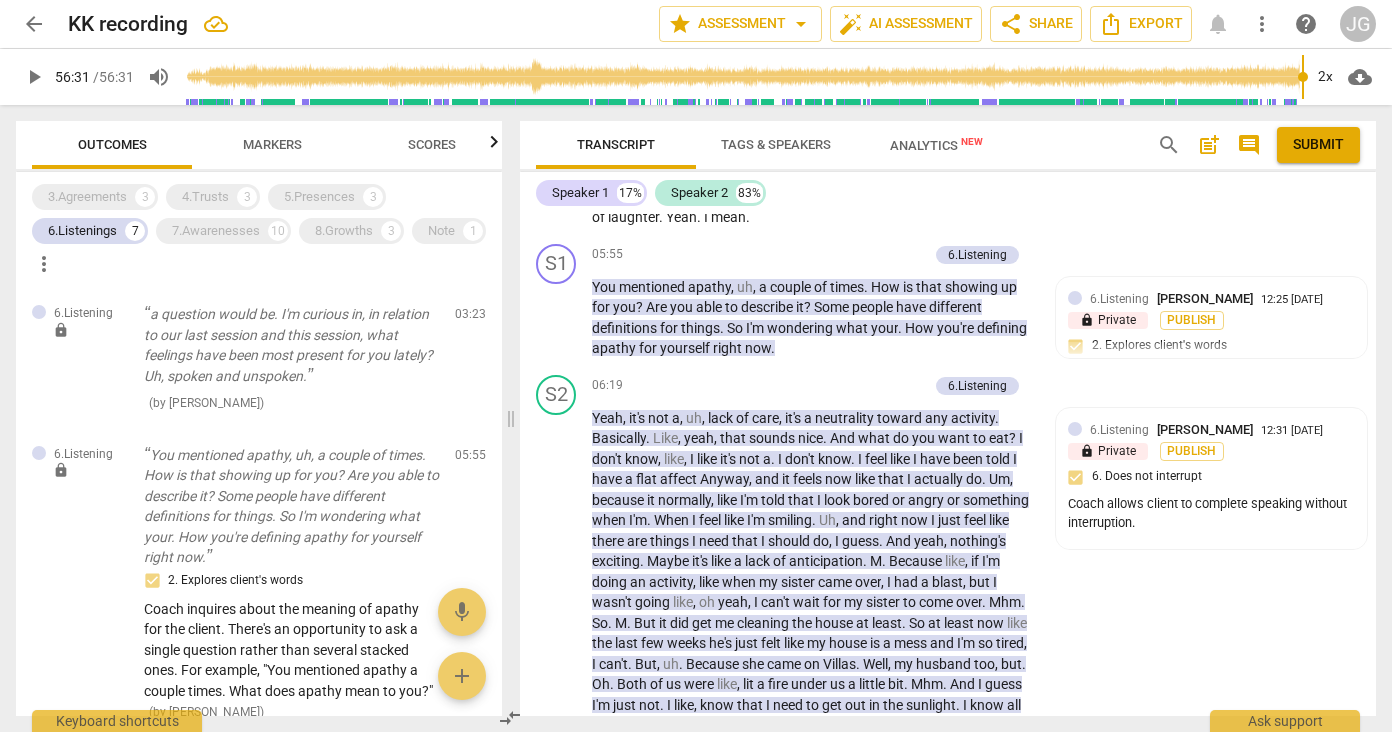 scroll, scrollTop: 1908, scrollLeft: 0, axis: vertical 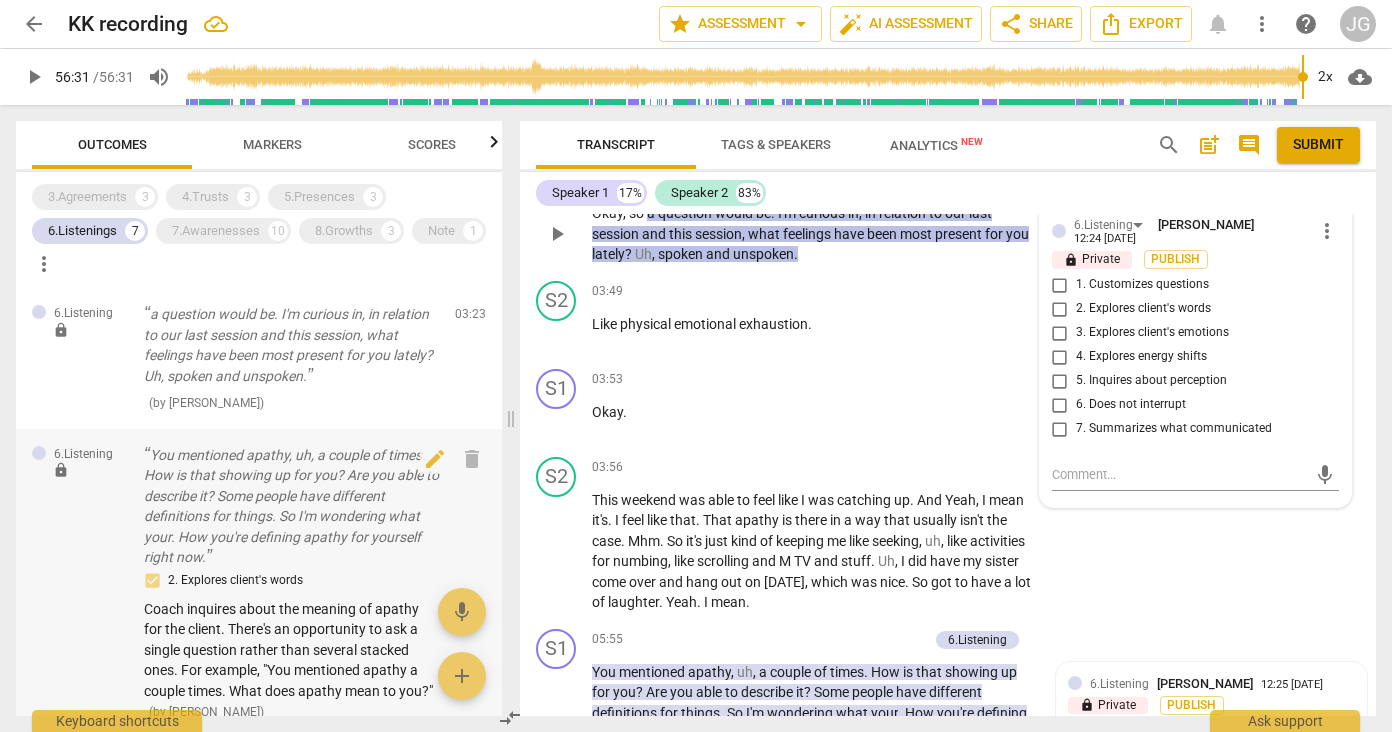 click on "You mentioned apathy, uh, a couple of times. How is that showing up for you? Are you able to describe it? Some people have different definitions for things. So I'm wondering what your. How you're defining apathy for yourself right now." at bounding box center [291, 506] 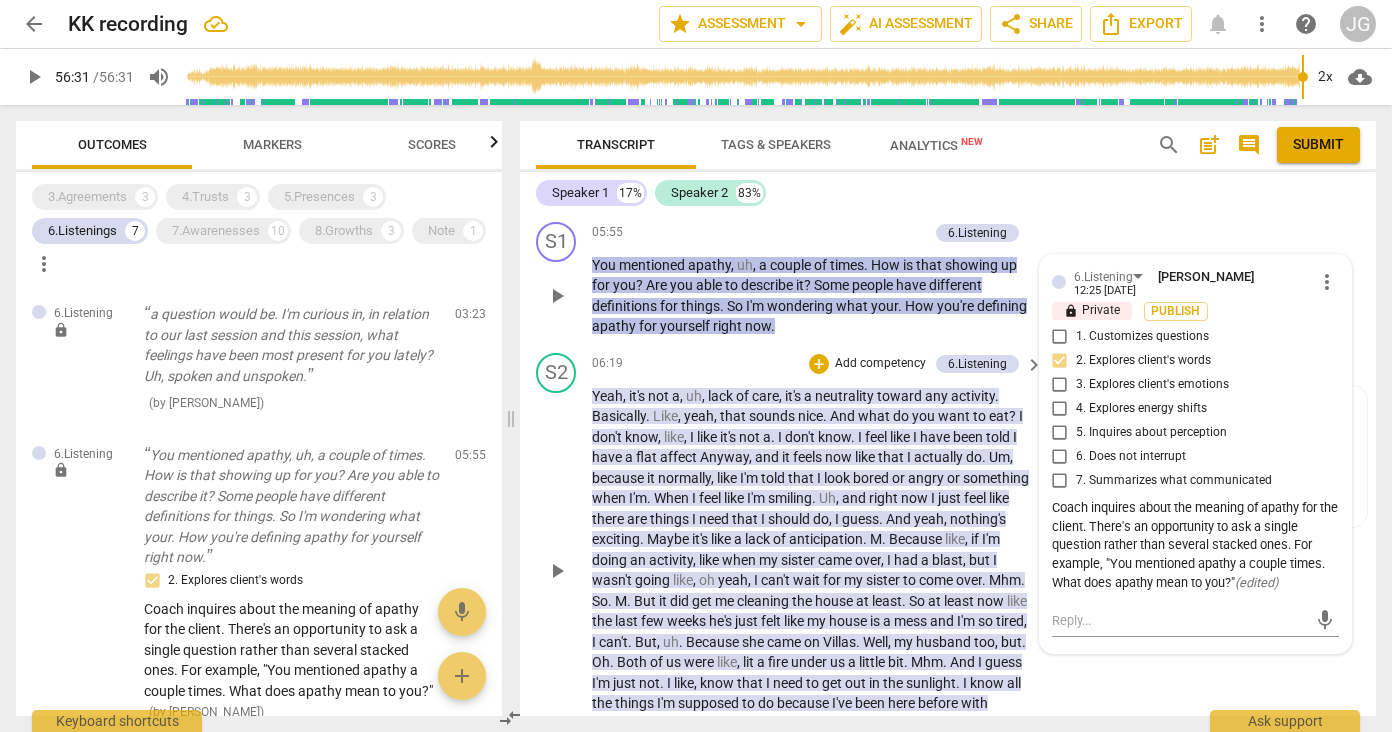 scroll, scrollTop: 2321, scrollLeft: 0, axis: vertical 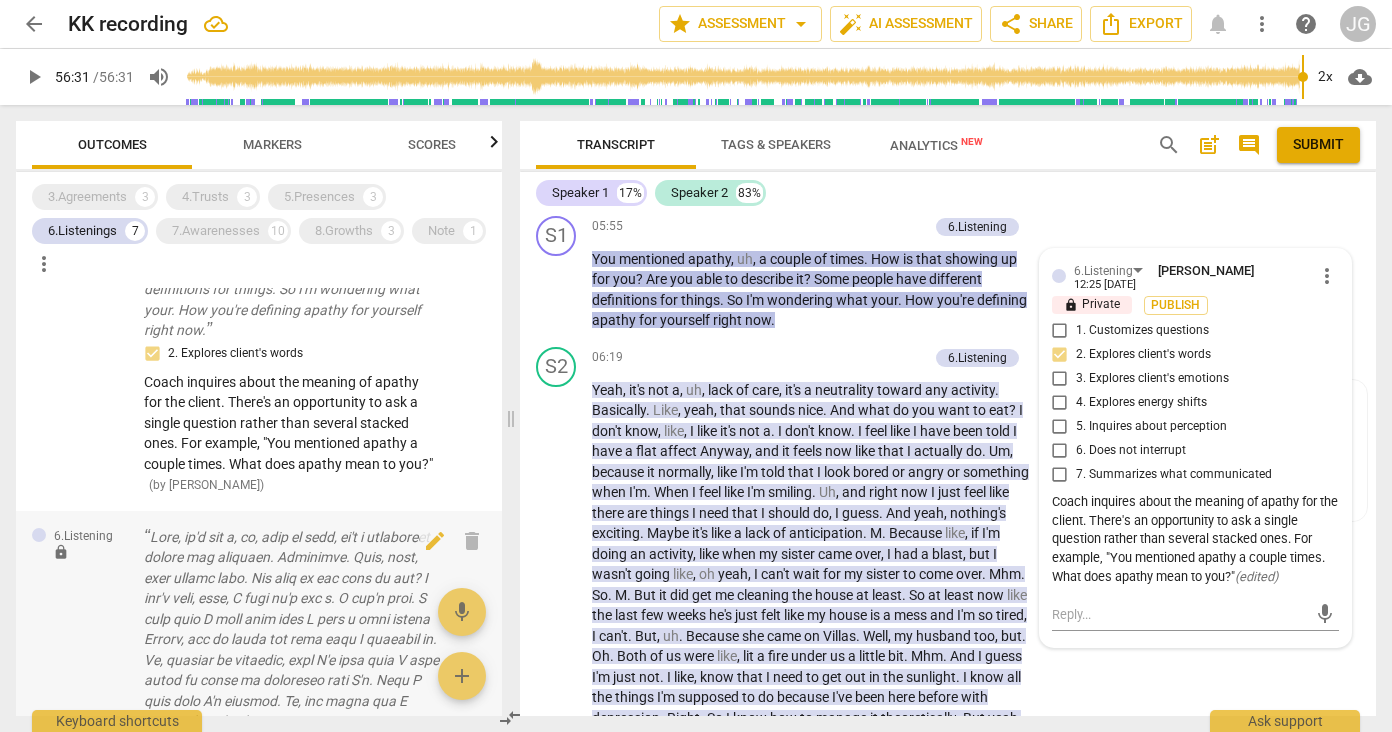 click at bounding box center [291, 814] 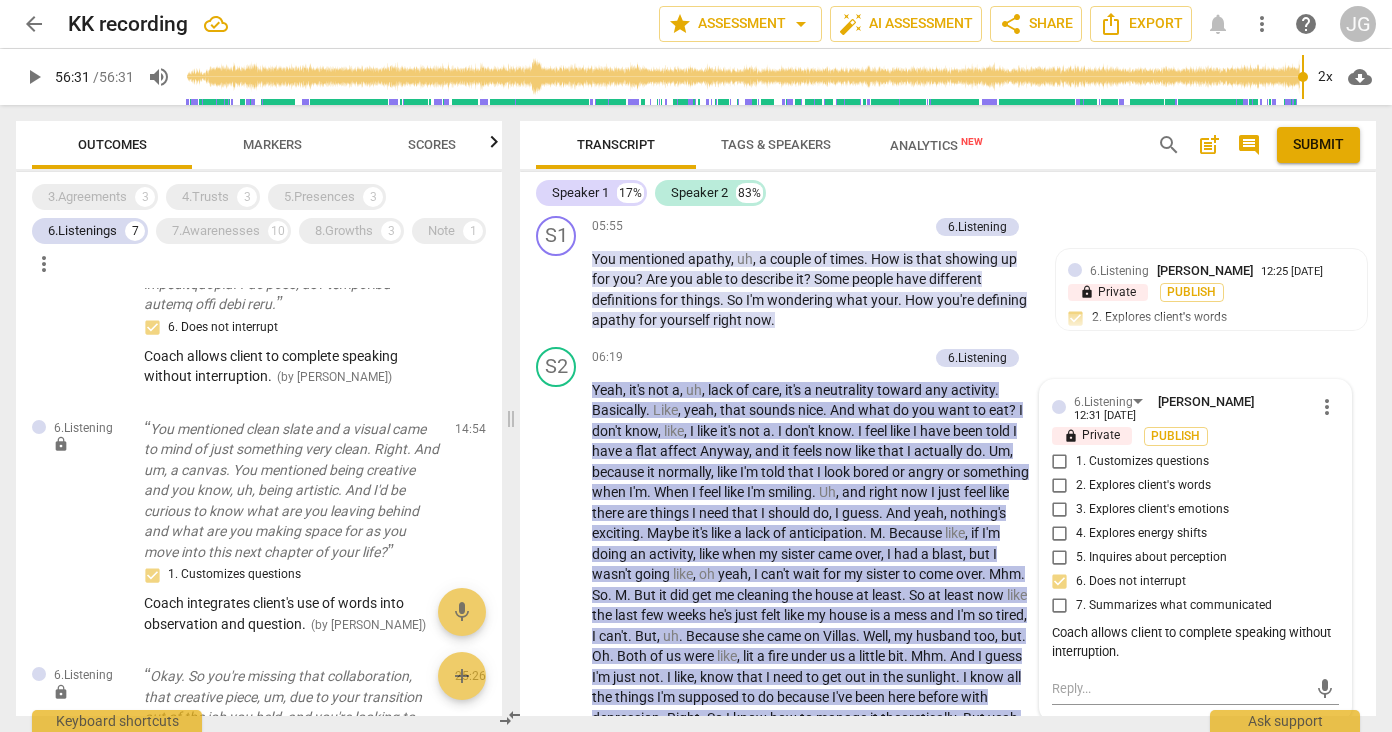 scroll, scrollTop: 1014, scrollLeft: 0, axis: vertical 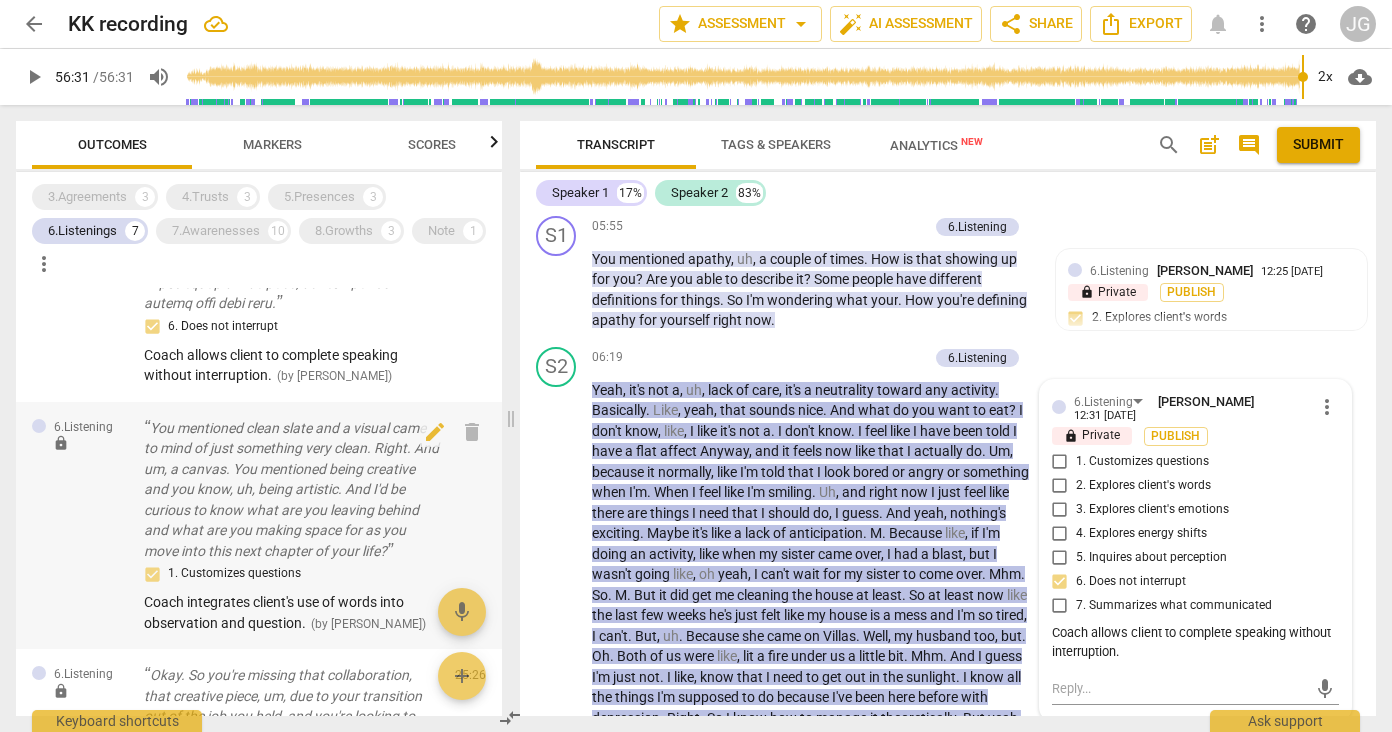 click on "You mentioned clean slate and a visual came to mind of just something very clean. Right. And um, a canvas. You mentioned being creative and you know, uh, being artistic. And I'd be curious to know what are you leaving behind and what are you making space for as you move into this next chapter of your life?" at bounding box center (291, 490) 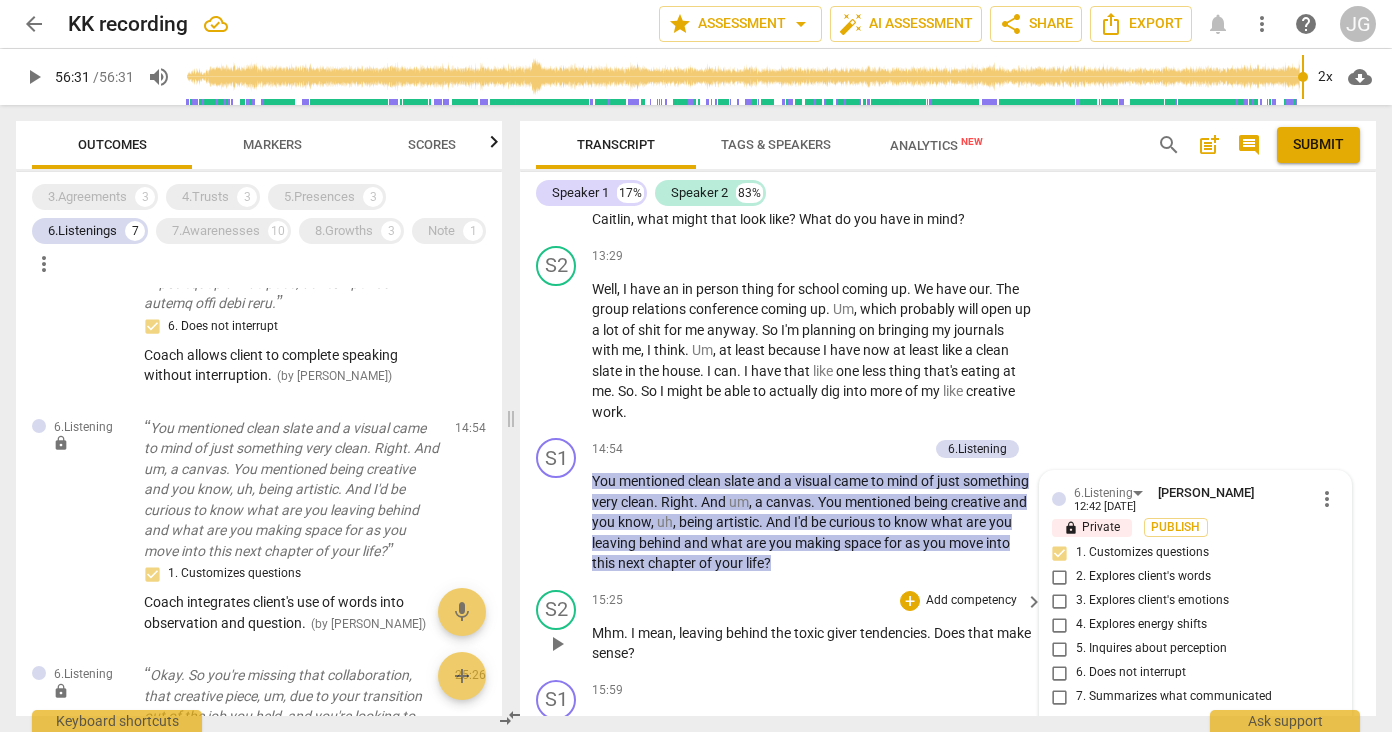 scroll, scrollTop: 4125, scrollLeft: 0, axis: vertical 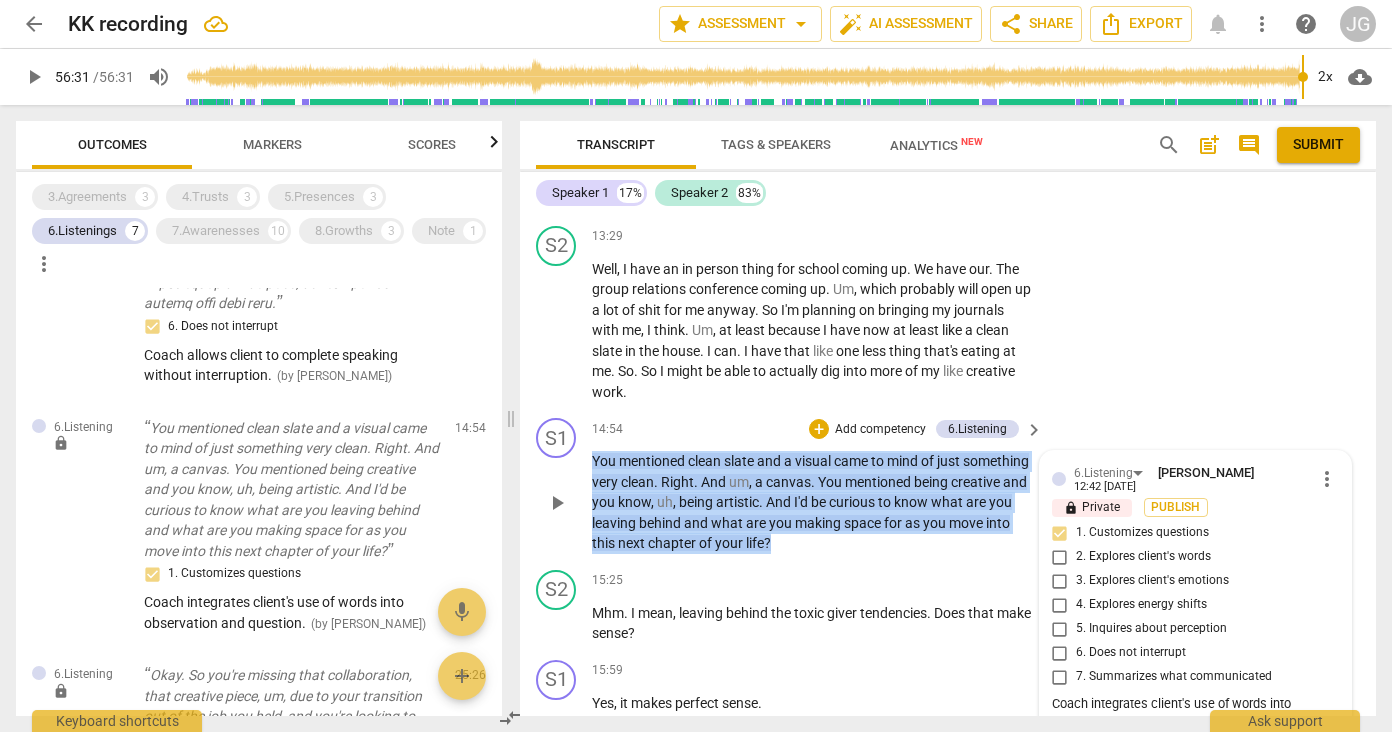 drag, startPoint x: 842, startPoint y: 498, endPoint x: 589, endPoint y: 421, distance: 264.45795 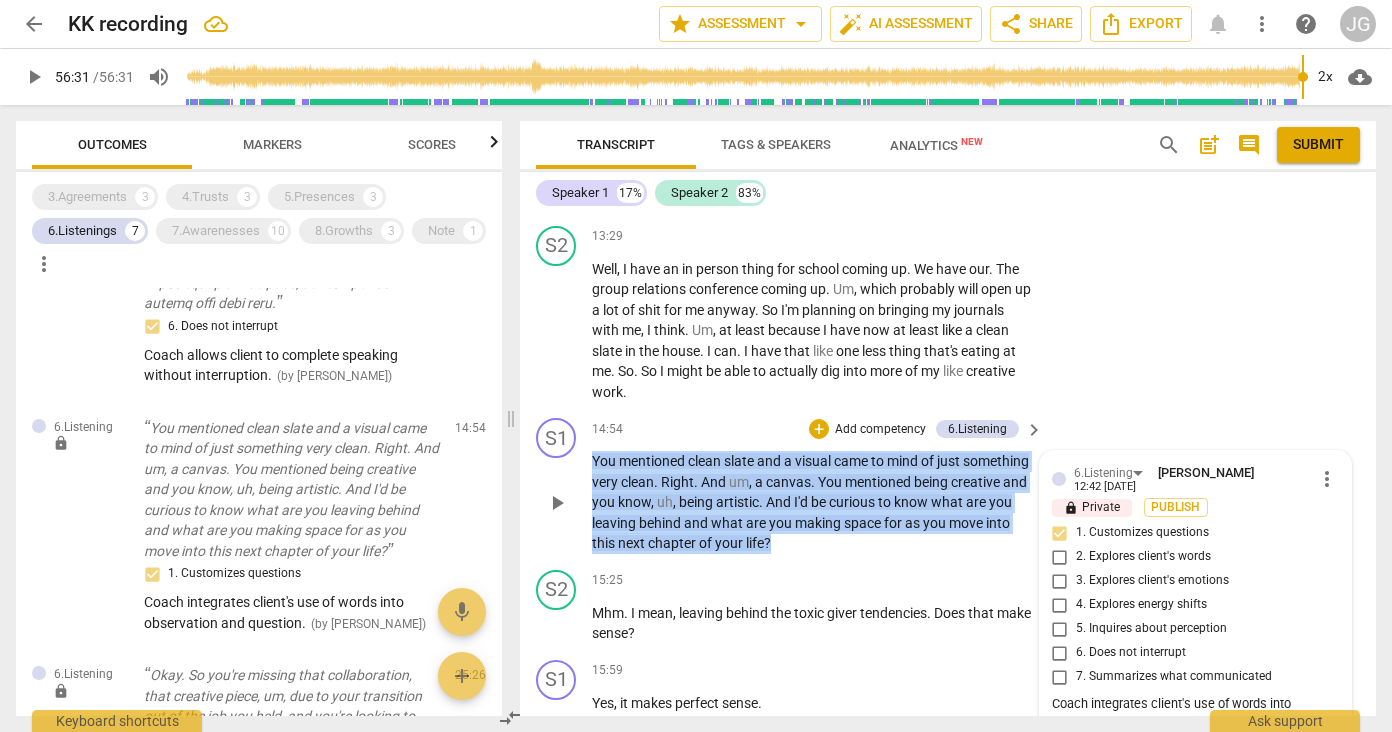 click on "S1 play_arrow pause 14:54 + Add competency 6.Listening keyboard_arrow_right You   mentioned   clean   slate   and   a   visual   came   to   mind   of   just   something   very   clean .   Right .   And   um ,   a   canvas .   You   mentioned   being   creative   and   you   know ,   uh ,   being   artistic .   And   I'd   be   curious   to   know   what   are   you   leaving   behind   and   what   are   you   making   space   for   as   you   move   into   this   next   chapter   of   your   life ? 6.Listening [PERSON_NAME] 12:42 [DATE] more_vert lock Private Publish 1. Customizes questions 2. Explores client's words 3. Explores client's emotions 4. Explores energy shifts 5. Inquires about perception 6. Does not interrupt 7. Summarizes what communicated Coach integrates client's use of words into observation and question. mic" at bounding box center (948, 486) 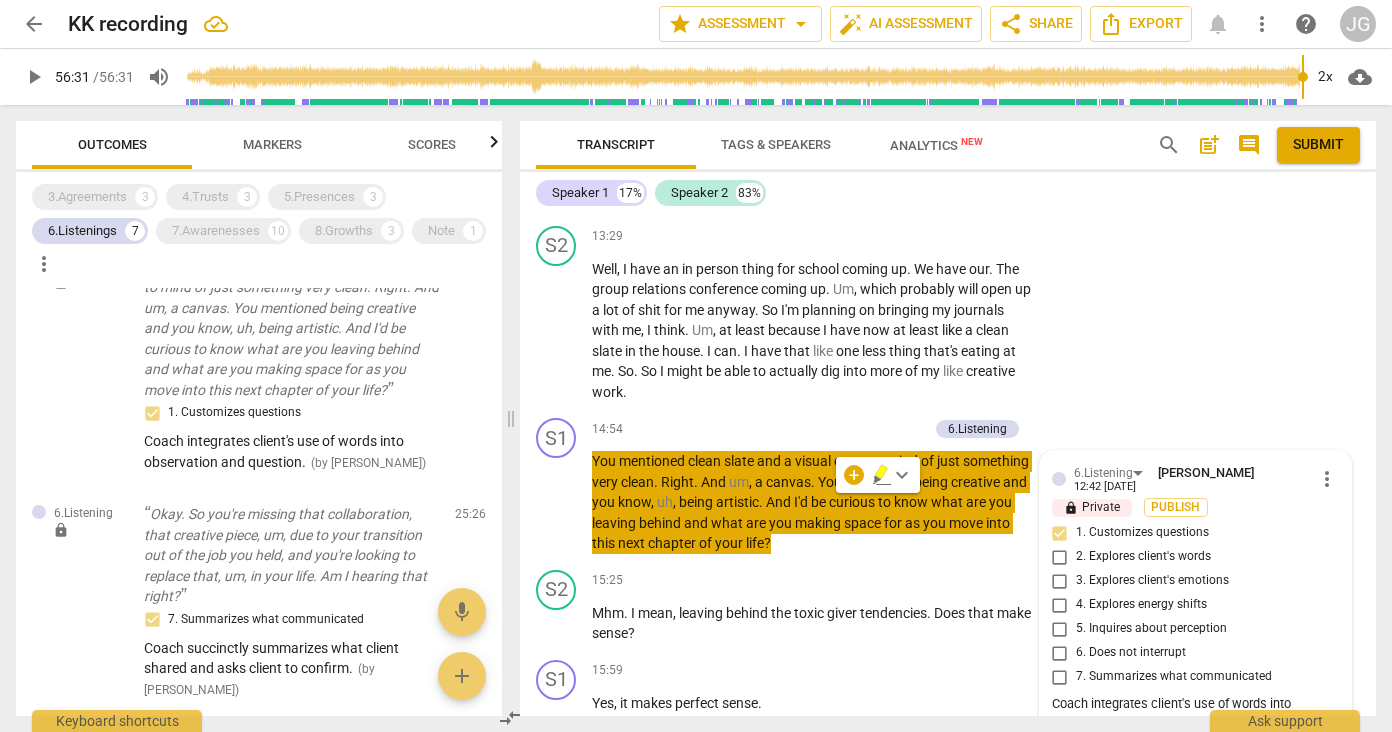 scroll, scrollTop: 1212, scrollLeft: 0, axis: vertical 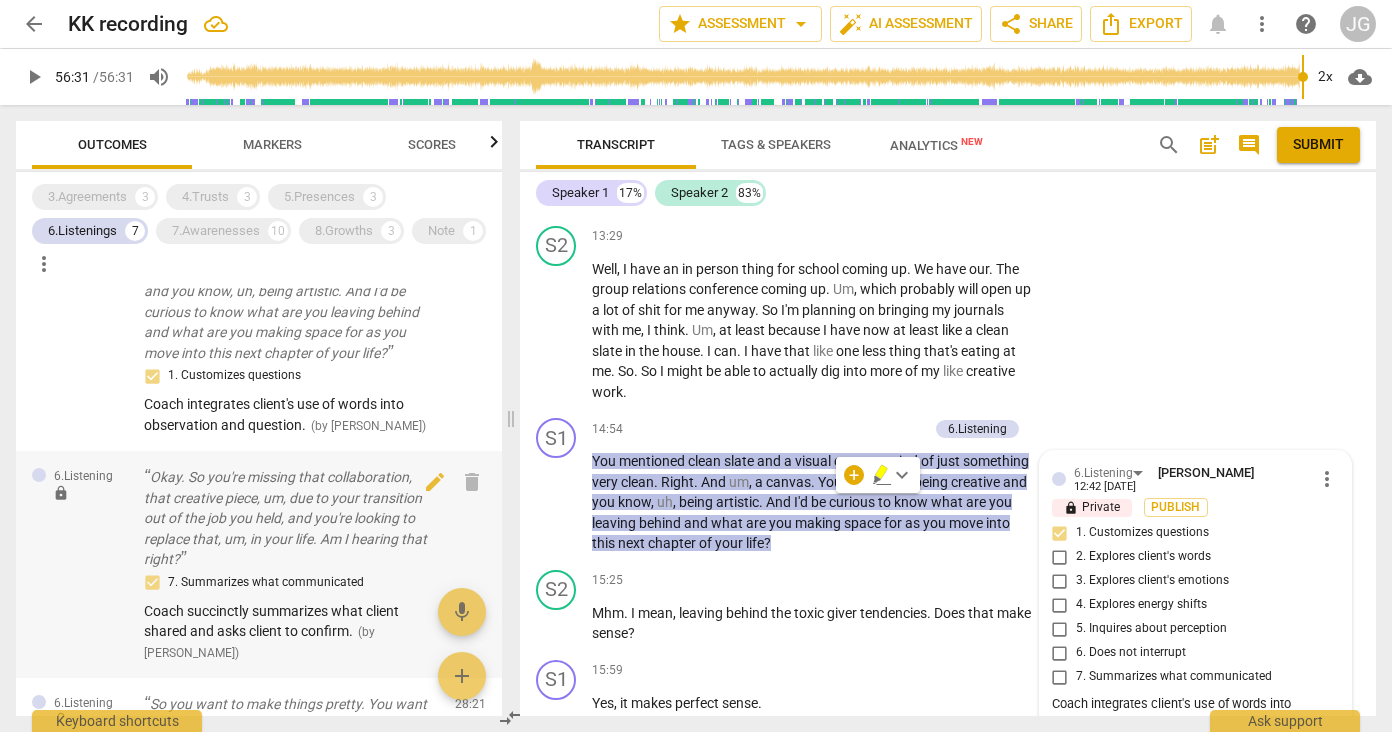 click on "Okay. So you're missing that collaboration, that creative piece, um, due to your transition out of the job you held, and you're looking to replace that, um, in your life. Am I hearing that right?" at bounding box center [291, 518] 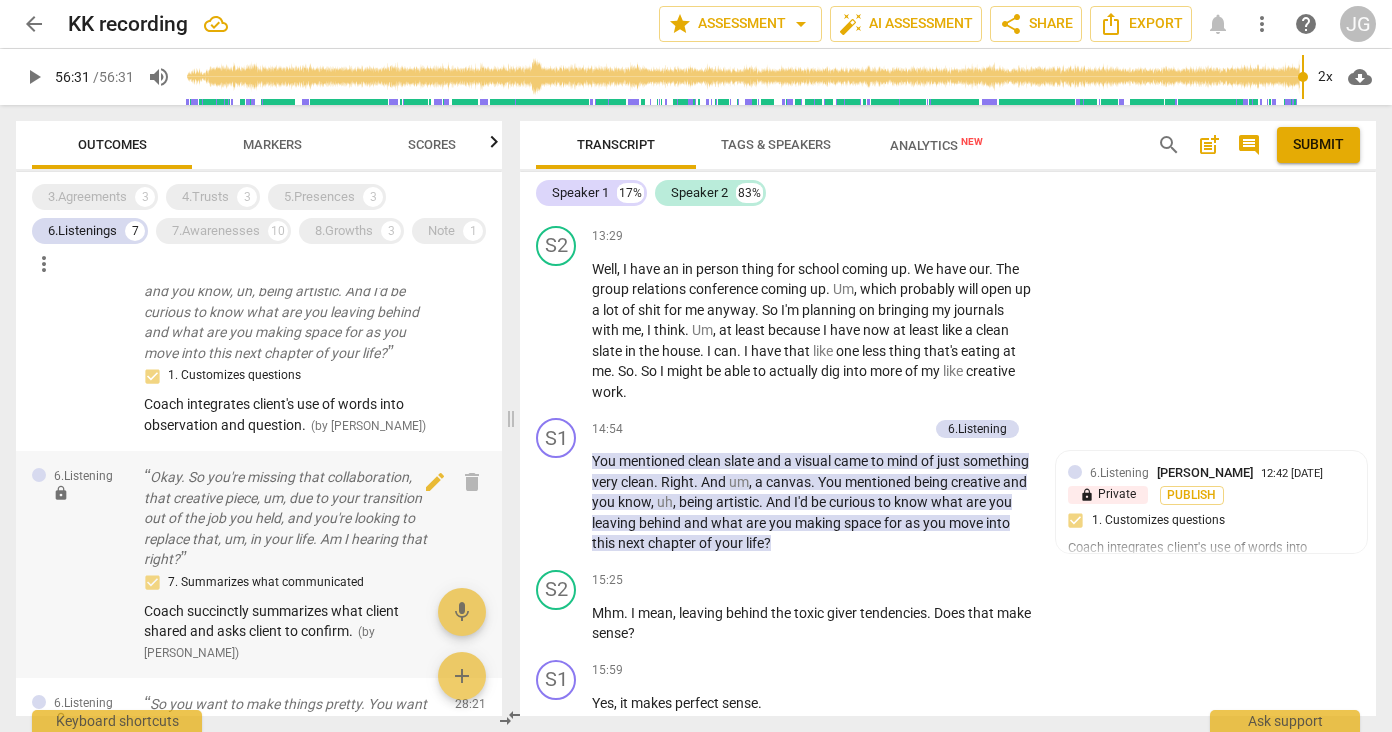 scroll, scrollTop: 1301, scrollLeft: 0, axis: vertical 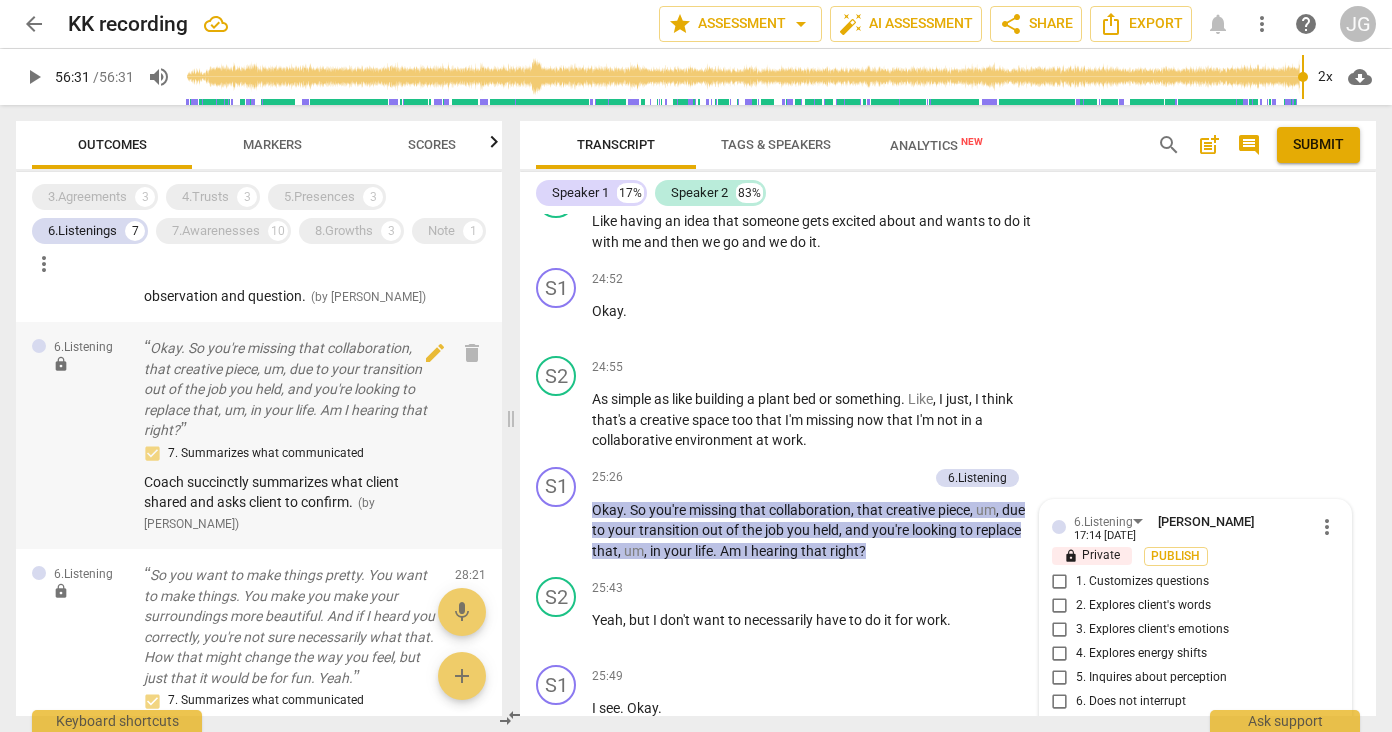 click on "Okay. So you're missing that collaboration, that creative piece, um, due to your transition out of the job you held, and you're looking to replace that, um, in your life. Am I hearing that right?" at bounding box center (291, 389) 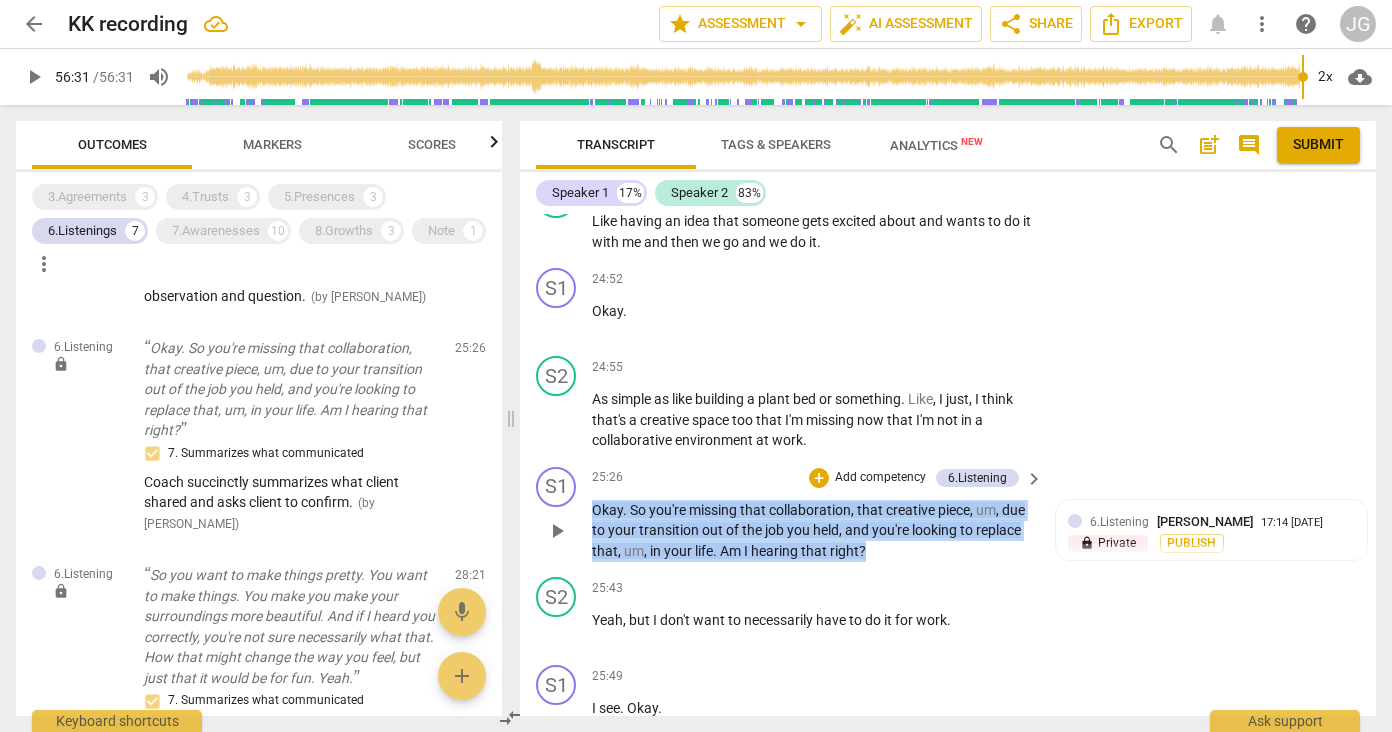 drag, startPoint x: 888, startPoint y: 500, endPoint x: 588, endPoint y: 454, distance: 303.50616 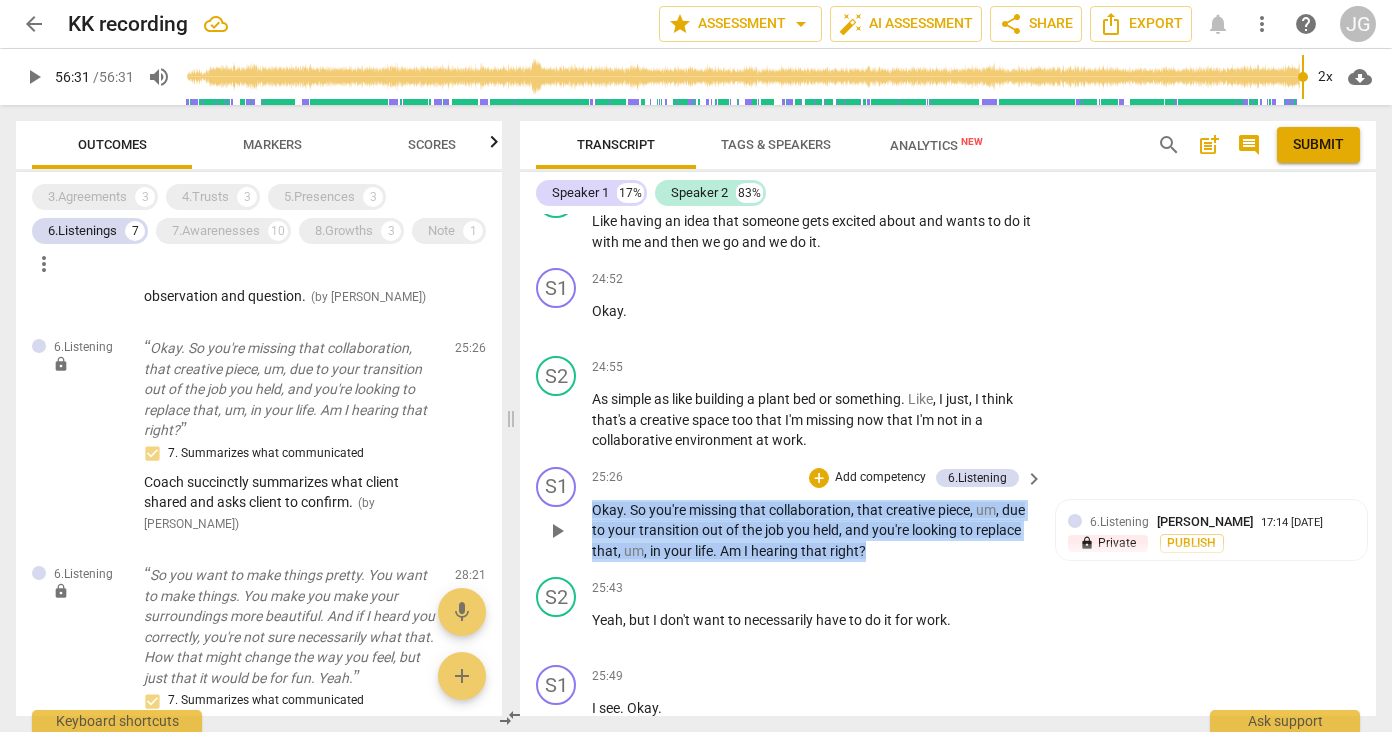 click on "S1 play_arrow pause 25:26 + Add competency 6.Listening keyboard_arrow_right Okay .   So   you're   missing   that   collaboration ,   that   creative   piece ,   um ,   due   to   your   transition   out   of   the   job   you   held ,   and   you're   looking   to   replace   that ,   um ,   in   your   life .   Am   I   hearing   that   right ? 6.Listening [PERSON_NAME] 17:14 [DATE] lock Private Publish 7. Summarizes what communicated Coach succinctly summarizes what client shared and asks client to confirm." at bounding box center [948, 514] 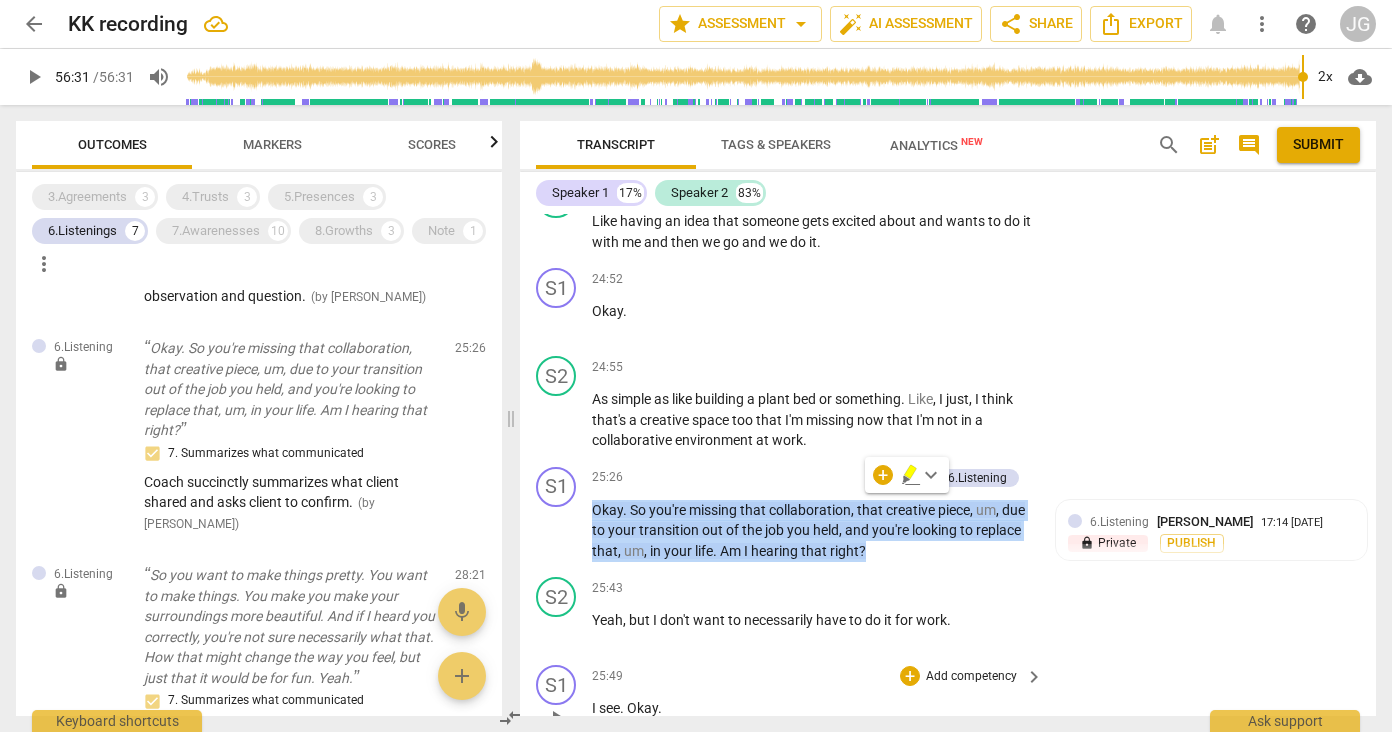 click on "So you want to make things pretty. You want to make things. You make you make your surroundings more beautiful. And if I heard you correctly, you're not sure necessarily what that. How that might change the way you feel, but just that it would be for fun. Yeah." at bounding box center [291, 626] 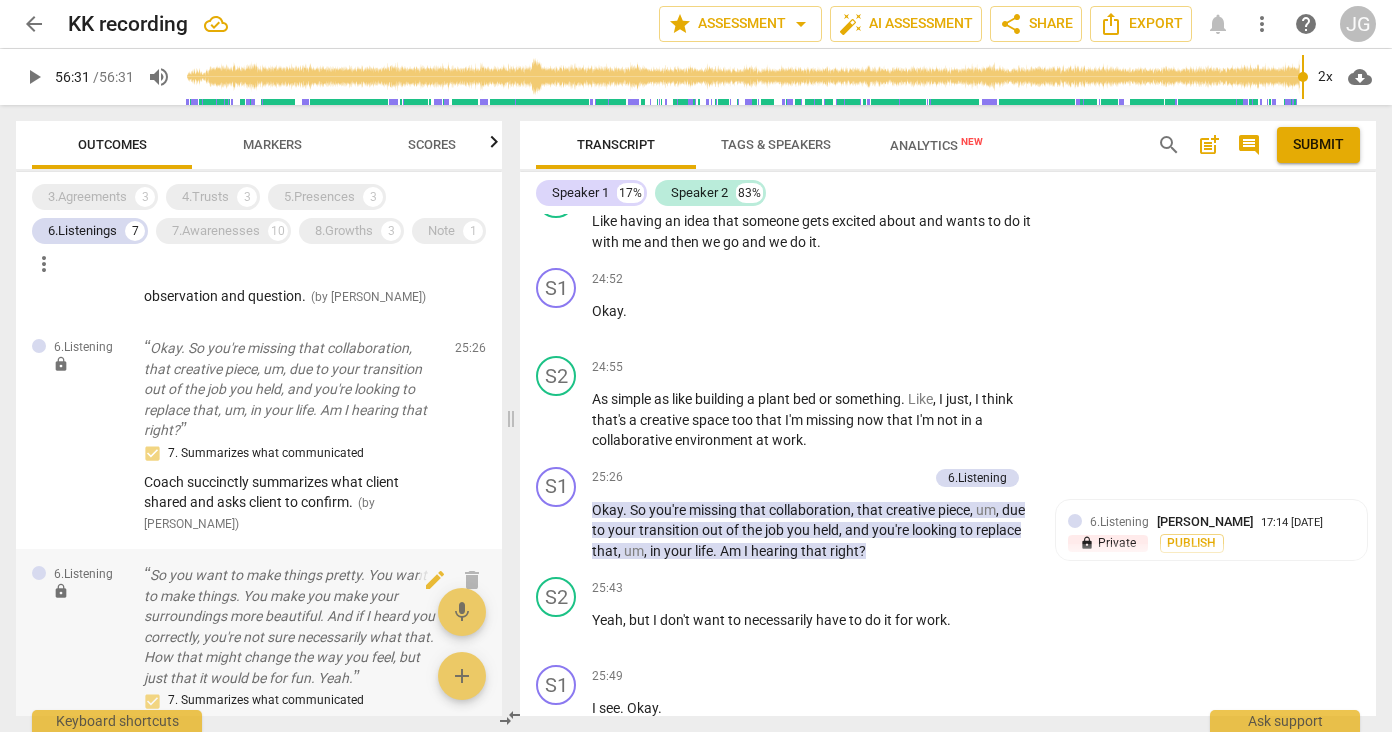 click on "So you want to make things pretty. You want to make things. You make you make your surroundings more beautiful. And if I heard you correctly, you're not sure necessarily what that. How that might change the way you feel, but just that it would be for fun. Yeah." at bounding box center (291, 626) 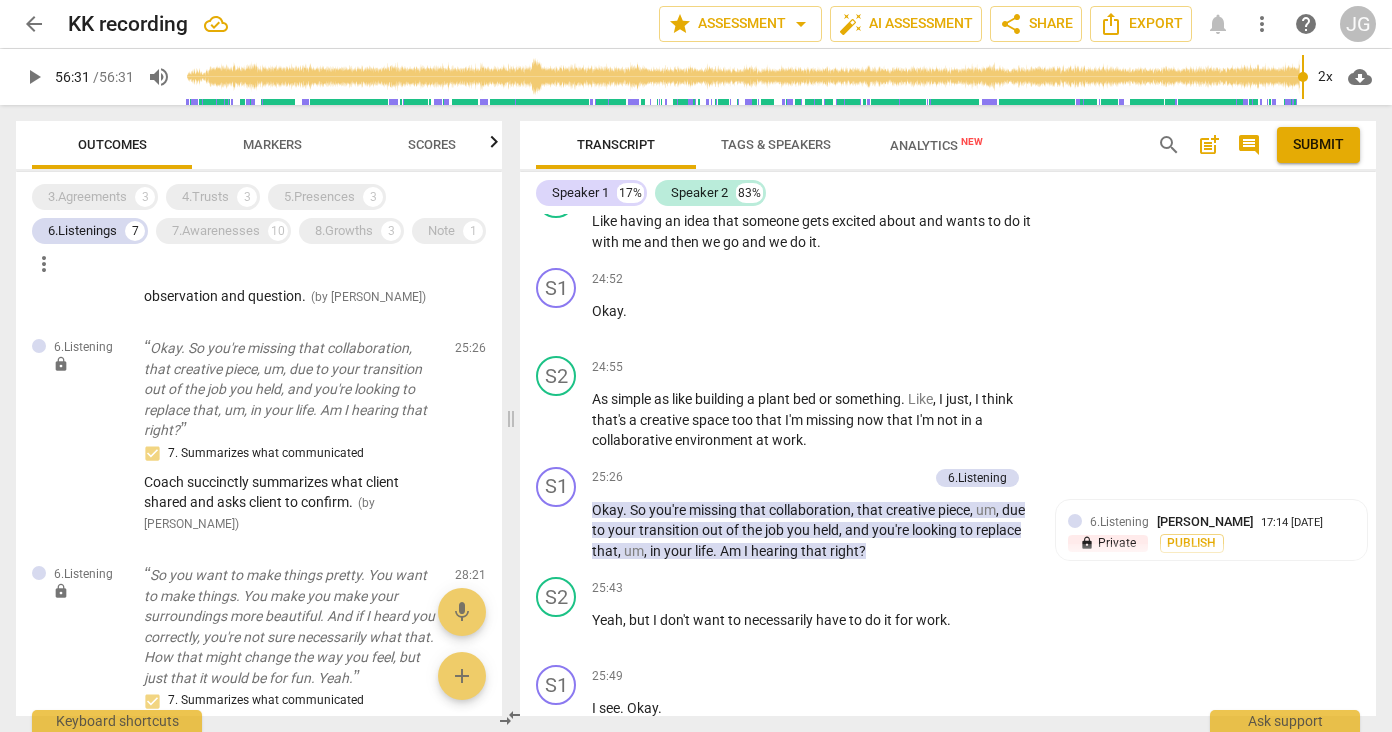 scroll, scrollTop: 8096, scrollLeft: 0, axis: vertical 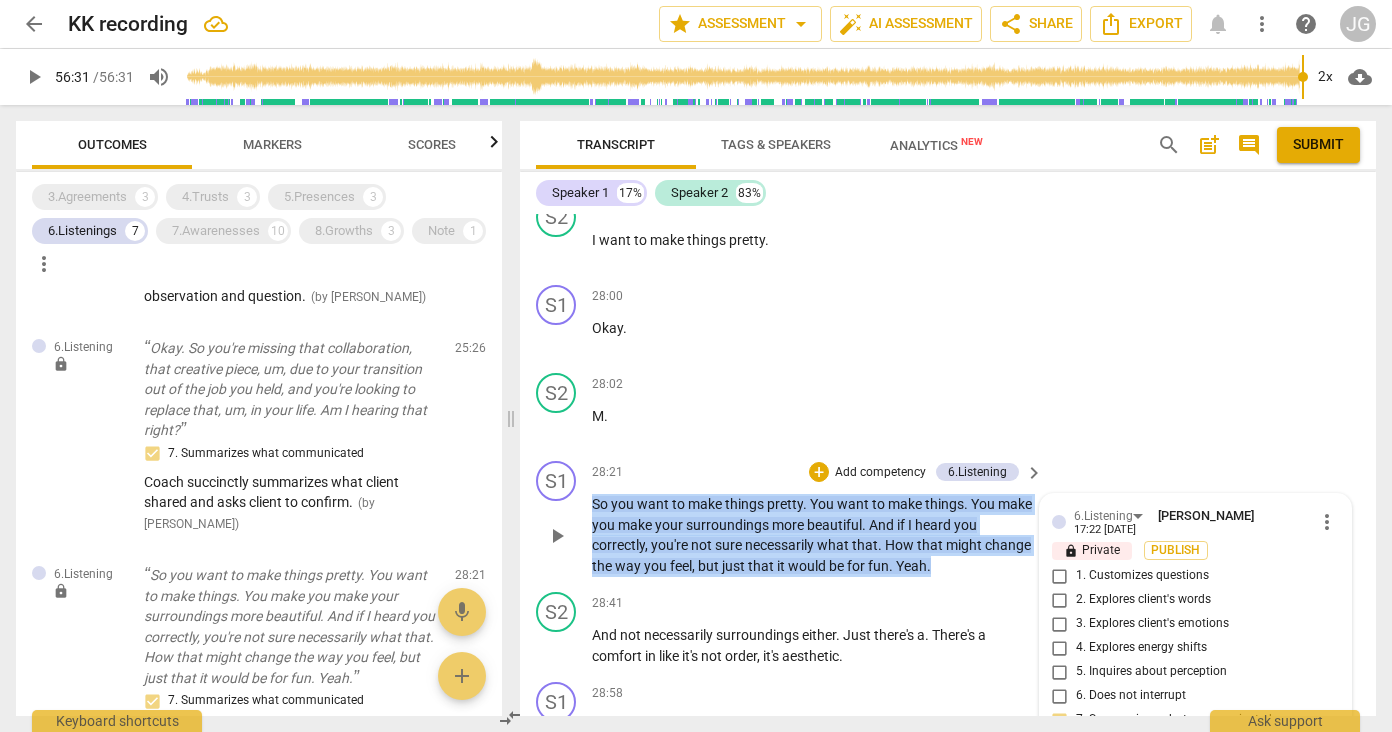 drag, startPoint x: 988, startPoint y: 506, endPoint x: 593, endPoint y: 451, distance: 398.81073 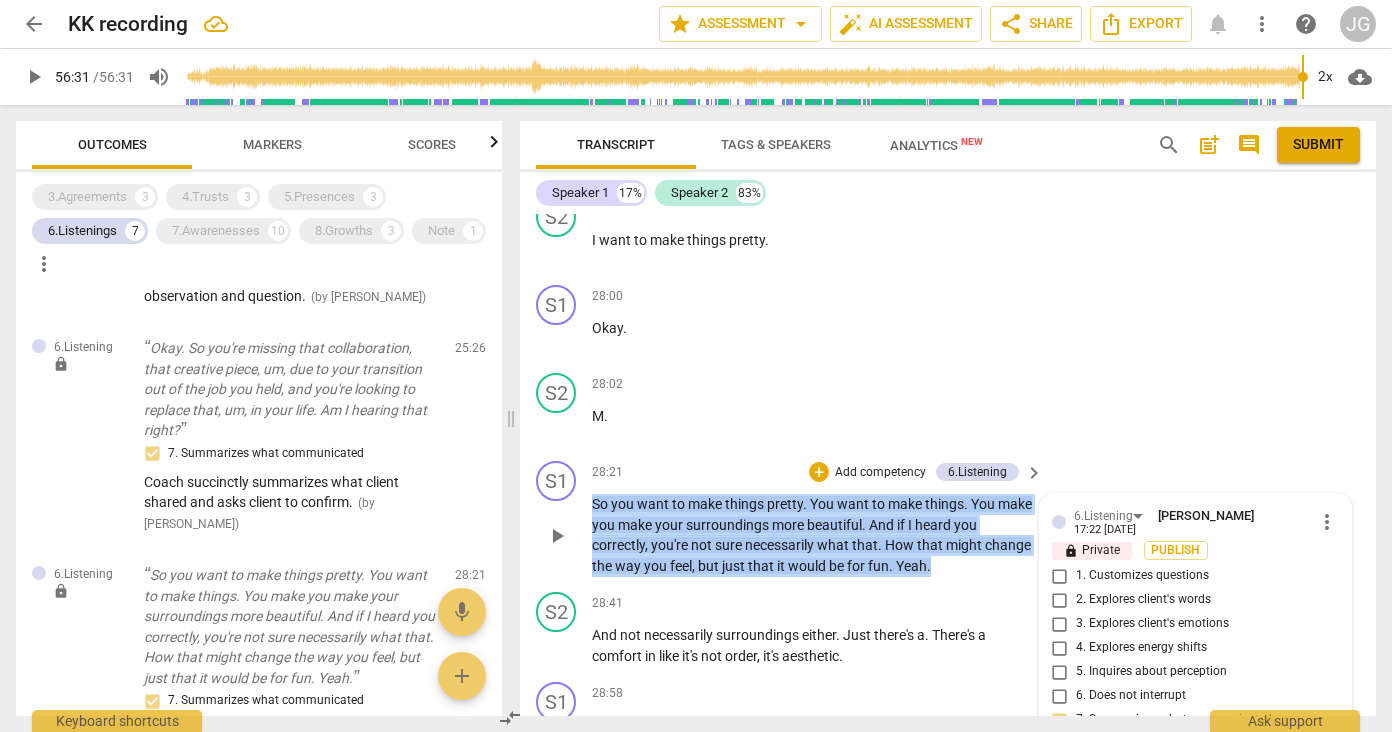 click on "So   you   want   to   make   things   pretty .   You   want   to   make   things .   You   make   you   make   your   surroundings   more   beautiful .   And   if   I   heard   you   correctly ,   you're   not   sure   necessarily   what   that .   How   that   might   change   the   way   you   feel ,   but   just   that   it   would   be   for   fun .   Yeah ." at bounding box center (812, 535) 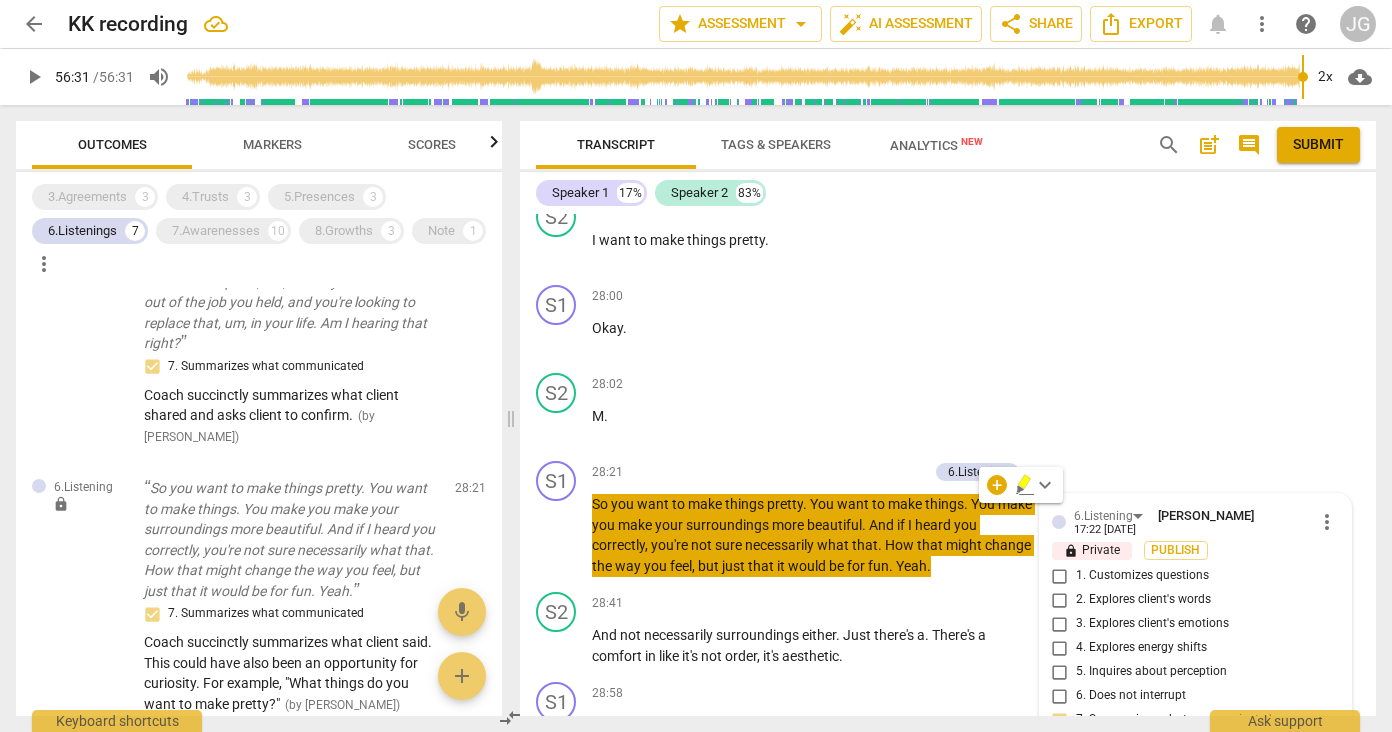 scroll, scrollTop: 1484, scrollLeft: 0, axis: vertical 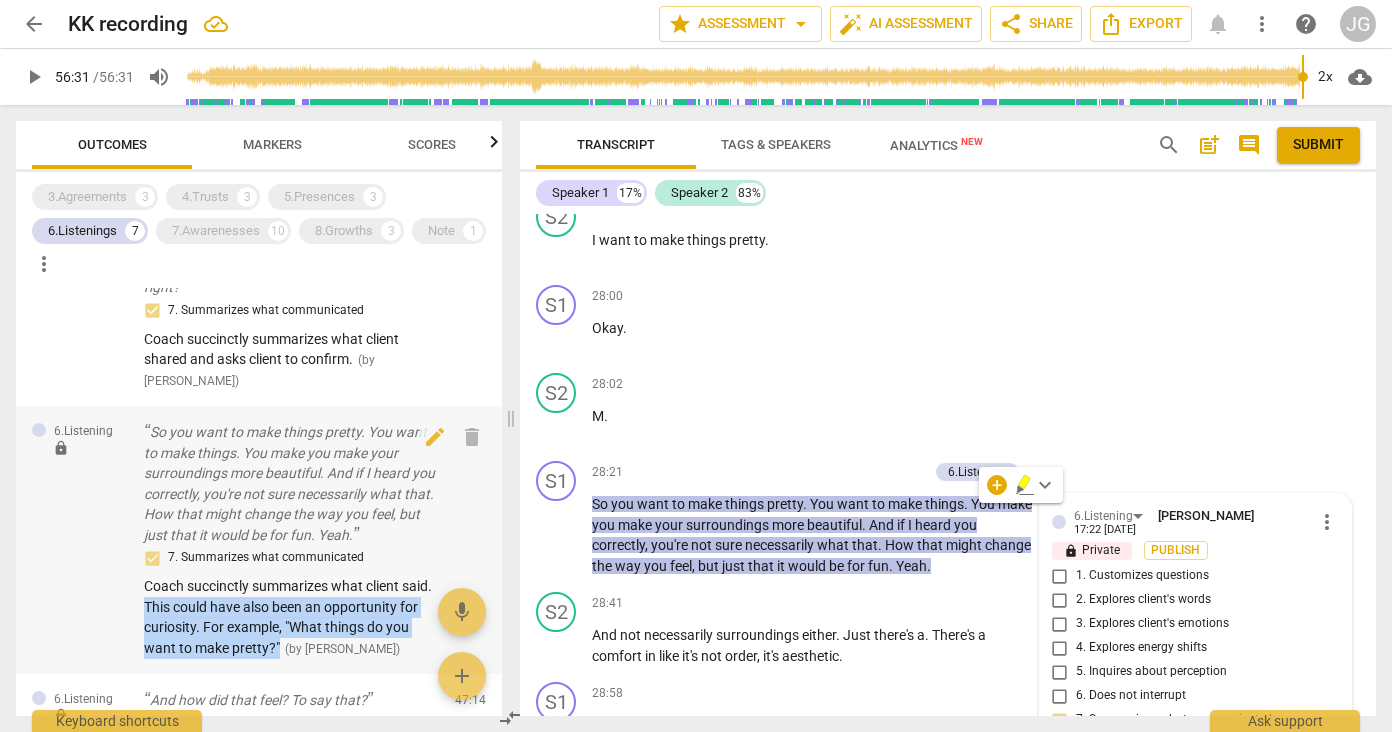 drag, startPoint x: 180, startPoint y: 570, endPoint x: 278, endPoint y: 608, distance: 105.10947 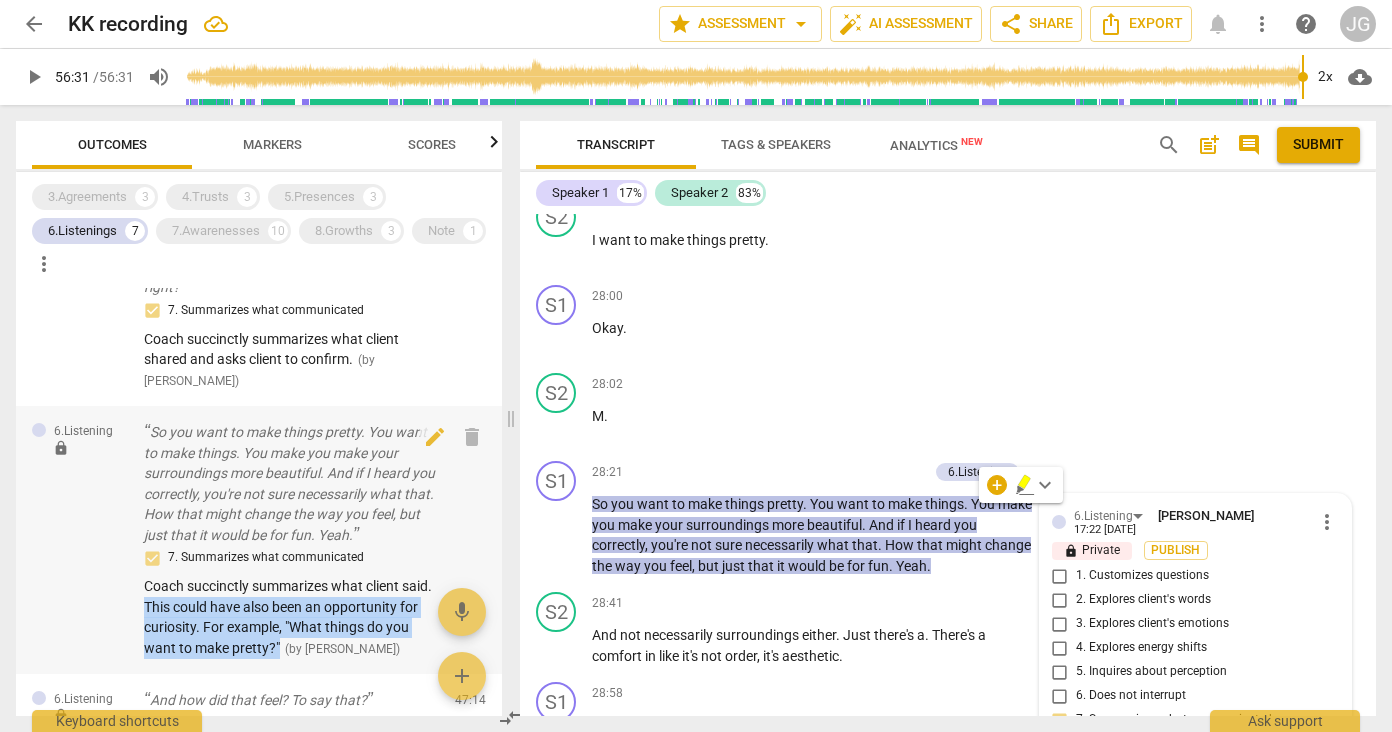click on "Coach succinctly summarizes what client said. This could have also been an opportunity for curiosity. For example, "What things do you want to make pretty?"" at bounding box center (288, 617) 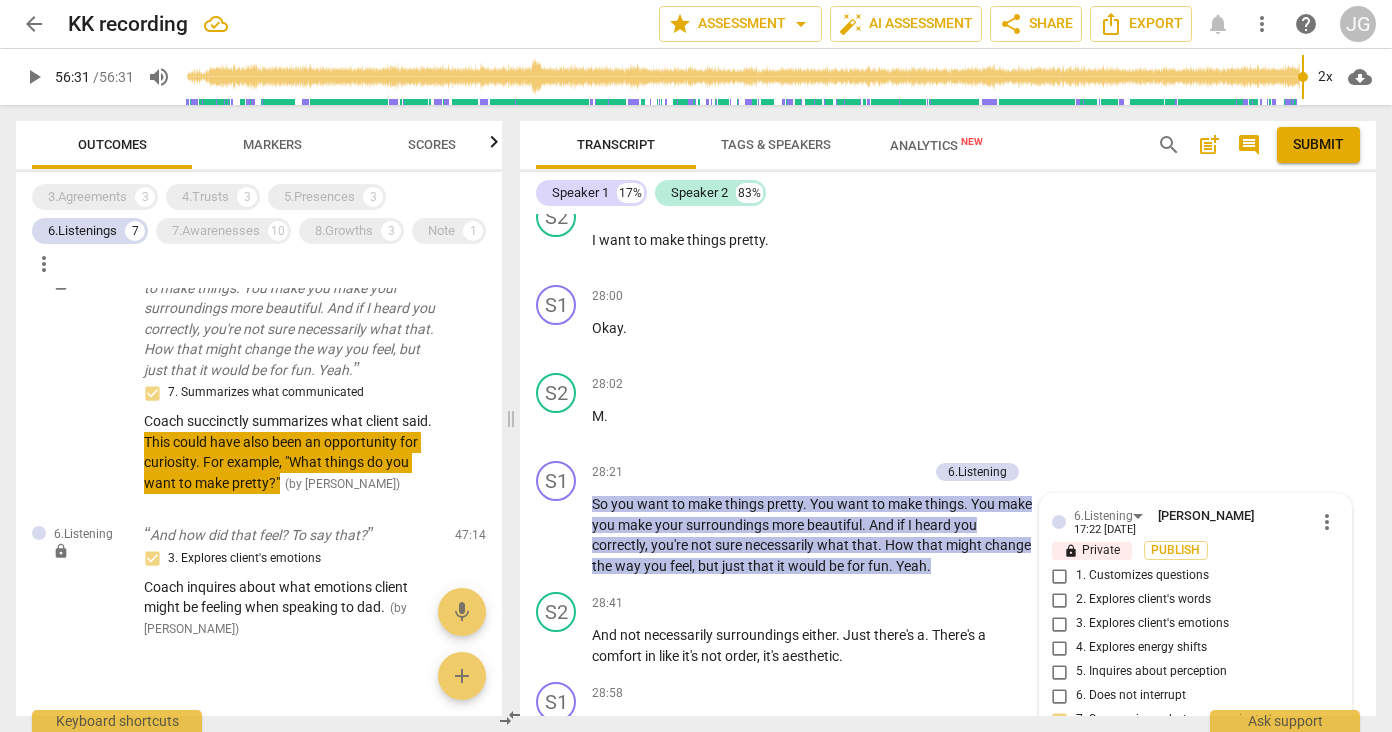 scroll, scrollTop: 1648, scrollLeft: 0, axis: vertical 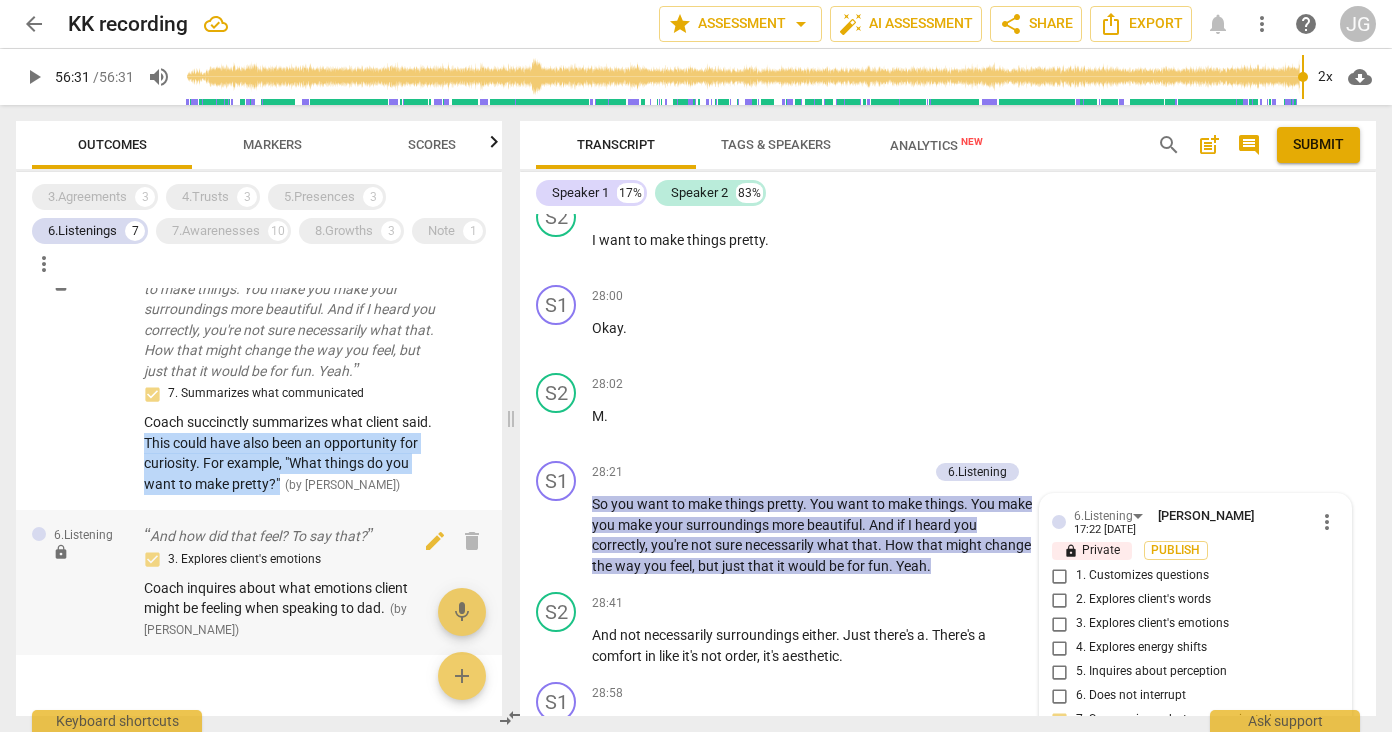 click on "Coach inquires about what emotions client might be feeling when speaking to dad." at bounding box center (276, 598) 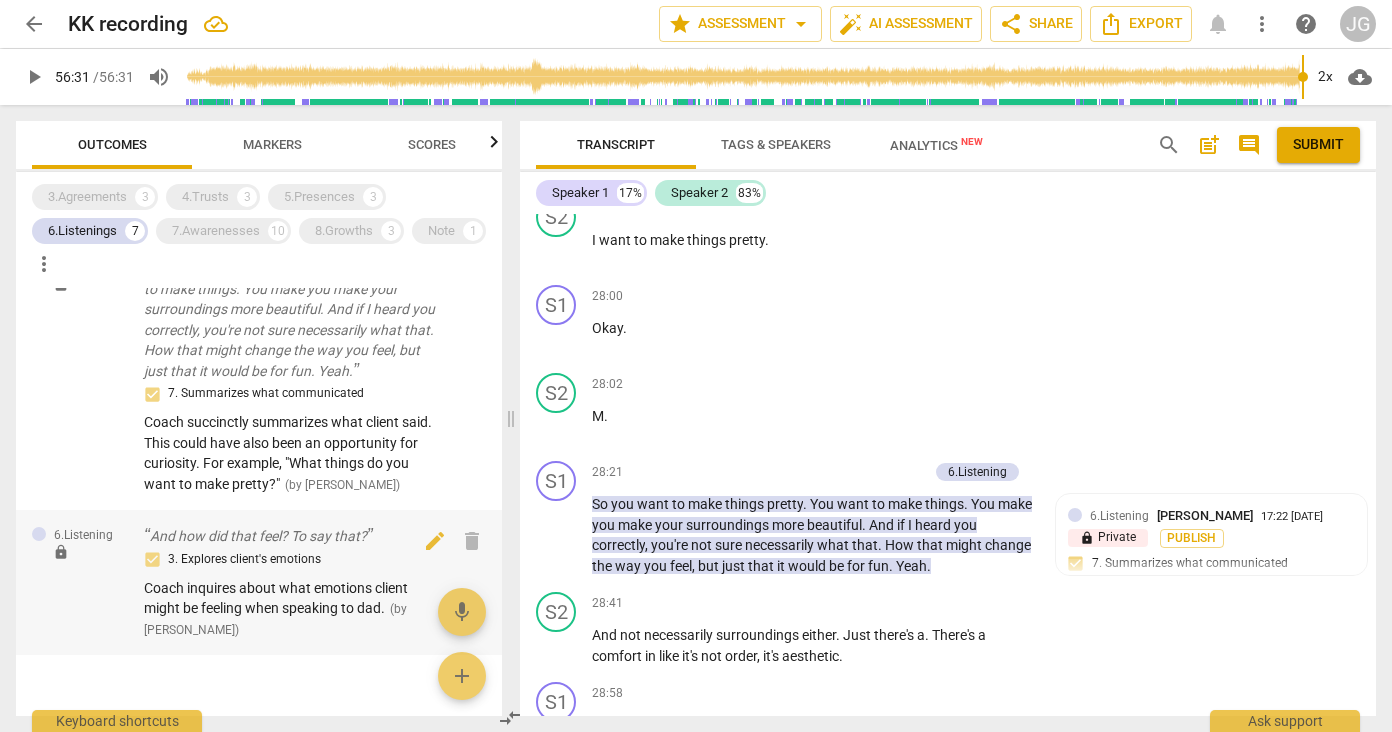 scroll, scrollTop: 13253, scrollLeft: 0, axis: vertical 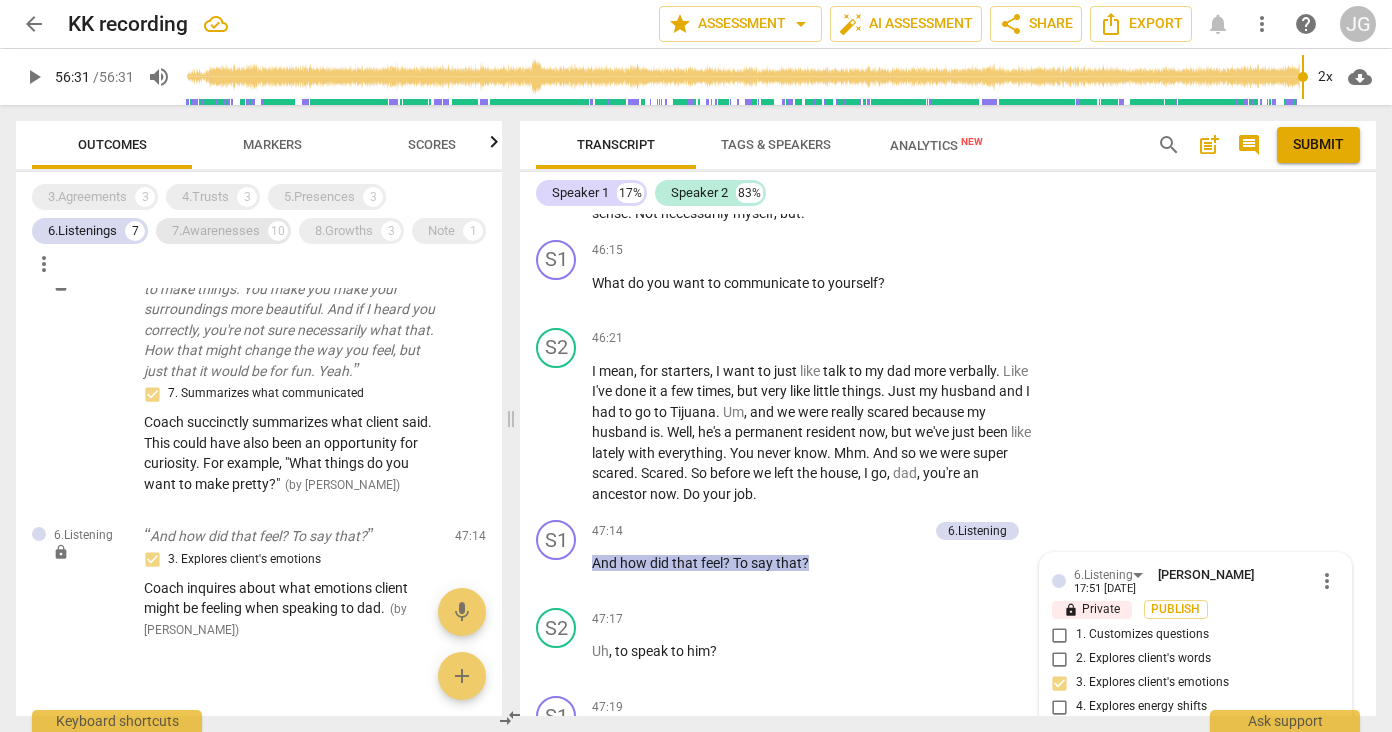 click on "7.Awarenesses" at bounding box center (216, 231) 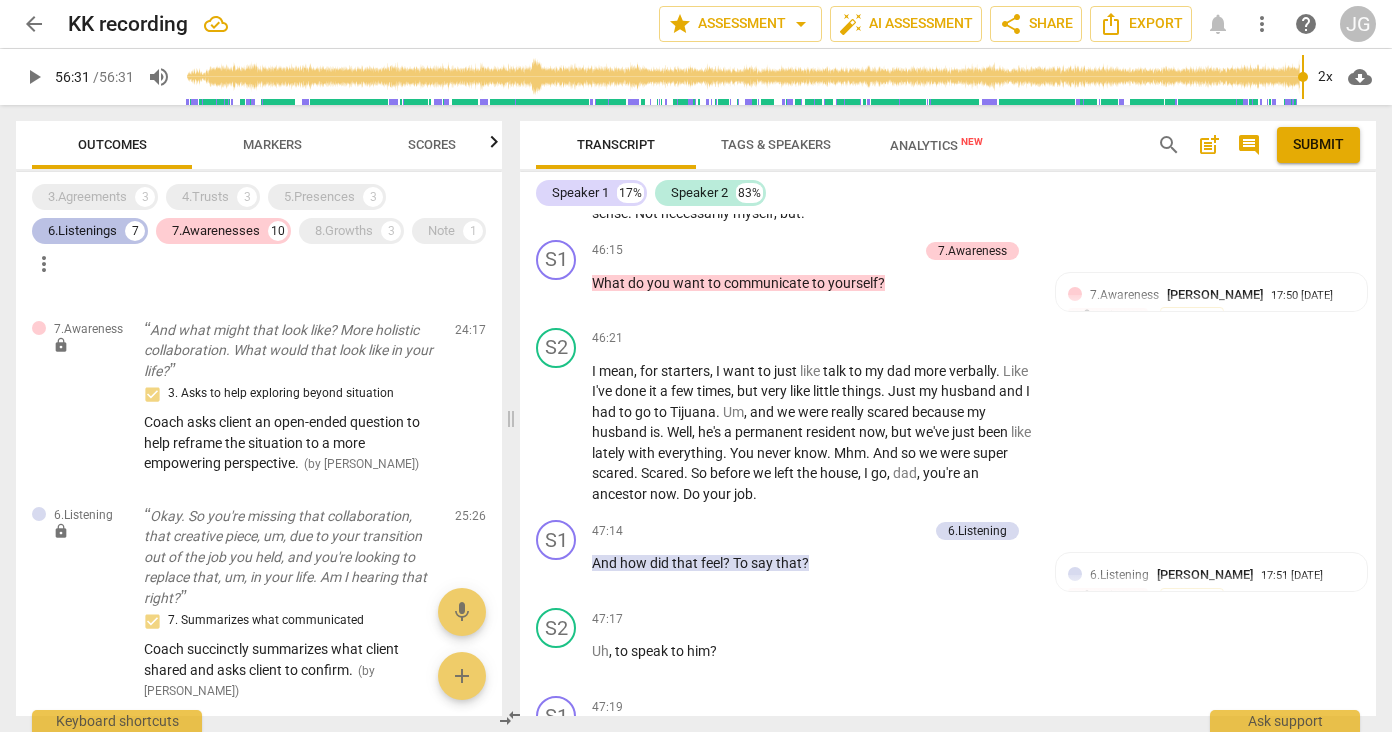 click on "6.Listenings" at bounding box center (82, 231) 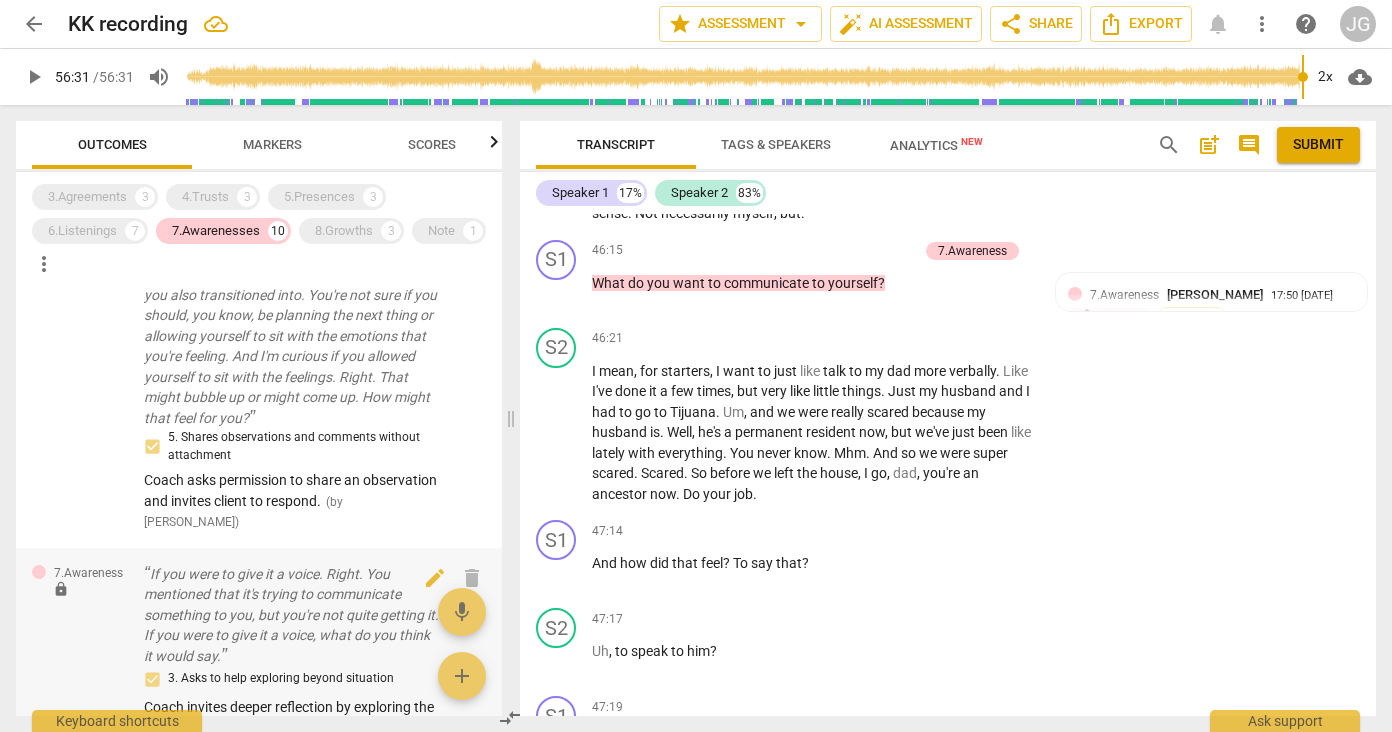scroll, scrollTop: 0, scrollLeft: 0, axis: both 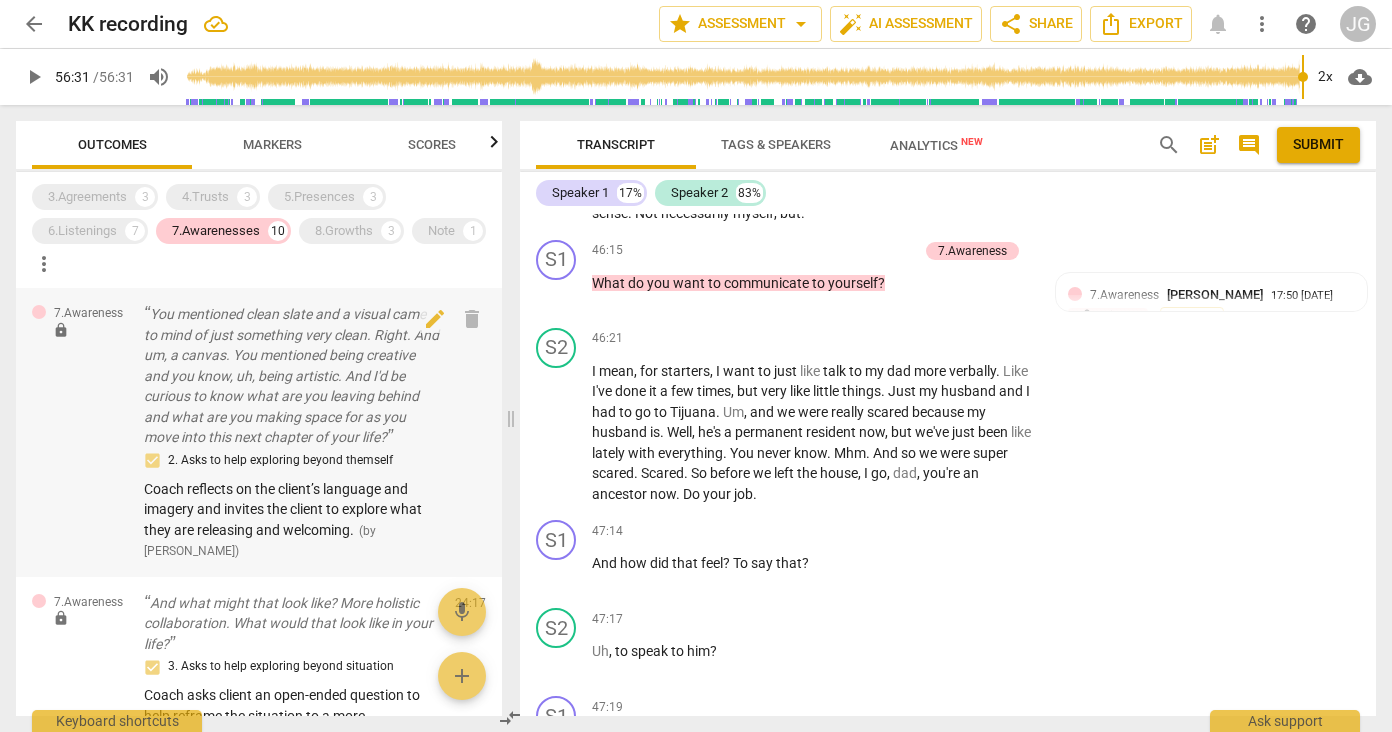 click on "You mentioned clean slate and a visual came to mind of just something very clean. Right. And um, a canvas. You mentioned being creative and you know, uh, being artistic. And I'd be curious to know what are you leaving behind and what are you making space for as you move into this next chapter of your life?" at bounding box center (291, 376) 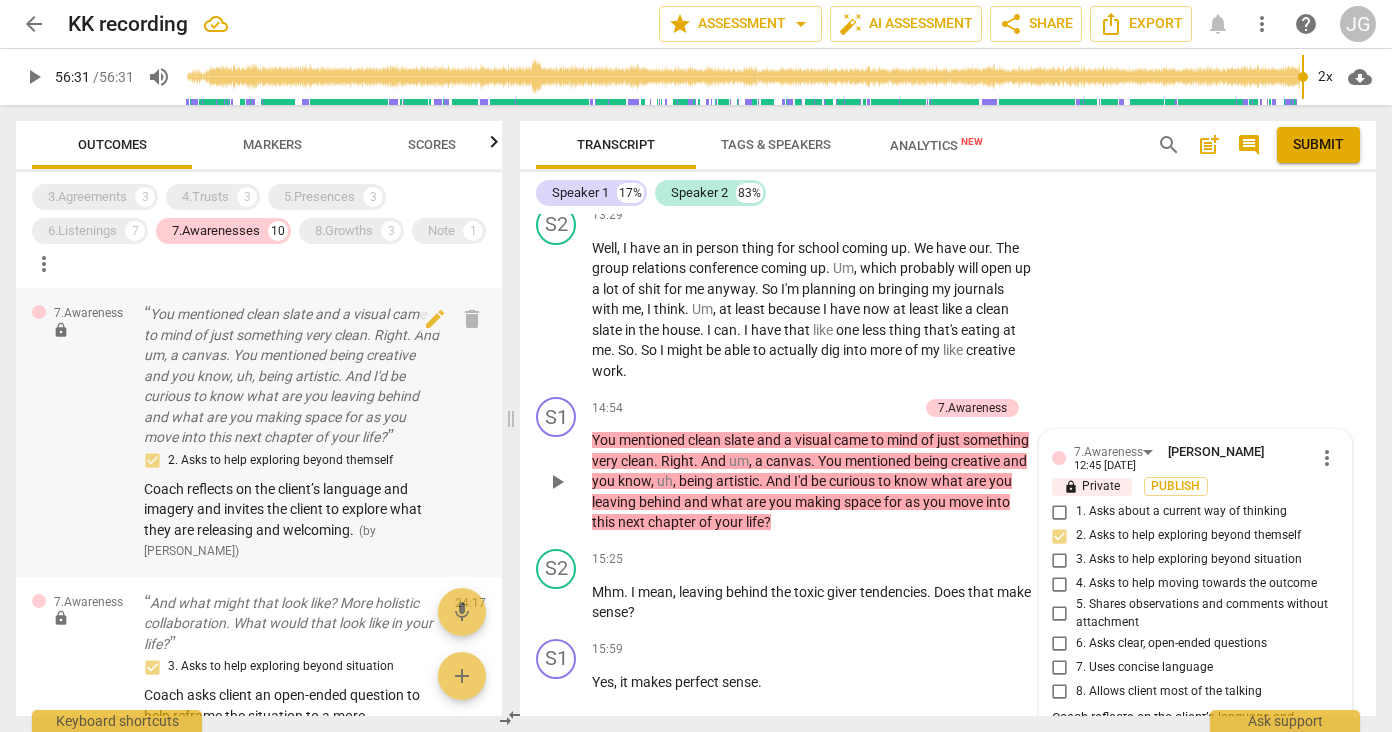 scroll, scrollTop: 4105, scrollLeft: 0, axis: vertical 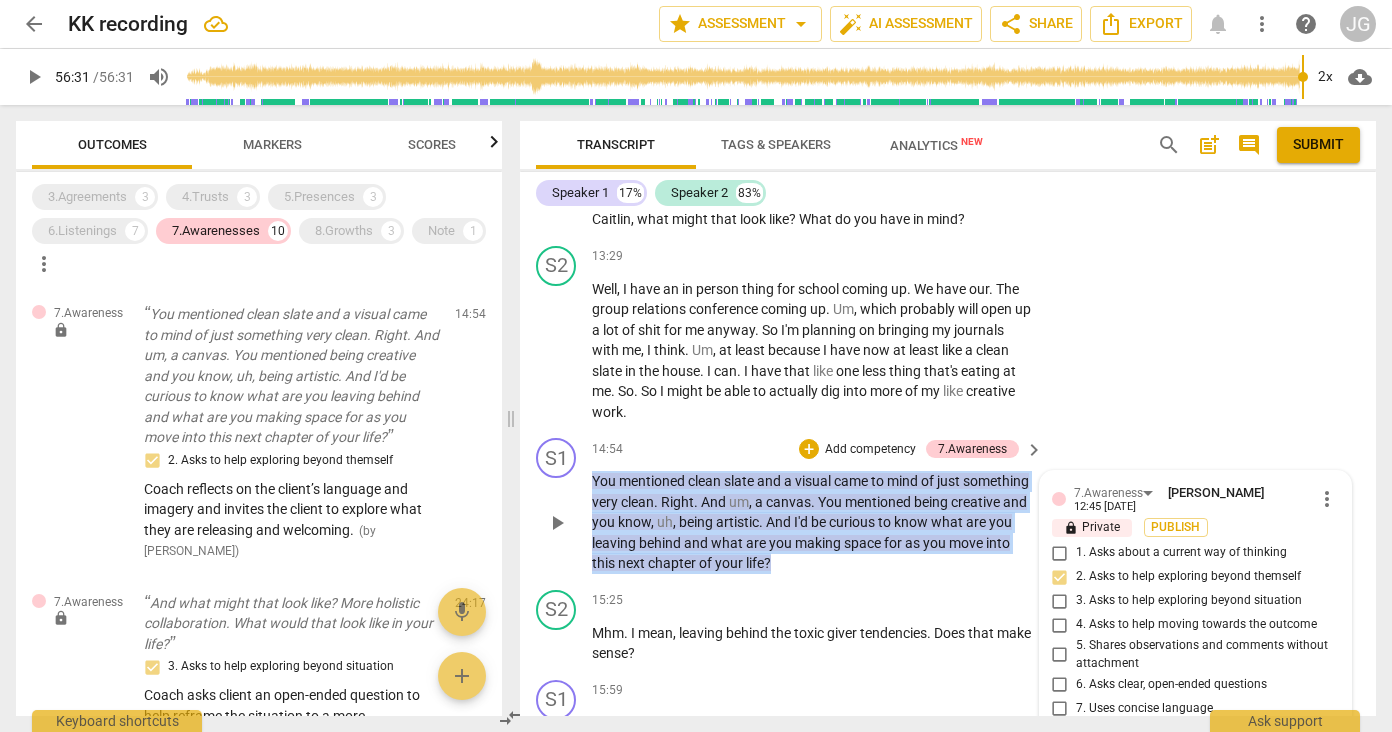 drag, startPoint x: 849, startPoint y: 522, endPoint x: 582, endPoint y: 437, distance: 280.2035 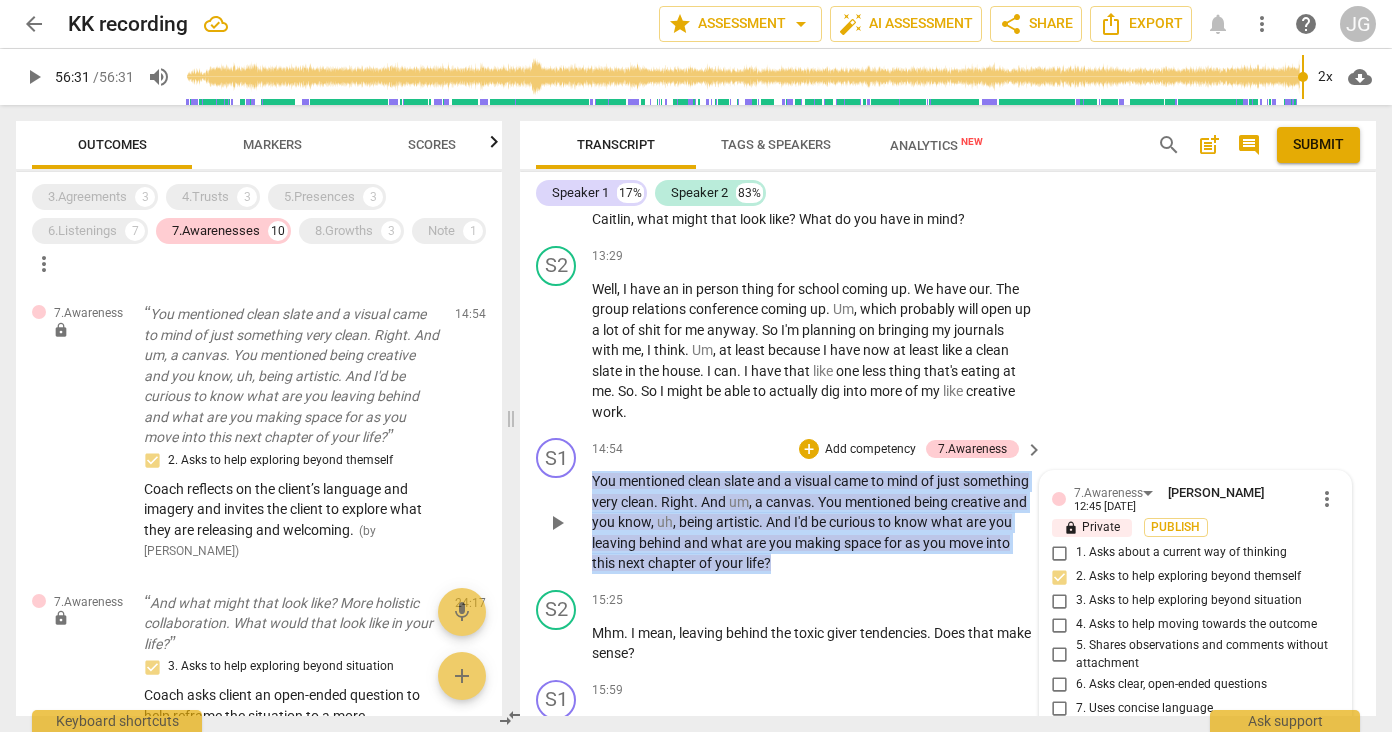 click on "S1 play_arrow pause 14:54 + Add competency 7.Awareness keyboard_arrow_right You   mentioned   clean   slate   and   a   visual   came   to   mind   of   just   something   very   clean .   Right .   And   um ,   a   canvas .   You   mentioned   being   creative   and   you   know ,   uh ,   being   artistic .   And   I'd   be   curious   to   know   what   are   you   leaving   behind   and   what   are   you   making   space   for   as   you   move   into   this   next   chapter   of   your   life ? 7.Awareness [PERSON_NAME] 12:45 [DATE] more_vert lock Private Publish 1. Asks about a current way of thinking 2. Asks to help exploring beyond themself 3. Asks to help exploring beyond situation 4. Asks to help moving towards the outcome 5. Shares observations and comments without attachment 6. Asks clear, open-ended questions 7. Uses concise language 8. Allows client most of the talking mic" at bounding box center [948, 506] 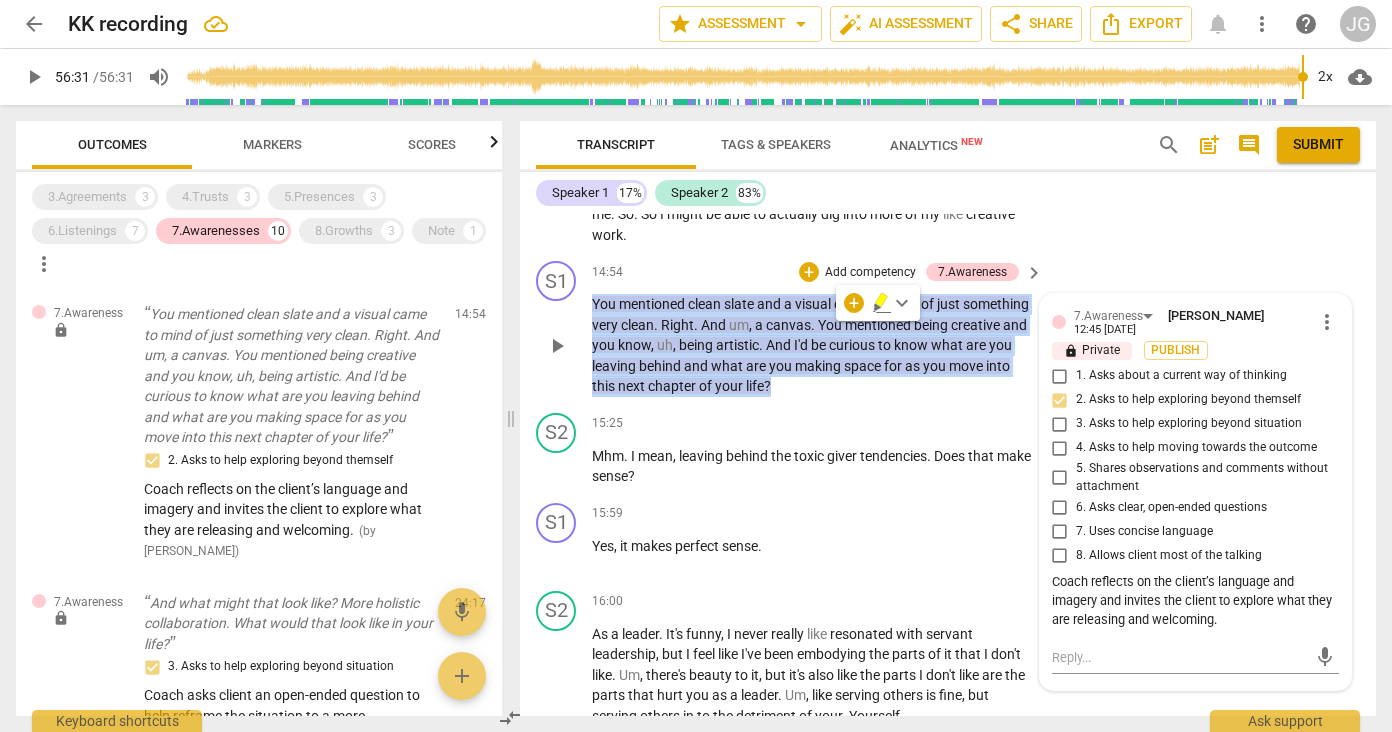 scroll, scrollTop: 4301, scrollLeft: 0, axis: vertical 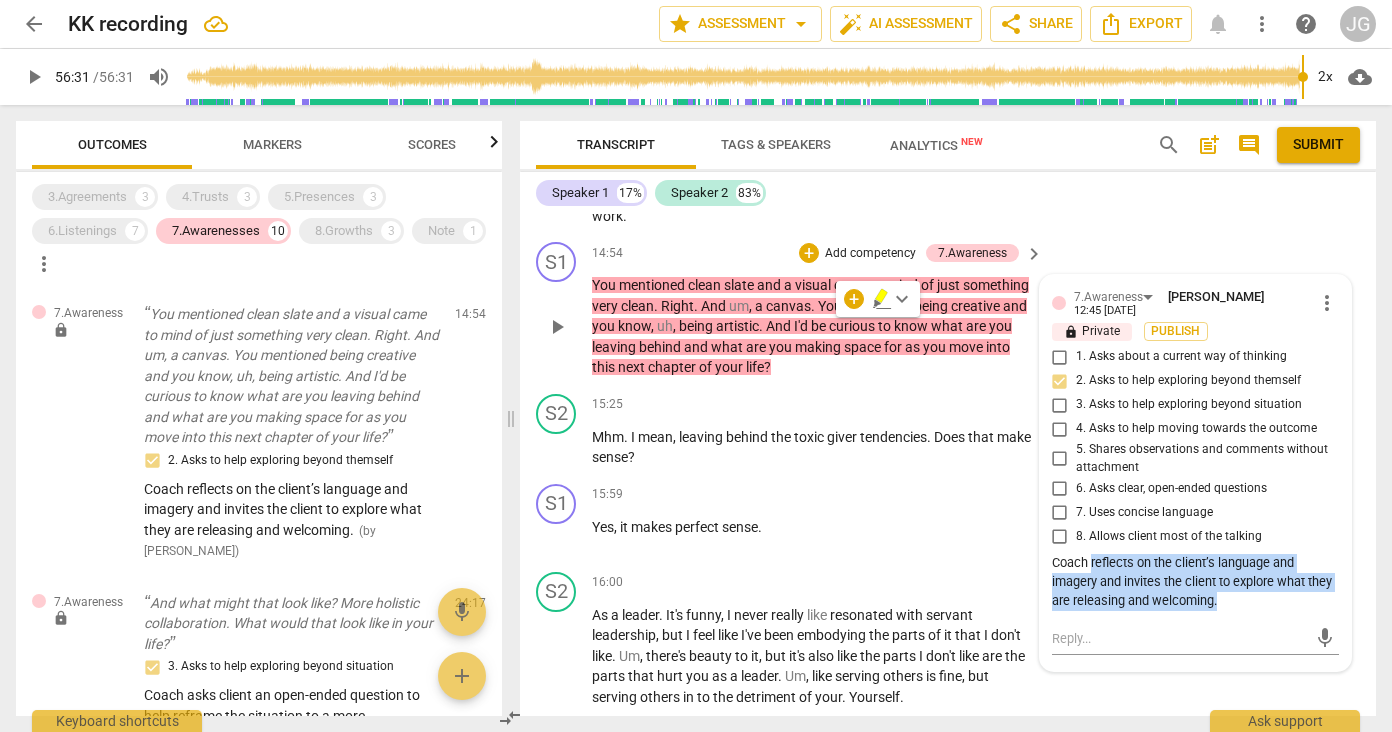 drag, startPoint x: 1088, startPoint y: 520, endPoint x: 1226, endPoint y: 553, distance: 141.89081 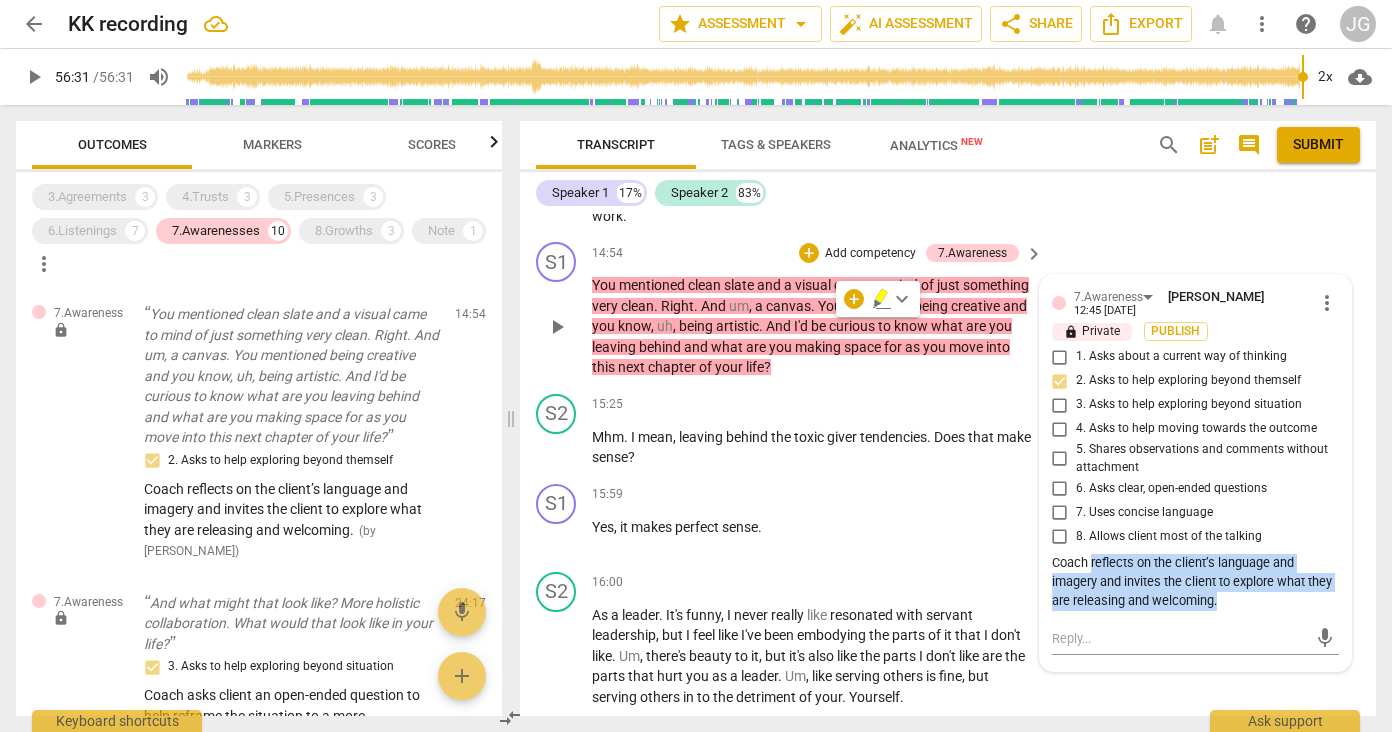 click on "Coach reflects on the client’s language and imagery and invites the client to explore what they are releasing and welcoming." at bounding box center [1195, 582] 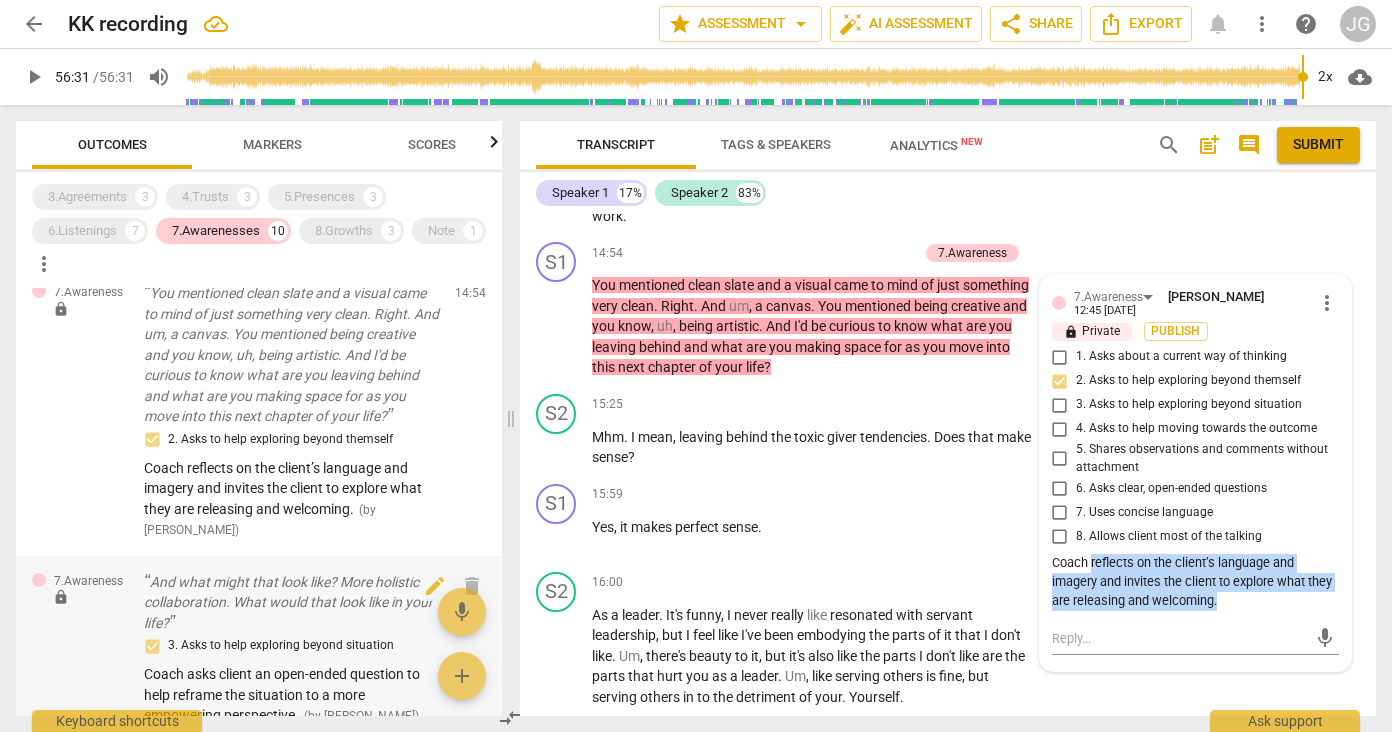 scroll, scrollTop: 155, scrollLeft: 0, axis: vertical 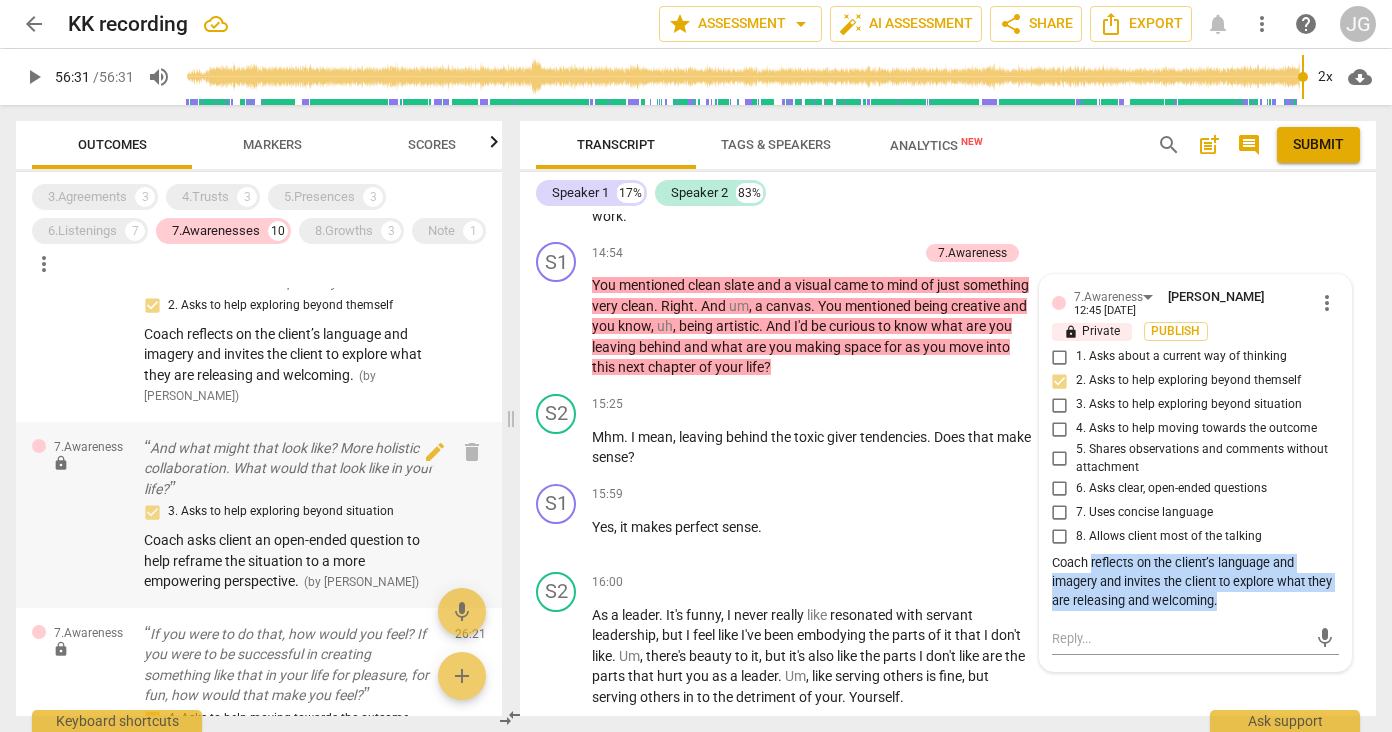 click on "And what might that look like? More holistic collaboration. What would that look like in your life?" at bounding box center (291, 469) 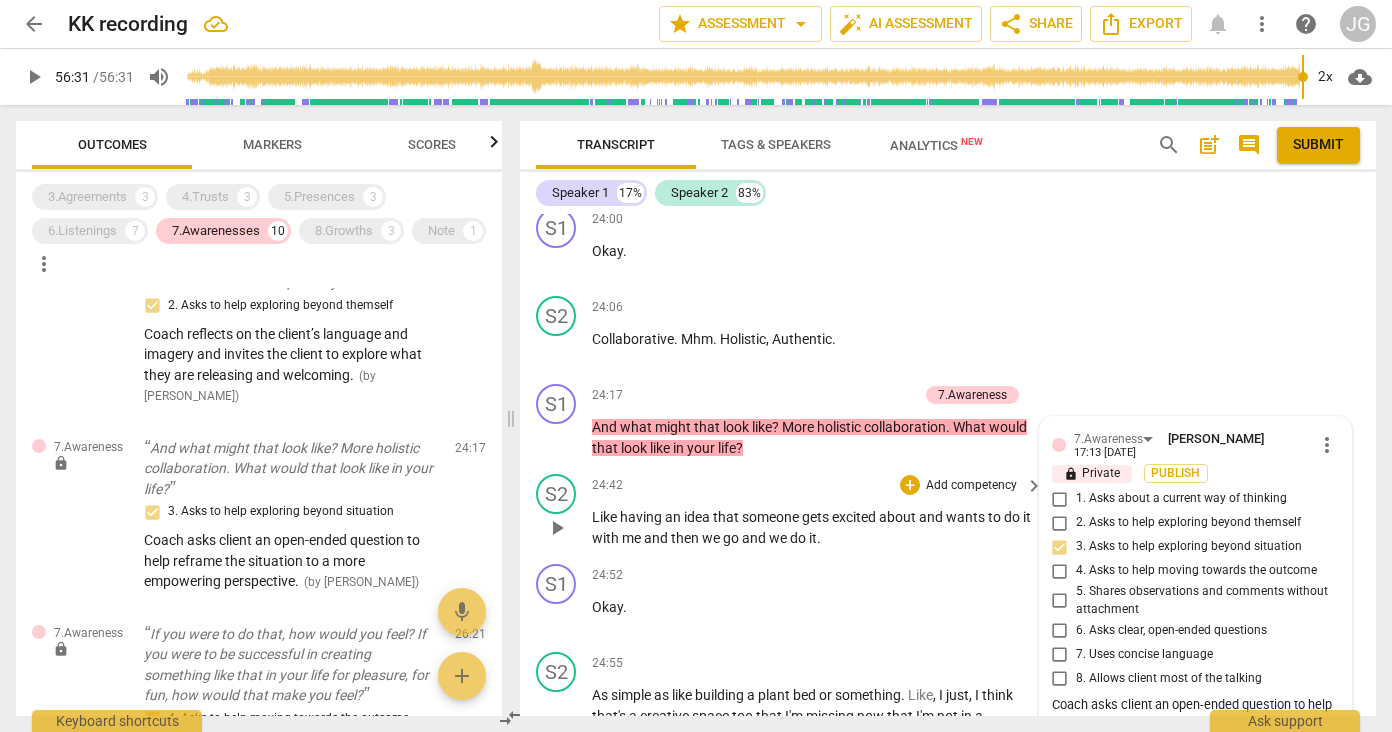 scroll, scrollTop: 6466, scrollLeft: 0, axis: vertical 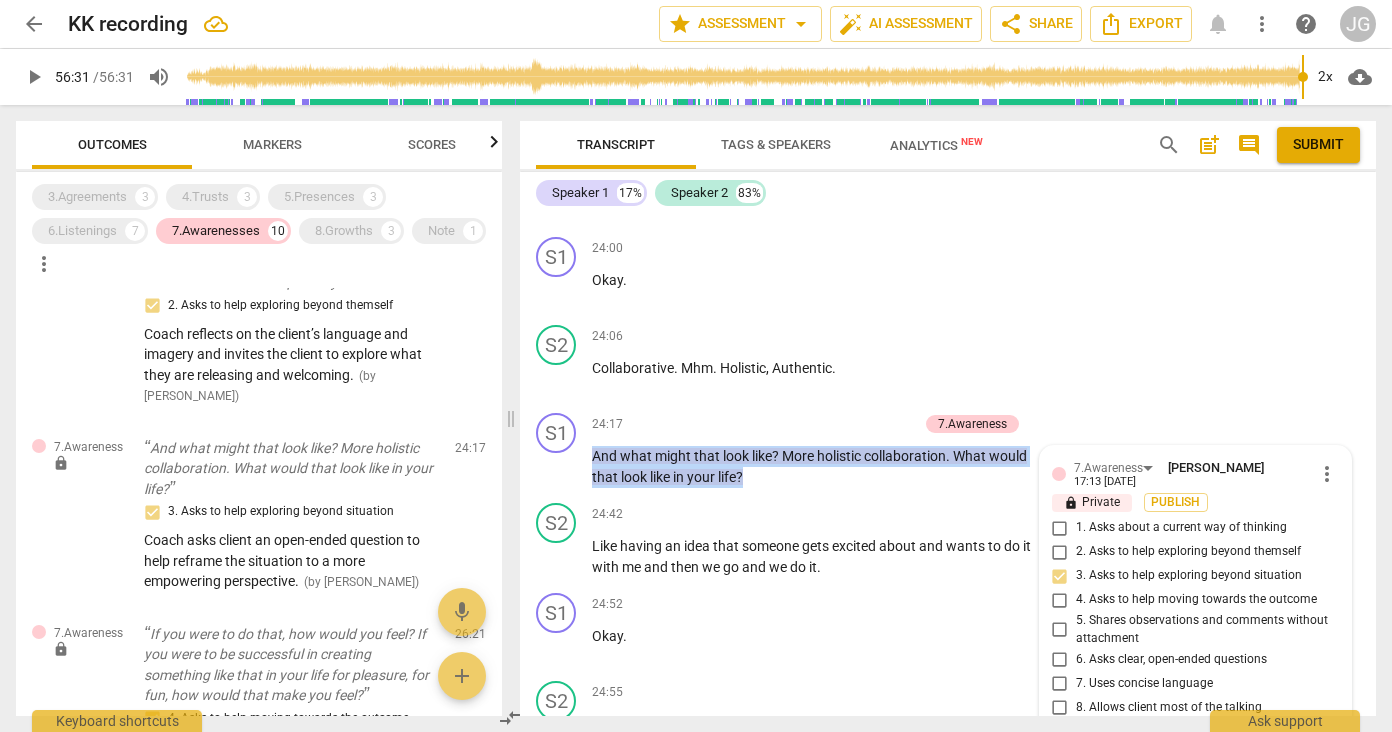 drag, startPoint x: 756, startPoint y: 428, endPoint x: 587, endPoint y: 407, distance: 170.29973 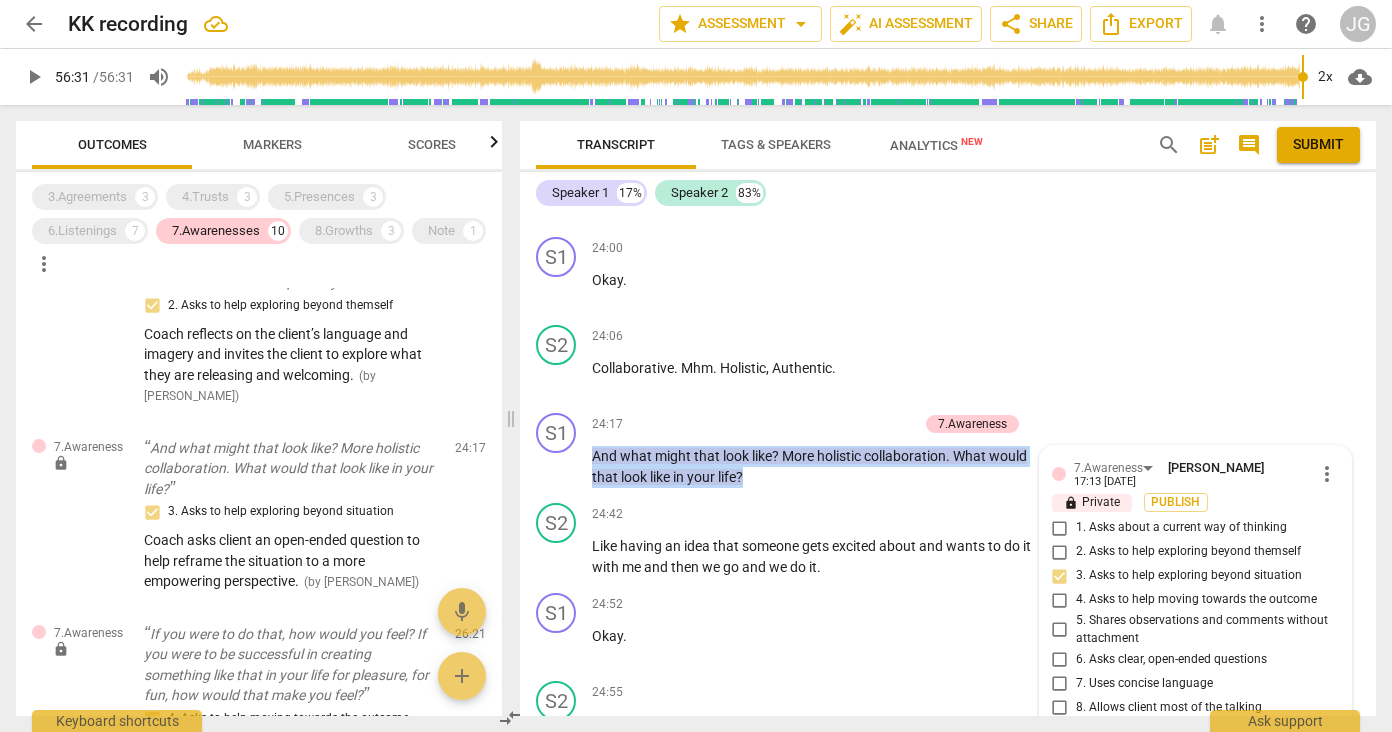click on "S1 play_arrow pause 24:17 + Add competency 7.Awareness keyboard_arrow_right And   what   might   that   look   like ?   More   holistic   collaboration .   What   would   that   look   like   in   your   life ? 7.Awareness [PERSON_NAME] 17:13 [DATE] more_vert lock Private Publish 1. Asks about a current way of thinking 2. Asks to help exploring beyond themself 3. Asks to help exploring beyond situation 4. Asks to help moving towards the outcome 5. Shares observations and comments without attachment 6. Asks clear, open-ended questions 7. Uses concise language 8. Allows client most of the talking Coach asks client an open-ended question to help reframe the situation to a more empowering perspective. mic" at bounding box center [948, 450] 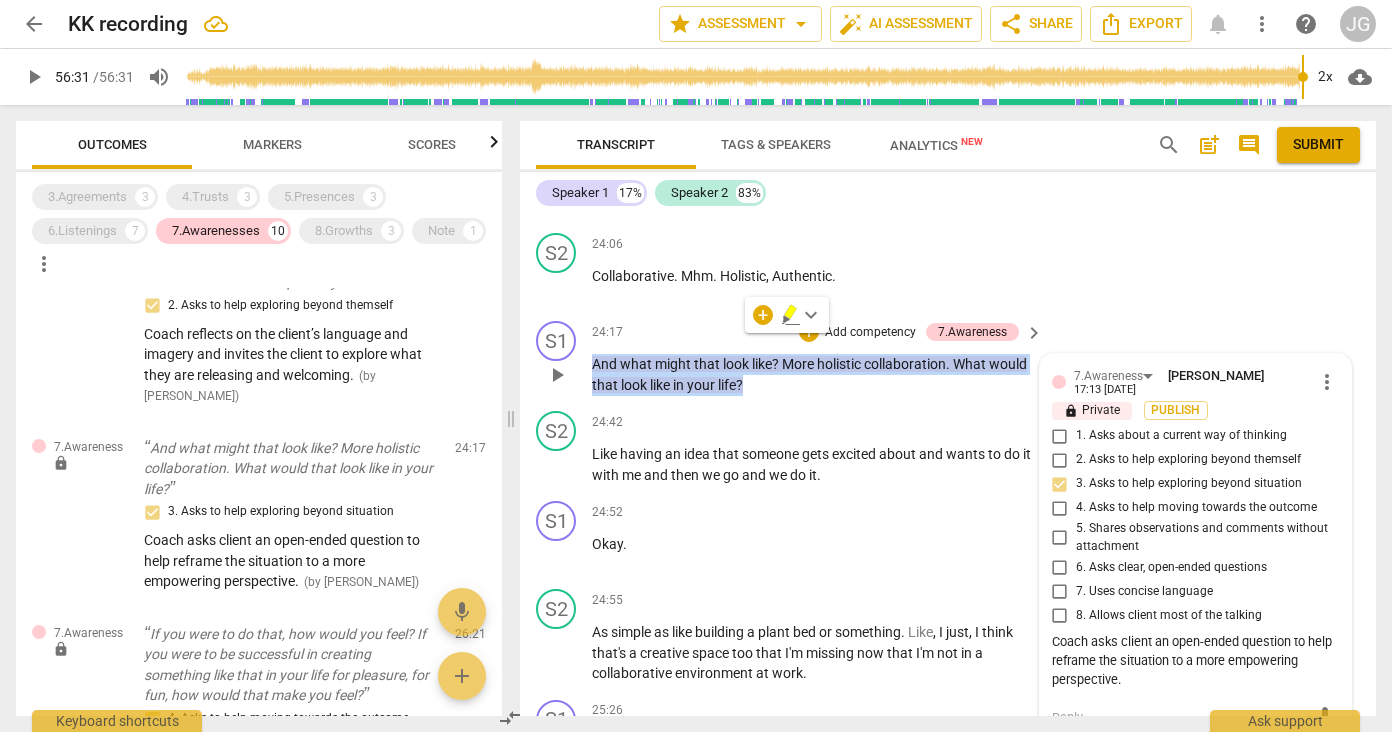 scroll, scrollTop: 6559, scrollLeft: 0, axis: vertical 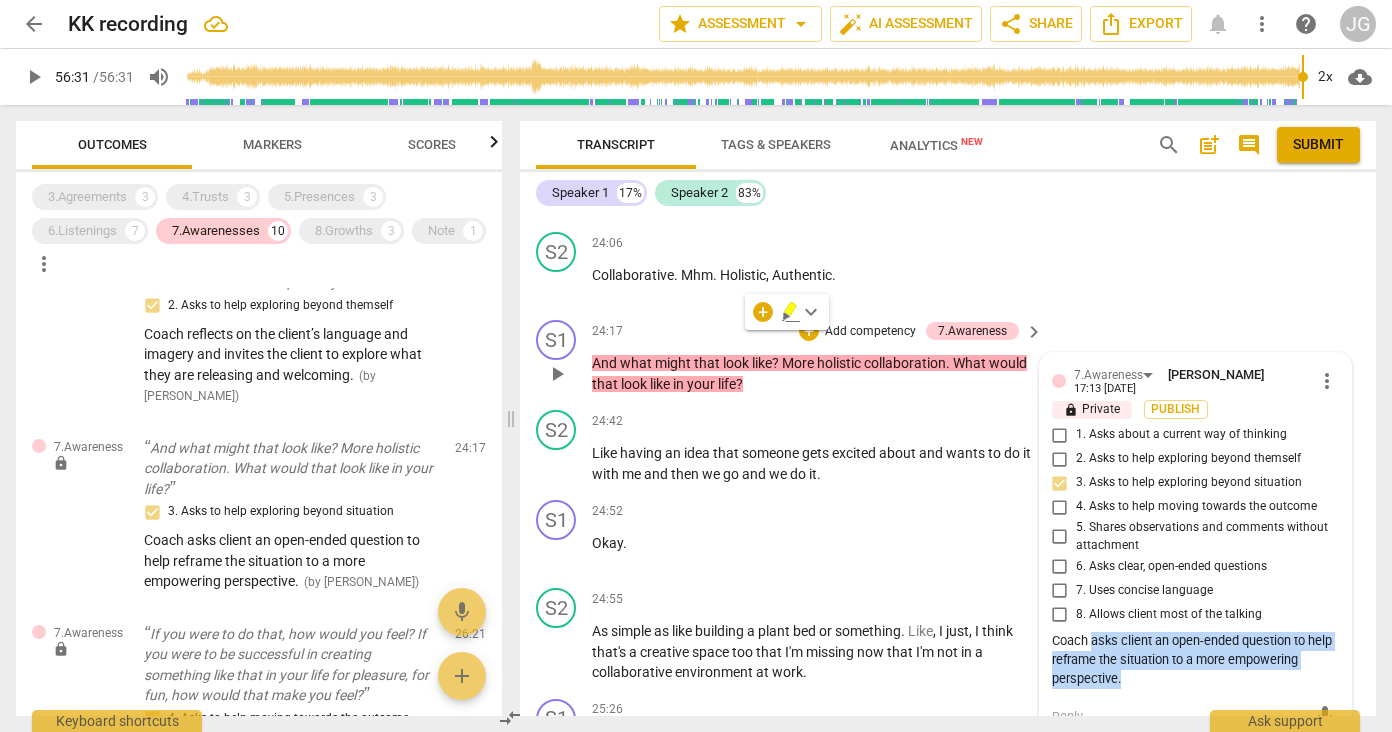drag, startPoint x: 1089, startPoint y: 594, endPoint x: 1123, endPoint y: 627, distance: 47.38143 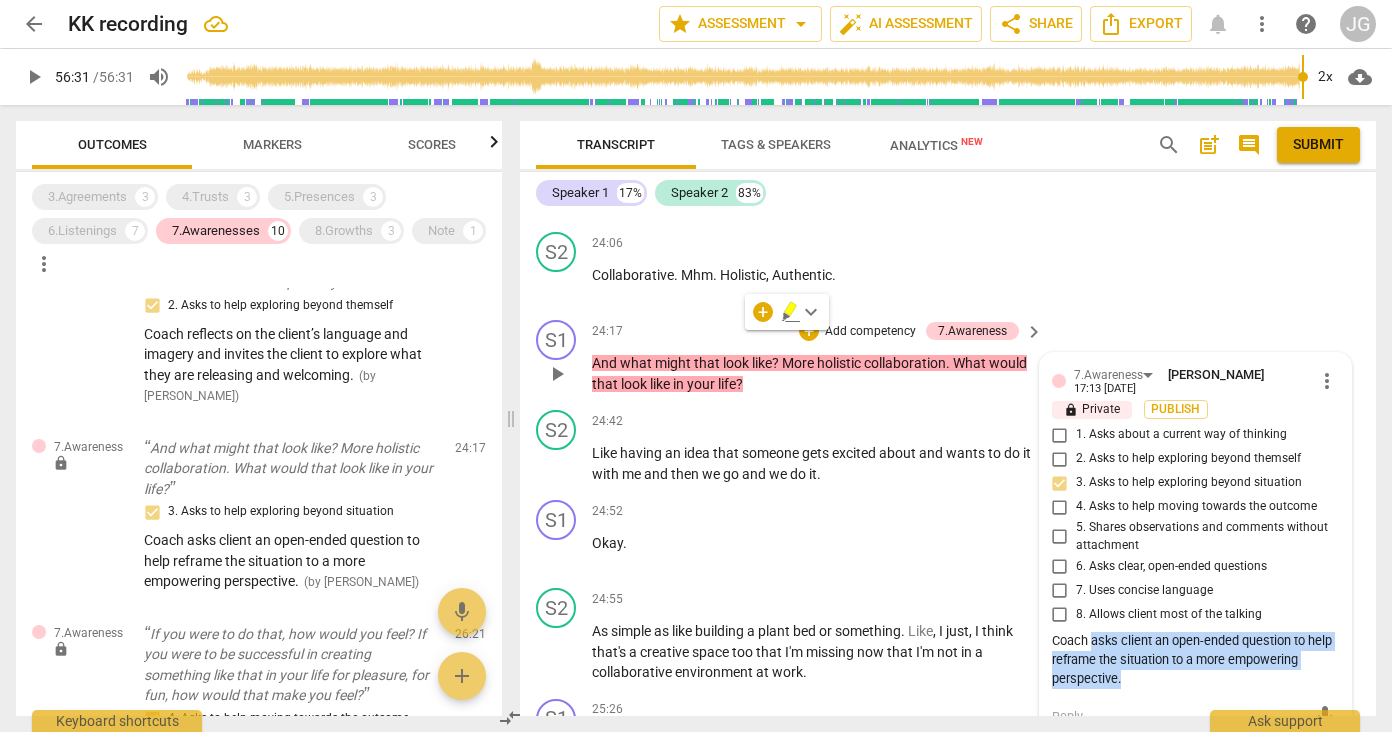 click on "Coach asks client an open-ended question to help reframe the situation to a more empowering perspective." at bounding box center (1195, 660) 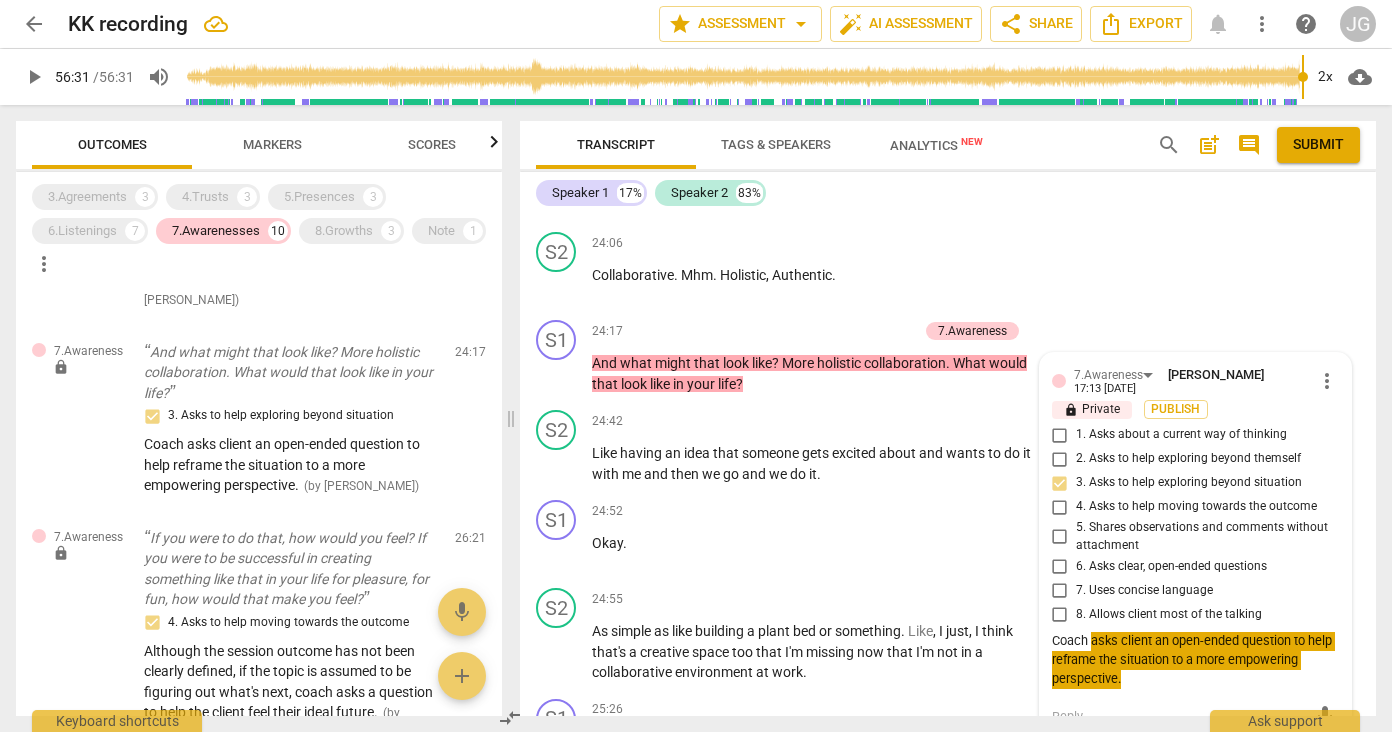 scroll, scrollTop: 277, scrollLeft: 0, axis: vertical 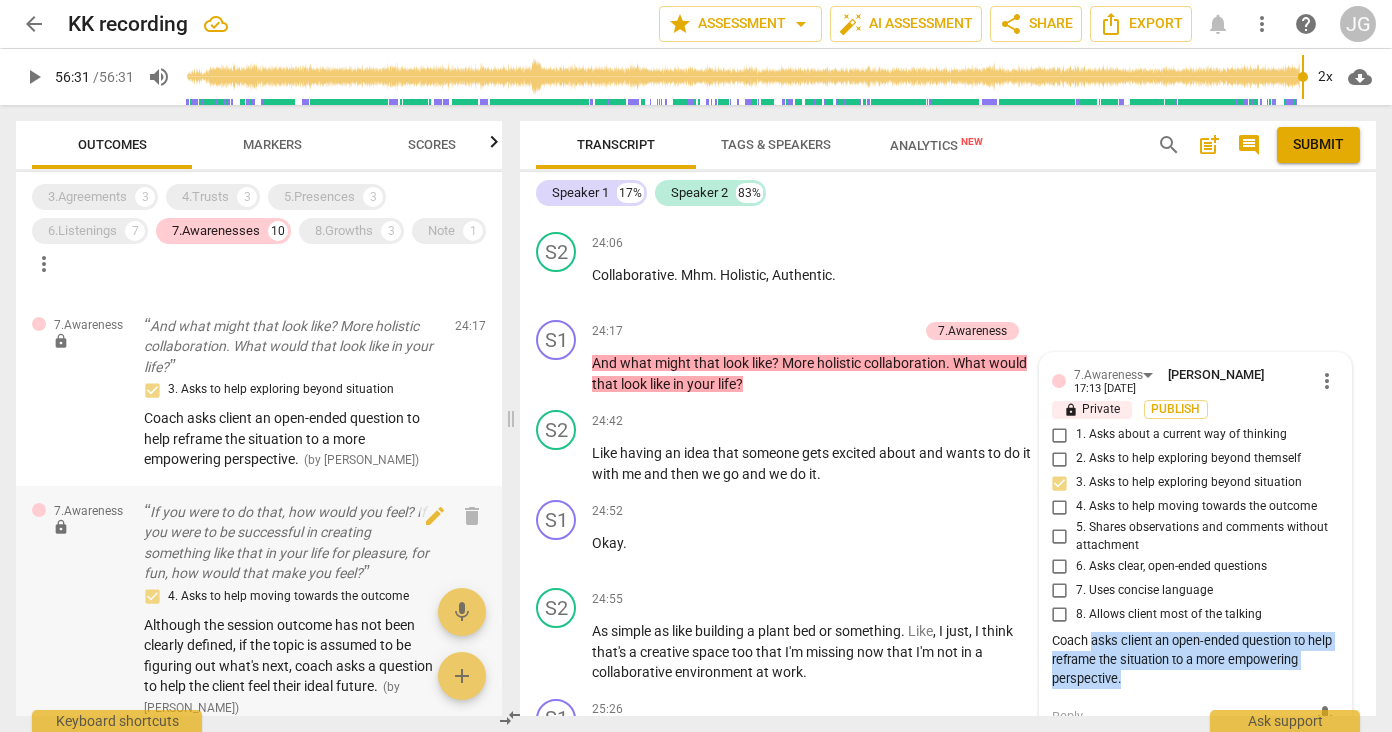 click on "Although the session outcome has not been clearly defined, if the topic is assumed to be figuring out what's next, coach asks a question to help the client feel their ideal future." at bounding box center [288, 656] 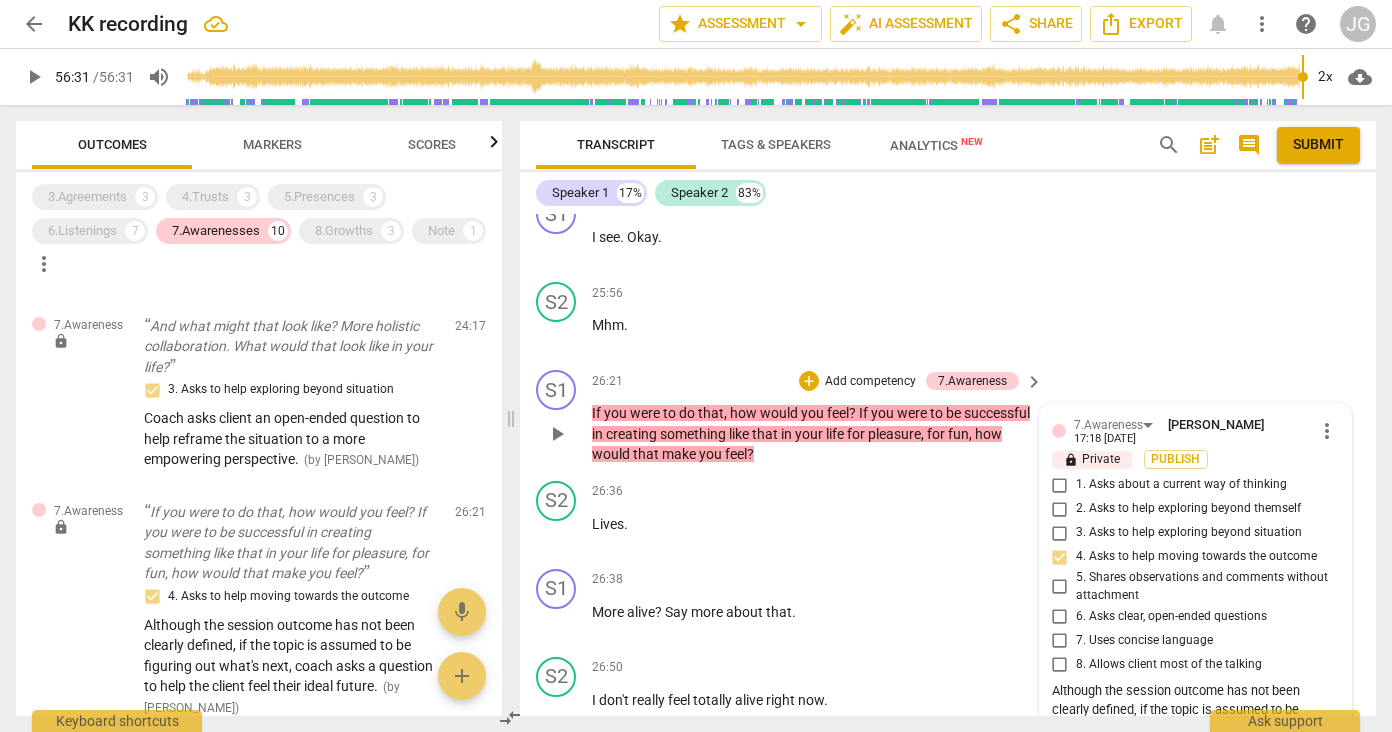 scroll, scrollTop: 7285, scrollLeft: 0, axis: vertical 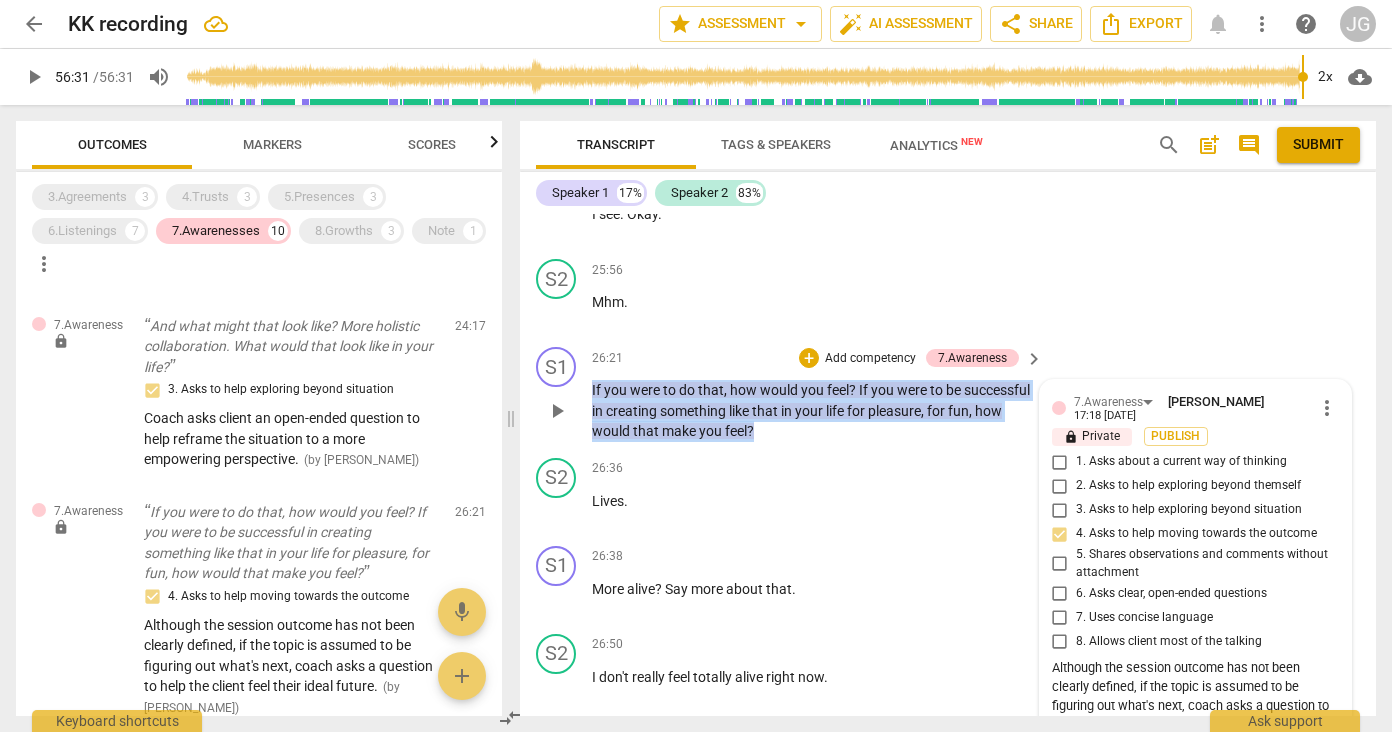 drag, startPoint x: 827, startPoint y: 374, endPoint x: 576, endPoint y: 339, distance: 253.4285 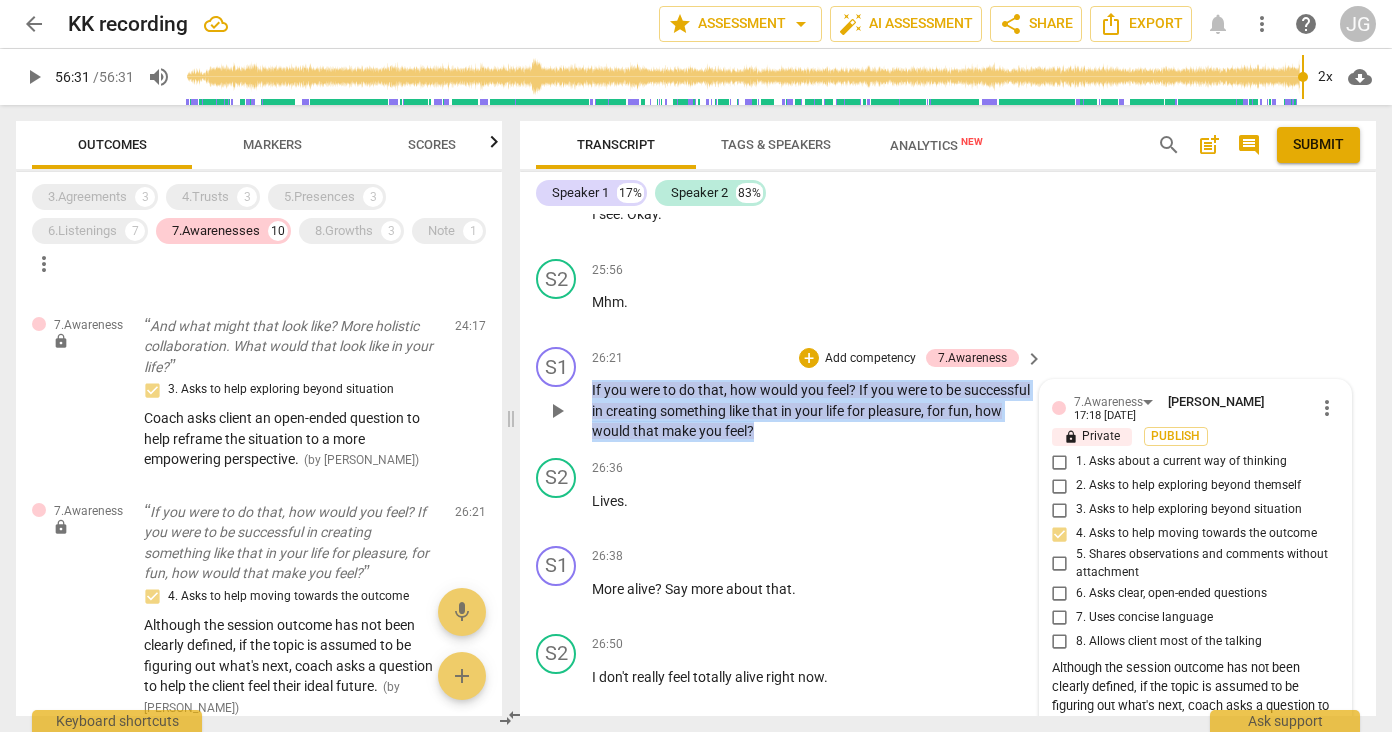 click on "S1 play_arrow pause 26:21 + Add competency 7.Awareness keyboard_arrow_right If   you   were   to   do   that ,   how   would   you   feel ?   If   you   were   to   be   successful   in   creating   something   like   that   in   your   life   for   pleasure ,   for   fun ,   how   would   that   make   you   feel ? 7.Awareness [PERSON_NAME] 17:18 [DATE] more_vert lock Private Publish 1. Asks about a current way of thinking 2. Asks to help exploring beyond themself 3. Asks to help exploring beyond situation 4. Asks to help moving towards the outcome 5. Shares observations and comments without attachment 6. Asks clear, open-ended questions 7. Uses concise language 8. Allows client most of the talking Although the session outcome has not been clearly defined, if the topic is assumed to be figuring out what's next, coach asks a question to help the client feel their ideal future. mic" at bounding box center (948, 394) 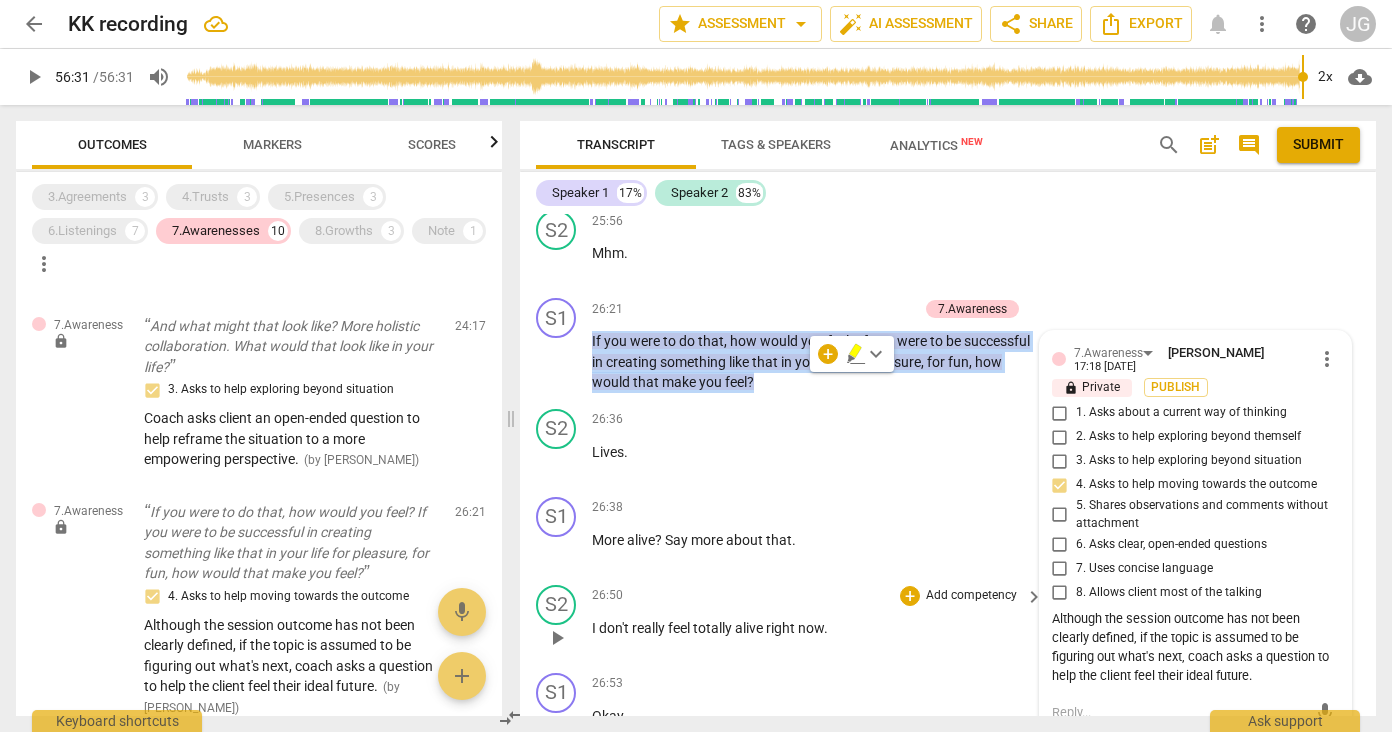 scroll, scrollTop: 7341, scrollLeft: 0, axis: vertical 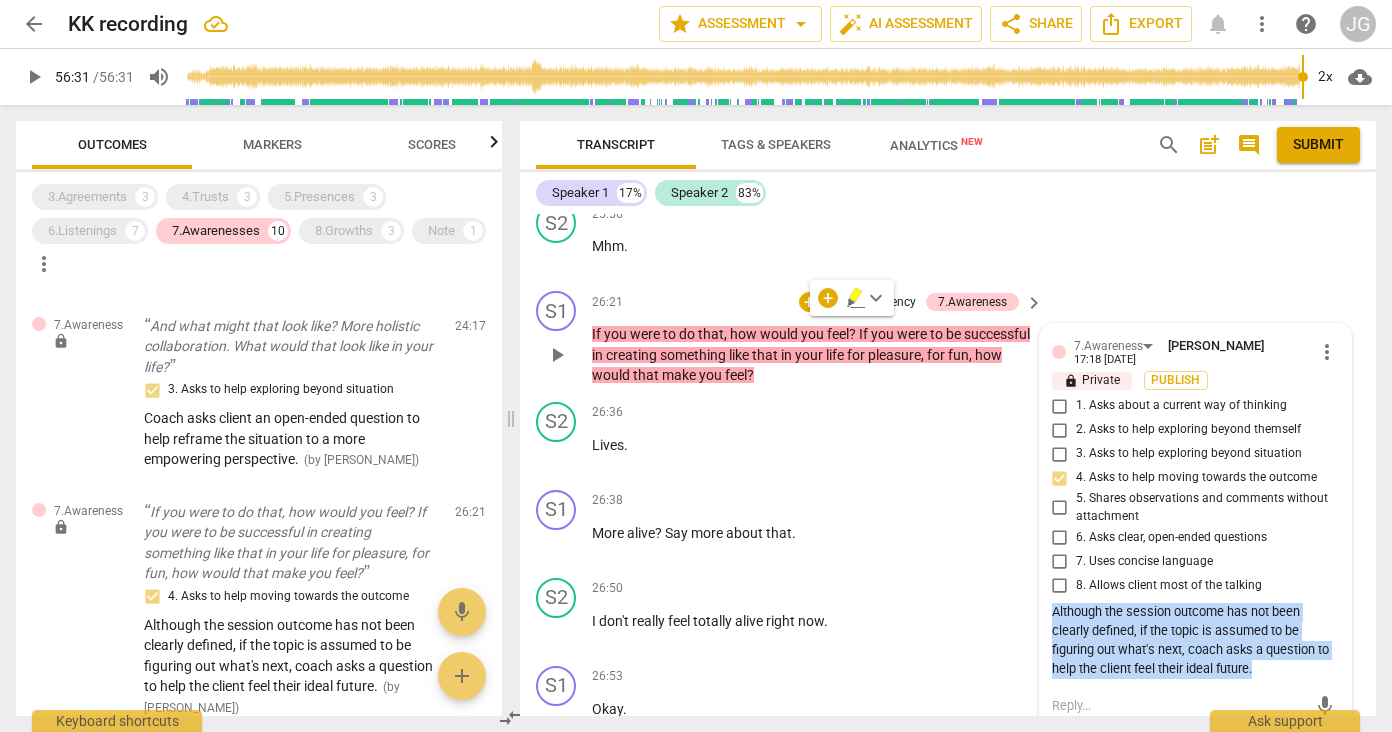 drag, startPoint x: 1249, startPoint y: 612, endPoint x: 1042, endPoint y: 553, distance: 215.24405 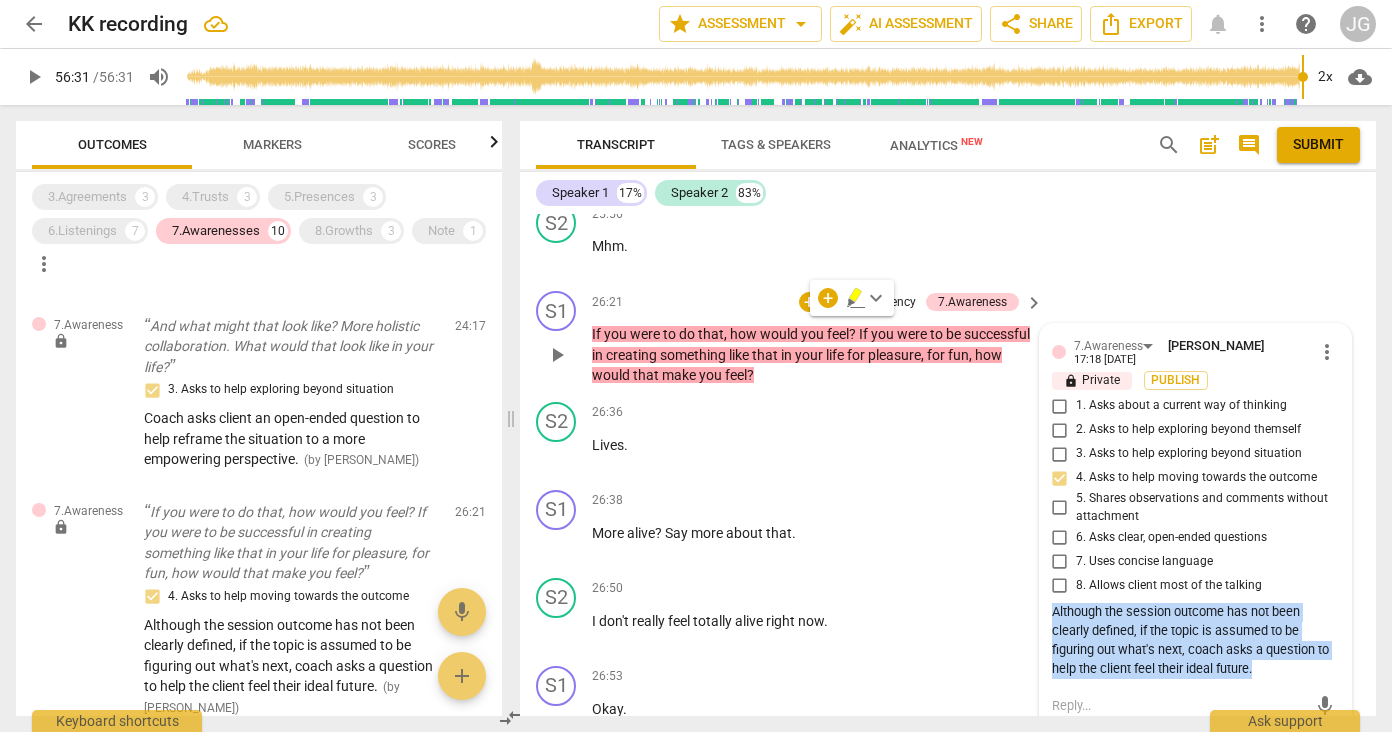 click on "7.Awareness [PERSON_NAME] 17:18 [DATE] more_vert lock Private Publish 1. Asks about a current way of thinking 2. Asks to help exploring beyond themself 3. Asks to help exploring beyond situation 4. Asks to help moving towards the outcome 5. Shares observations and comments without attachment 6. Asks clear, open-ended questions 7. Uses concise language 8. Allows client most of the talking Although the session outcome has not been clearly defined, if the topic is assumed to be figuring out what's next, coach asks a question to help the client feel their ideal future. mic" at bounding box center [1195, 531] 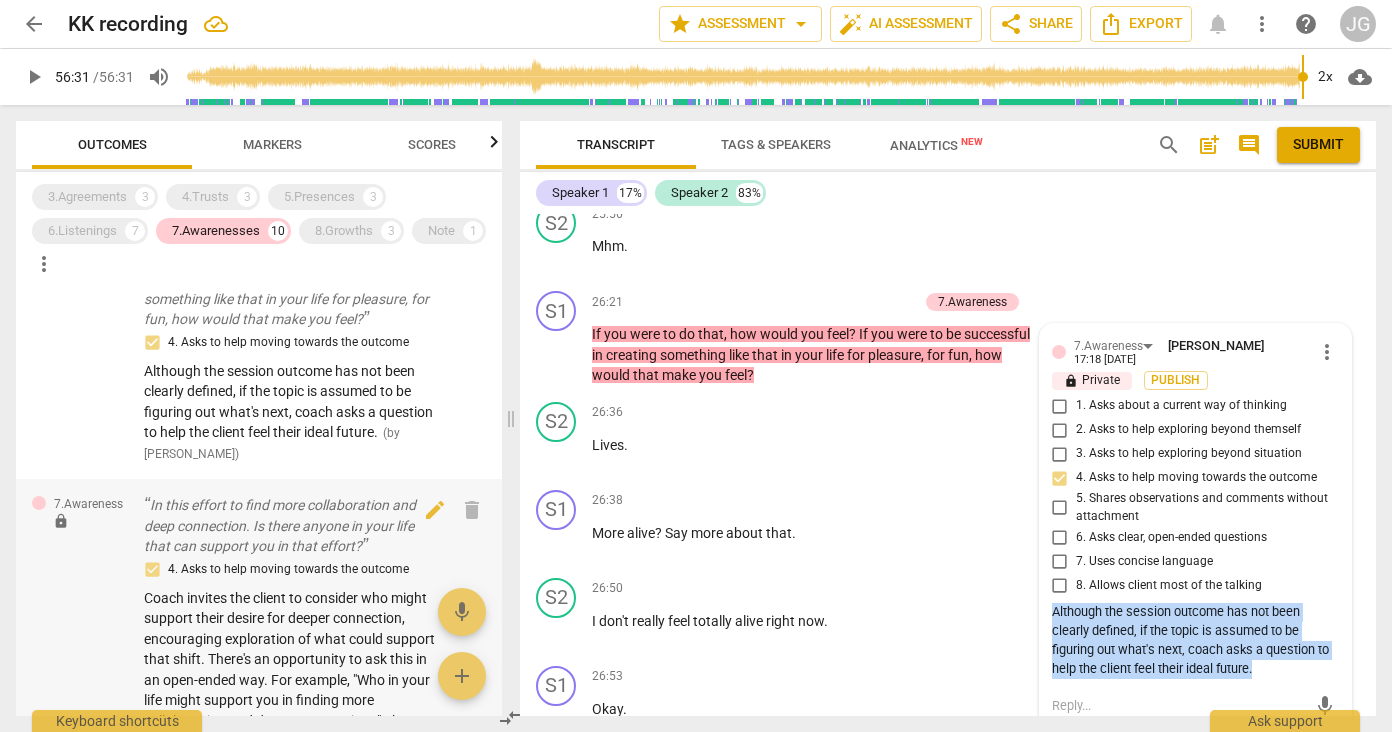 scroll, scrollTop: 553, scrollLeft: 0, axis: vertical 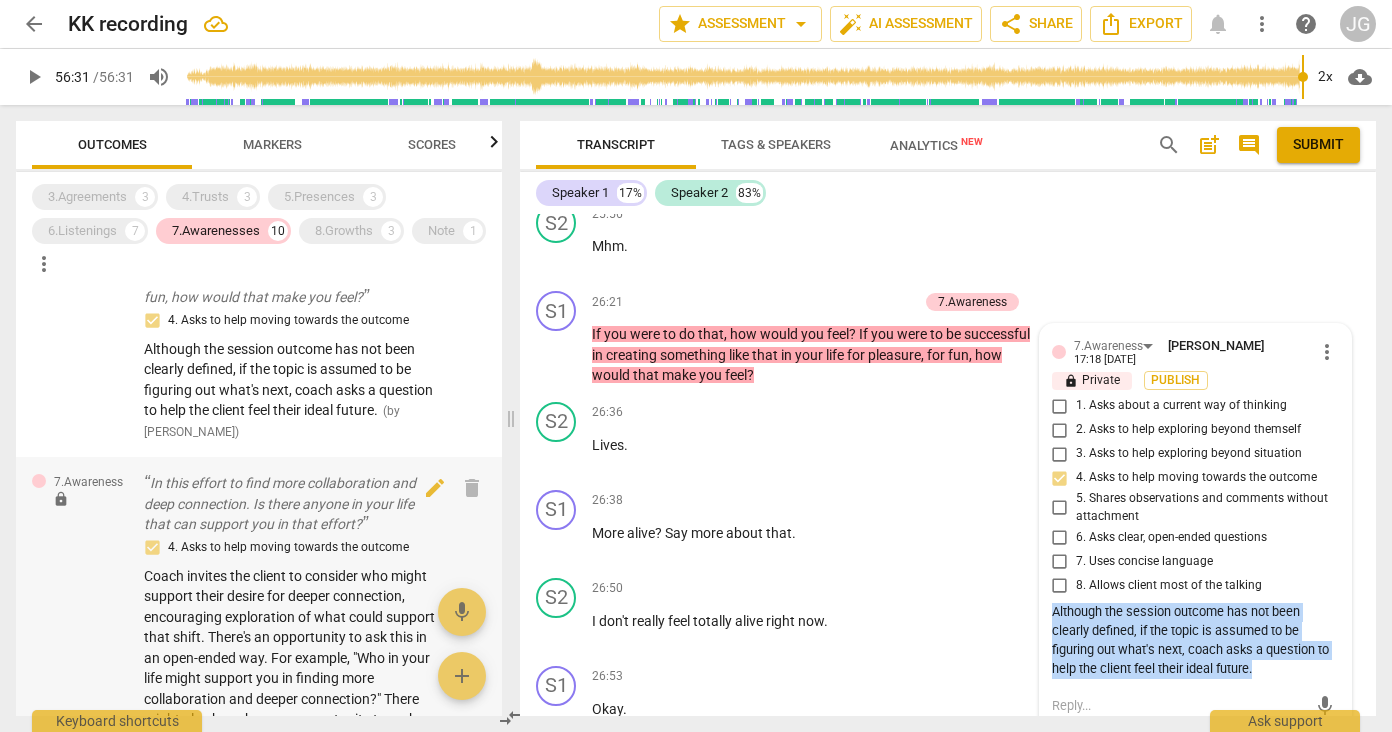 click on "In this effort to find more collaboration and deep connection. Is there anyone in your life that can support you in that effort?" at bounding box center (291, 504) 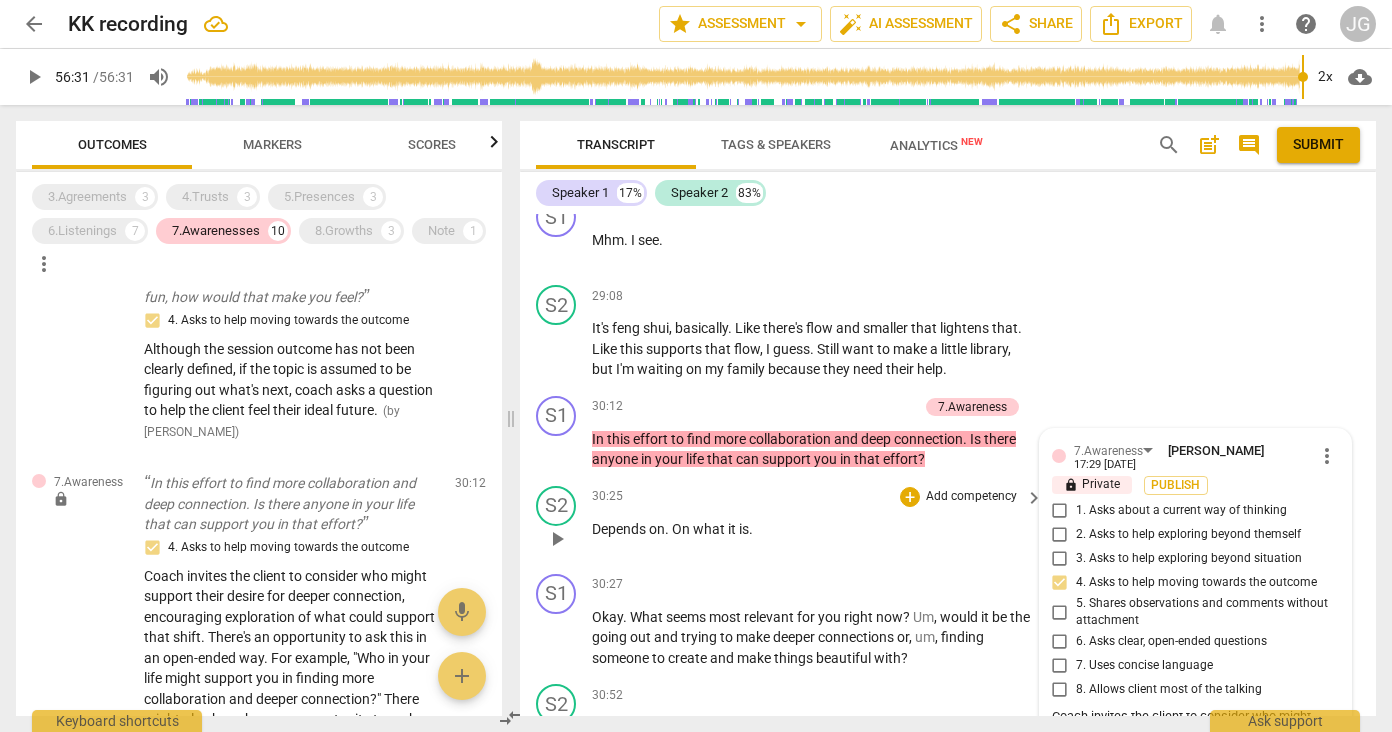 scroll, scrollTop: 8645, scrollLeft: 0, axis: vertical 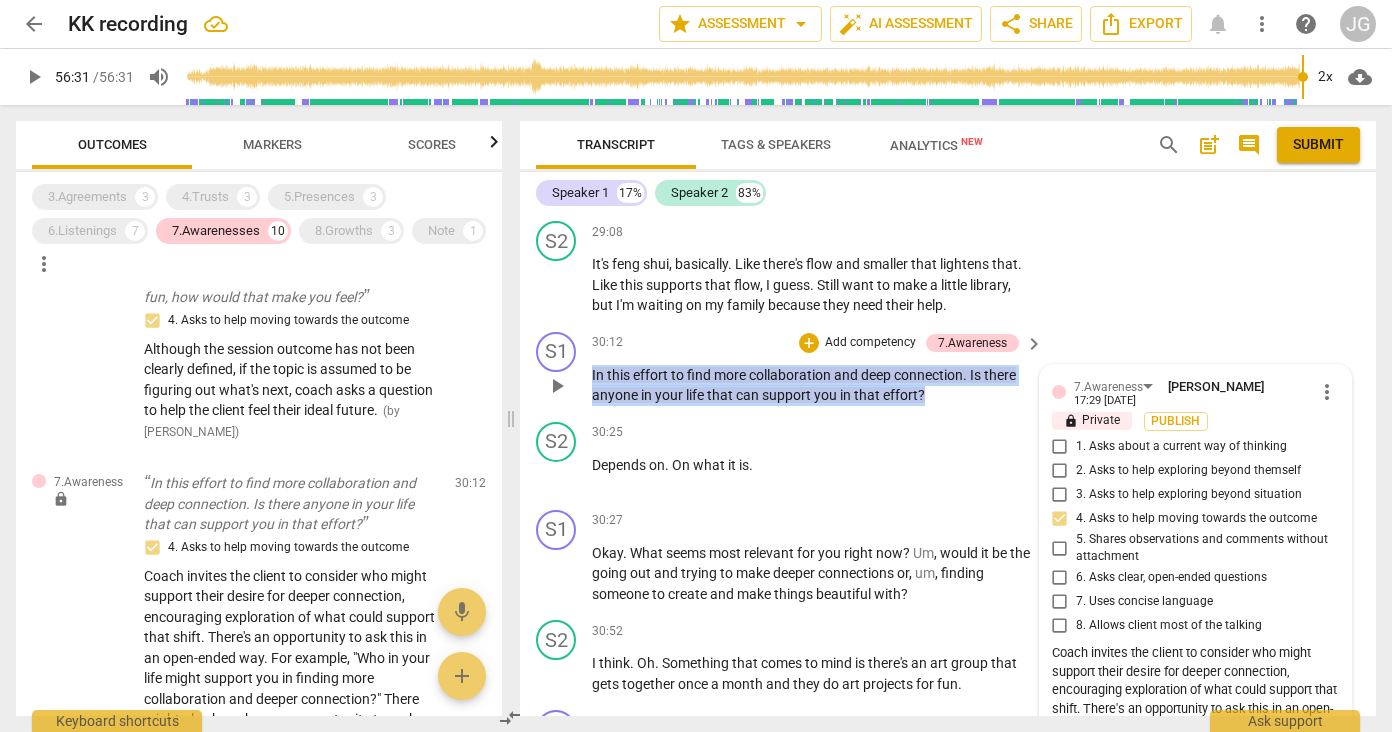drag, startPoint x: 939, startPoint y: 339, endPoint x: 581, endPoint y: 306, distance: 359.51773 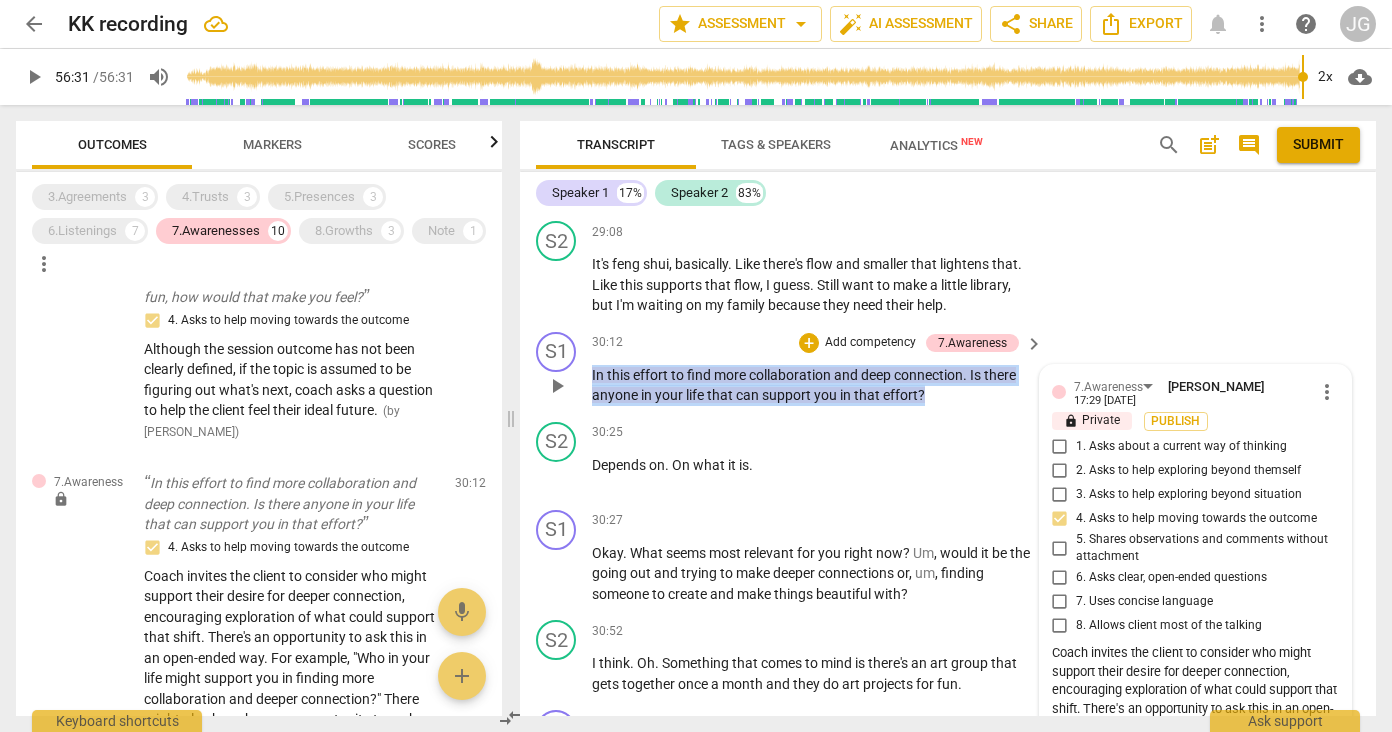 click on "S1 play_arrow pause 30:12 + Add competency 7.Awareness keyboard_arrow_right In   this   effort   to   find   more   collaboration   and   deep   connection .   Is   there   anyone   in   your   life   that   can   support   you   in   that   effort ? 7.Awareness [PERSON_NAME] 17:29 [DATE] more_vert lock Private Publish 1. Asks about a current way of thinking 2. Asks to help exploring beyond themself 3. Asks to help exploring beyond situation 4. Asks to help moving towards the outcome 5. Shares observations and comments without attachment 6. Asks clear, open-ended questions 7. Uses concise language 8. Allows client most of the talking  ( edited ) mic" at bounding box center [948, 369] 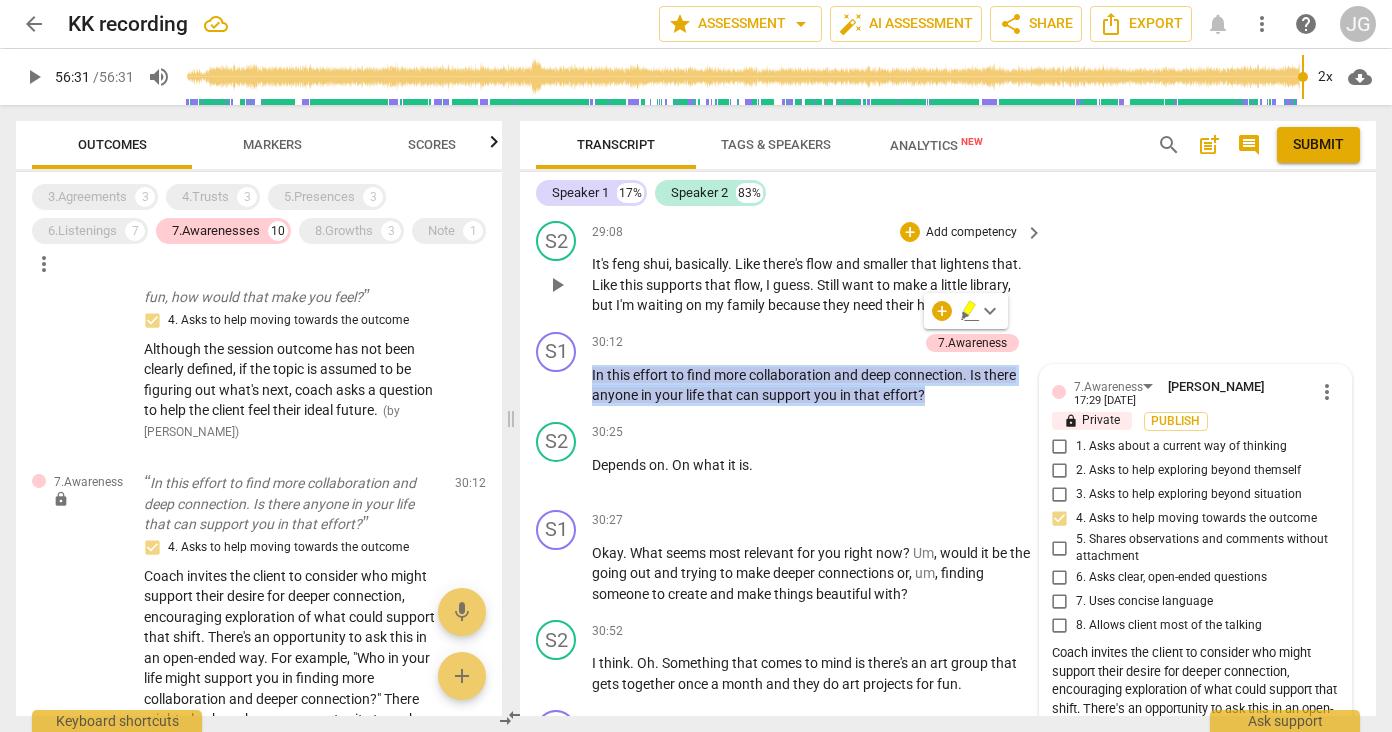 scroll, scrollTop: 610, scrollLeft: 0, axis: vertical 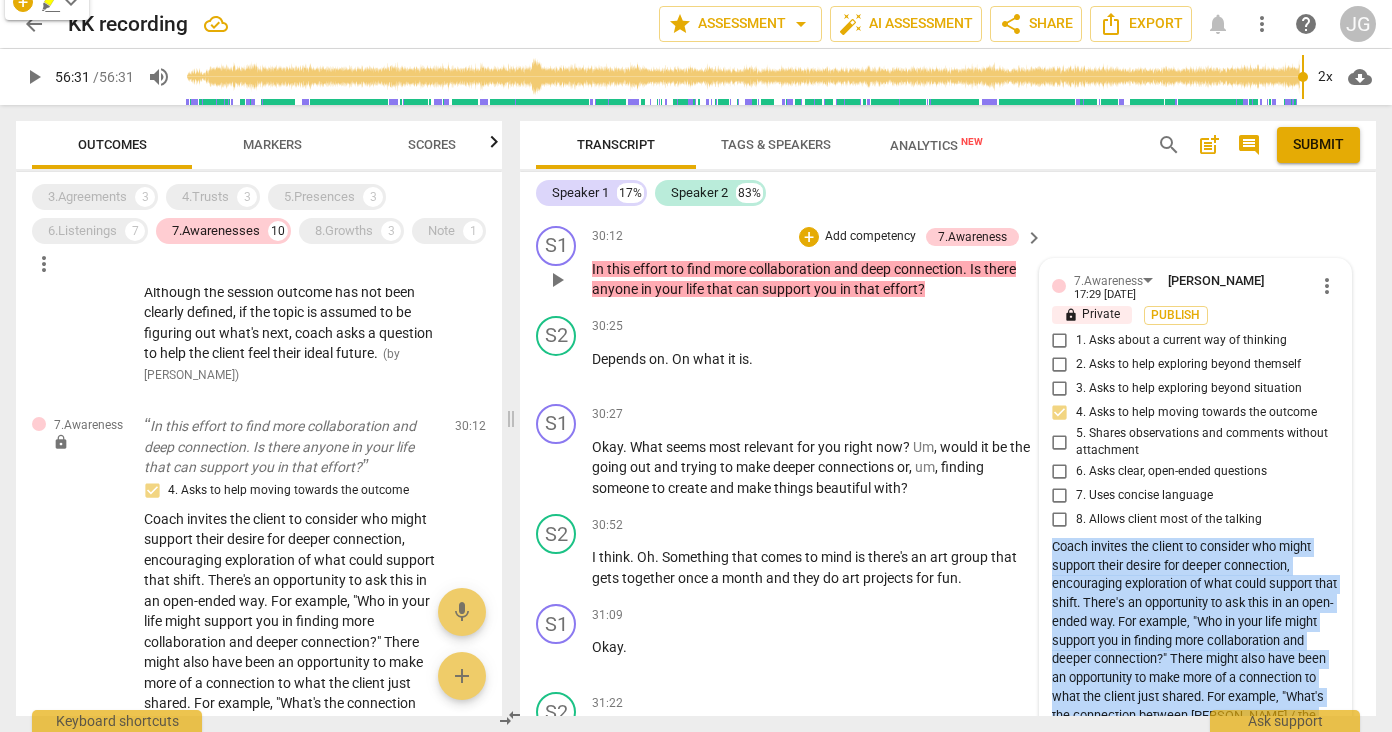 drag, startPoint x: 1049, startPoint y: 500, endPoint x: 1122, endPoint y: 679, distance: 193.31322 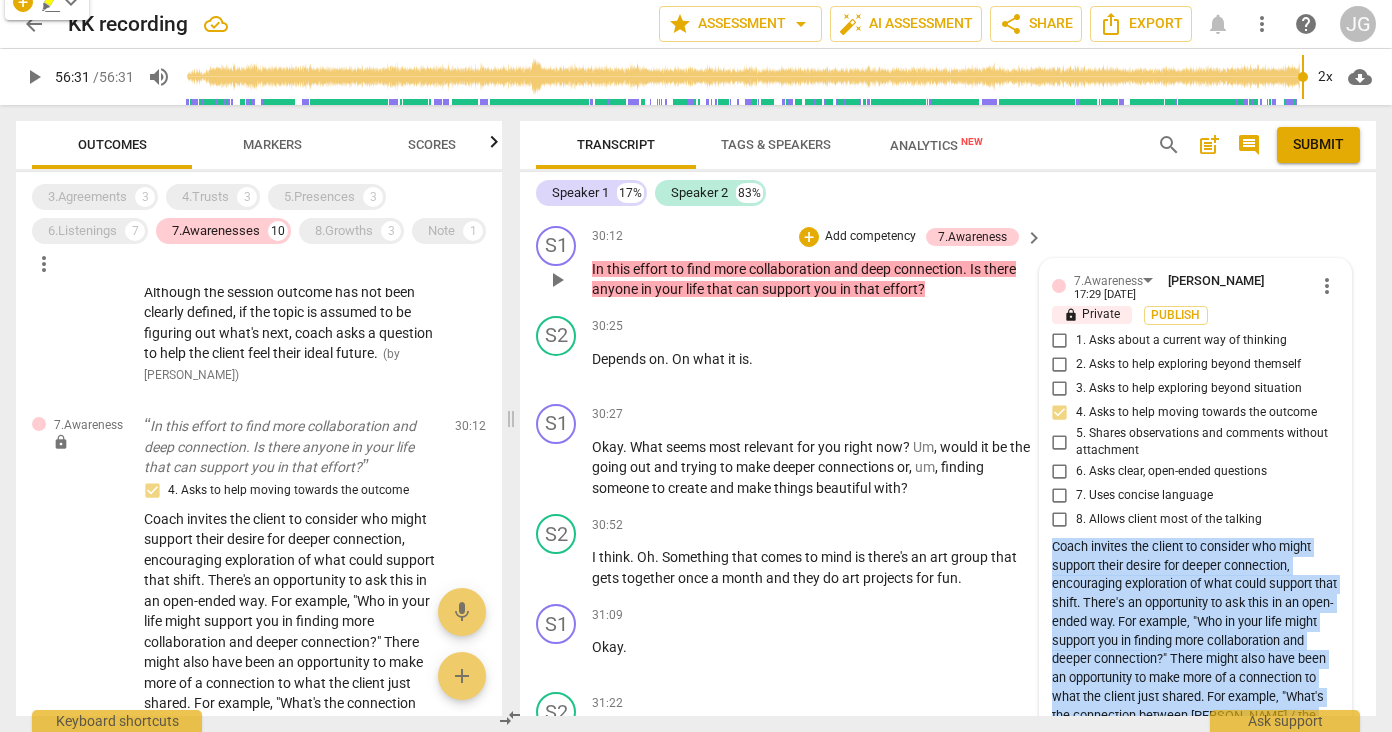 click on "Coach invites the client to consider who might support their desire for deeper connection, encouraging exploration of what could support that shift. There's an opportunity to ask this in an open-ended way. For example, "Who in your life might support you in finding more collaboration and deeper connection?" There might also have been an opportunity to make more of a connection to what the client just shared. For example, "What's the connection between [PERSON_NAME] / the library and your desire to build deeper connection?"  ( edited )" at bounding box center (1195, 650) 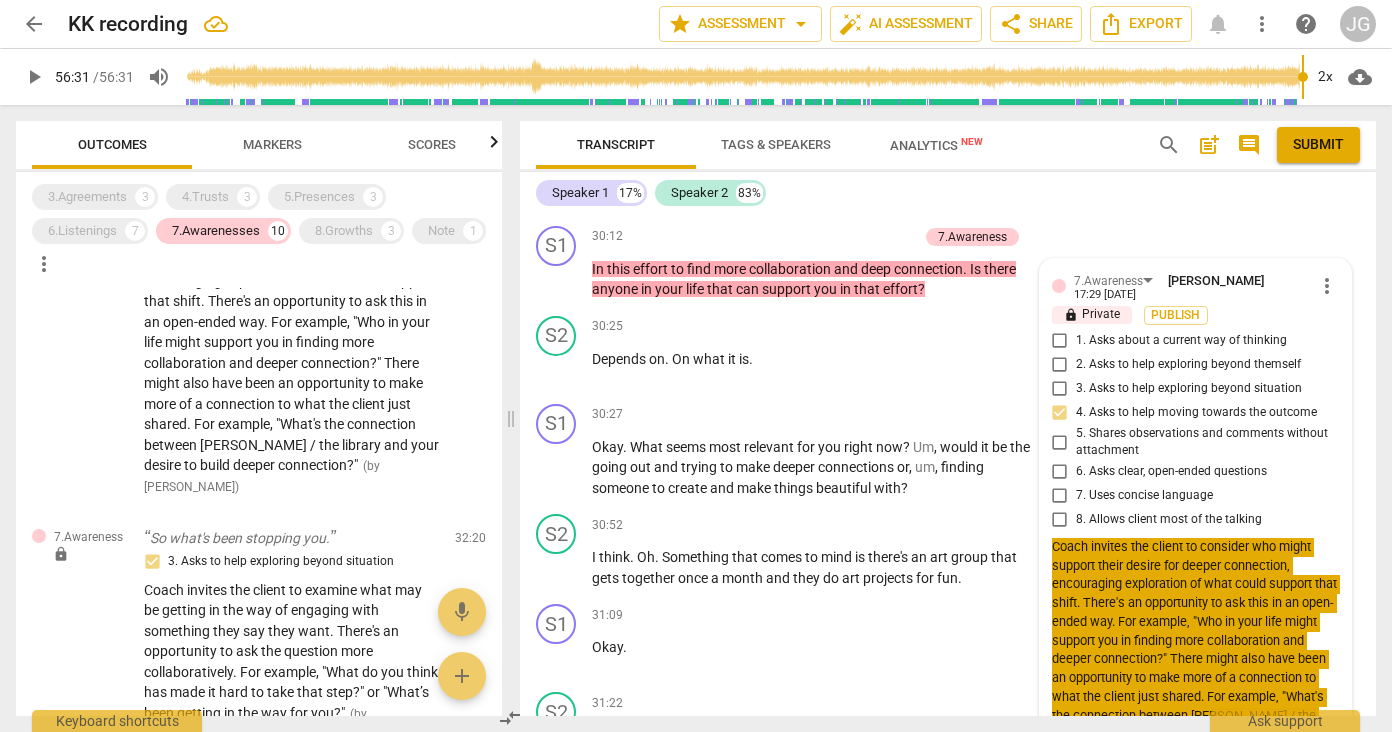 scroll, scrollTop: 926, scrollLeft: 0, axis: vertical 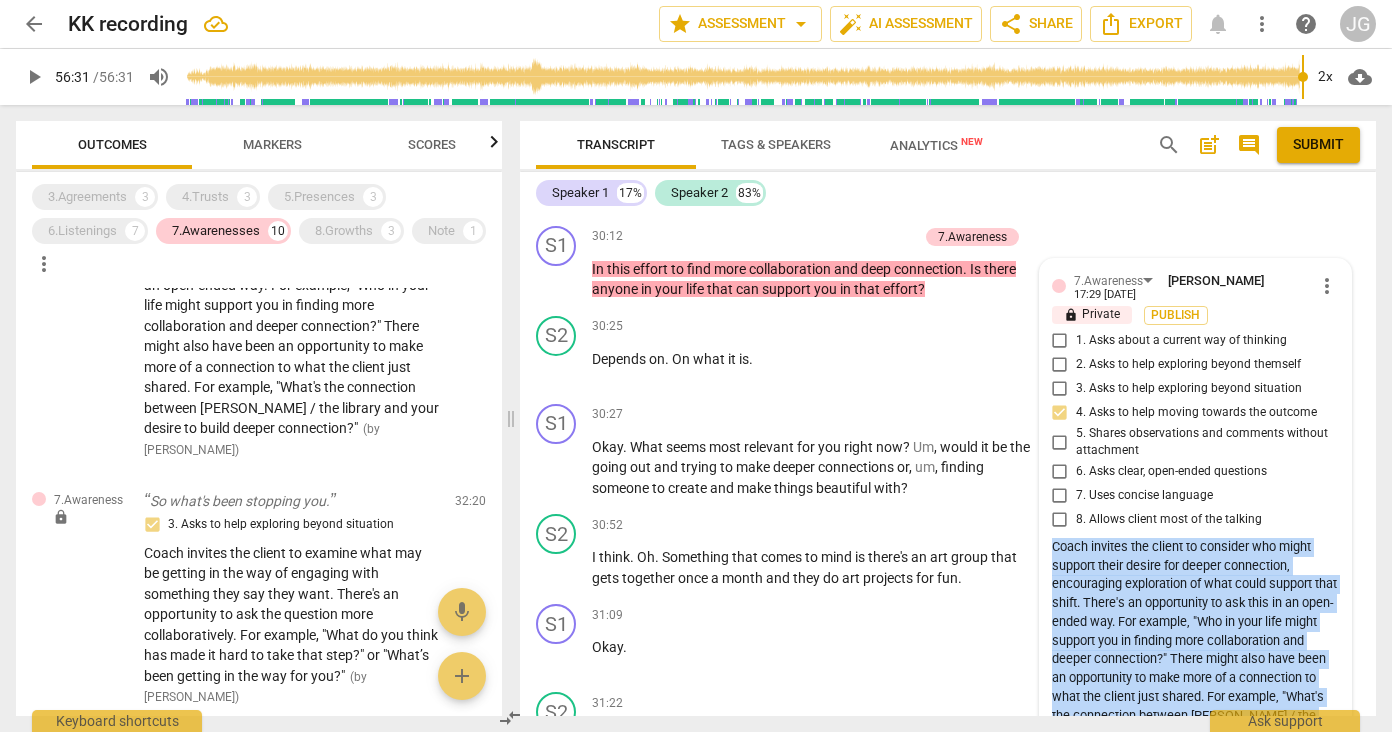 click on "Coach invites the client to examine what may be getting in the way of engaging with something they say they want. There's an opportunity to ask the question more collaboratively. For example, "What do you think has made it hard to take that step?" or "What’s been getting in the way for you?"" at bounding box center (291, 614) 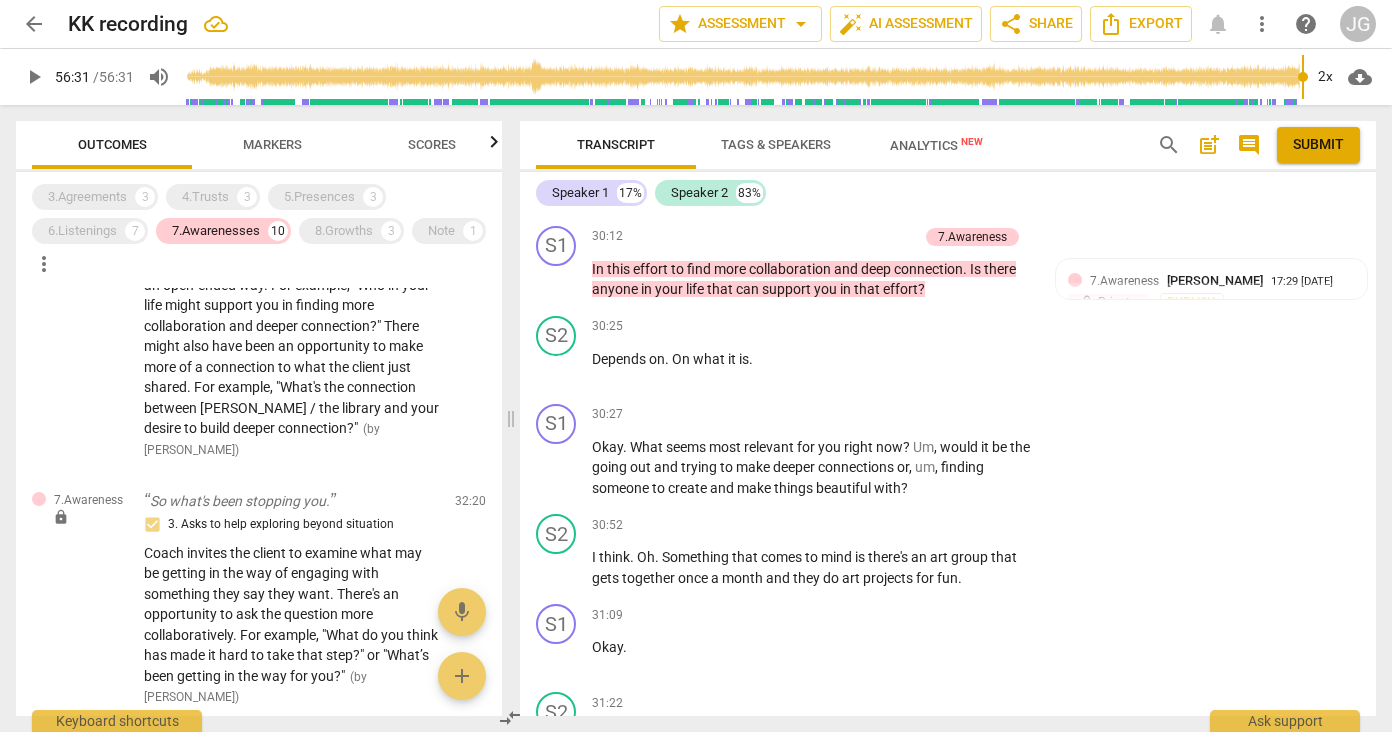 scroll, scrollTop: 9239, scrollLeft: 0, axis: vertical 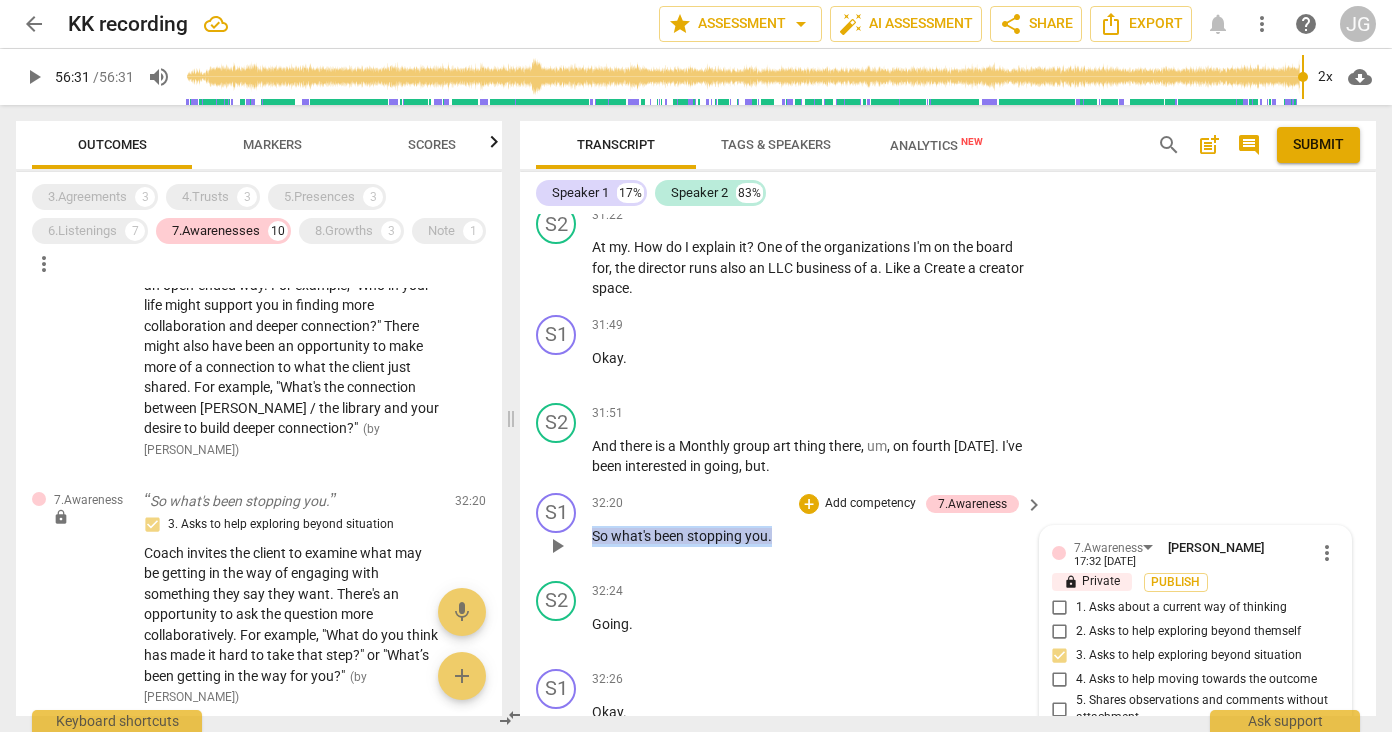 drag, startPoint x: 777, startPoint y: 470, endPoint x: 586, endPoint y: 466, distance: 191.04189 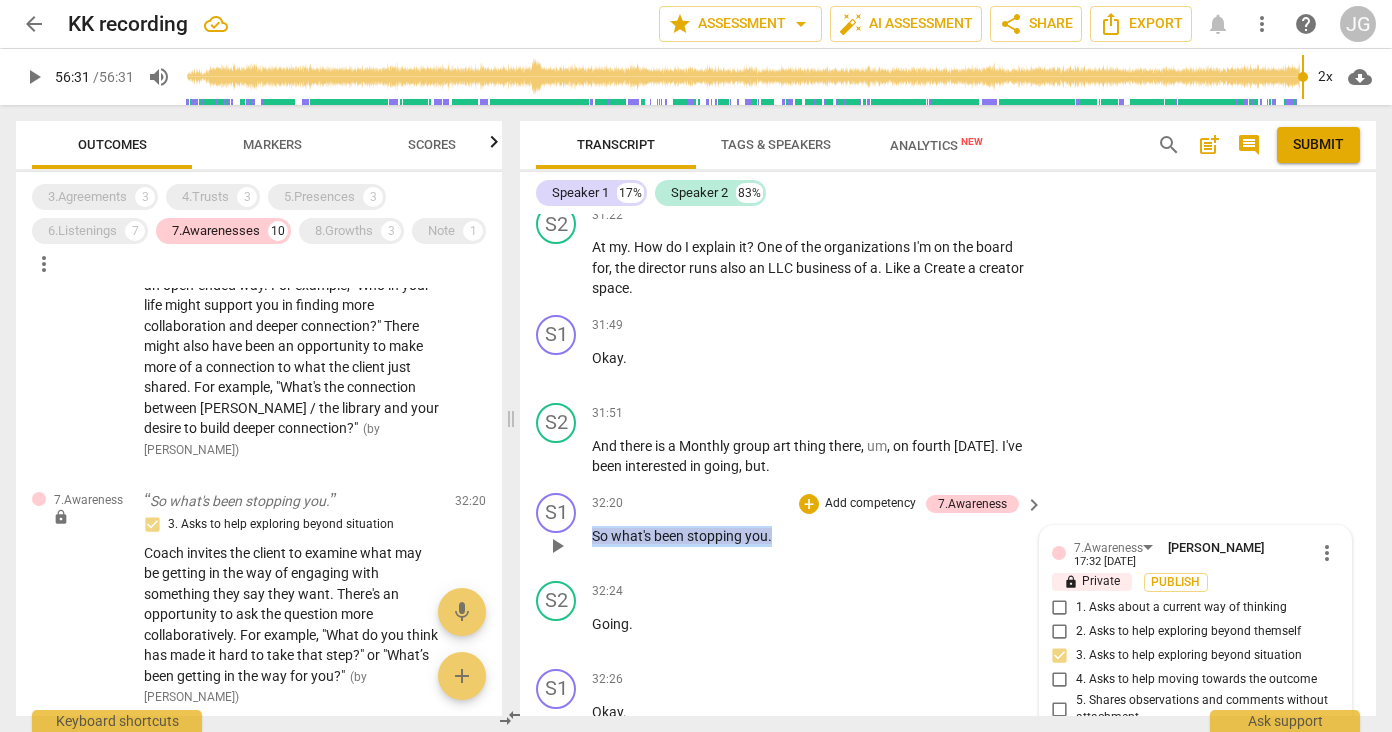 click on "S1 play_arrow pause 32:20 + Add competency 7.Awareness keyboard_arrow_right So   what's   been   stopping   you . 7.Awareness [PERSON_NAME] 17:32 [DATE] more_vert lock Private Publish 1. Asks about a current way of thinking 2. Asks to help exploring beyond themself 3. Asks to help exploring beyond situation 4. Asks to help moving towards the outcome 5. Shares observations and comments without attachment 6. Asks clear, open-ended questions 7. Uses concise language 8. Allows client most of the talking Coach invites the client to examine what may be getting in the way of engaging with something they say they want. There's an opportunity to ask the question more collaboratively. For example, "What do you think has made it hard to take that step?" or "What’s been getting in the way for you?"  ( edited ) mic" at bounding box center [948, 529] 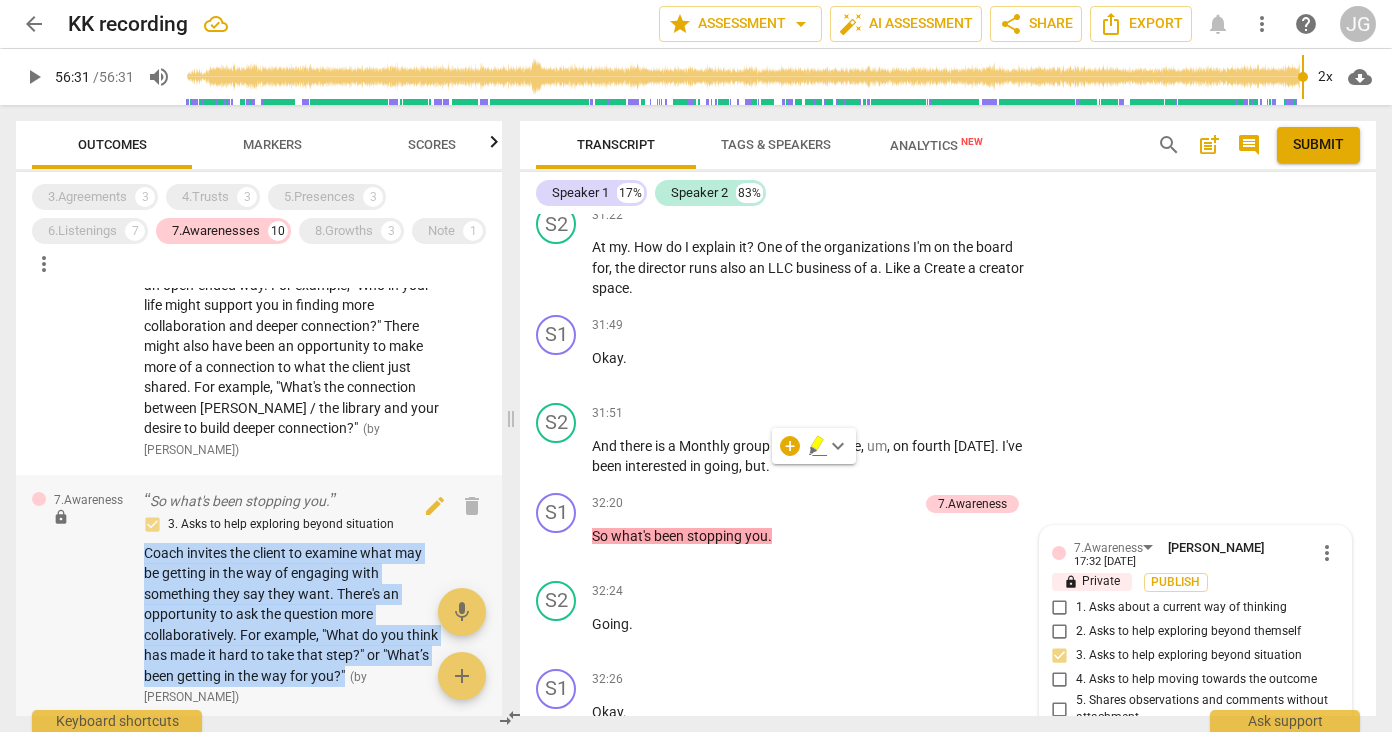 drag, startPoint x: 137, startPoint y: 528, endPoint x: 399, endPoint y: 646, distance: 287.34647 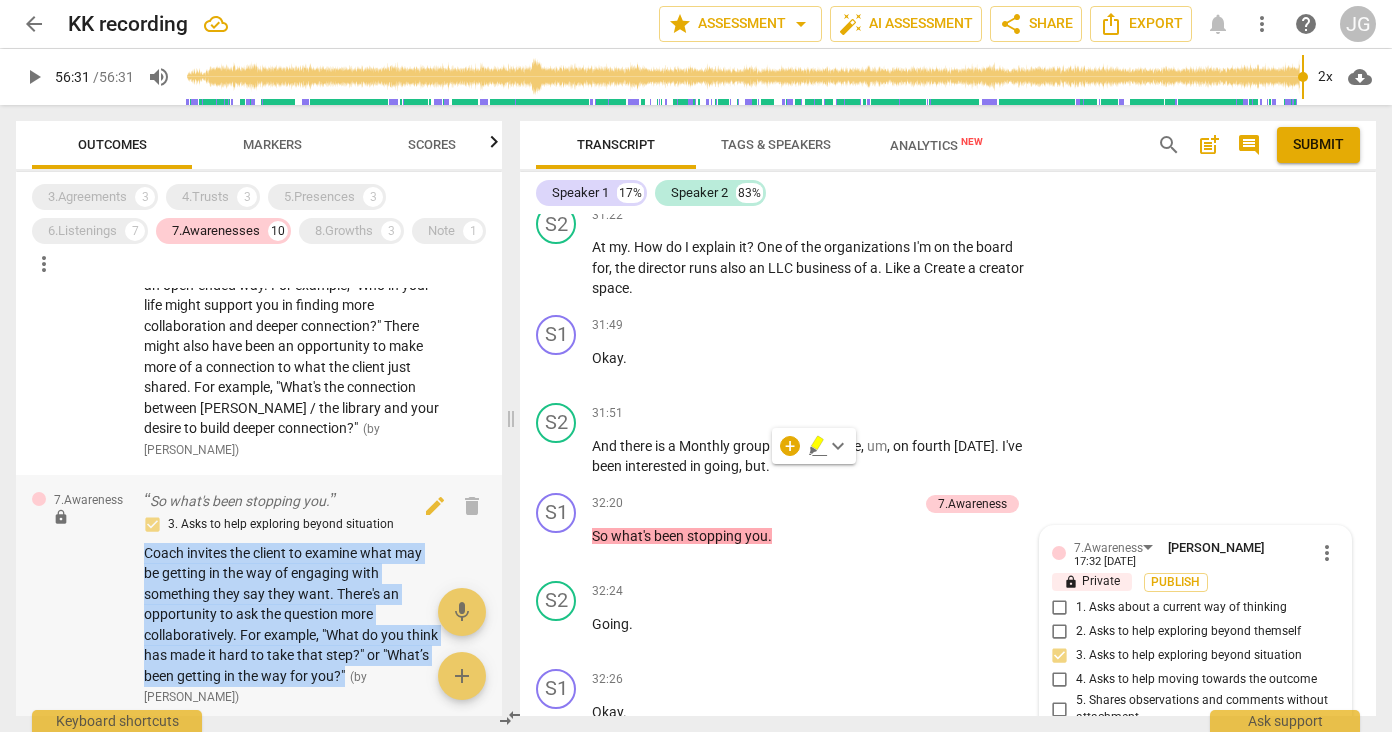 click on "7.Awareness lock So what's been stopping you. 3. Asks to help exploring beyond situation Coach invites the client to examine what may be getting in the way of engaging with something they say they want. There's an opportunity to ask the question more collaboratively. For example, "What do you think has made it hard to take that step?" or "What’s been getting in the way for you?" ( by [PERSON_NAME] ) 32:20 edit delete" at bounding box center (259, 599) 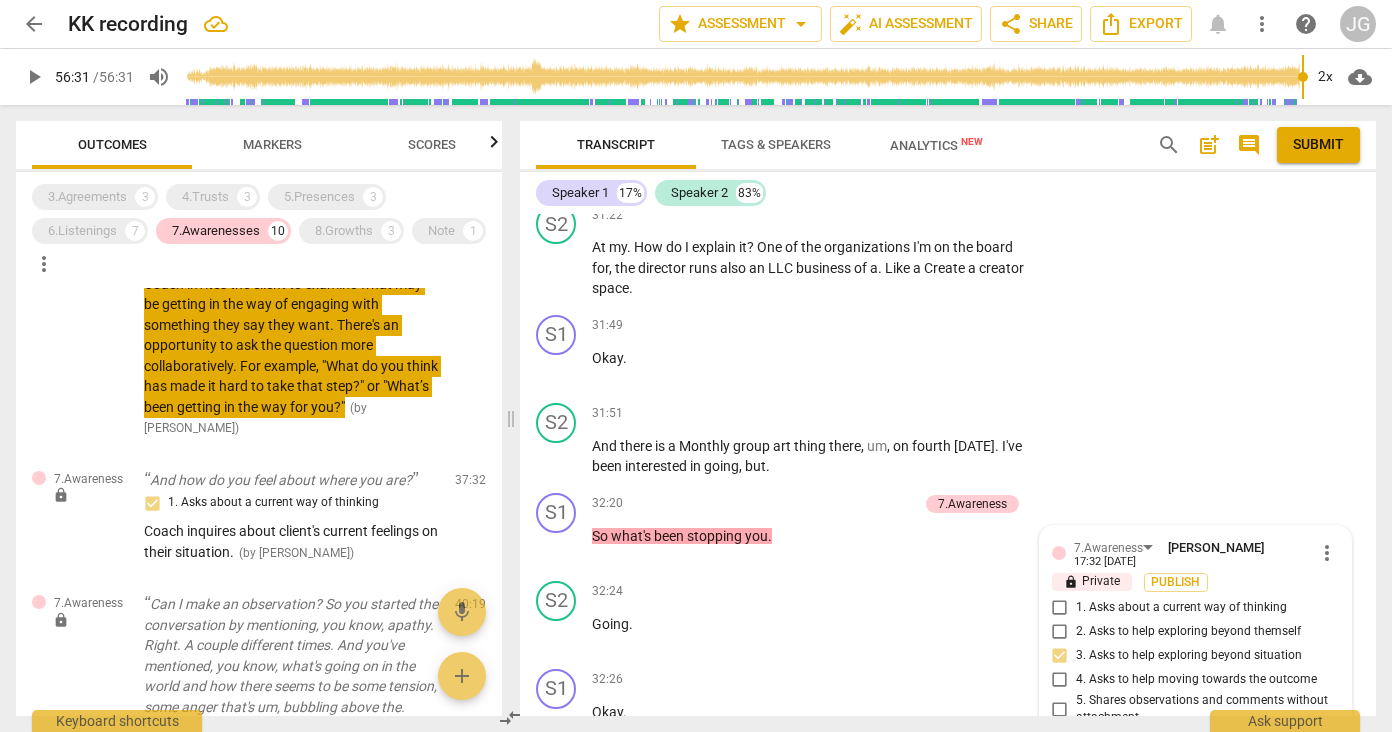 scroll, scrollTop: 1205, scrollLeft: 0, axis: vertical 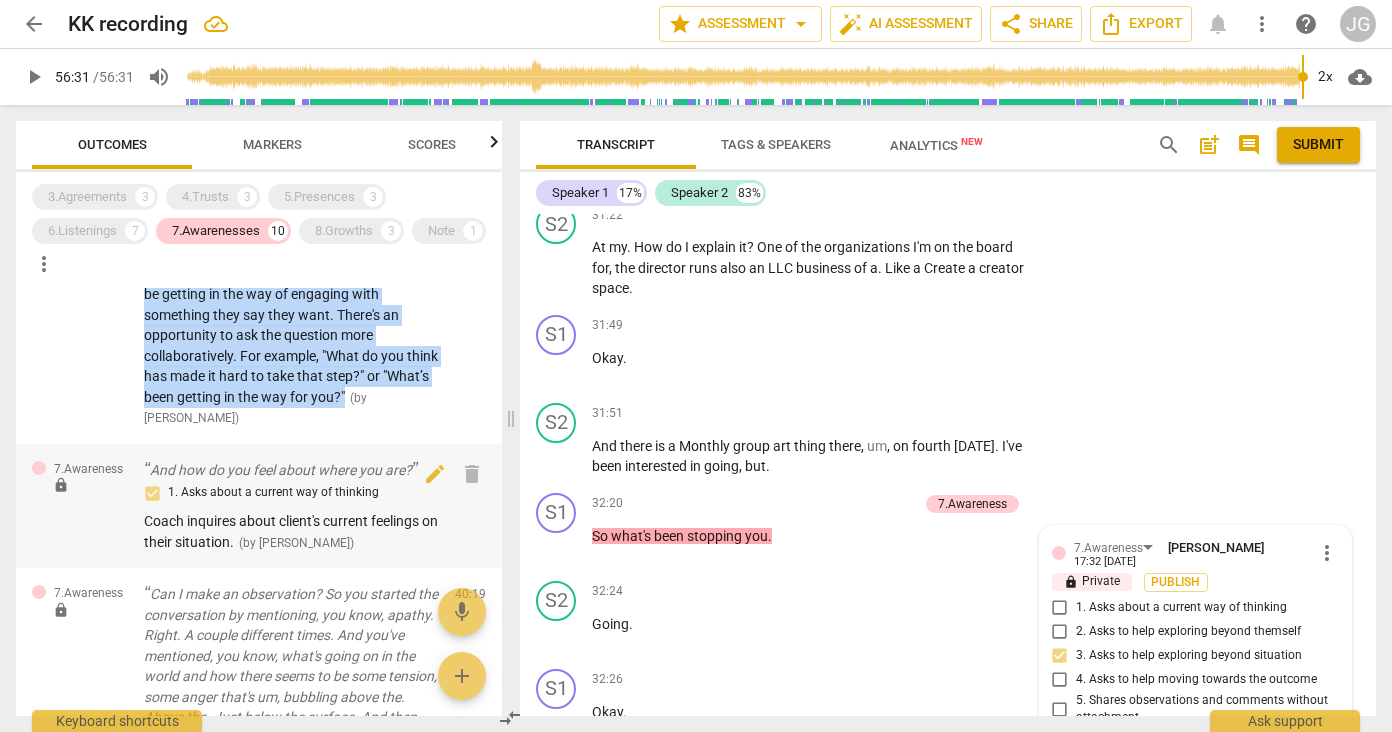 click on "And how do you feel about where you are? 1. Asks about a current way of thinking Coach inquires about client's current feelings on their situation. ( by [PERSON_NAME] )" at bounding box center (291, 506) 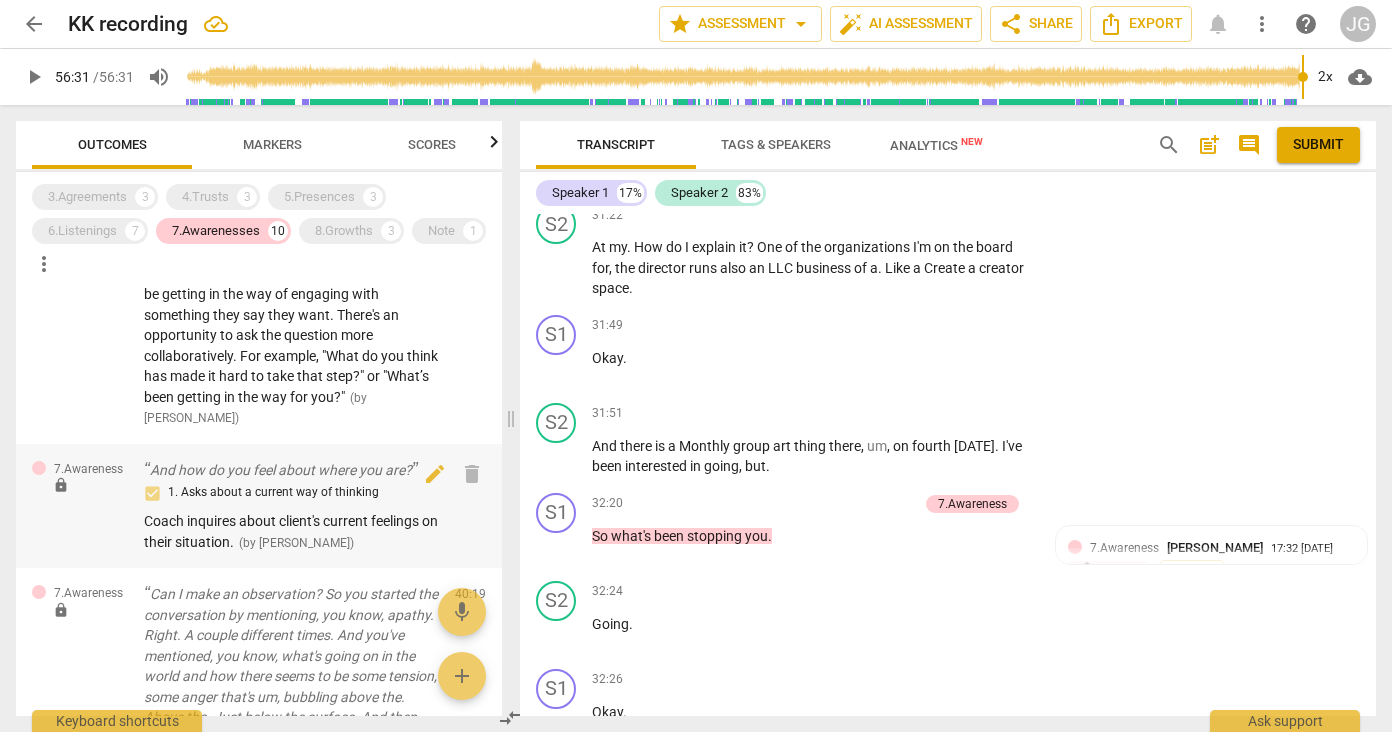 click on "Coach inquires about client's current feelings on their situation." at bounding box center (291, 531) 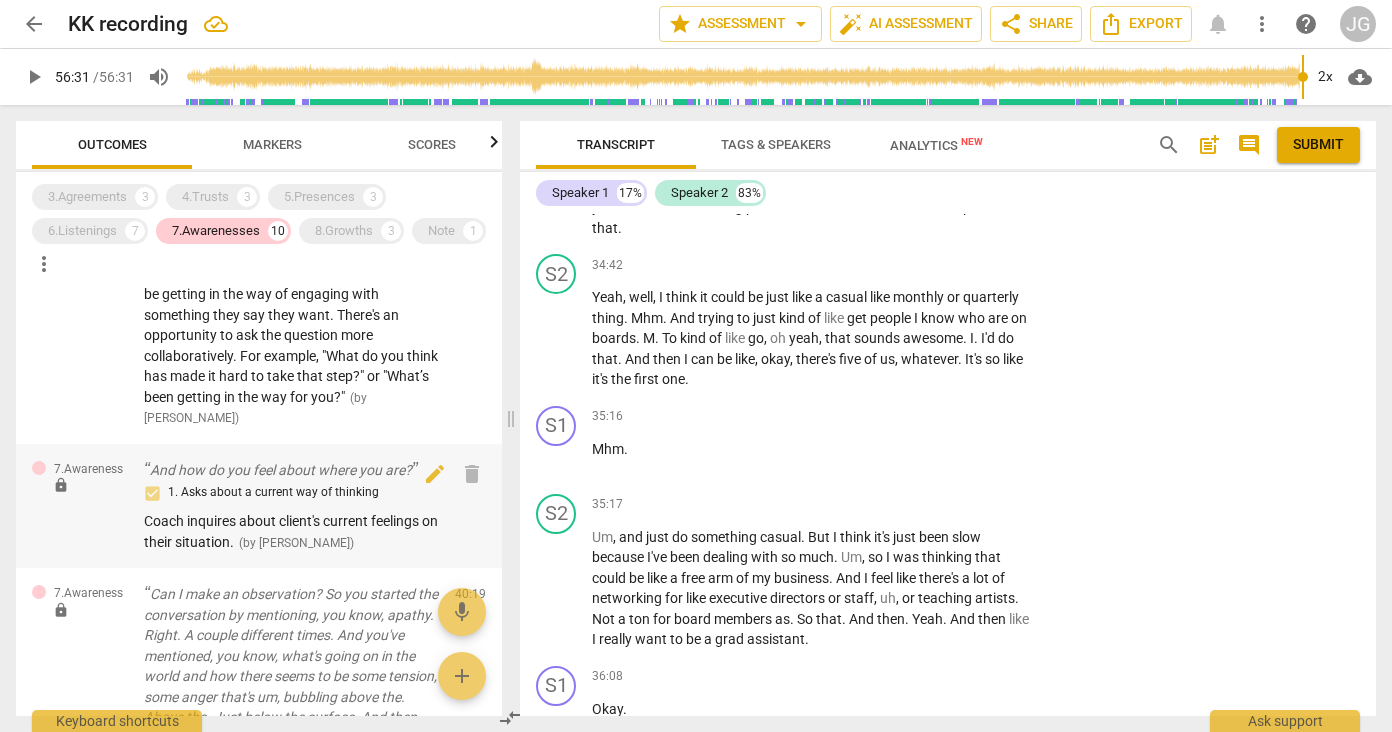 scroll, scrollTop: 11251, scrollLeft: 0, axis: vertical 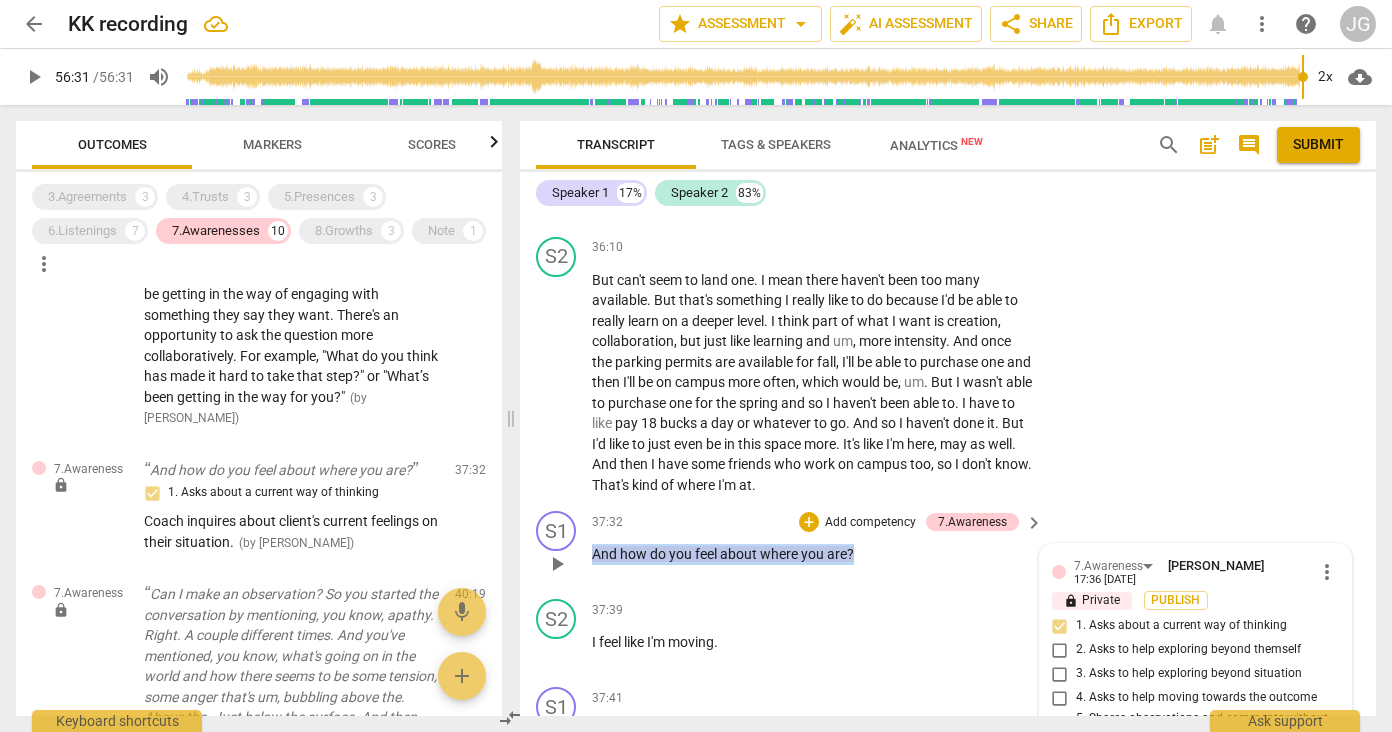drag, startPoint x: 869, startPoint y: 471, endPoint x: 586, endPoint y: 462, distance: 283.14307 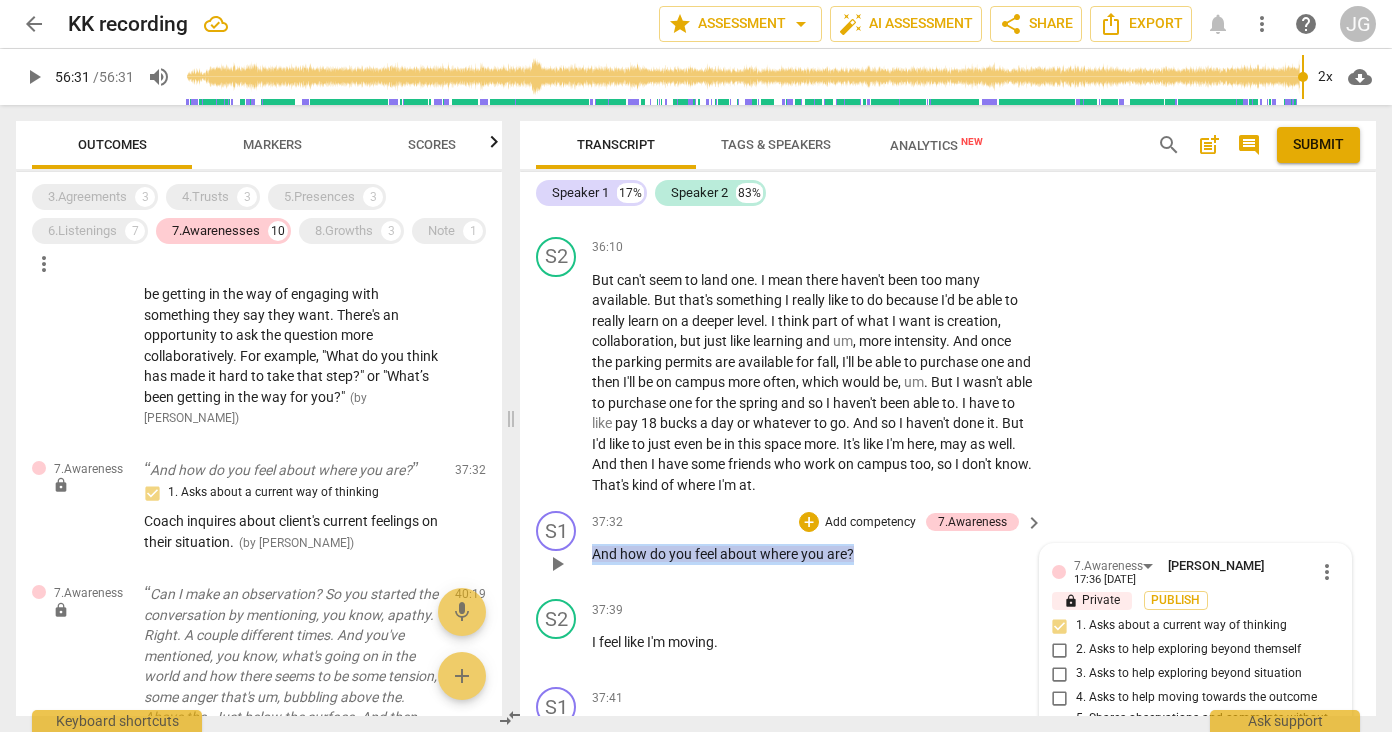 click on "S1 play_arrow pause 37:32 + Add competency 7.Awareness keyboard_arrow_right And   how   do   you   feel   about   where   you   are ? 7.Awareness [PERSON_NAME] 17:36 [DATE] more_vert lock Private Publish 1. Asks about a current way of thinking 2. Asks to help exploring beyond themself 3. Asks to help exploring beyond situation 4. Asks to help moving towards the outcome 5. Shares observations and comments without attachment 6. Asks clear, open-ended questions 7. Uses concise language 8. Allows client most of the talking Coach inquires about client's current feelings on their situation. mic" at bounding box center (948, 547) 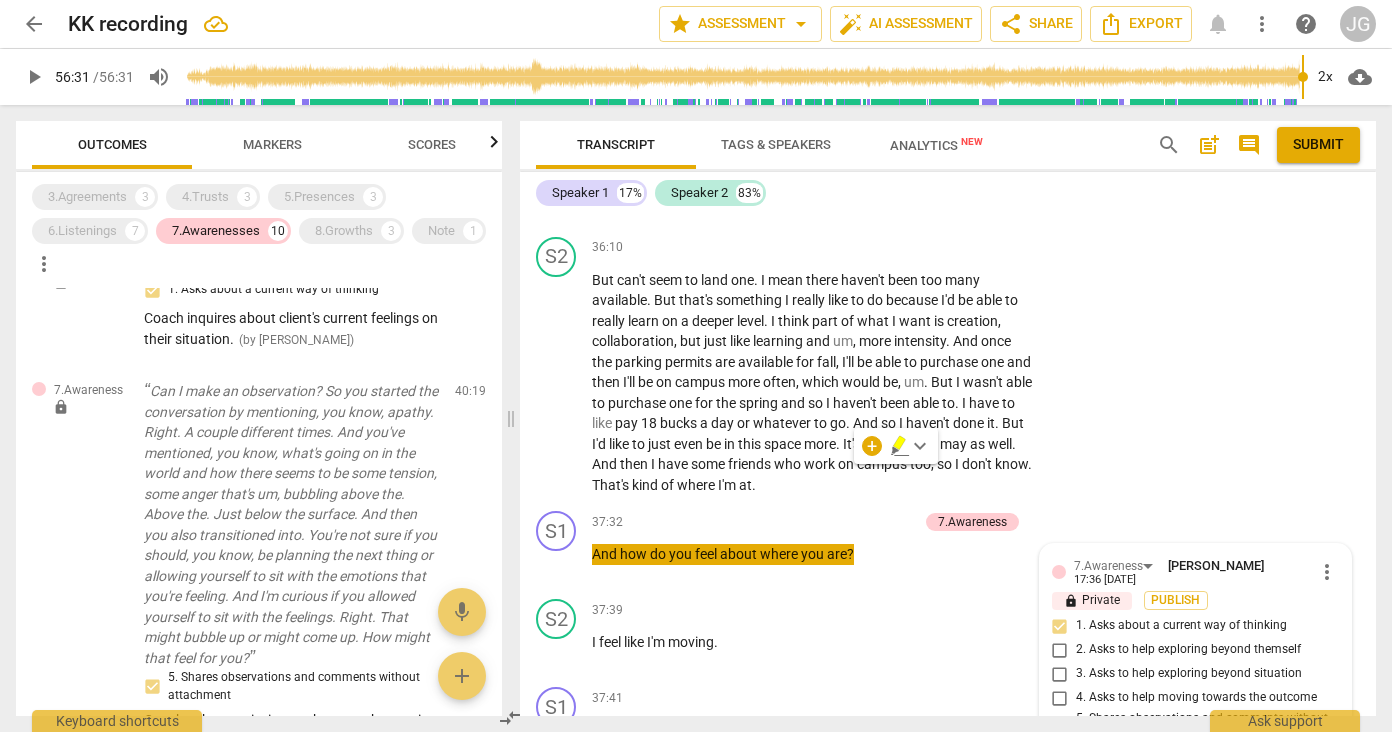 scroll, scrollTop: 1421, scrollLeft: 0, axis: vertical 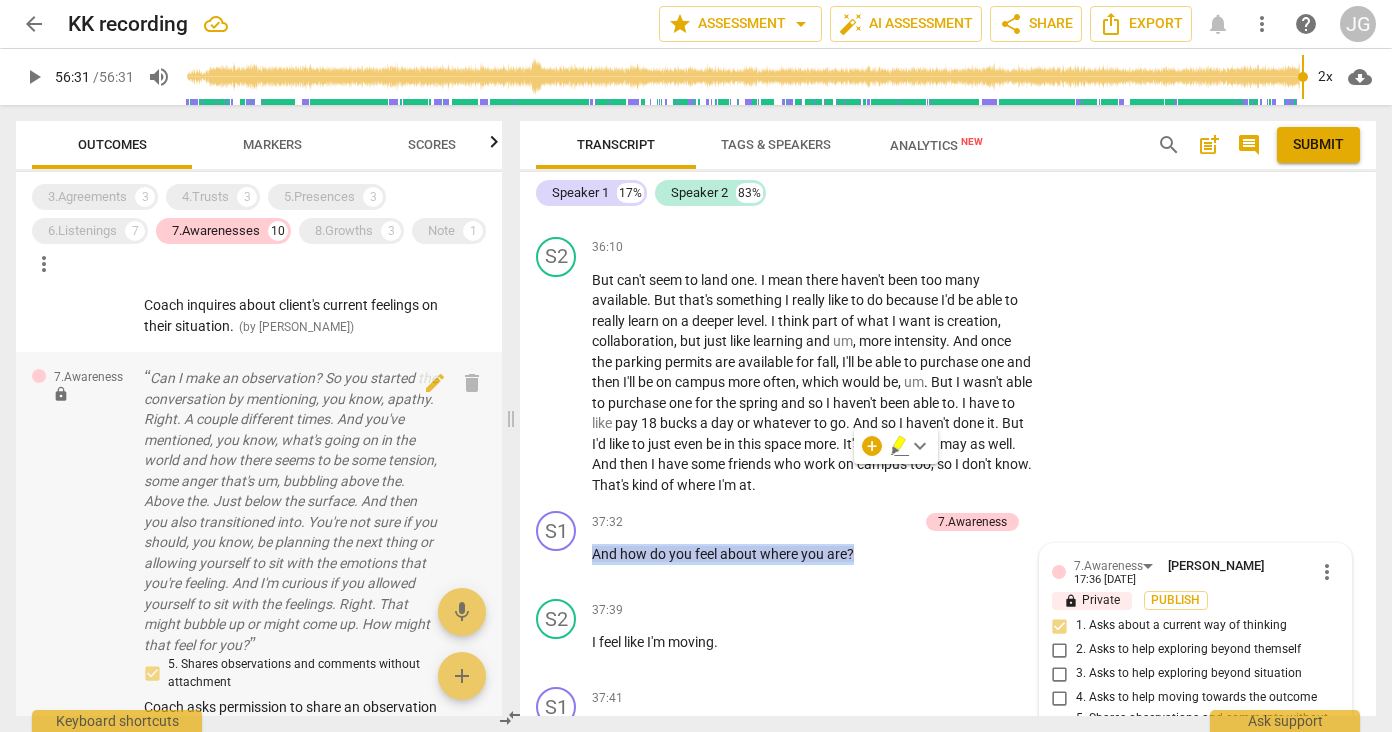 click on "Can I make an observation? So you started the conversation by mentioning, you know, apathy. Right. A couple different times. And you've mentioned, you know, what's going on in the world and how there seems to be some tension, some anger that's um, bubbling above the. Above the. Just below the surface. And then you also transitioned into. You're not sure if you should, you know, be planning the next thing or allowing yourself to sit with the emotions that you're feeling. And I'm curious if you allowed yourself to sit with the feelings. Right. That might bubble up or might come up. How might that feel for you?" at bounding box center [291, 511] 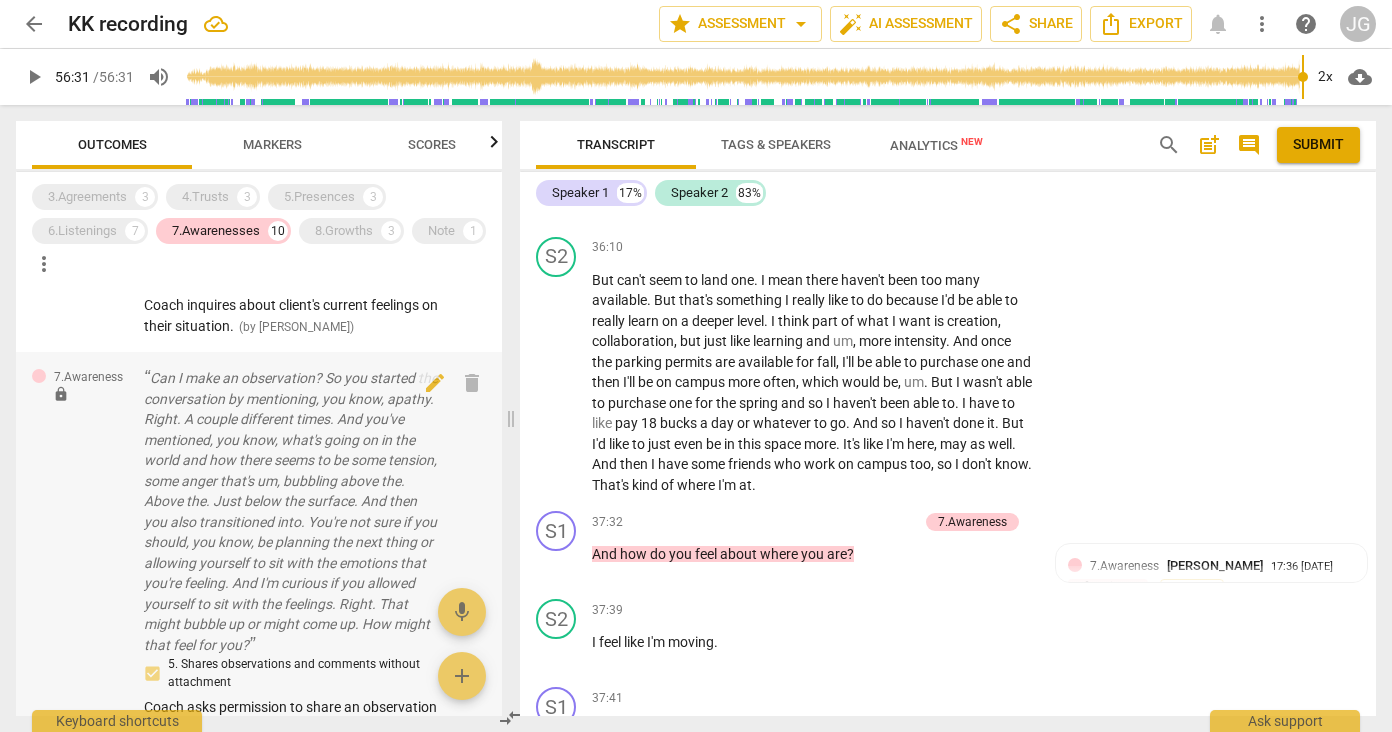 scroll, scrollTop: 1516, scrollLeft: 0, axis: vertical 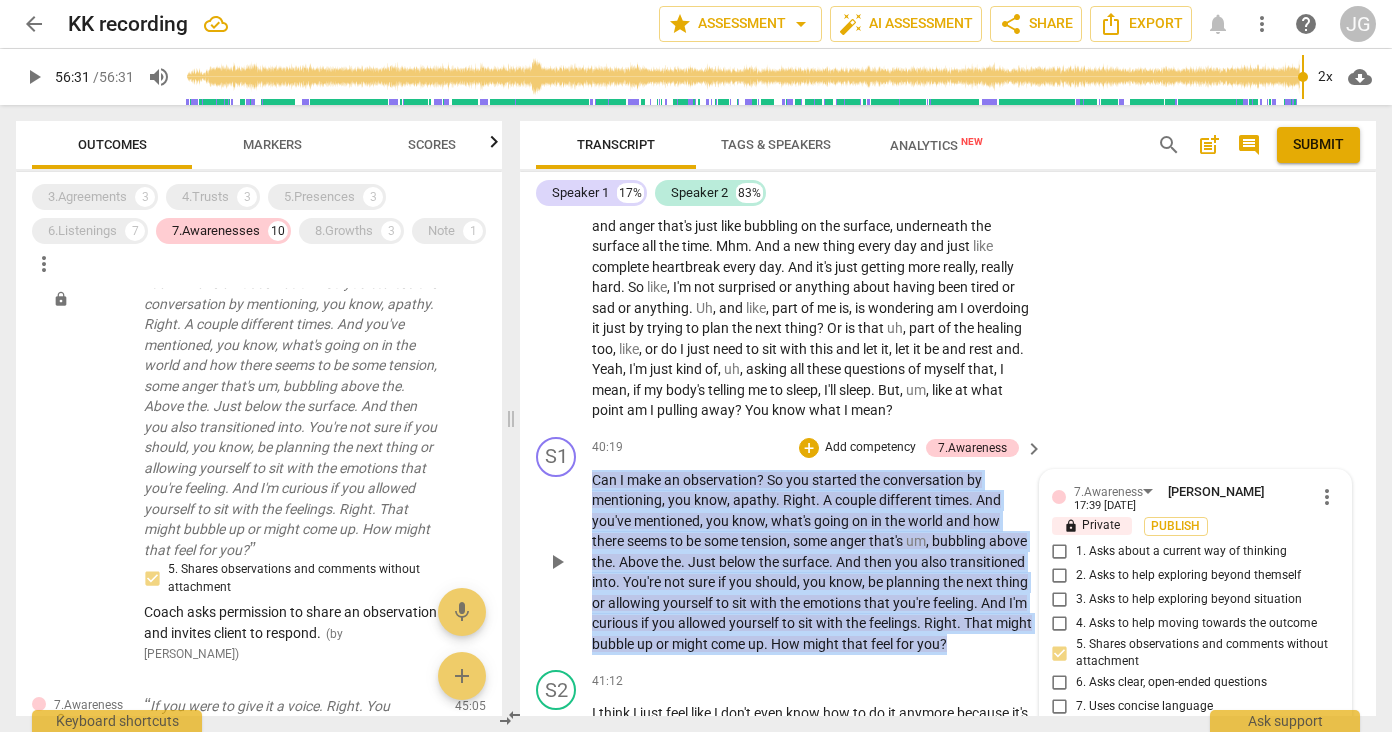 drag, startPoint x: 647, startPoint y: 571, endPoint x: 575, endPoint y: 389, distance: 195.72429 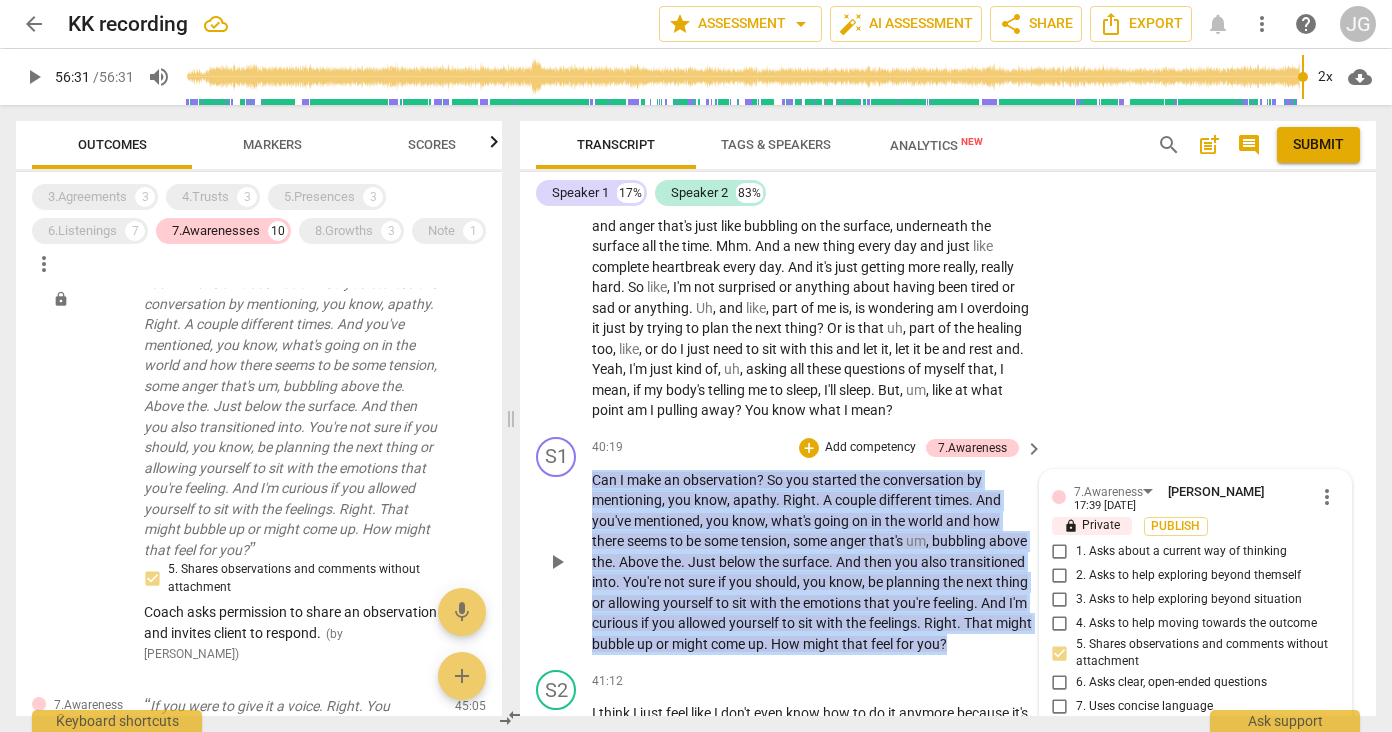 click on "S1 play_arrow pause 40:19 + Add competency 7.Awareness keyboard_arrow_right Can   I   make   an   observation ?   So   you   started   the   conversation   by   mentioning ,   you   know ,   apathy .   Right .   A   couple   different   times .   And   you've   mentioned ,   you   know ,   what's   going   on   in   the   world   and   how   there   seems   to   be   some   tension ,   some   anger   that's   um ,   bubbling   above   the .   Above   the .   Just   below   the   surface .   And   then   you   also   transitioned   into .   You're   not   sure   if   you   should ,   you   know ,   be   planning   the   next   thing   or   allowing   yourself   to   sit   with   the   emotions   that   you're   feeling .   And   I'm   curious   if   you   allowed   yourself   to   sit   with   the   feelings .   Right .   That   might   bubble   up   or   might   come   up .   How   might   that   feel   for   you ? 7.Awareness [PERSON_NAME] 17:39 [DATE] more_vert lock Private Publish mic" at bounding box center [948, 546] 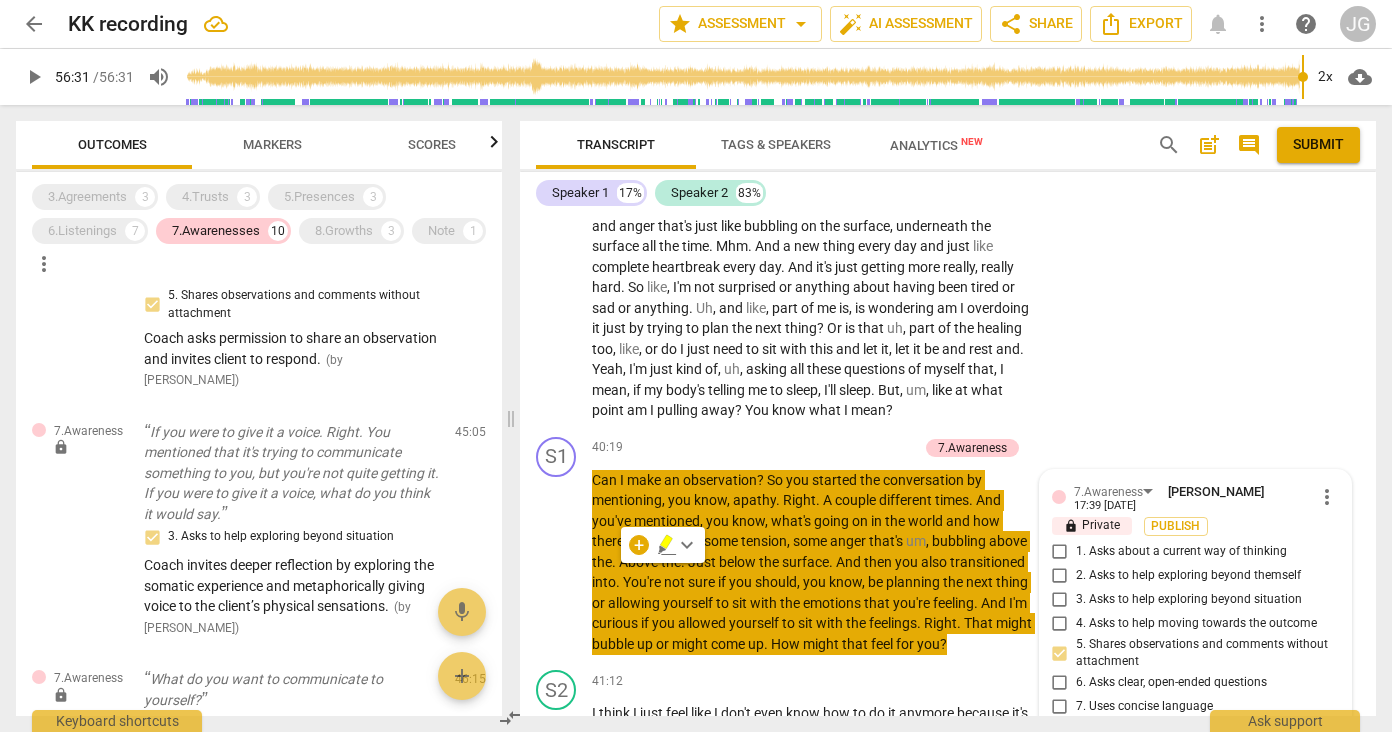 scroll, scrollTop: 1791, scrollLeft: 0, axis: vertical 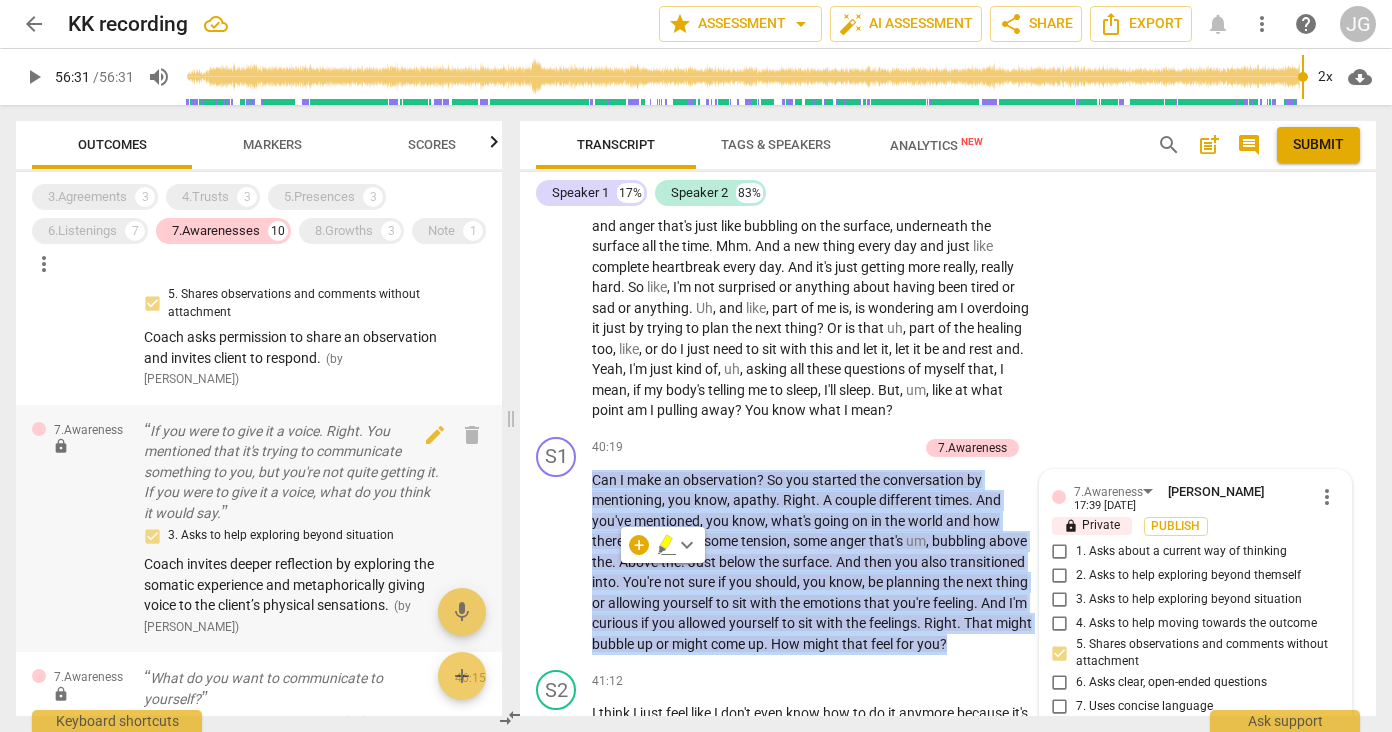 click on "If you were to give it a voice. Right. You mentioned that it's trying to communicate something to you, but you're not quite getting it. If you were to give it a voice, what do you think it would say." at bounding box center [291, 472] 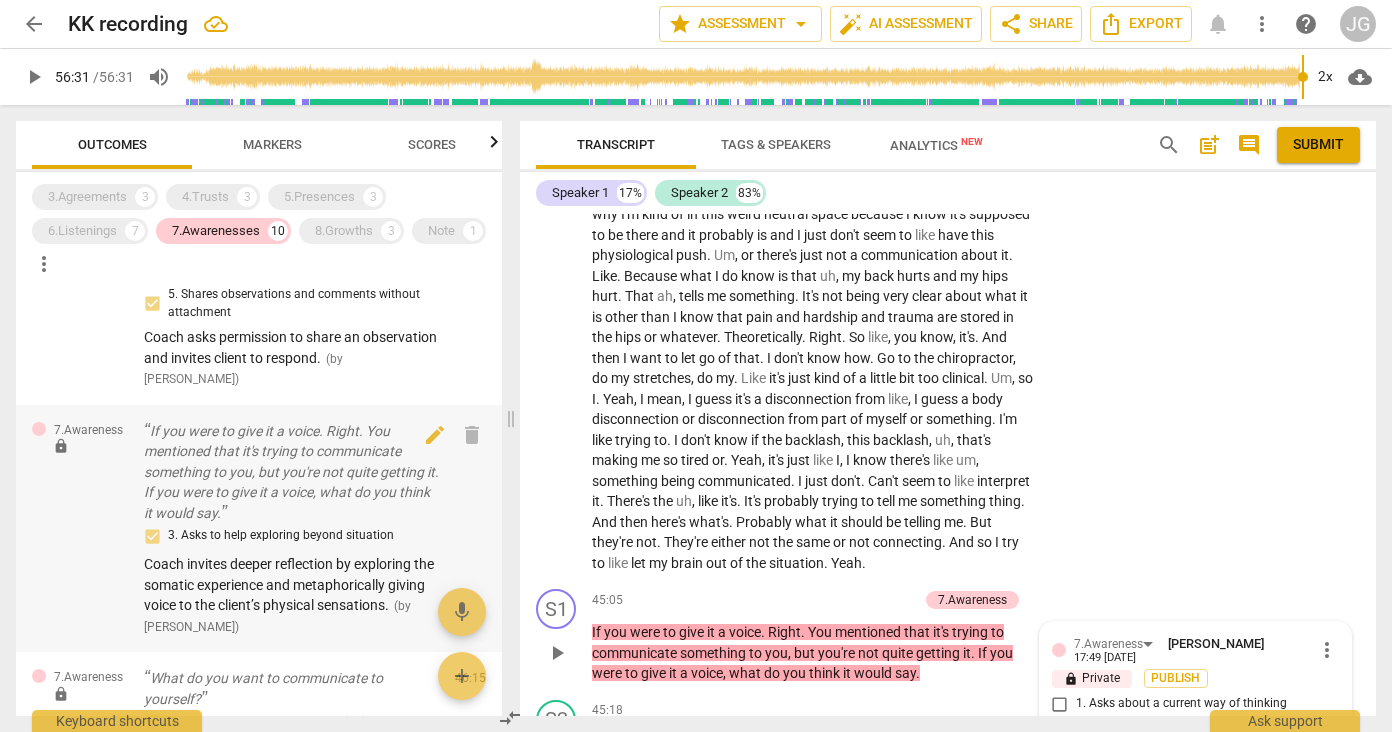scroll, scrollTop: 12573, scrollLeft: 0, axis: vertical 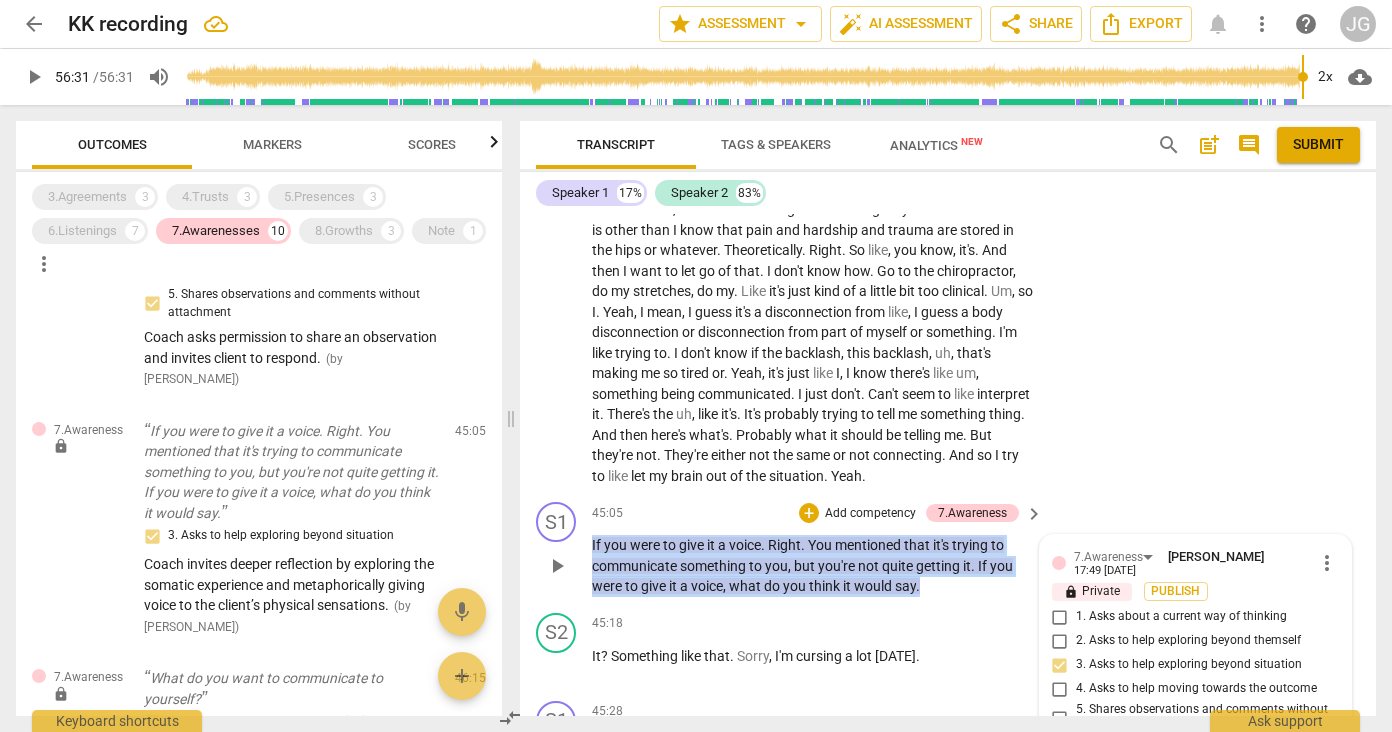 drag, startPoint x: 942, startPoint y: 500, endPoint x: 587, endPoint y: 459, distance: 357.35977 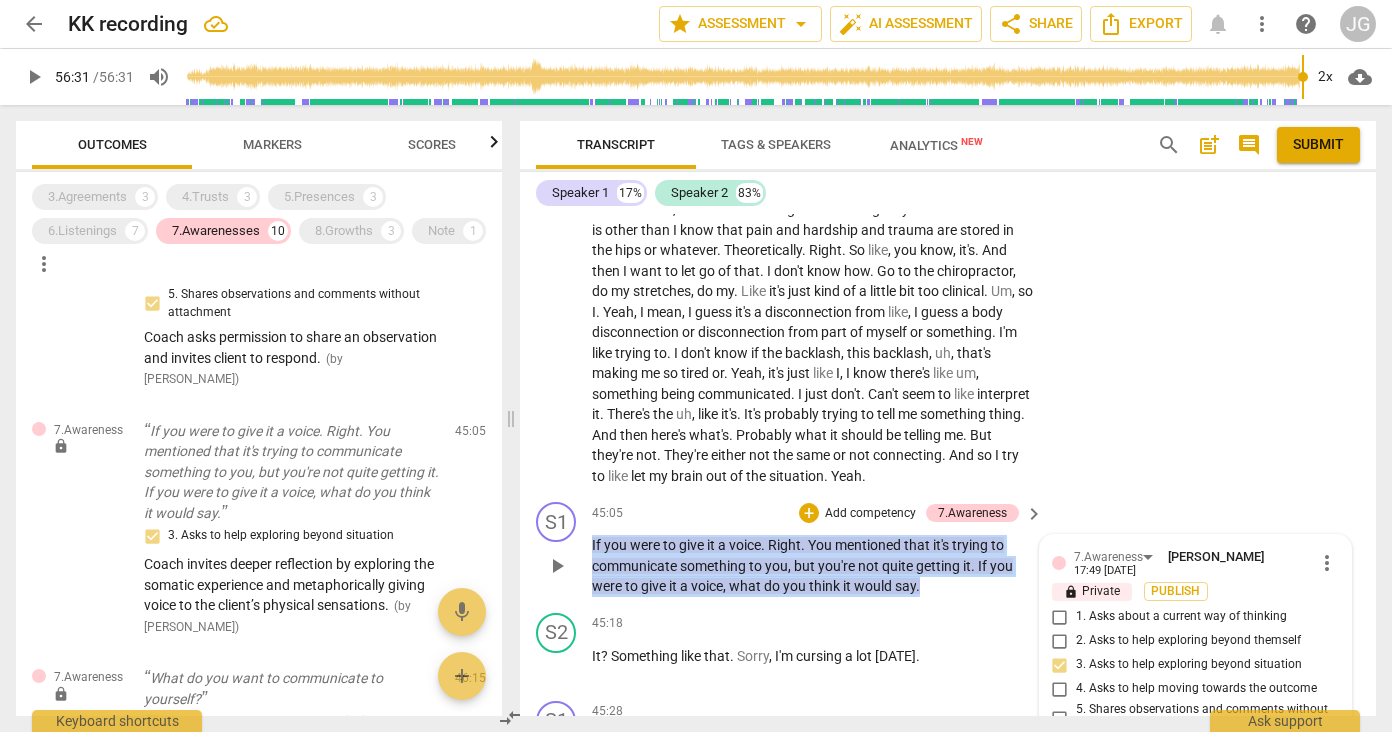 click on "S1 play_arrow pause 45:05 + Add competency 7.Awareness keyboard_arrow_right If   you   were   to   give   it   a   voice .   Right .   You   mentioned   that   it's   trying   to   communicate   something   to   you ,   but   you're   not   quite   getting   it .   If   you   were   to   give   it   a   voice ,   what   do   you   think   it   would   say . 7.Awareness [PERSON_NAME] 17:49 [DATE] more_vert lock Private Publish 1. Asks about a current way of thinking 2. Asks to help exploring beyond themself 3. Asks to help exploring beyond situation 4. Asks to help moving towards the outcome 5. Shares observations and comments without attachment 6. Asks clear, open-ended questions 7. Uses concise language 8. Allows client most of the talking Coach invites deeper reflection by exploring the somatic experience and metaphorically giving voice to the client’s physical sensations. mic" at bounding box center [948, 549] 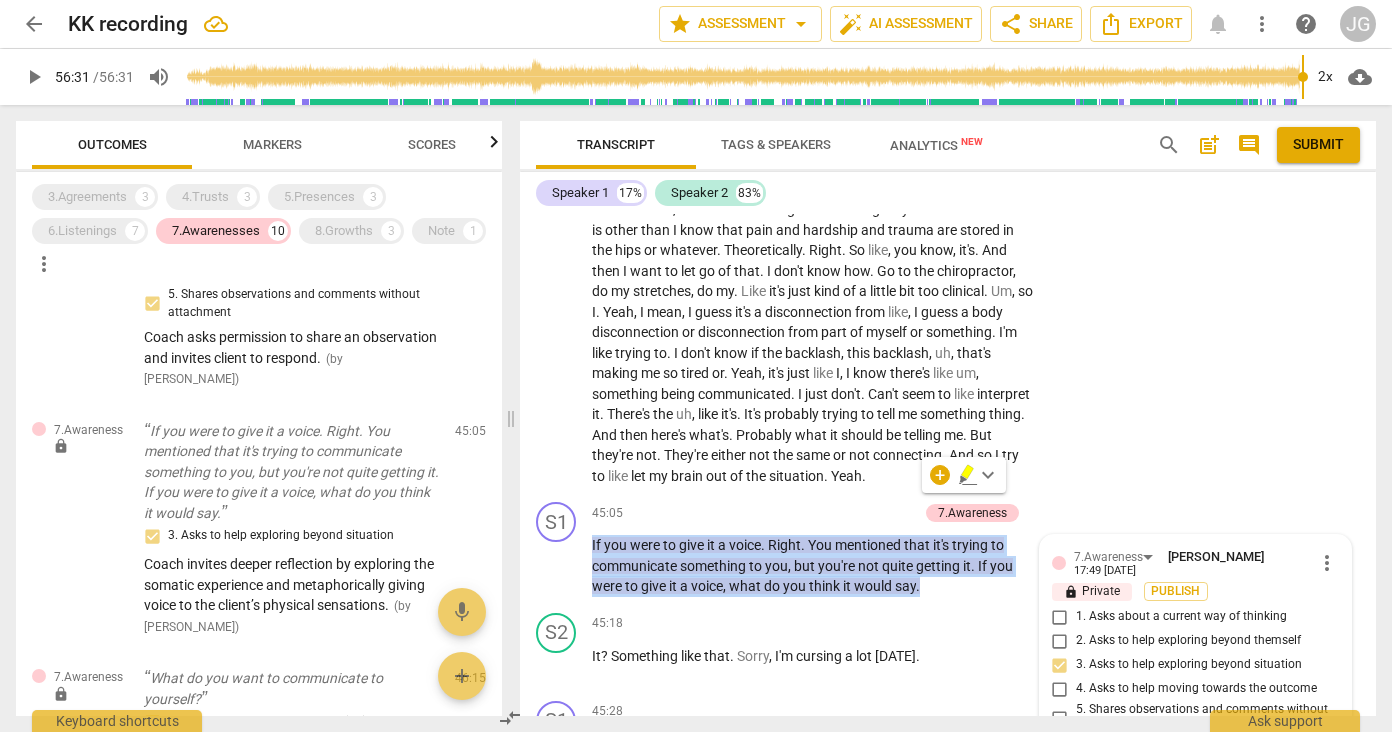 scroll, scrollTop: 1858, scrollLeft: 0, axis: vertical 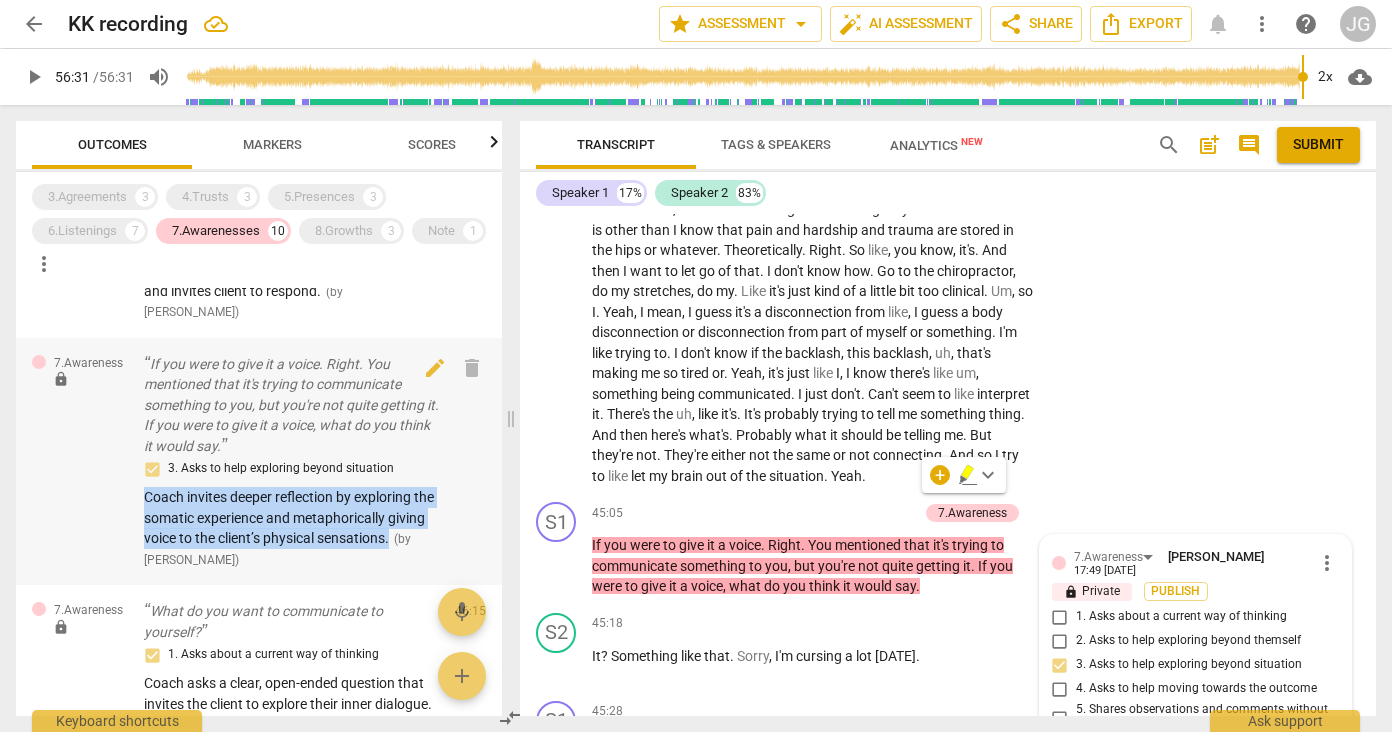 drag, startPoint x: 140, startPoint y: 458, endPoint x: 446, endPoint y: 498, distance: 308.6033 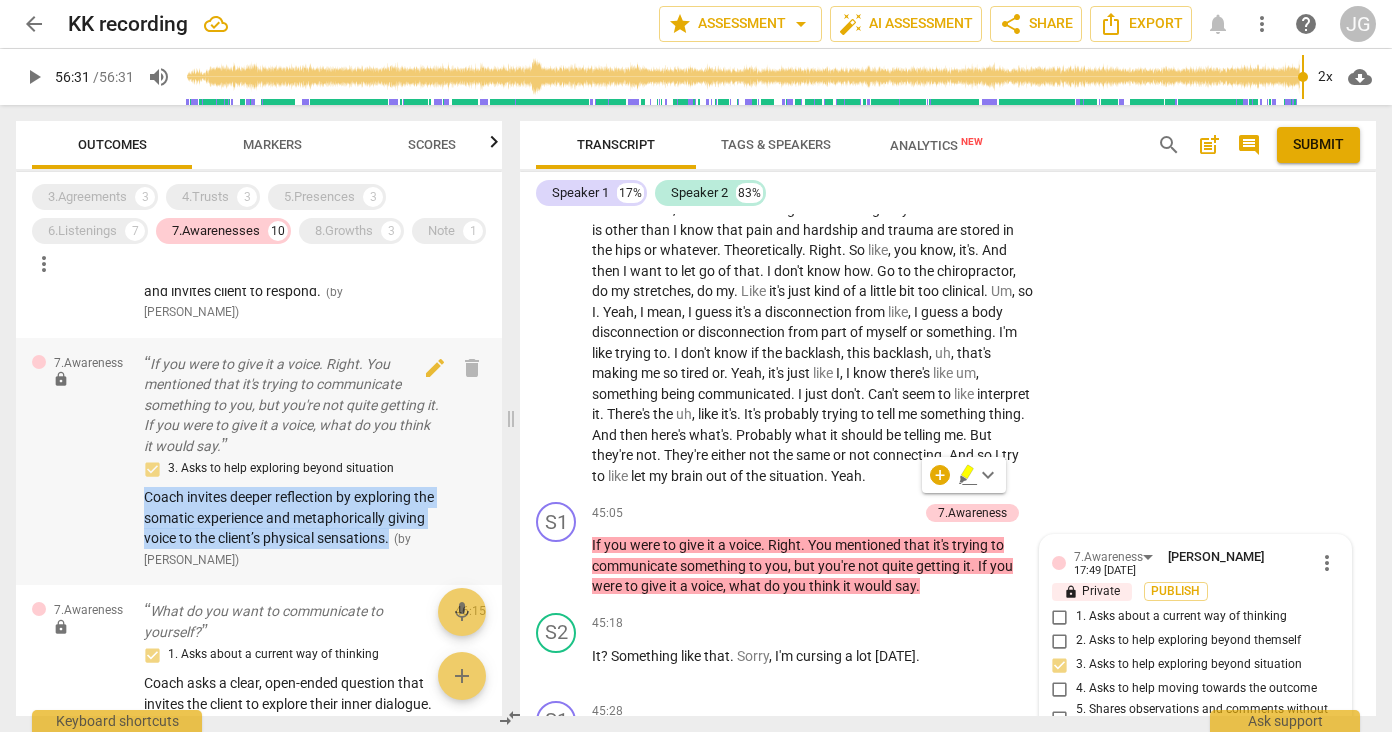 click on "7.Awareness lock If you were to give it a voice. Right. You mentioned that it's trying to communicate something to you, but you're not quite getting it. If you were to give it a voice, what do you think it would say. 3. Asks to help exploring beyond situation Coach invites deeper reflection by exploring the somatic experience and metaphorically giving voice to the client’s physical sensations. ( by [PERSON_NAME] ) 45:05 edit delete" at bounding box center [259, 462] 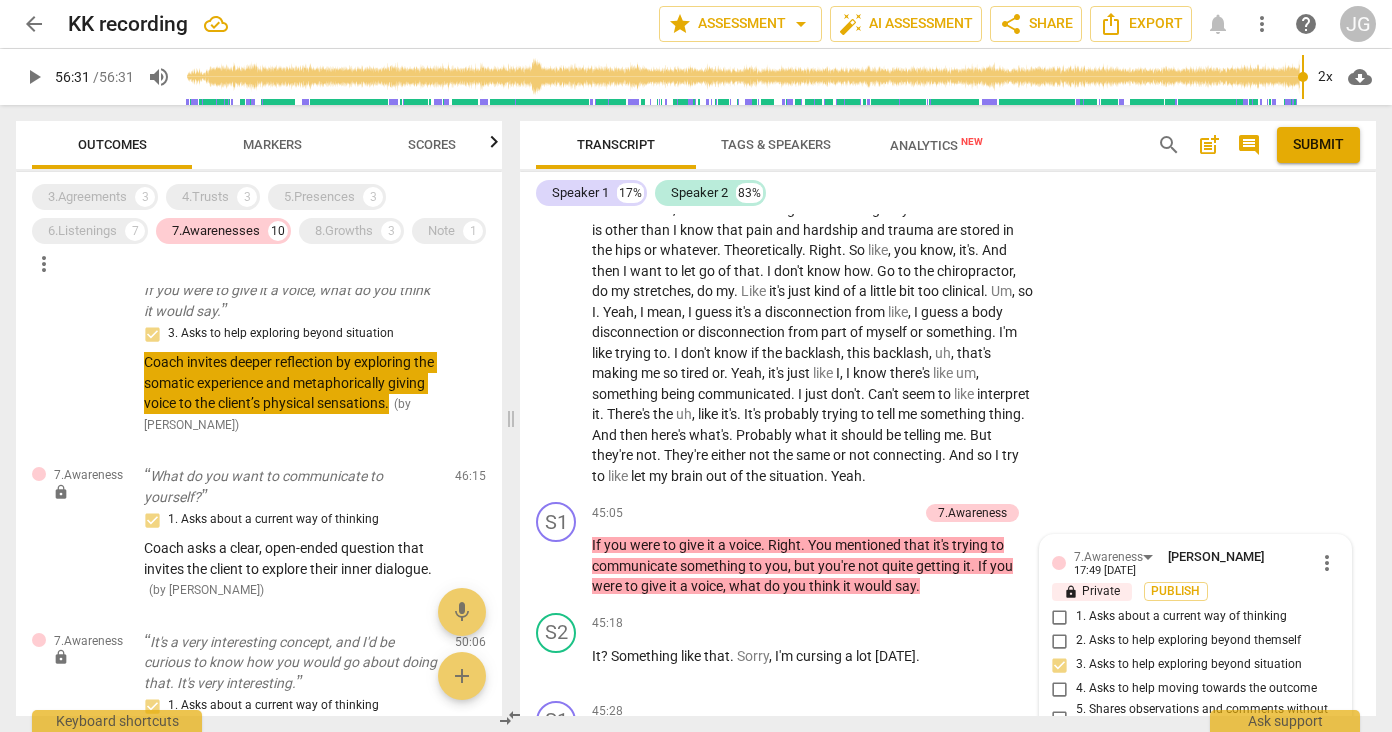 scroll, scrollTop: 2087, scrollLeft: 0, axis: vertical 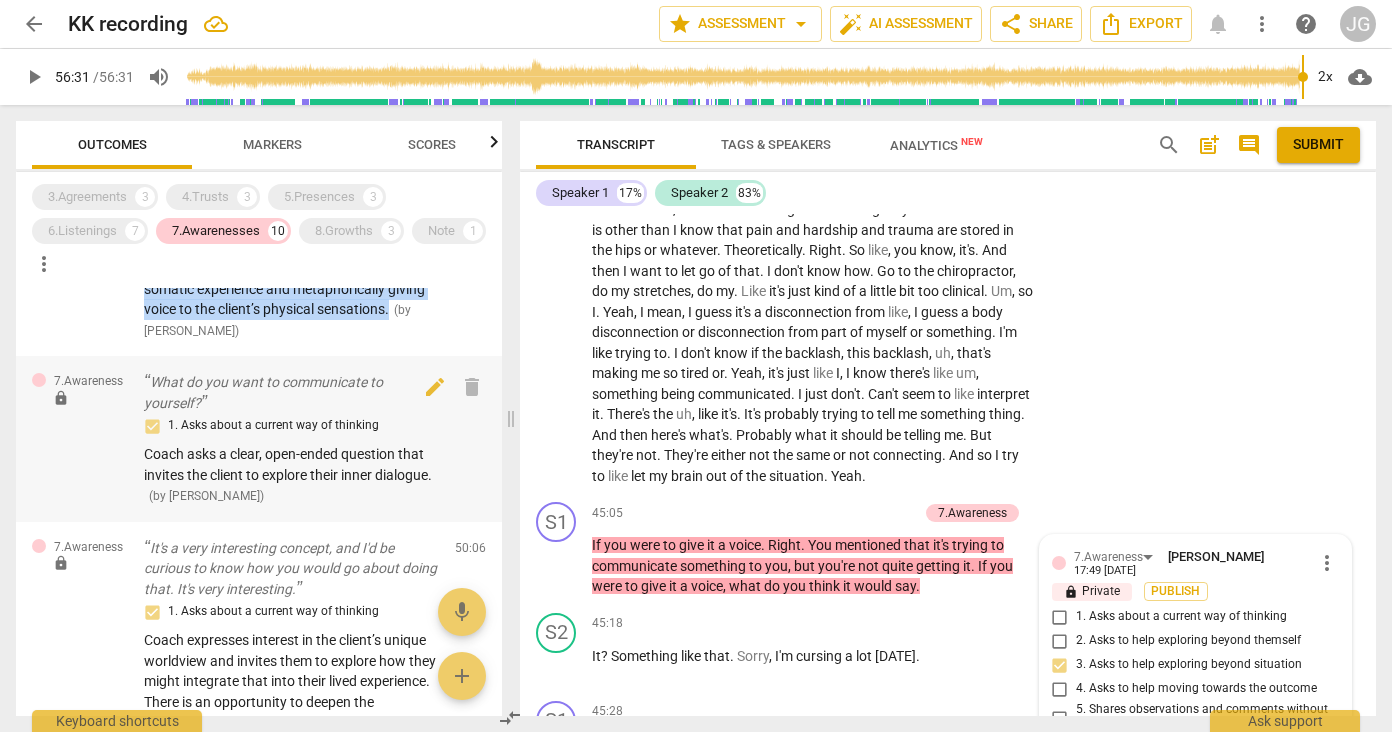 click on "Coach asks a clear, open-ended question that invites the client to explore their inner dialogue." at bounding box center (288, 464) 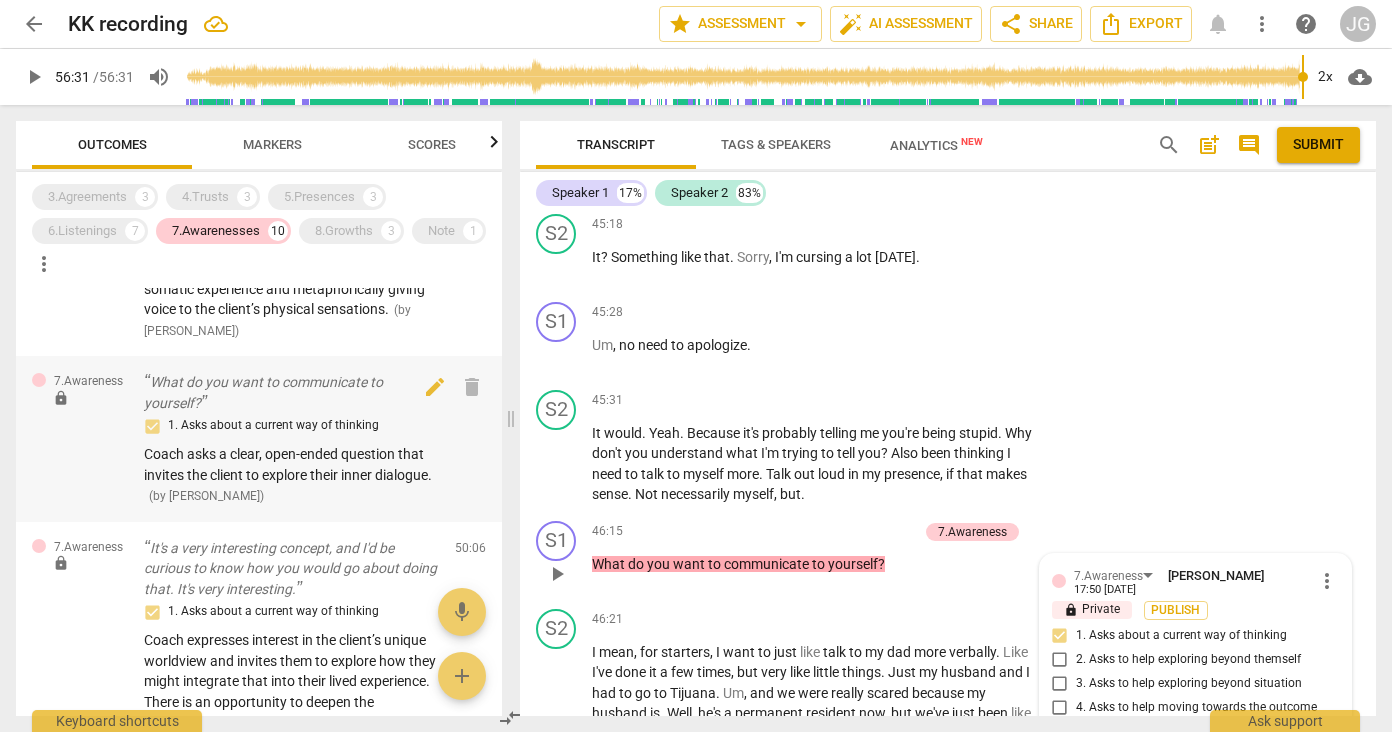scroll, scrollTop: 12976, scrollLeft: 0, axis: vertical 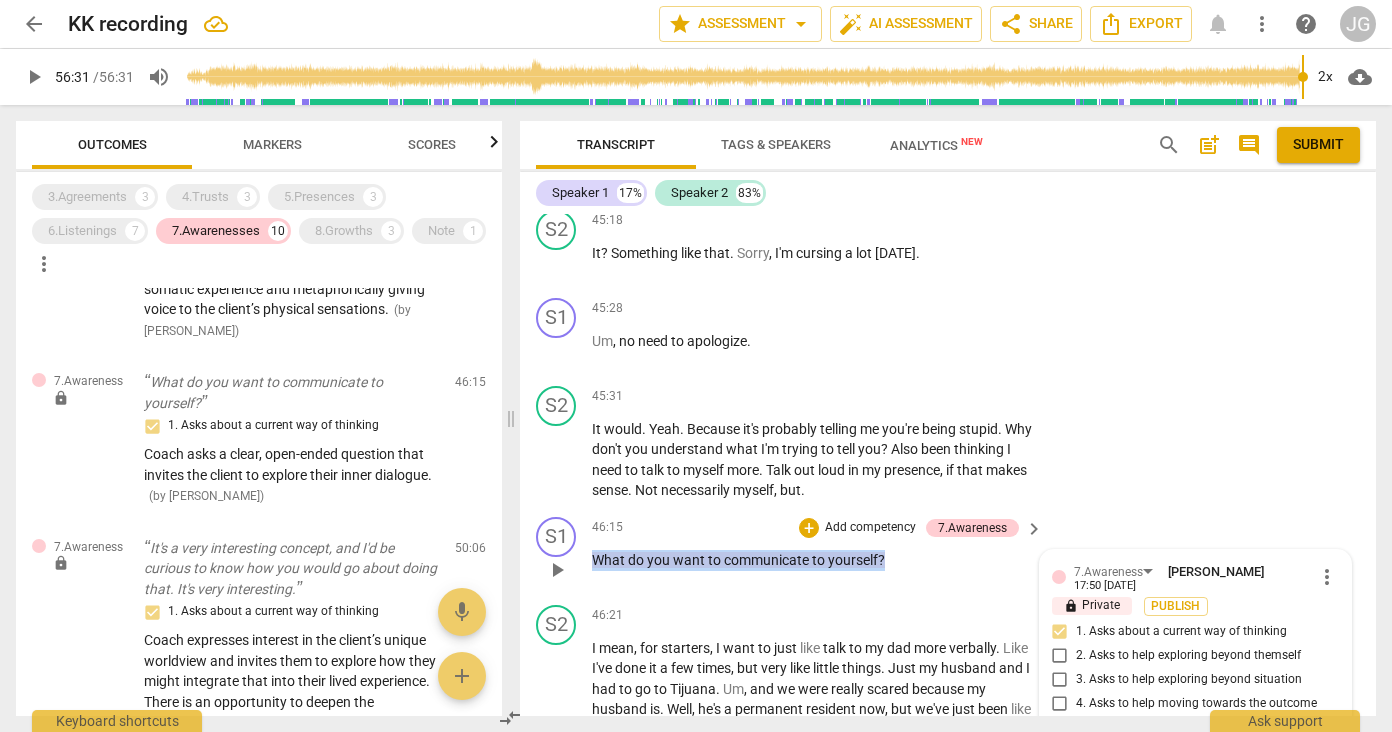drag, startPoint x: 905, startPoint y: 472, endPoint x: 591, endPoint y: 473, distance: 314.0016 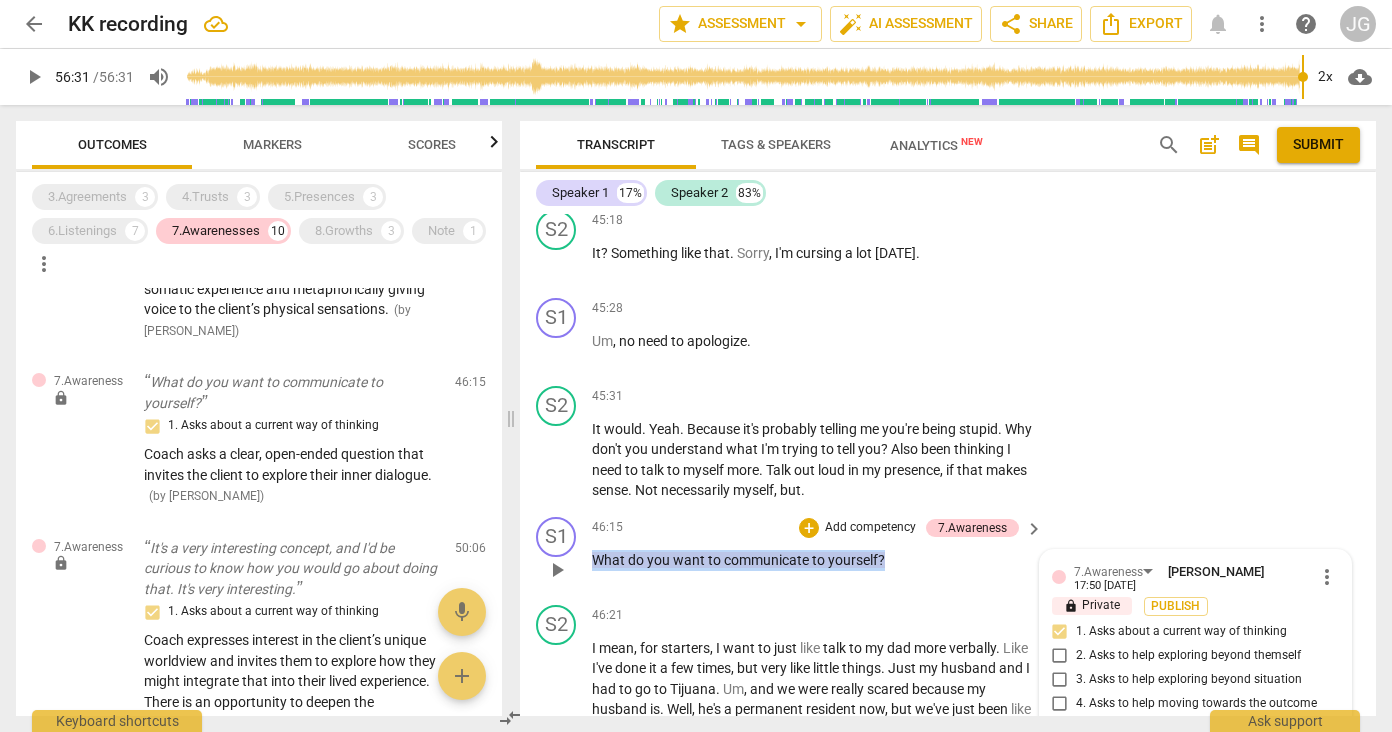 click on "S1 play_arrow pause 46:15 + Add competency 7.Awareness keyboard_arrow_right What   do   you   want   to   communicate   to   yourself ? 7.Awareness [PERSON_NAME] 17:50 [DATE] more_vert lock Private Publish 1. Asks about a current way of thinking 2. Asks to help exploring beyond themself 3. Asks to help exploring beyond situation 4. Asks to help moving towards the outcome 5. Shares observations and comments without attachment 6. Asks clear, open-ended questions 7. Uses concise language 8. Allows client most of the talking Coach asks a clear, open-ended question that invites the client to explore their inner dialogue. mic" at bounding box center (948, 553) 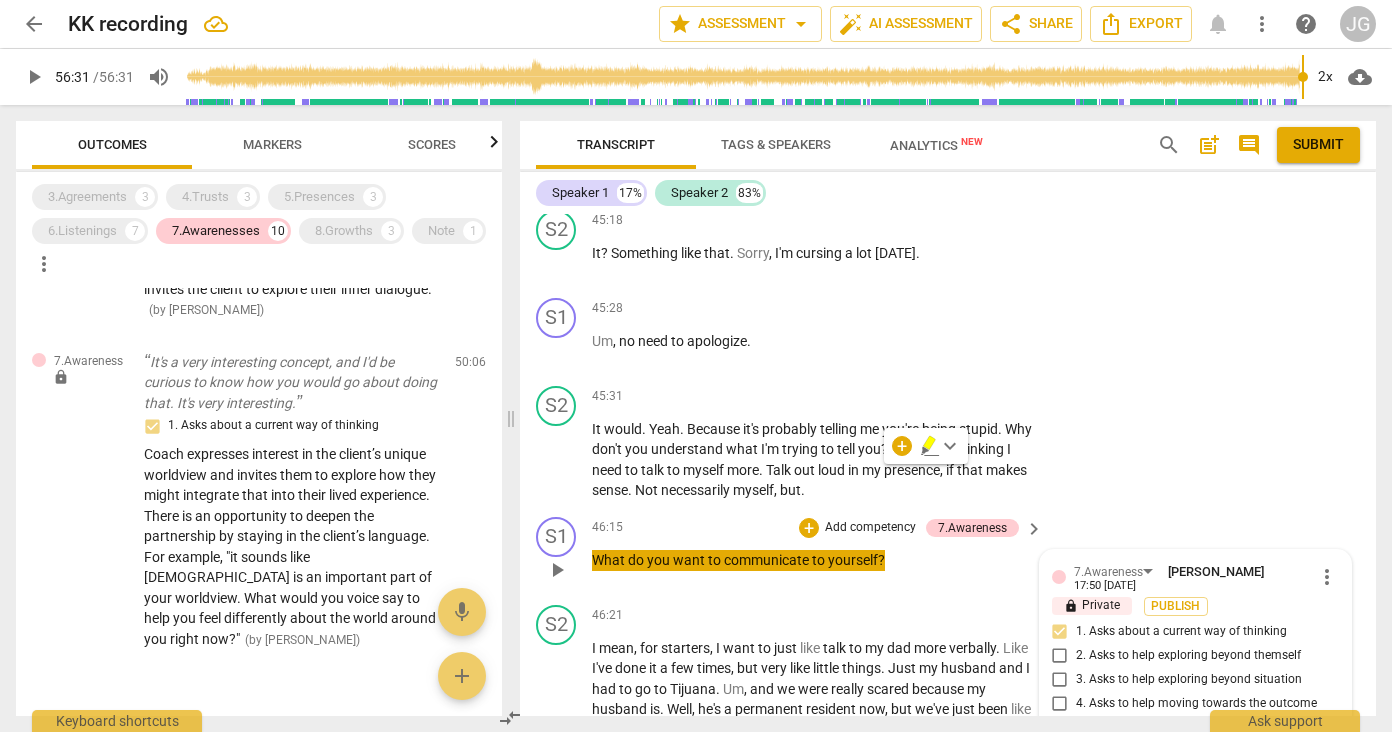 scroll, scrollTop: 2272, scrollLeft: 0, axis: vertical 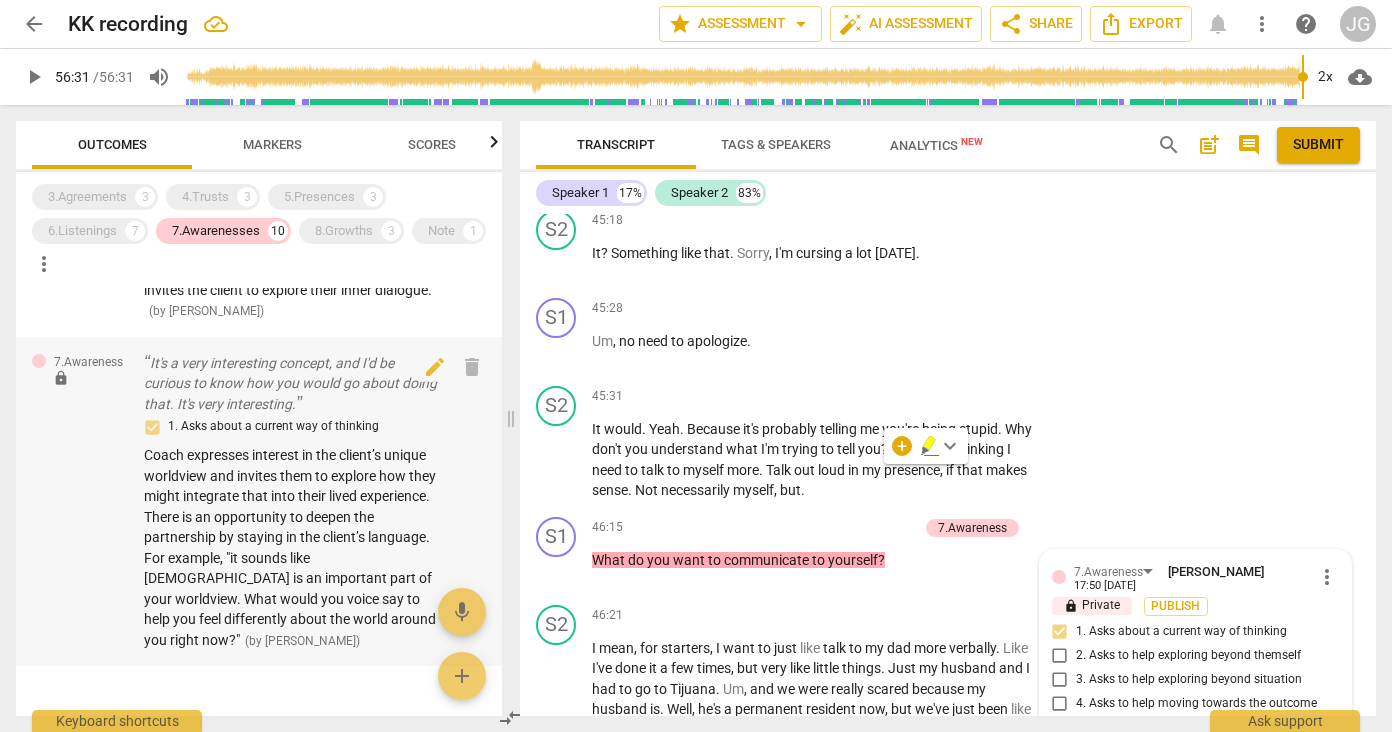 click on "Coach expresses interest in the client’s unique worldview and invites them to explore how they might integrate that into their lived experience. There is an opportunity to deepen the partnership by staying in the client’s language. For example, "it sounds like [DEMOGRAPHIC_DATA] is an important part of your worldview. What would you voice say to help you feel differently about the world around you right now?"" at bounding box center [290, 547] 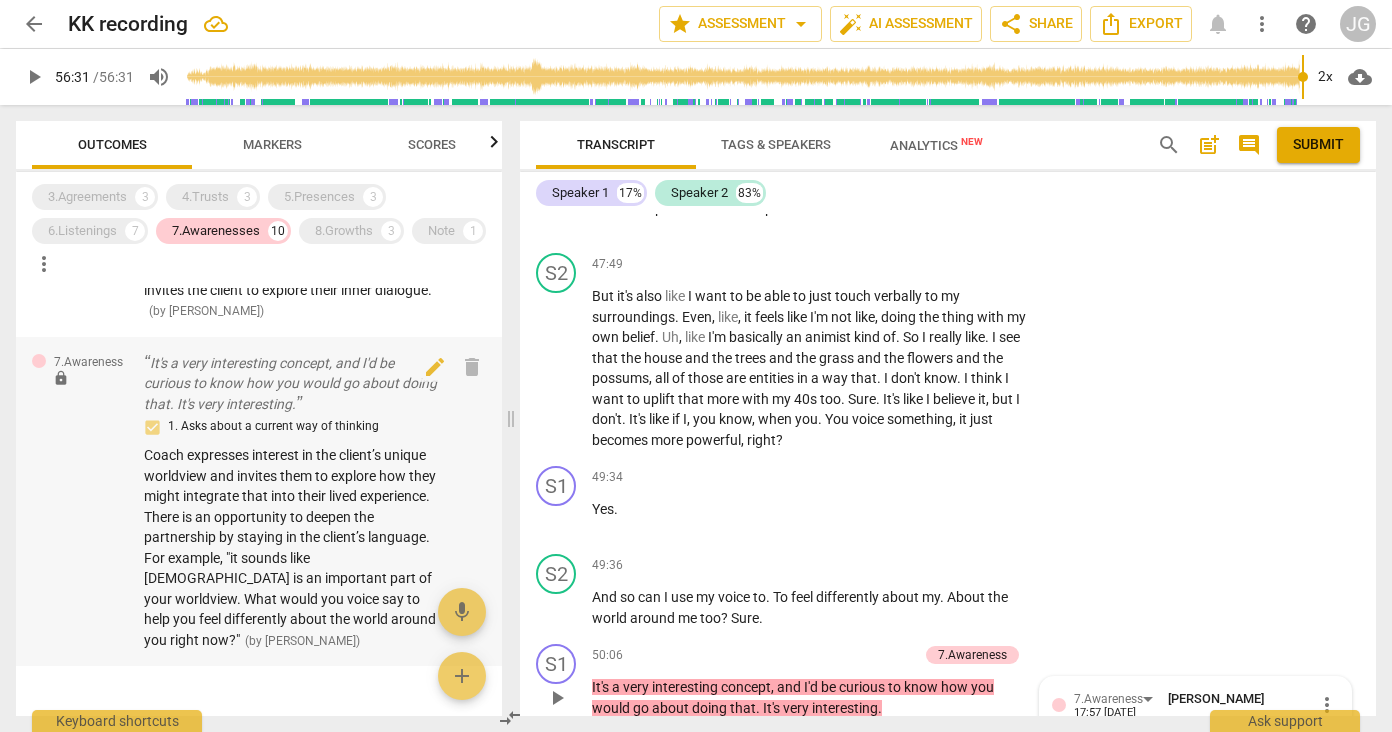 scroll, scrollTop: 13904, scrollLeft: 0, axis: vertical 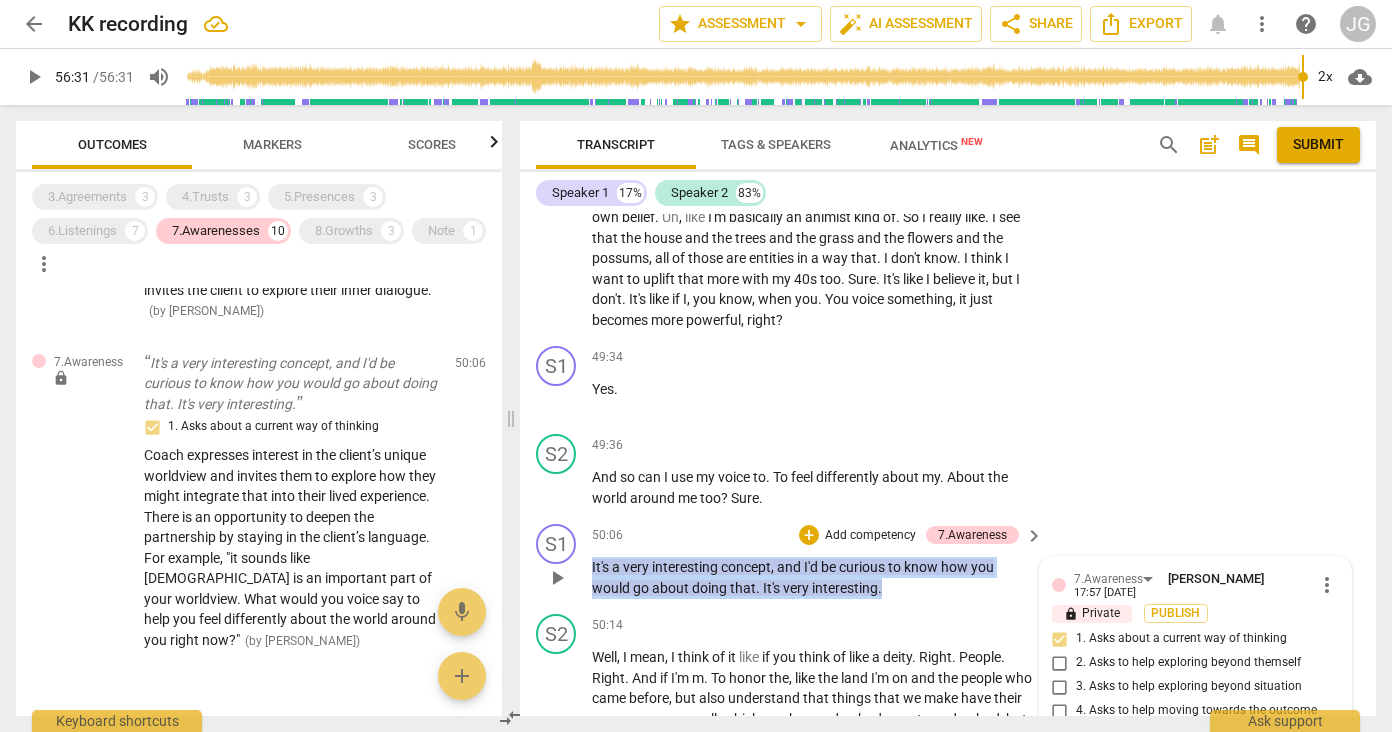 drag, startPoint x: 900, startPoint y: 486, endPoint x: 573, endPoint y: 466, distance: 327.61105 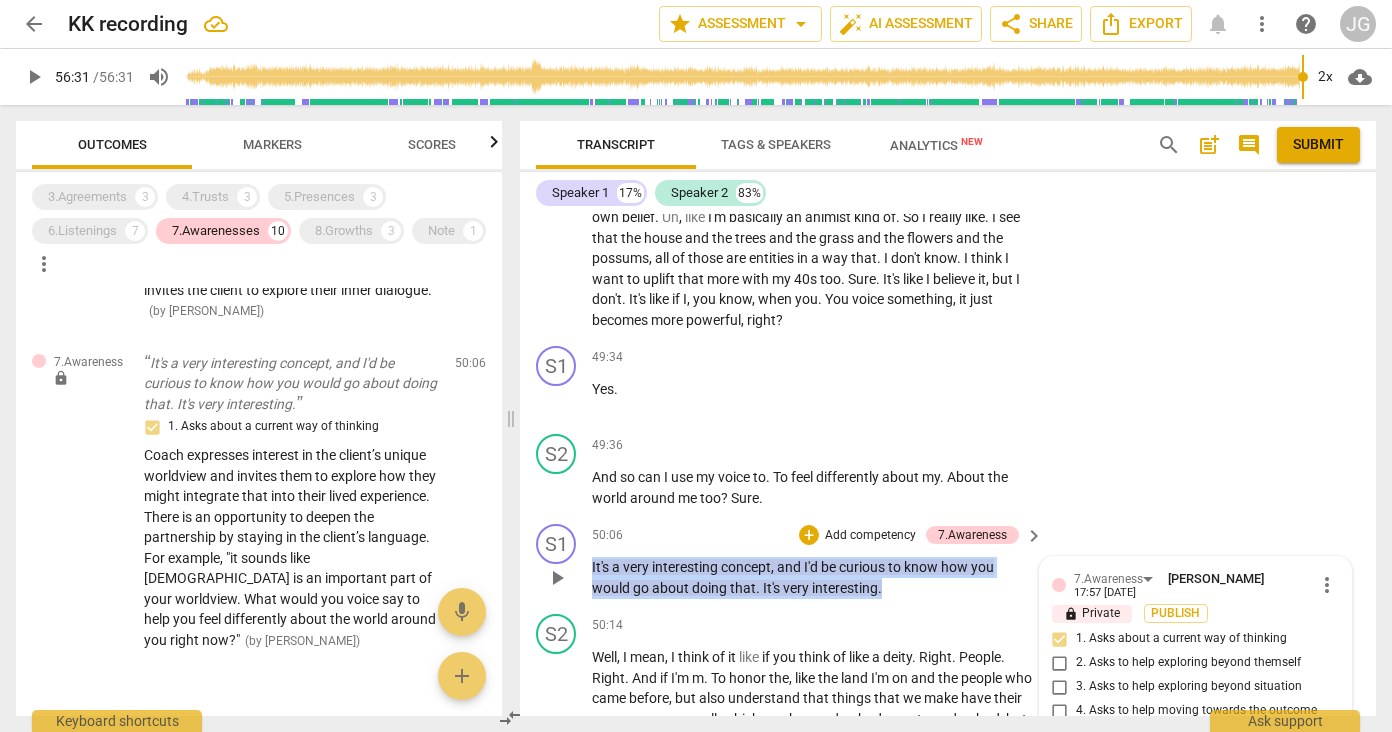 click on "S1 play_arrow pause 50:06 + Add competency 7.Awareness keyboard_arrow_right It's   a   very   interesting   concept ,   and   I'd   be   curious   to   know   how   you   would   go   about   doing   that .   It's   very   interesting . 7.Awareness [PERSON_NAME] 17:57 [DATE] more_vert lock Private Publish 1. Asks about a current way of thinking 2. Asks to help exploring beyond themself 3. Asks to help exploring beyond situation 4. Asks to help moving towards the outcome 5. Shares observations and comments without attachment 6. Asks clear, open-ended questions 7. Uses concise language 8. Allows client most of the talking mic" at bounding box center [948, 561] 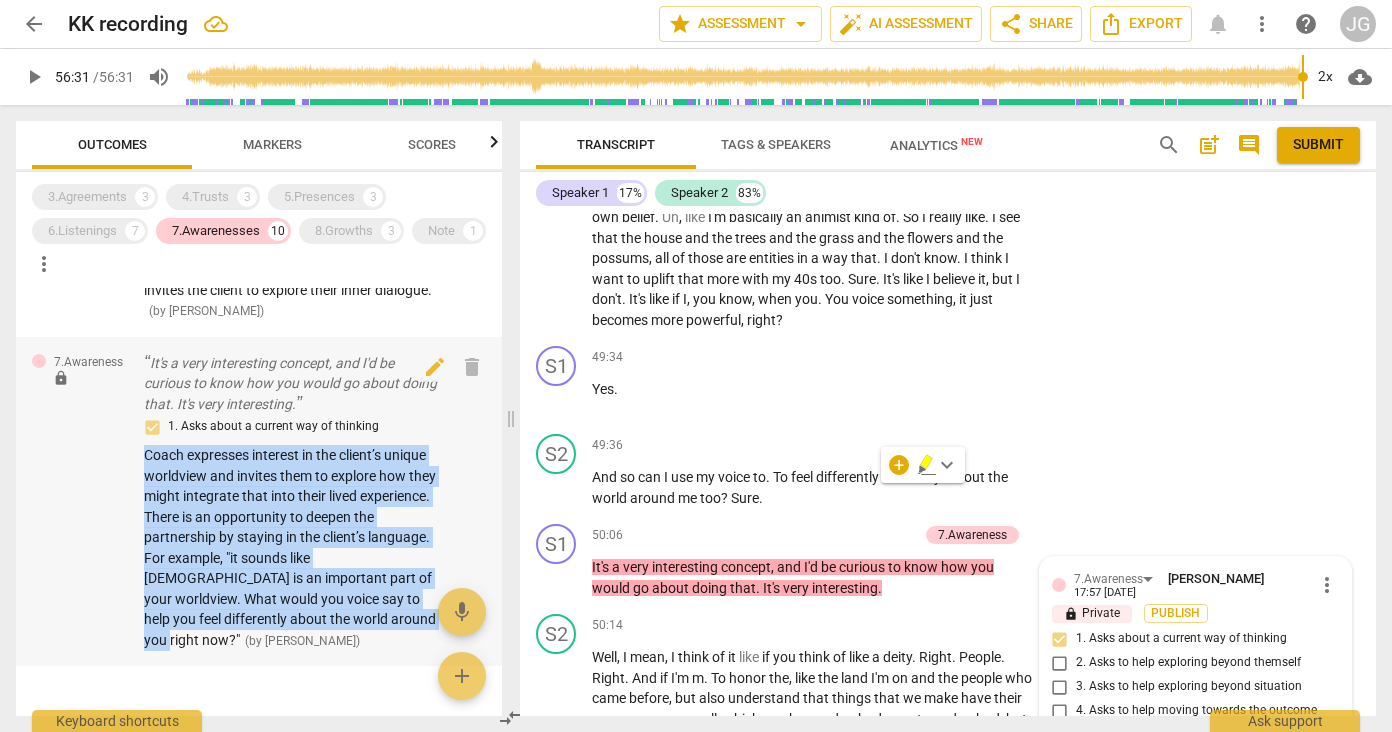 drag, startPoint x: 216, startPoint y: 587, endPoint x: 118, endPoint y: 406, distance: 205.82759 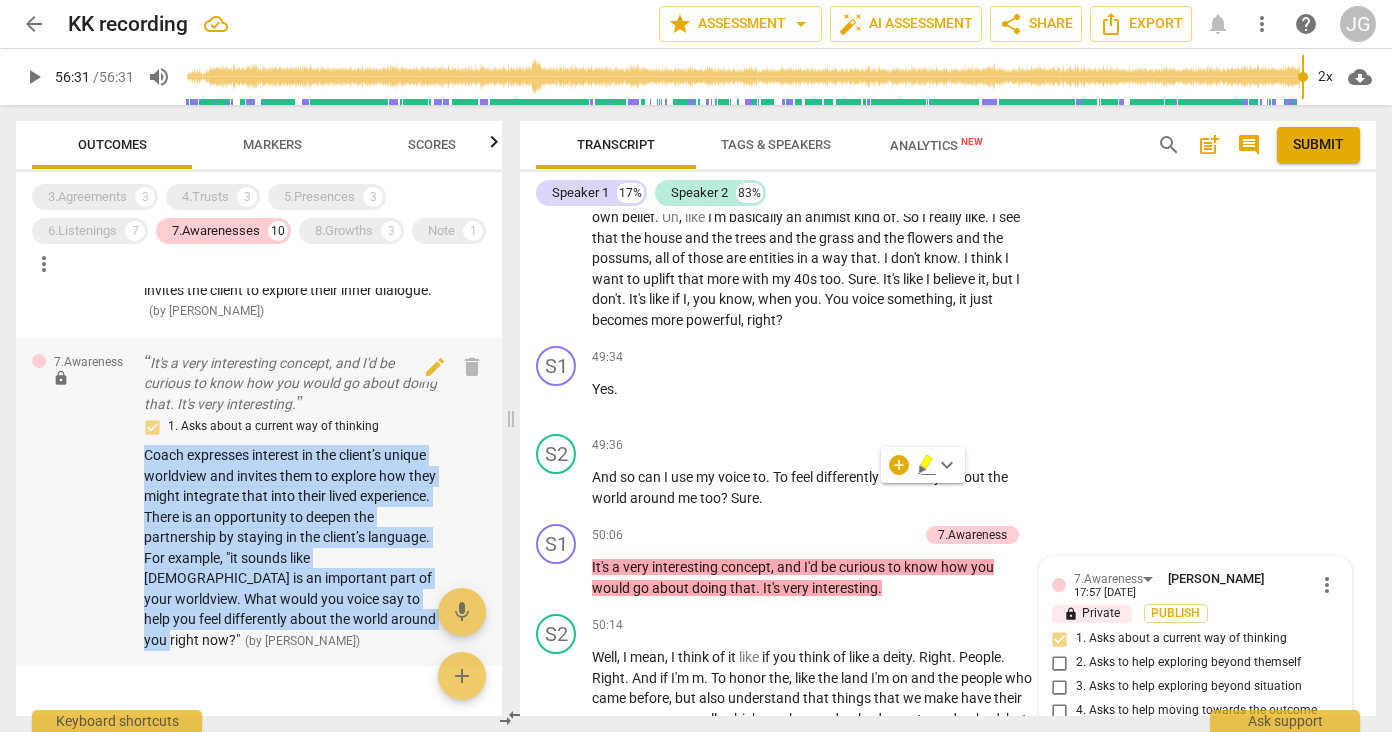 click on "7.Awareness lock It's a very interesting concept, and I'd be curious to know how you would go about doing that. It's very interesting. 1. Asks about a current way of thinking Coach expresses interest in the client’s unique worldview and invites them to explore how they might integrate that into their lived experience. There is an opportunity to deepen the partnership by staying in the client’s language. For example, "it sounds like [DEMOGRAPHIC_DATA] is an important part of your worldview. What would you voice say to help you feel differently about the world around you right now?" ( by [PERSON_NAME] ) 50:06 edit delete" at bounding box center (259, 502) 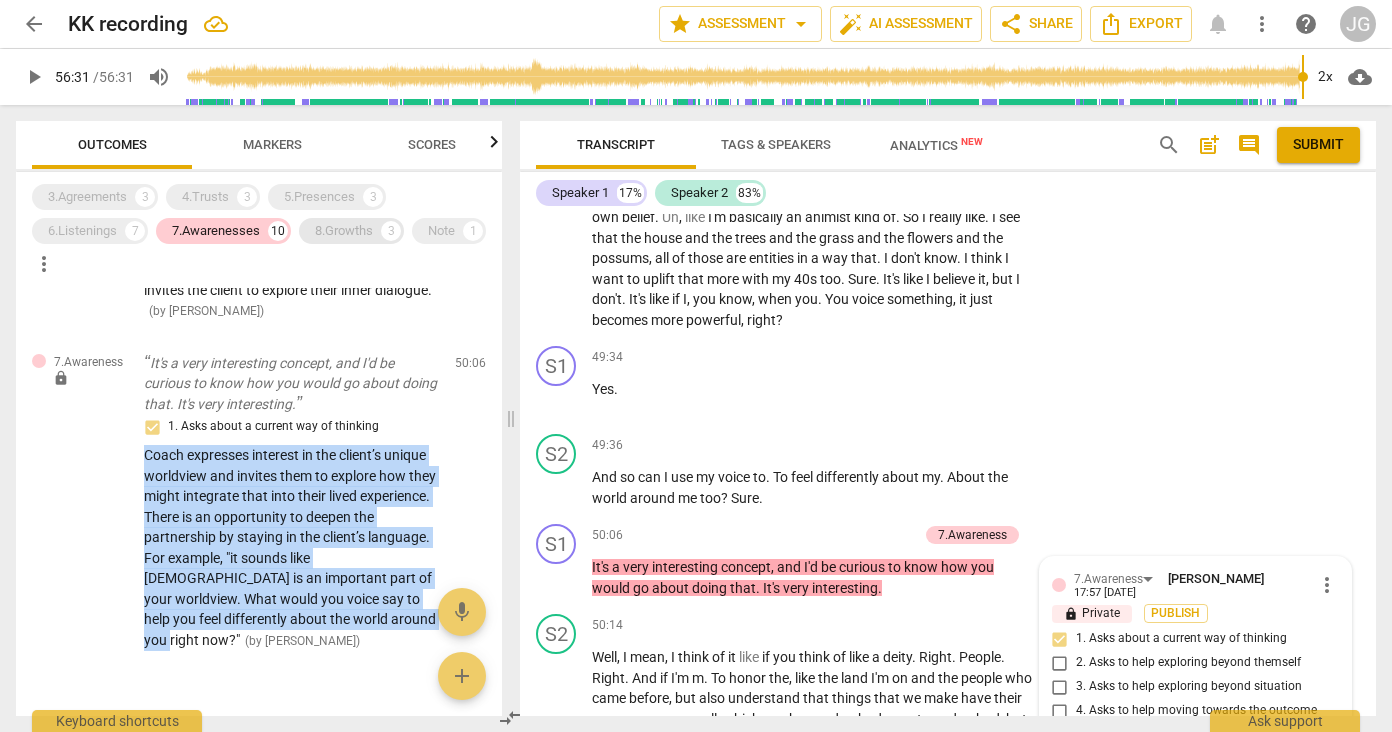 click on "8.Growths" at bounding box center (344, 231) 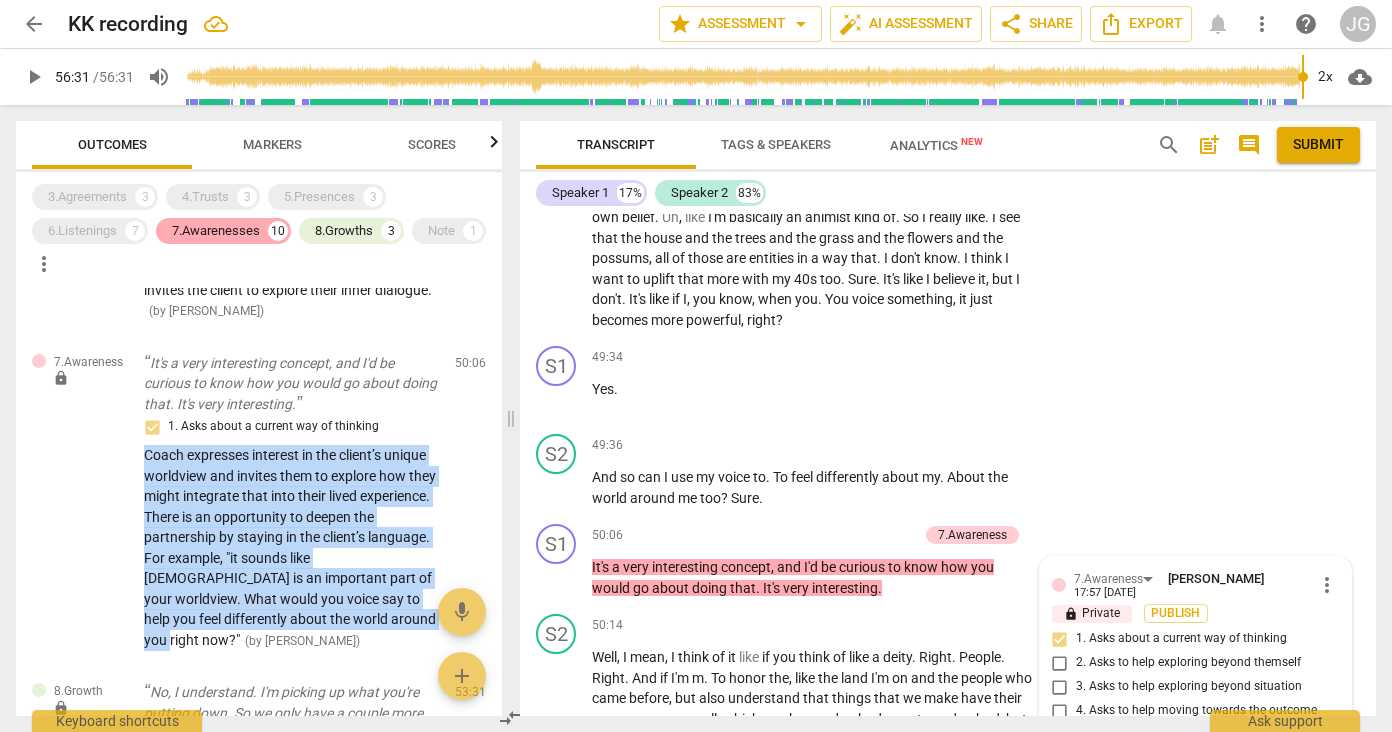 click on "7.Awarenesses" at bounding box center [216, 231] 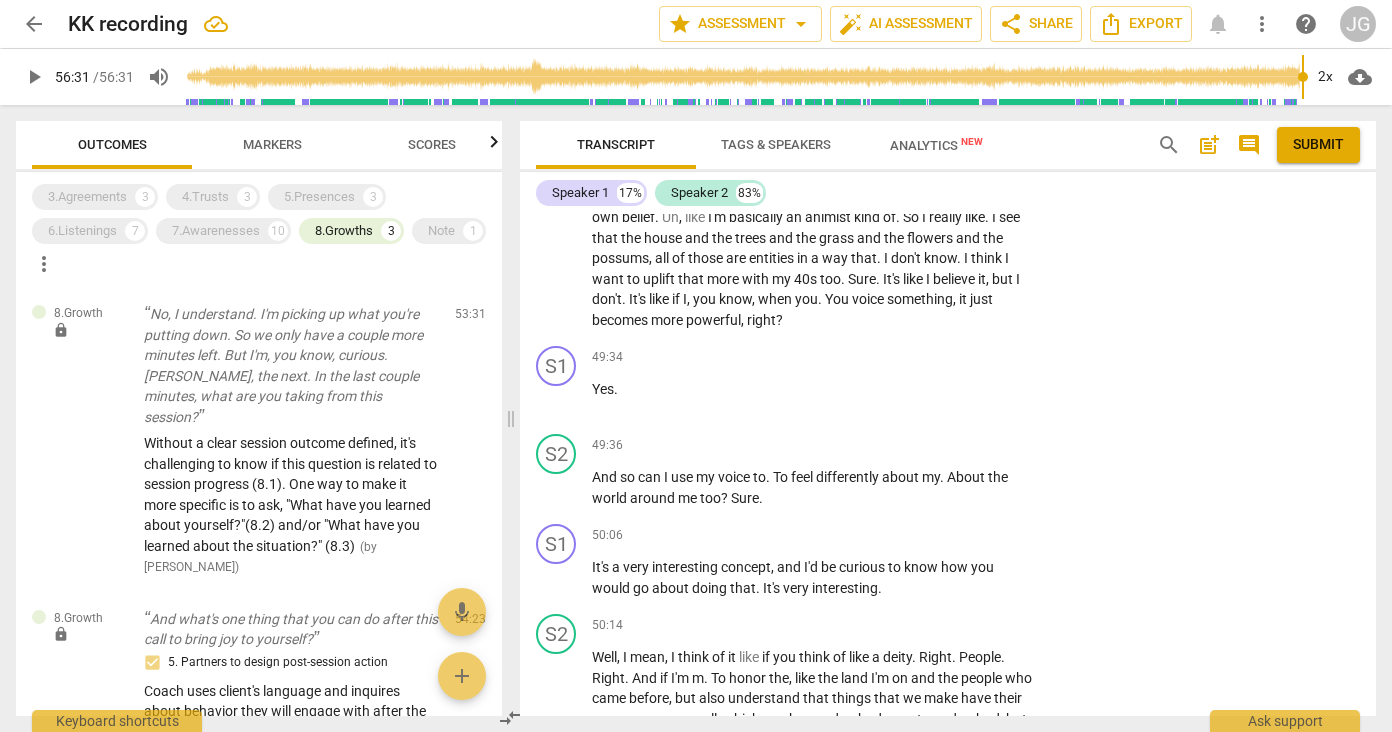 scroll, scrollTop: 0, scrollLeft: 0, axis: both 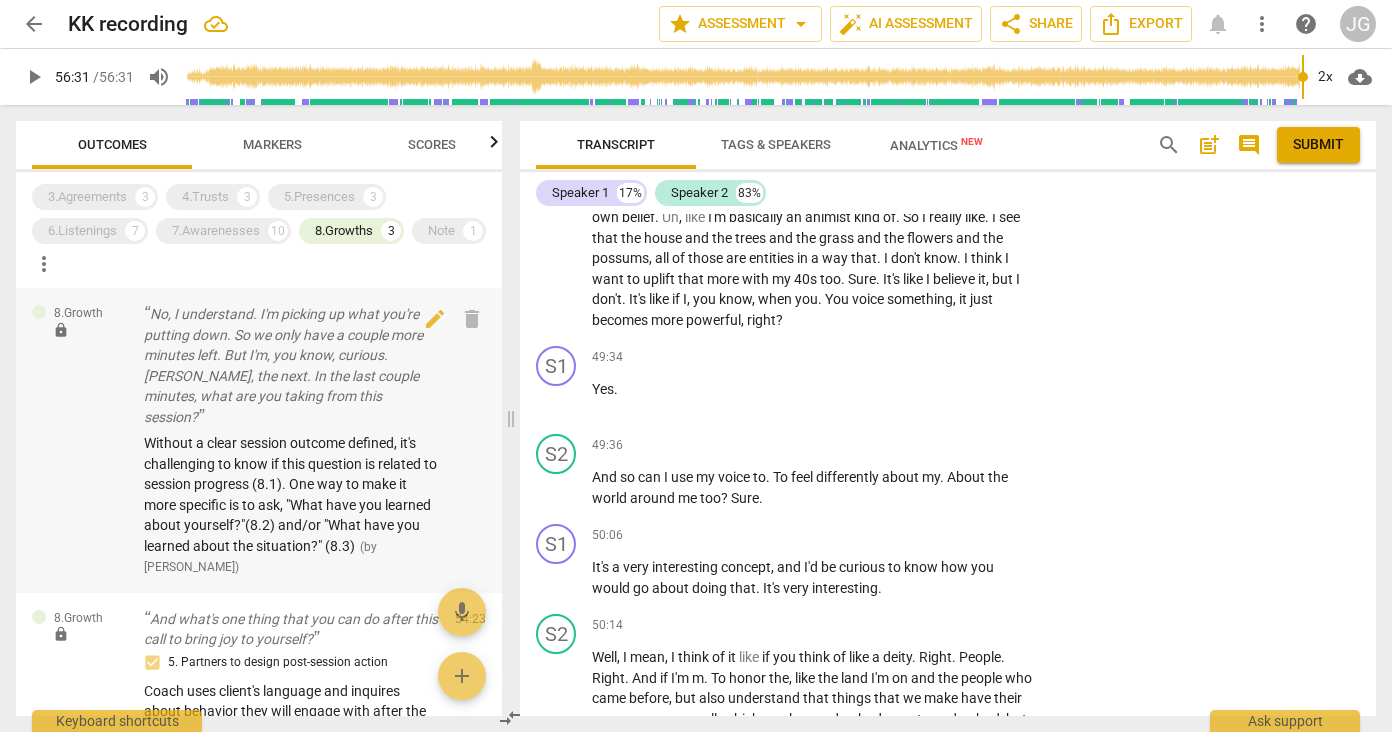 click on "Without a clear session outcome defined, it's challenging to know if this question is related to session progress (8.1). One way to make it more specific is to ask, "What have you learned about yourself?"(8.2)  and/or "What have you learned about the situation?" (8.3)" at bounding box center (290, 494) 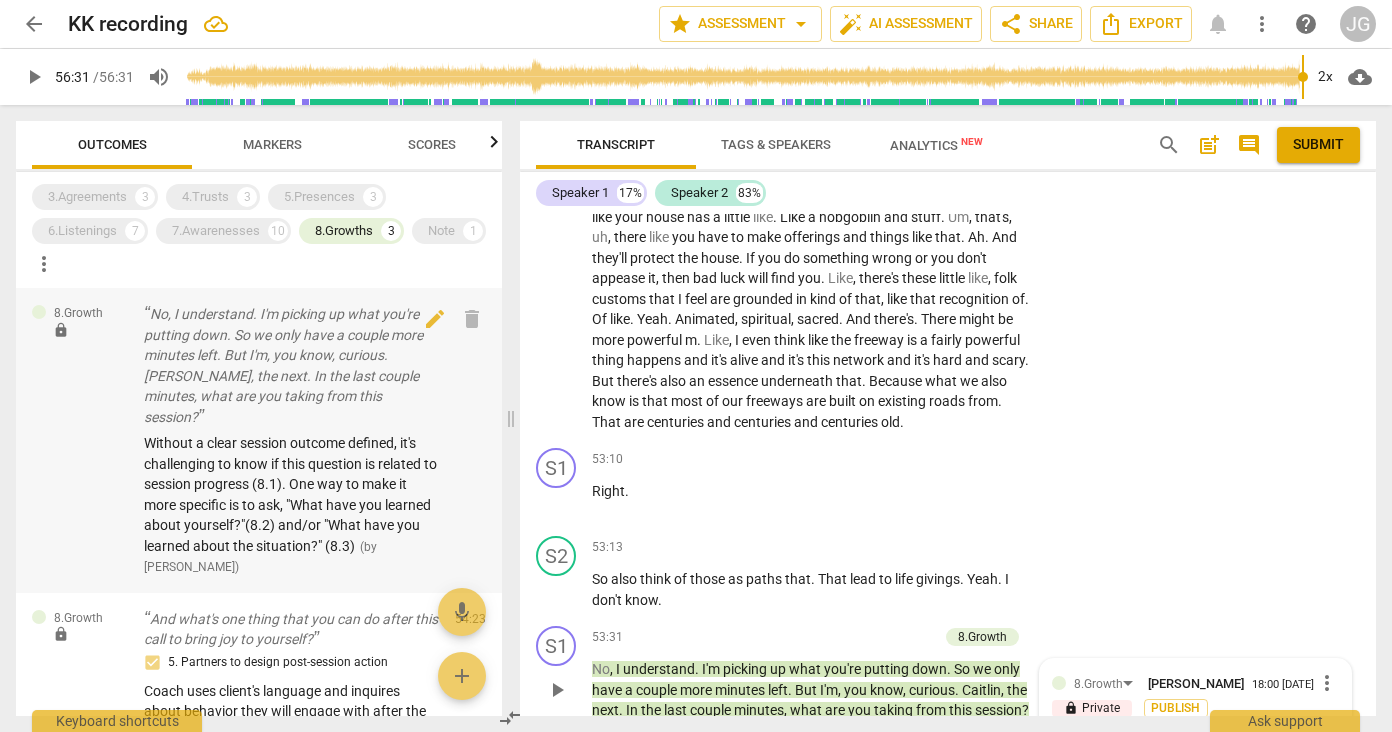scroll, scrollTop: 14796, scrollLeft: 0, axis: vertical 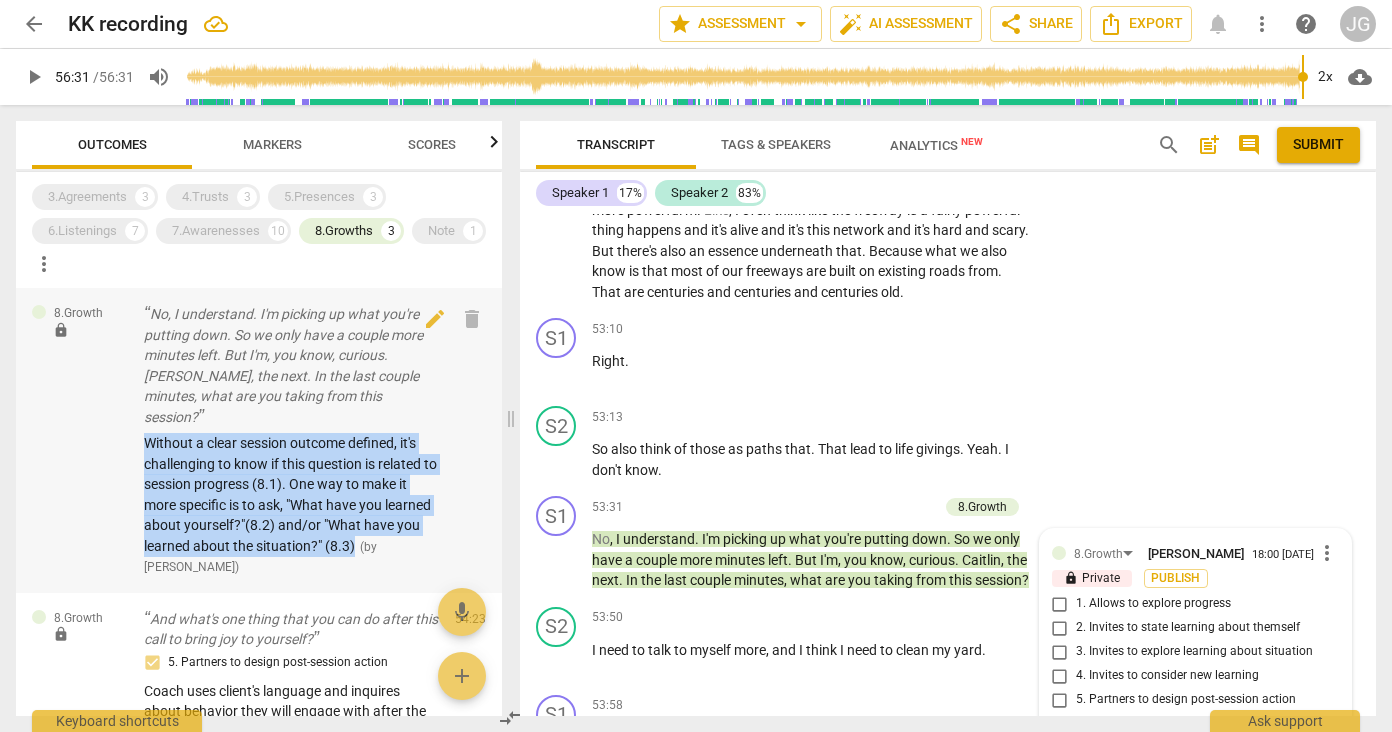 drag, startPoint x: 142, startPoint y: 421, endPoint x: 429, endPoint y: 516, distance: 302.3144 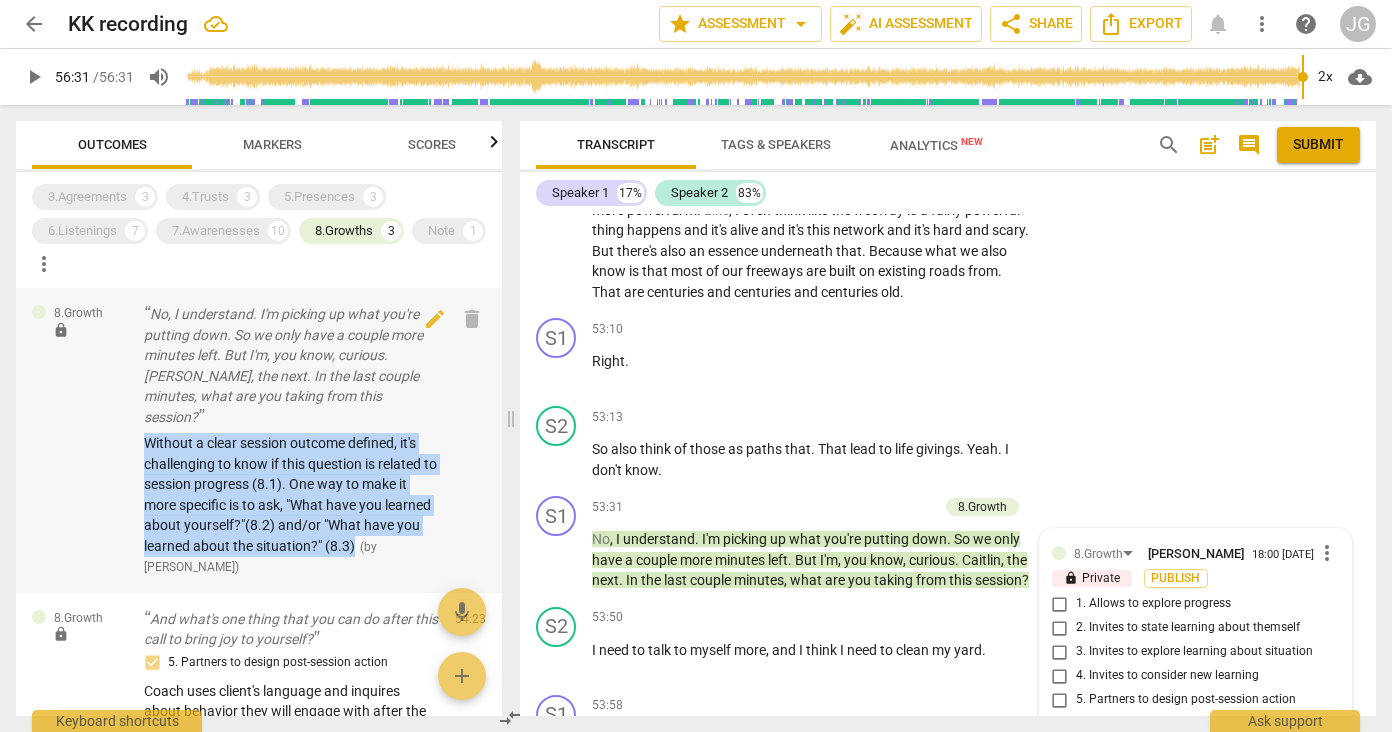 click on "8.Growth lock No, I understand. I'm picking up what you're putting down. So we only have a couple more minutes left. But I'm, you know, curious. [PERSON_NAME], the next. In the last couple minutes, what are you taking from this session? Without a clear session outcome defined, it's challenging to know if this question is related to session progress (8.1). One way to make it more specific is to ask, "What have you learned about yourself?"(8.2)  and/or "What have you learned about the situation?" (8.3) ( by [PERSON_NAME] ) 53:31 edit delete" at bounding box center (259, 440) 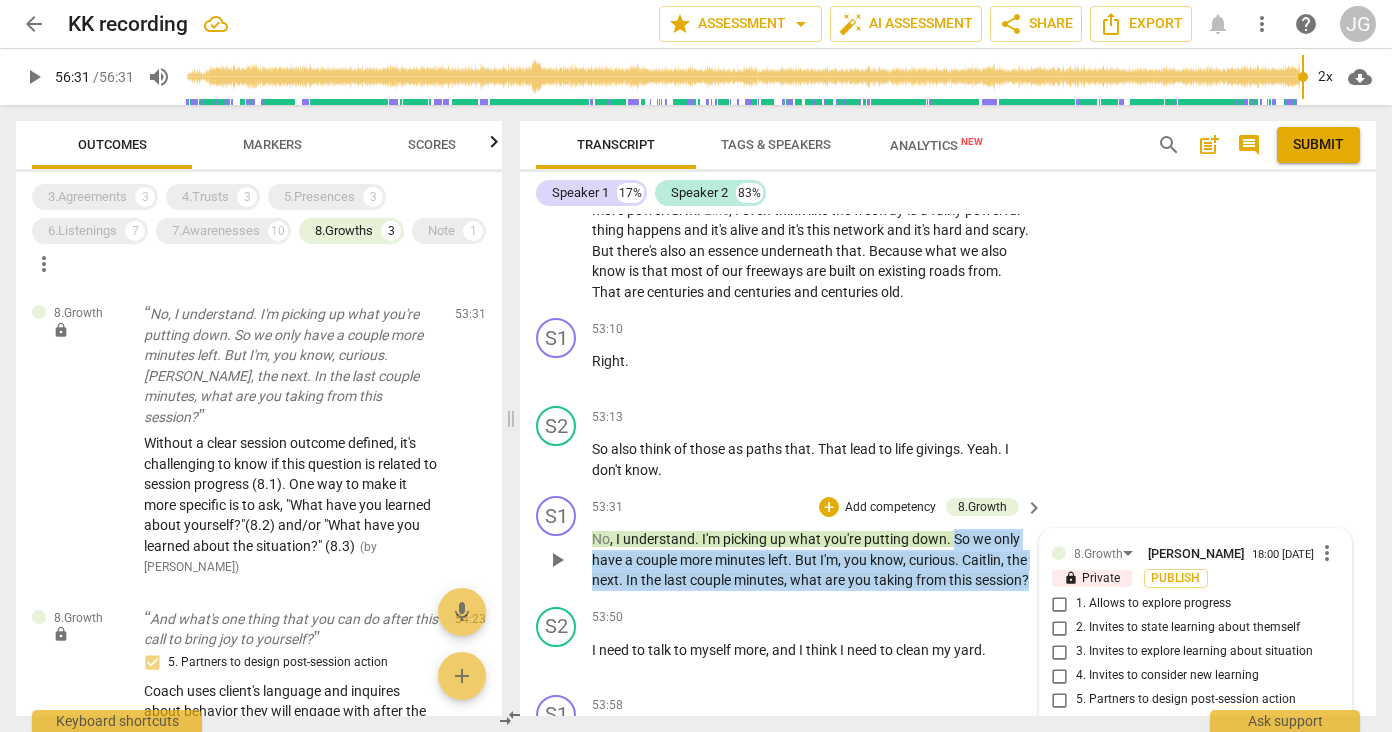 drag, startPoint x: 754, startPoint y: 510, endPoint x: 955, endPoint y: 451, distance: 209.48032 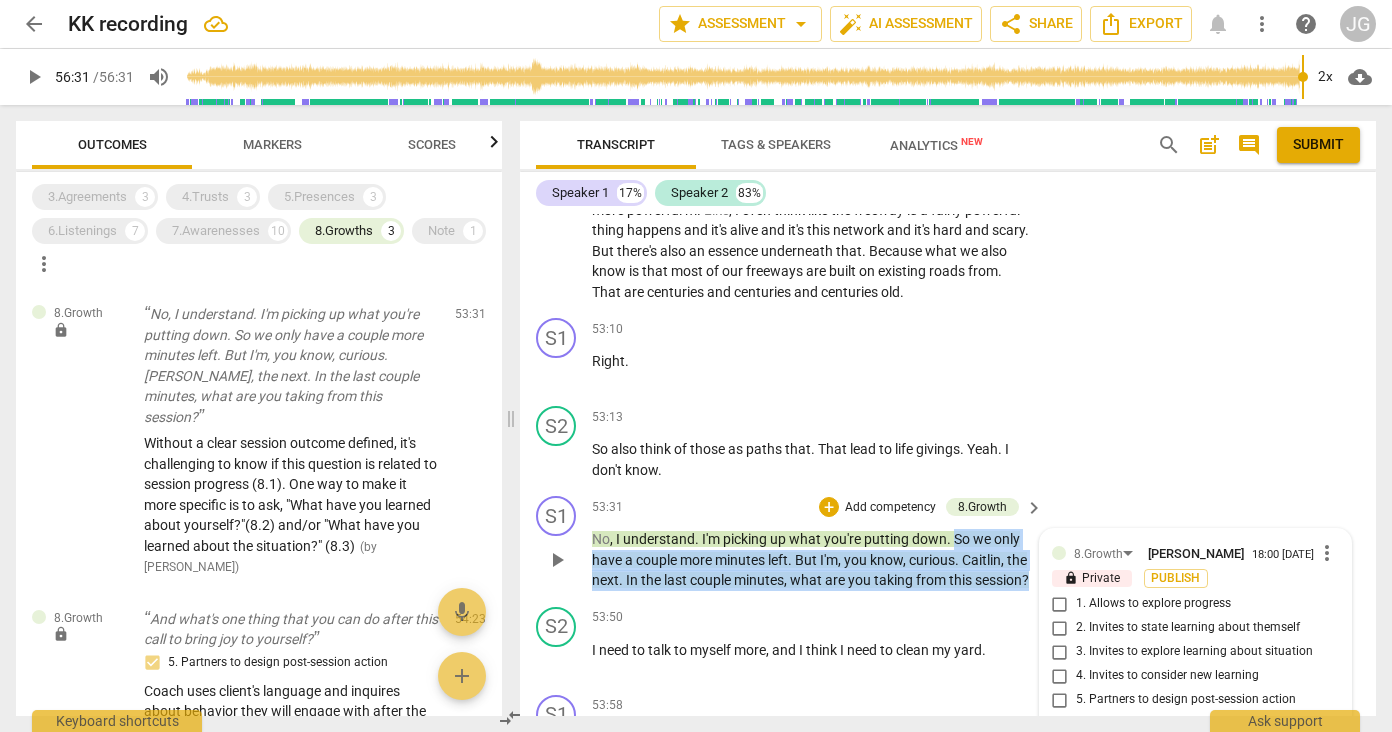 click on "No ,   I   understand .   I'm   picking   up   what   you're   putting   down .   So   we   only   have   a   couple   more   minutes   left .   But   I'm ,   you   know ,   curious .   [PERSON_NAME] ,   the   next .   In   the   last   couple   minutes ,   what   are   you   taking   from   this   session ?" at bounding box center (812, 560) 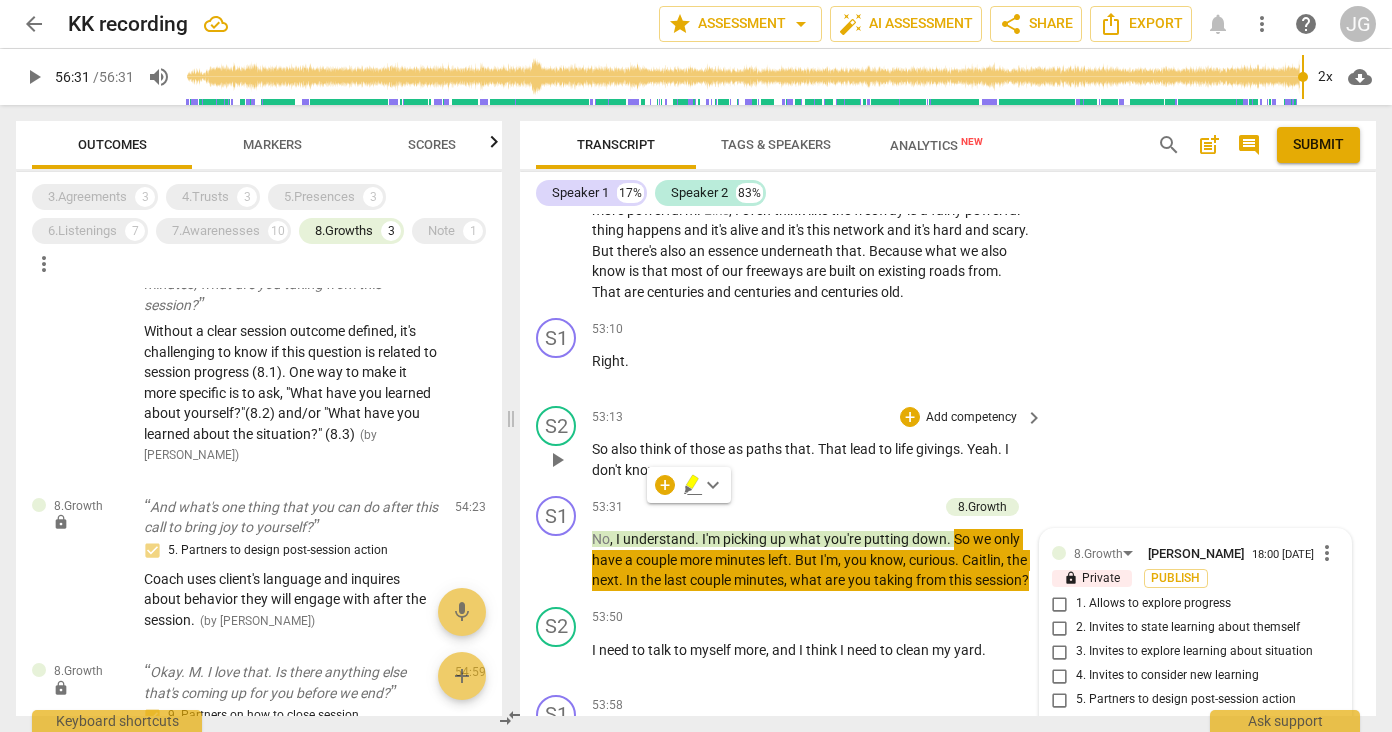 scroll, scrollTop: 189, scrollLeft: 0, axis: vertical 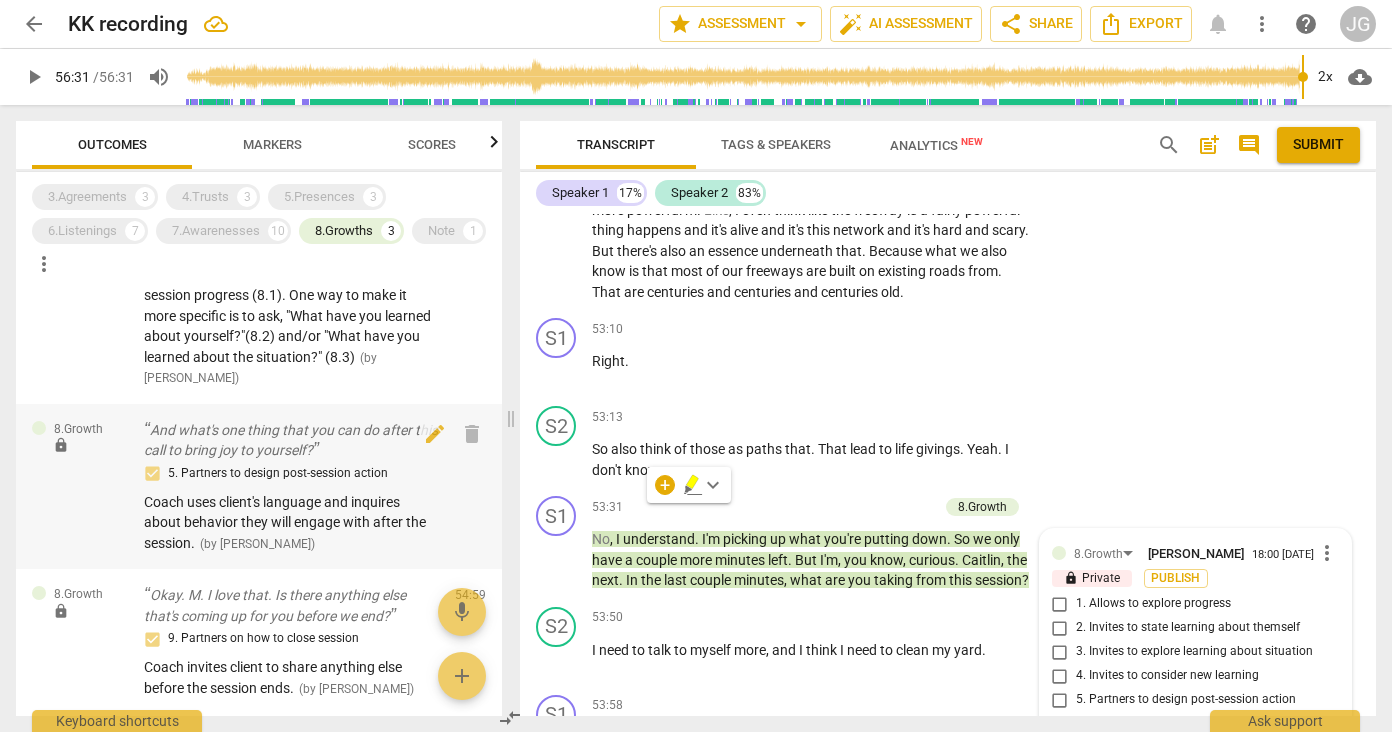 click on "And what's one thing that you can do after this call to bring joy to yourself?" at bounding box center [291, 440] 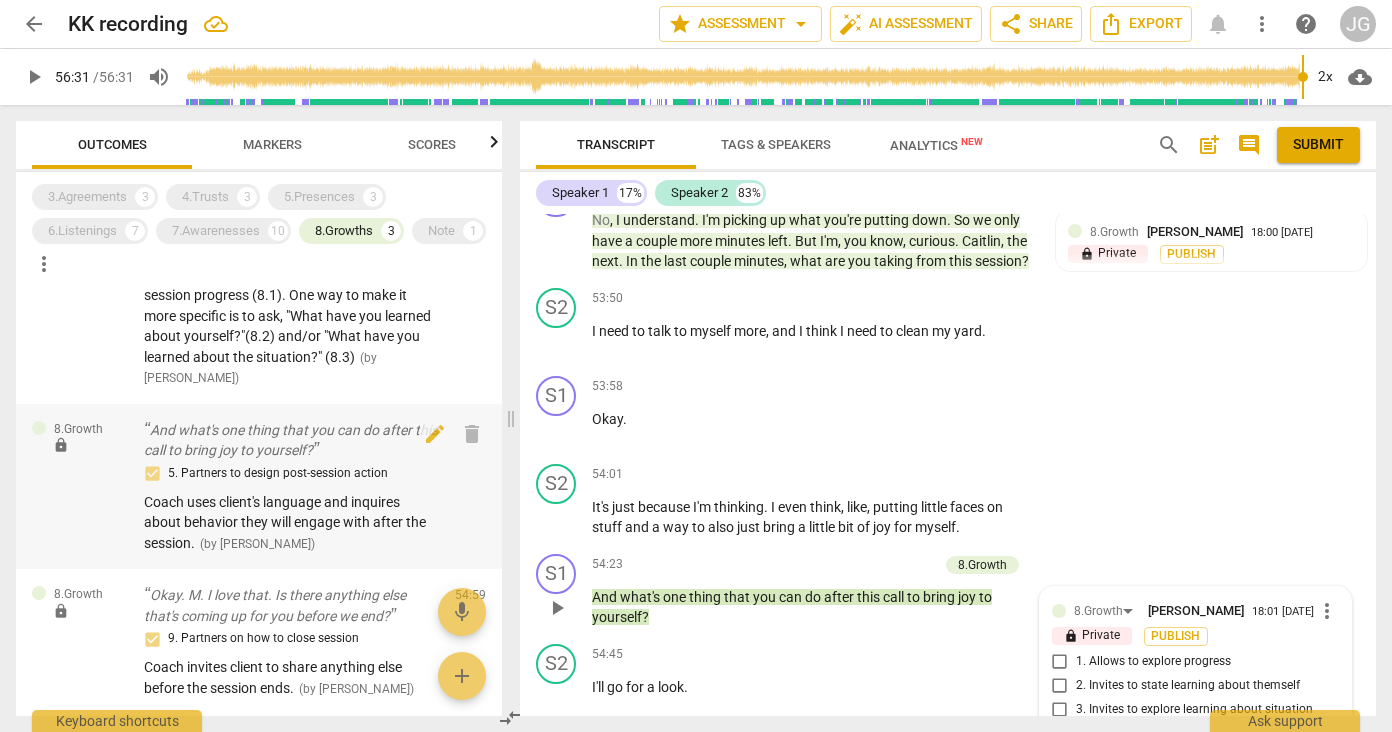 scroll, scrollTop: 15170, scrollLeft: 0, axis: vertical 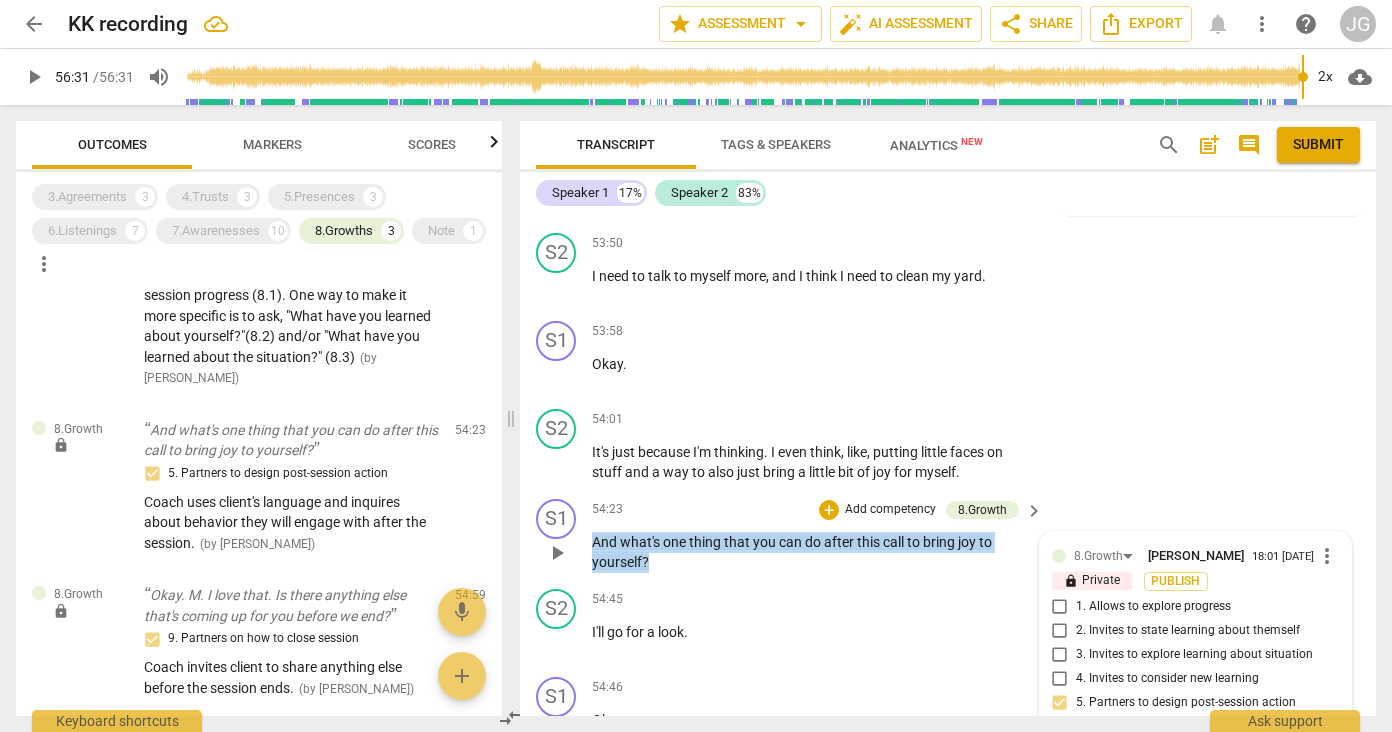 drag, startPoint x: 660, startPoint y: 491, endPoint x: 573, endPoint y: 469, distance: 89.73851 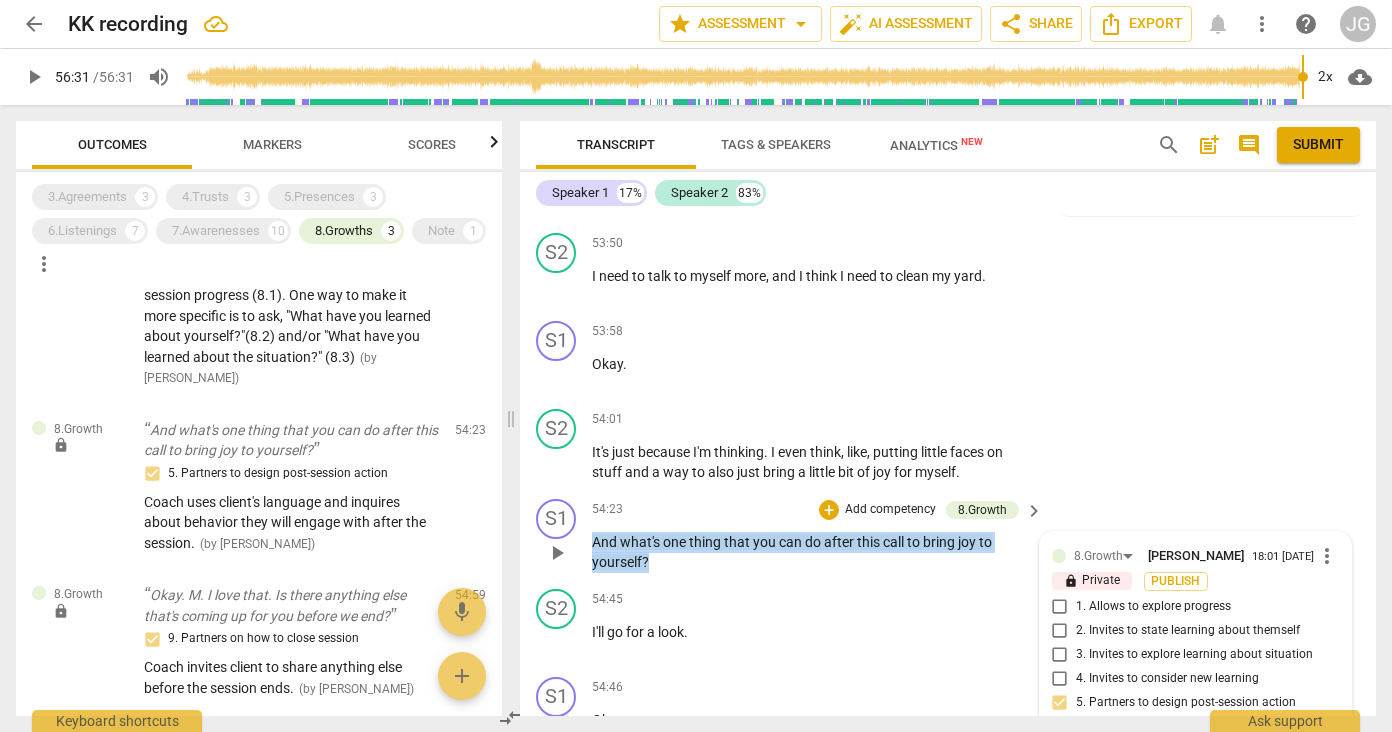 click on "S1 play_arrow pause 54:23 + Add competency 8.Growth keyboard_arrow_right And   what's   one   thing   that   you   can   do   after   this   call   to   bring   joy   to   yourself ? 8.Growth [PERSON_NAME] 18:01 [DATE] more_vert lock Private Publish 1. Allows to explore progress 2. Invites to state learning about themself 3. Invites to explore learning about situation 4. Invites to consider new learning 5. Partners to design post-session action 6. Partners to move forward 7. Partners to design accountability 8. Celebrates progress 9. Partners on how to close session Coach uses client's language and inquires about behavior they will engage with after the session. mic" at bounding box center [948, 536] 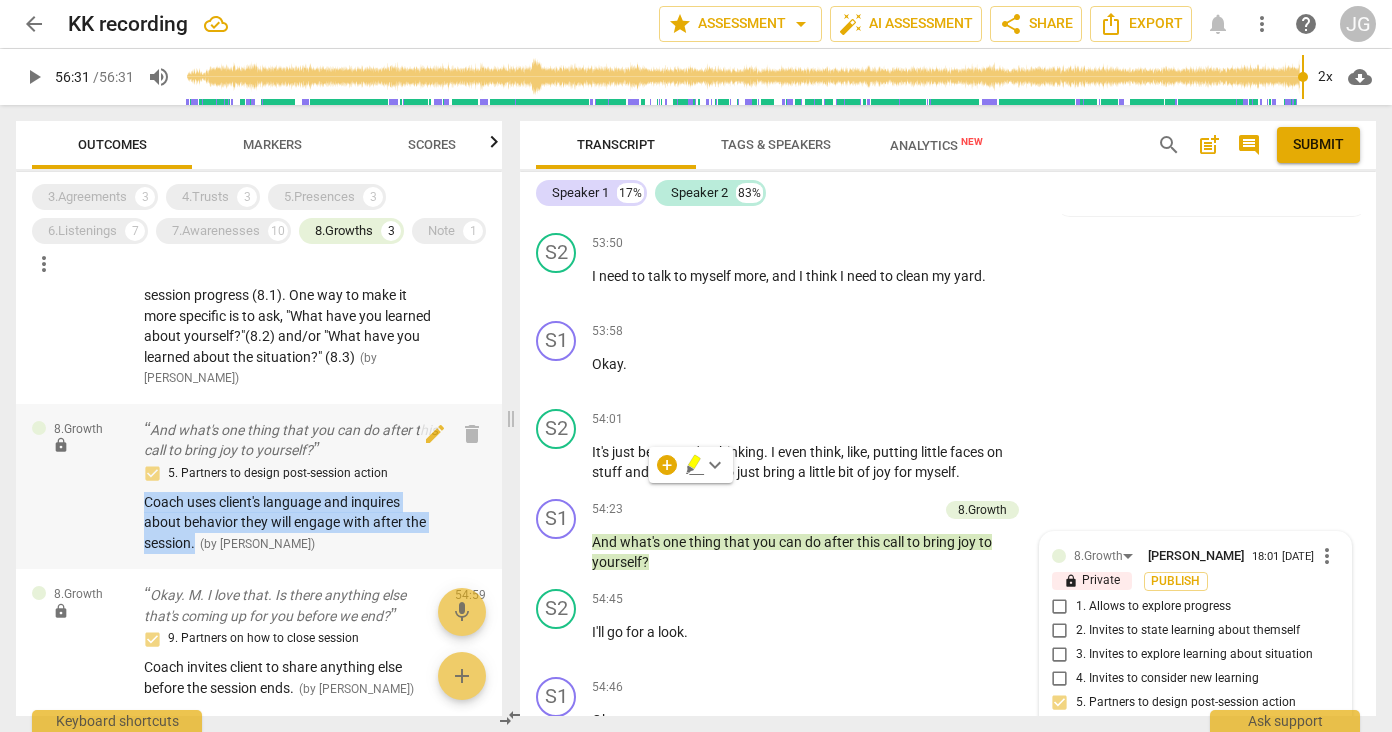 drag, startPoint x: 139, startPoint y: 476, endPoint x: 200, endPoint y: 516, distance: 72.94518 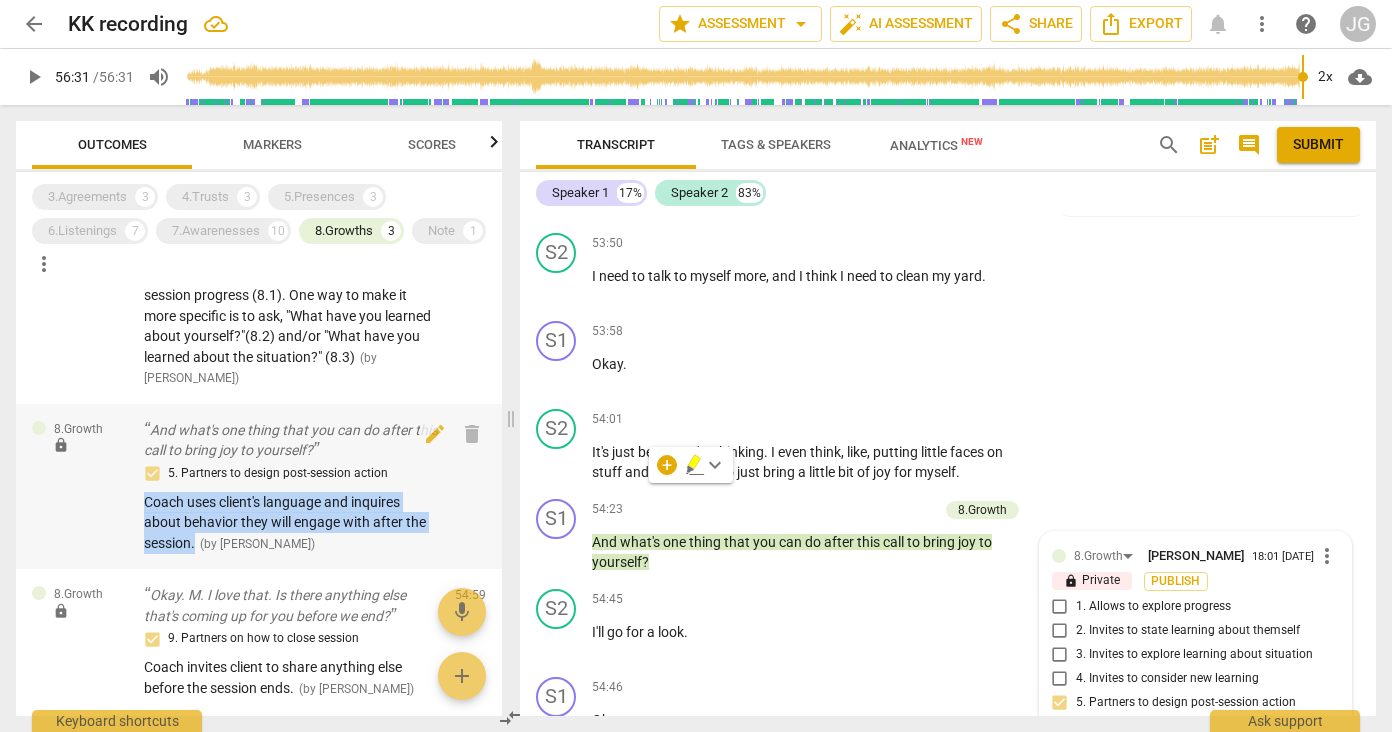 click on "8.Growth lock And what's one thing that you can do after this call to bring joy to yourself? 5. Partners to design post-session action Coach uses client's language and inquires about behavior they will engage with after the session. ( by [PERSON_NAME] ) 54:23 edit delete" at bounding box center (259, 487) 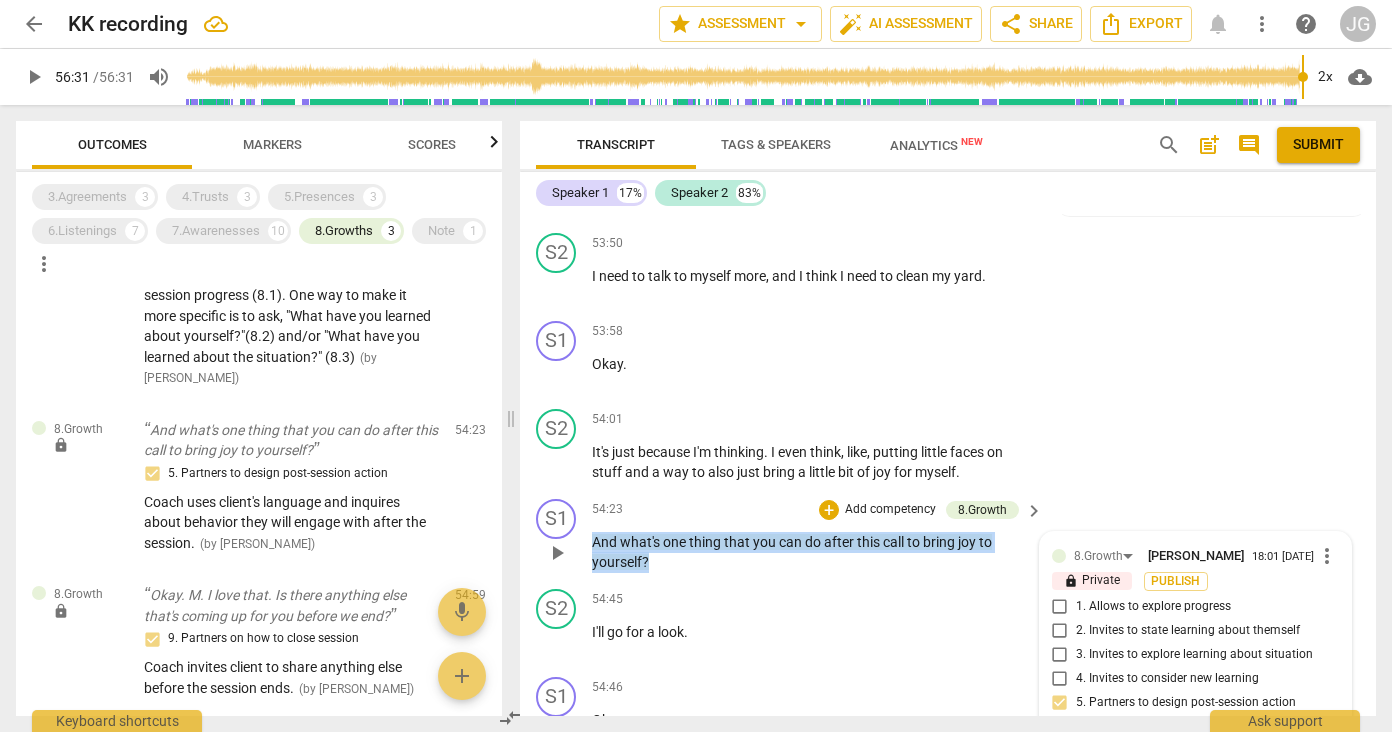 drag, startPoint x: 676, startPoint y: 494, endPoint x: 583, endPoint y: 474, distance: 95.12623 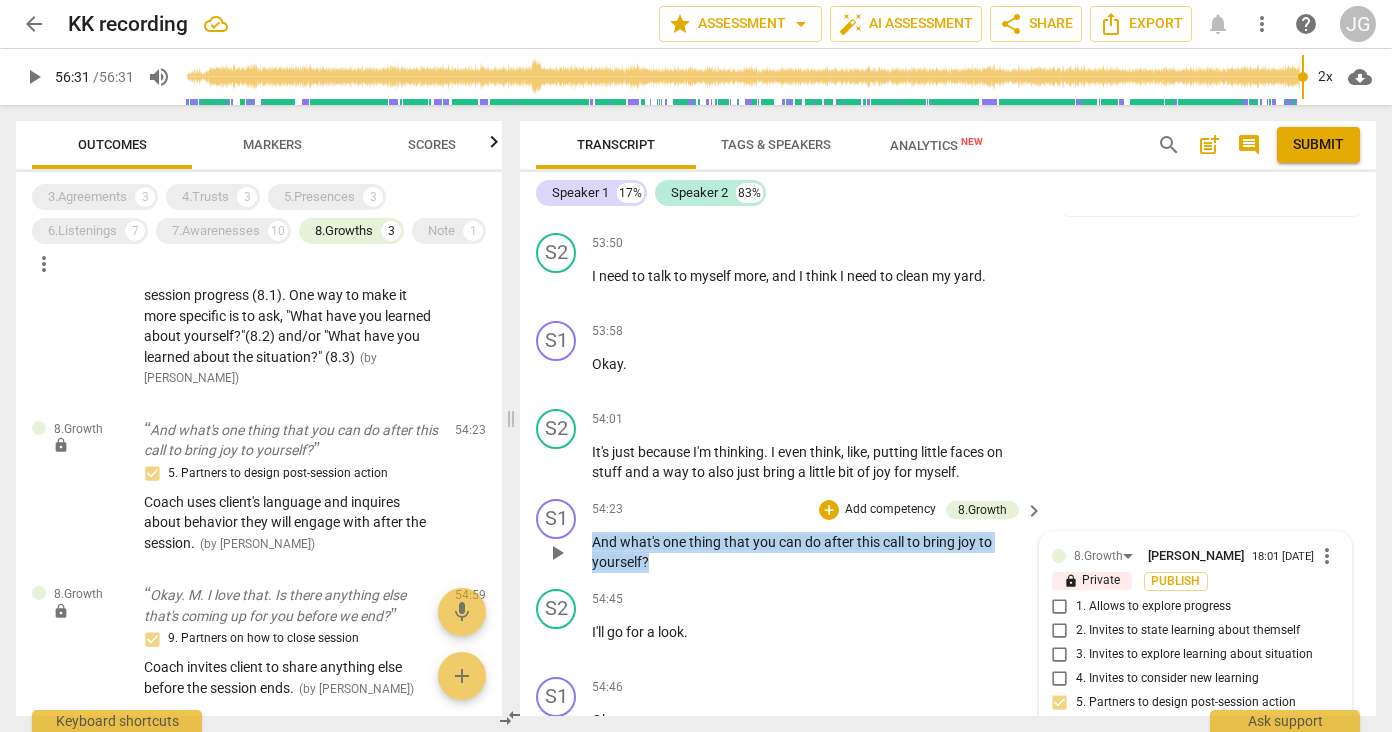 click on "S1 play_arrow pause 54:23 + Add competency 8.Growth keyboard_arrow_right And   what's   one   thing   that   you   can   do   after   this   call   to   bring   joy   to   yourself ? 8.Growth [PERSON_NAME] 18:01 [DATE] more_vert lock Private Publish 1. Allows to explore progress 2. Invites to state learning about themself 3. Invites to explore learning about situation 4. Invites to consider new learning 5. Partners to design post-session action 6. Partners to move forward 7. Partners to design accountability 8. Celebrates progress 9. Partners on how to close session Coach uses client's language and inquires about behavior they will engage with after the session. mic" at bounding box center [948, 536] 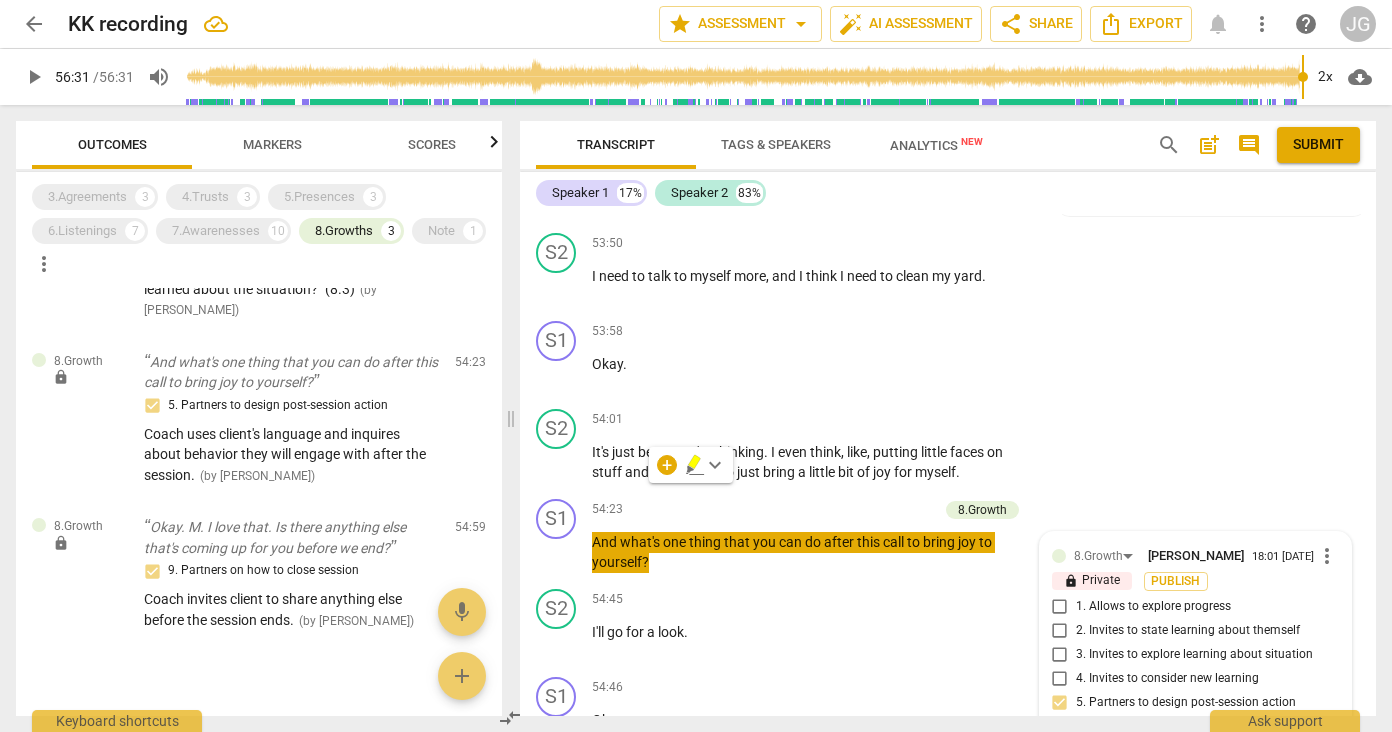 scroll, scrollTop: 256, scrollLeft: 0, axis: vertical 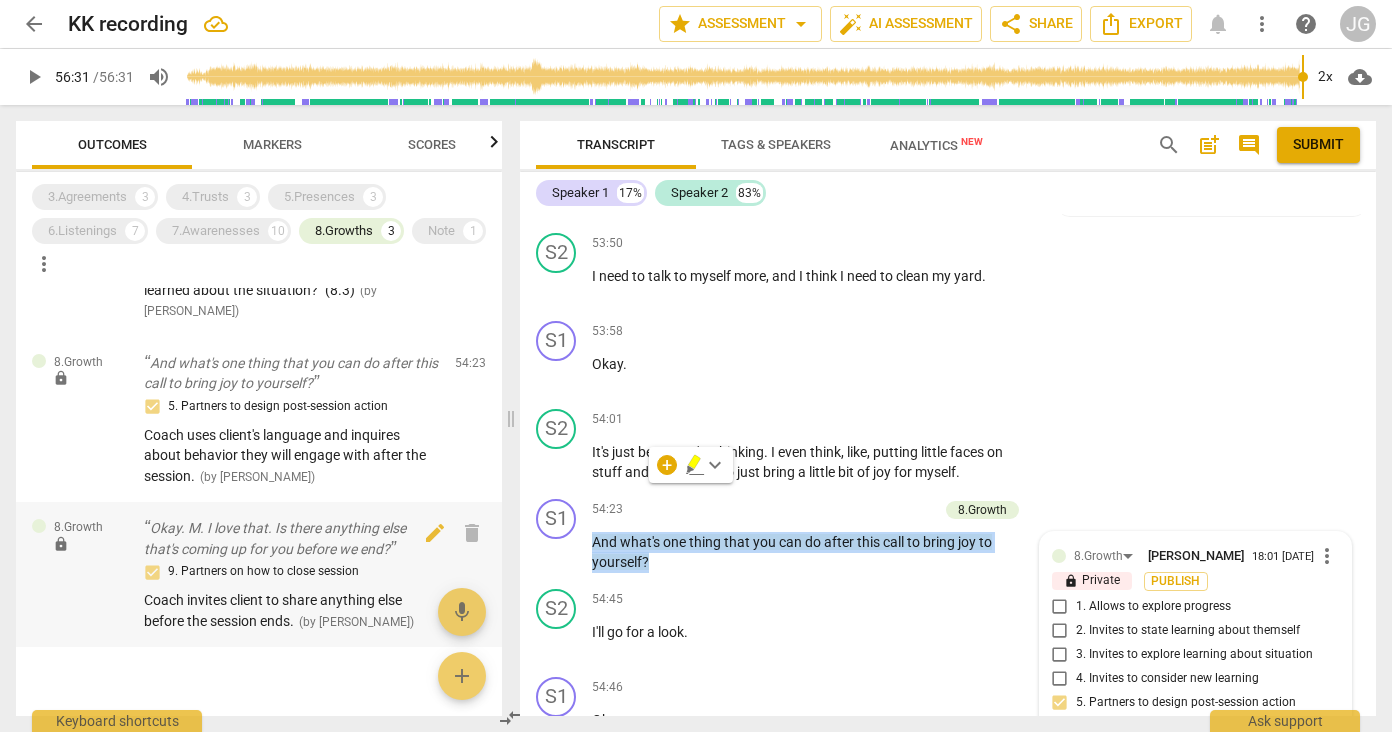 click on "Okay. M. I love that. Is there anything else that's coming up for you before we end?" at bounding box center [291, 538] 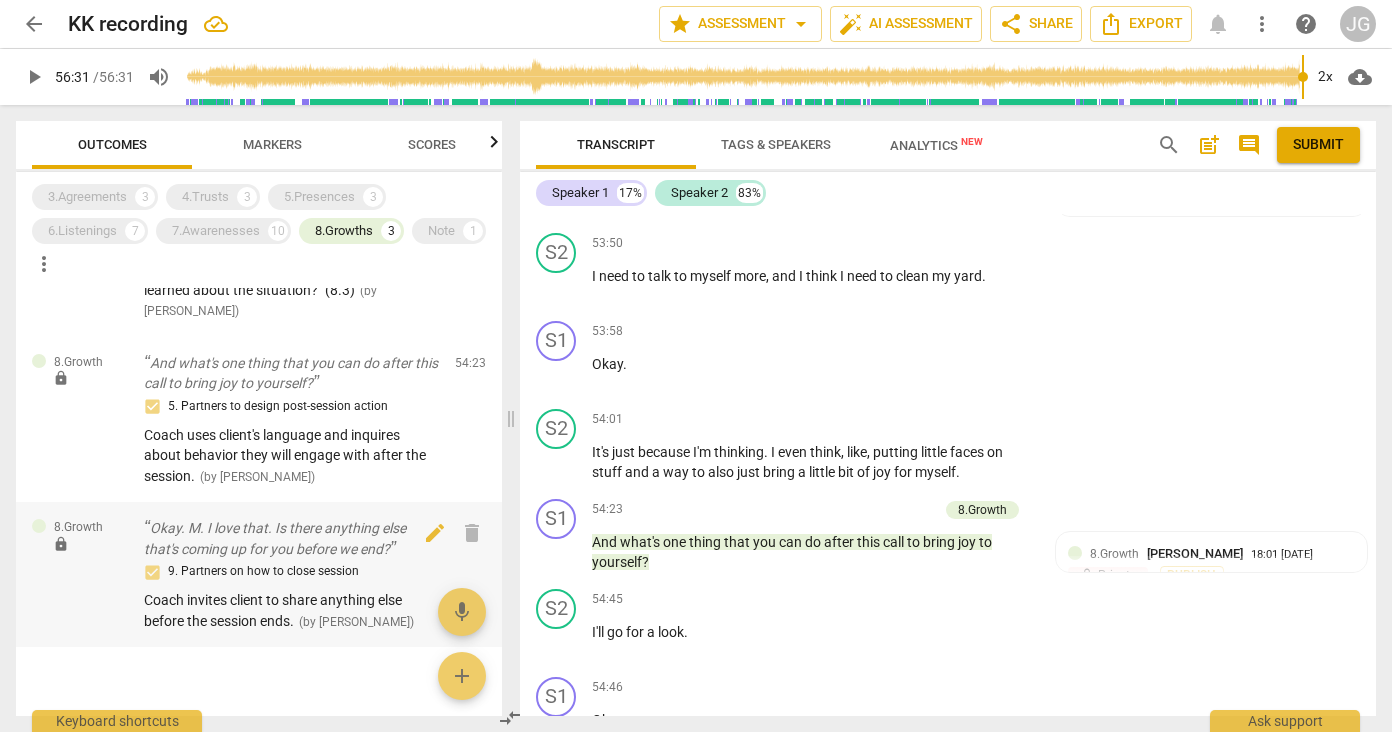 scroll, scrollTop: 15523, scrollLeft: 0, axis: vertical 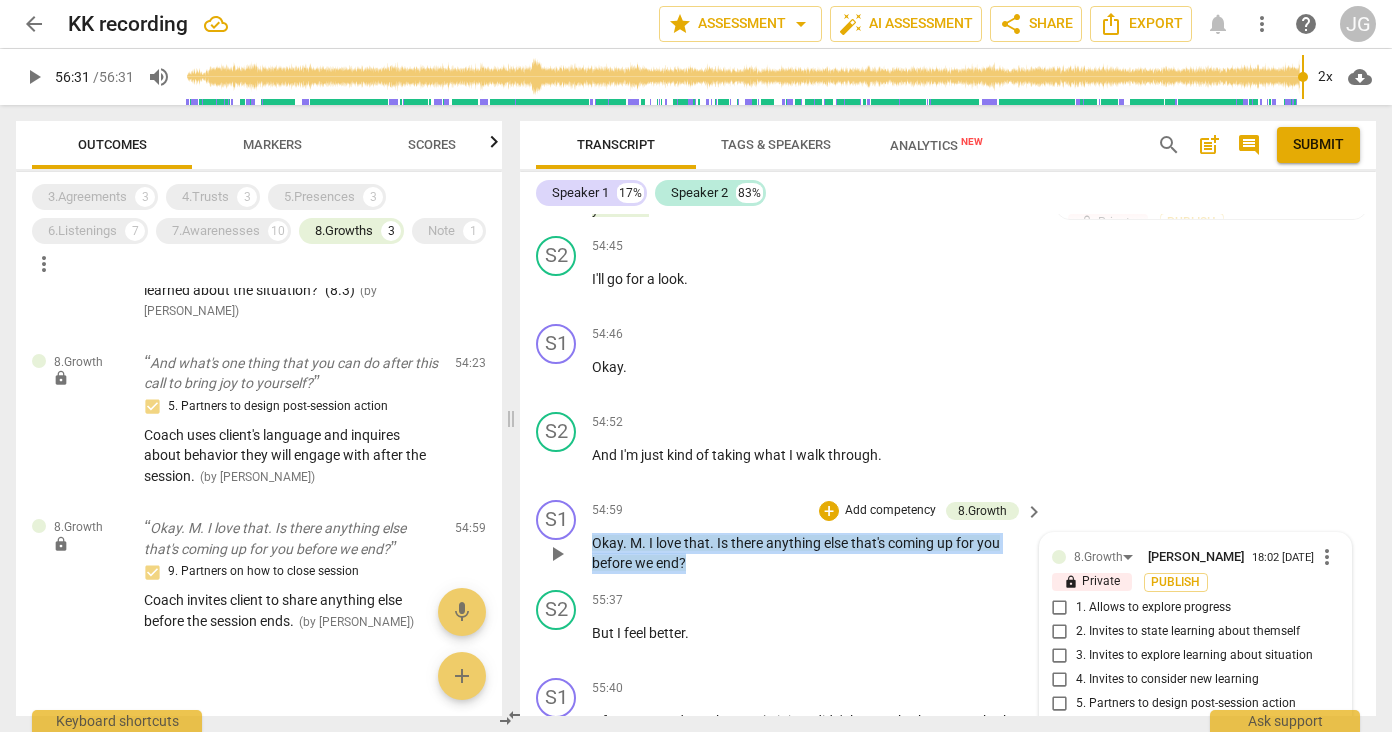 drag, startPoint x: 702, startPoint y: 493, endPoint x: 584, endPoint y: 471, distance: 120.033325 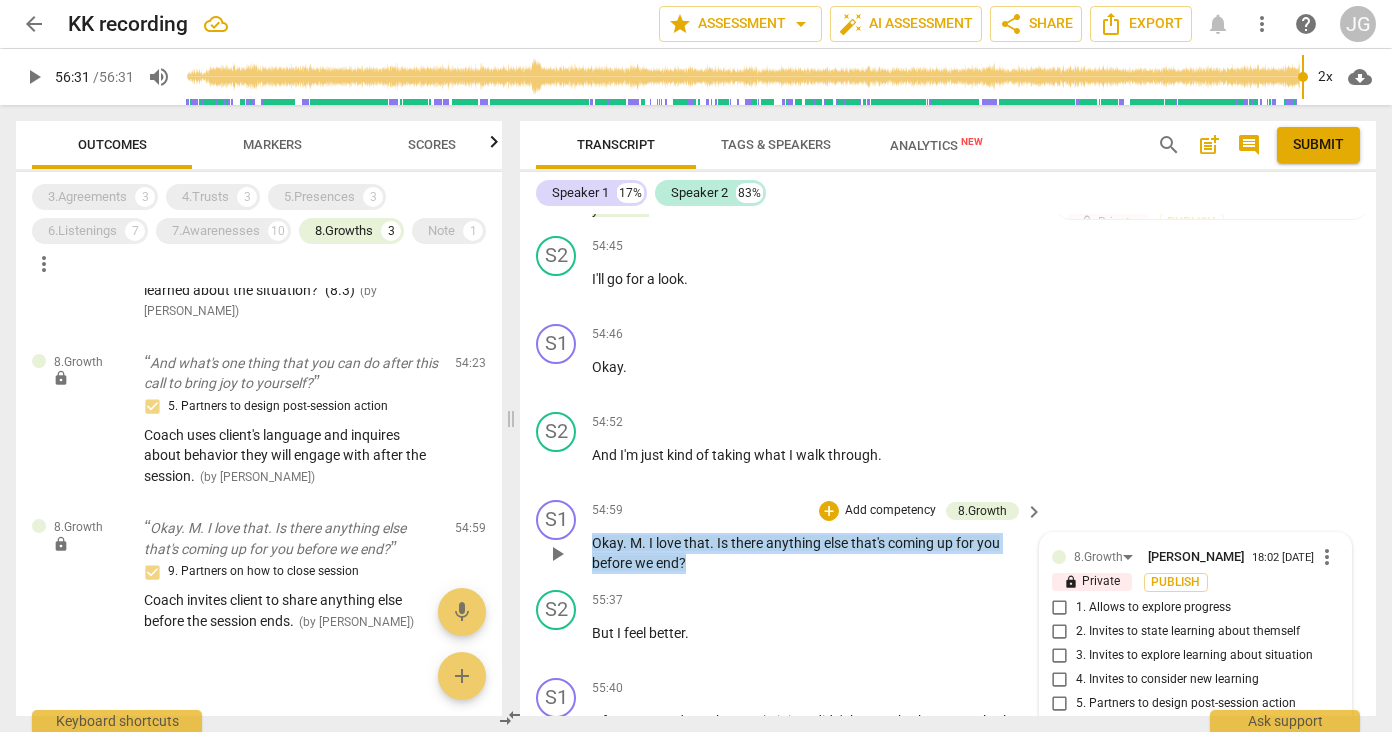 click on "S1 play_arrow pause 54:59 + Add competency 8.Growth keyboard_arrow_right Okay .   M .   I   love   that .   Is   there   anything   else   that's   coming   up   for   you   before   we   end ? 8.Growth [PERSON_NAME] 18:02 [DATE] more_vert lock Private Publish 1. Allows to explore progress 2. Invites to state learning about themself 3. Invites to explore learning about situation 4. Invites to consider new learning 5. Partners to design post-session action 6. Partners to move forward 7. Partners to design accountability 8. Celebrates progress 9. Partners on how to close session Coach invites client to share anything else before the session ends. mic" at bounding box center [948, 537] 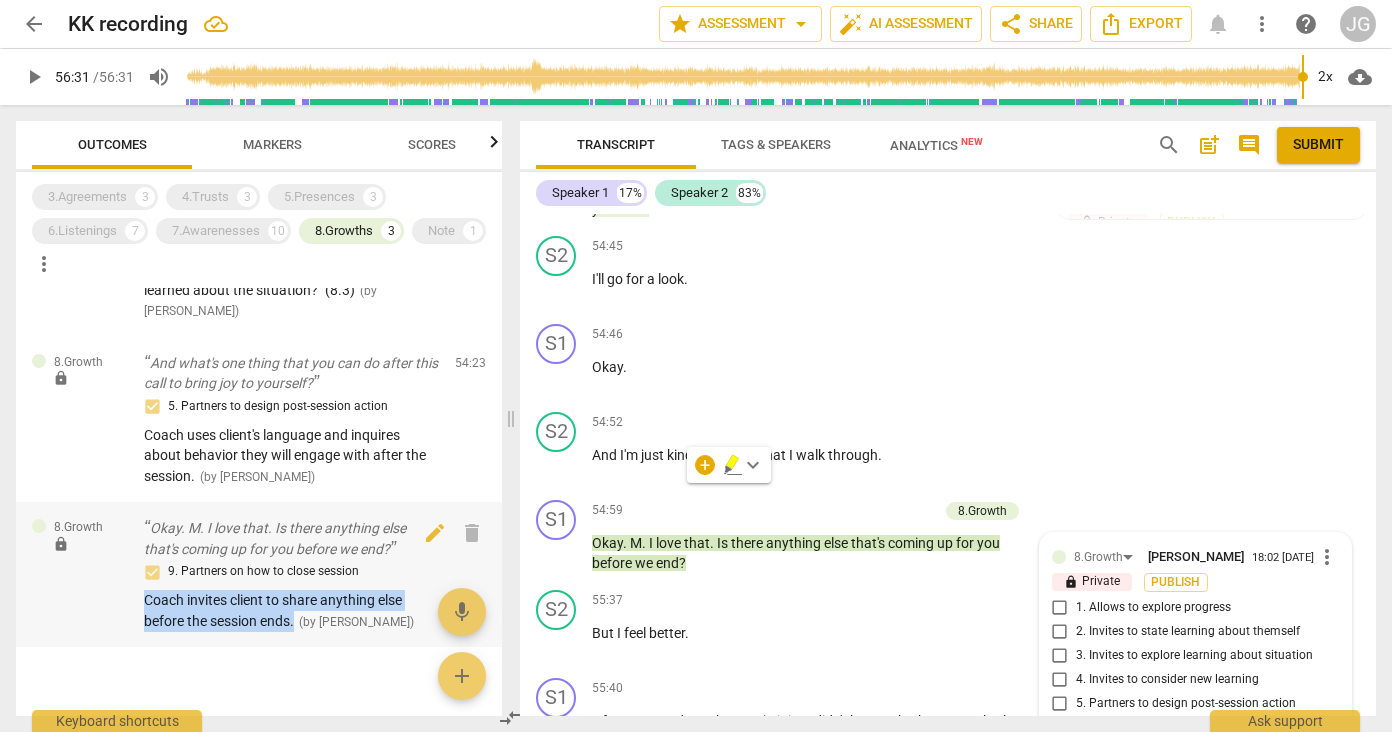drag, startPoint x: 137, startPoint y: 567, endPoint x: 298, endPoint y: 591, distance: 162.77899 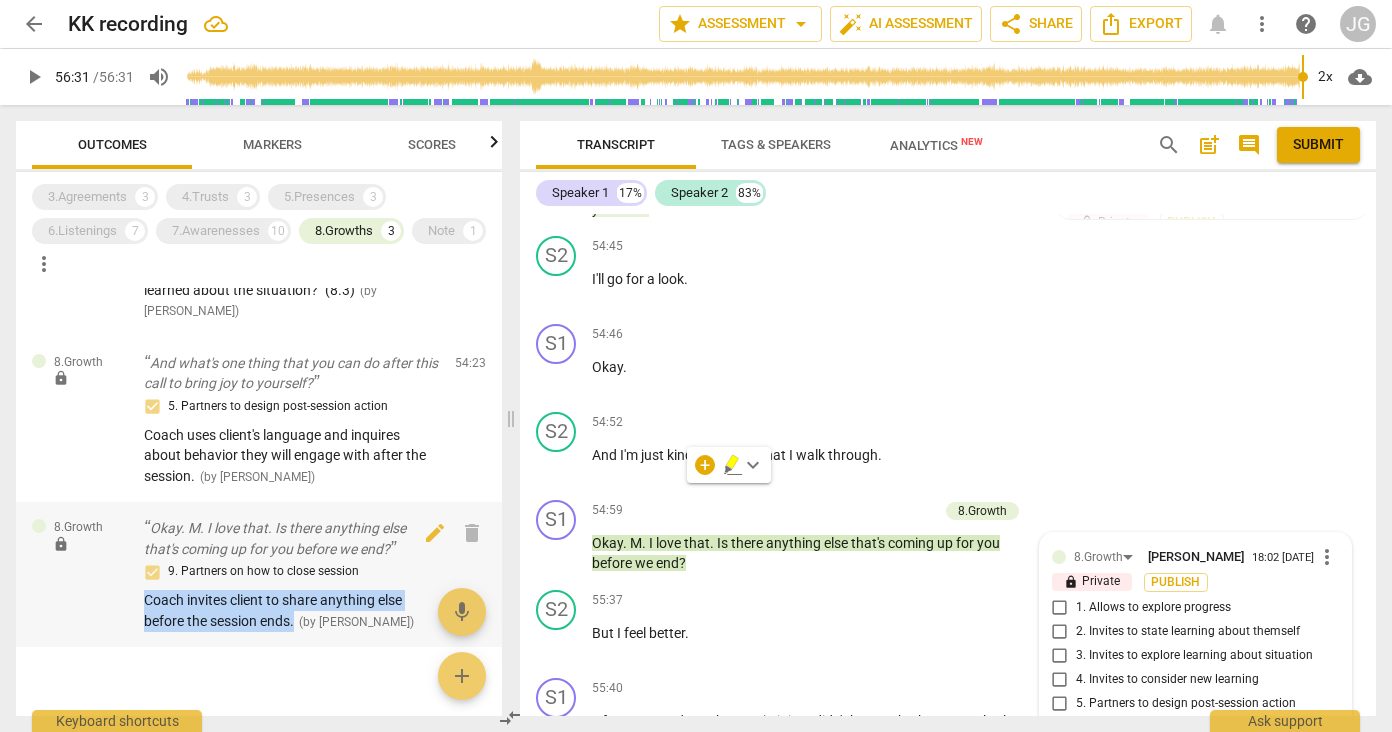 click on "8.Growth lock Okay. M. I love that. Is there anything else that's coming up for you before we end? 9. Partners on how to close session Coach invites client to share anything else before the session ends. ( by [PERSON_NAME] ) 54:59 edit delete" at bounding box center [259, 574] 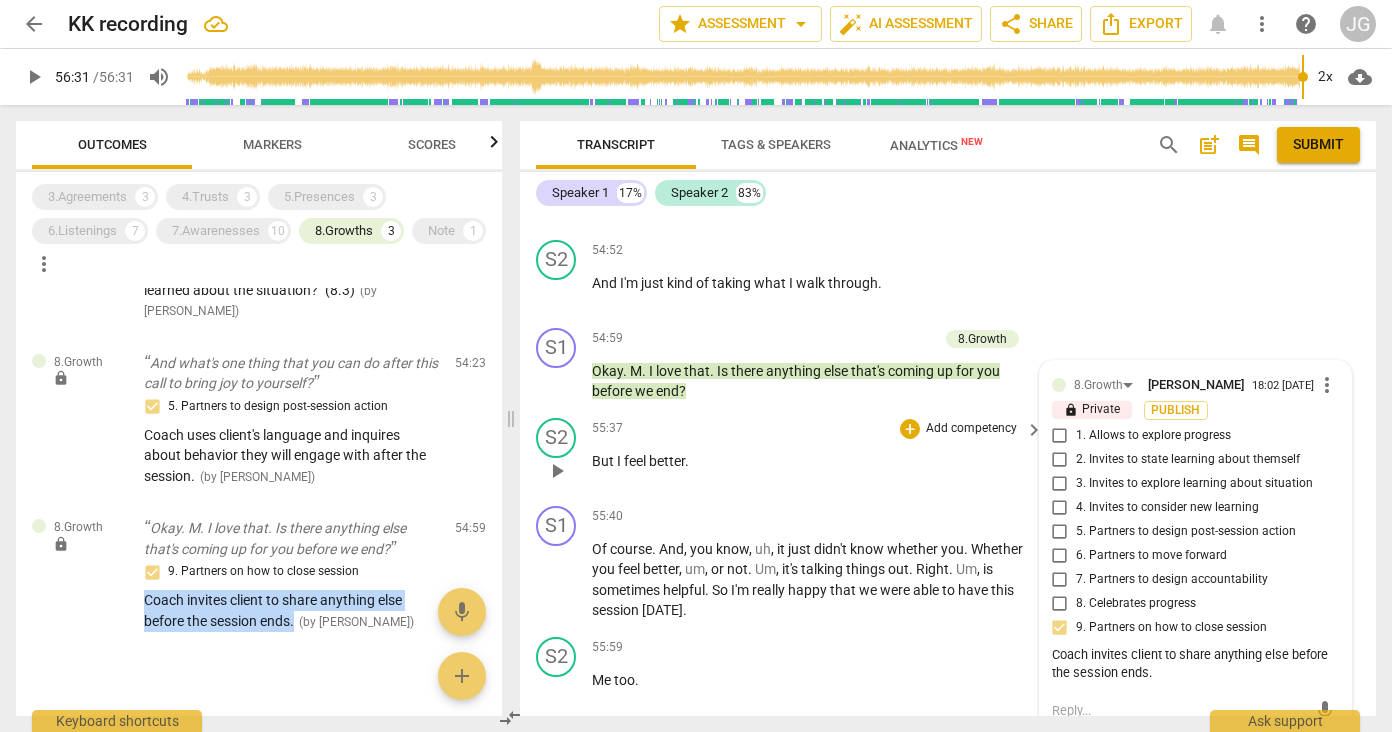 scroll, scrollTop: 15714, scrollLeft: 0, axis: vertical 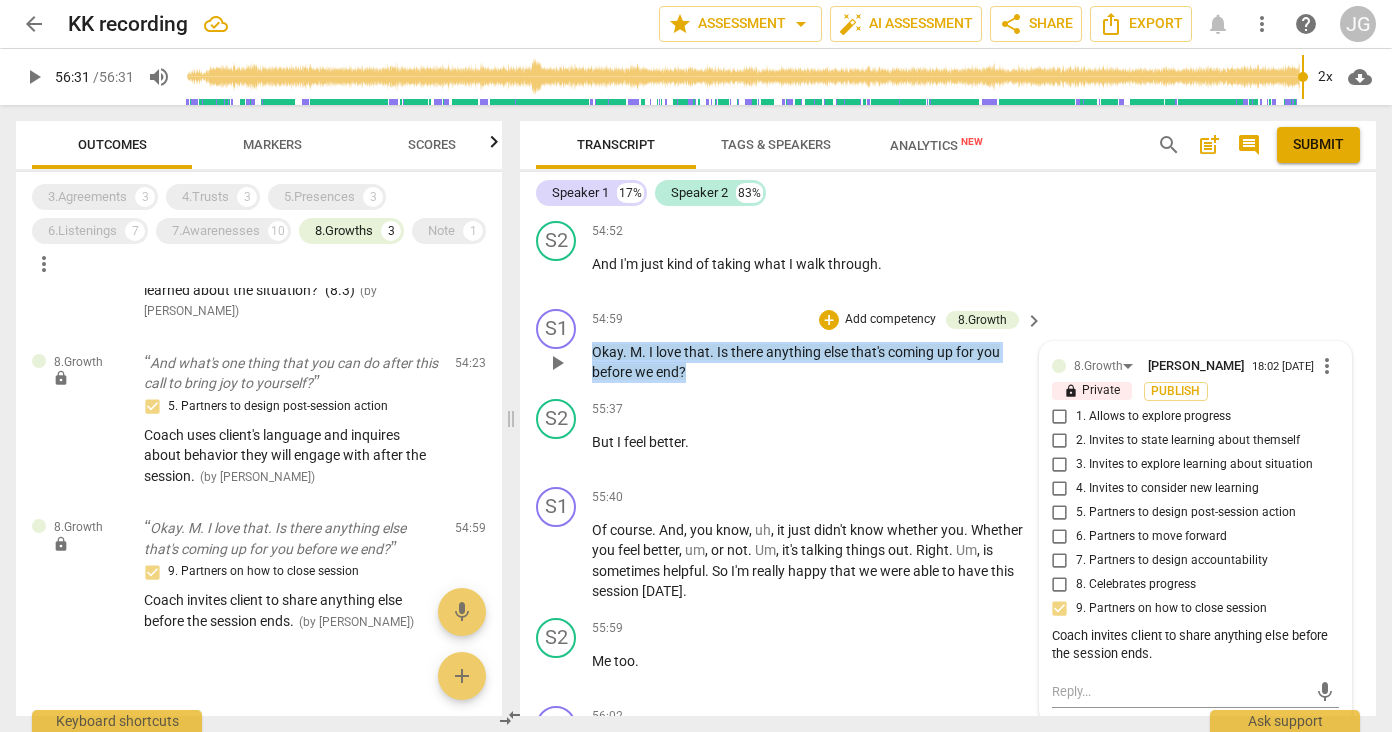drag, startPoint x: 692, startPoint y: 291, endPoint x: 586, endPoint y: 278, distance: 106.7942 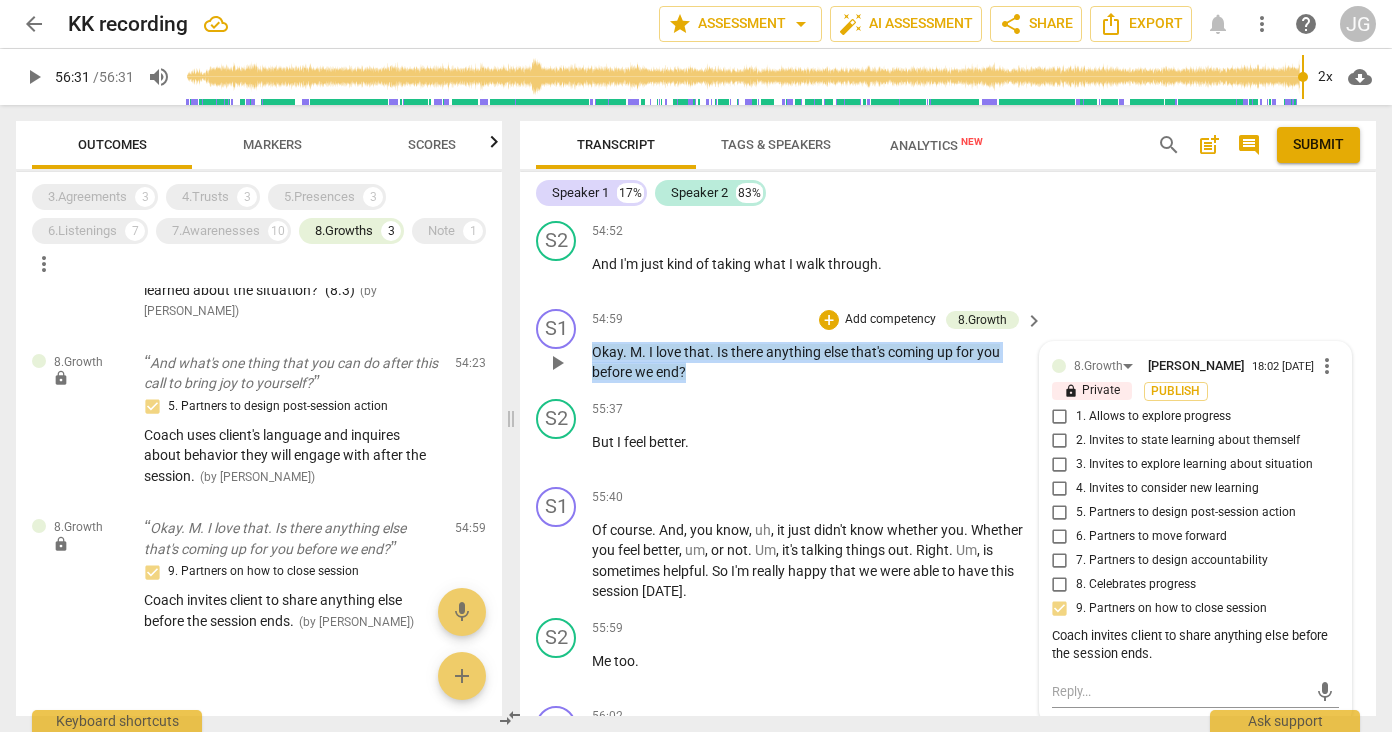 click on "S1 play_arrow pause 54:59 + Add competency 8.Growth keyboard_arrow_right Okay .   M .   I   love   that .   Is   there   anything   else   that's   coming   up   for   you   before   we   end ? 8.Growth [PERSON_NAME] 18:02 [DATE] more_vert lock Private Publish 1. Allows to explore progress 2. Invites to state learning about themself 3. Invites to explore learning about situation 4. Invites to consider new learning 5. Partners to design post-session action 6. Partners to move forward 7. Partners to design accountability 8. Celebrates progress 9. Partners on how to close session Coach invites client to share anything else before the session ends. mic" at bounding box center [948, 346] 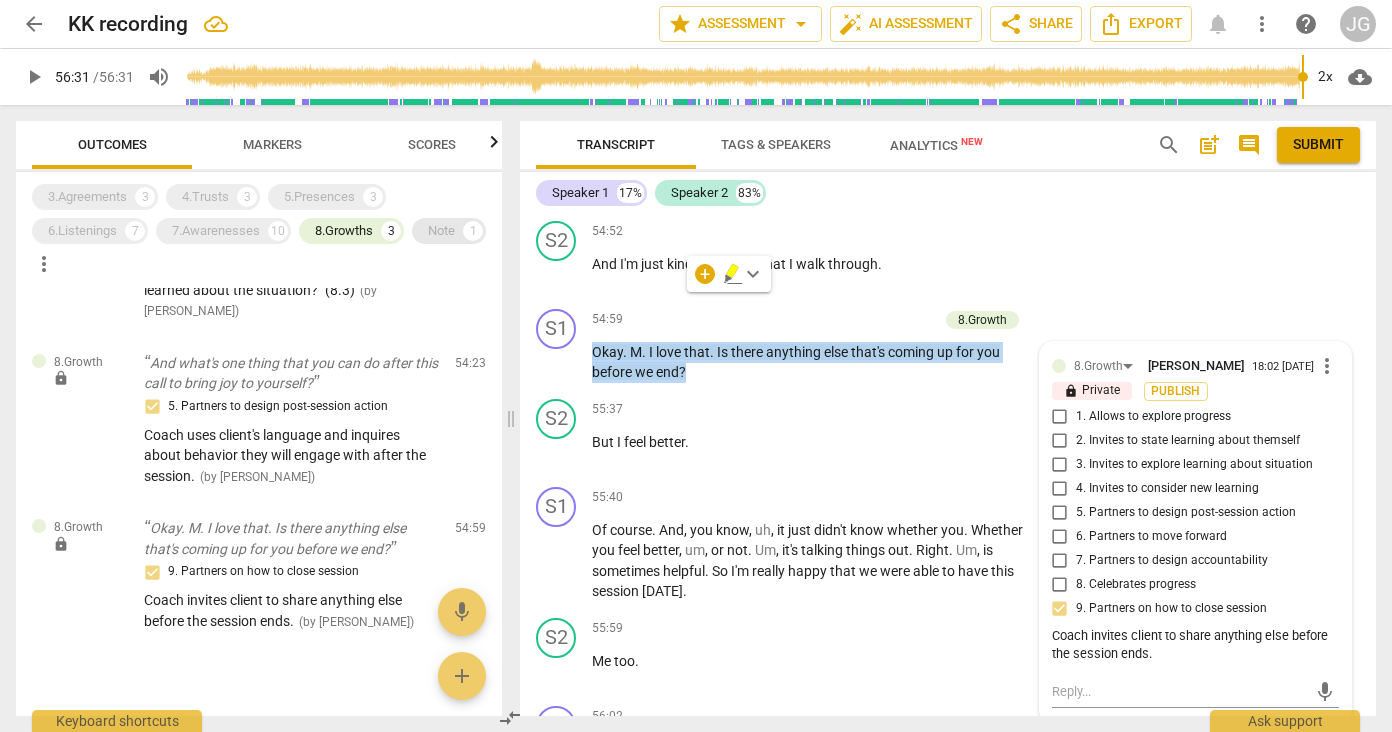 click on "Note" at bounding box center [441, 231] 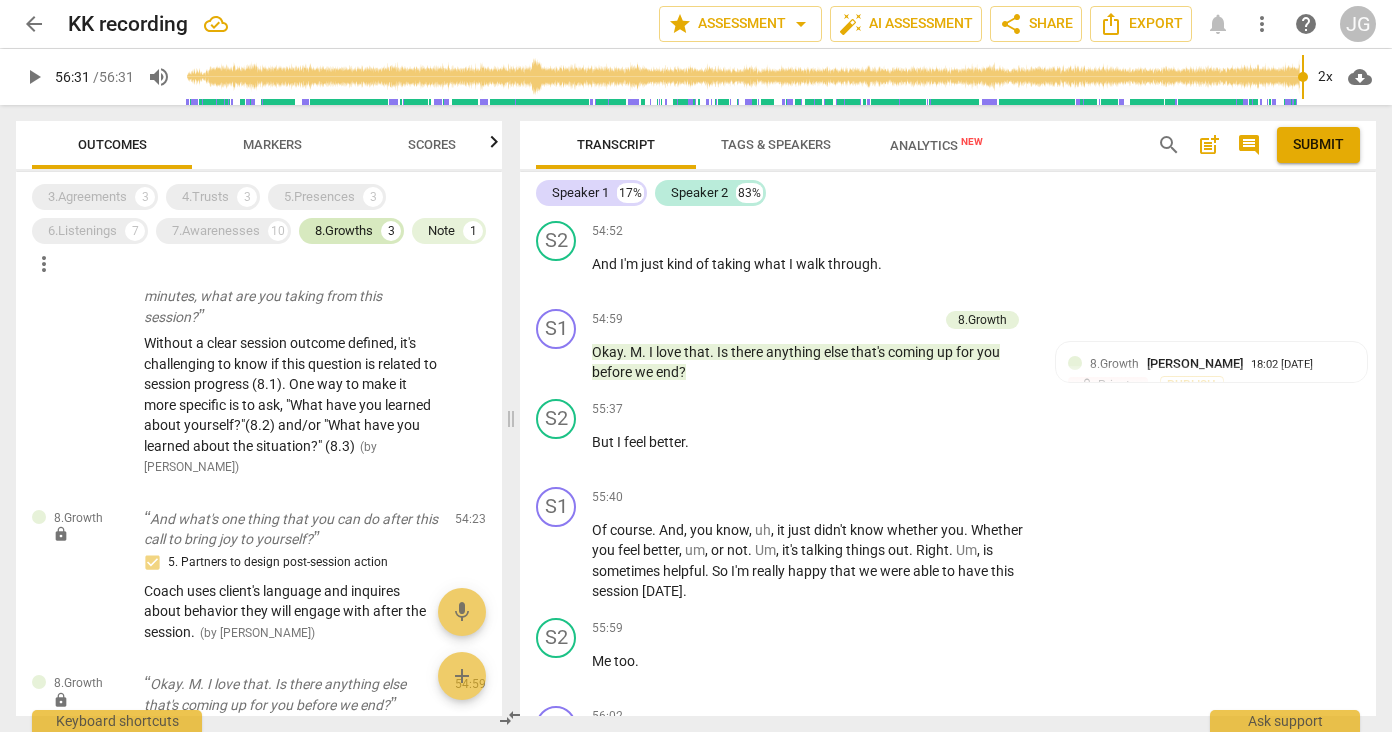 click on "8.Growths" at bounding box center (344, 231) 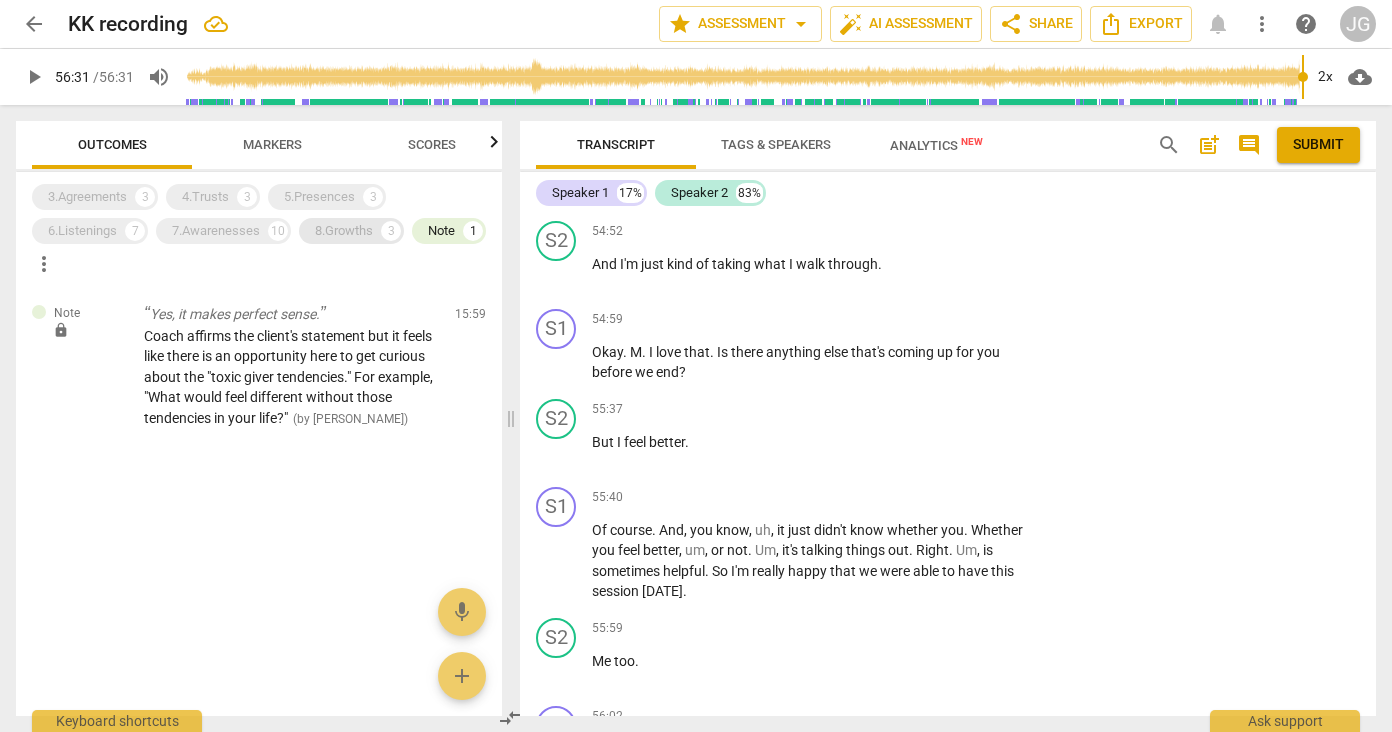 scroll, scrollTop: 0, scrollLeft: 0, axis: both 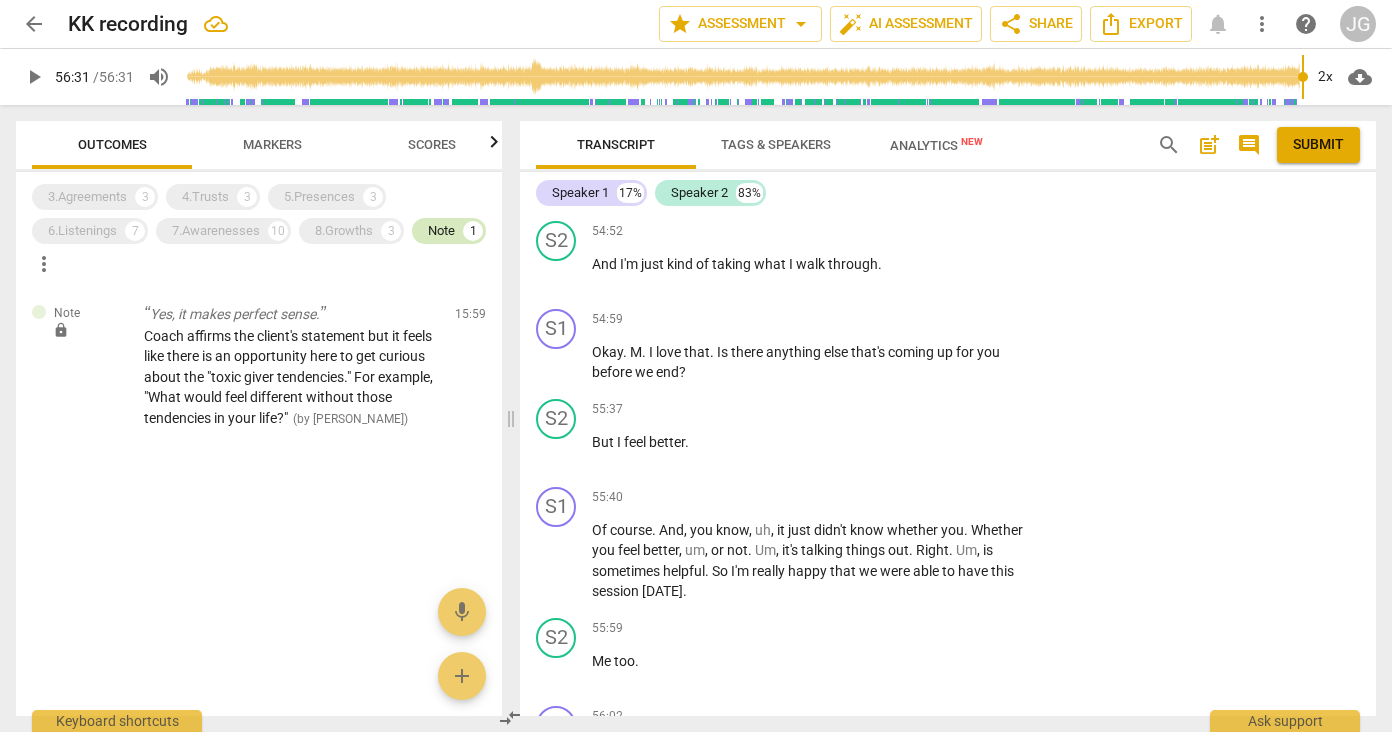 click on "Note" at bounding box center (441, 231) 